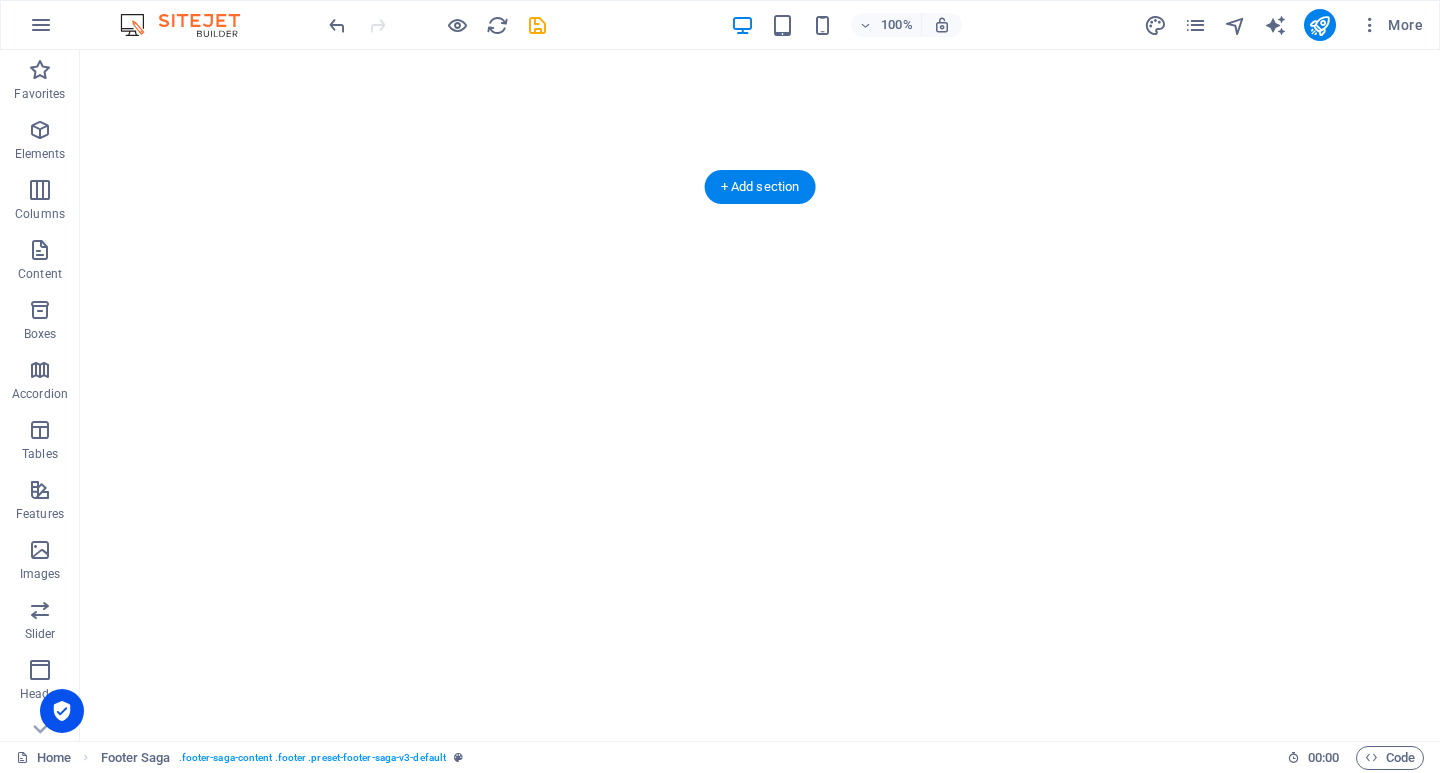 scroll, scrollTop: 0, scrollLeft: 0, axis: both 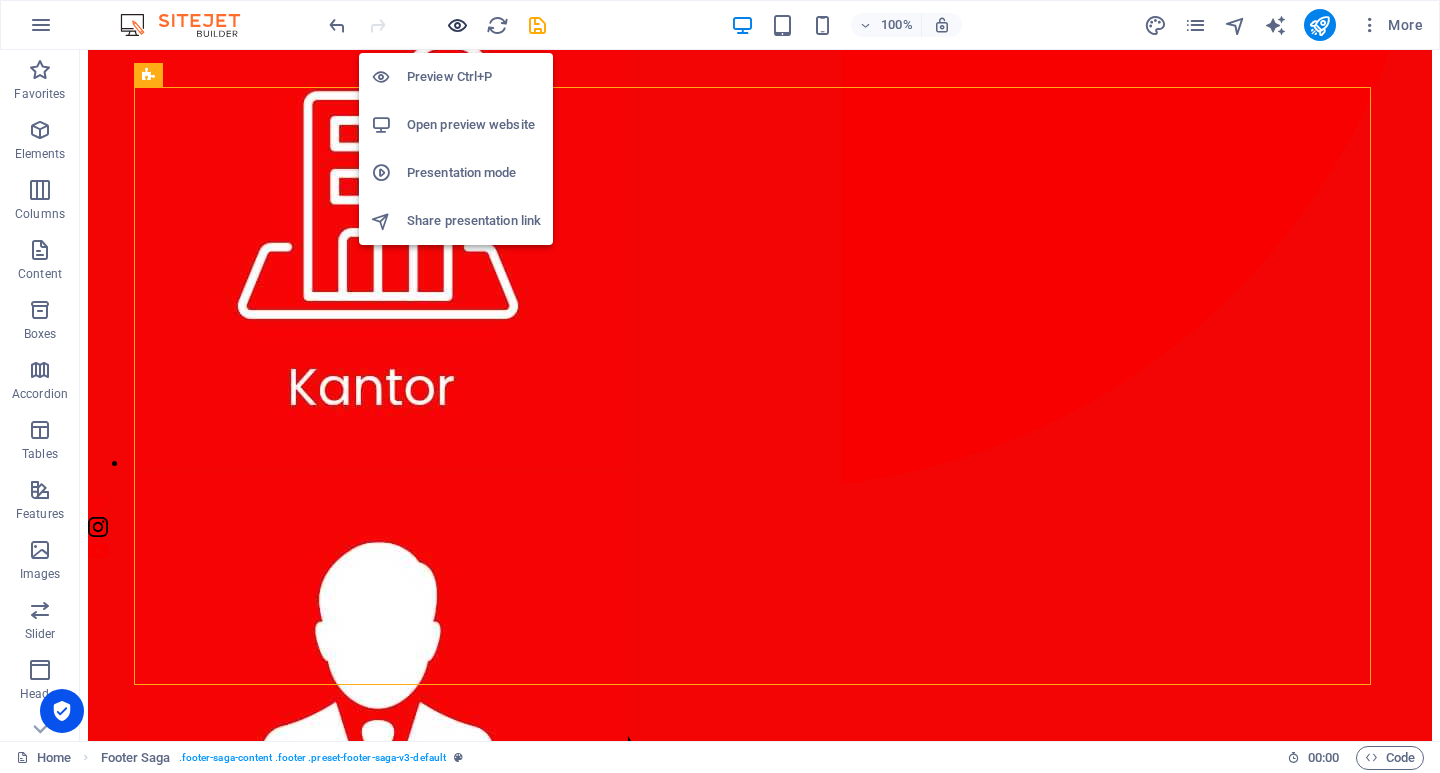click at bounding box center (457, 25) 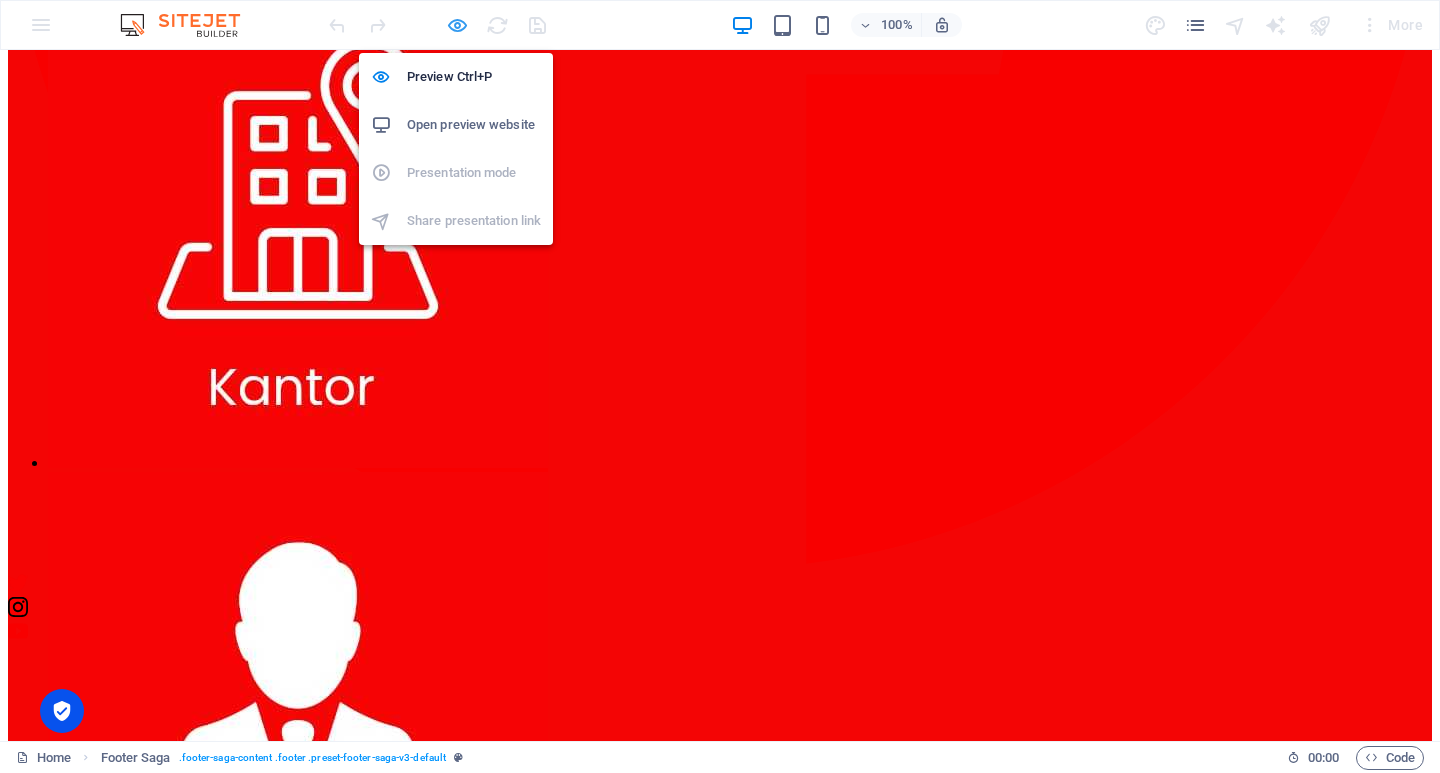 scroll, scrollTop: 1509, scrollLeft: 0, axis: vertical 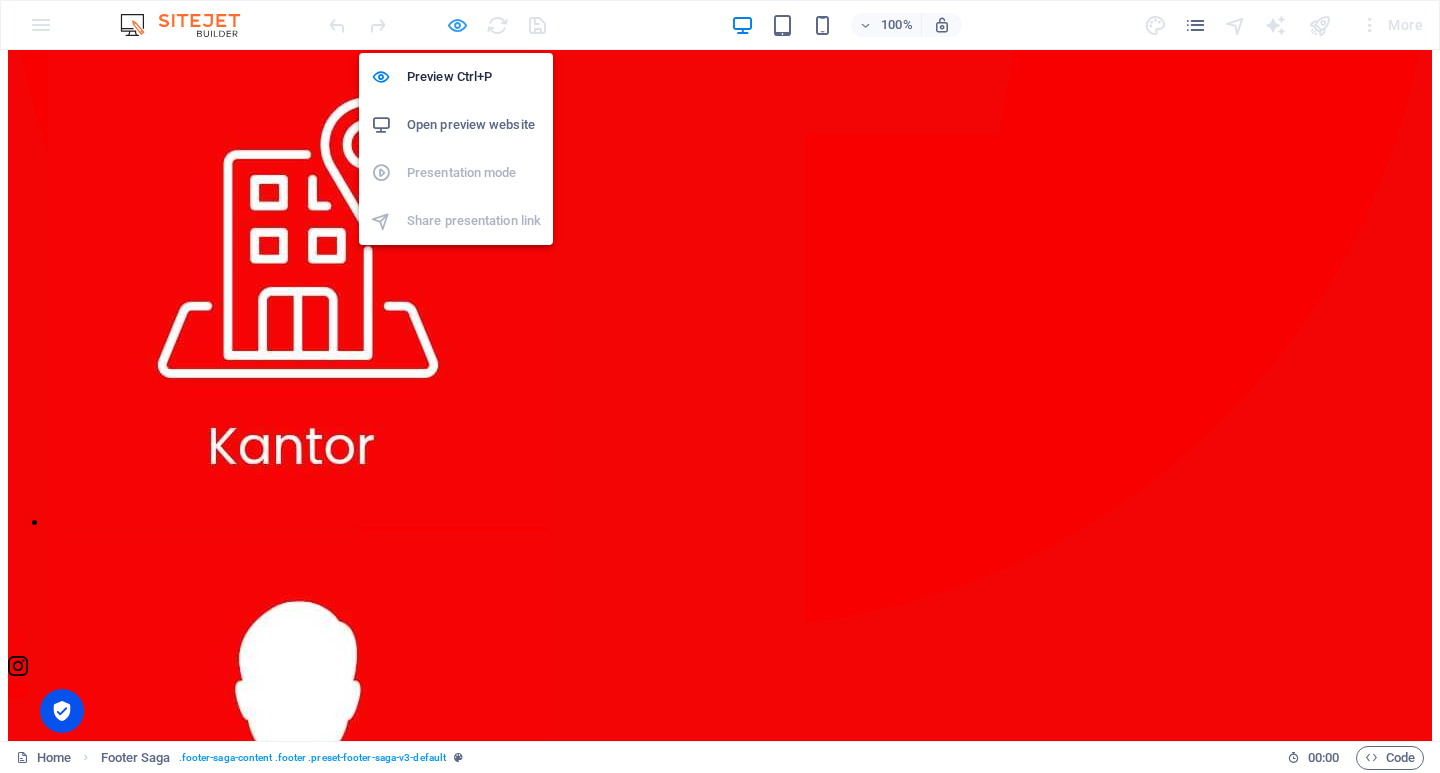 click at bounding box center (457, 25) 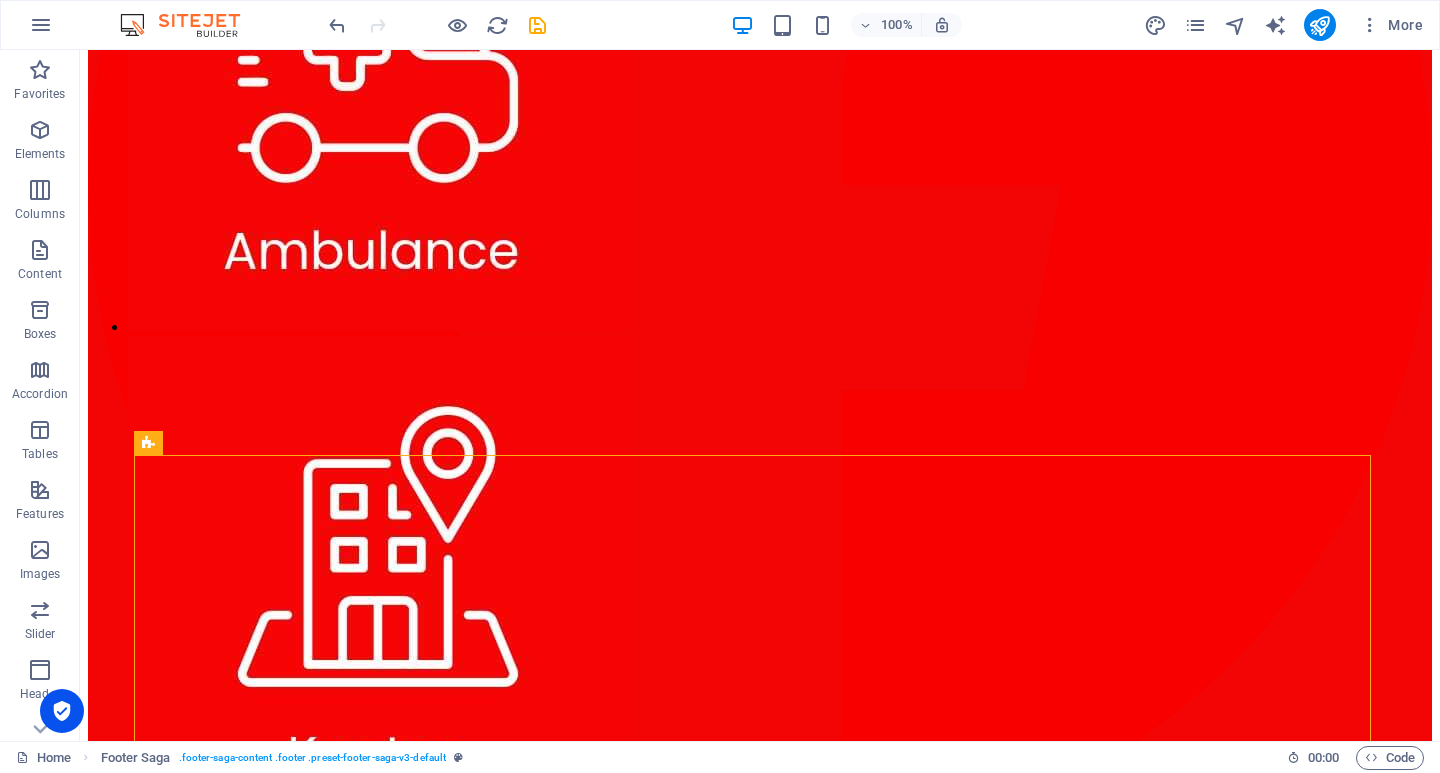 scroll, scrollTop: 1568, scrollLeft: 0, axis: vertical 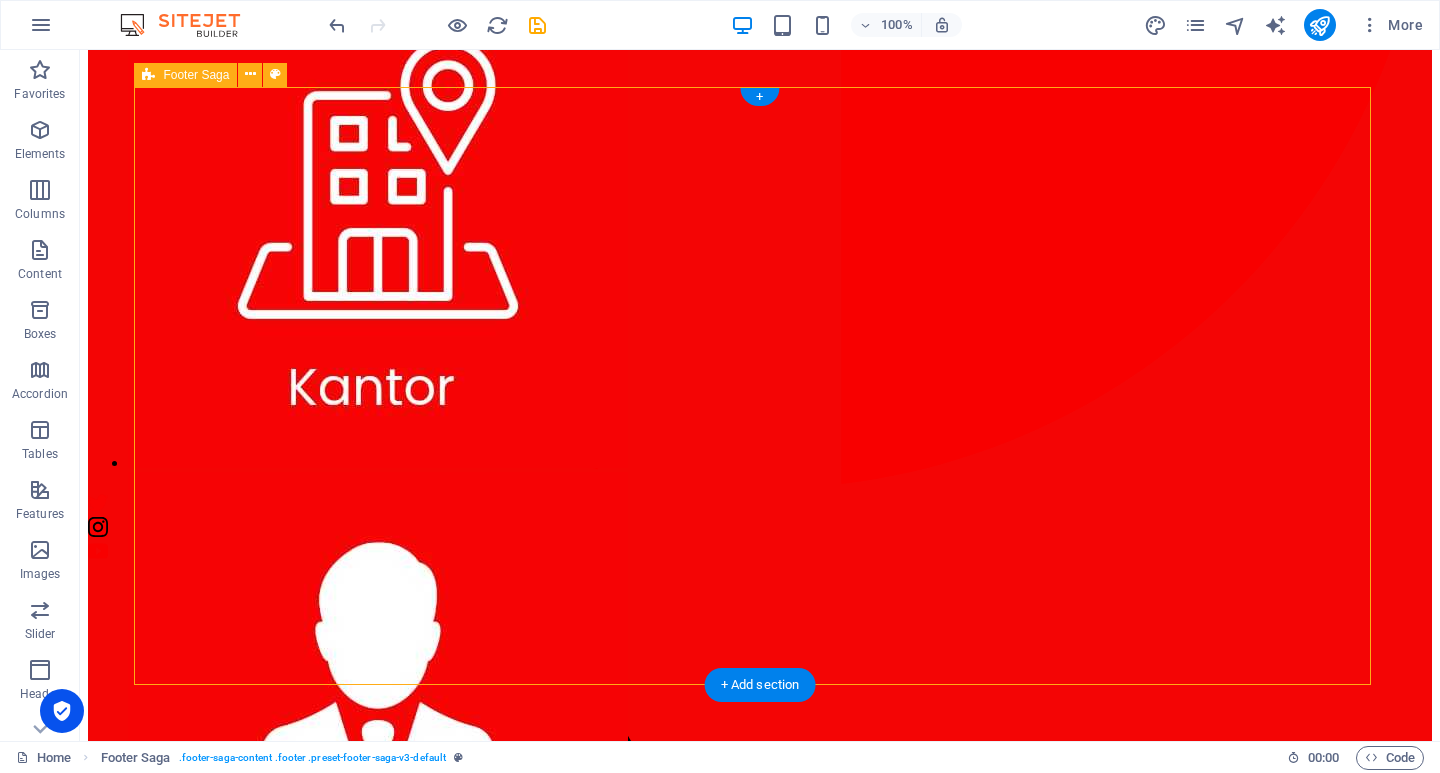 click on "" Kemajuan suatu negara tidak hanya tergantung pada kekuatan ekonomi, tetapi juga pada kebijakan yang inklusif dan berkelanjutan. " Contact [STREET_ADDRESS][PERSON_NAME][PHONE_NUMBER] Phone:  [PHONE_NUMBER] Mobile:  Email:  [DOMAIN_NAME] Navigation Home About Service Contact Legal Notice Privacy Policy Social media Facebook Twitter Instagram" at bounding box center [760, 5325] 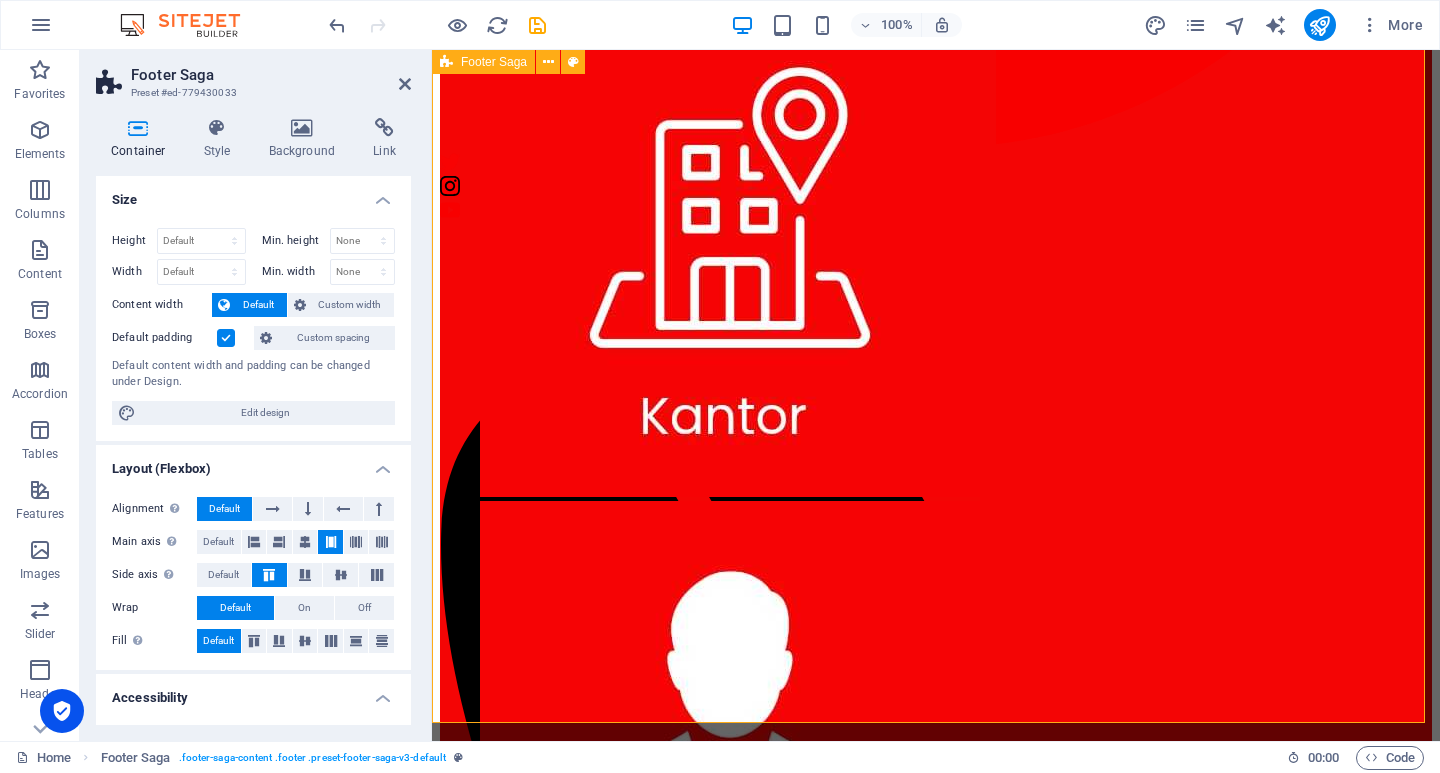 scroll, scrollTop: 1568, scrollLeft: 0, axis: vertical 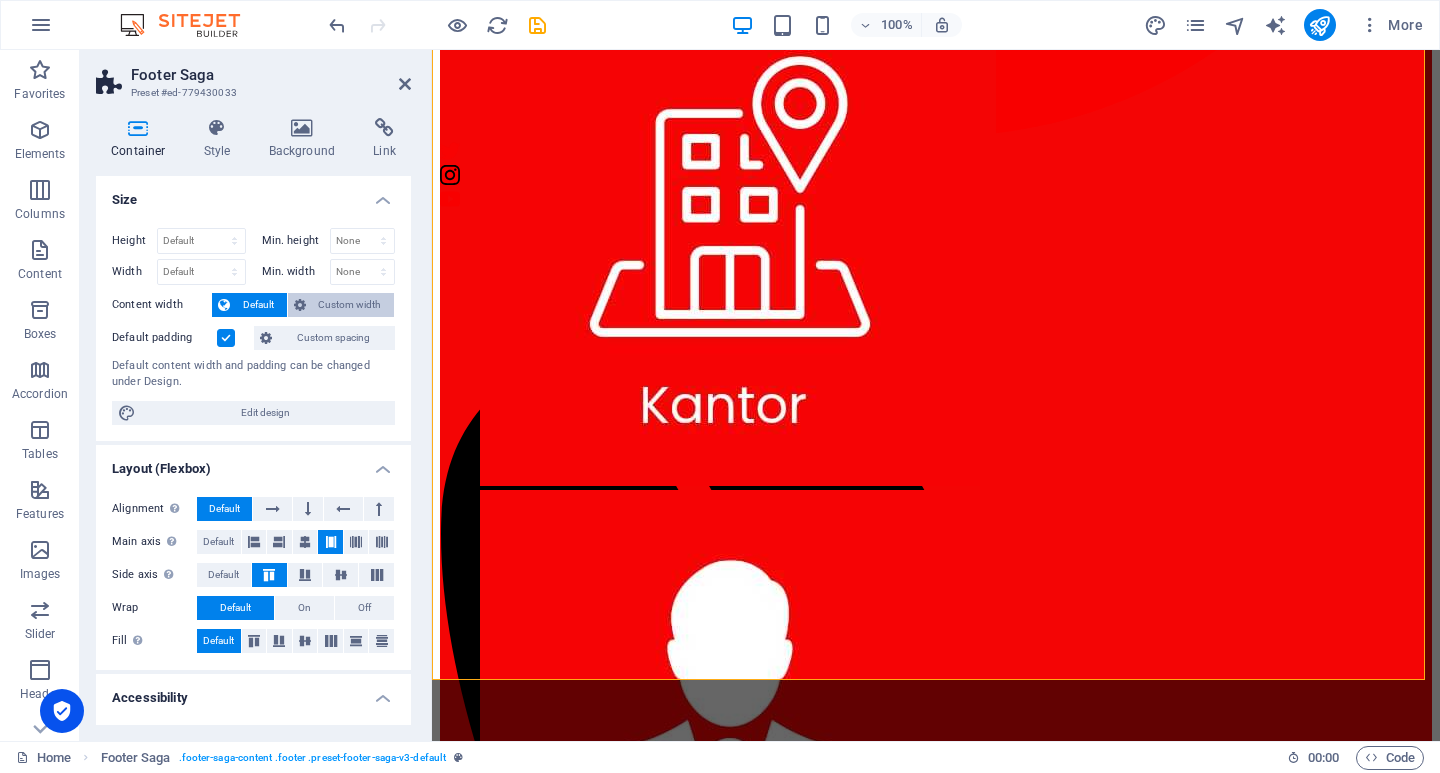 click on "Custom width" at bounding box center [350, 305] 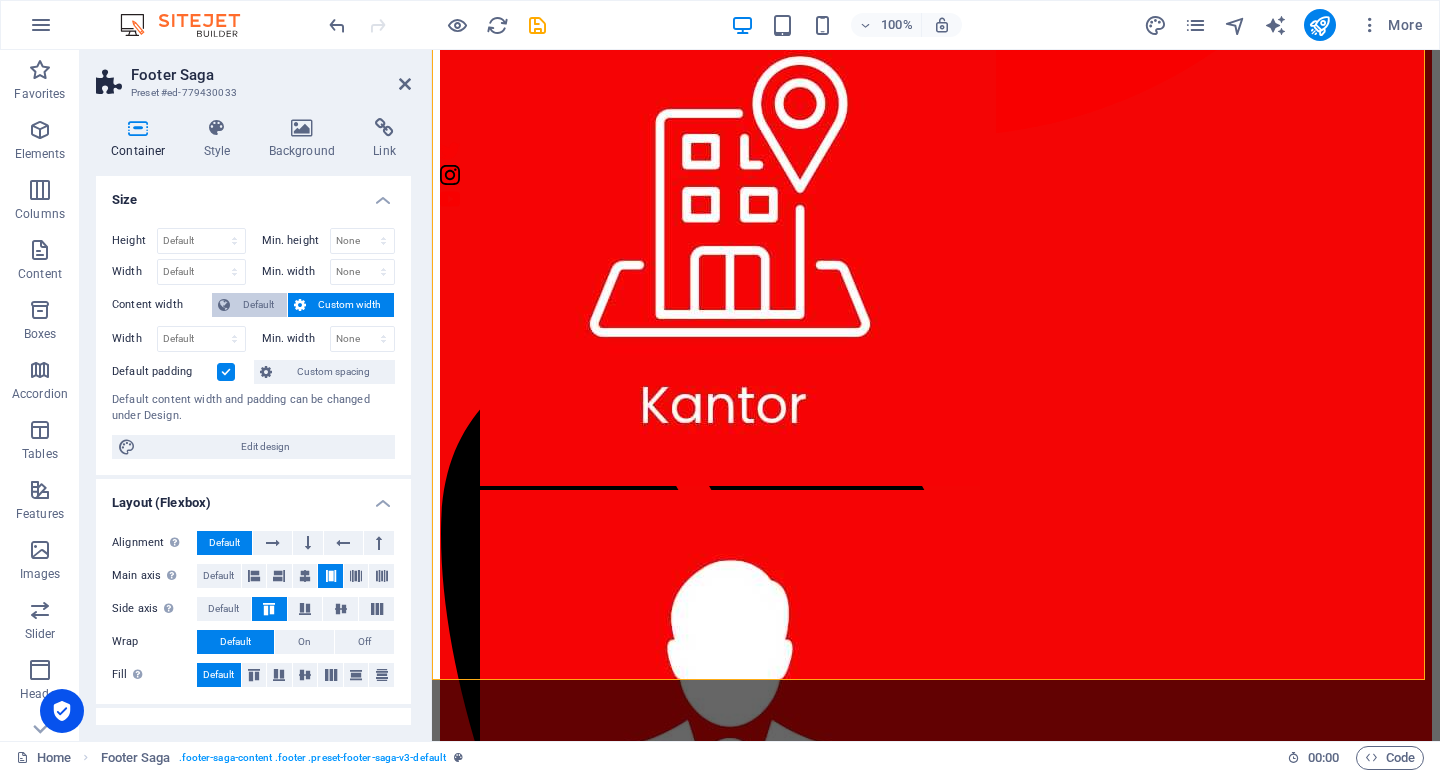 click on "Default" at bounding box center (258, 305) 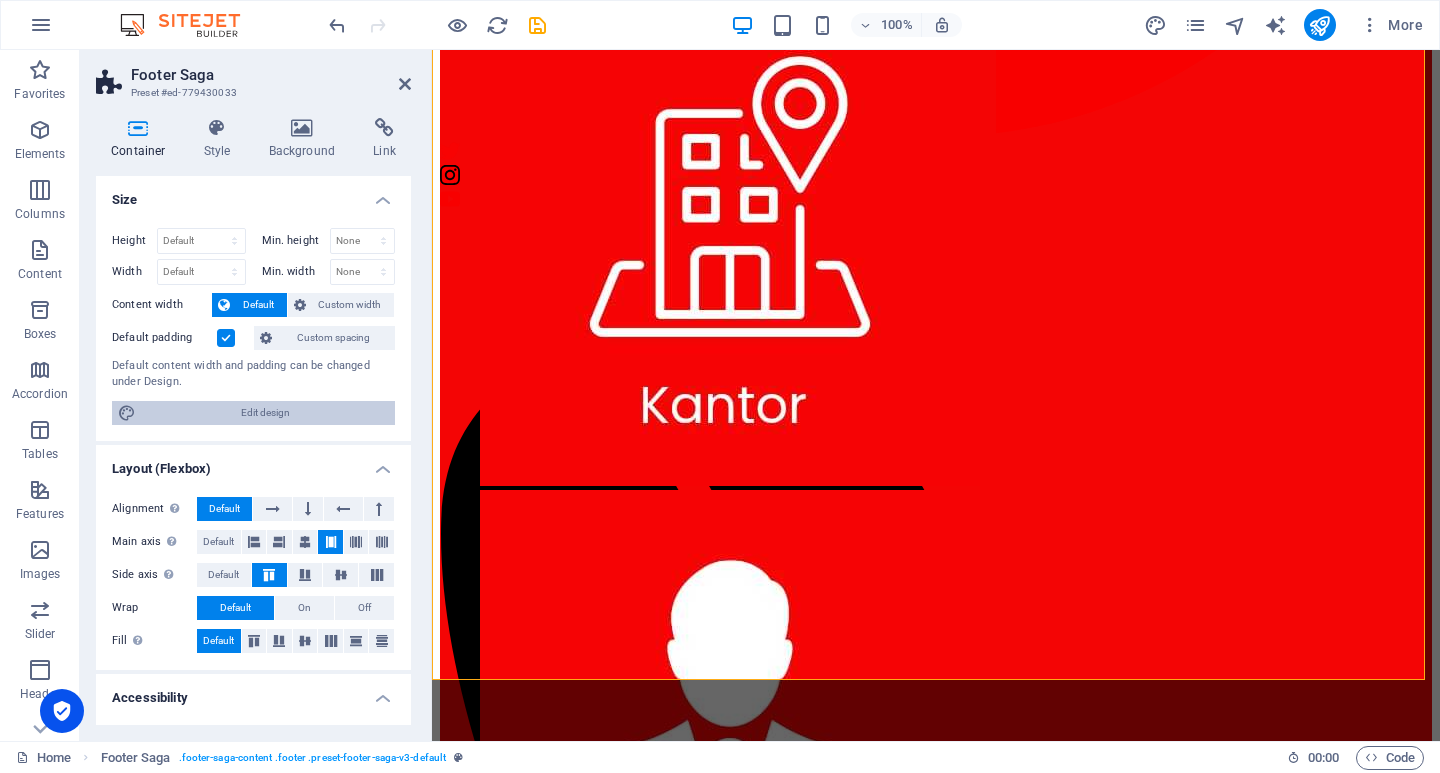 click on "Edit design" at bounding box center [265, 413] 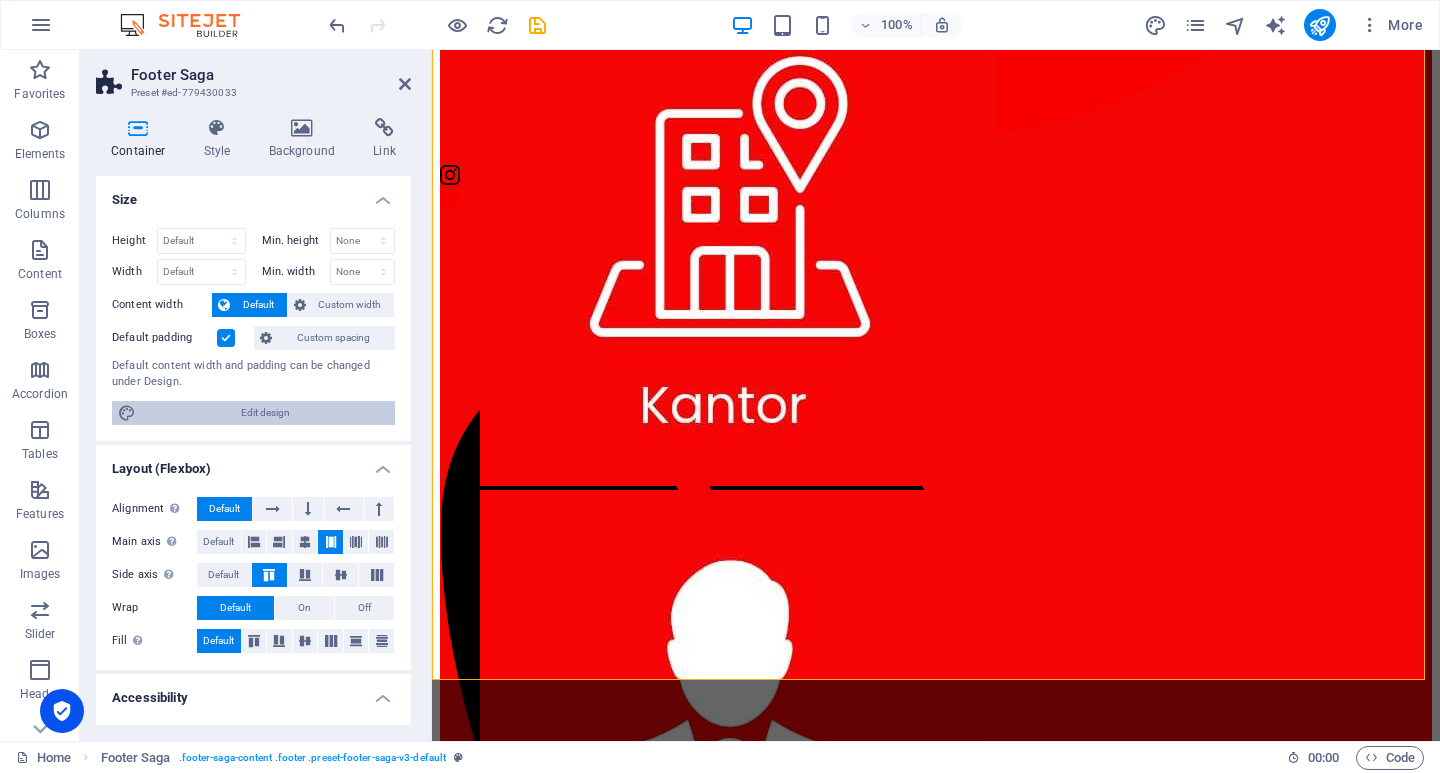 select on "rem" 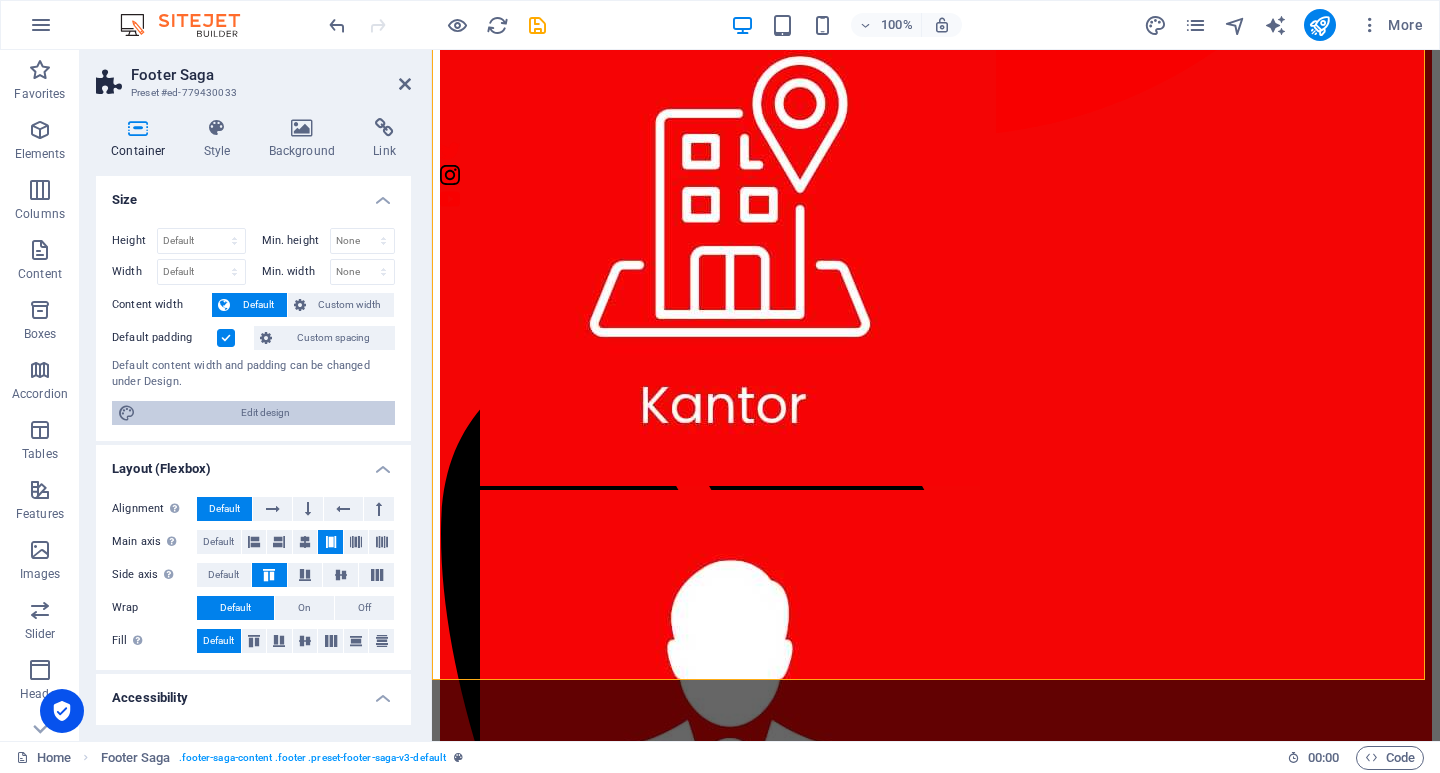 select on "400" 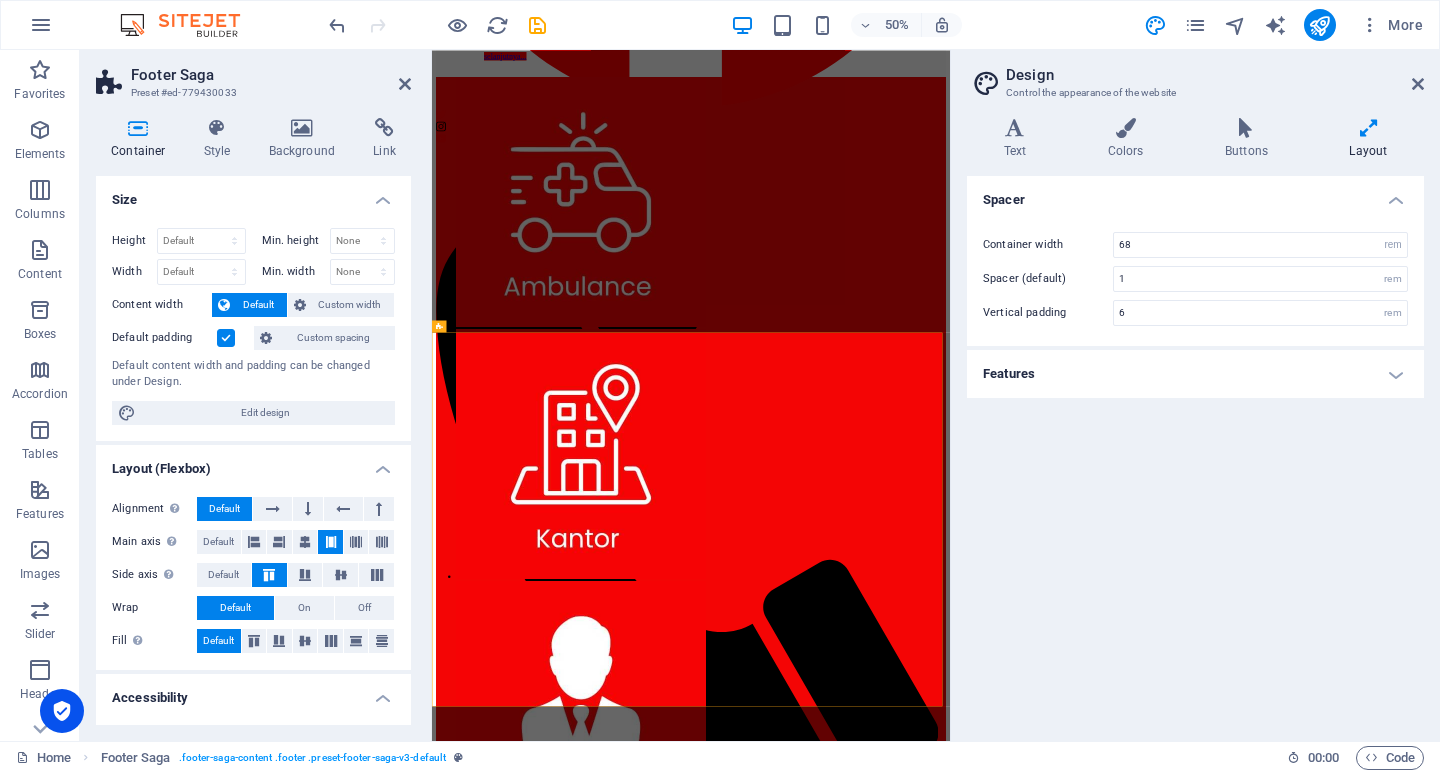 scroll, scrollTop: 1514, scrollLeft: 0, axis: vertical 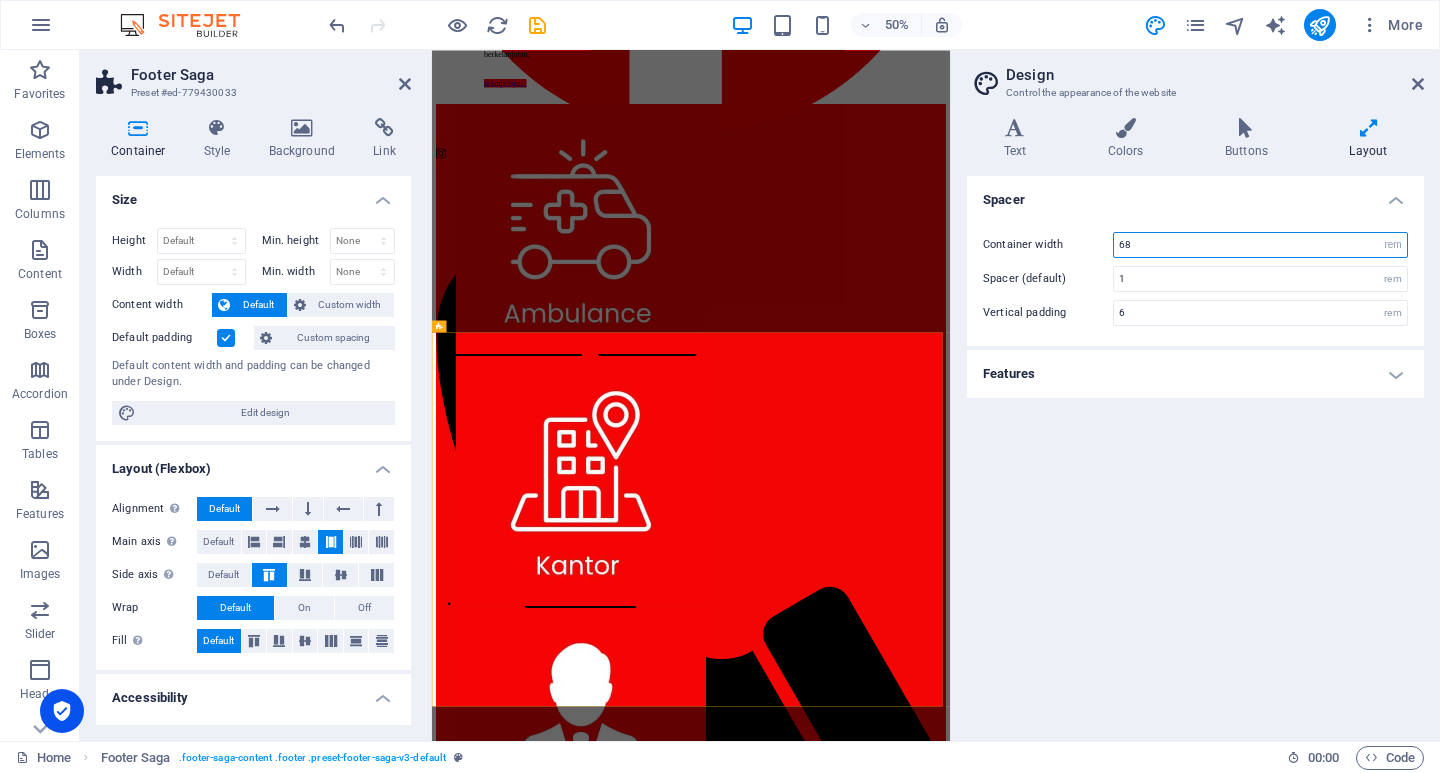 drag, startPoint x: 1154, startPoint y: 242, endPoint x: 1114, endPoint y: 242, distance: 40 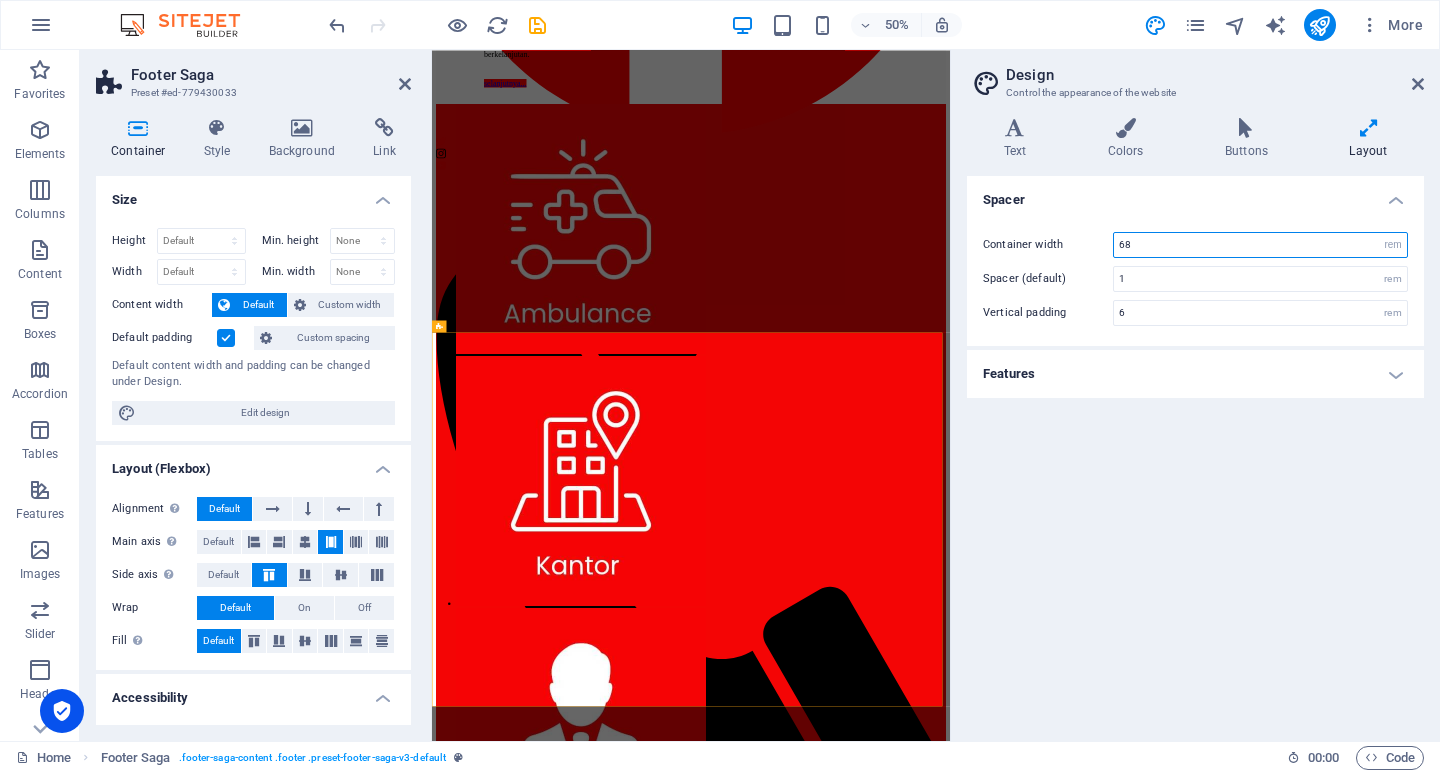 click on "68" at bounding box center (1260, 245) 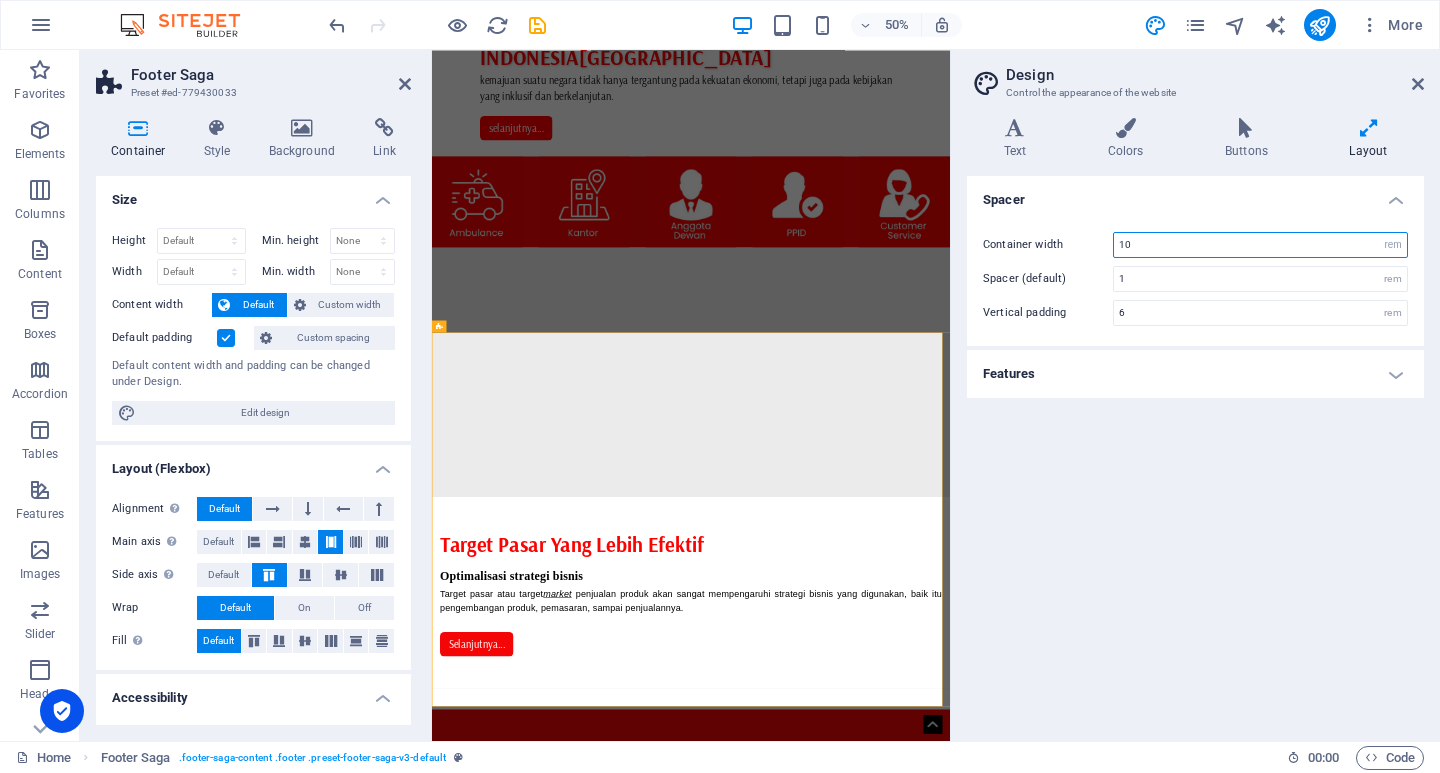 type on "1" 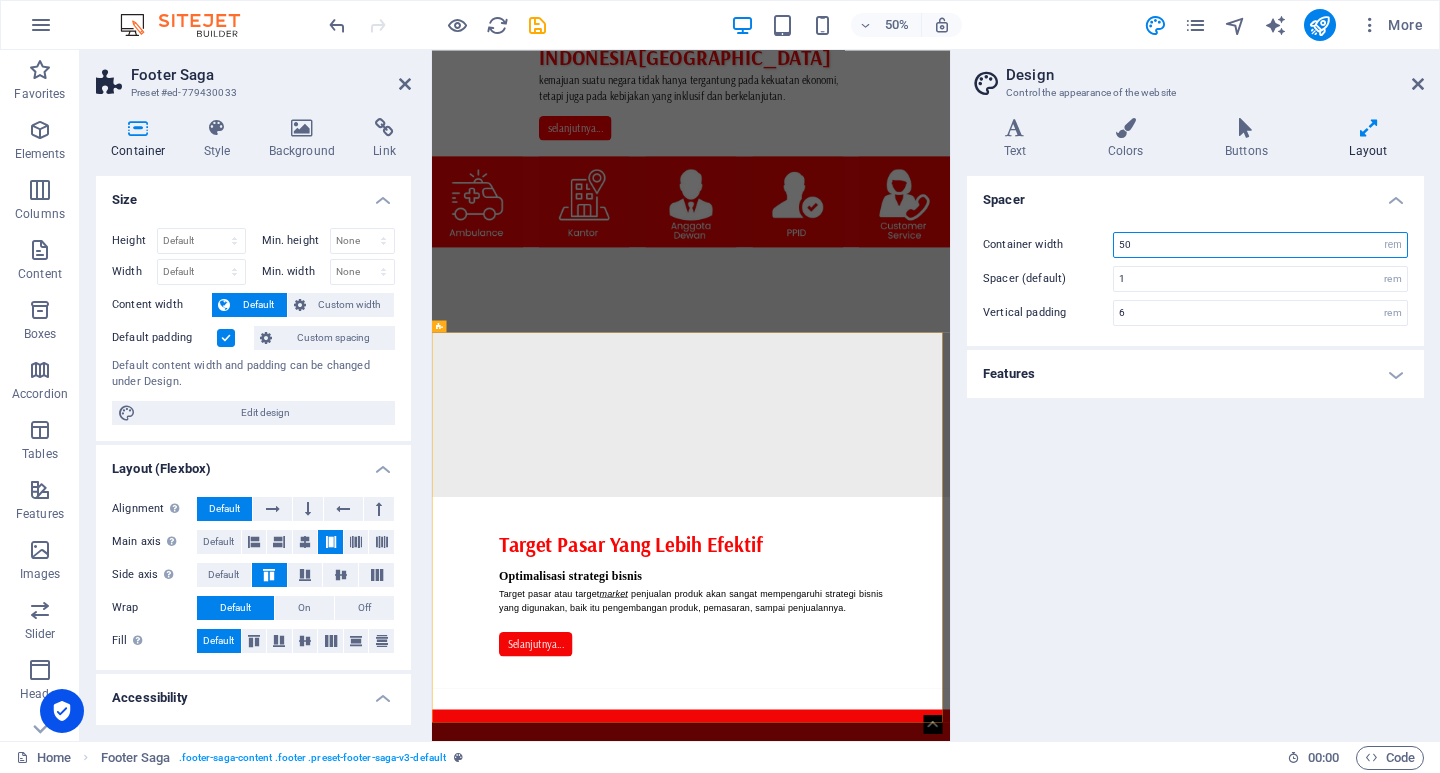 type on "50" 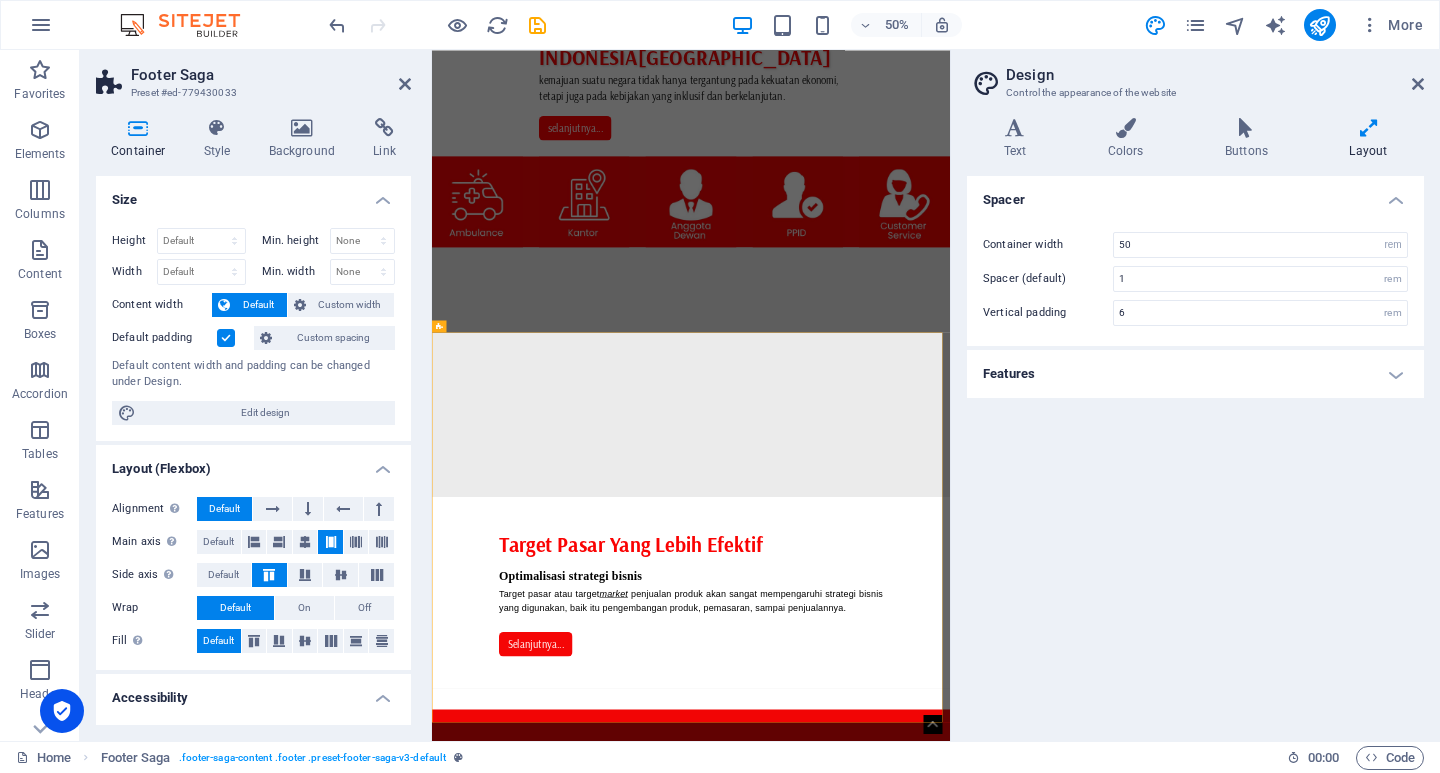 click on "Design" at bounding box center (1215, 75) 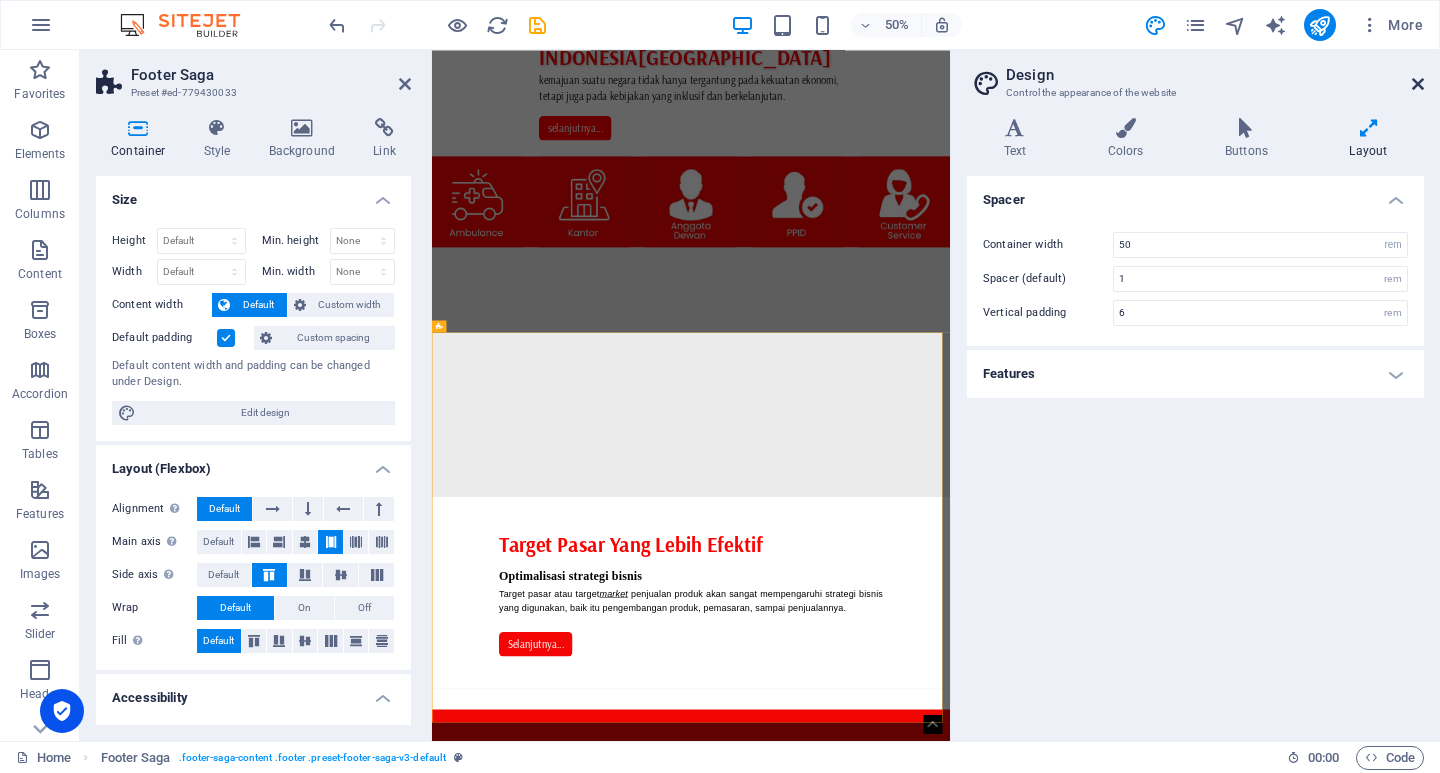 click at bounding box center [1418, 84] 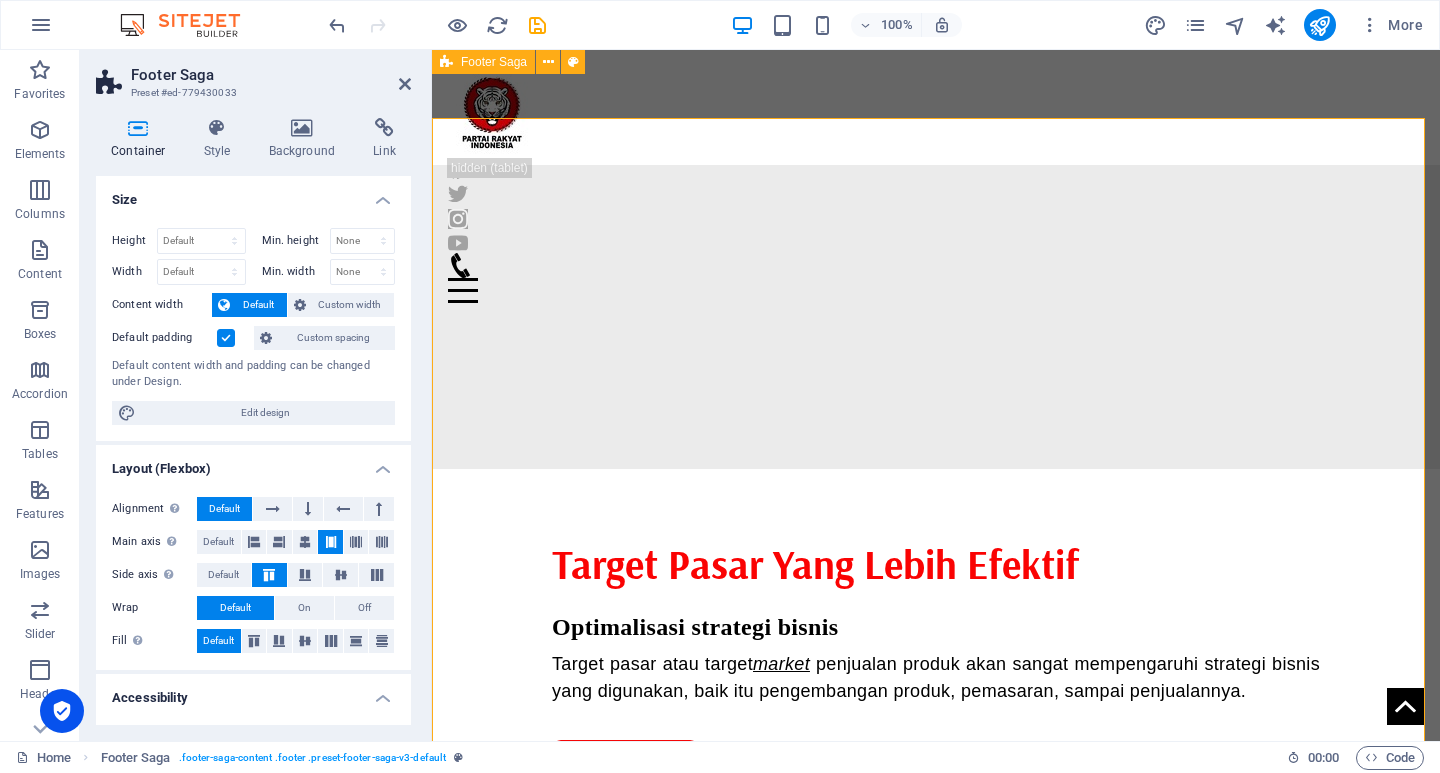 scroll, scrollTop: 1293, scrollLeft: 0, axis: vertical 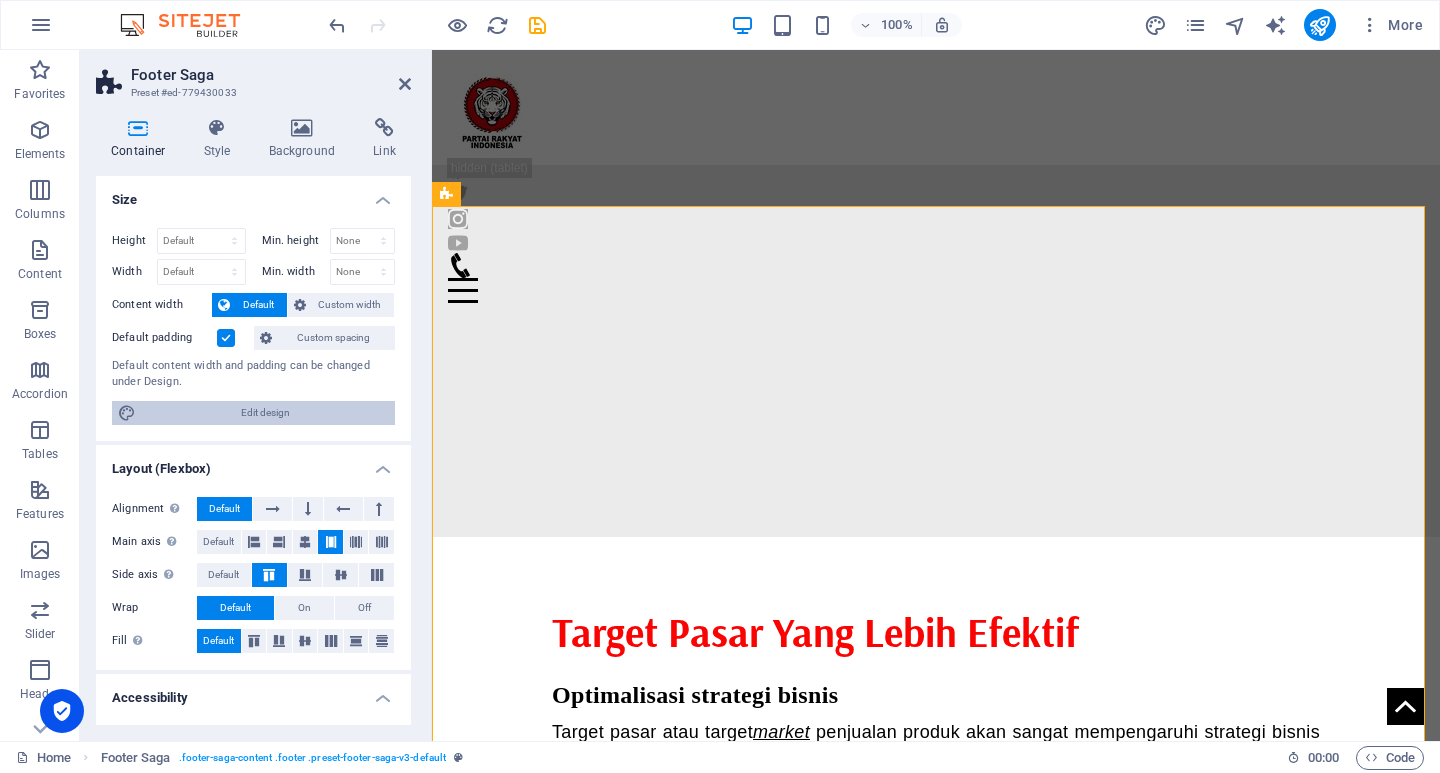 click on "Edit design" at bounding box center [265, 413] 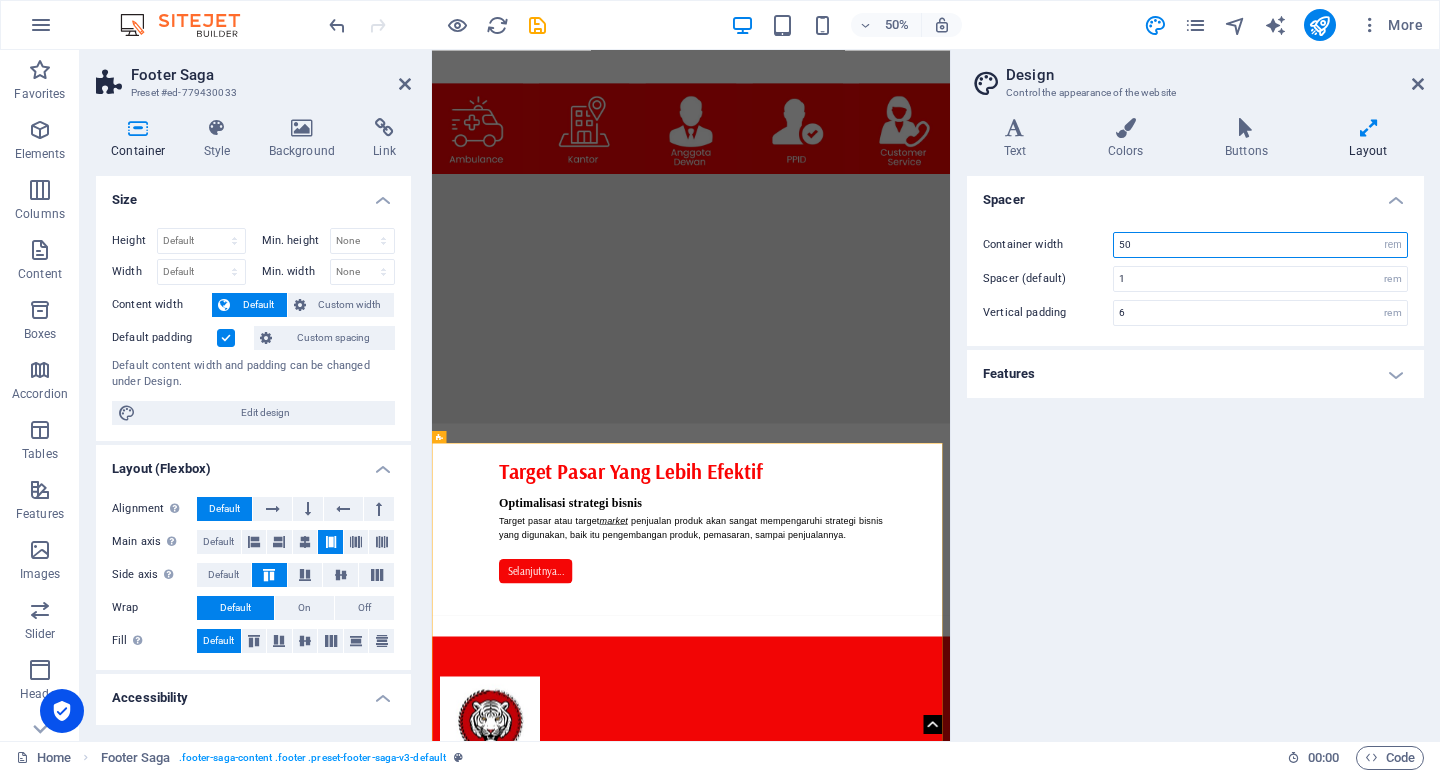 drag, startPoint x: 1145, startPoint y: 245, endPoint x: 1042, endPoint y: 242, distance: 103.04368 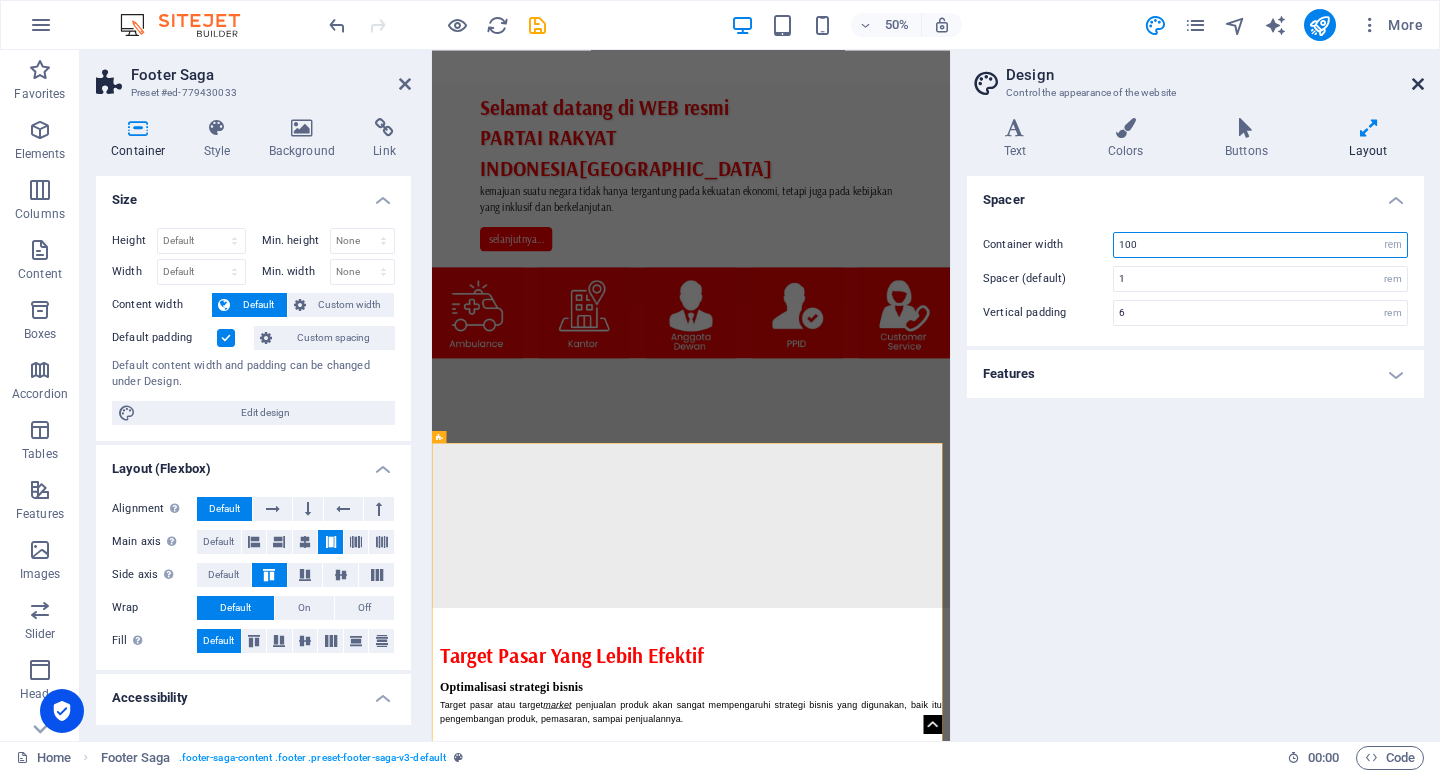 type on "100" 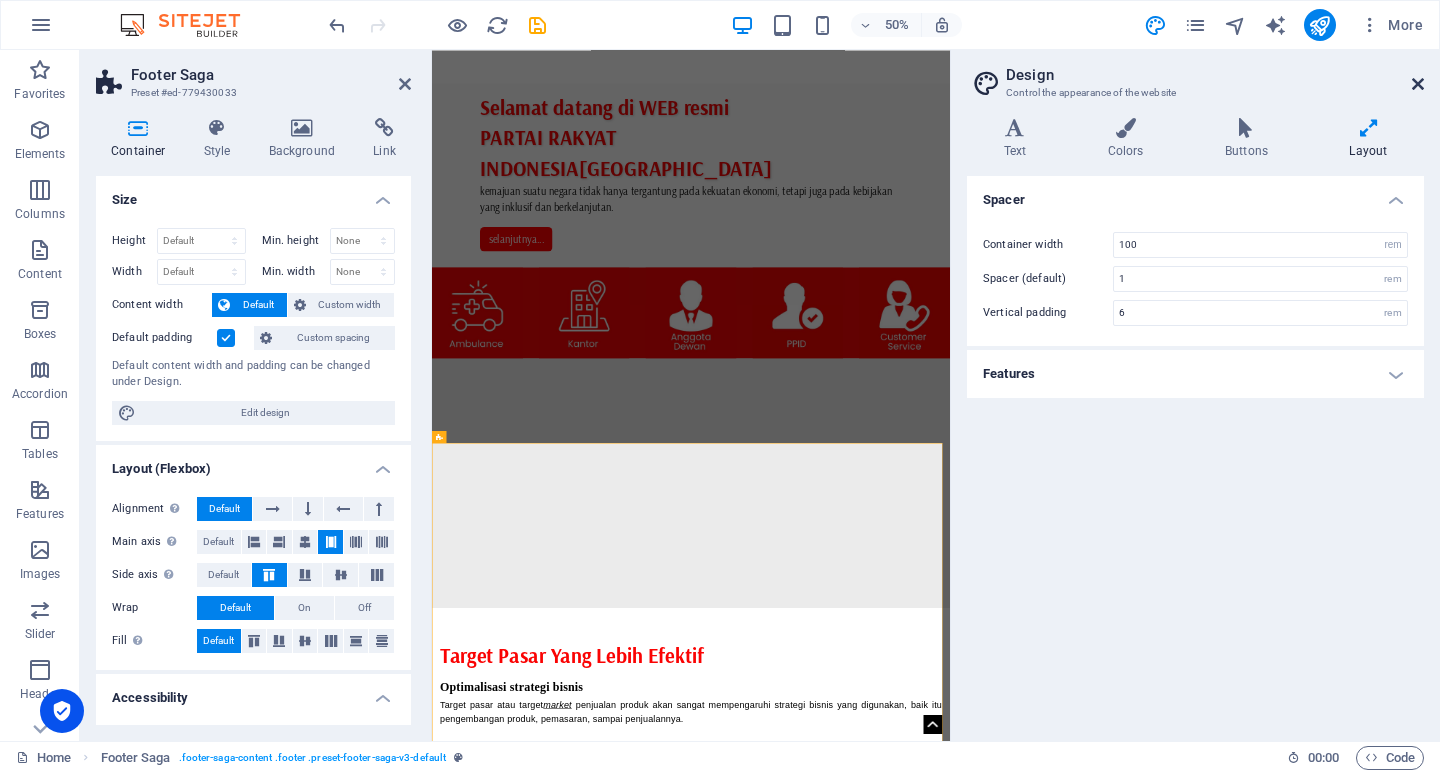 click at bounding box center [1418, 84] 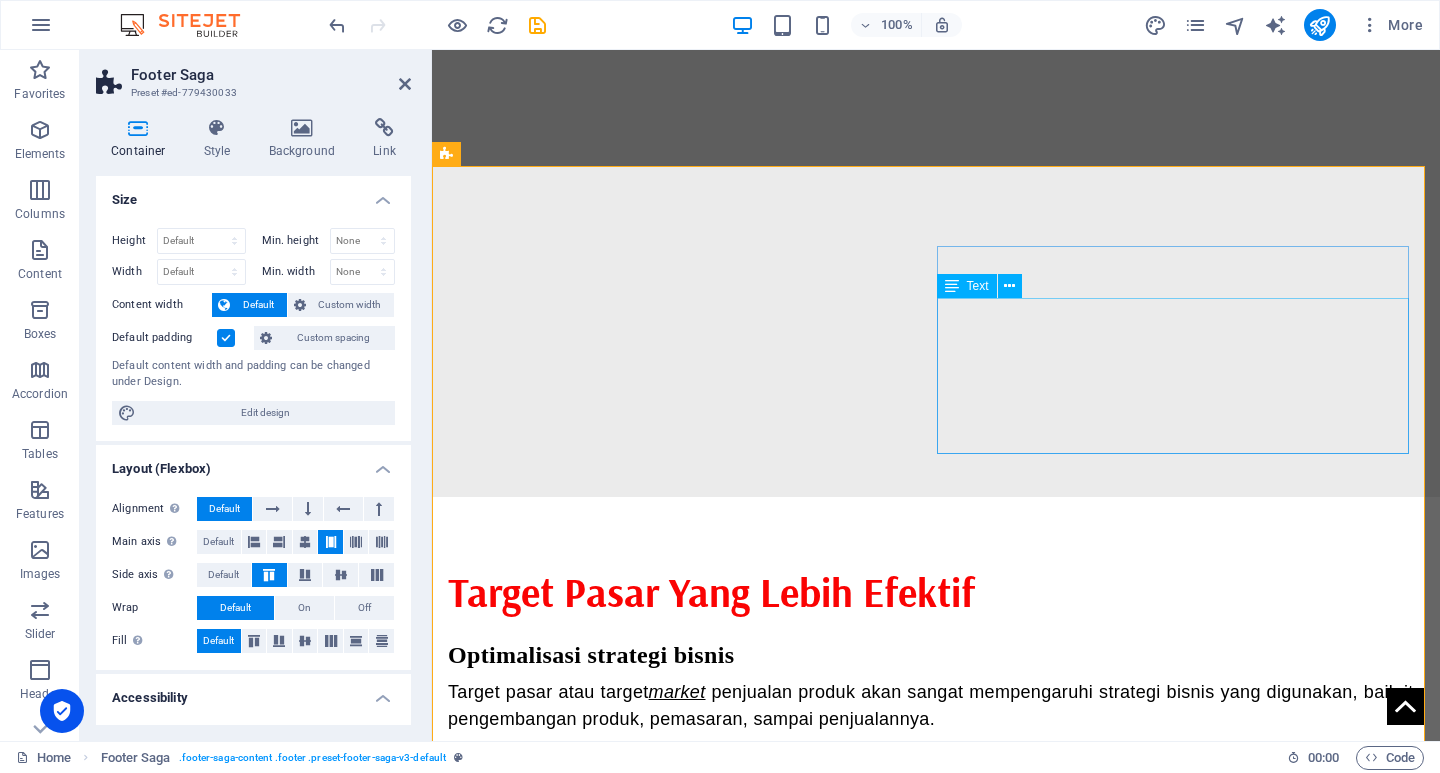 scroll, scrollTop: 1576, scrollLeft: 0, axis: vertical 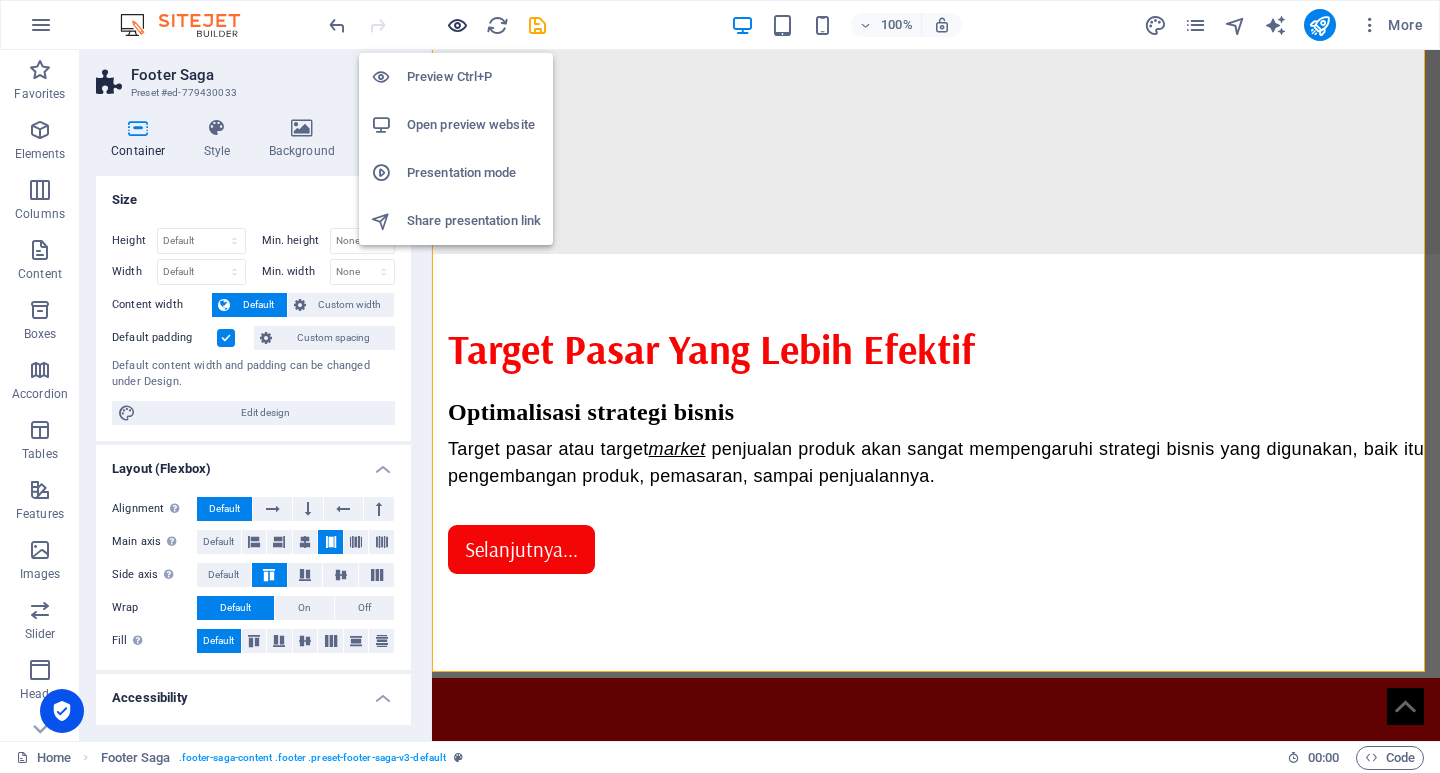 click at bounding box center [457, 25] 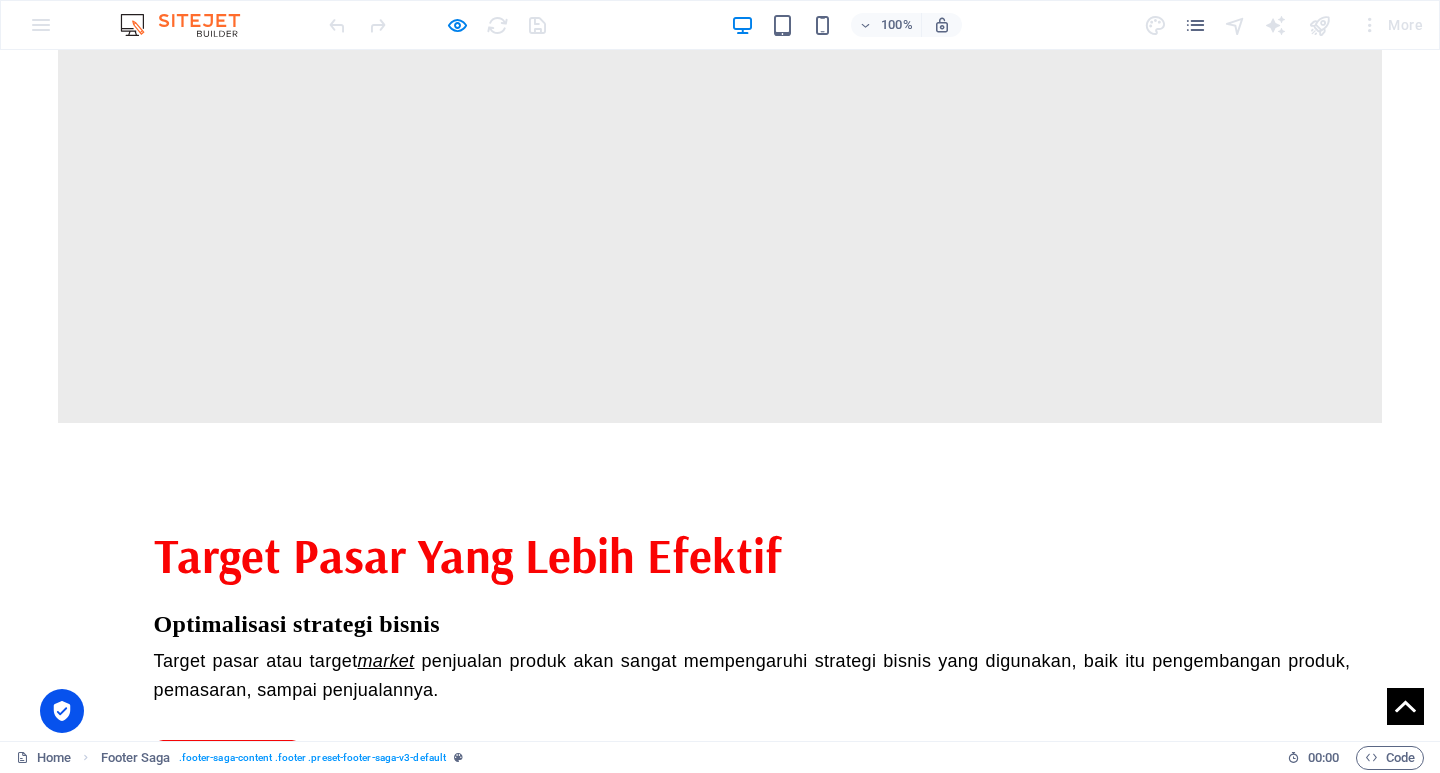 scroll, scrollTop: 1476, scrollLeft: 0, axis: vertical 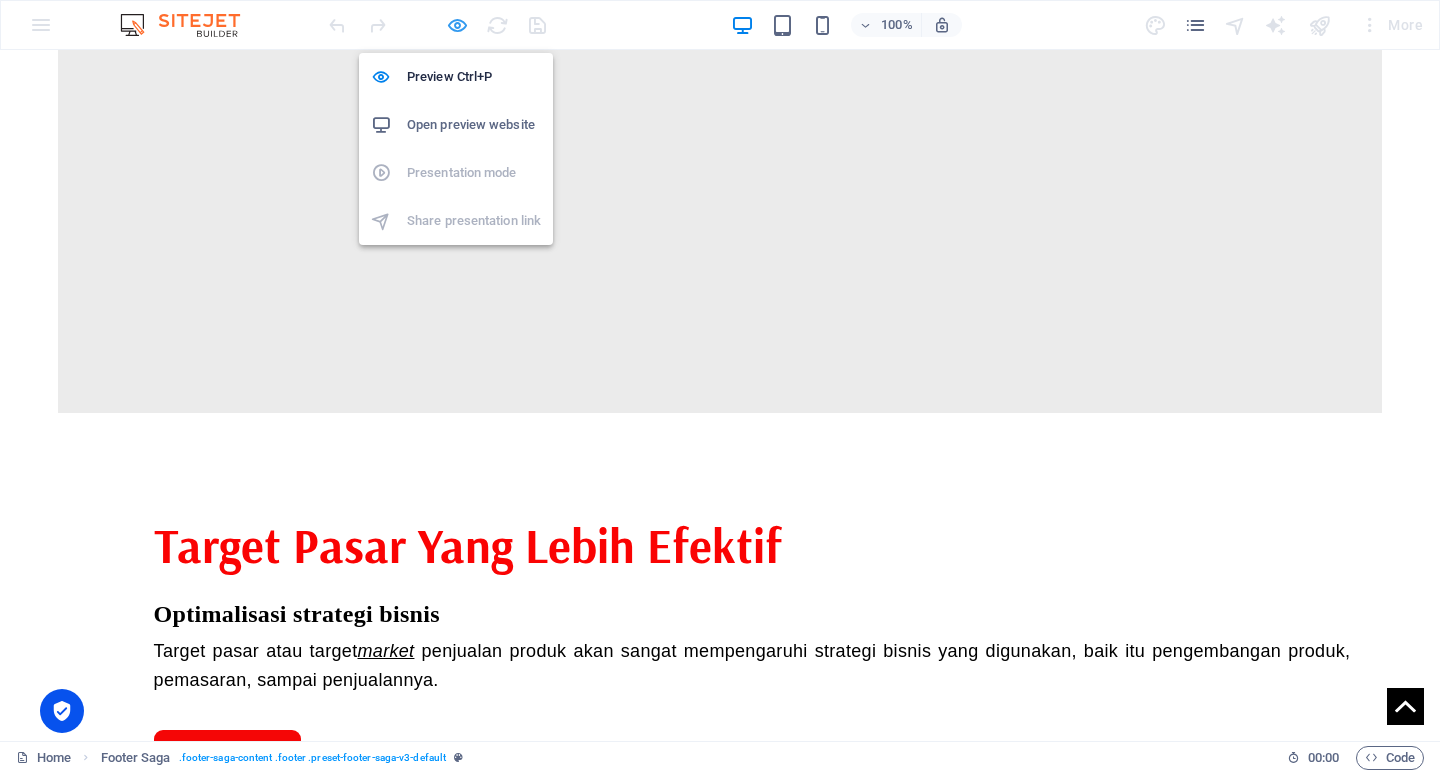 click at bounding box center (457, 25) 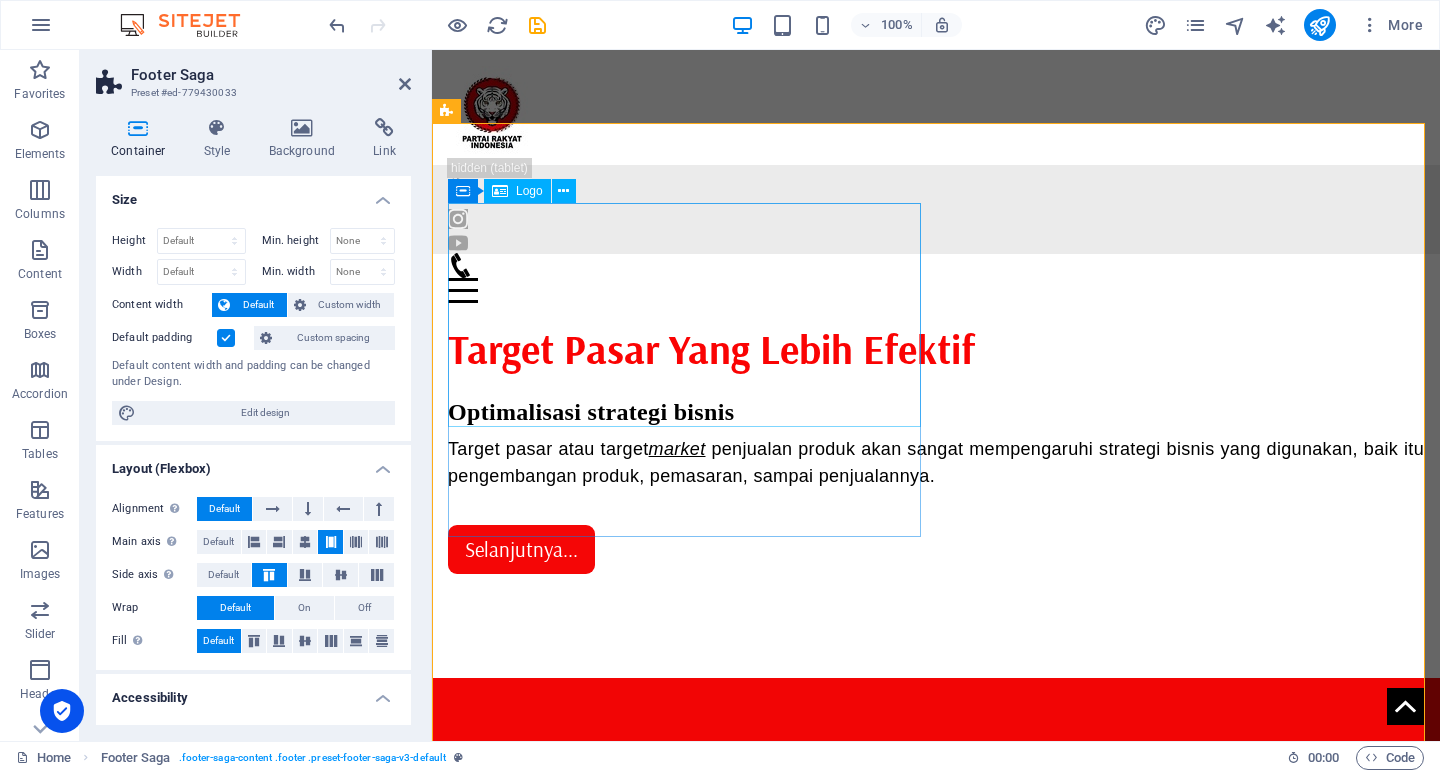scroll, scrollTop: 1376, scrollLeft: 0, axis: vertical 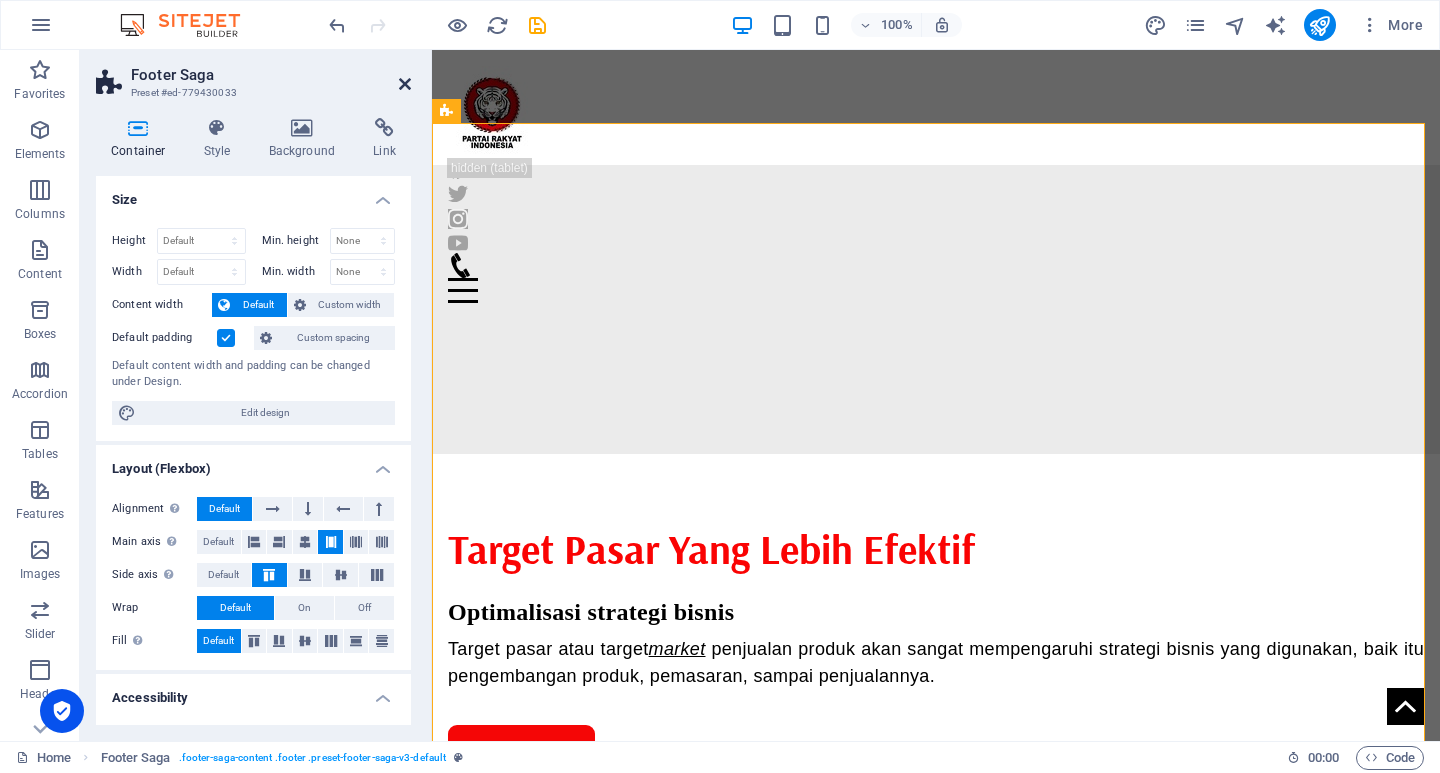 click at bounding box center [405, 84] 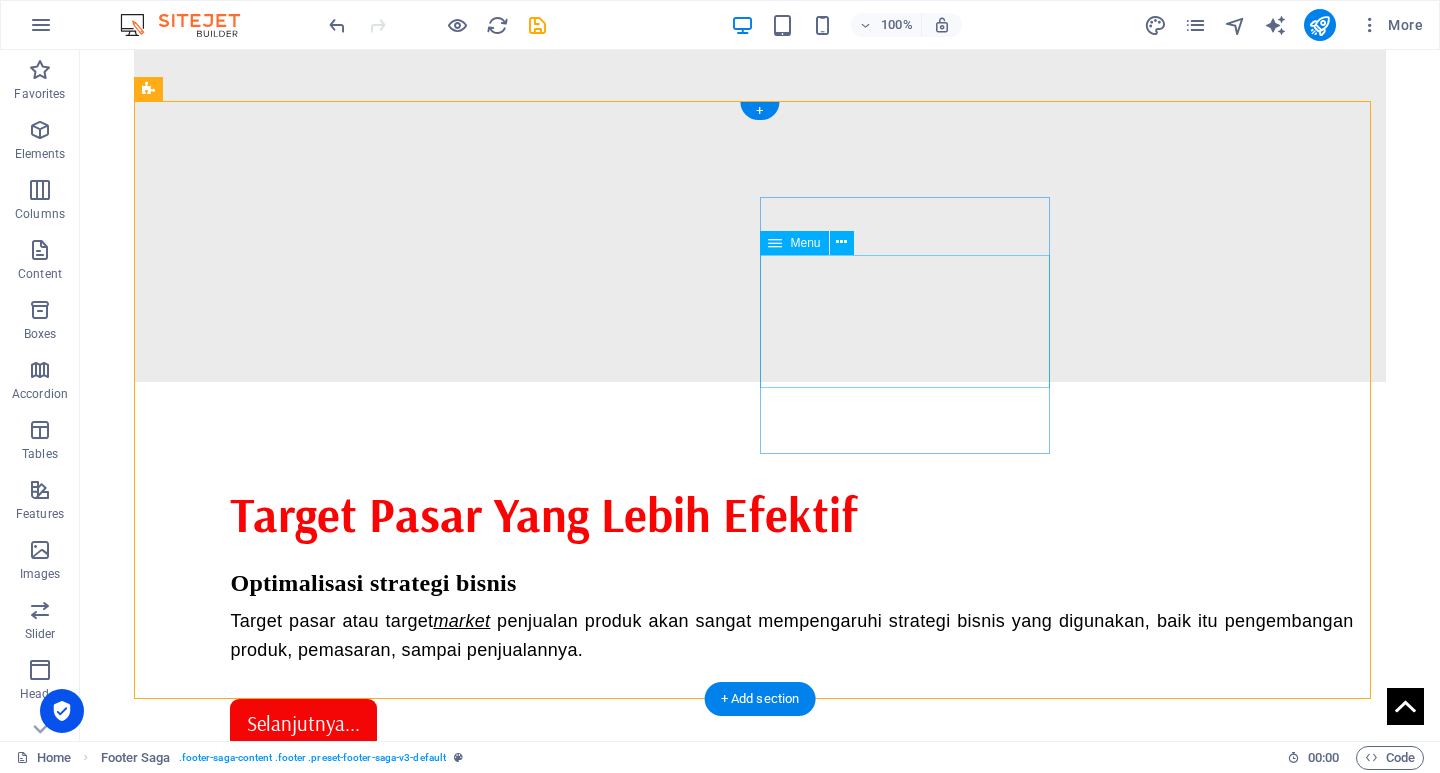 scroll, scrollTop: 1568, scrollLeft: 0, axis: vertical 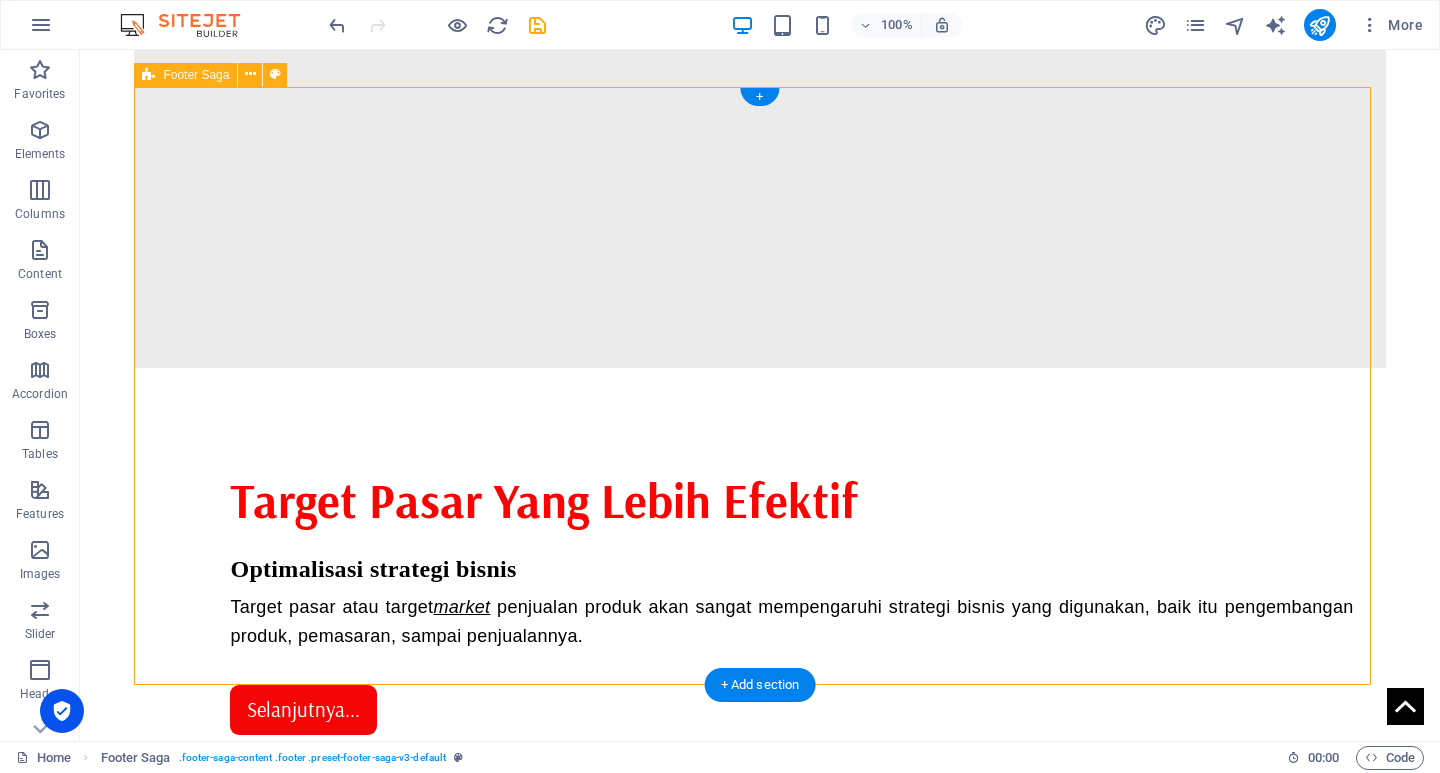 click on "" Kemajuan suatu negara tidak hanya tergantung pada kekuatan ekonomi, tetapi juga pada kebijakan yang inklusif dan berkelanjutan. " Contact [STREET_ADDRESS][PERSON_NAME][PHONE_NUMBER] Phone:  [PHONE_NUMBER] Mobile:  Email:  [DOMAIN_NAME] Navigation Home About Service Contact Legal Notice Privacy Policy Social media Facebook Twitter Instagram" at bounding box center [759, 1566] 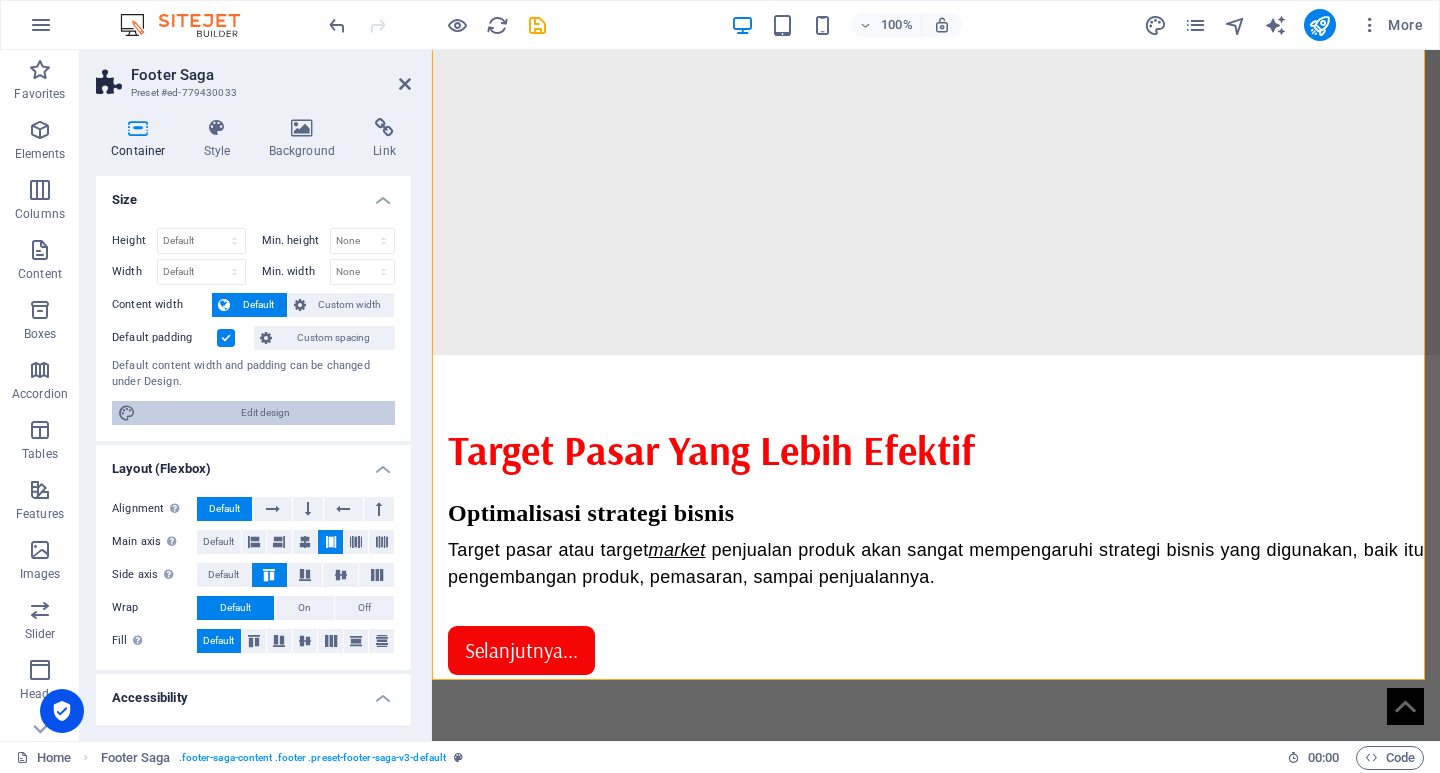 click on "Edit design" at bounding box center (265, 413) 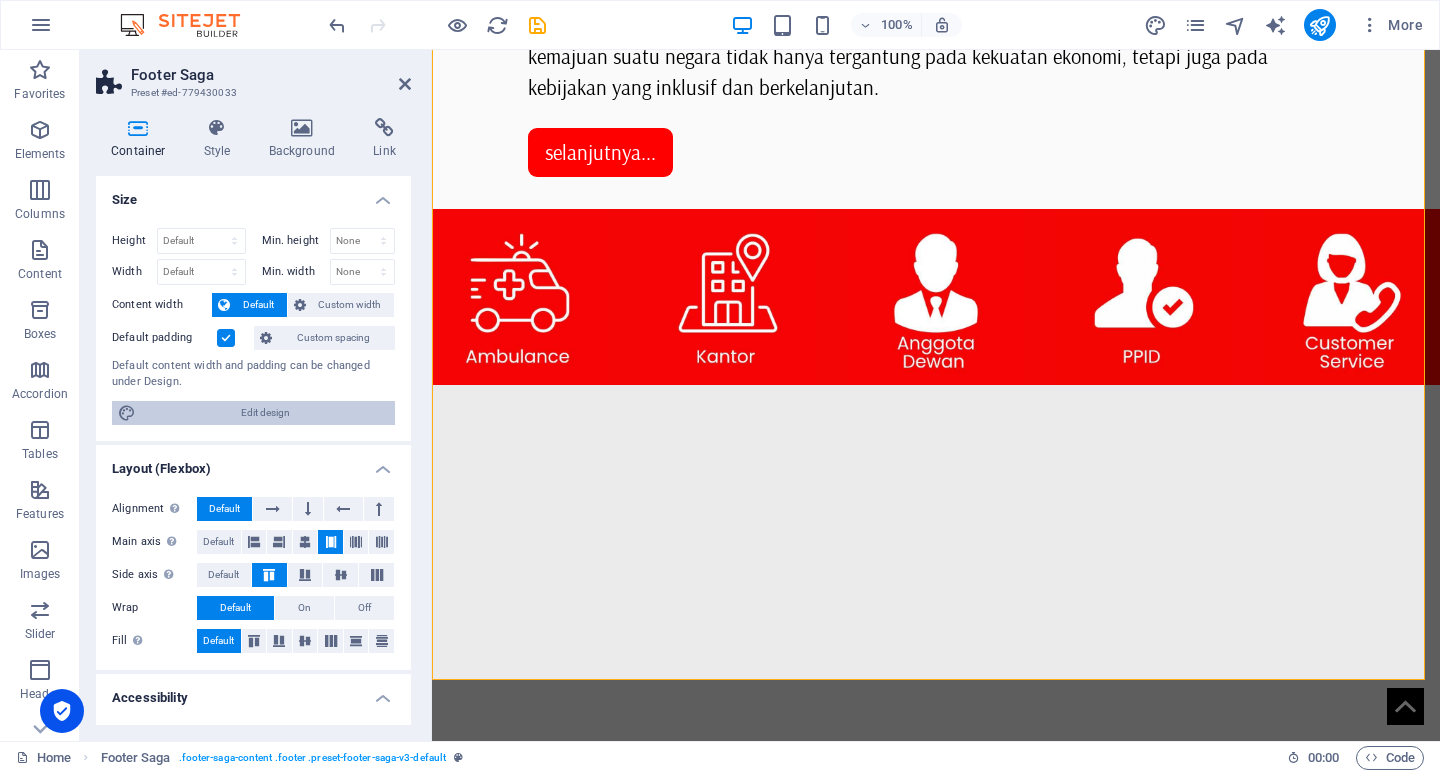 scroll, scrollTop: 1514, scrollLeft: 0, axis: vertical 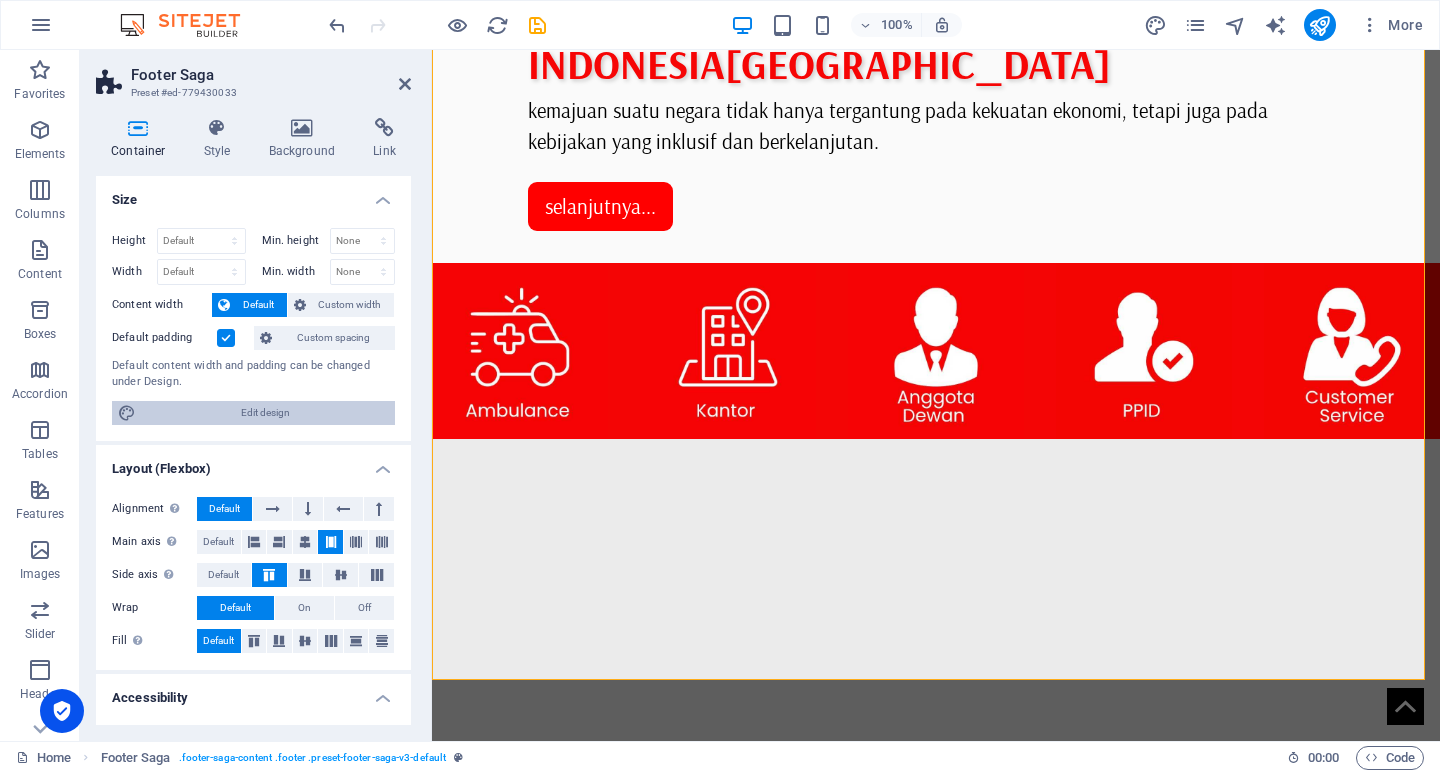 select on "rem" 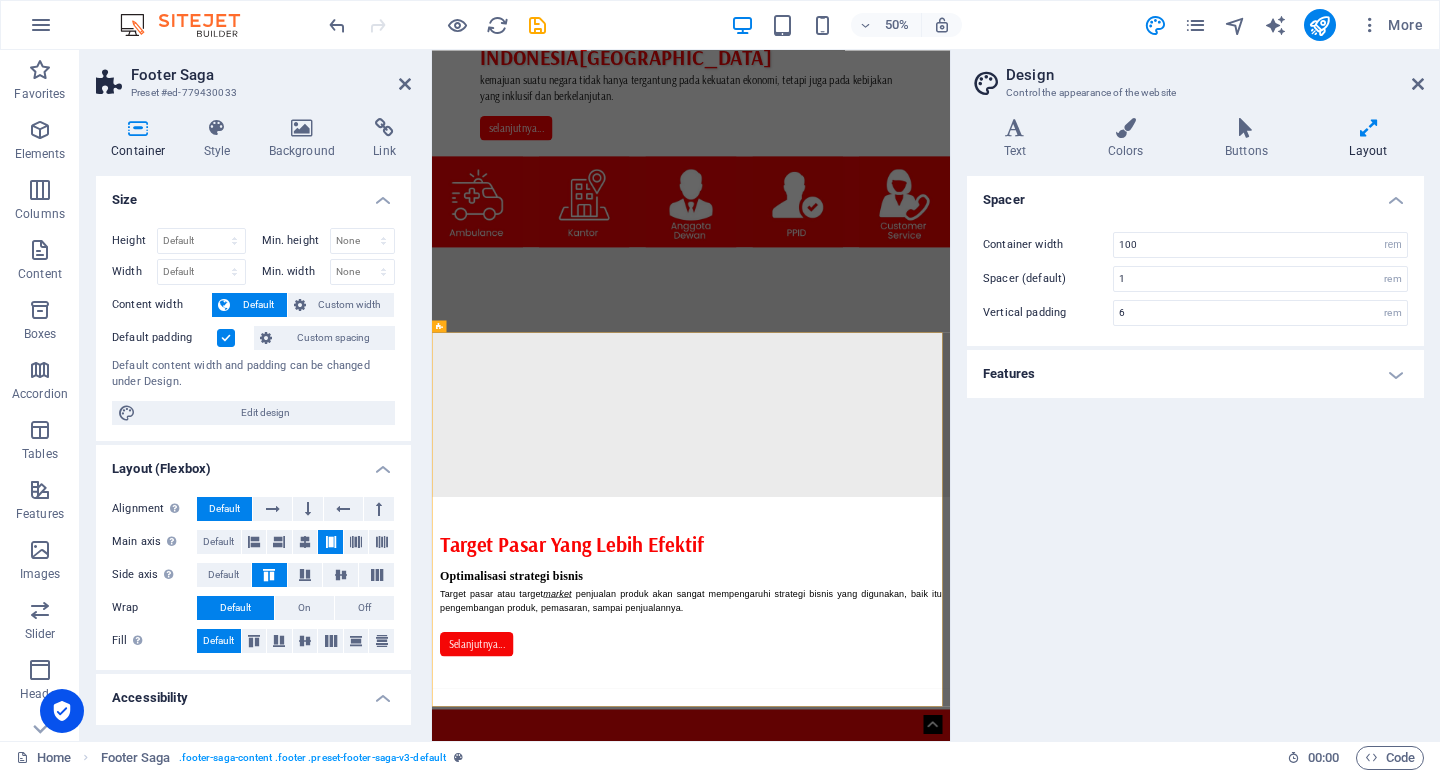 click on "Features" at bounding box center [1195, 374] 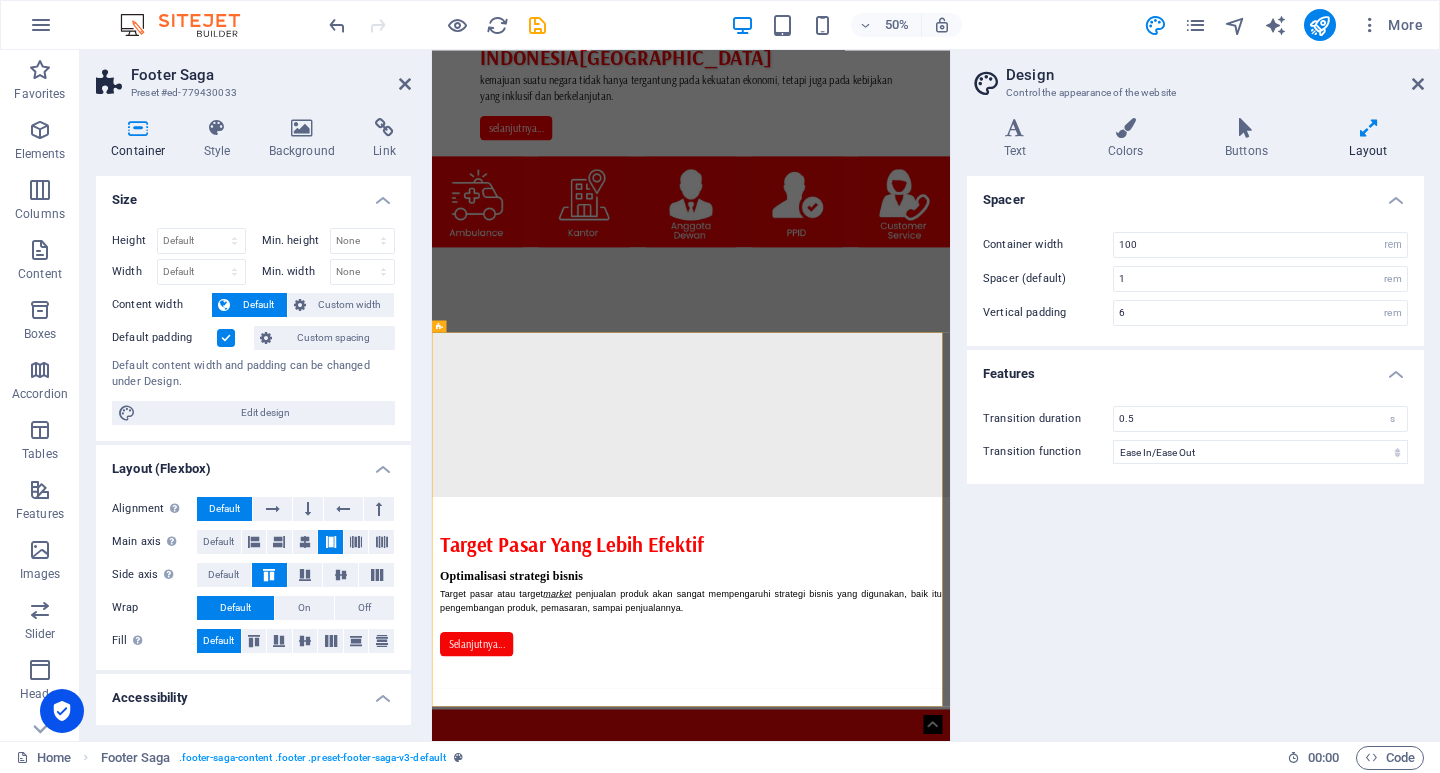 click on "Features" at bounding box center (1195, 368) 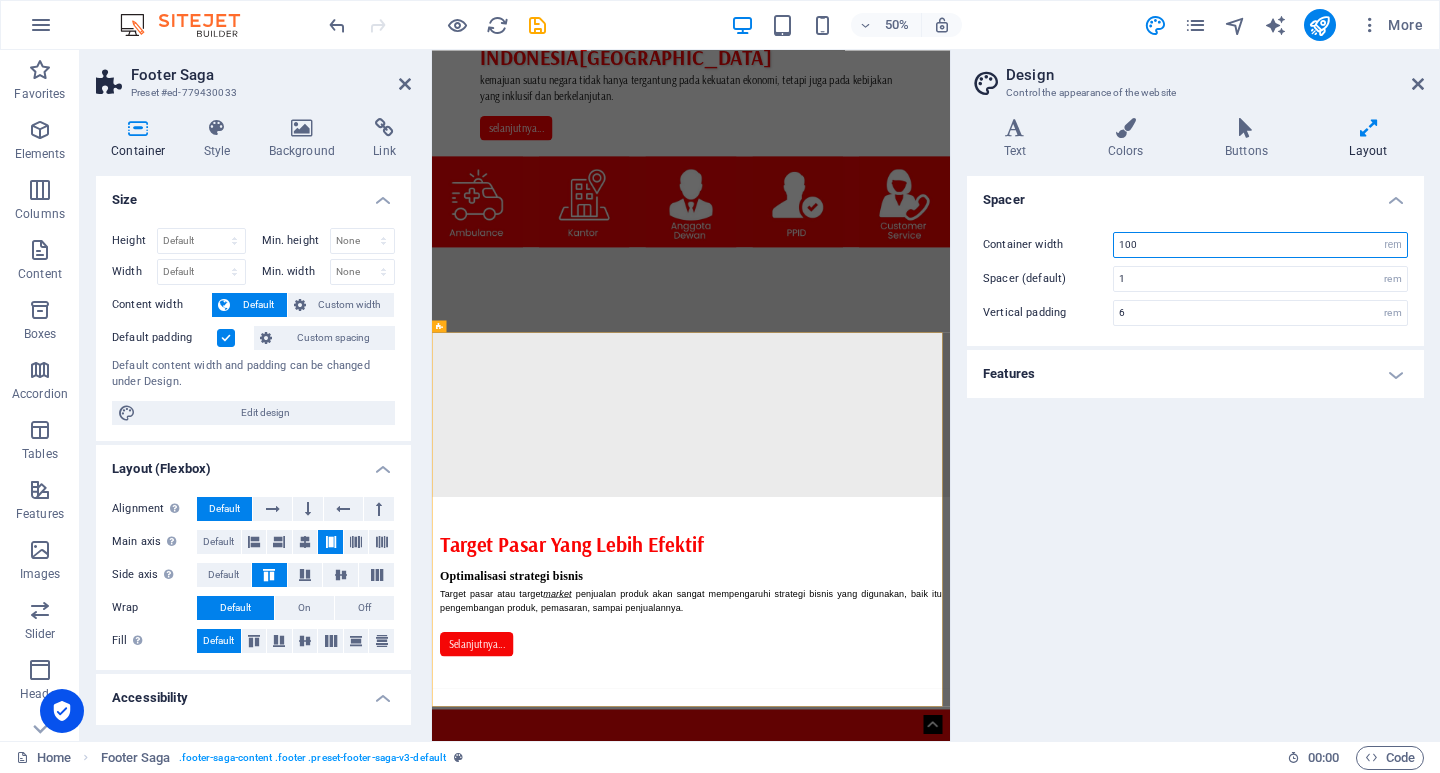drag, startPoint x: 1146, startPoint y: 237, endPoint x: 1089, endPoint y: 237, distance: 57 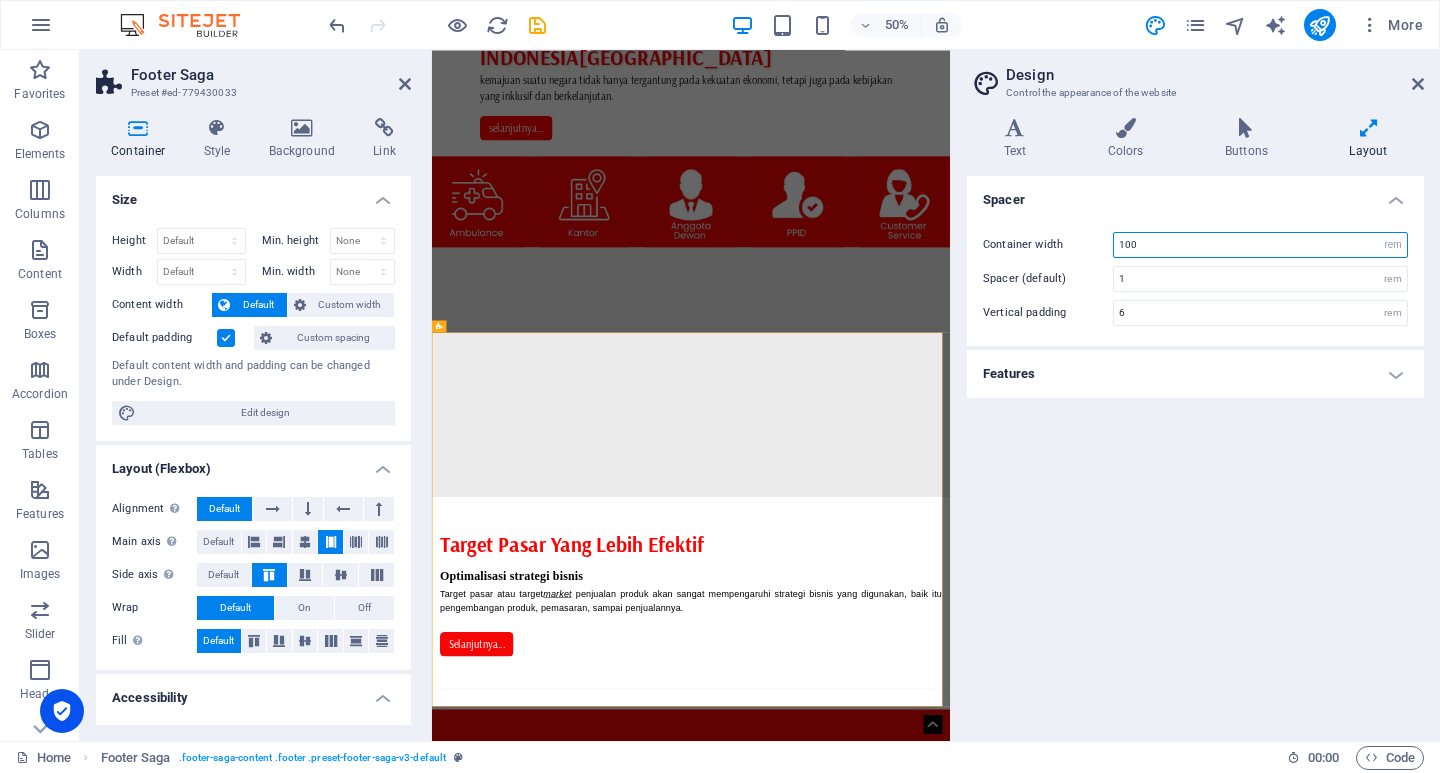 click on "Container width 100 rem px" at bounding box center [1195, 245] 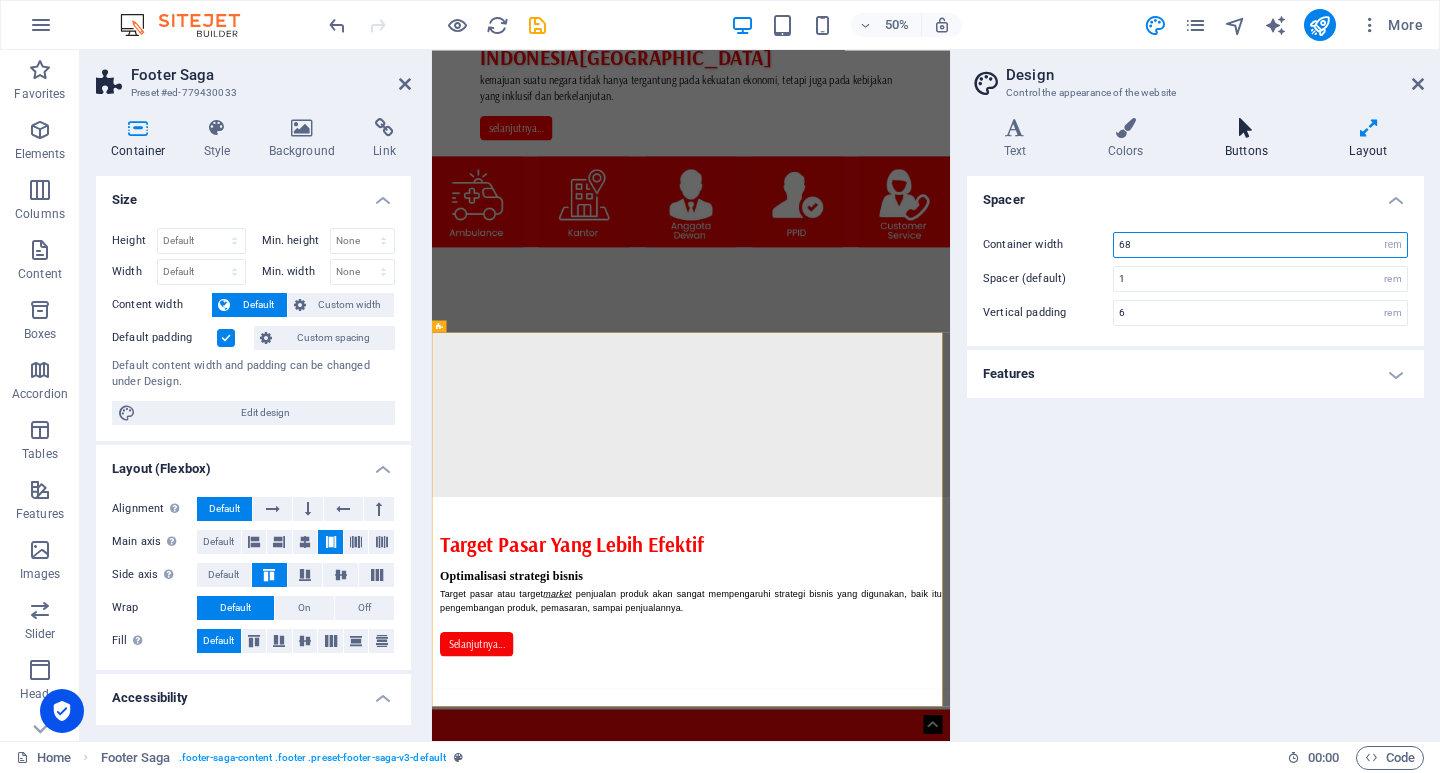 type on "68" 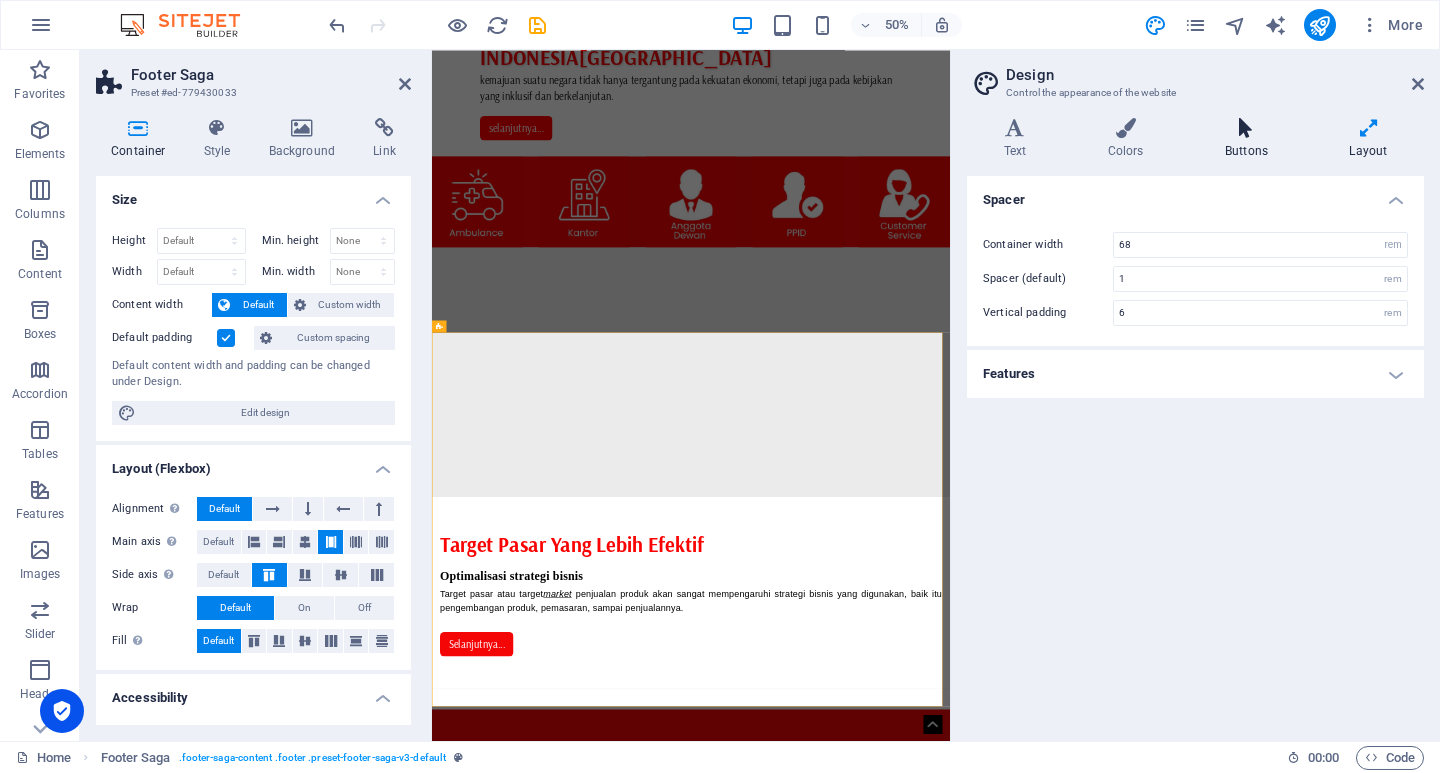 click at bounding box center [1246, 128] 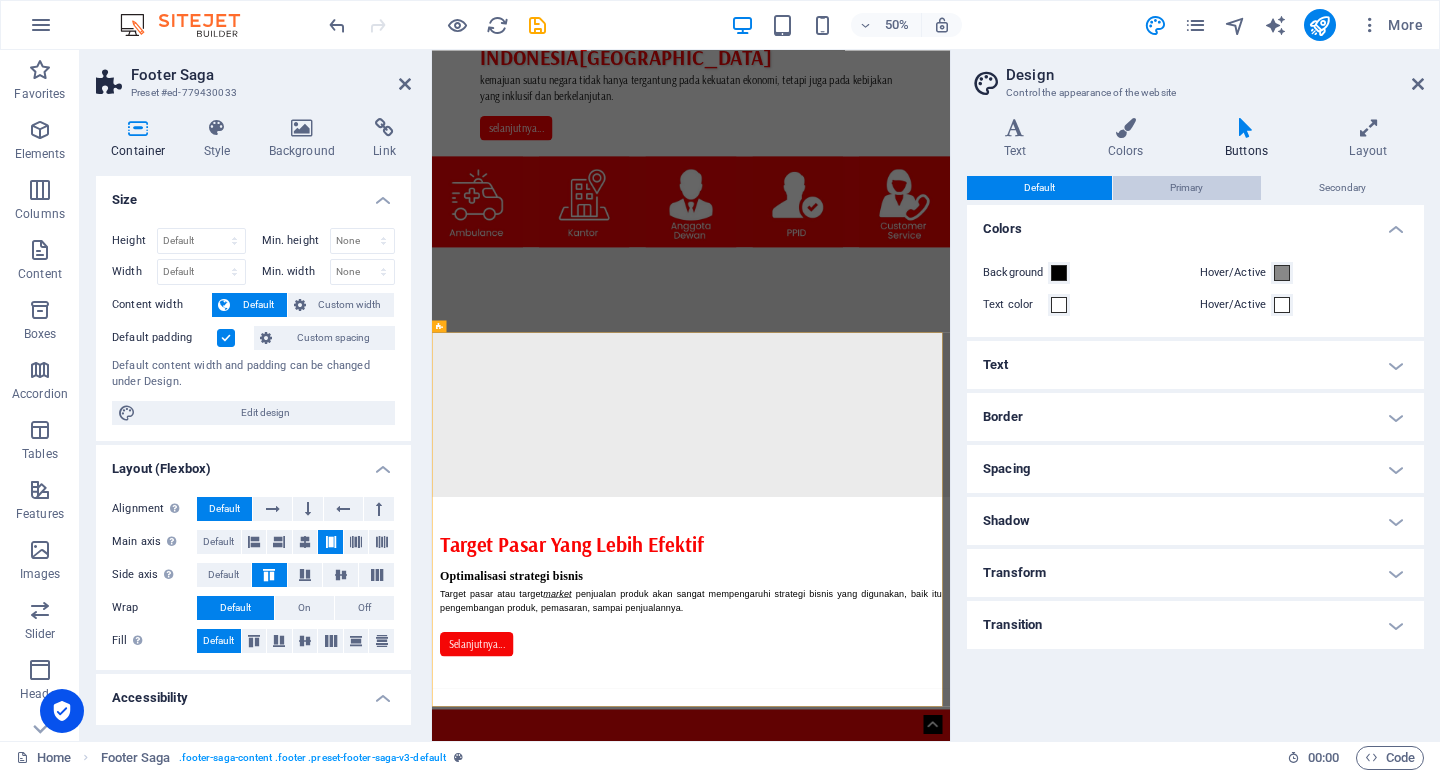 click on "Primary" at bounding box center [1186, 188] 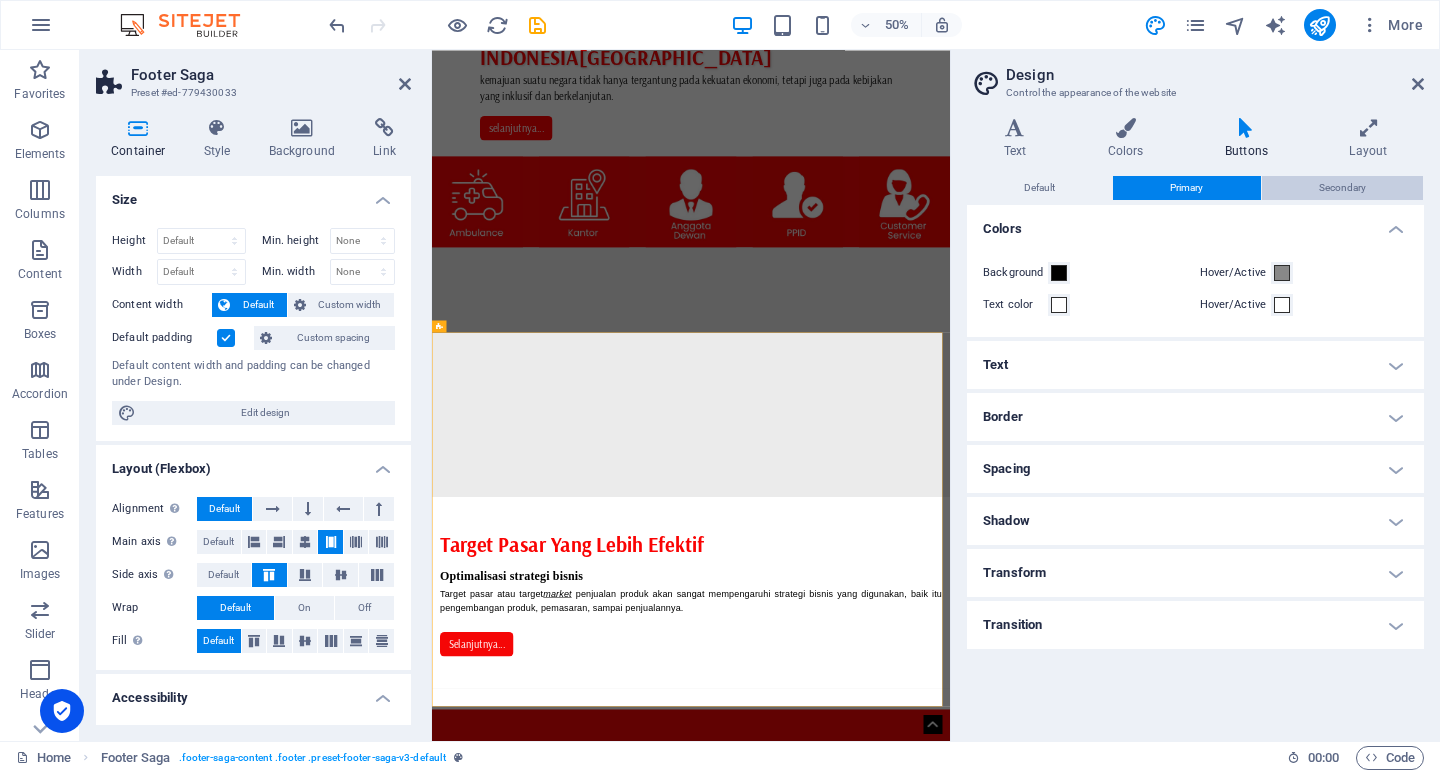click on "Secondary" at bounding box center [1342, 188] 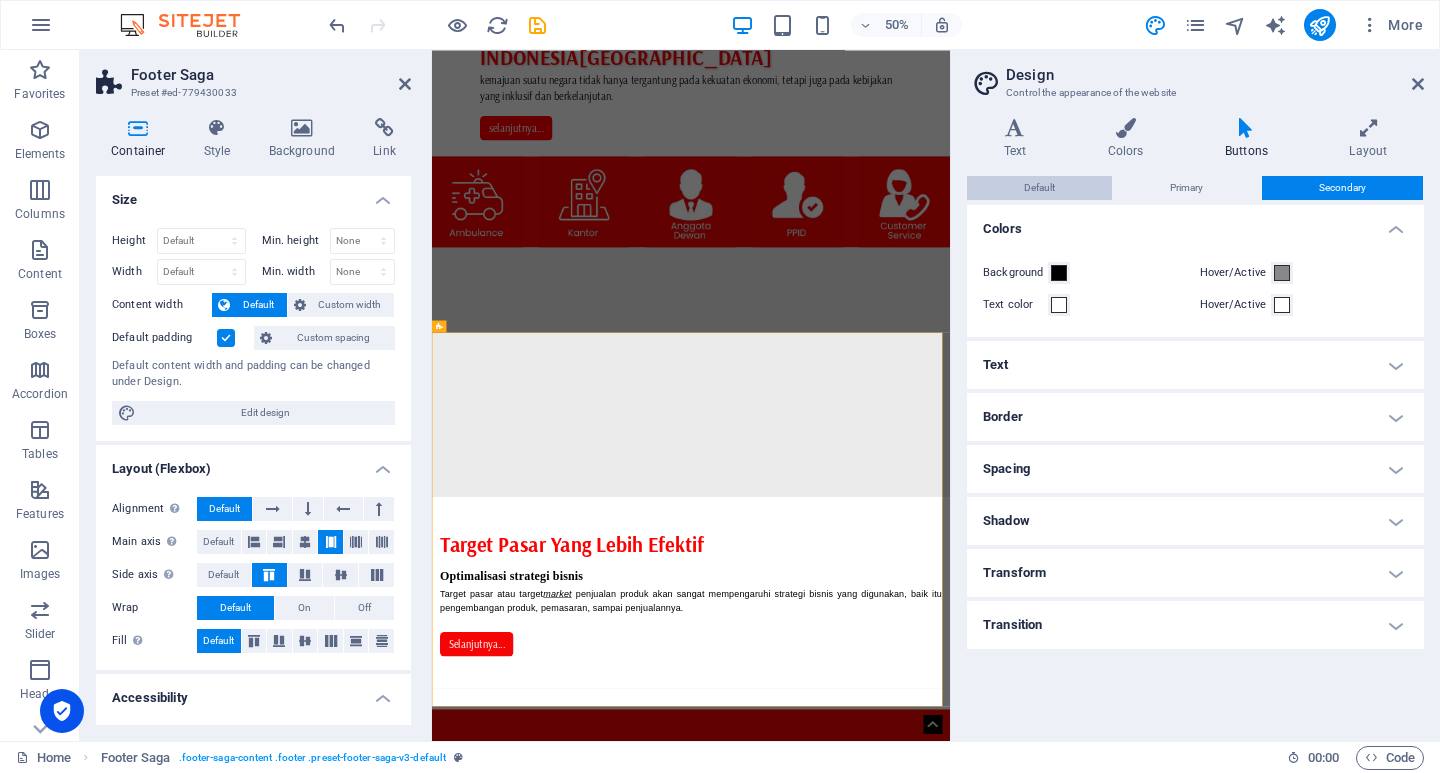 click on "Default" at bounding box center (1039, 188) 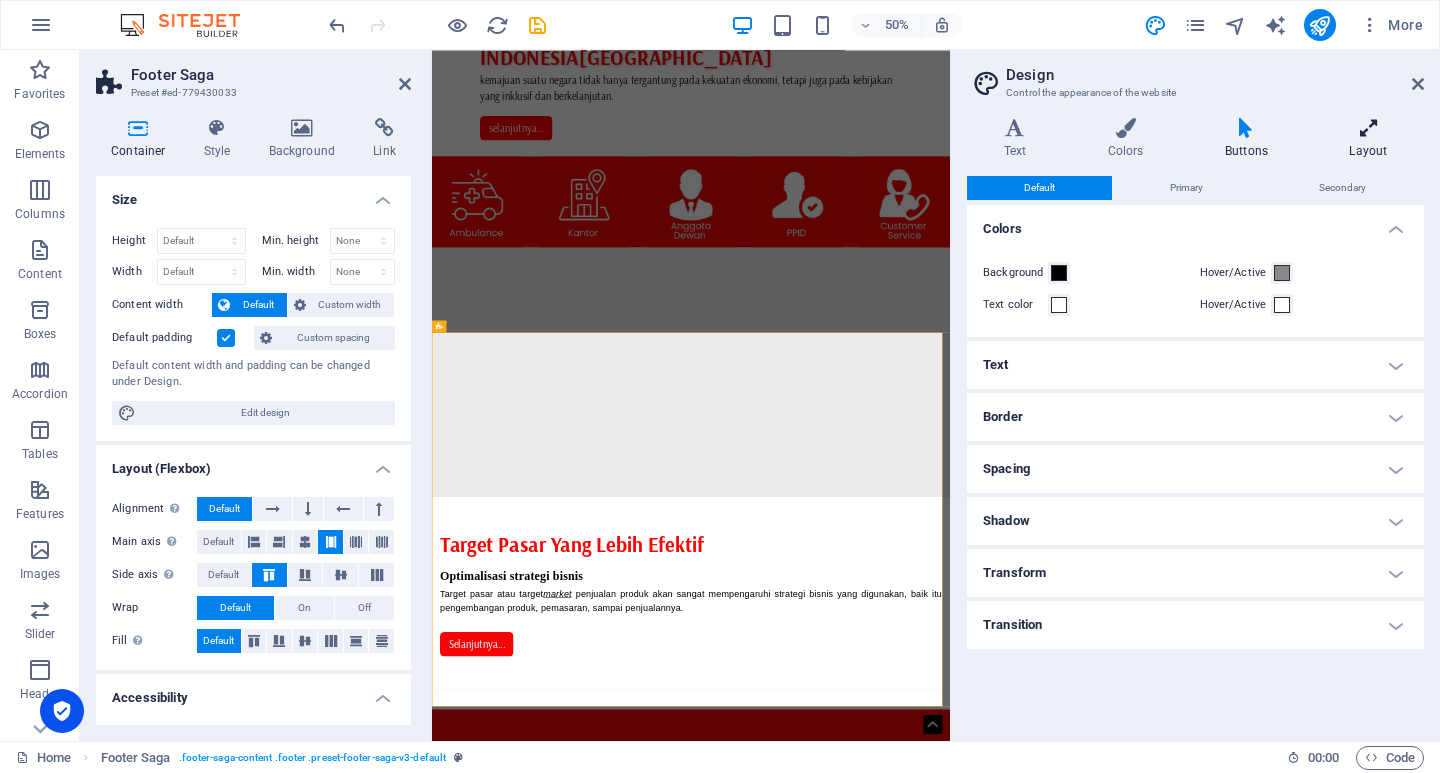 click at bounding box center (1368, 128) 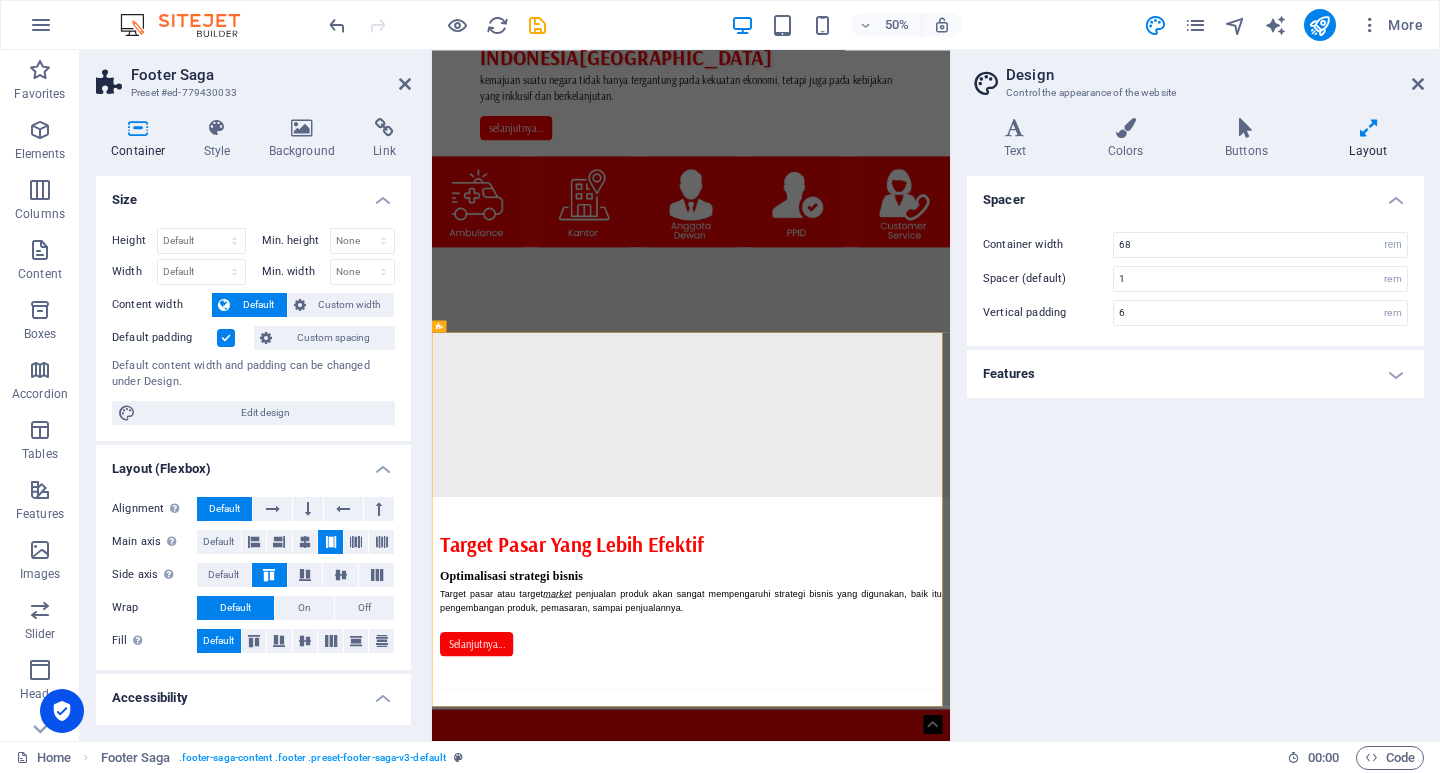 click at bounding box center (1368, 128) 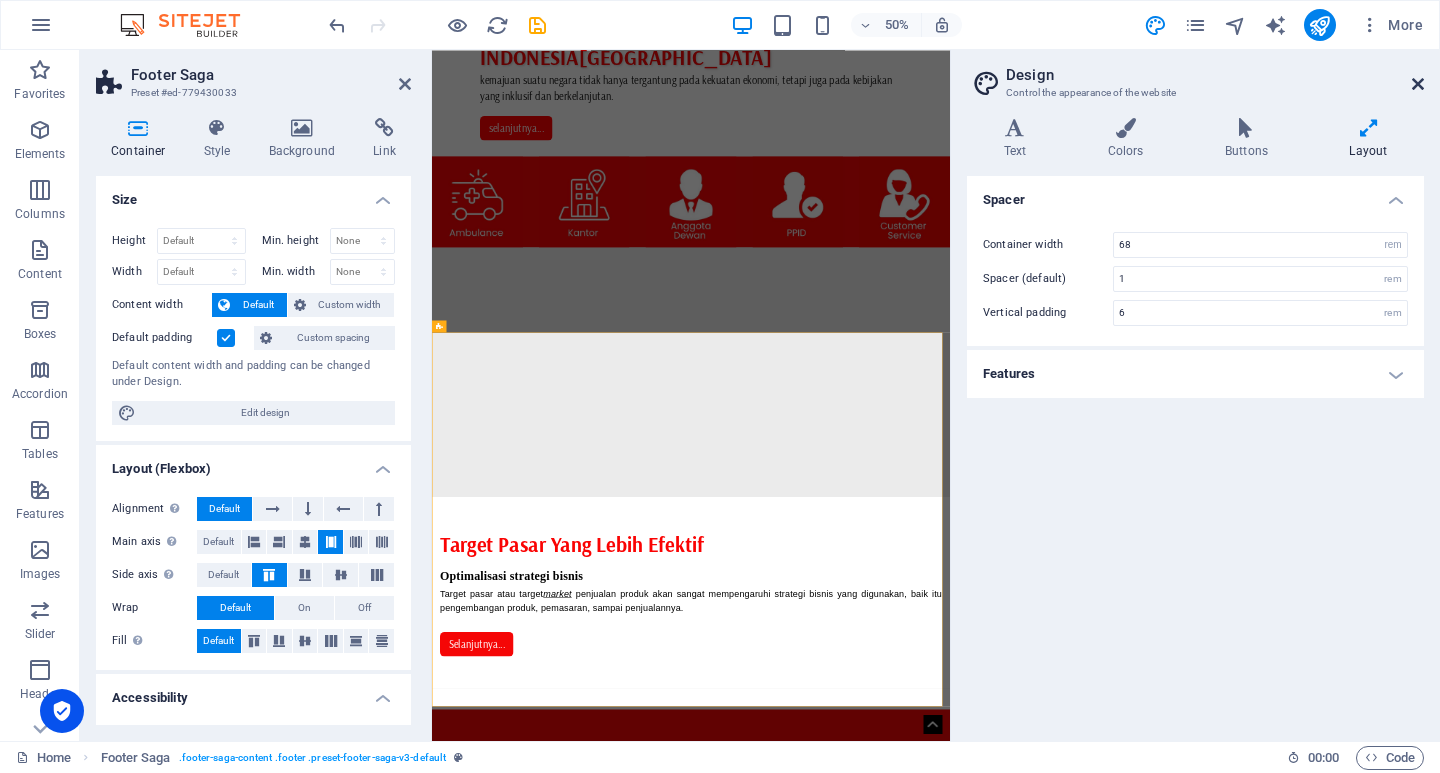 click at bounding box center (1418, 84) 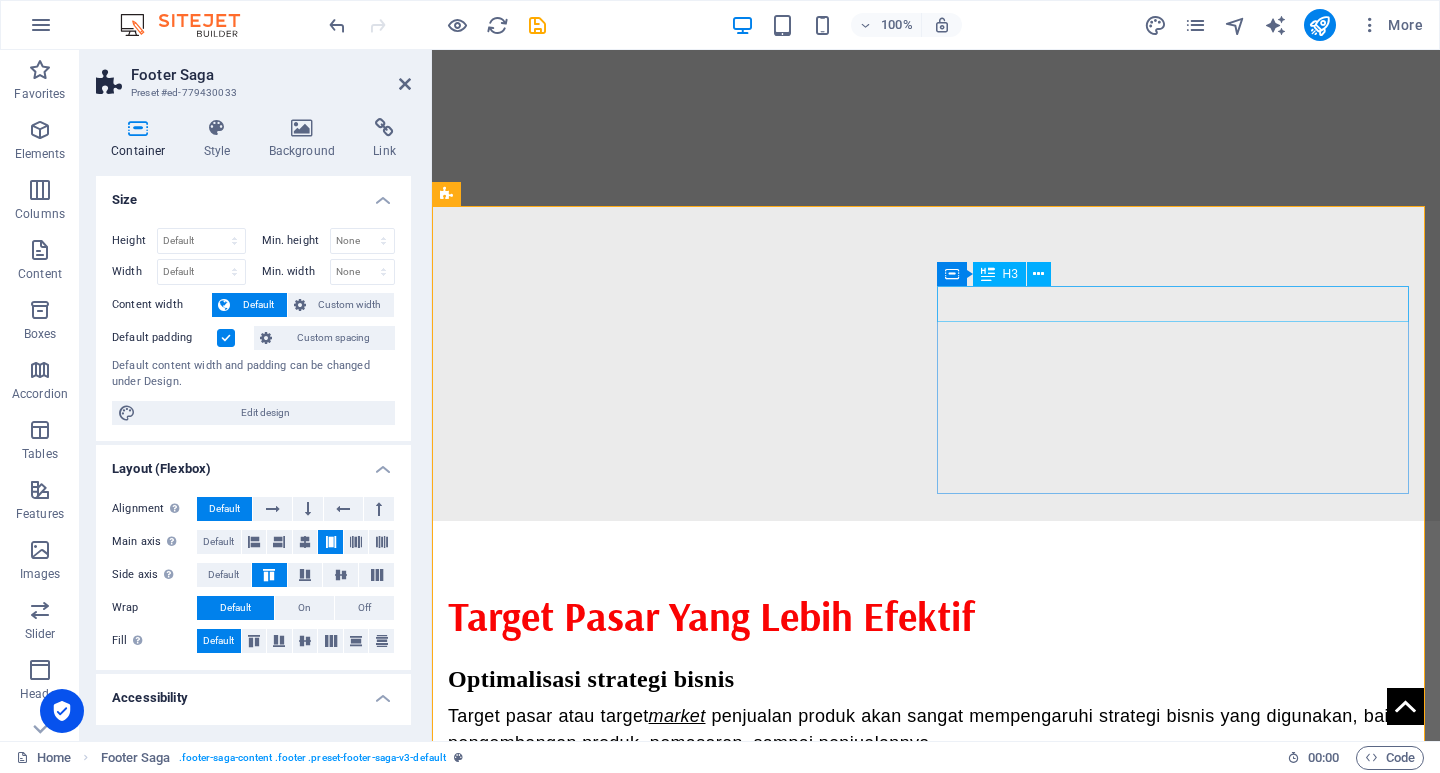 scroll, scrollTop: 1492, scrollLeft: 0, axis: vertical 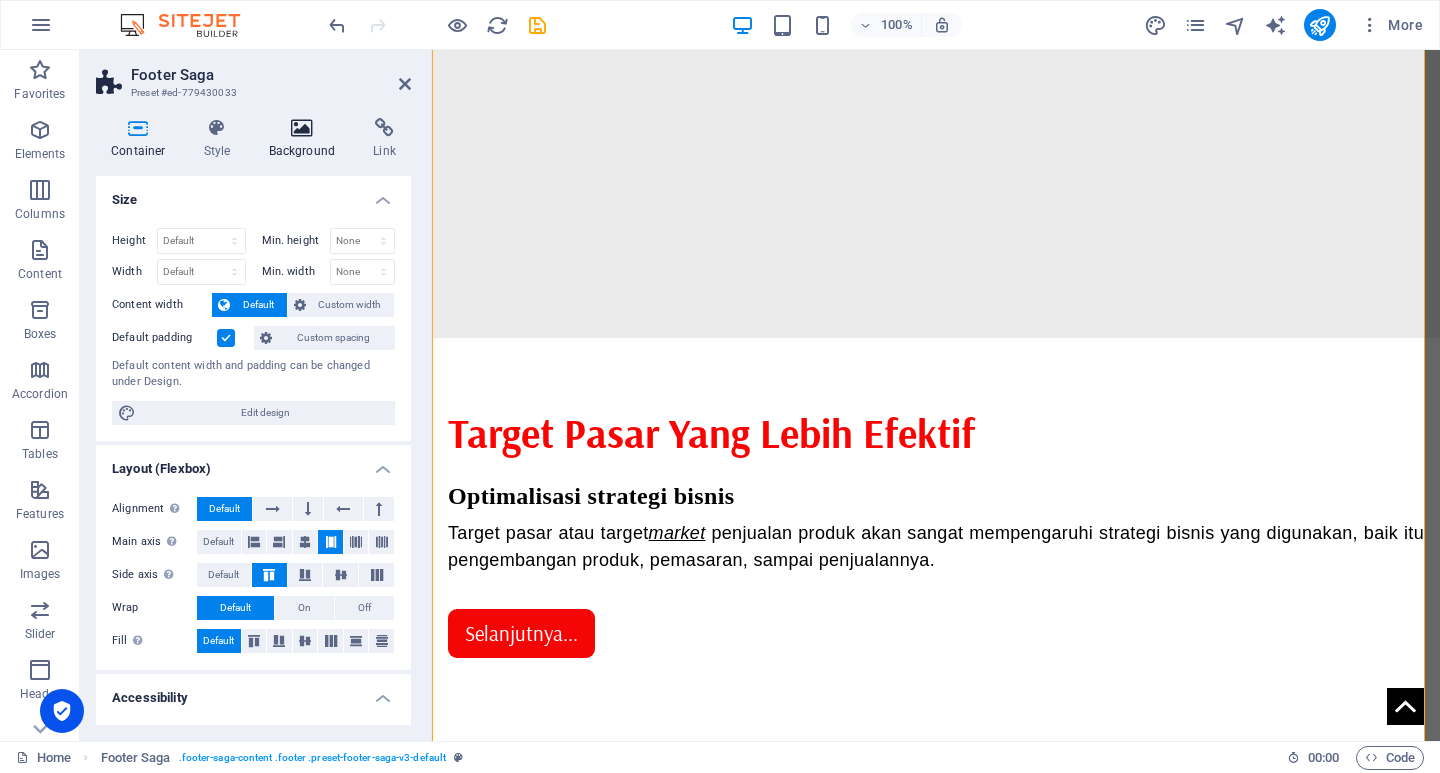 click on "Background" at bounding box center (306, 139) 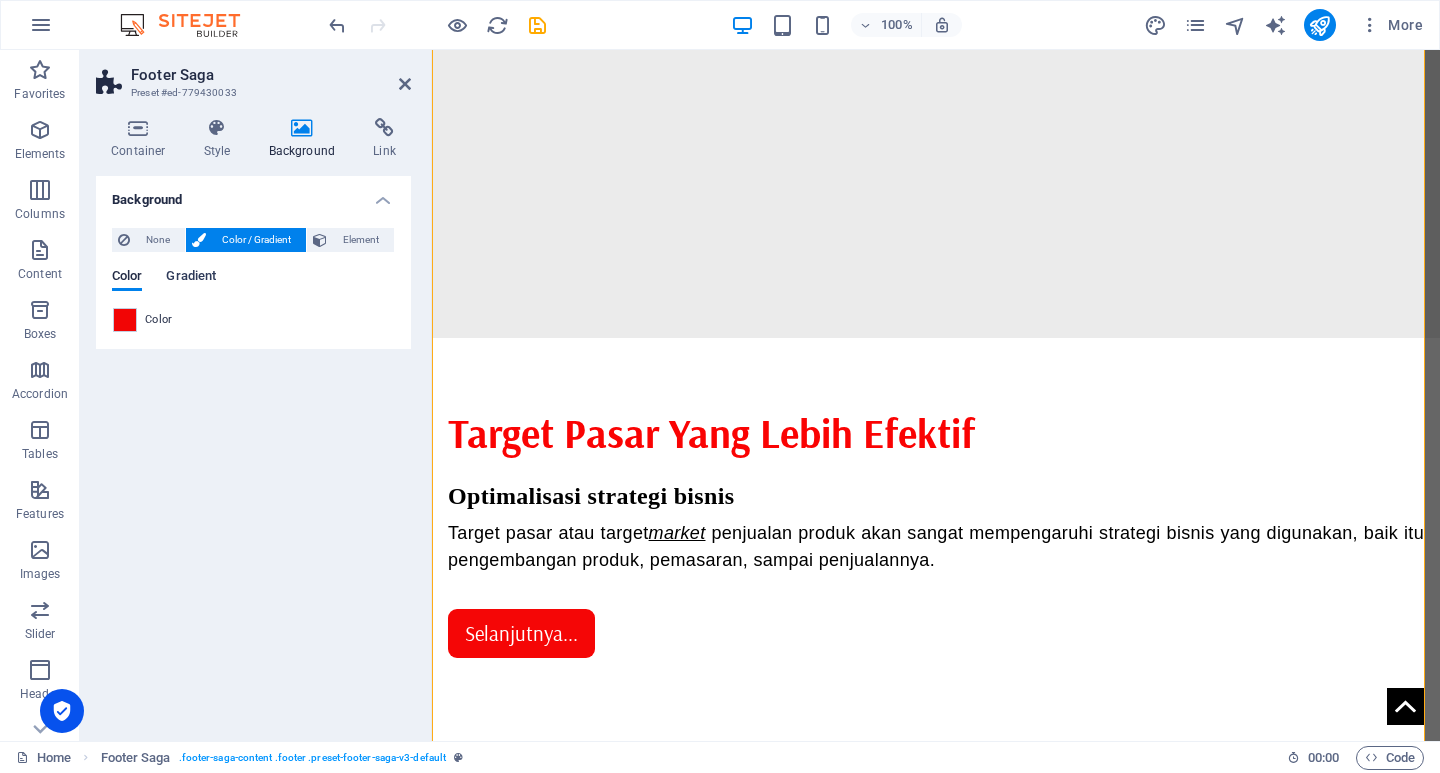 click on "Gradient" at bounding box center (191, 278) 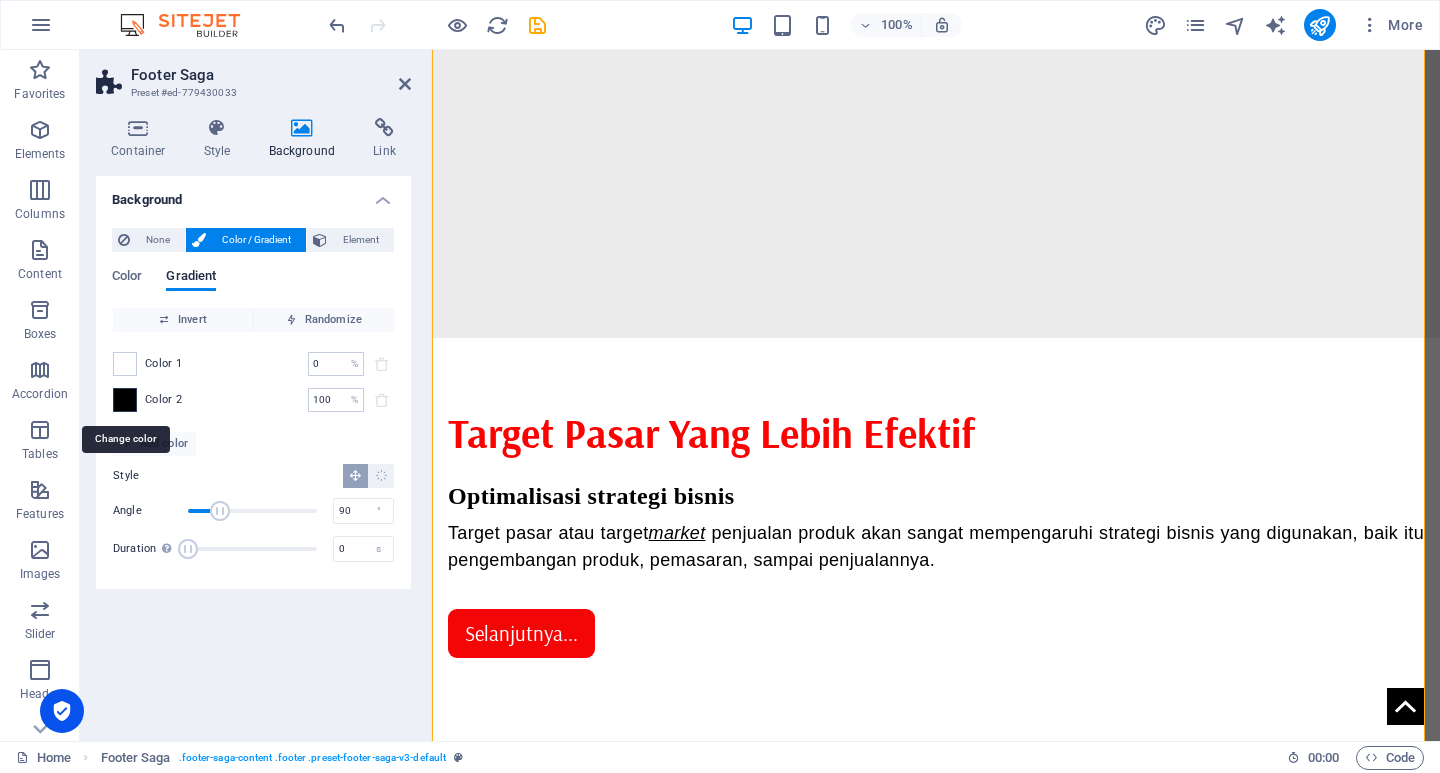 click at bounding box center (125, 400) 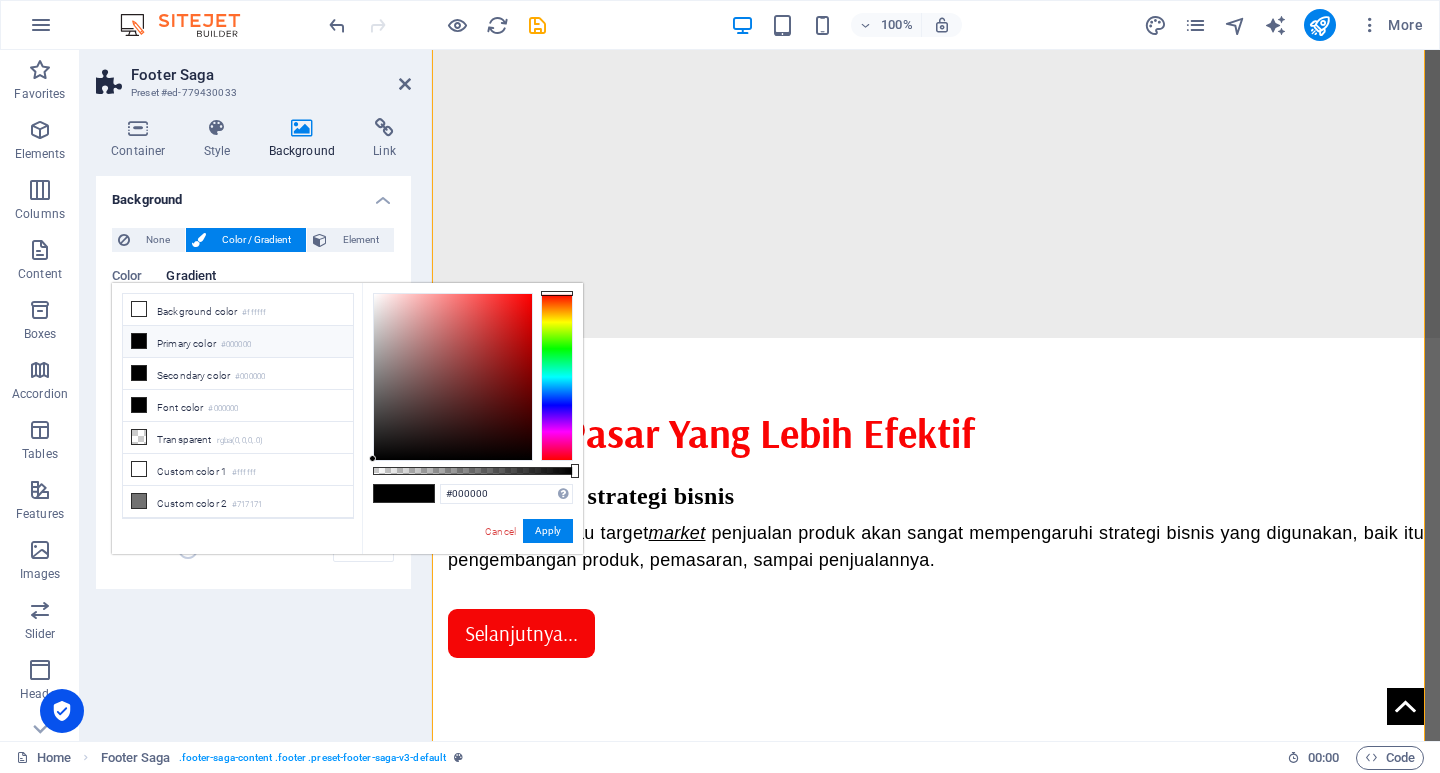 click on "Primary color
#000000" at bounding box center (238, 342) 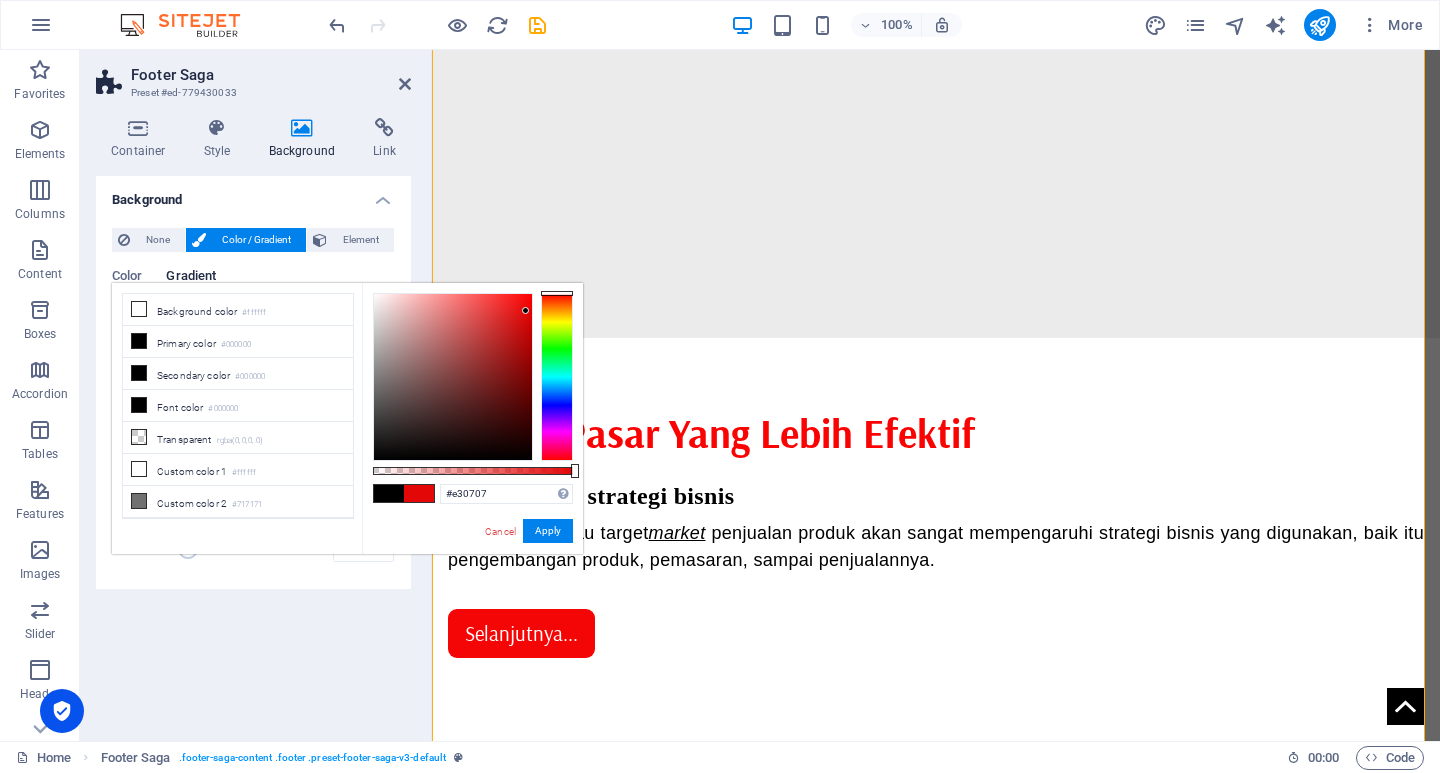 click at bounding box center [453, 377] 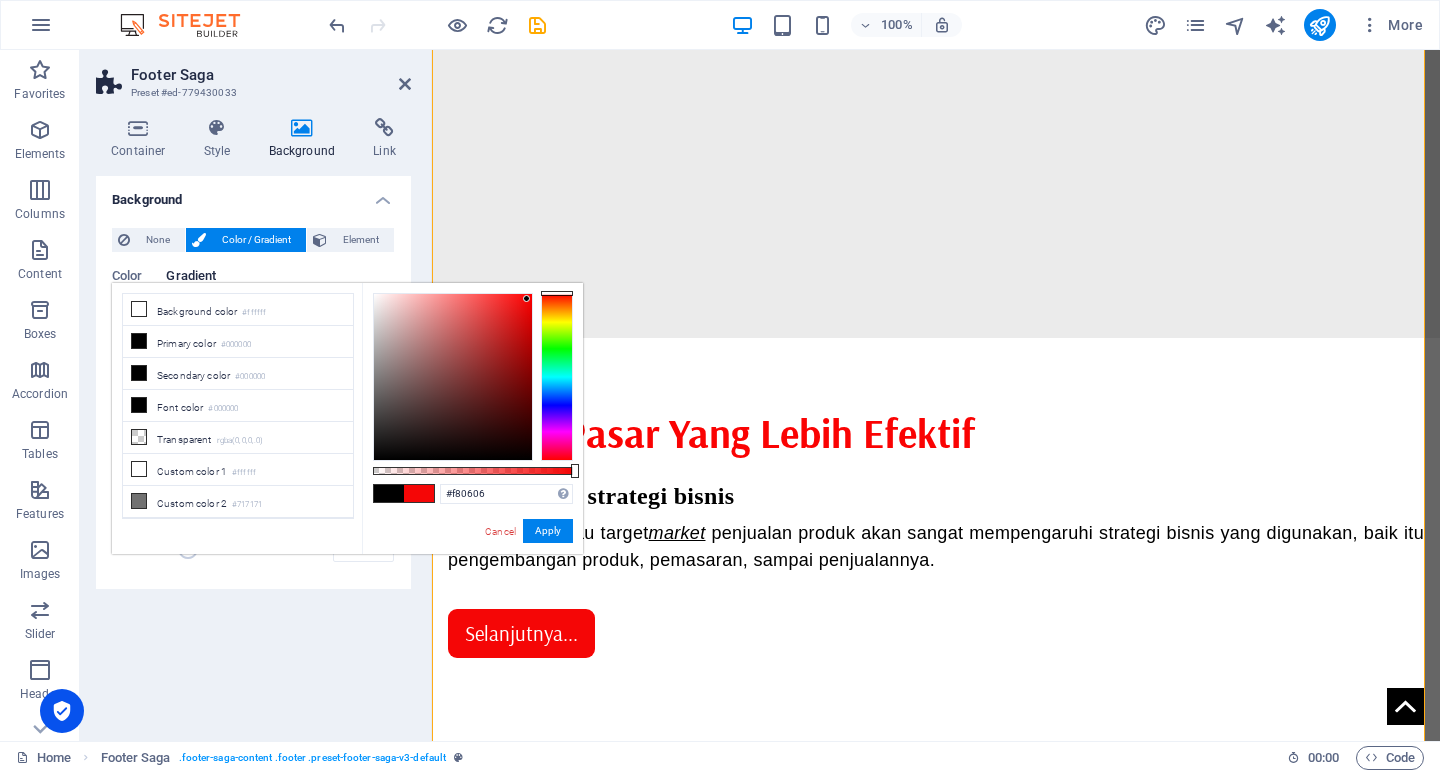 type on "#fa0606" 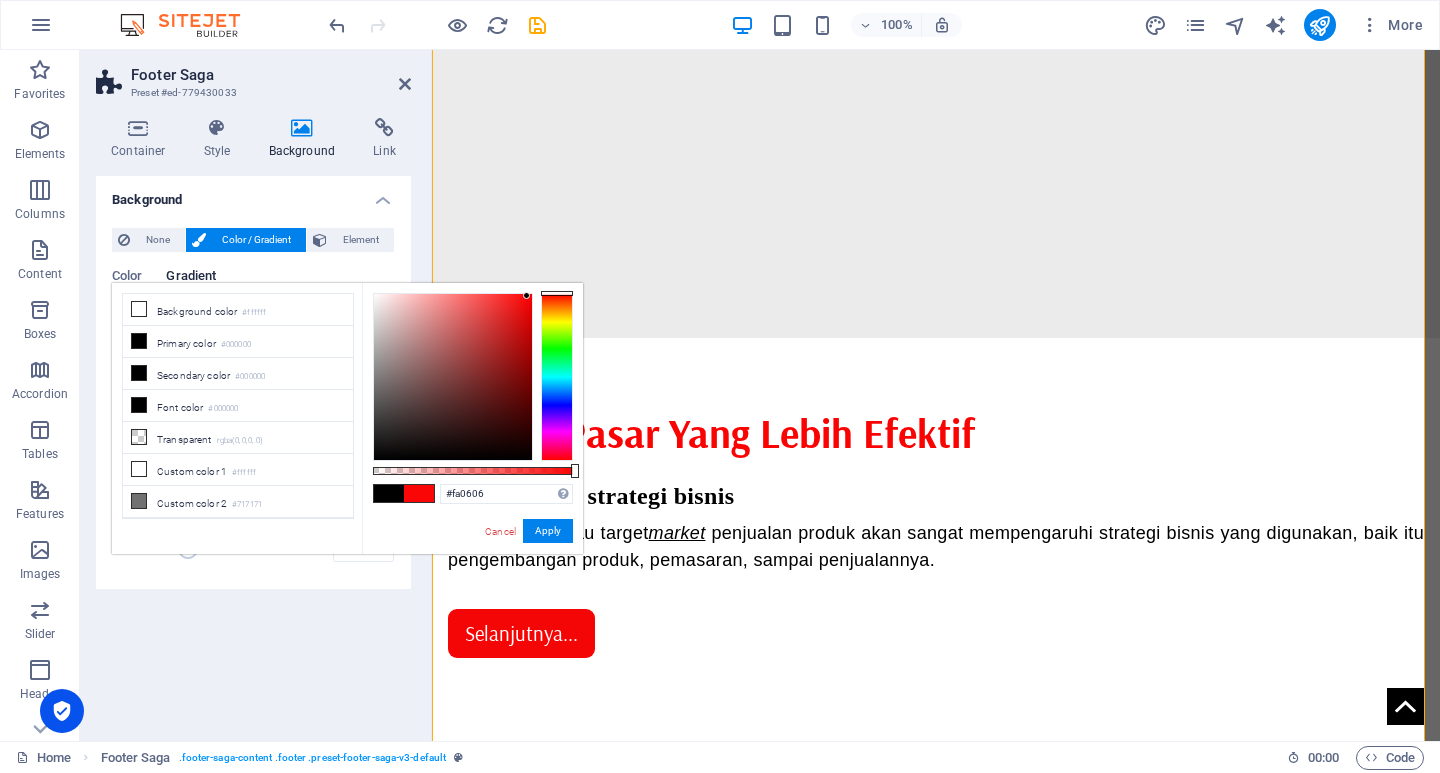 drag, startPoint x: 526, startPoint y: 311, endPoint x: 527, endPoint y: 296, distance: 15.033297 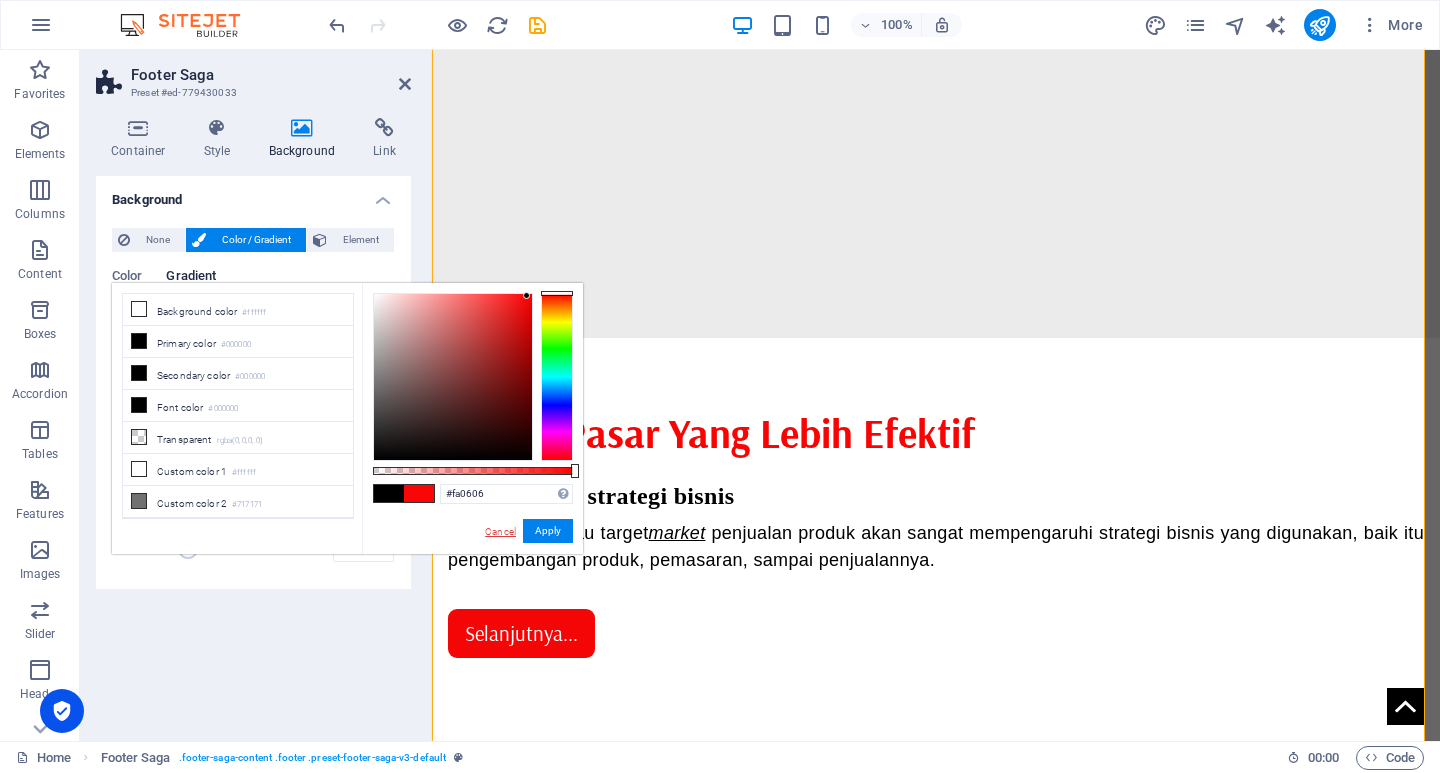 click on "Cancel" at bounding box center [500, 531] 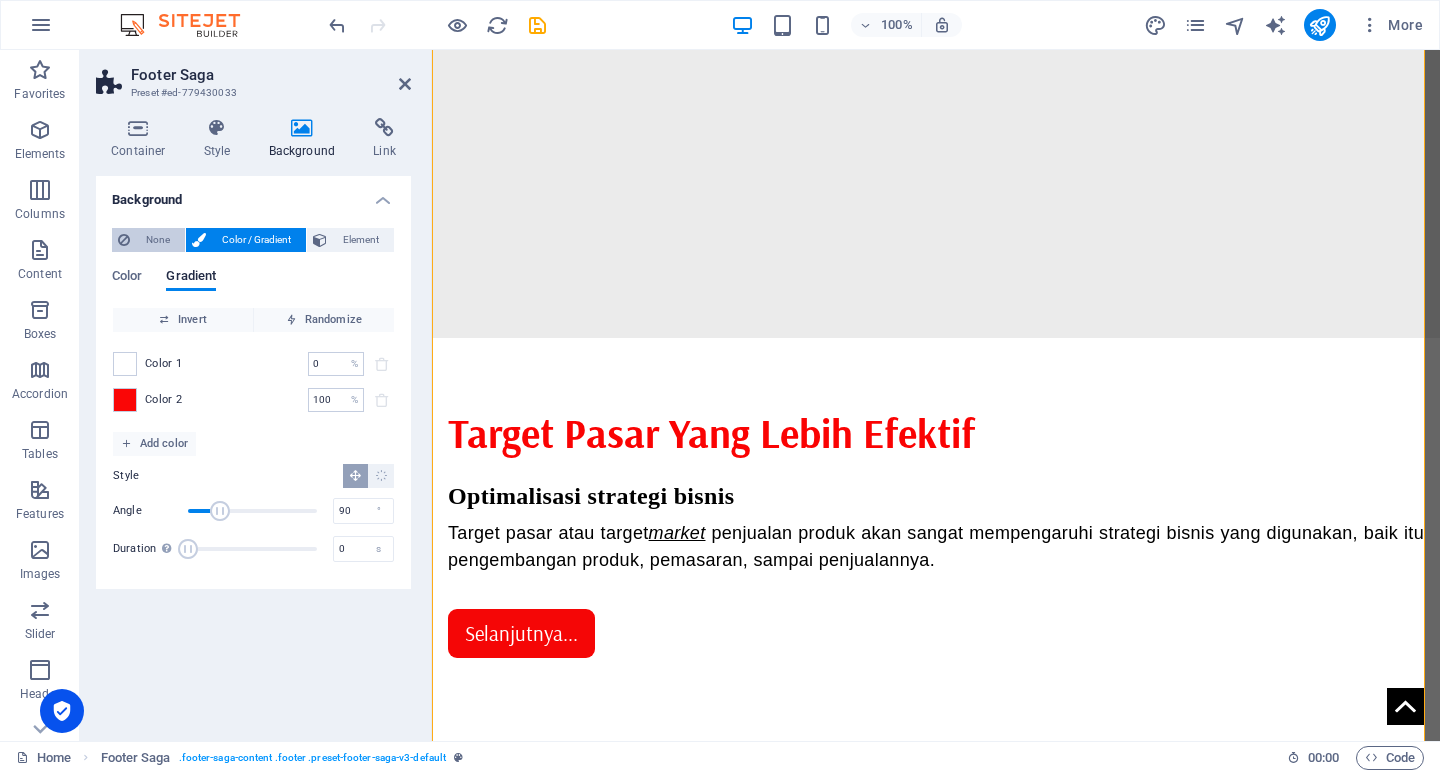 click on "None" at bounding box center (157, 240) 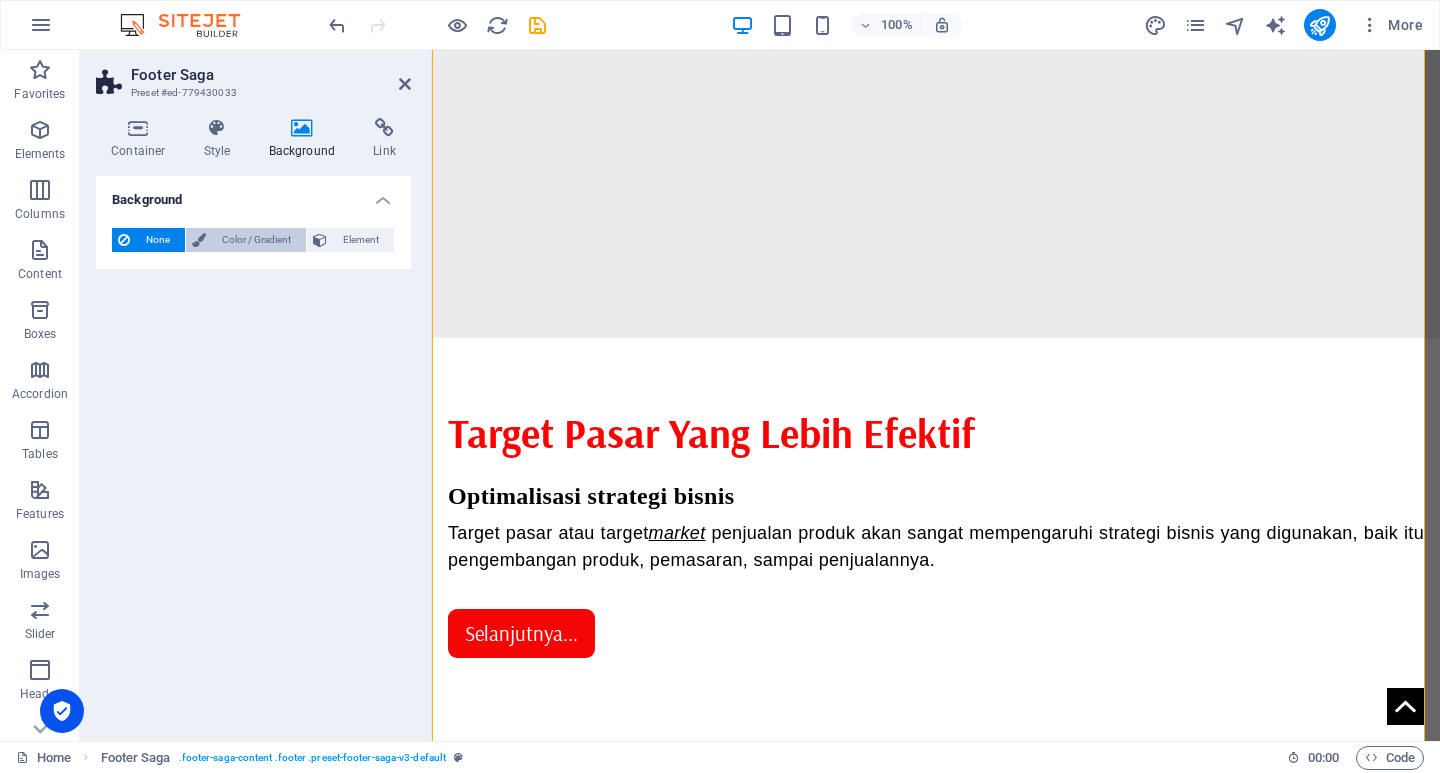 click on "Color / Gradient" at bounding box center [256, 240] 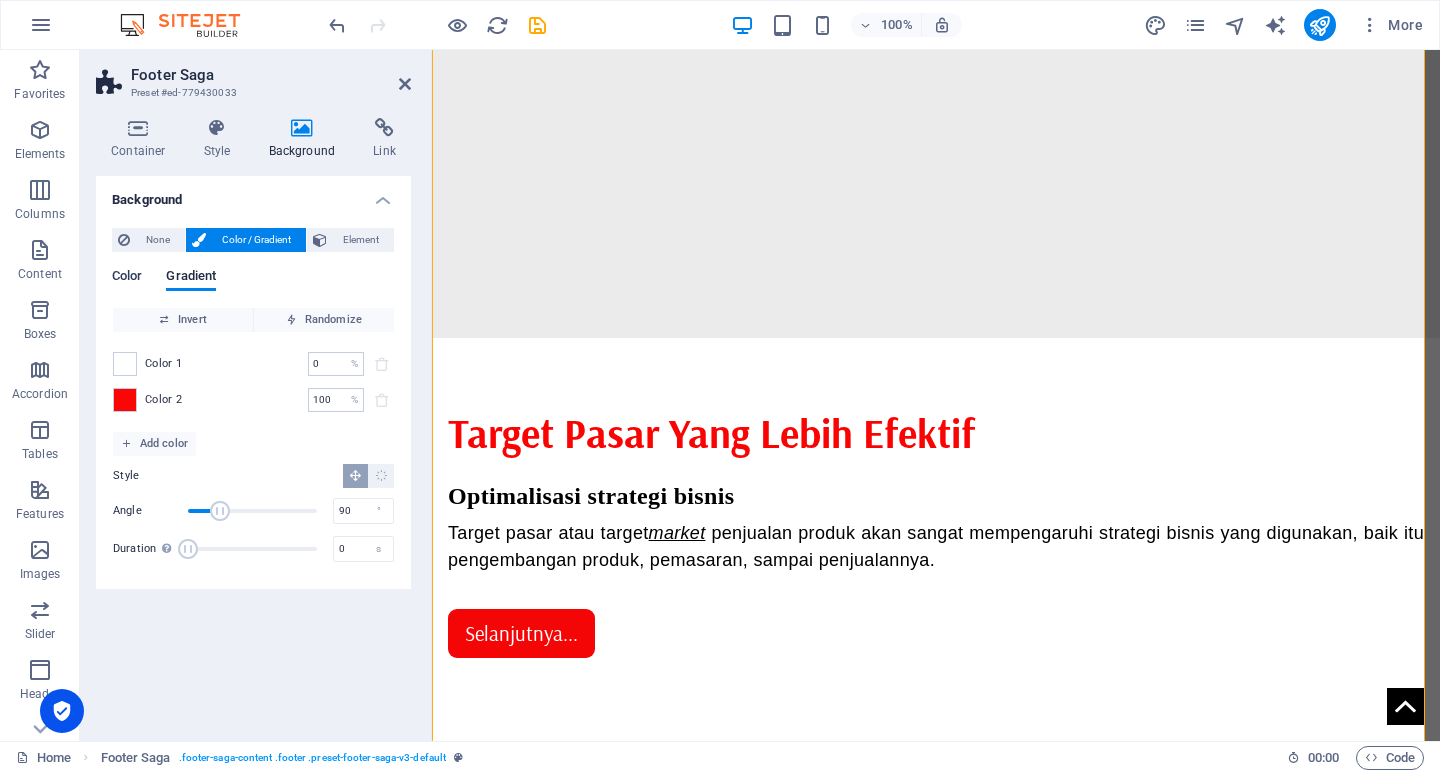 click on "Color" at bounding box center [127, 278] 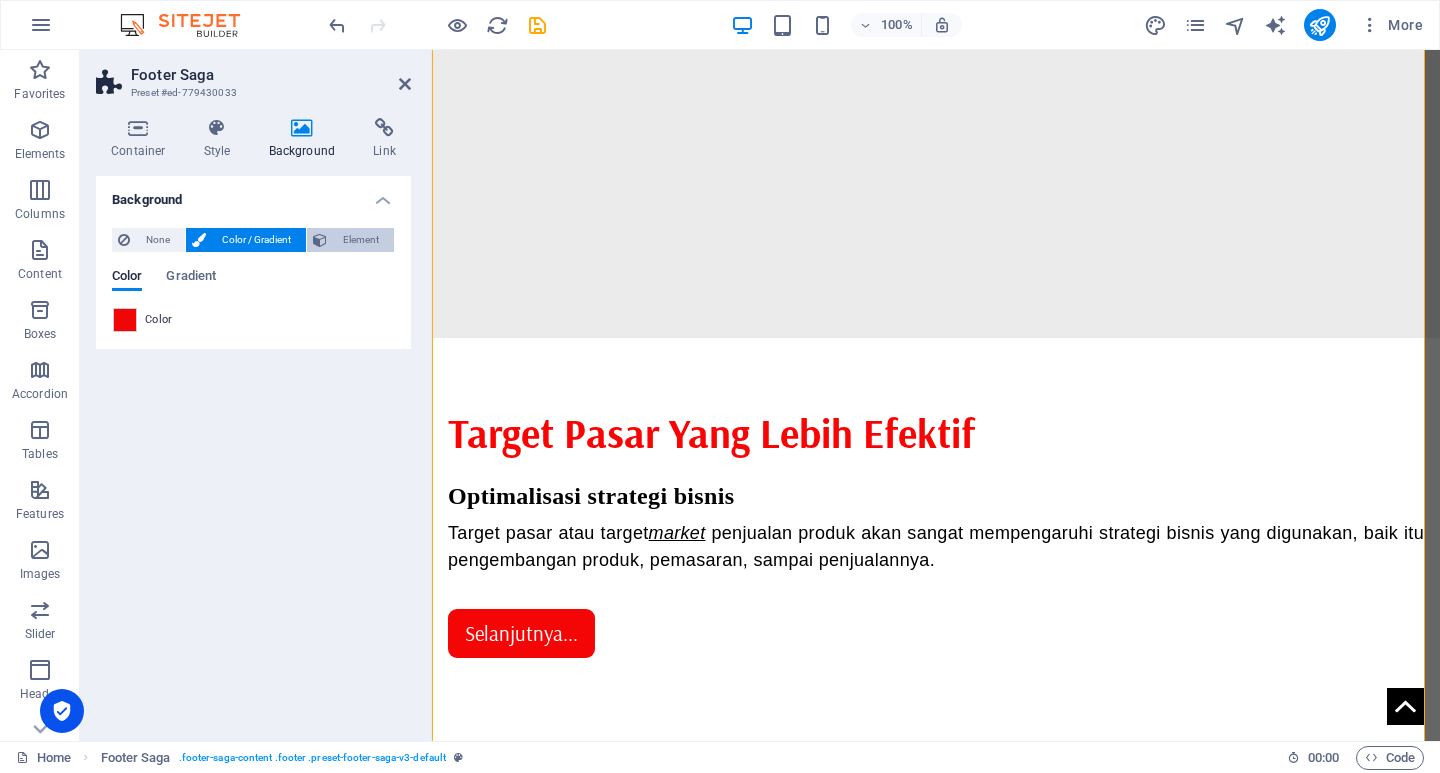 click on "Element" at bounding box center (360, 240) 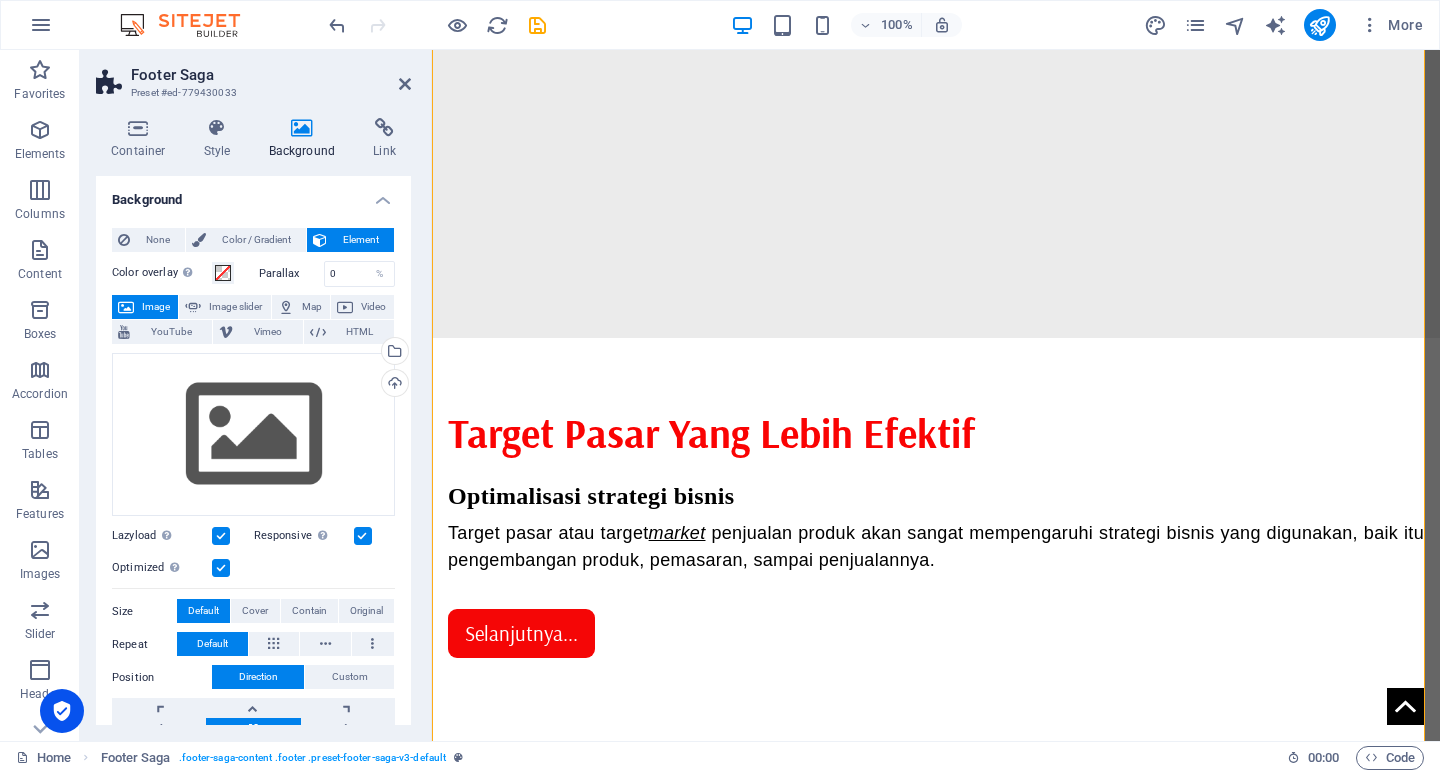 click at bounding box center [221, 536] 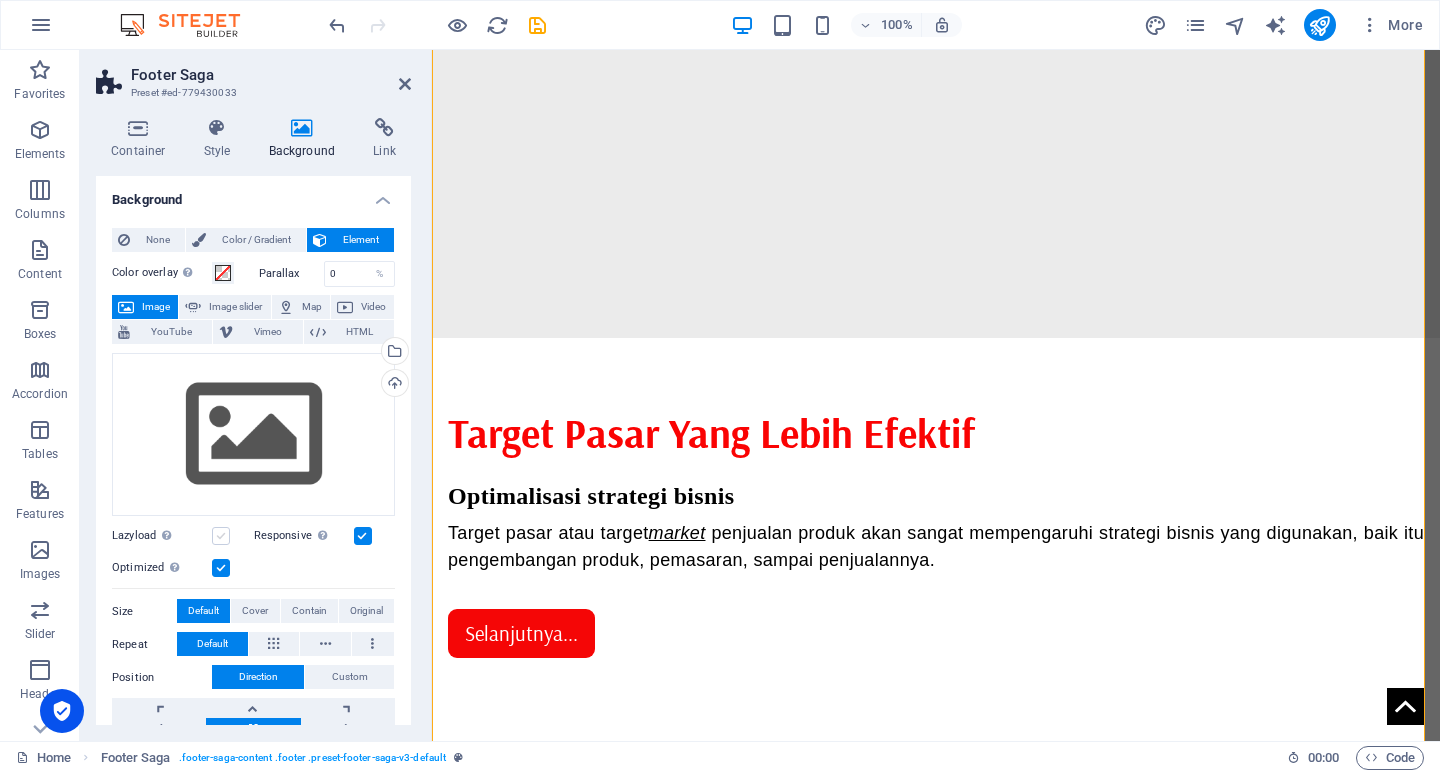 click at bounding box center (221, 536) 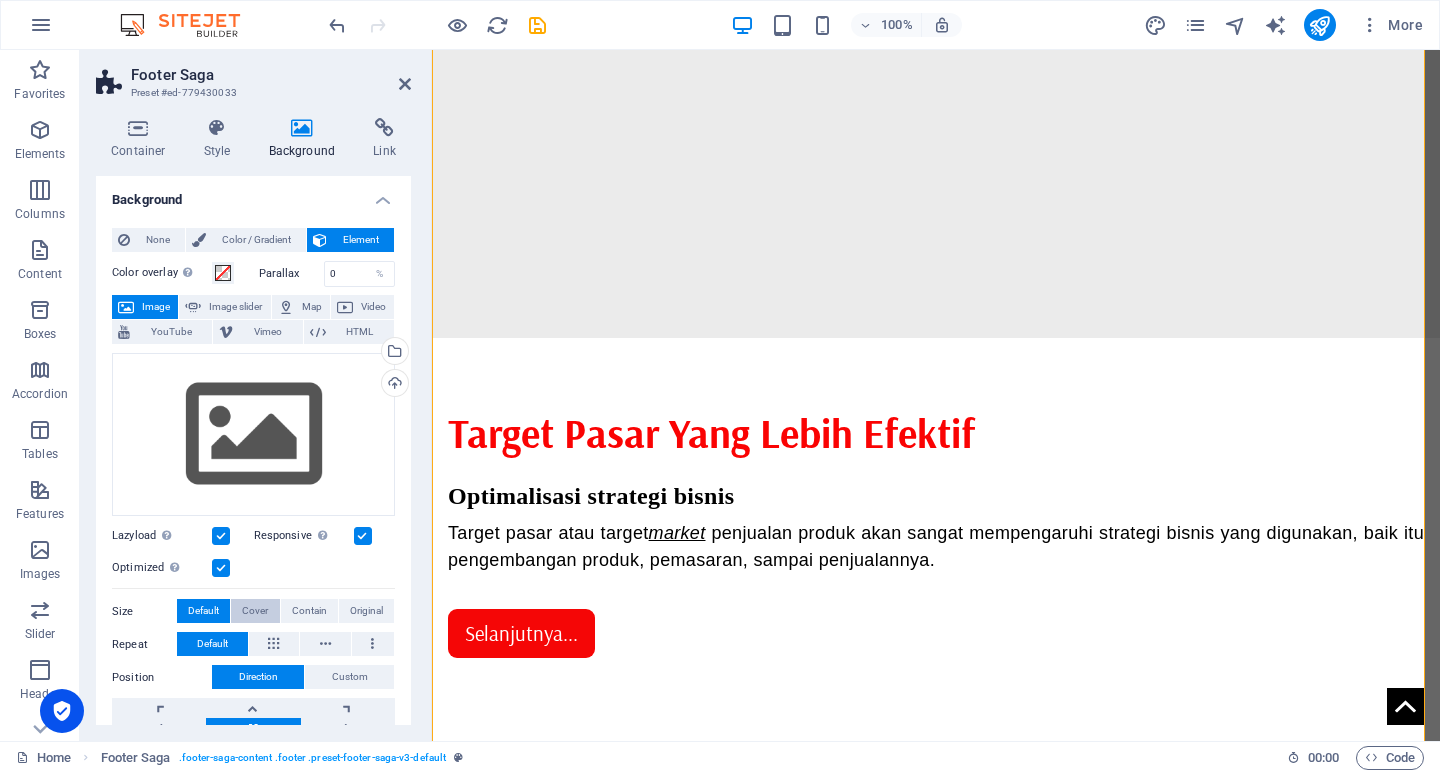click on "Cover" at bounding box center [255, 611] 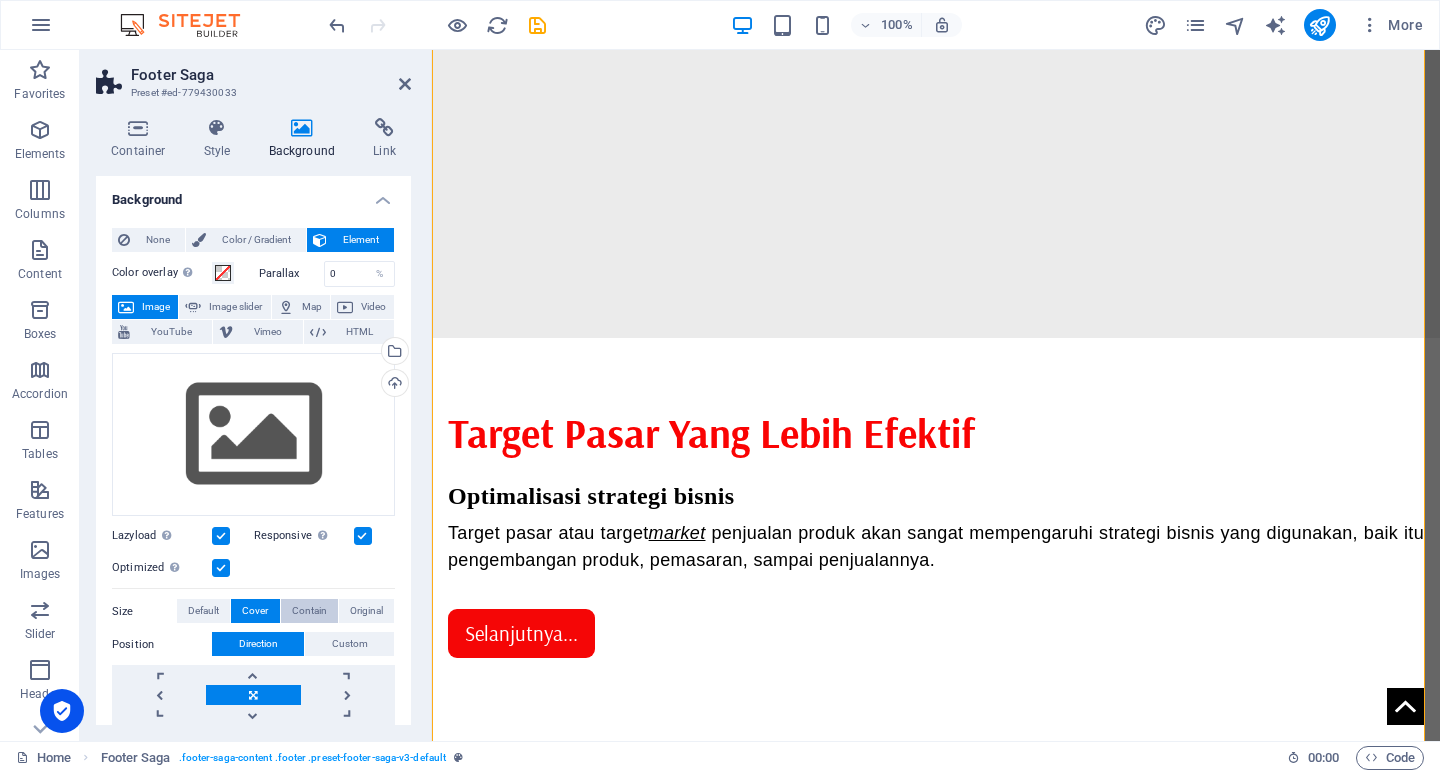 click on "Contain" at bounding box center (309, 611) 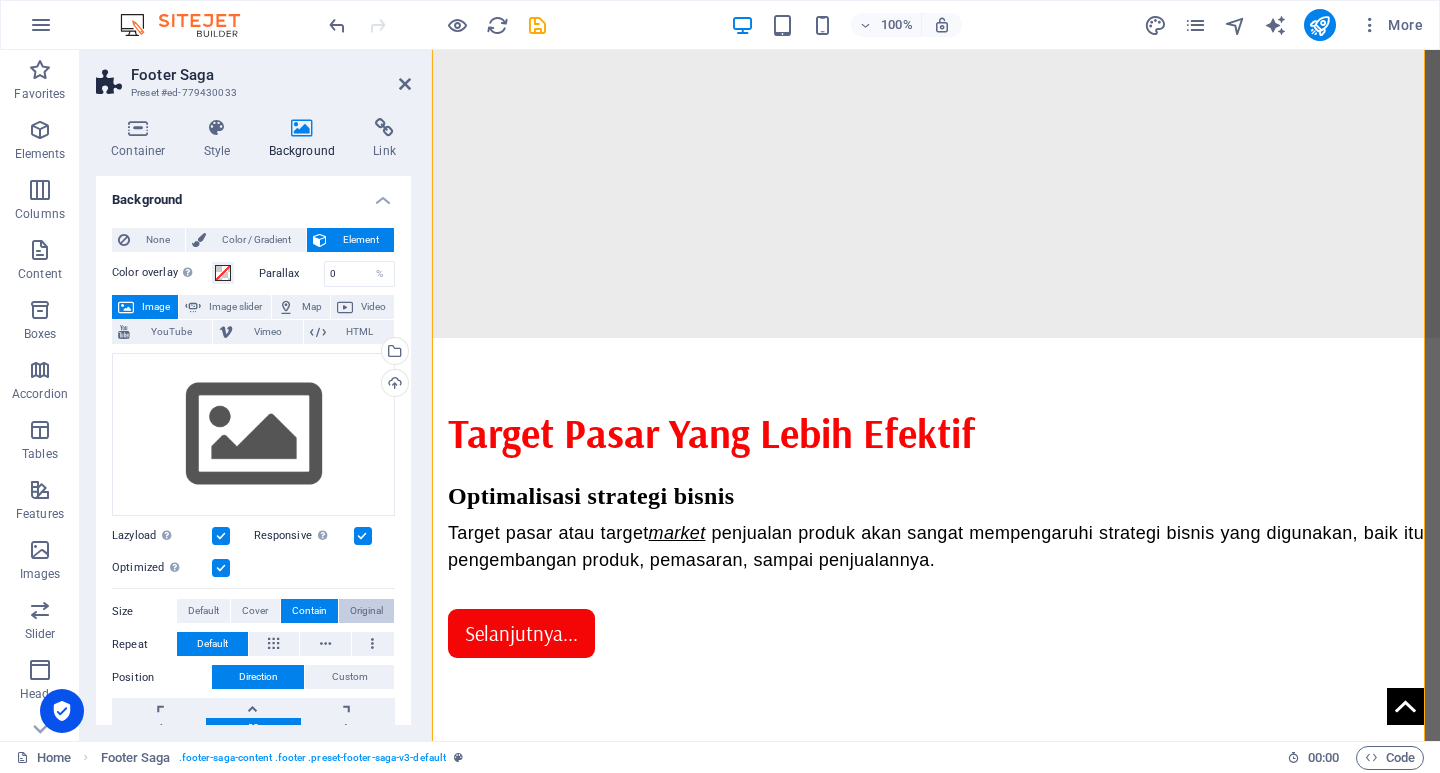 click on "Original" at bounding box center [366, 611] 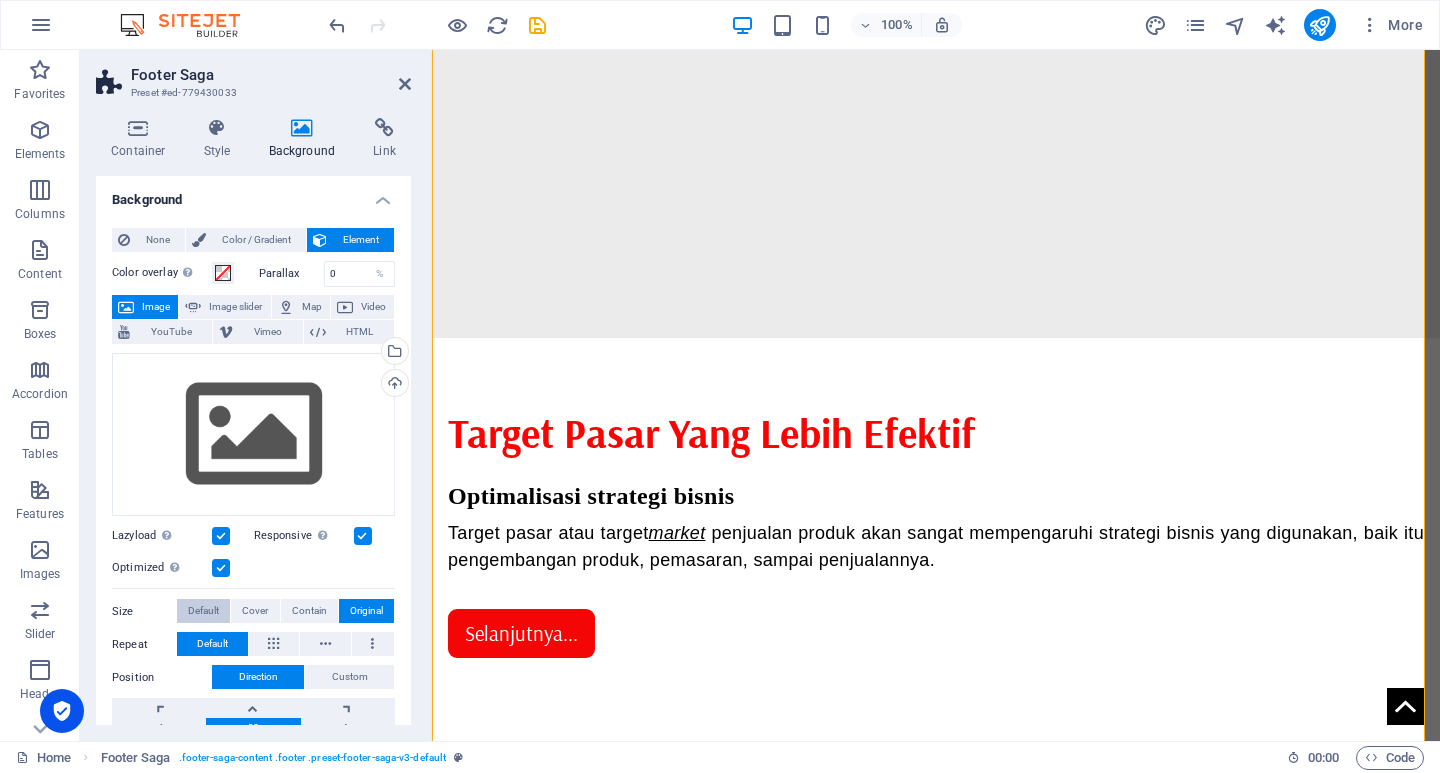click on "Default" at bounding box center [203, 611] 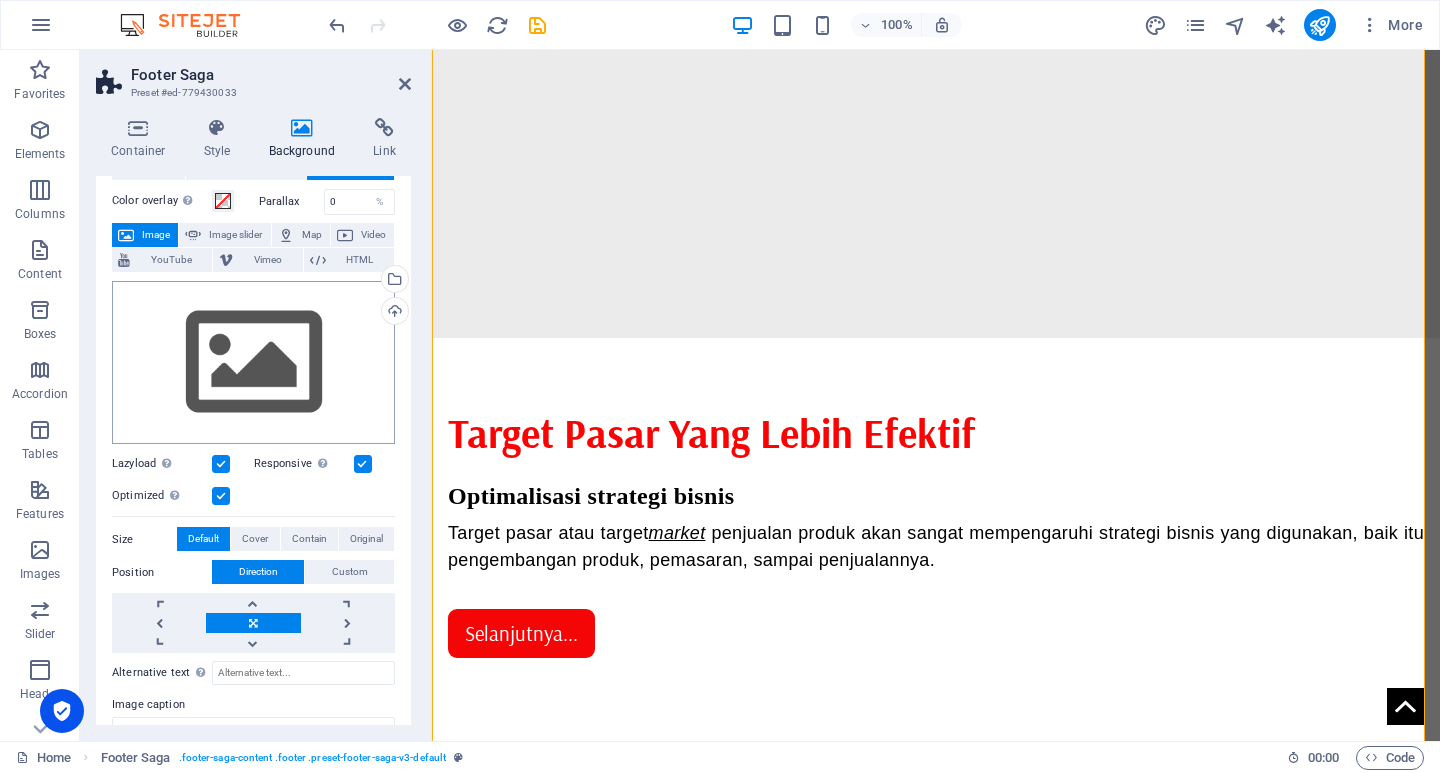 scroll, scrollTop: 100, scrollLeft: 0, axis: vertical 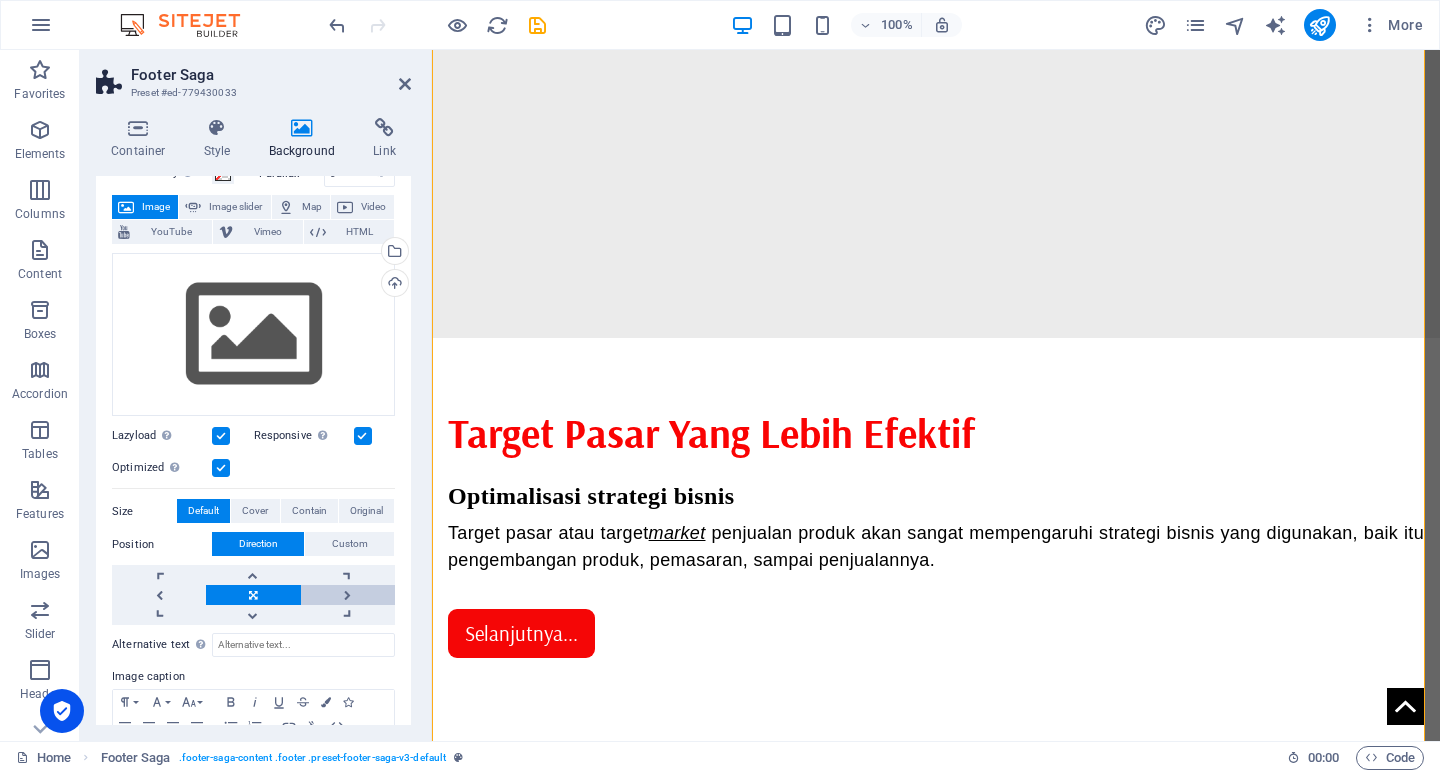 click at bounding box center (348, 595) 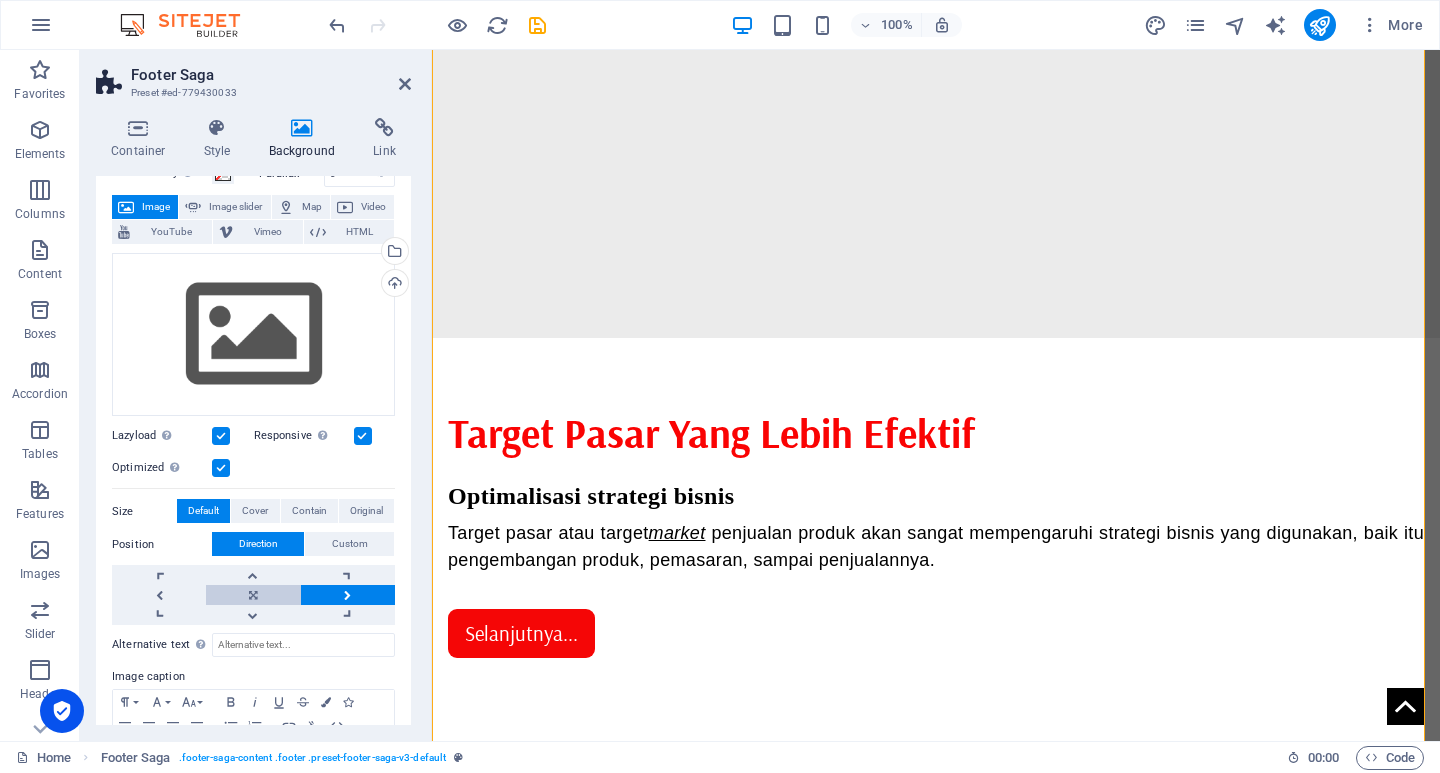 click at bounding box center (253, 595) 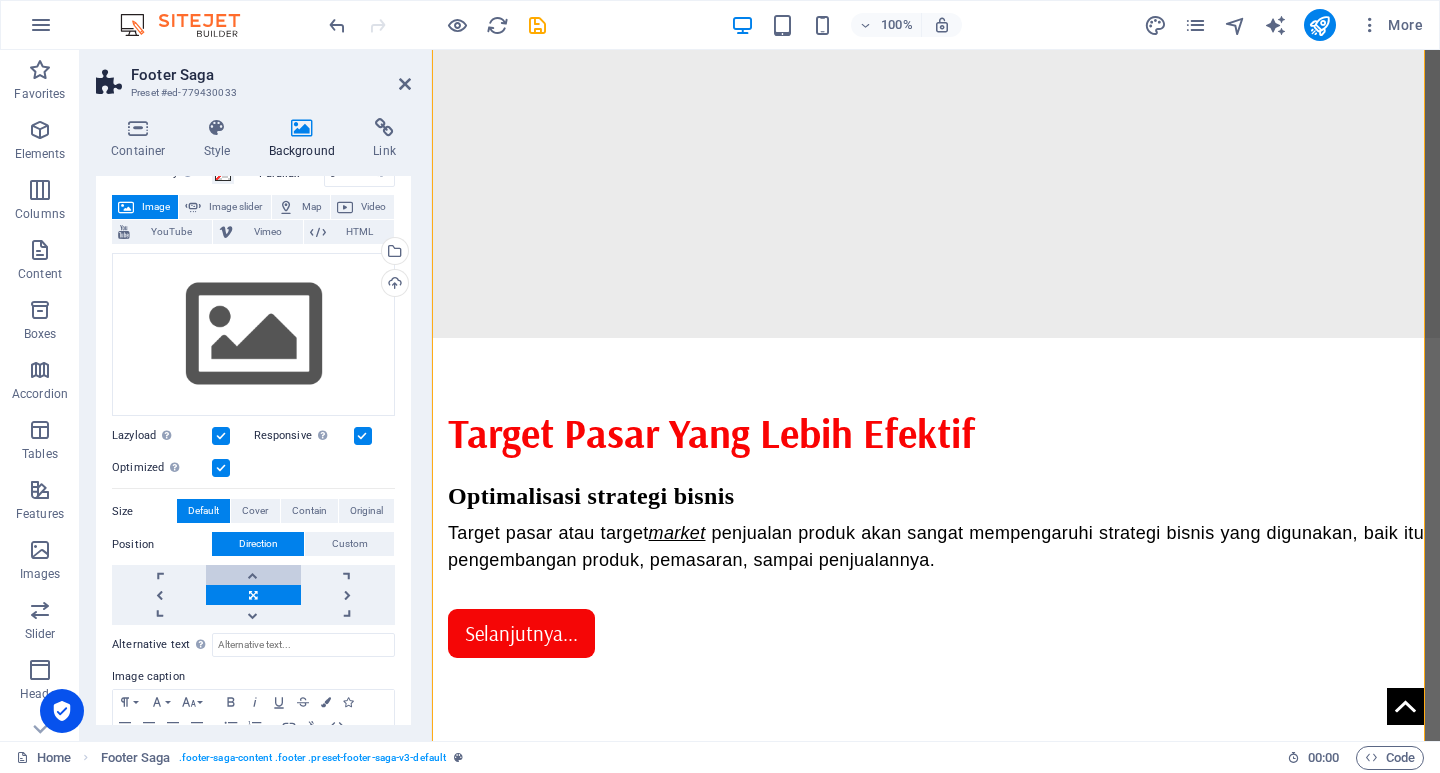 click at bounding box center (253, 575) 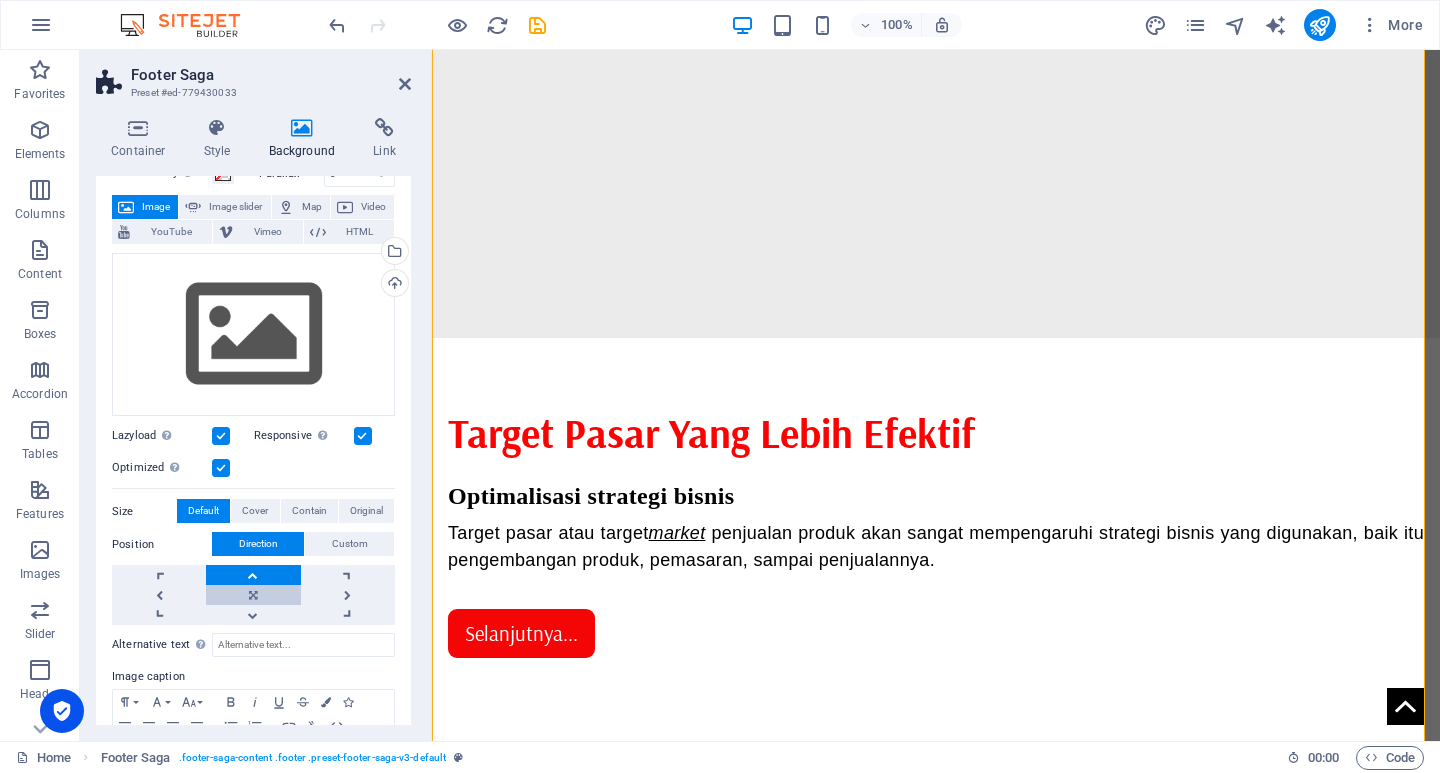 click at bounding box center (253, 595) 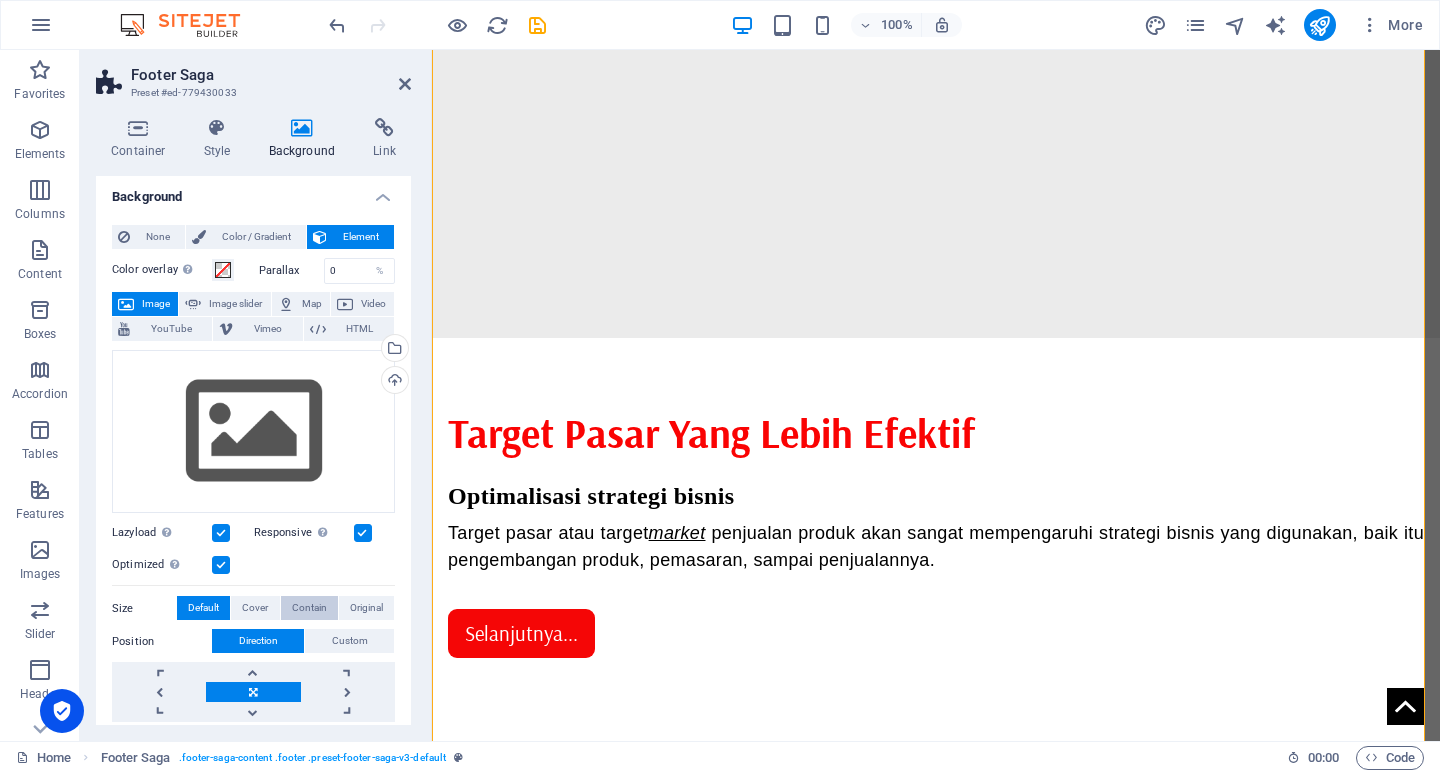 scroll, scrollTop: 0, scrollLeft: 0, axis: both 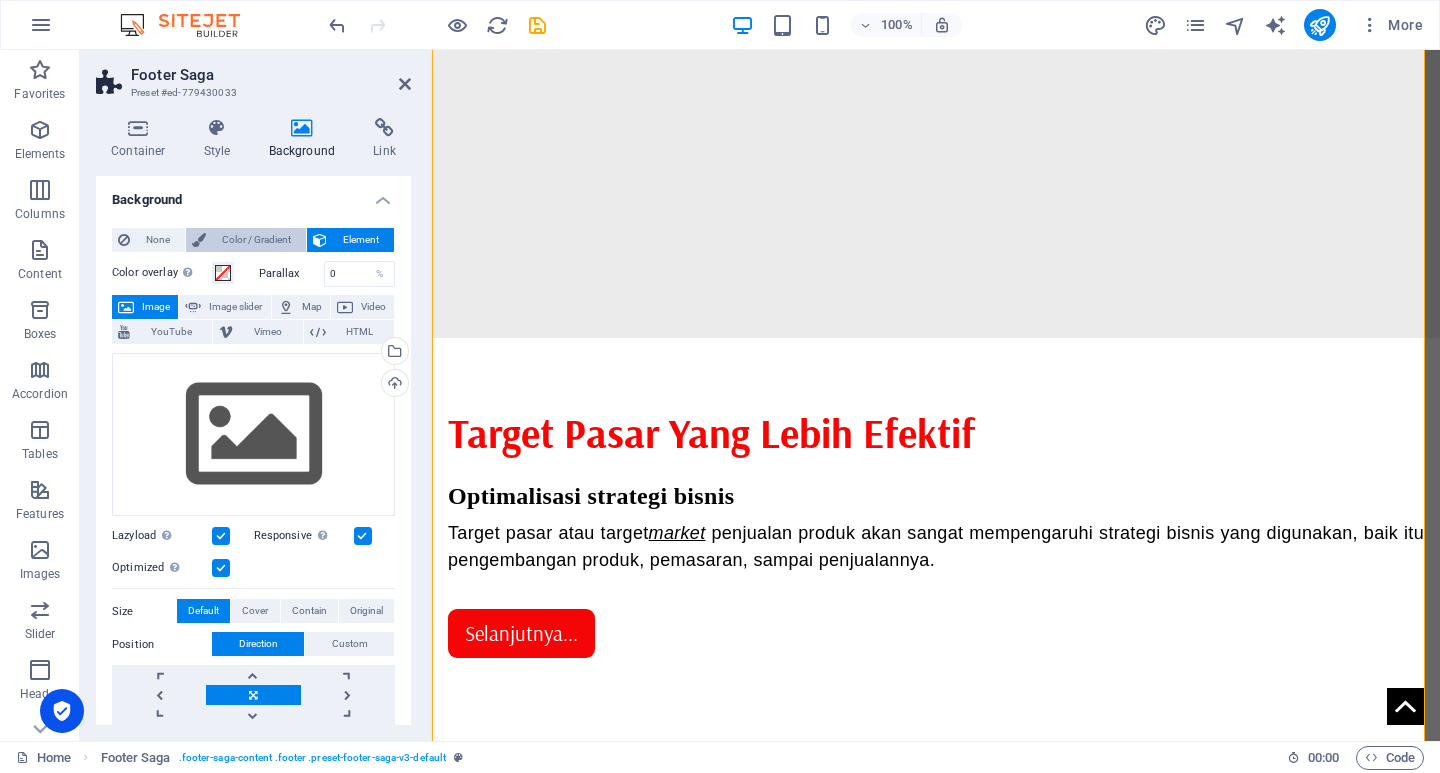 click on "Color / Gradient" at bounding box center [256, 240] 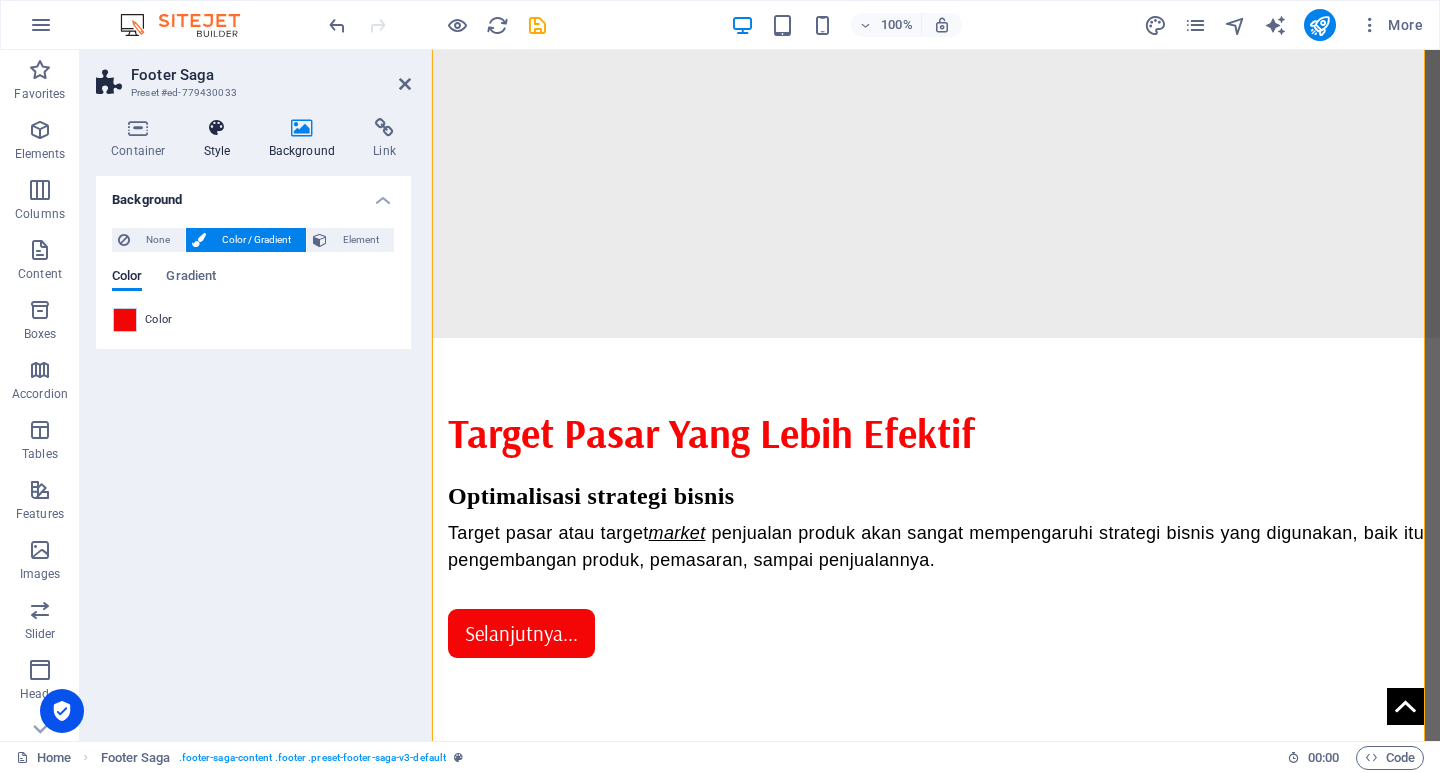 click at bounding box center (217, 128) 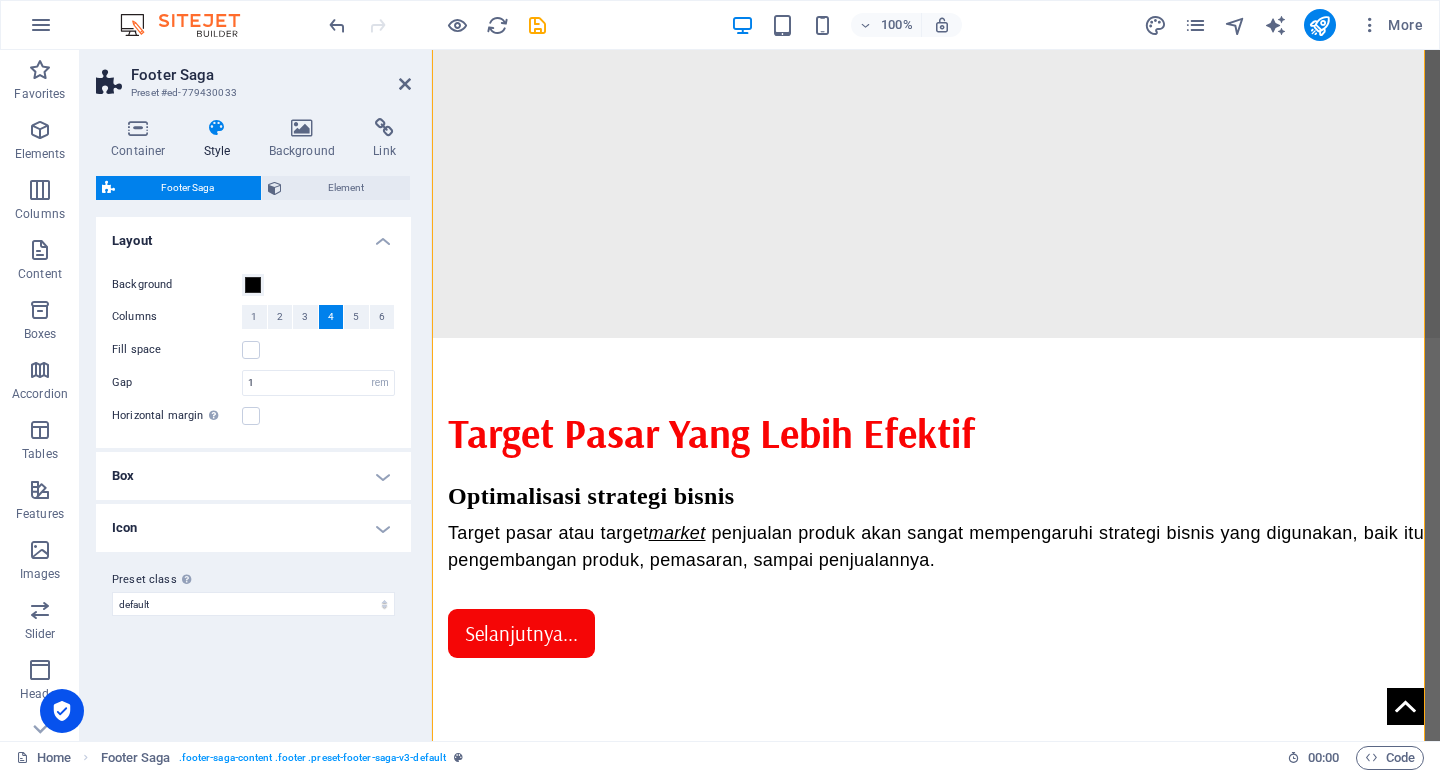 click on "Box" at bounding box center (253, 476) 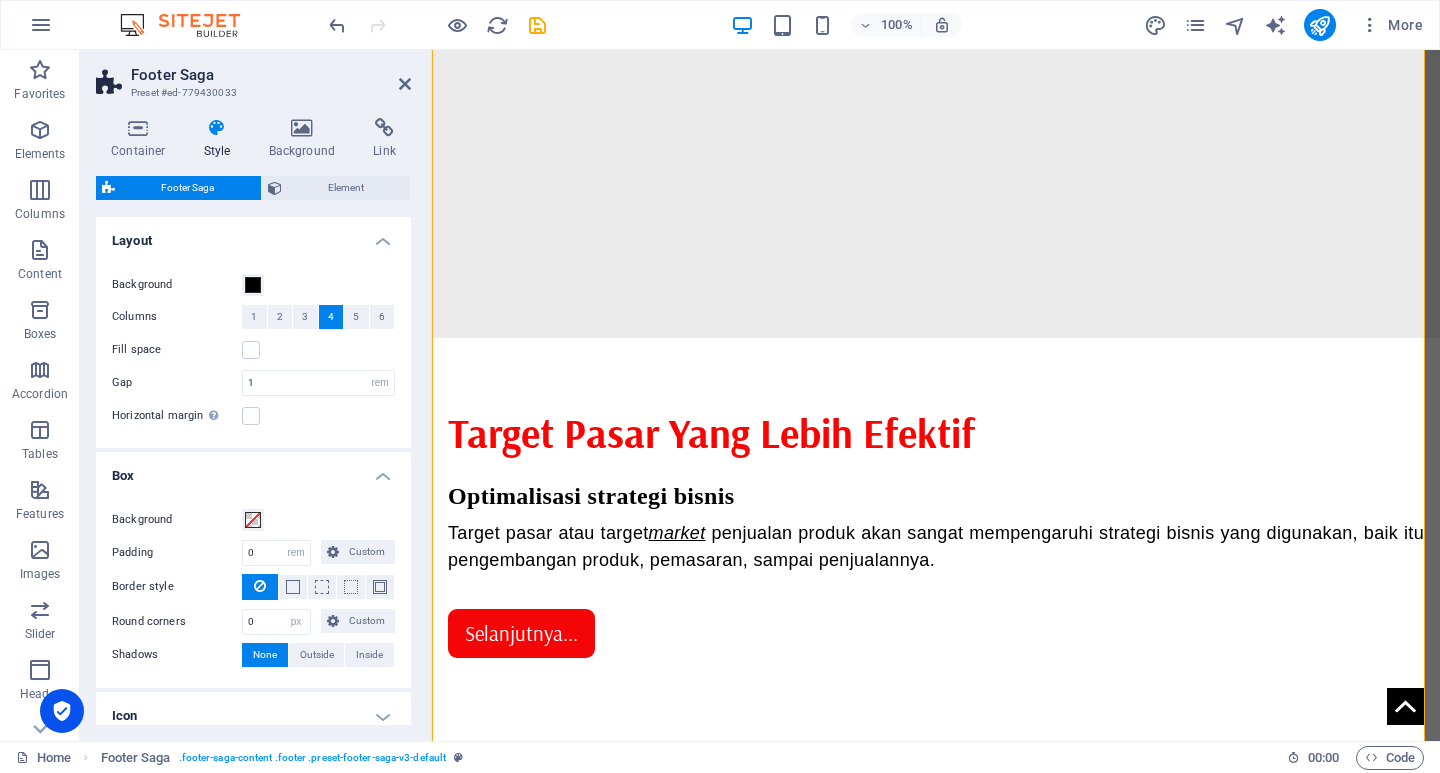 click on "Box" at bounding box center (253, 470) 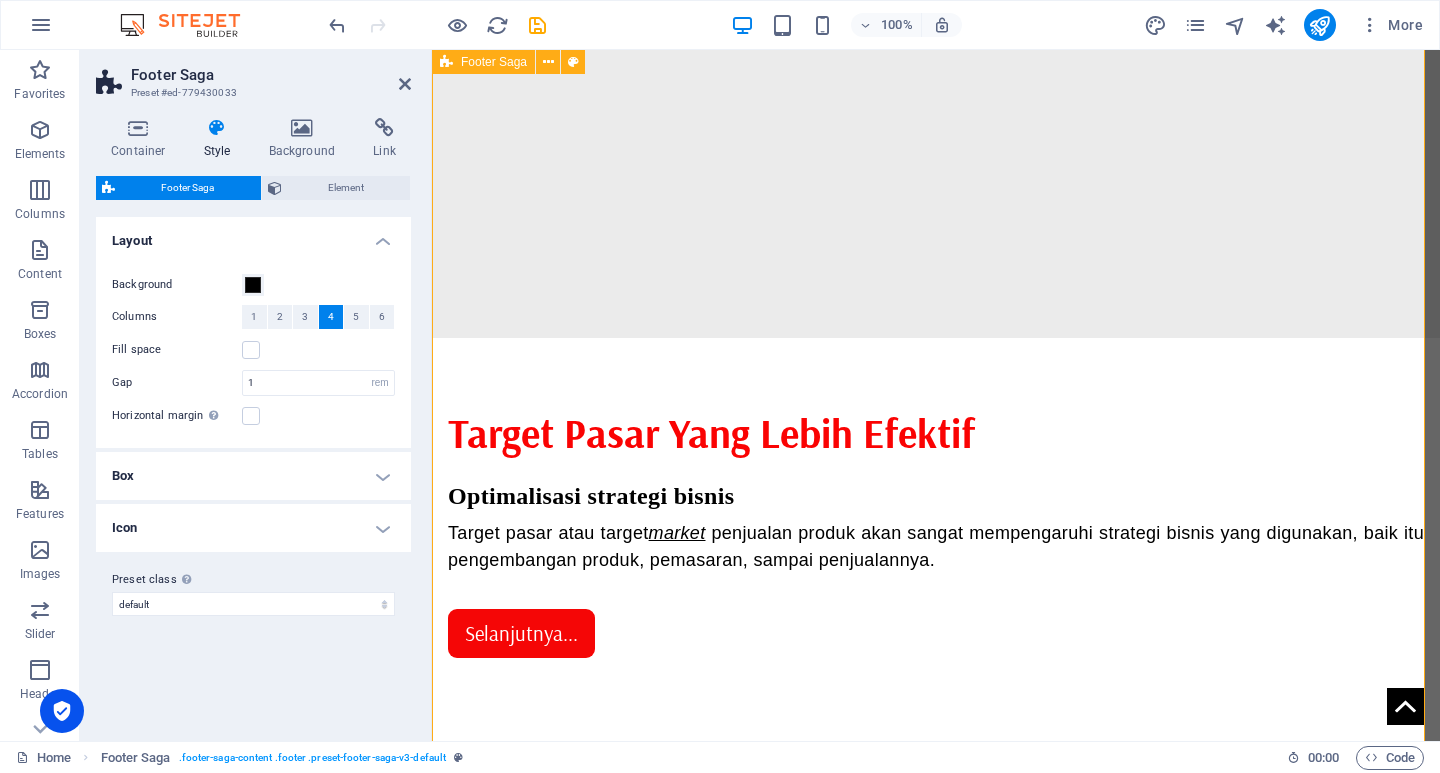 click on "" Kemajuan suatu negara tidak hanya tergantung pada kekuatan ekonomi, tetapi juga pada kebijakan yang inklusif dan berkelanjutan. " Contact [STREET_ADDRESS][PERSON_NAME][PHONE_NUMBER] Phone:  [PHONE_NUMBER] Mobile:  Email:  [DOMAIN_NAME] Navigation Home About Service Contact Legal Notice Privacy Policy Social media Facebook Twitter Instagram" at bounding box center (936, 1364) 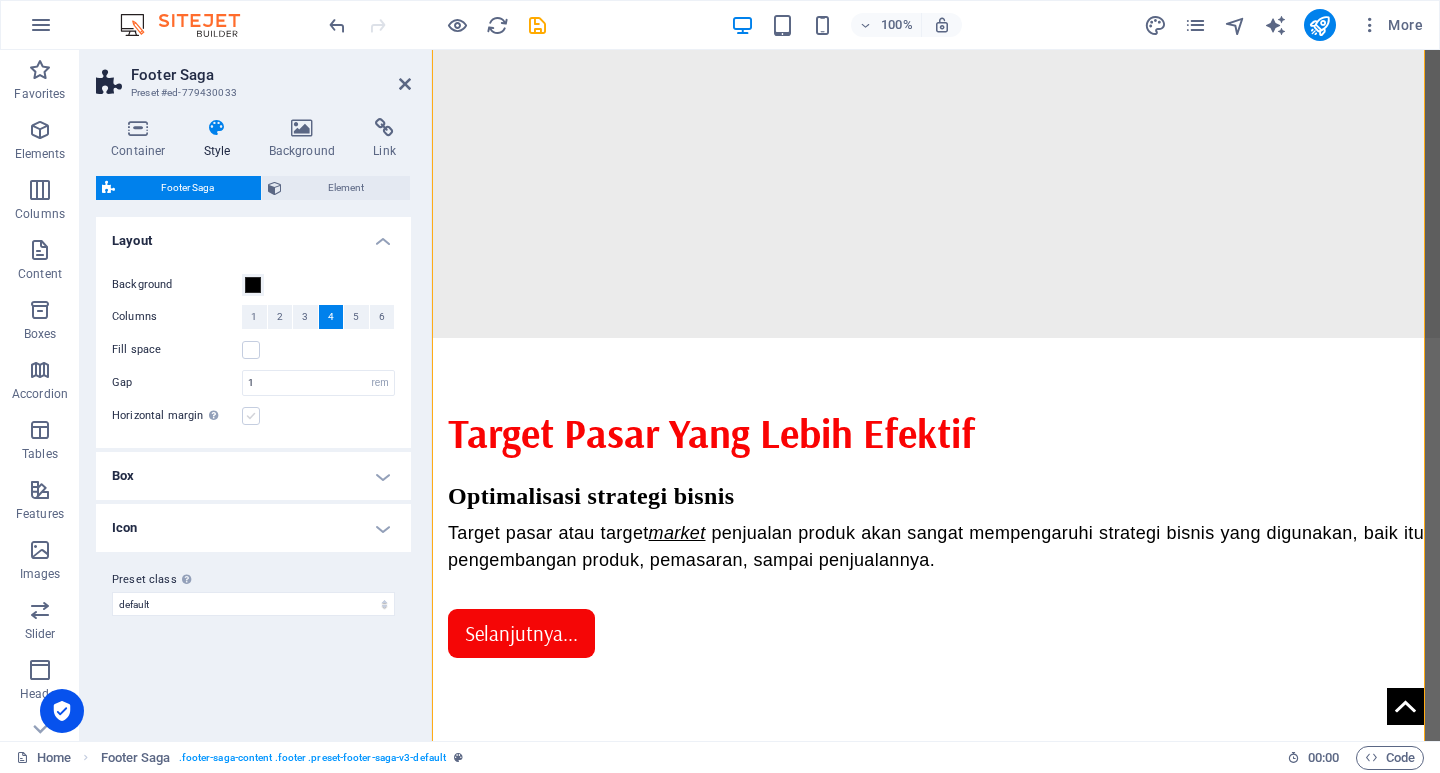 click at bounding box center (251, 416) 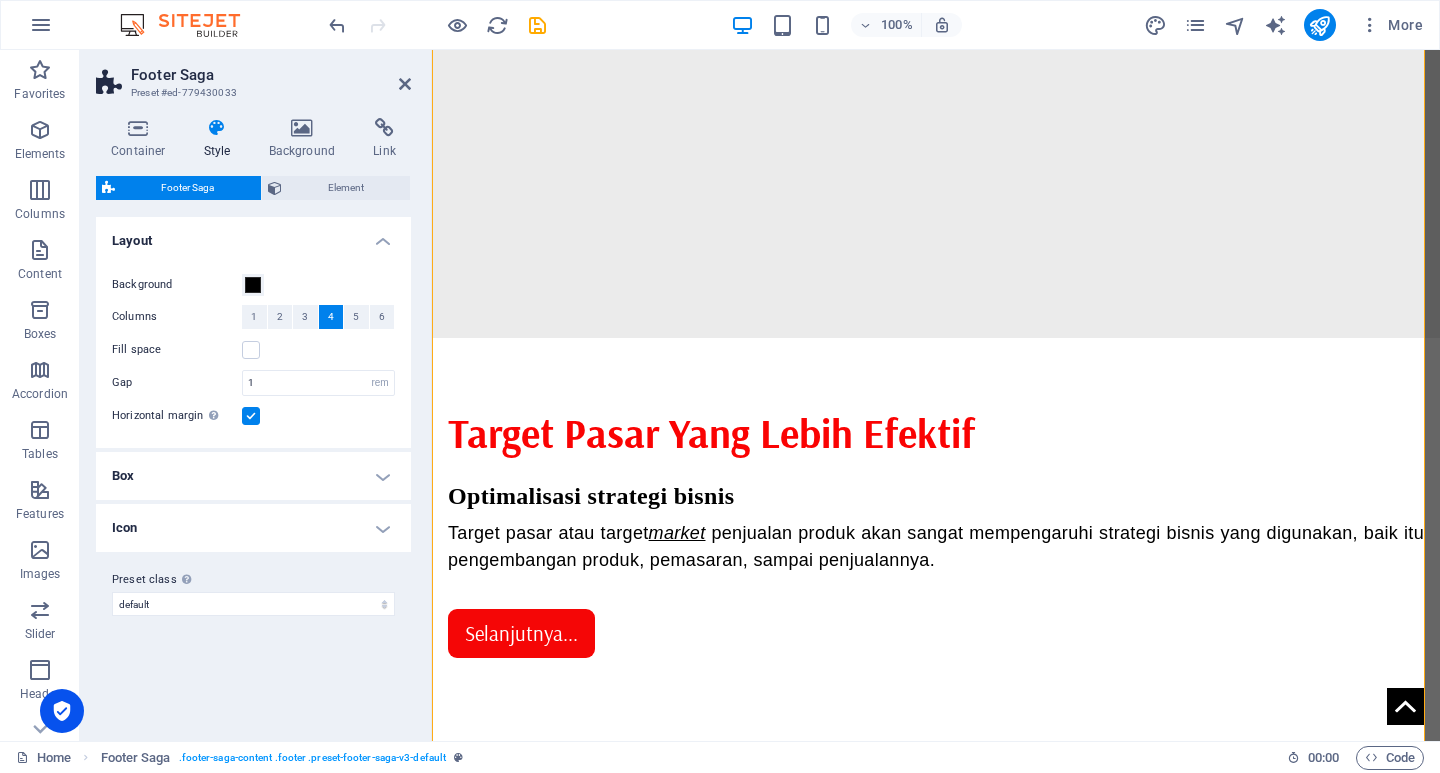 click at bounding box center (251, 416) 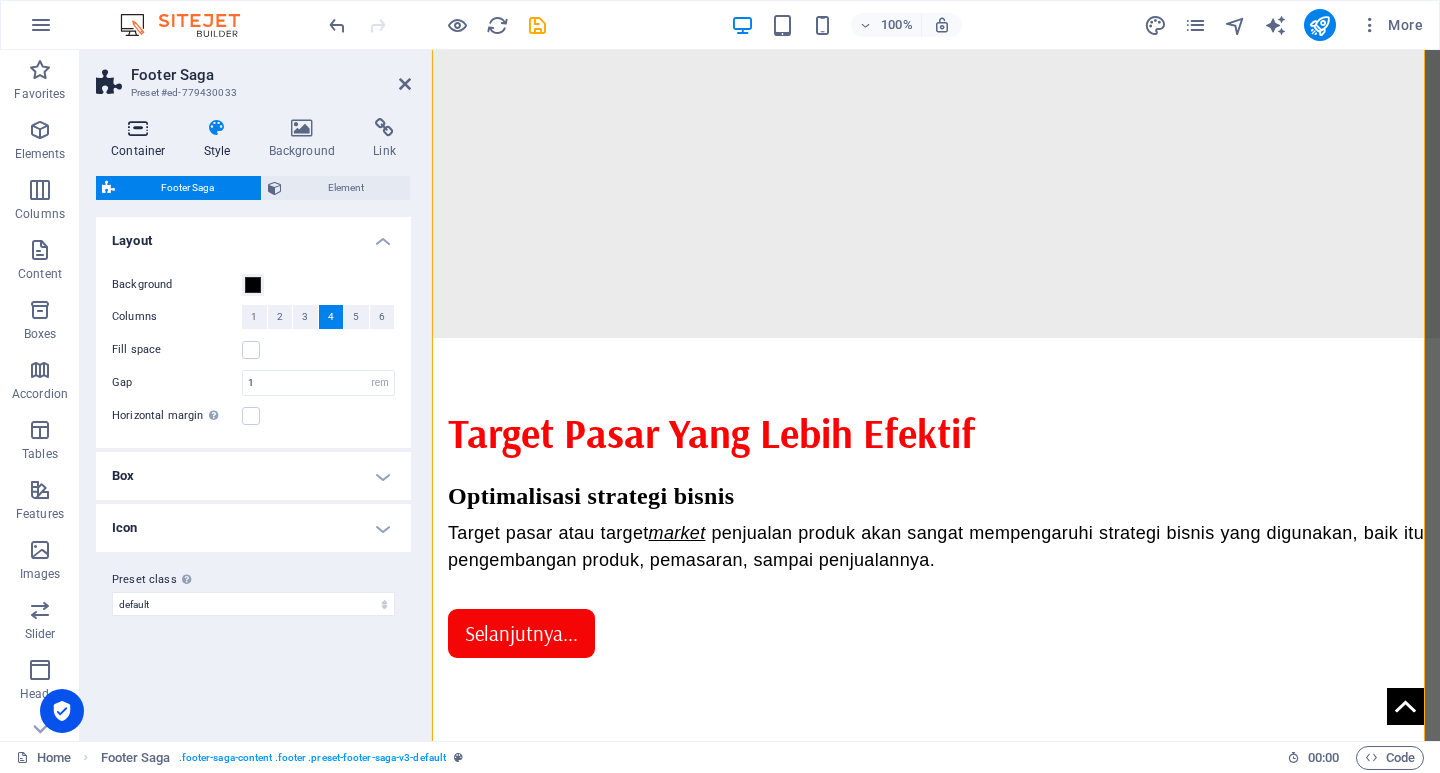click at bounding box center [138, 128] 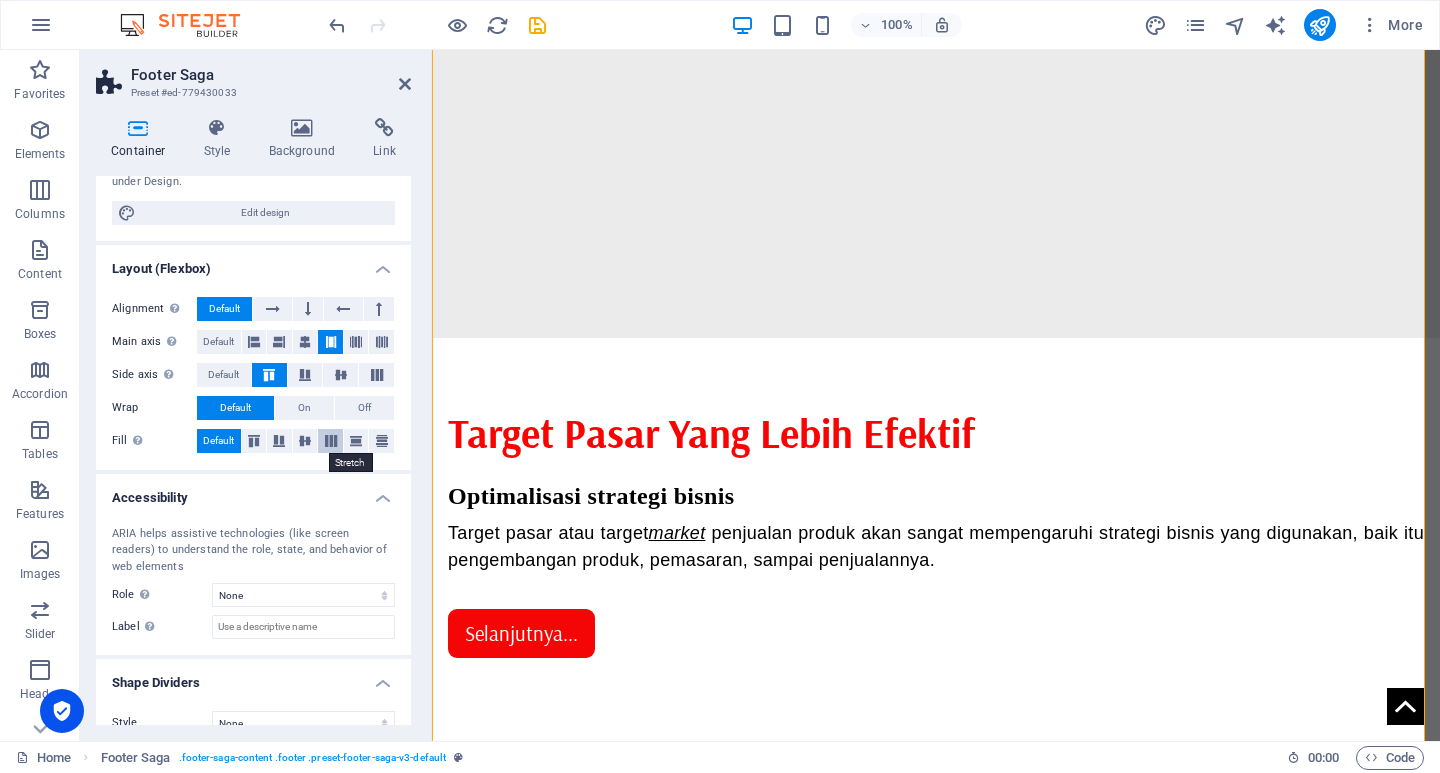 scroll, scrollTop: 226, scrollLeft: 0, axis: vertical 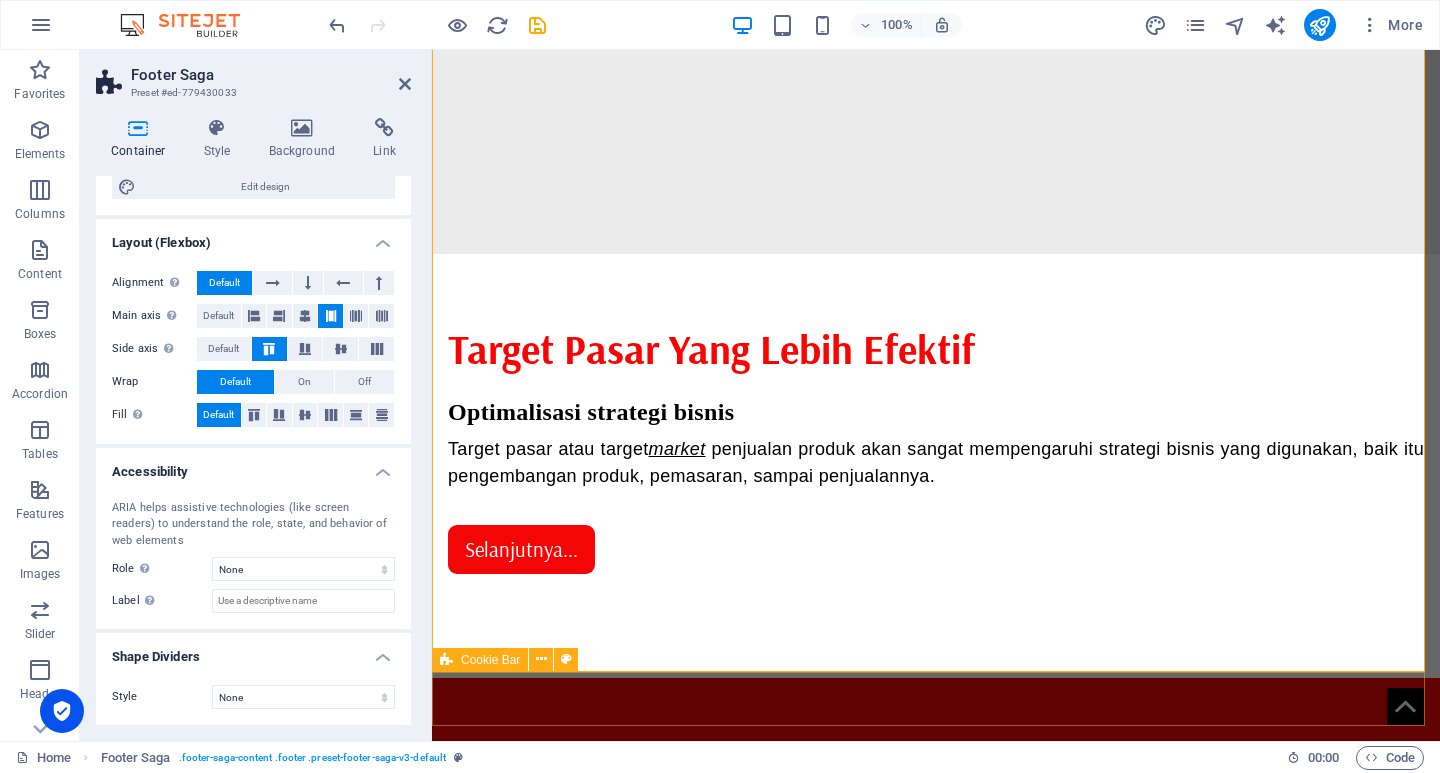 click on "[DOMAIN_NAME] dikelola oleh PPID partai rakyat indonesia." at bounding box center [936, 1909] 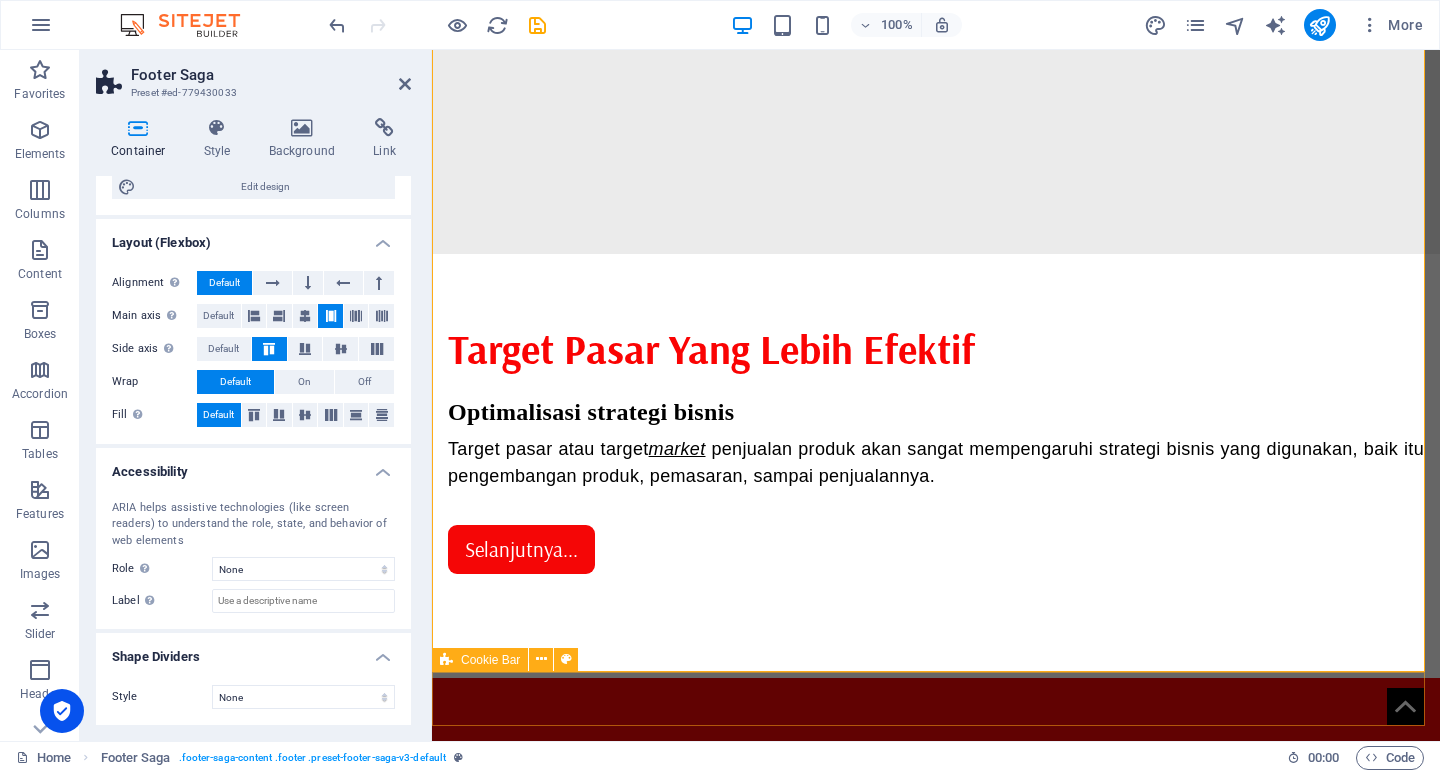 click on "[DOMAIN_NAME] dikelola oleh PPID partai rakyat indonesia." at bounding box center [936, 1909] 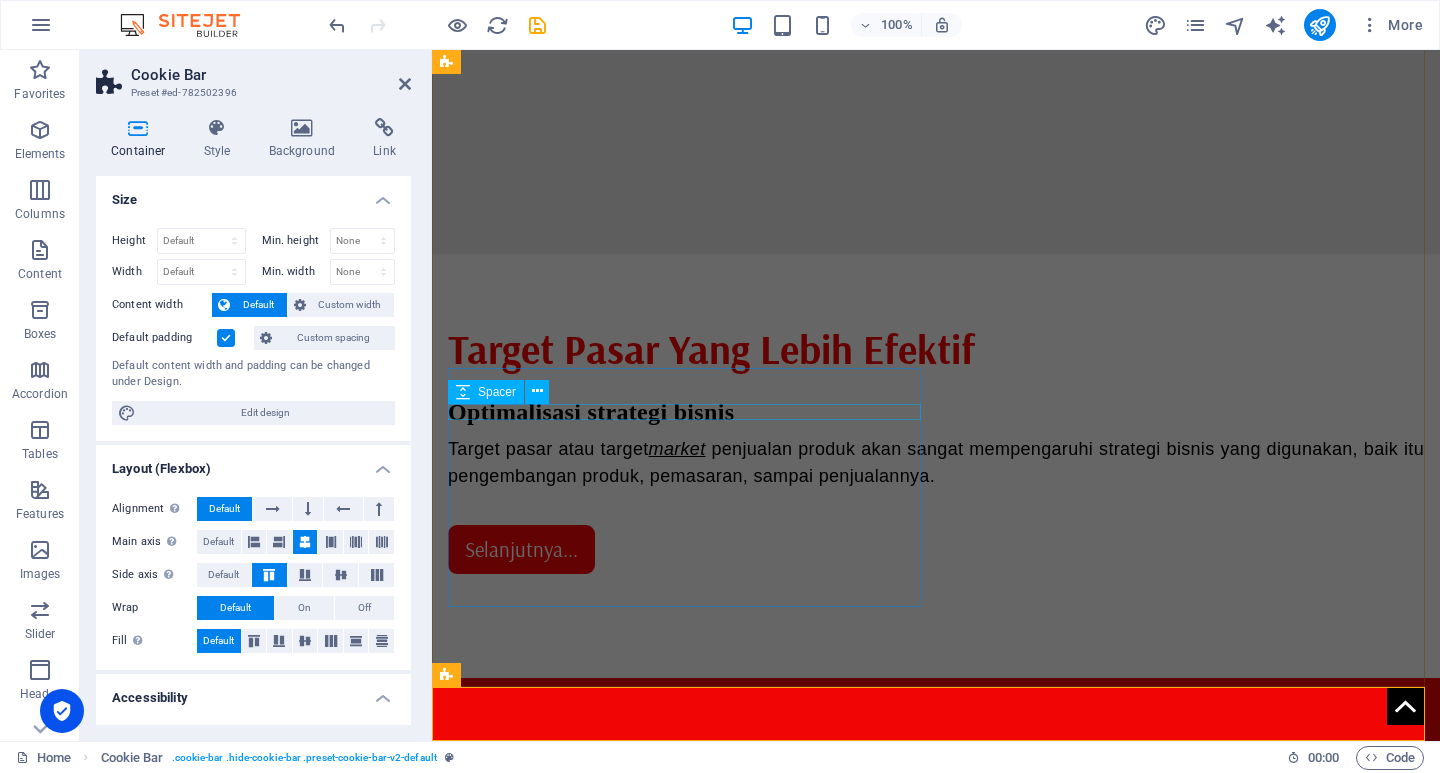 scroll, scrollTop: 1561, scrollLeft: 0, axis: vertical 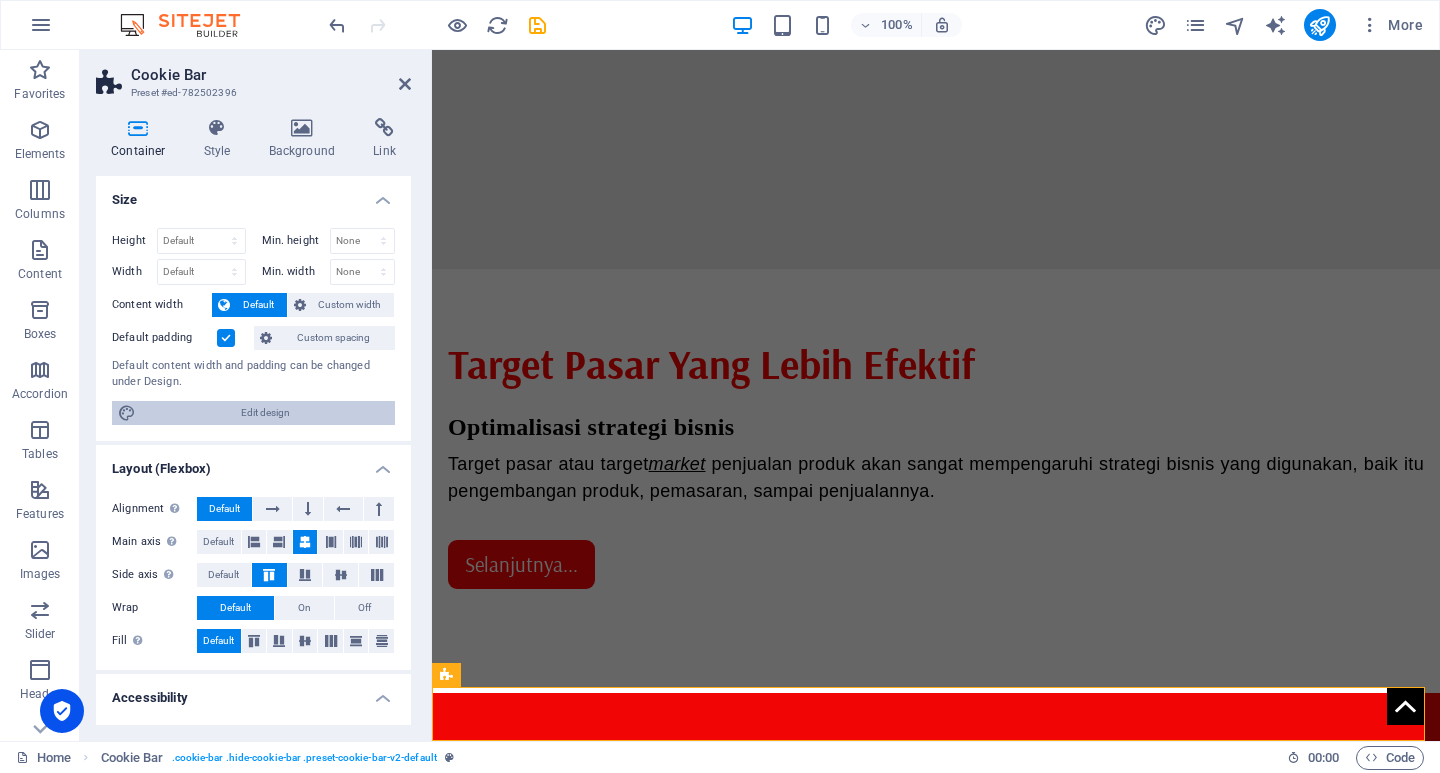click on "Edit design" at bounding box center (265, 413) 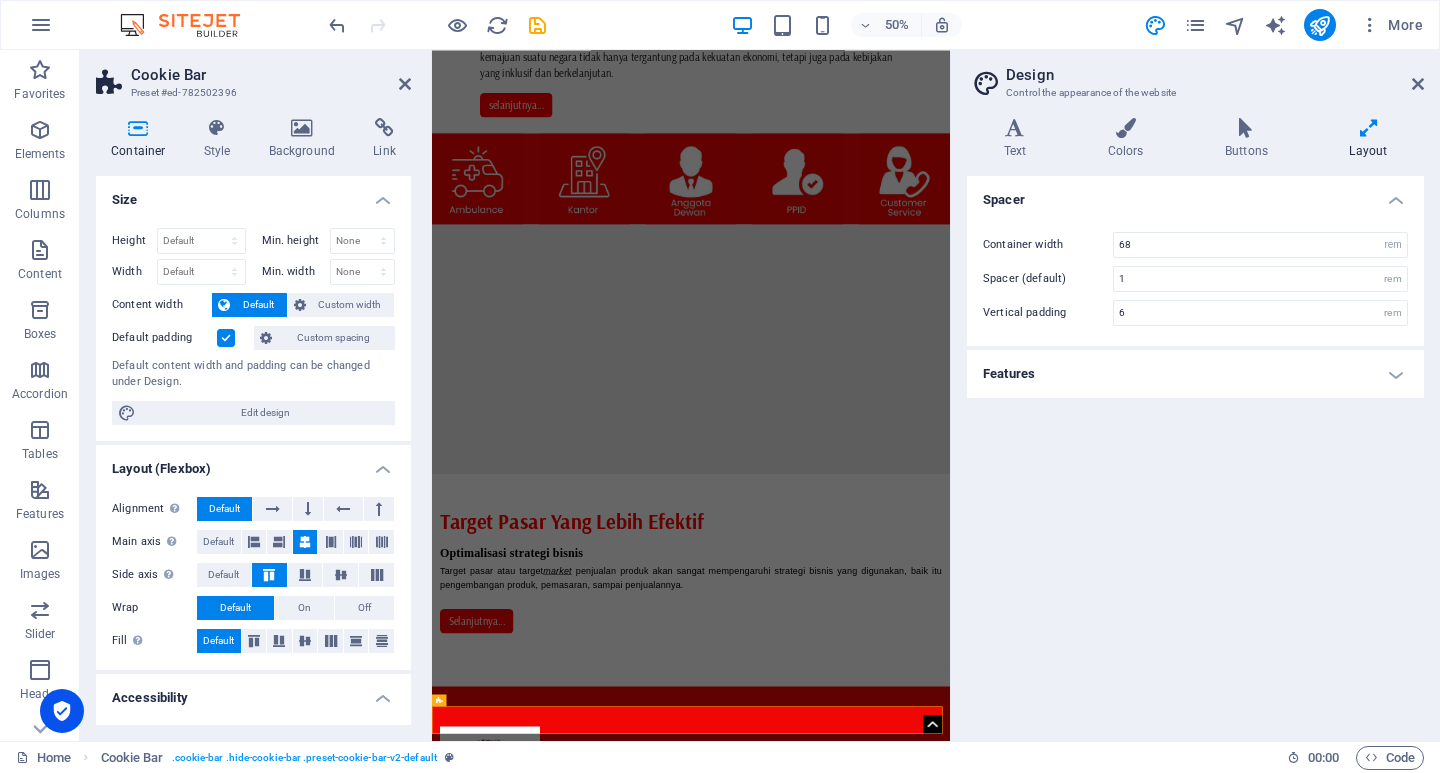 scroll, scrollTop: 1514, scrollLeft: 0, axis: vertical 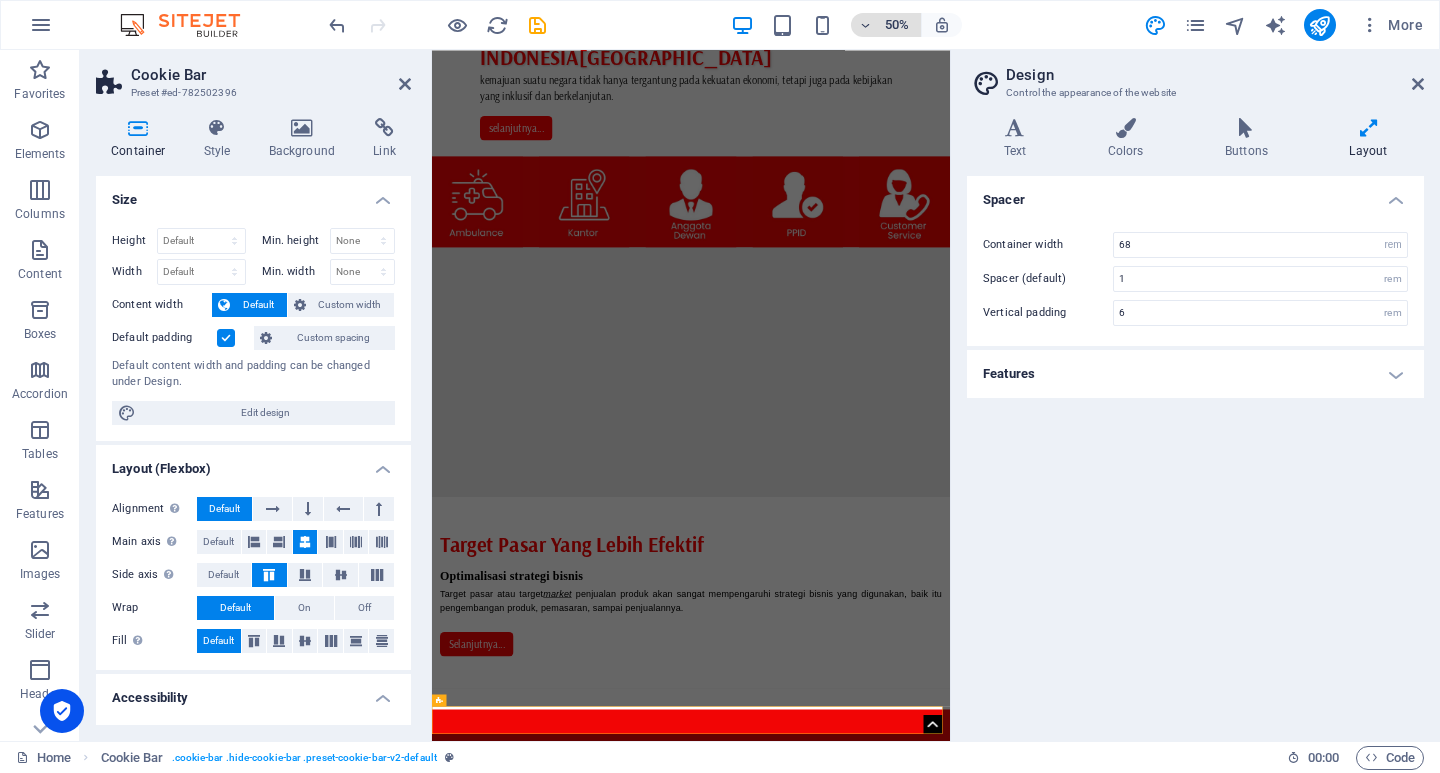 click on "50%" at bounding box center (897, 25) 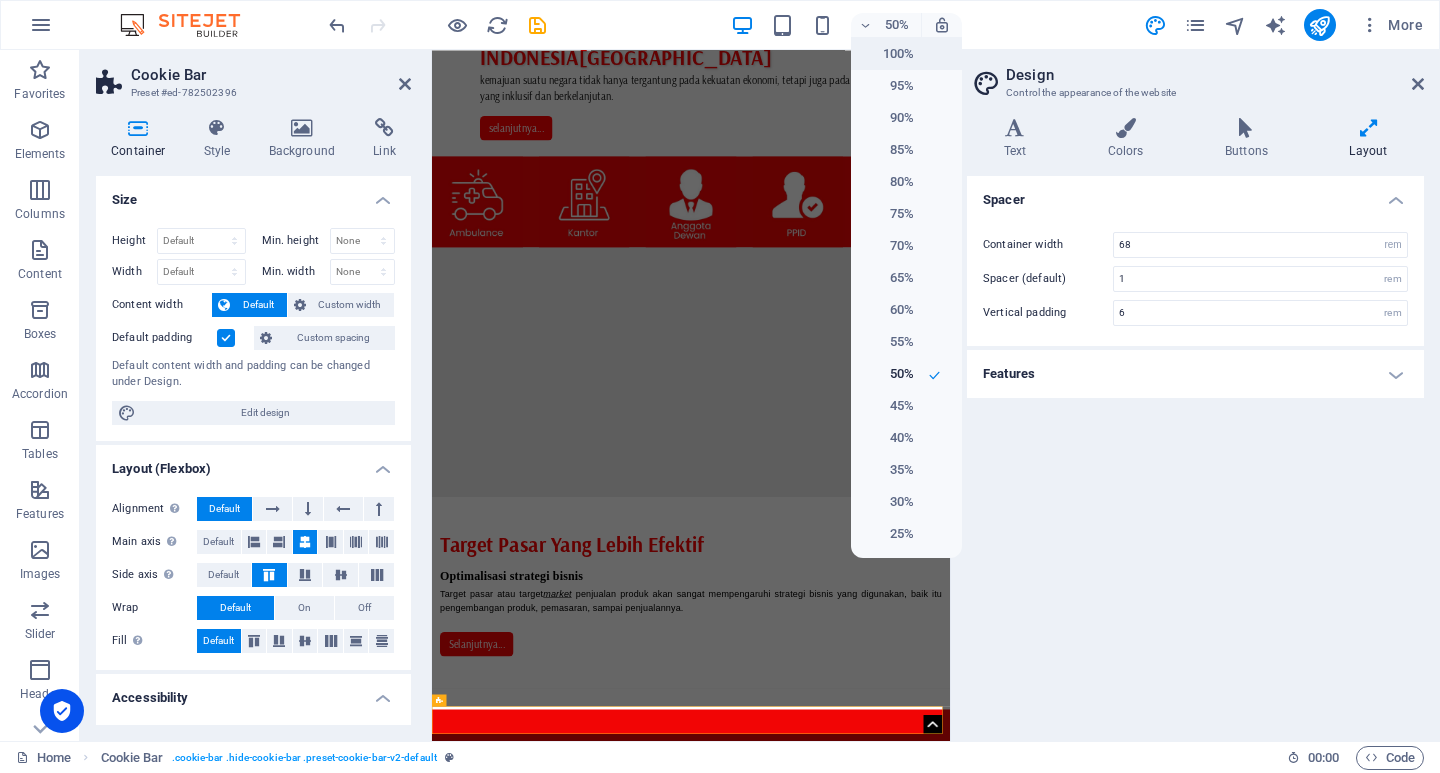 click on "100%" at bounding box center (888, 54) 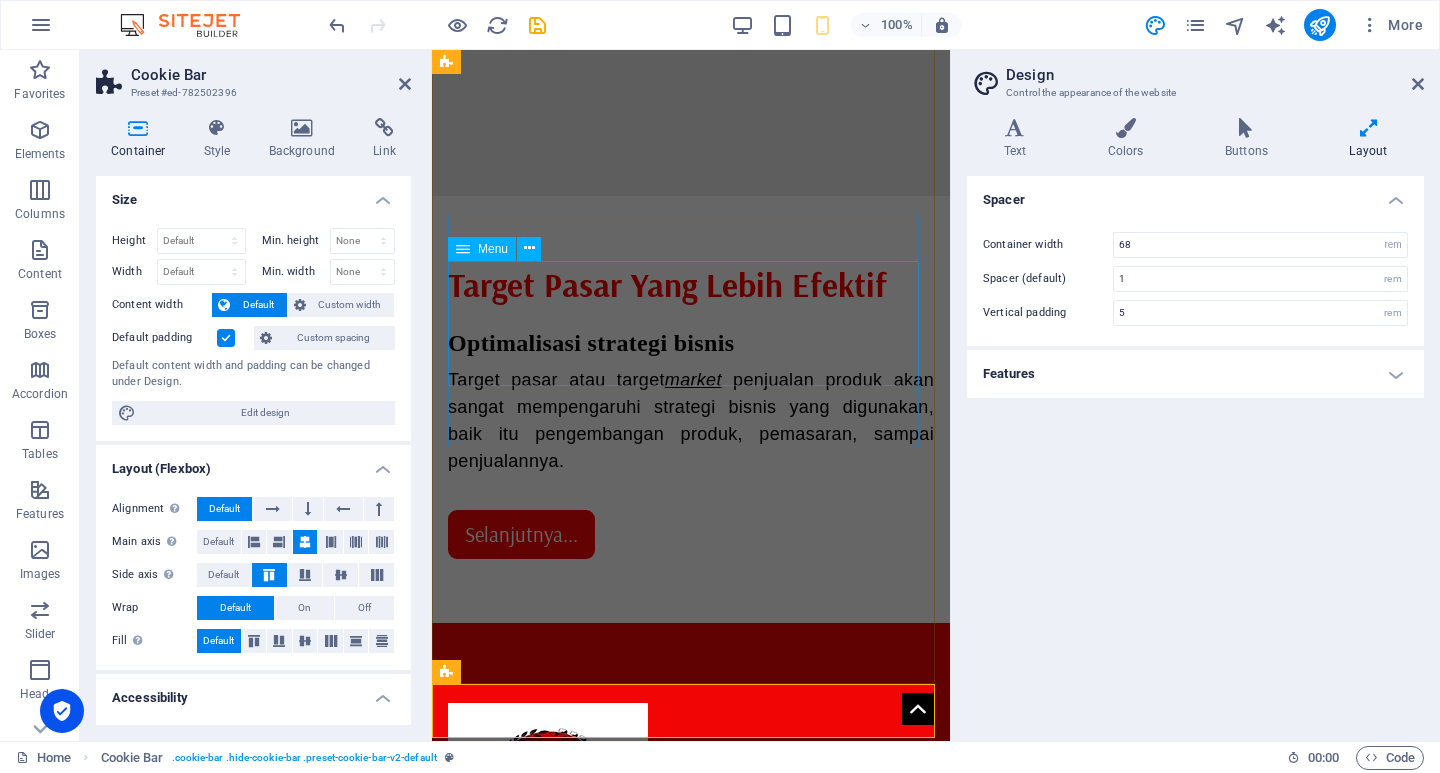 scroll, scrollTop: 2421, scrollLeft: 0, axis: vertical 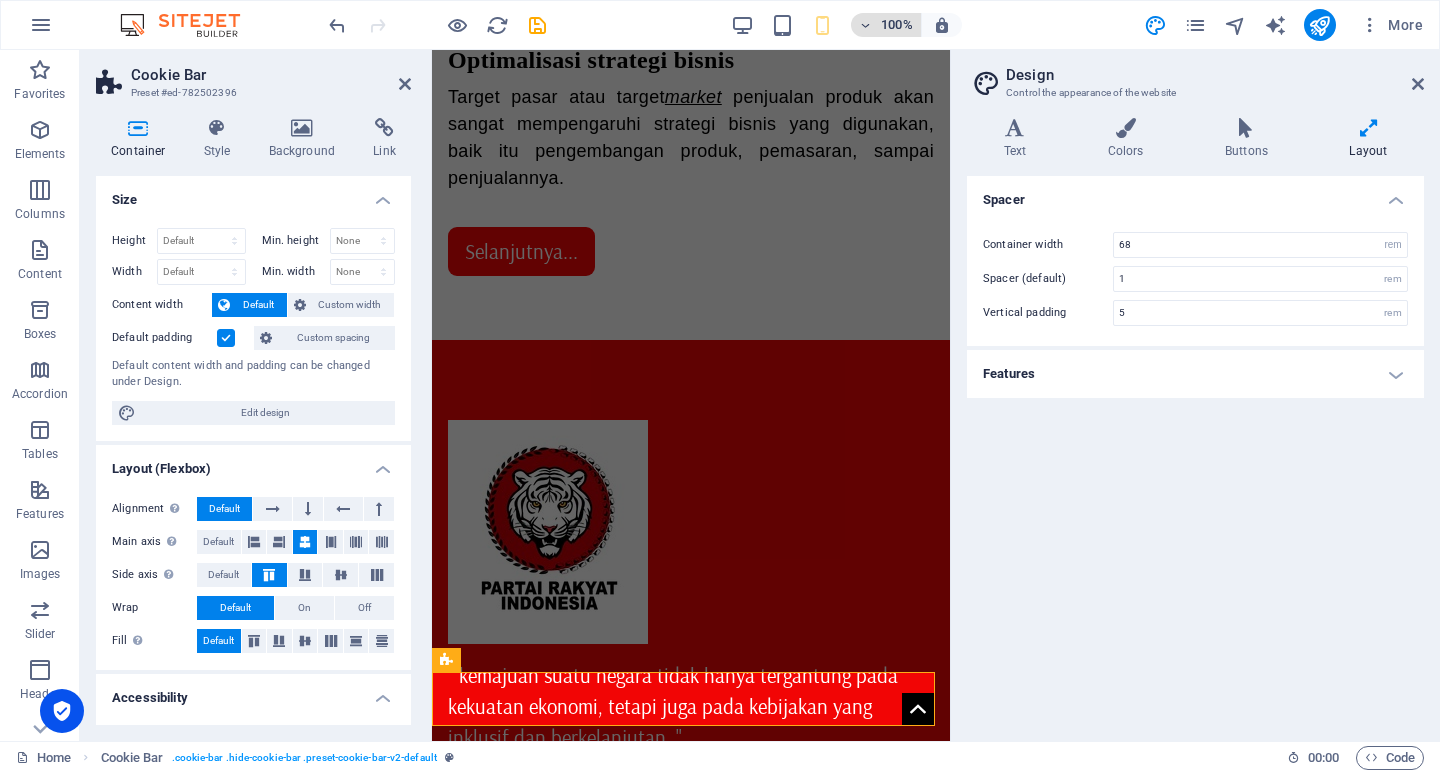 click on "100%" at bounding box center (897, 25) 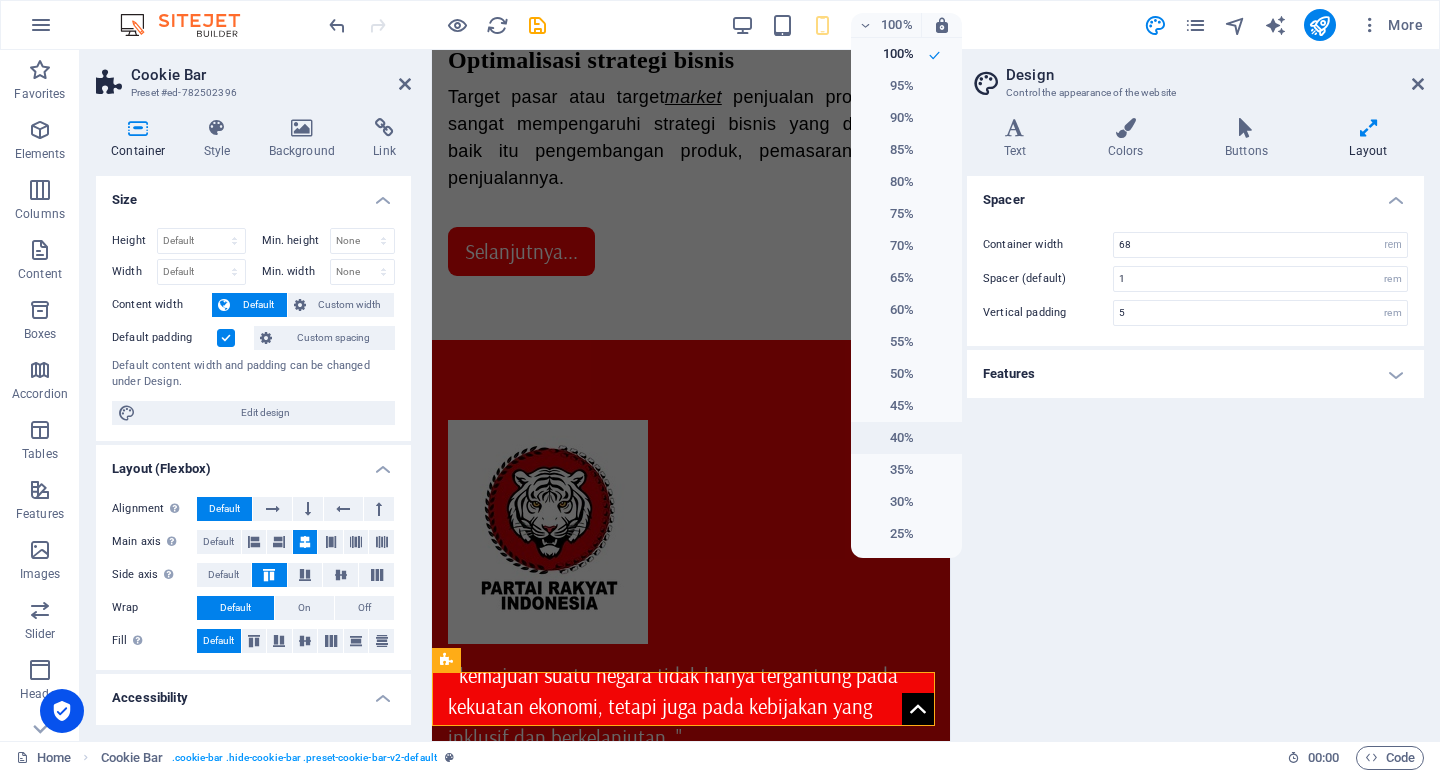 click on "40%" at bounding box center (888, 438) 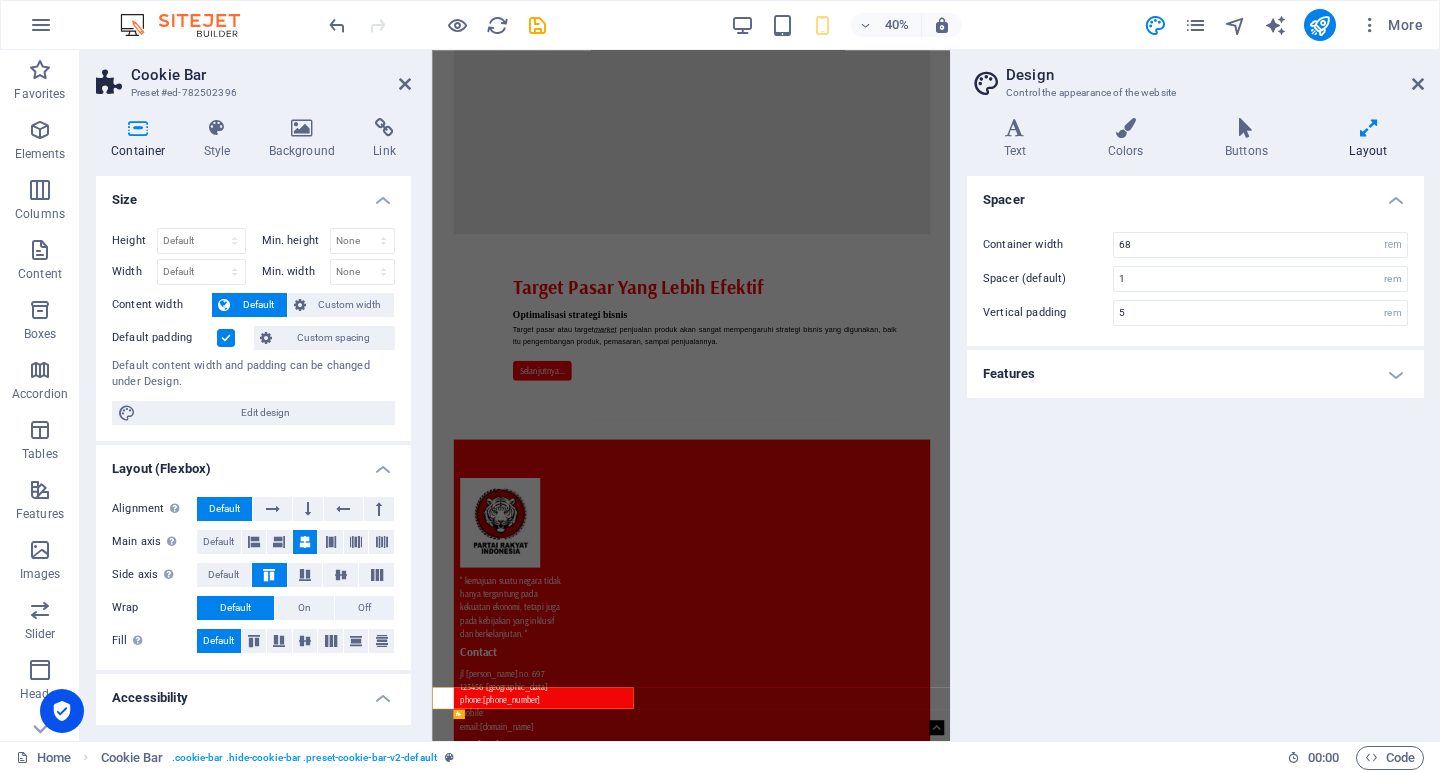 scroll, scrollTop: 1450, scrollLeft: 0, axis: vertical 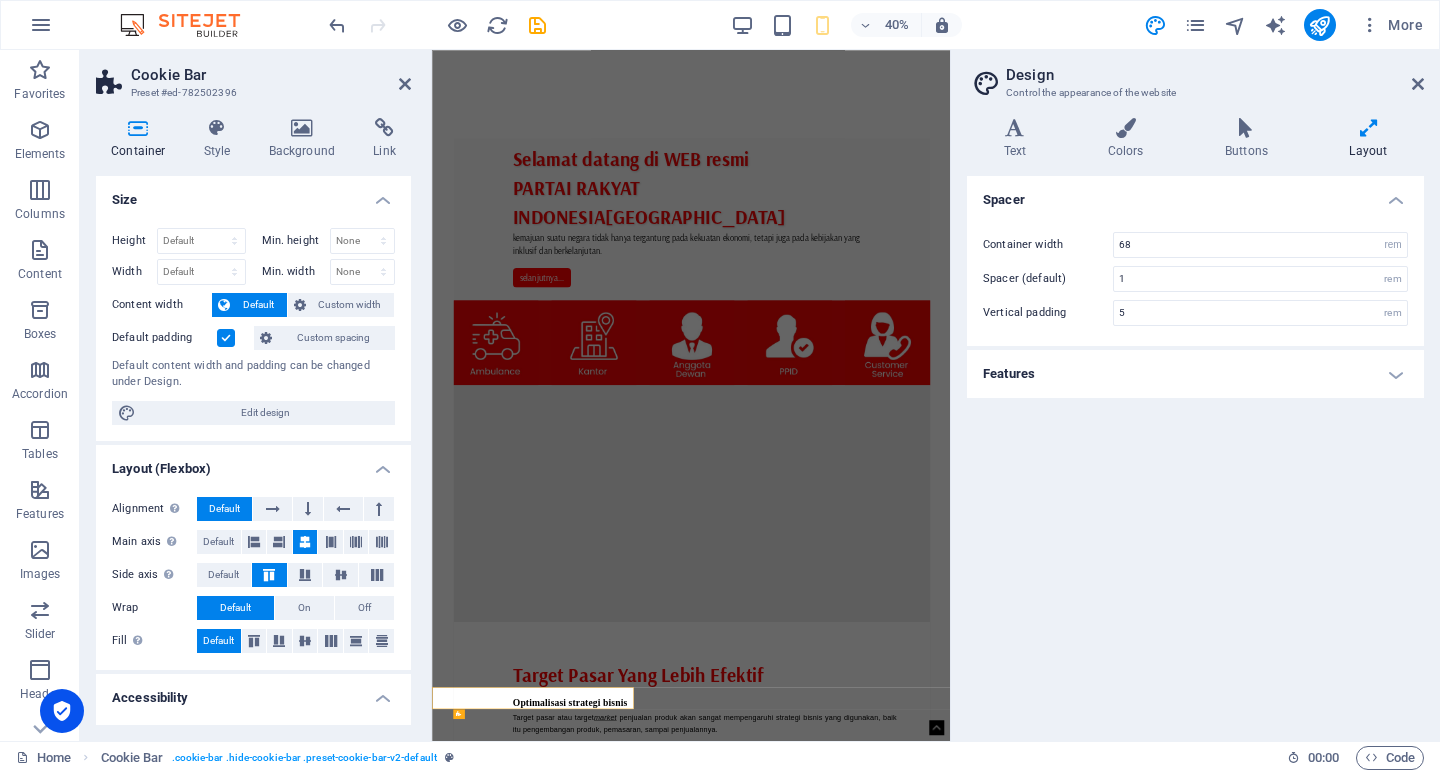 type on "6" 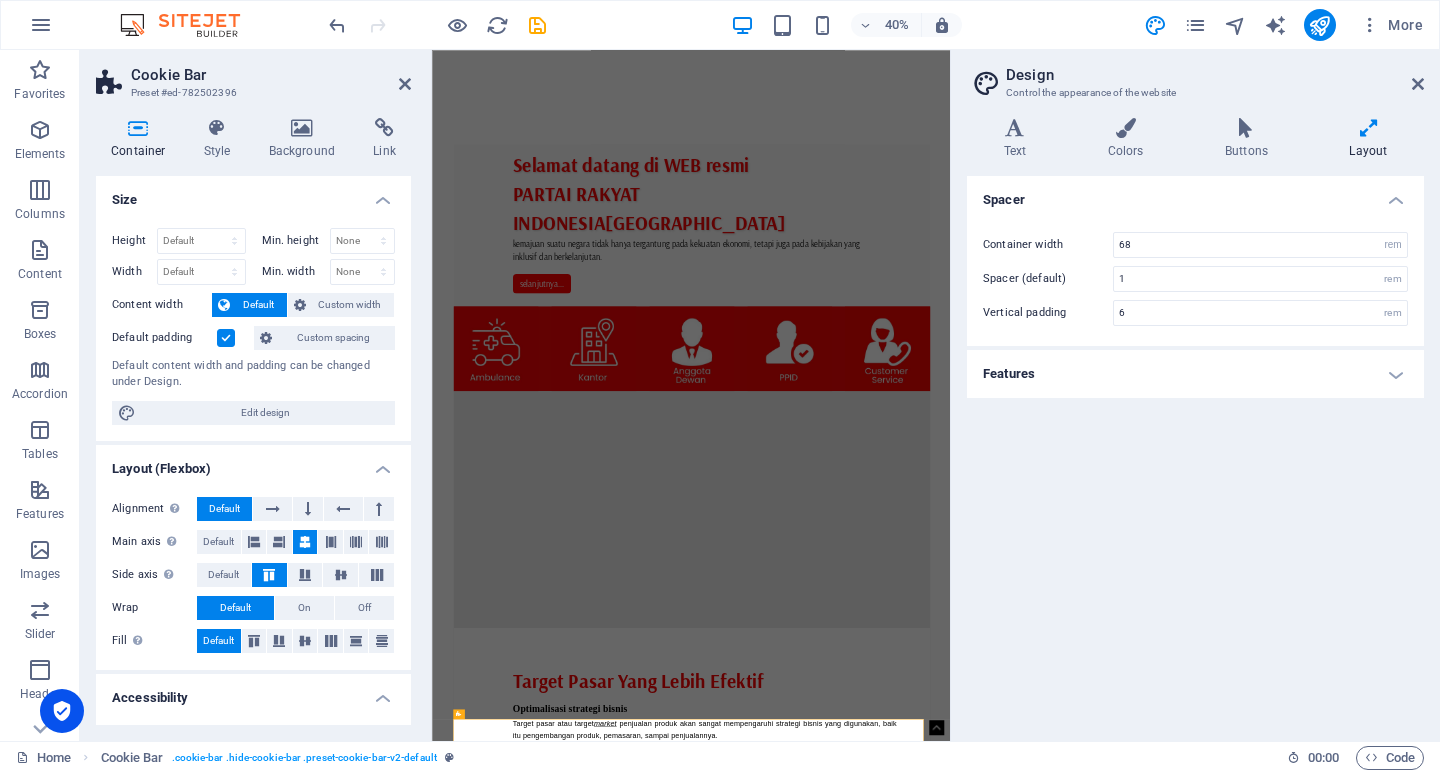 scroll, scrollTop: 1450, scrollLeft: 0, axis: vertical 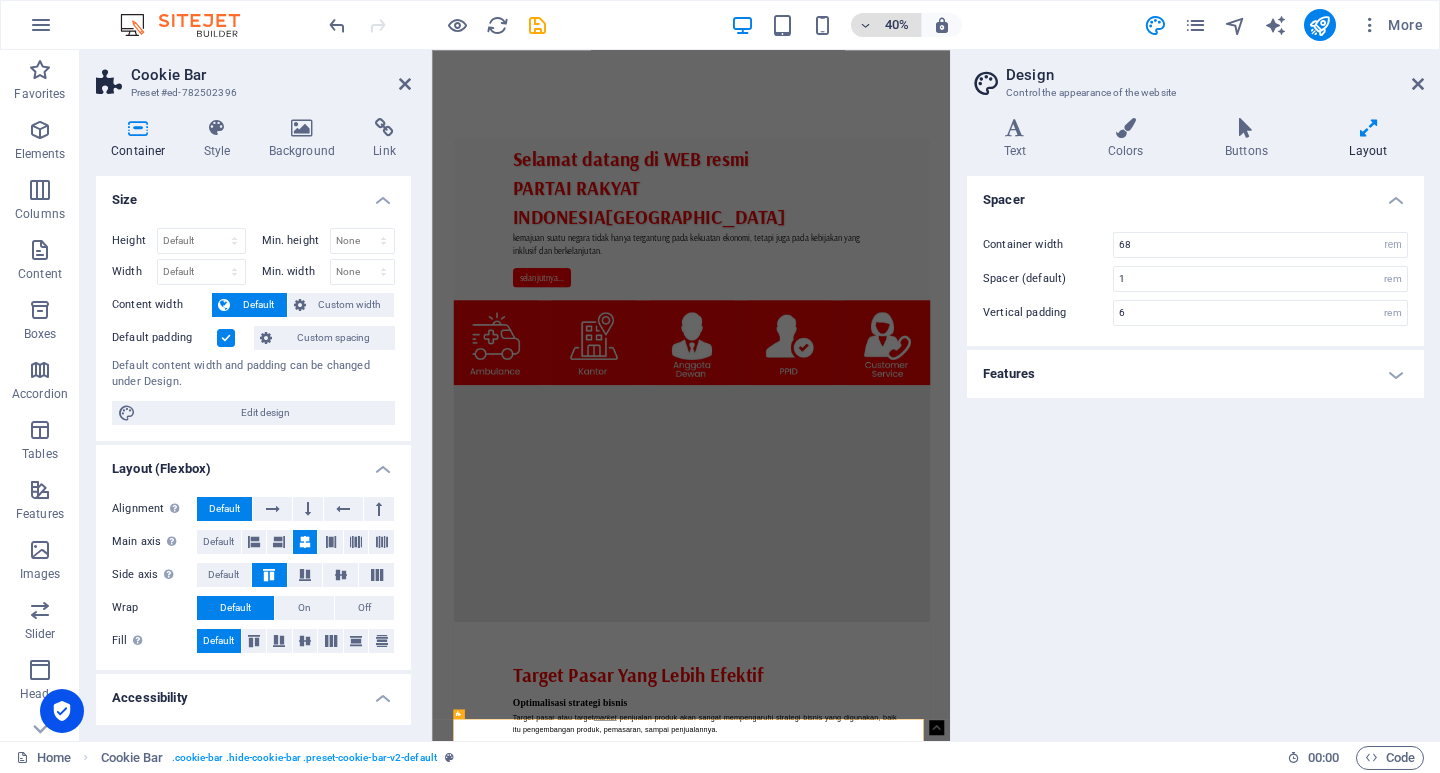 click on "40%" at bounding box center [897, 25] 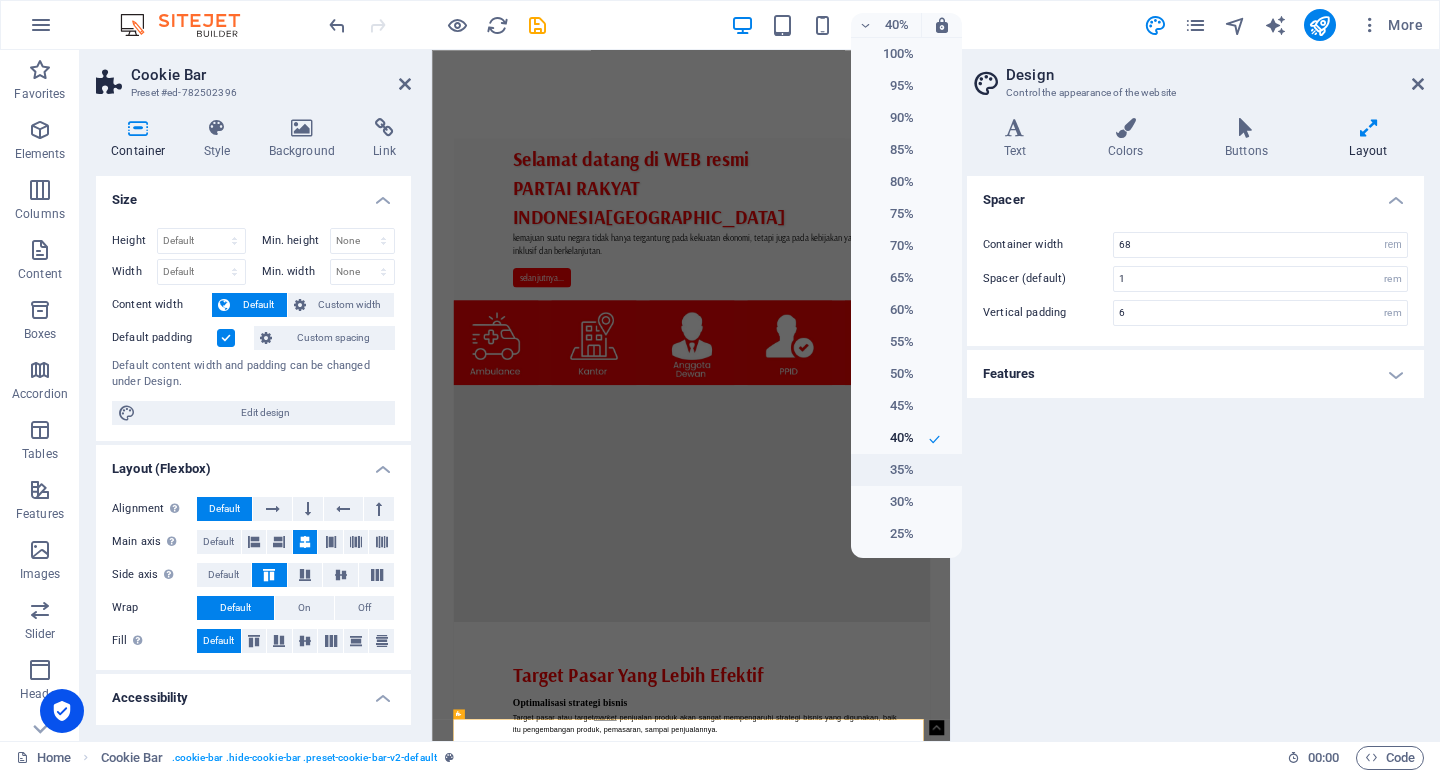 click on "35%" at bounding box center [888, 470] 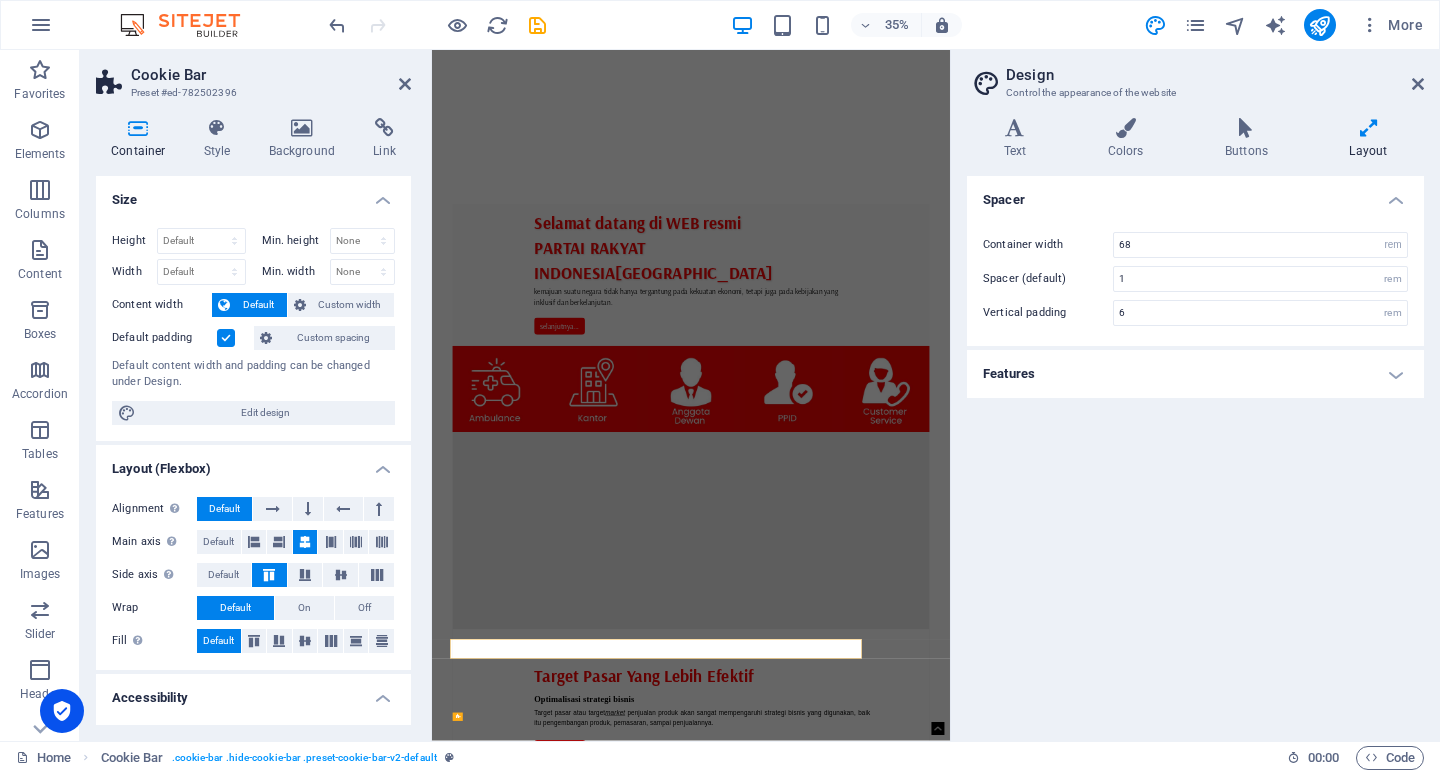 scroll, scrollTop: 1438, scrollLeft: 0, axis: vertical 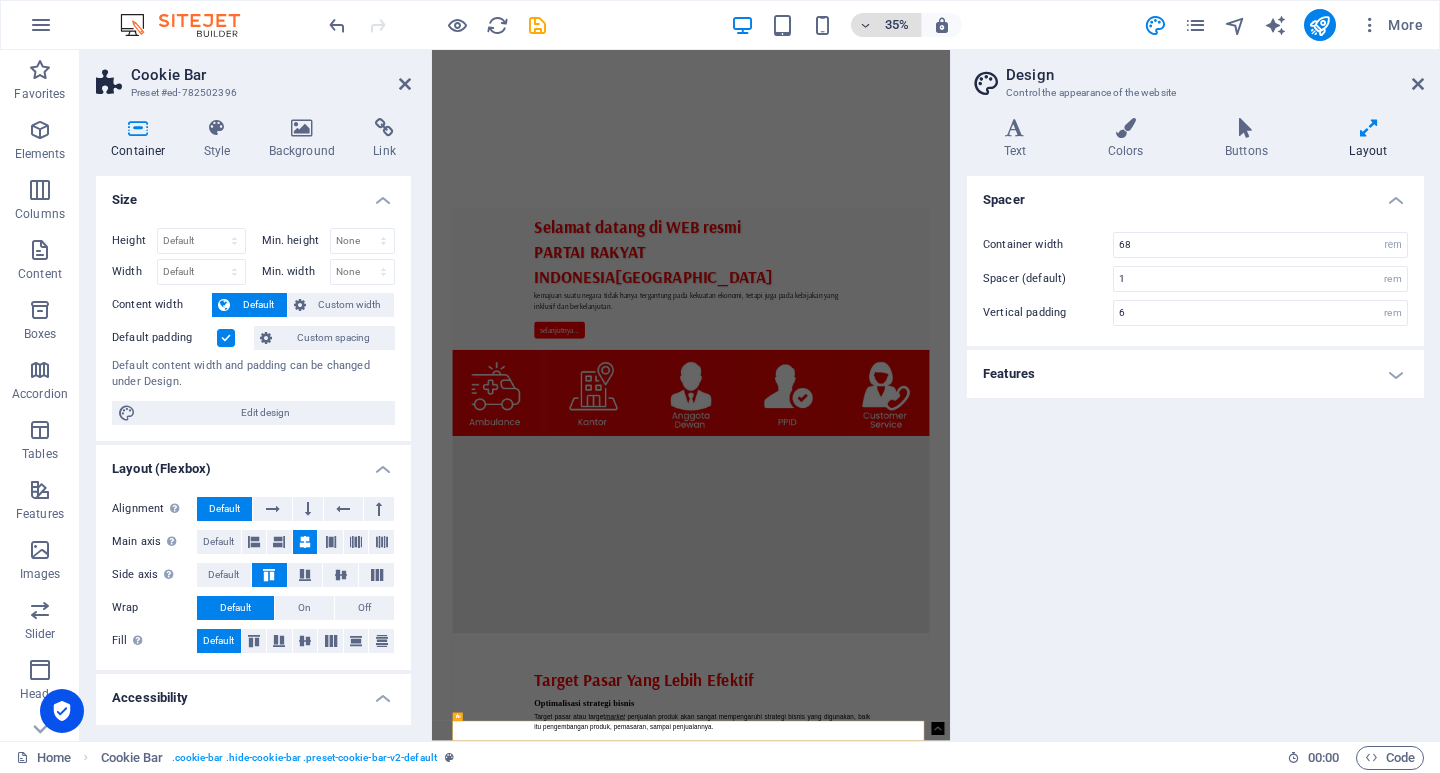 click on "35%" at bounding box center [897, 25] 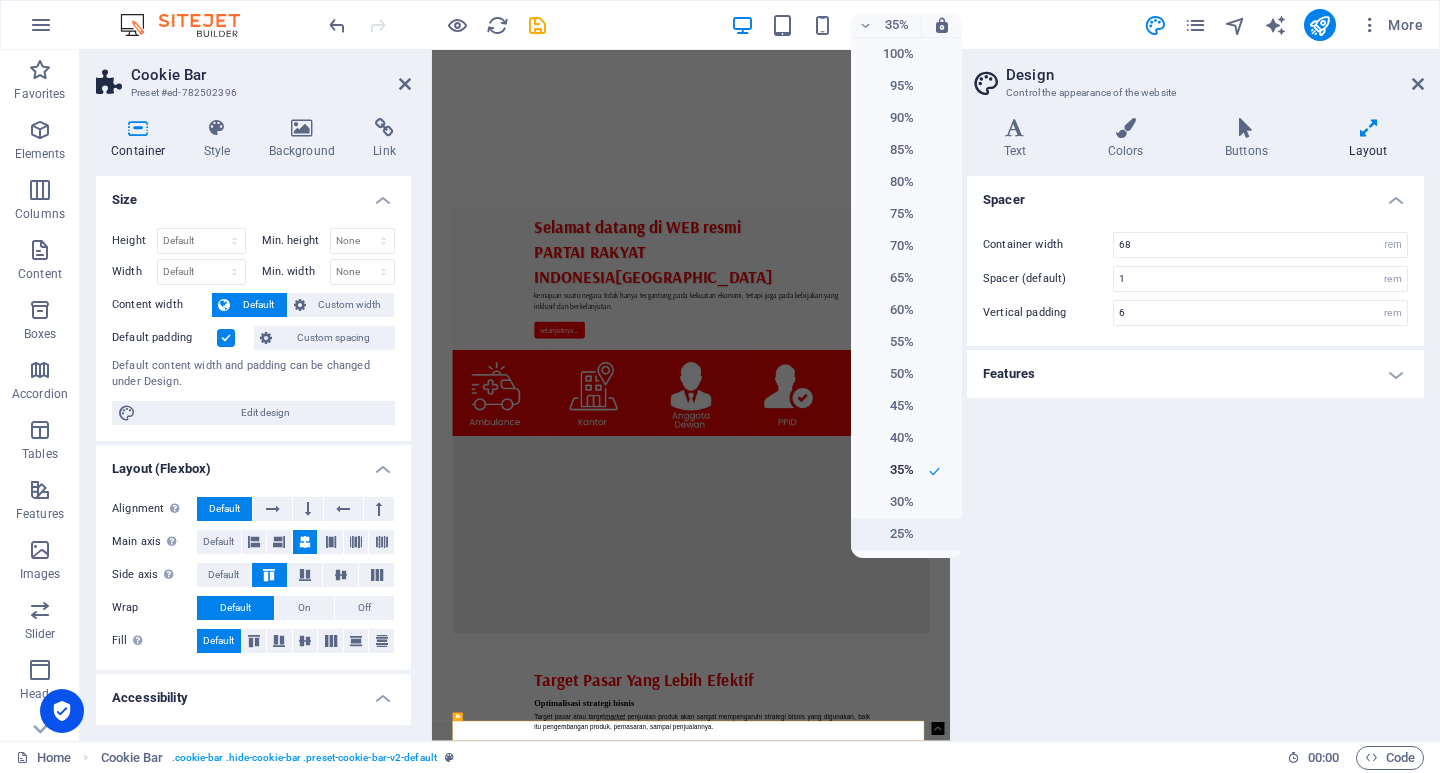 click on "25%" at bounding box center [888, 534] 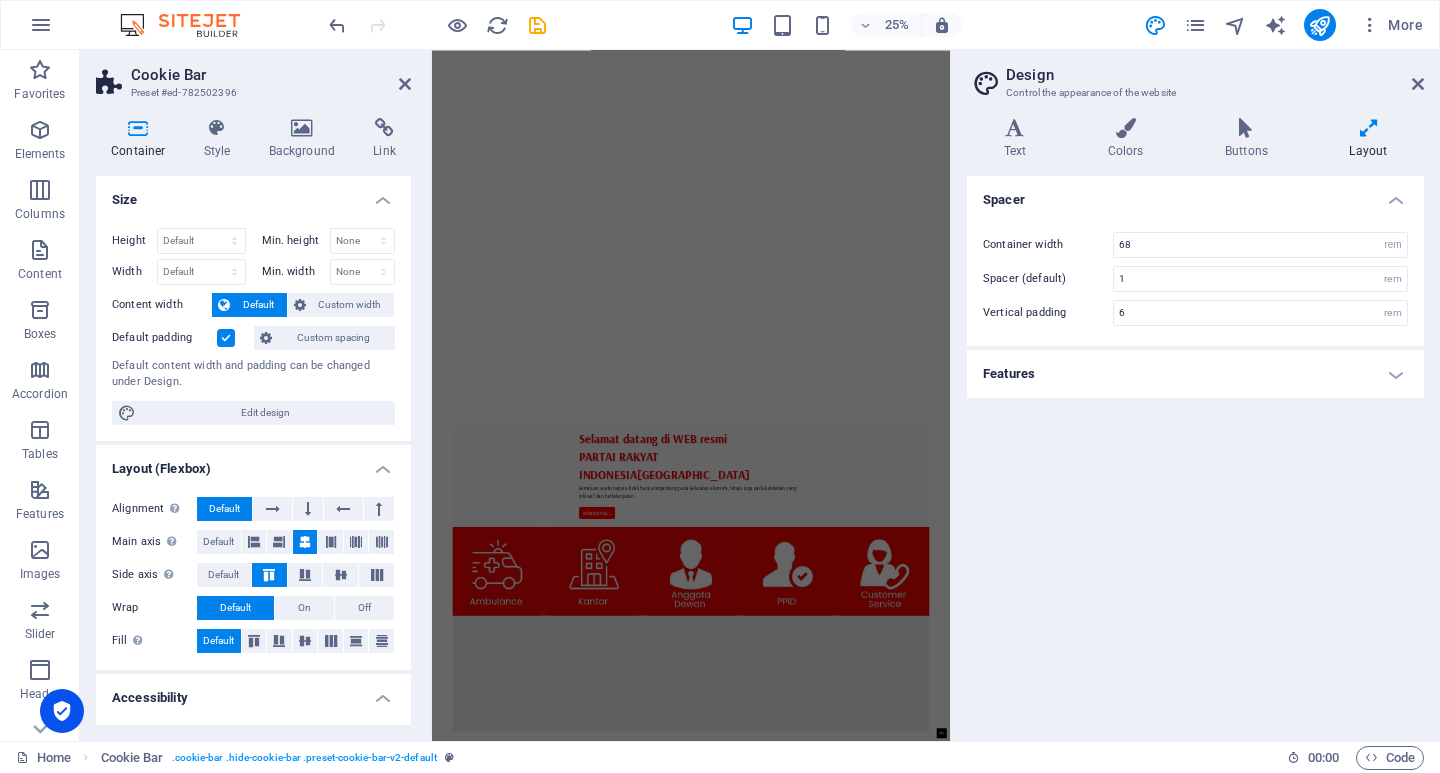 scroll, scrollTop: 1391, scrollLeft: 0, axis: vertical 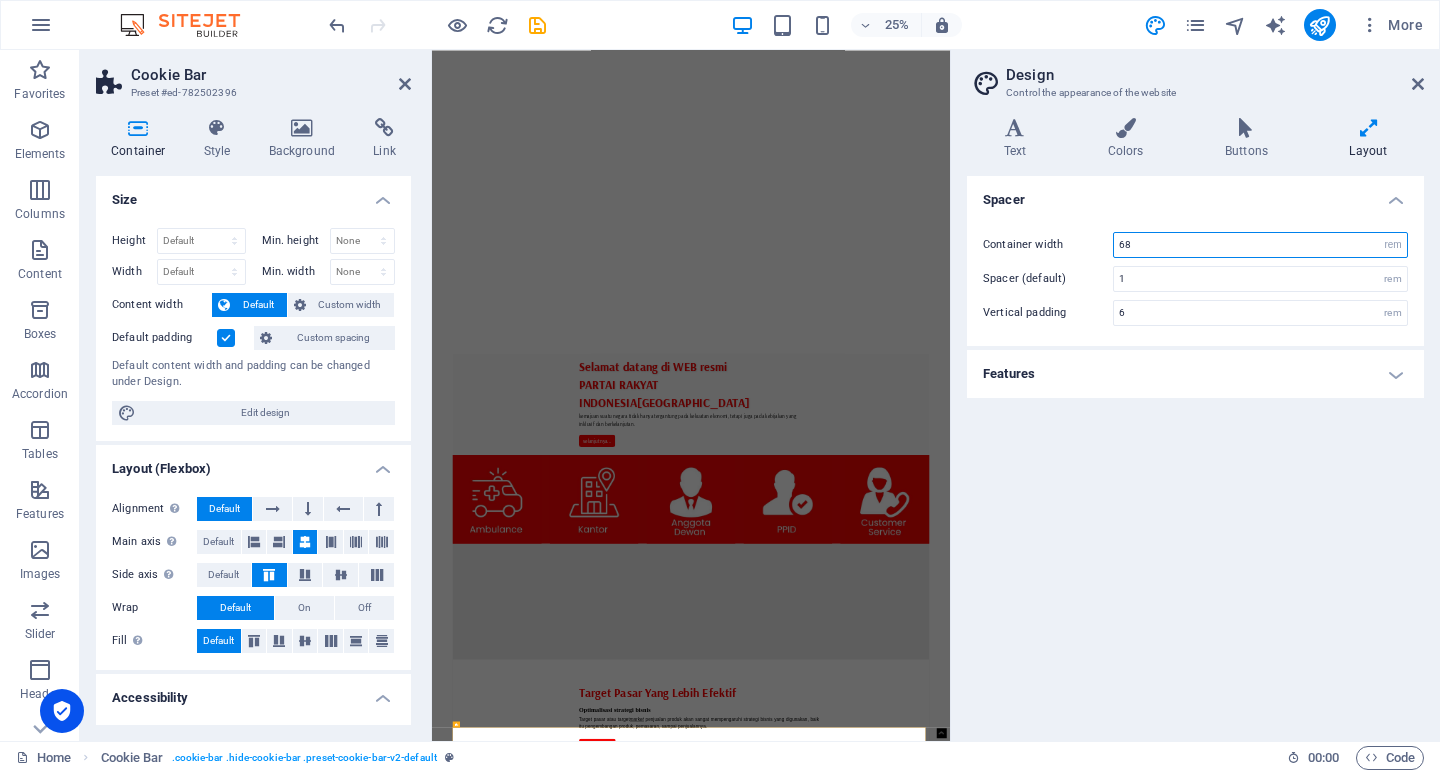 drag, startPoint x: 1149, startPoint y: 247, endPoint x: 1087, endPoint y: 247, distance: 62 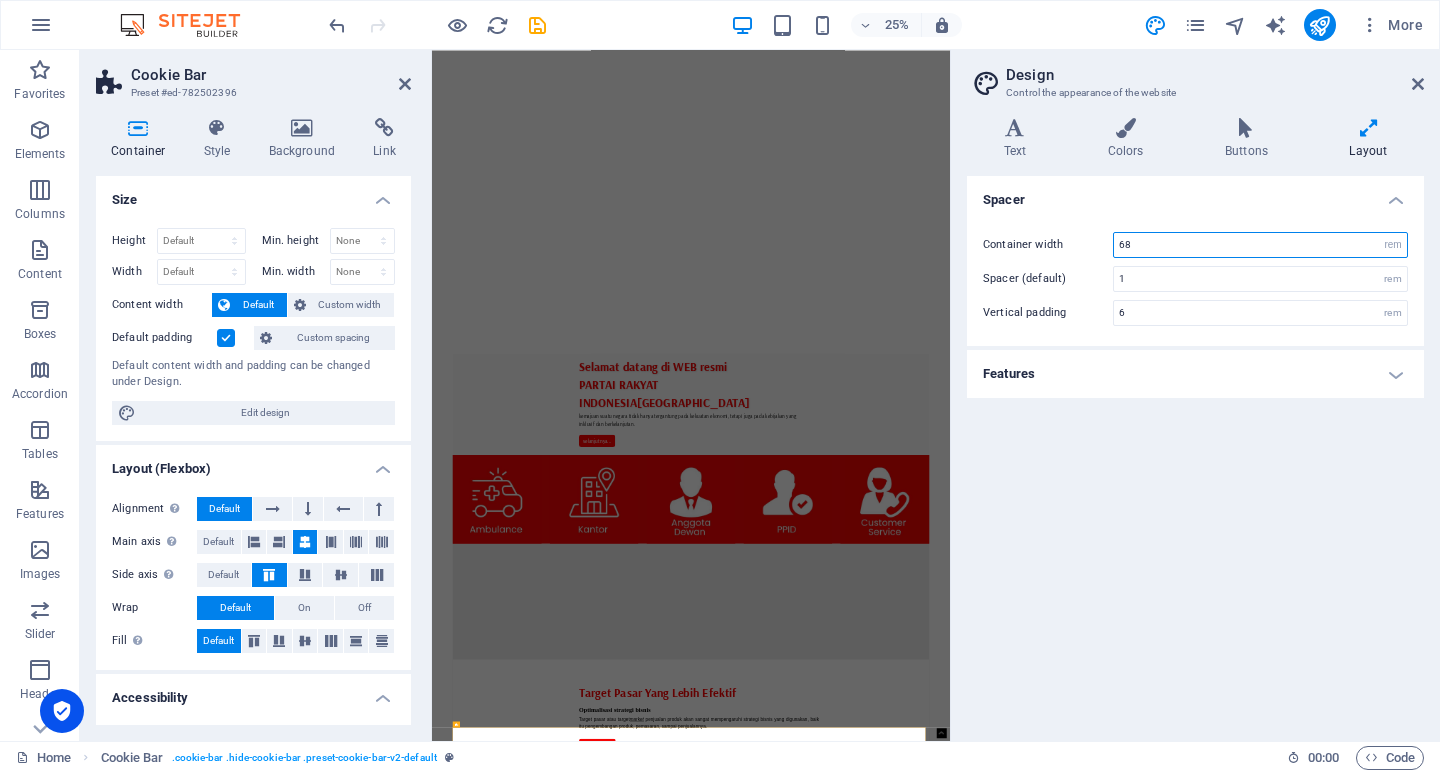 click on "Container width 68 rem px" at bounding box center [1195, 245] 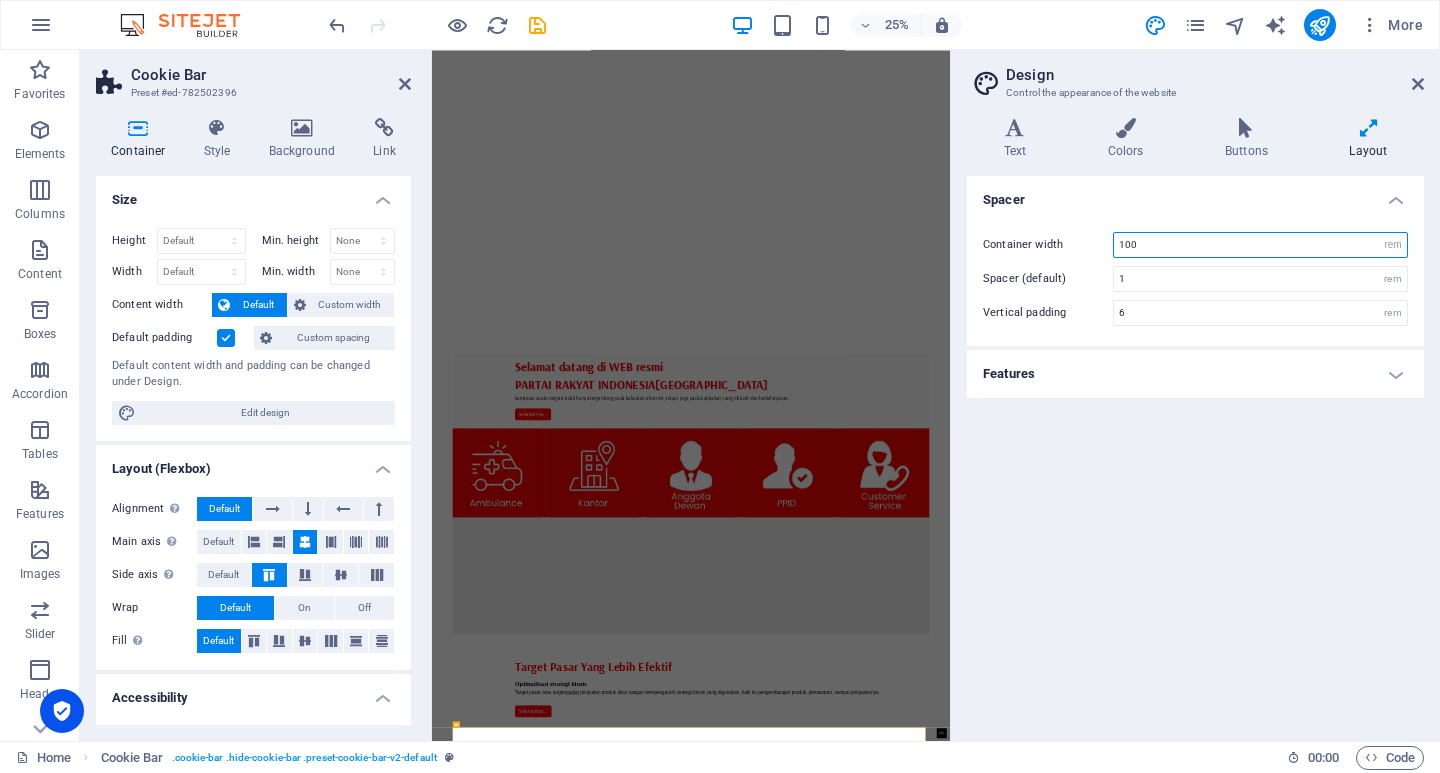 scroll, scrollTop: 1357, scrollLeft: 0, axis: vertical 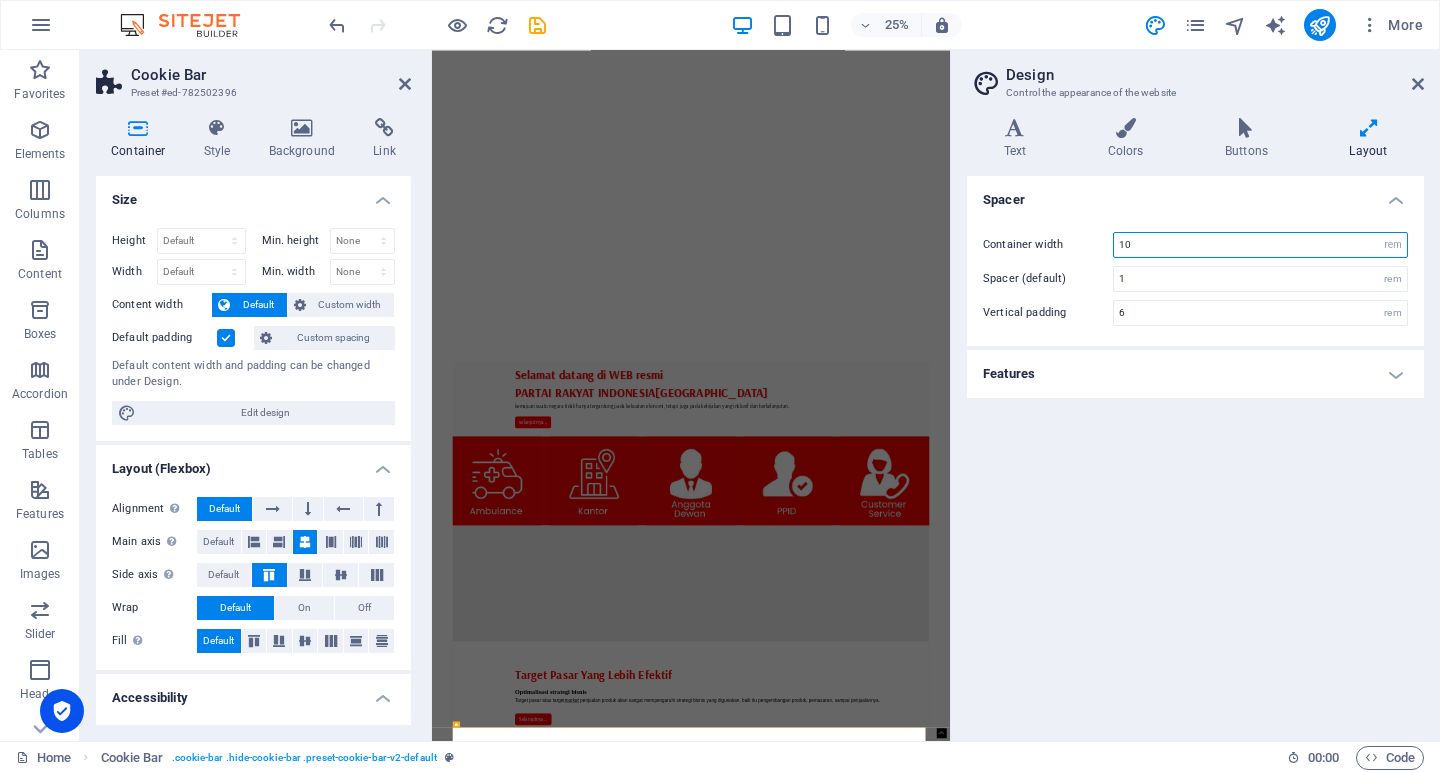 type on "1" 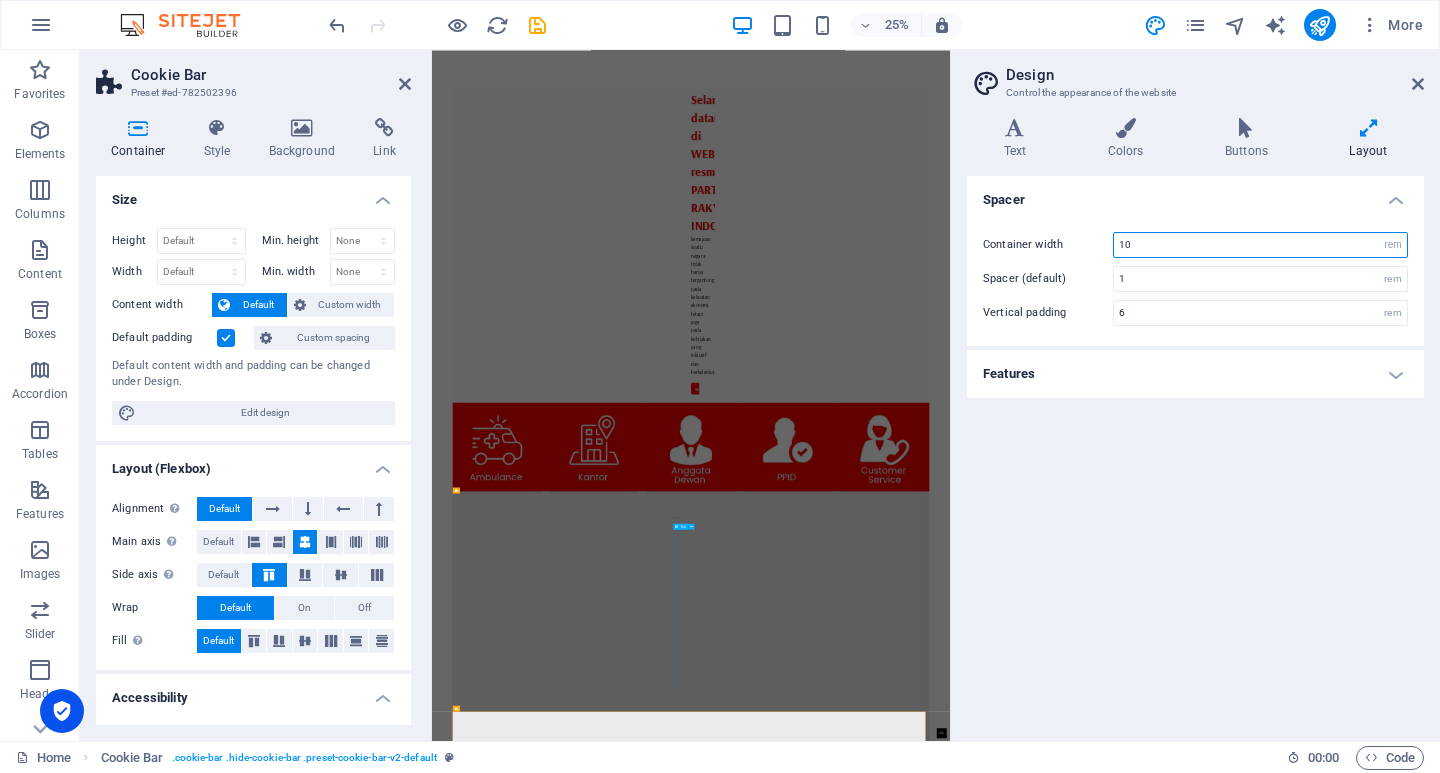 scroll, scrollTop: 2568, scrollLeft: 0, axis: vertical 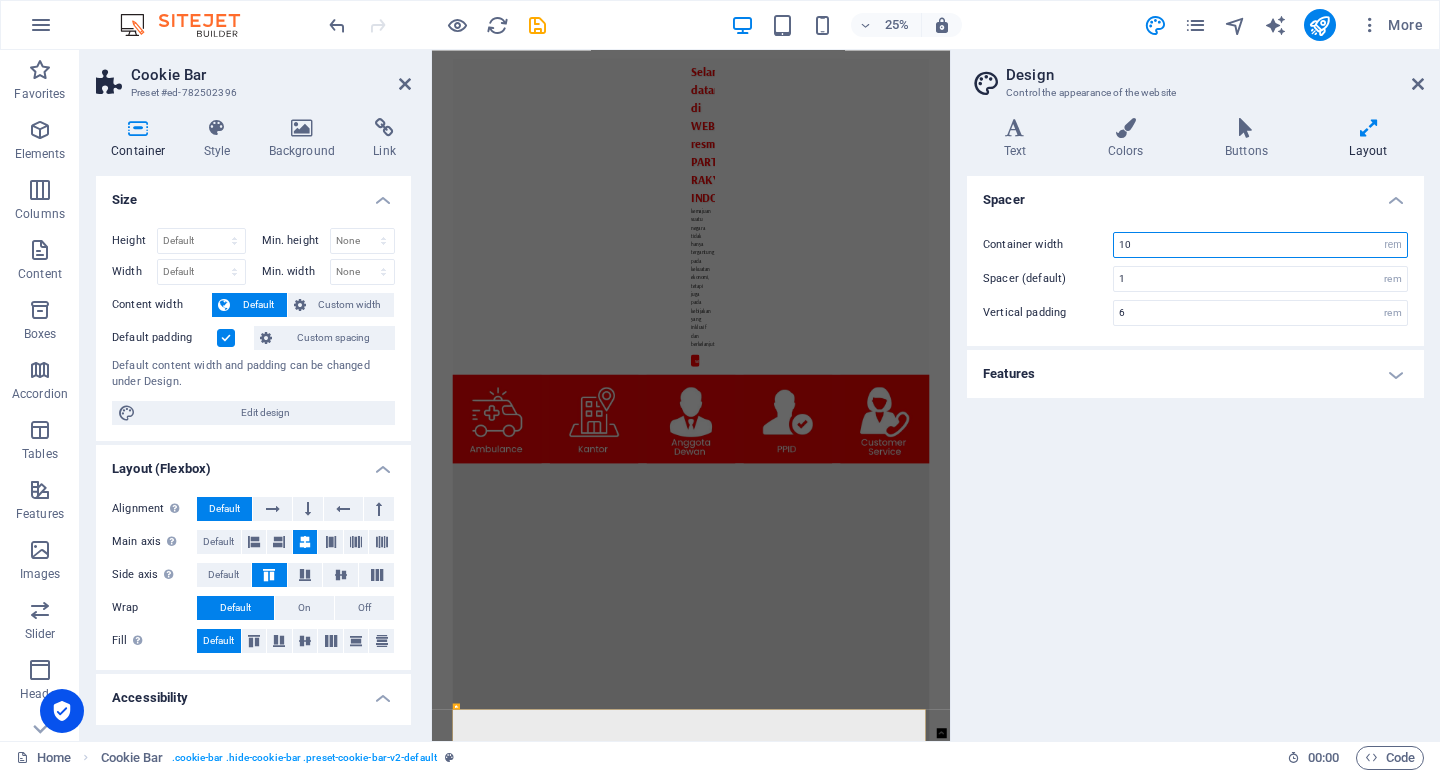 drag, startPoint x: 1152, startPoint y: 243, endPoint x: 1095, endPoint y: 242, distance: 57.00877 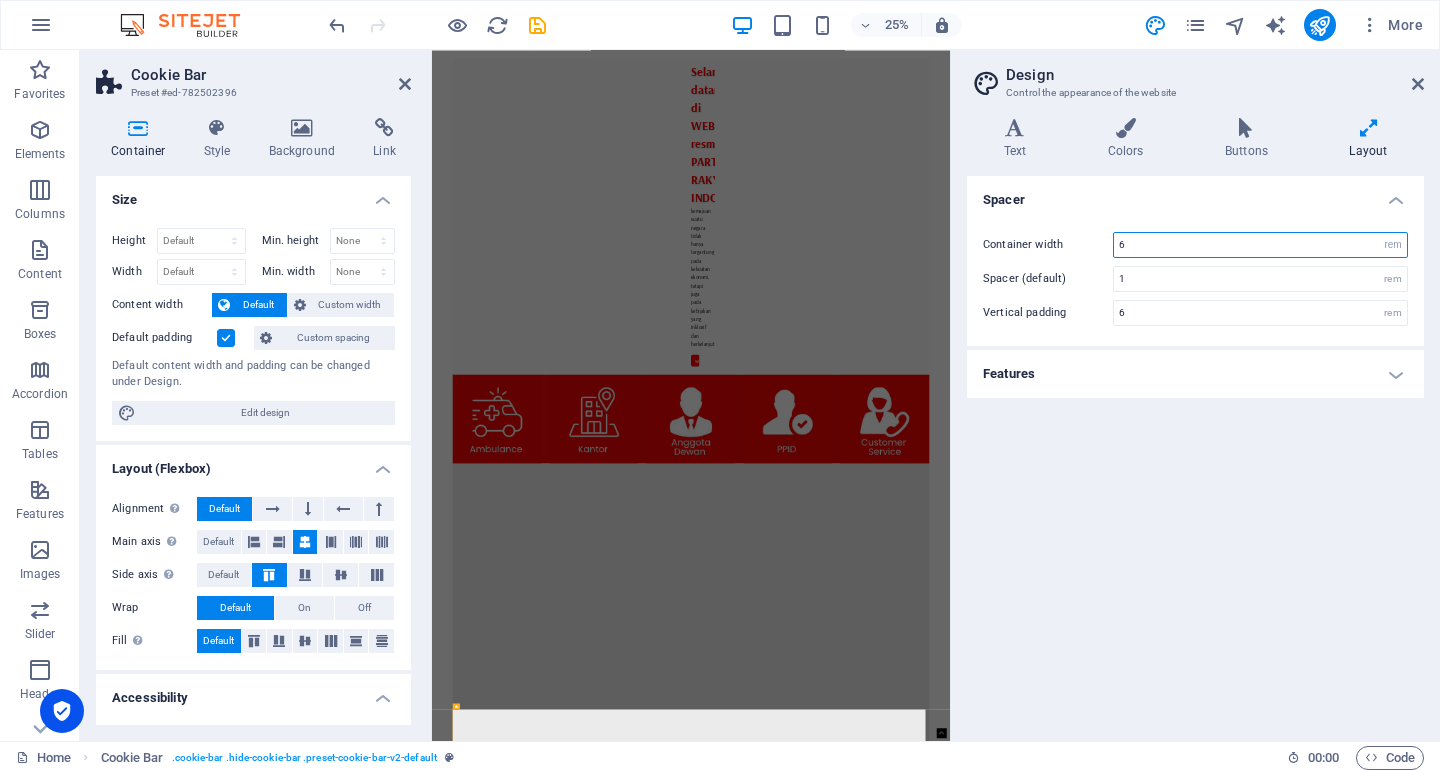 type on "68" 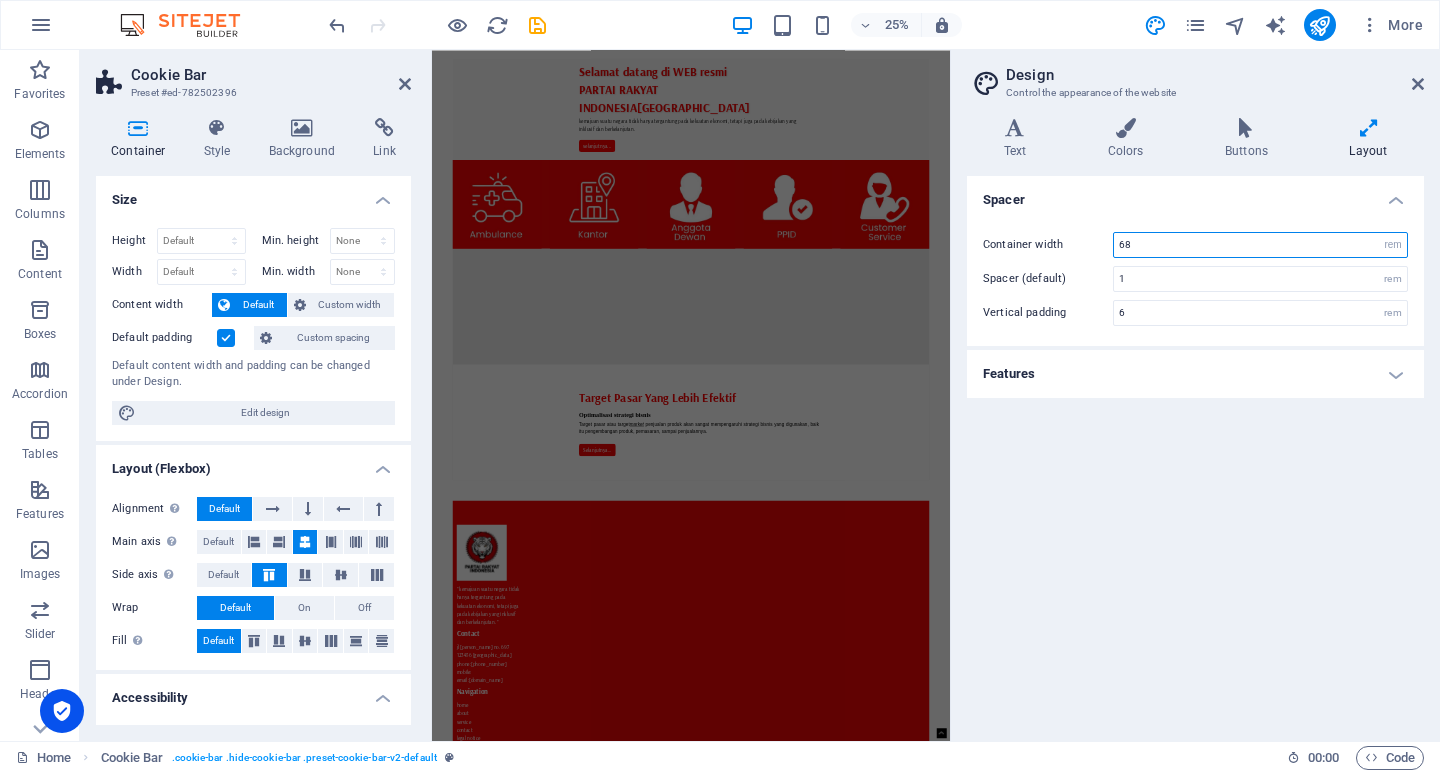 scroll, scrollTop: 1391, scrollLeft: 0, axis: vertical 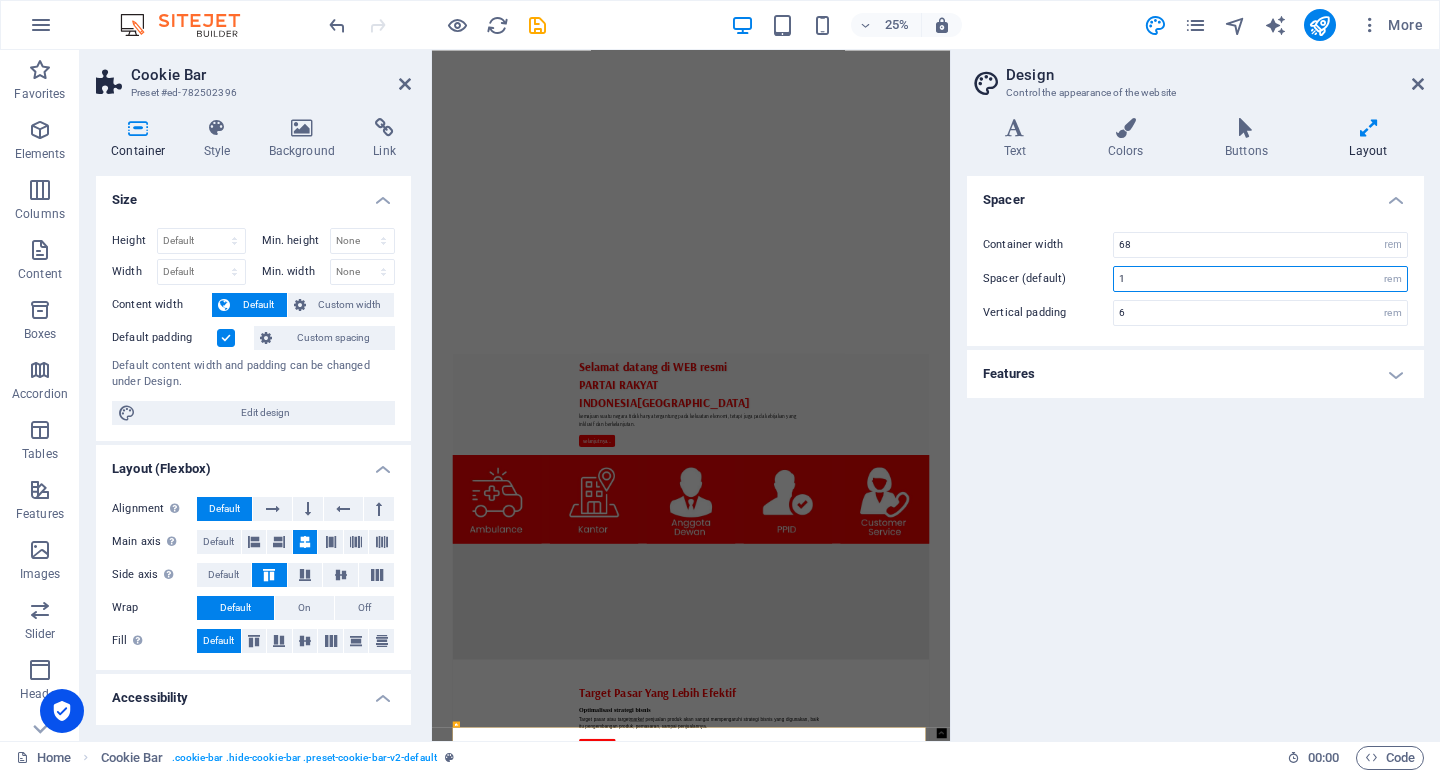 click on "1" at bounding box center (1260, 279) 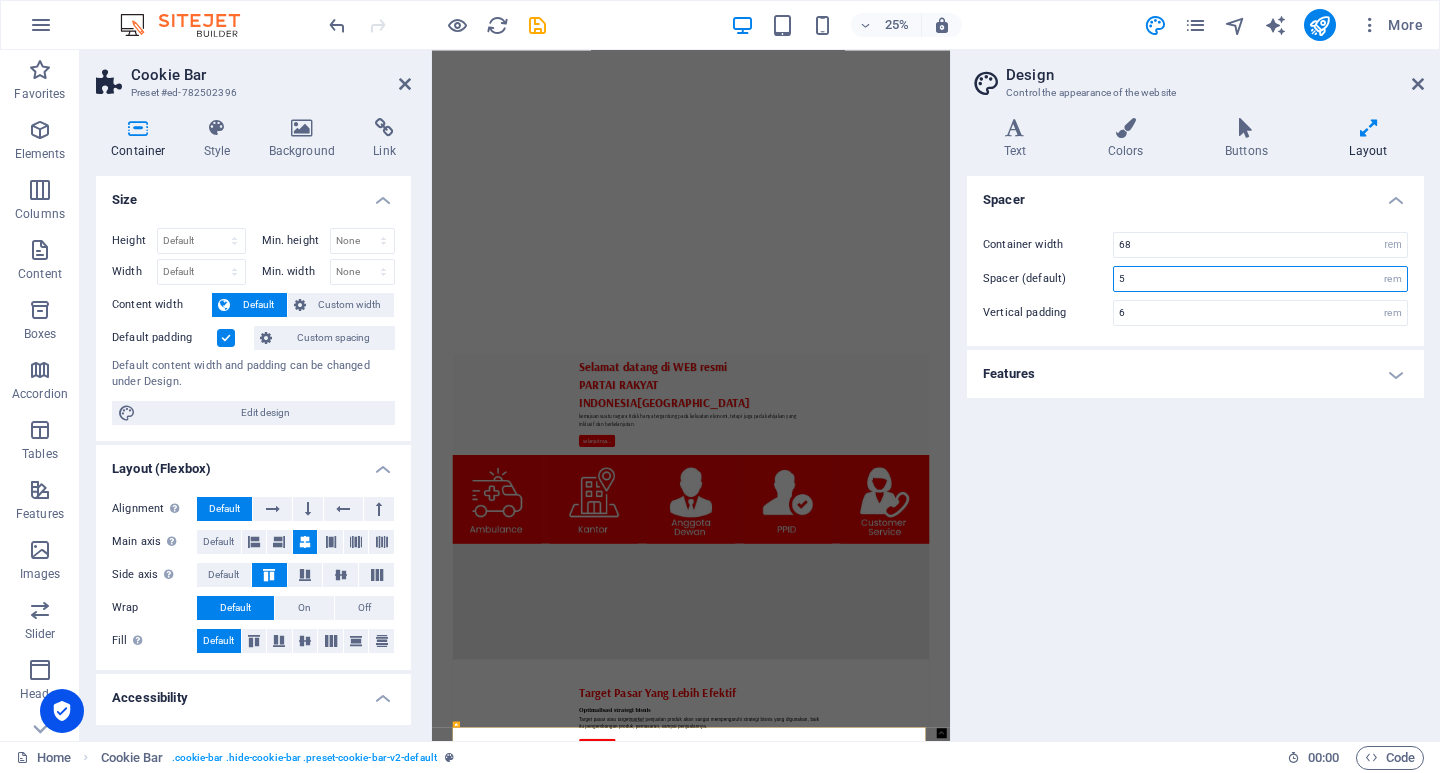 scroll, scrollTop: 1424, scrollLeft: 0, axis: vertical 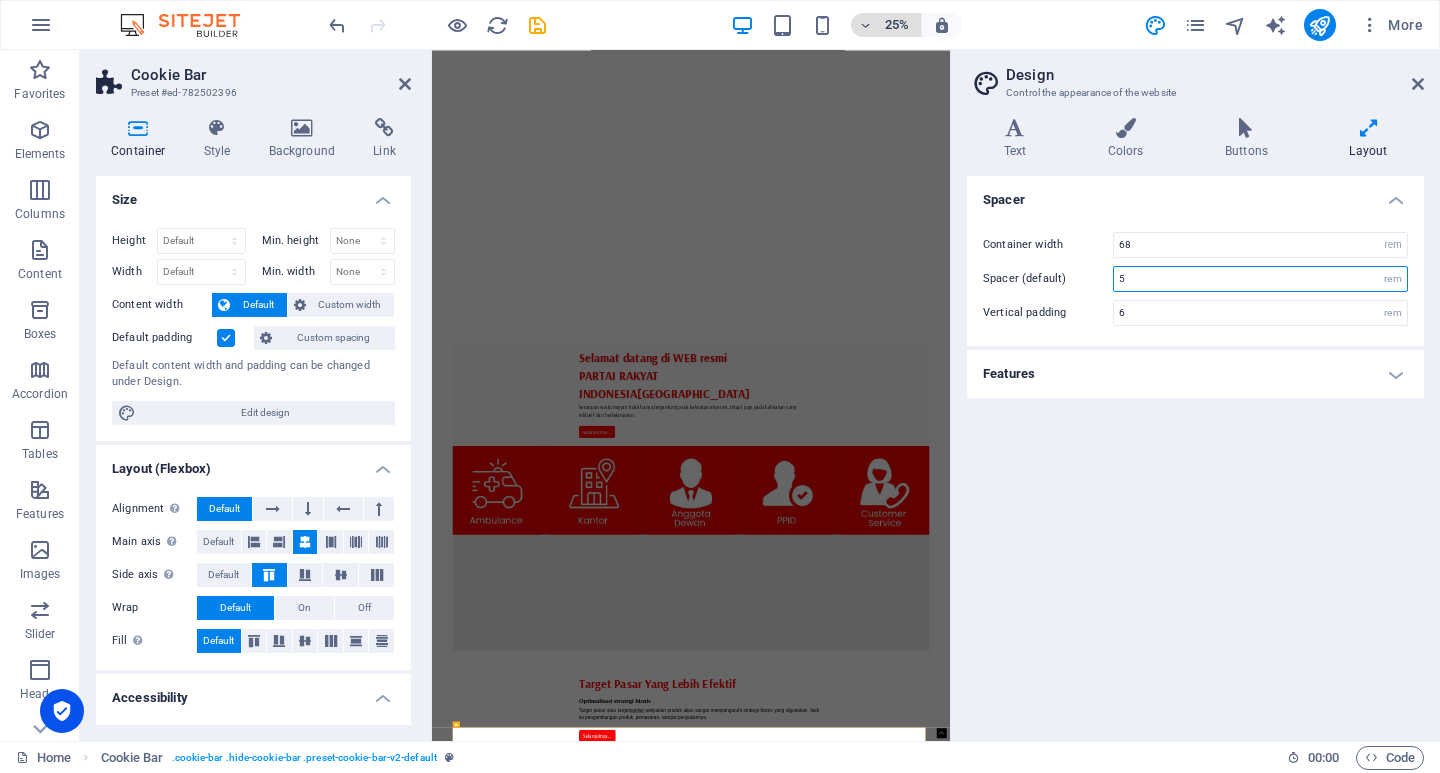 type on "5" 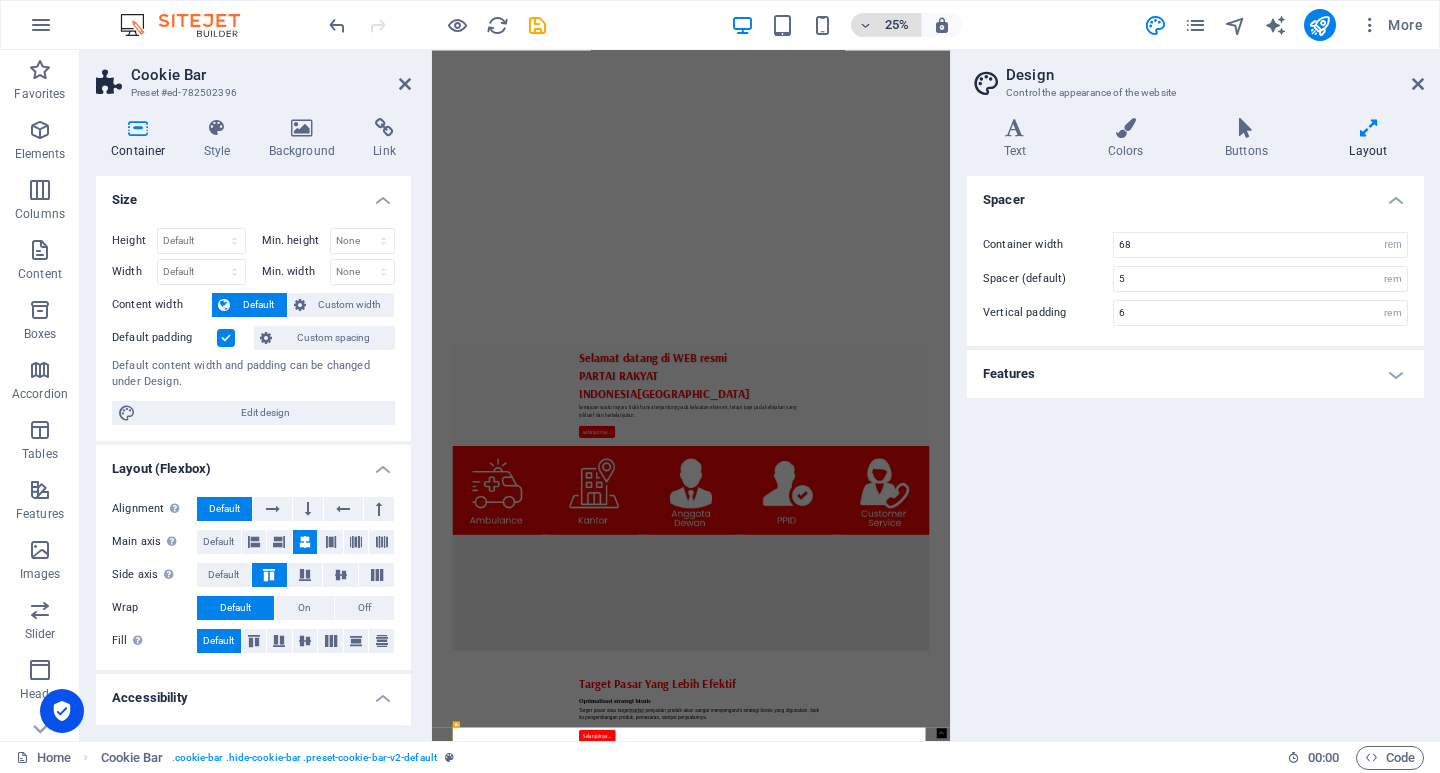 click on "25%" at bounding box center [897, 25] 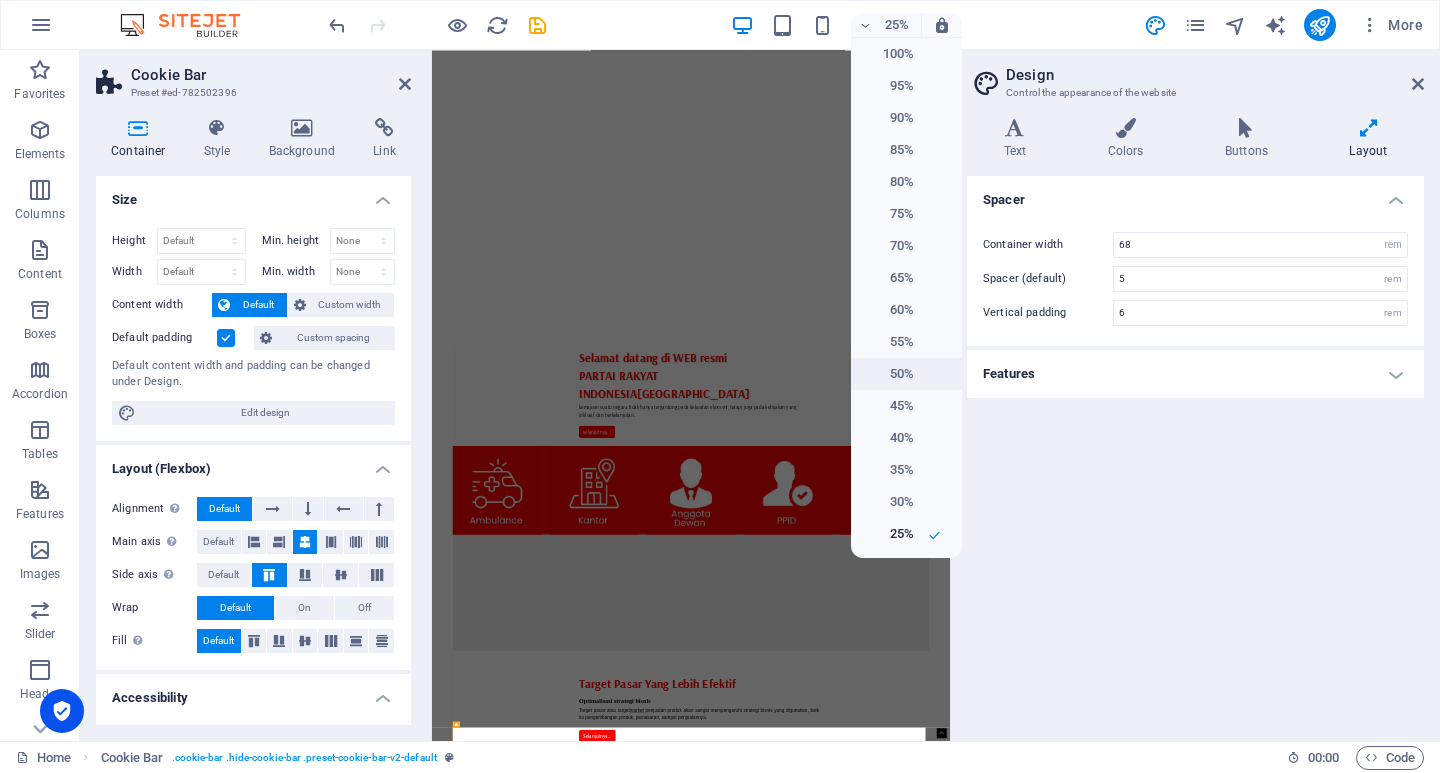 click on "50%" at bounding box center [888, 374] 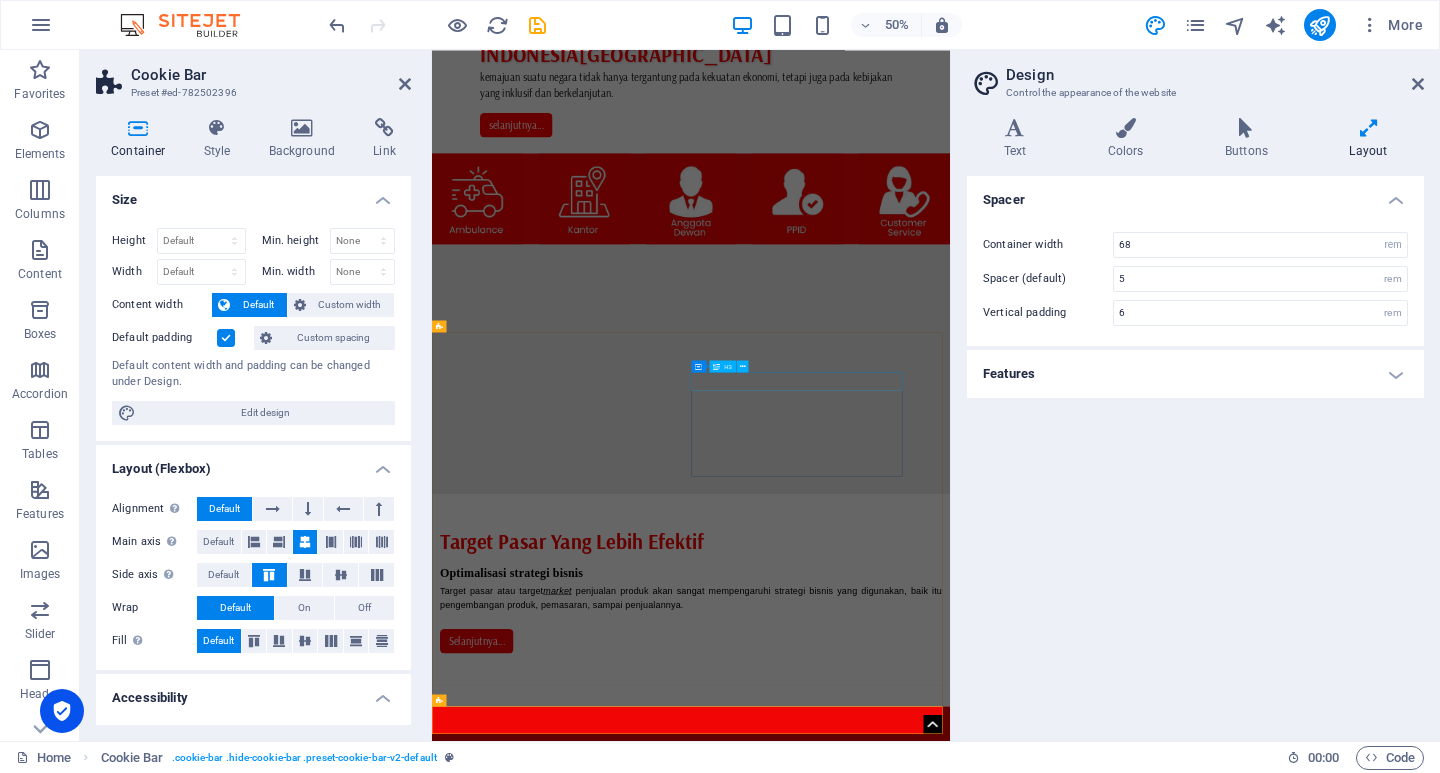 scroll, scrollTop: 1514, scrollLeft: 0, axis: vertical 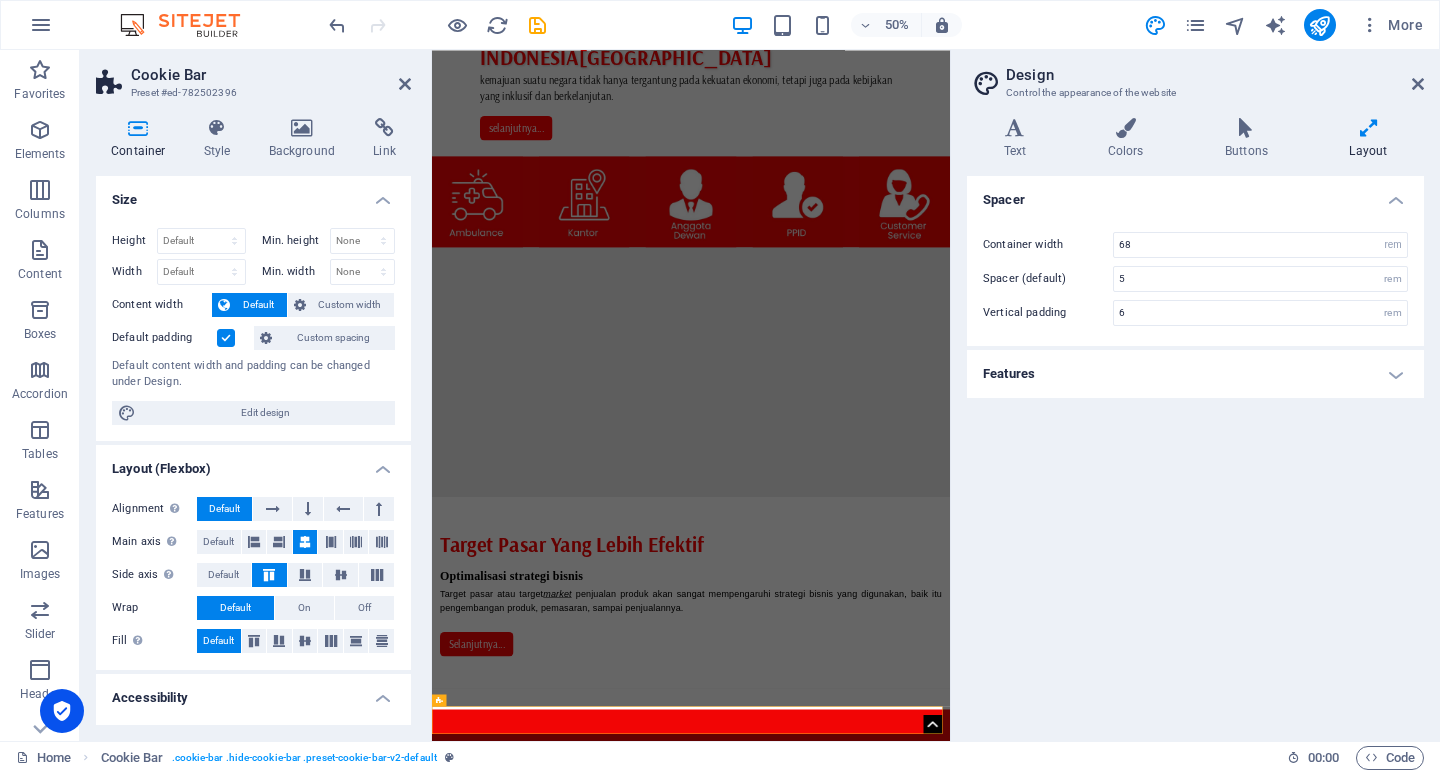 click on "Features" at bounding box center (1195, 374) 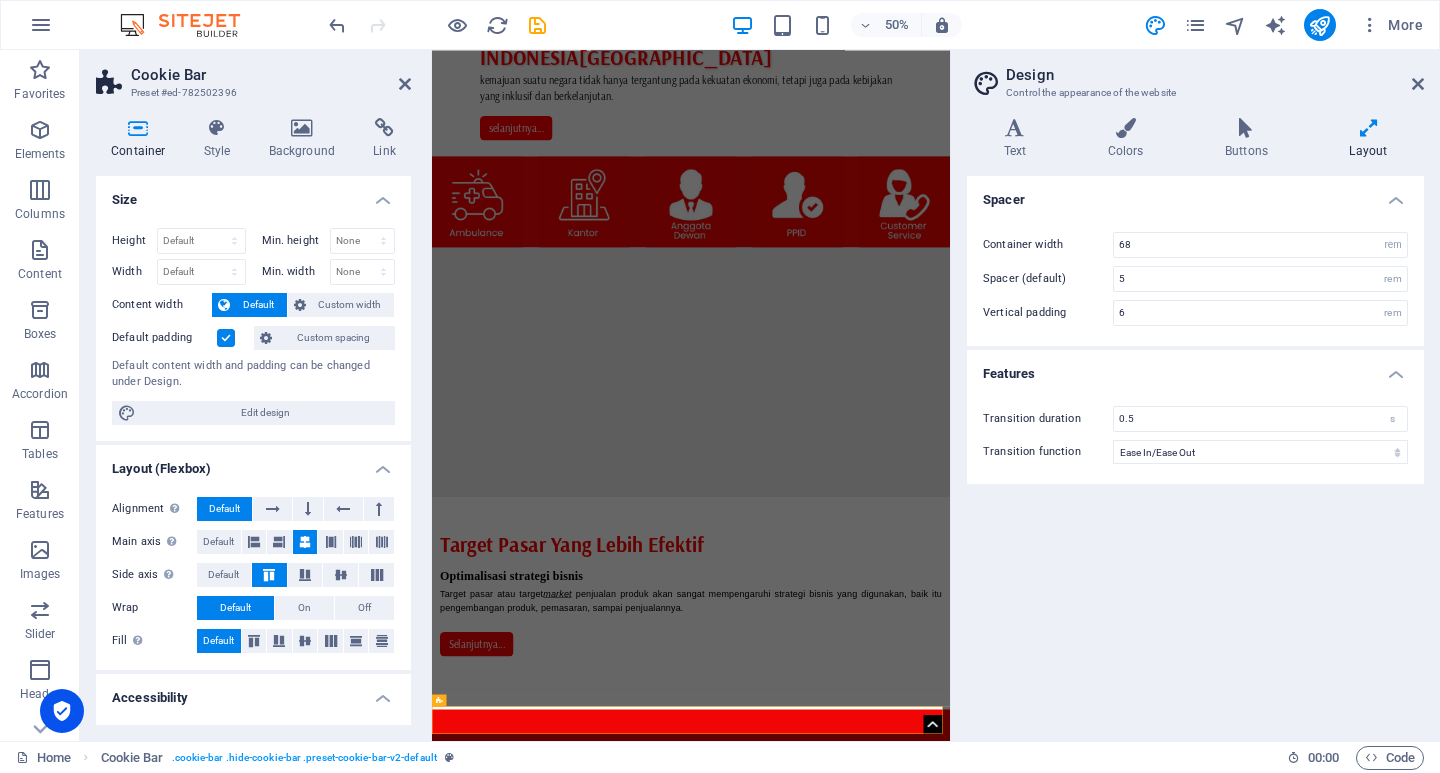 click on "Features" at bounding box center [1195, 368] 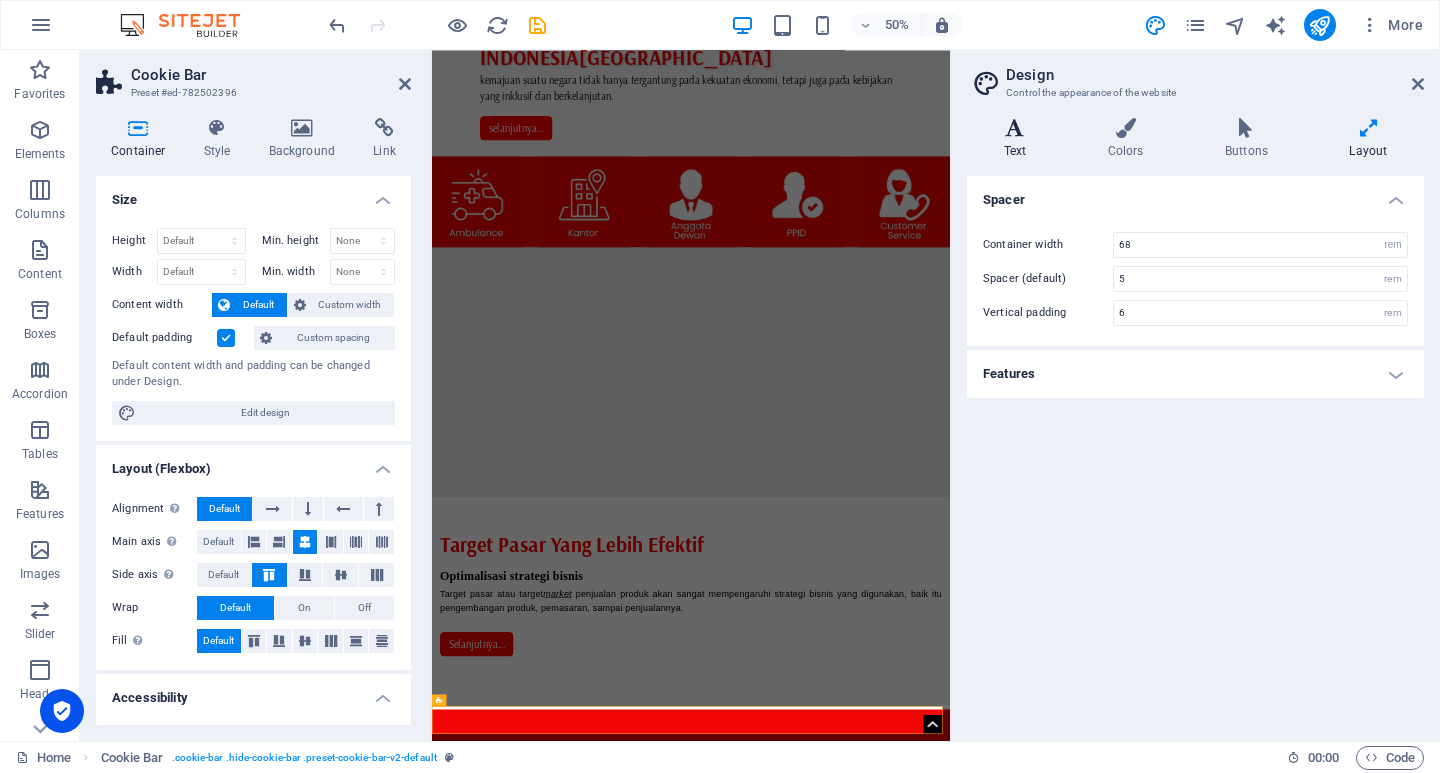 click at bounding box center [1015, 128] 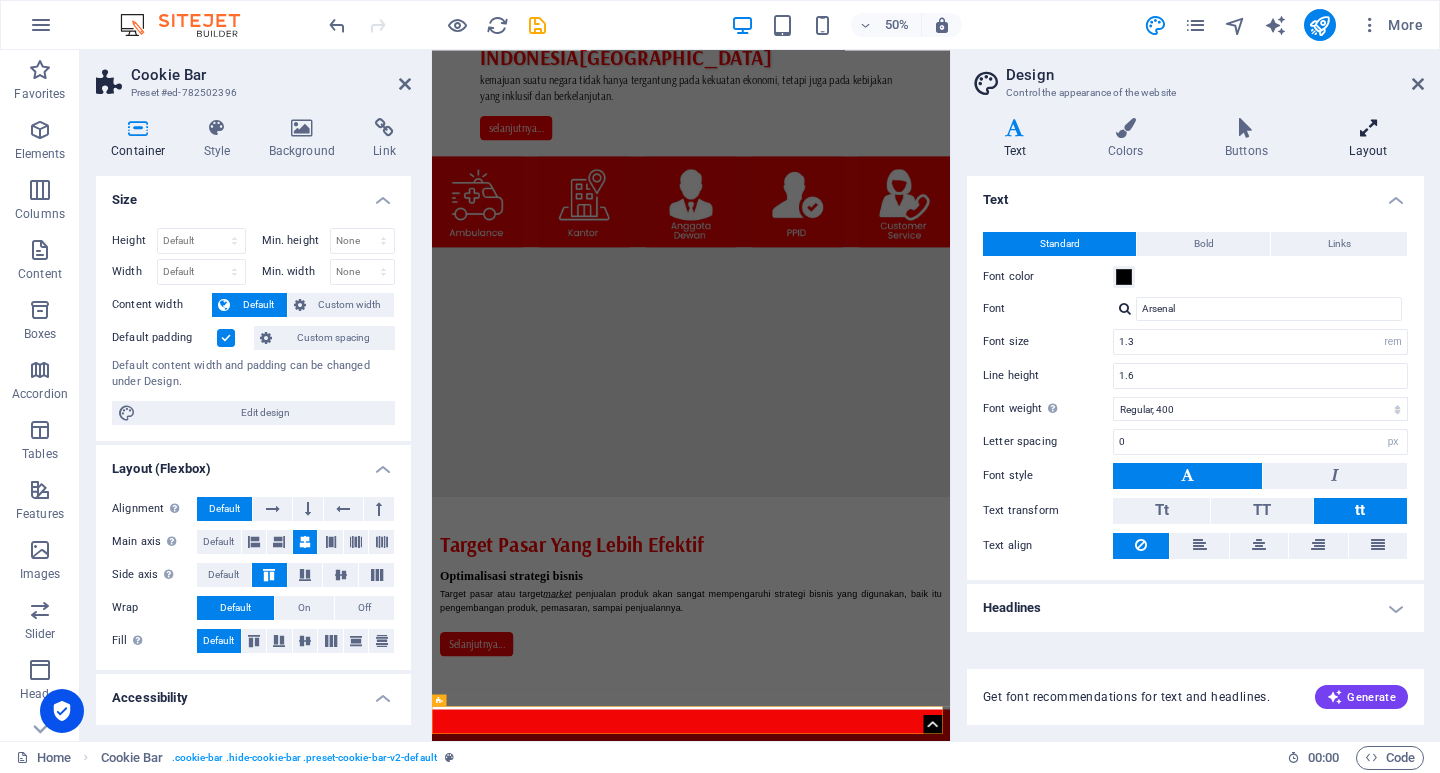 click at bounding box center [1368, 128] 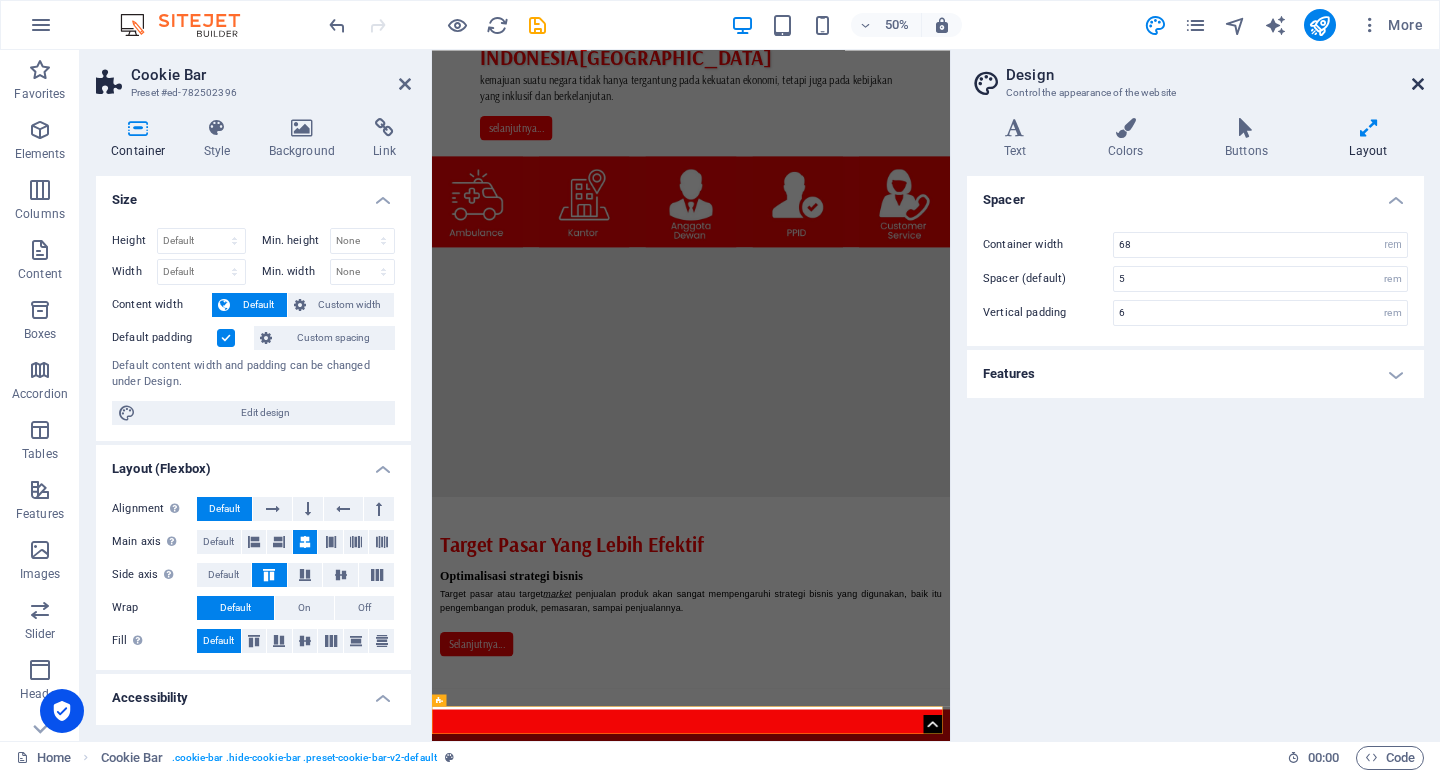 click at bounding box center (1418, 84) 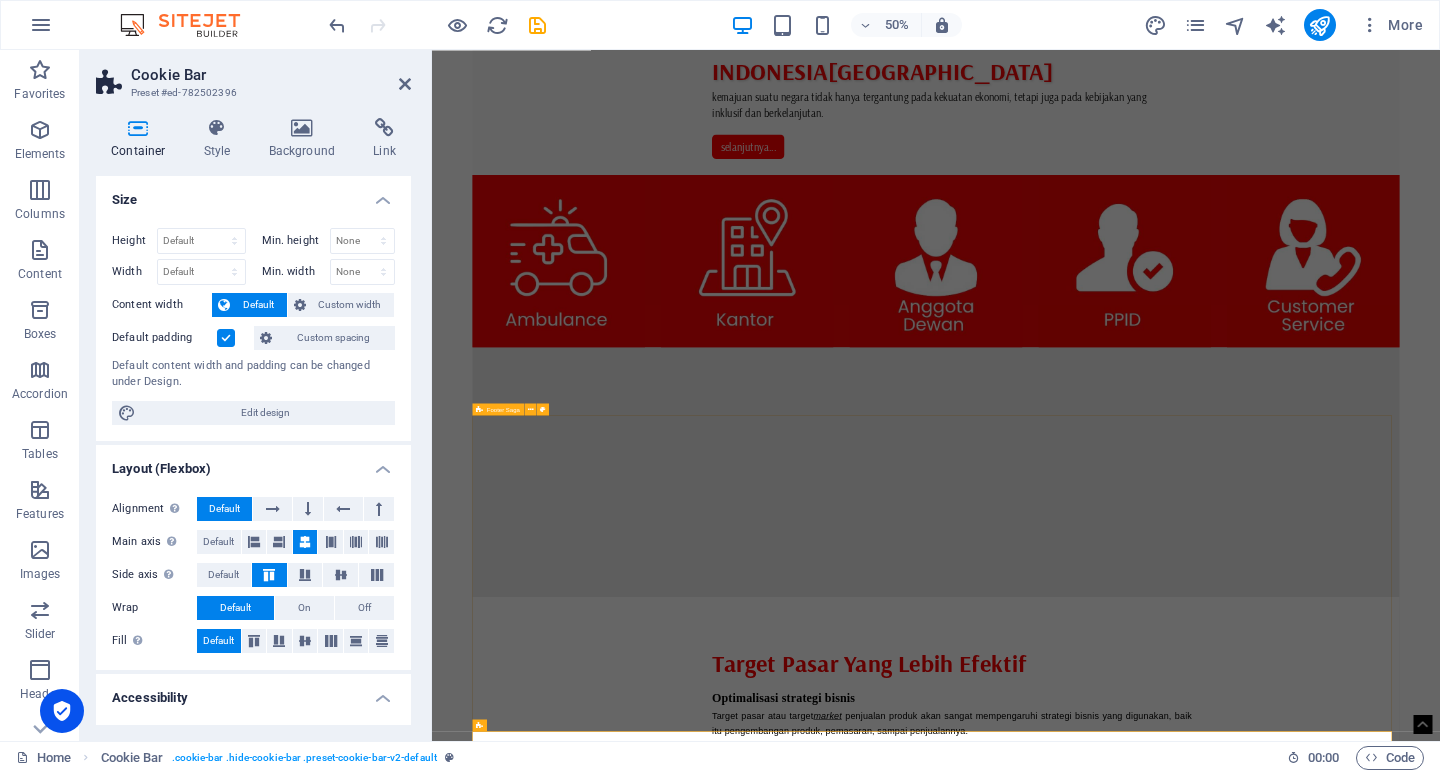scroll, scrollTop: 1550, scrollLeft: 0, axis: vertical 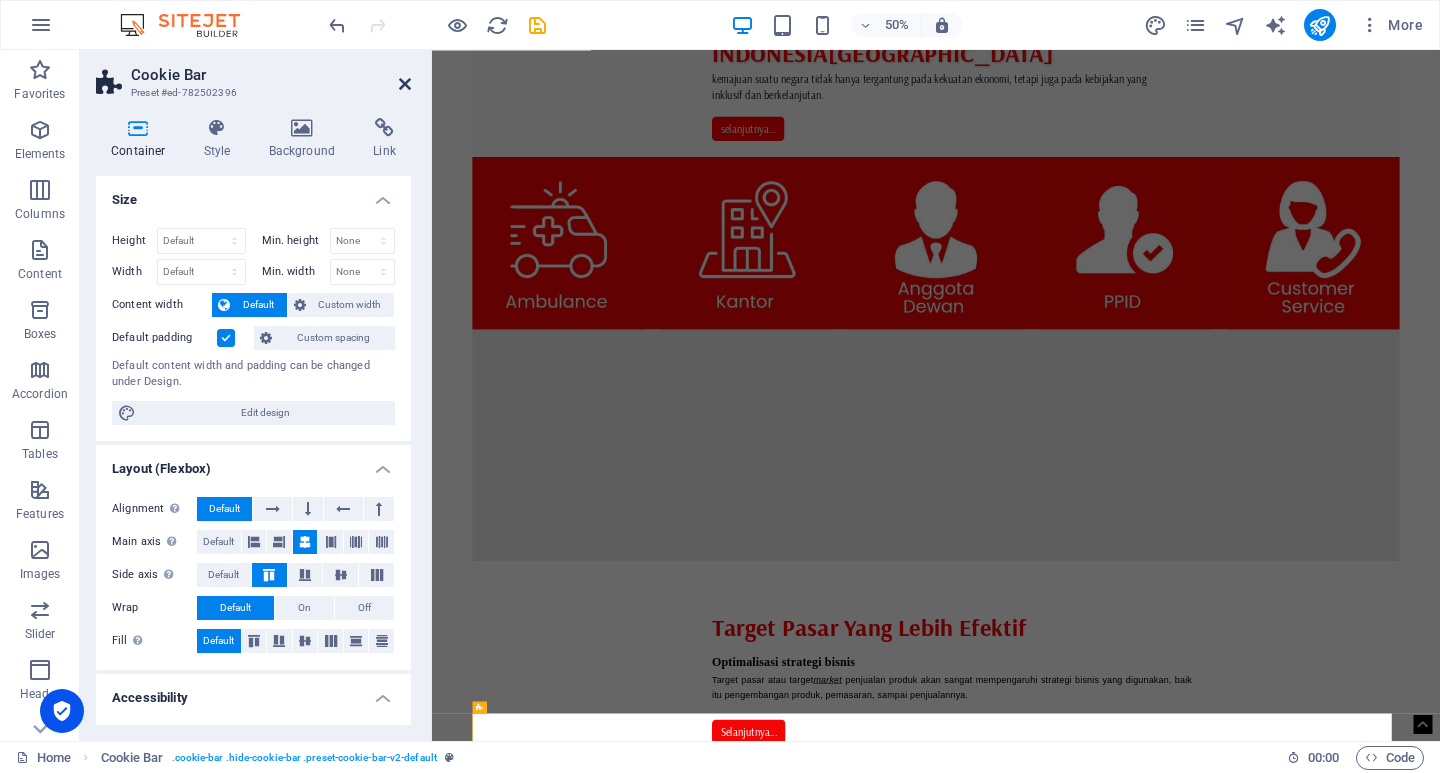 click at bounding box center [405, 84] 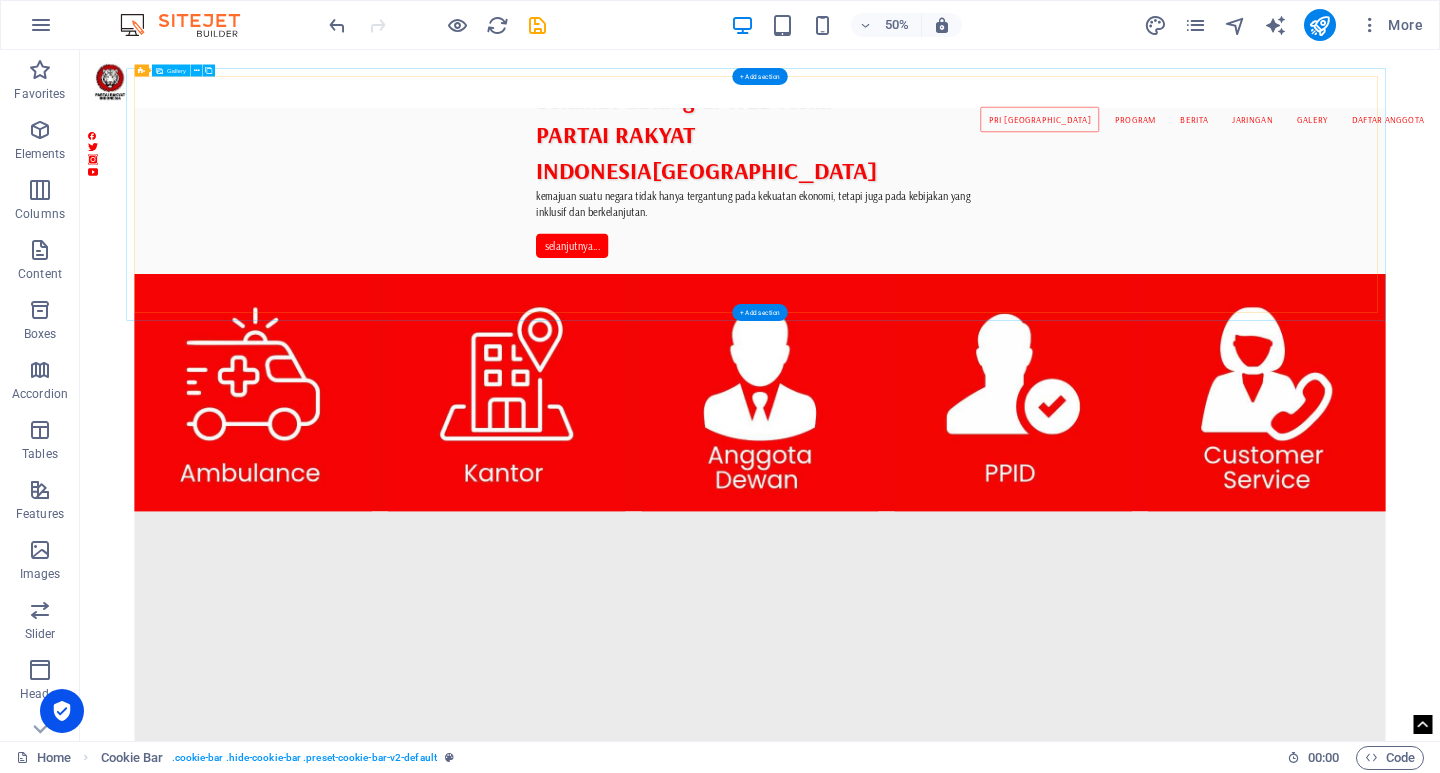 scroll, scrollTop: 1307, scrollLeft: 0, axis: vertical 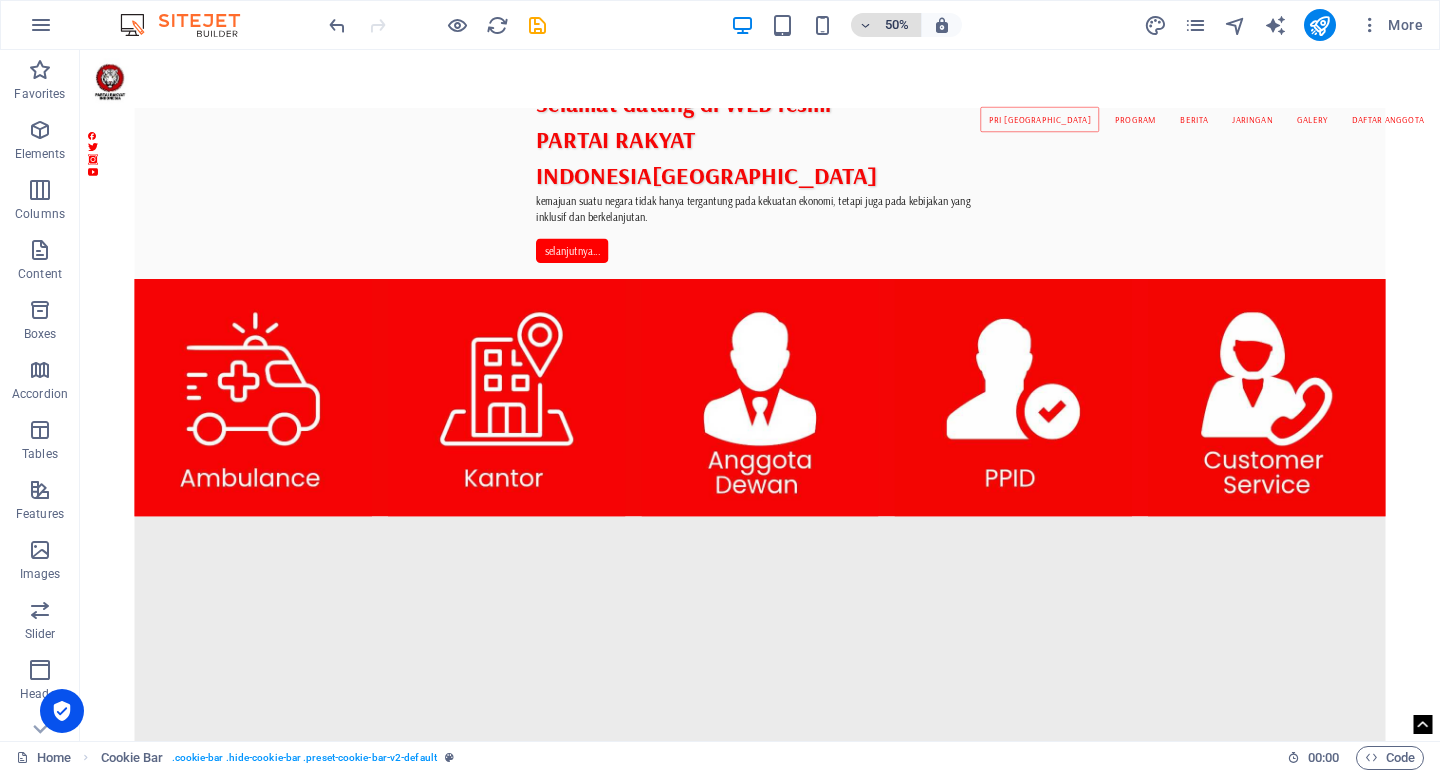 click on "50%" at bounding box center (897, 25) 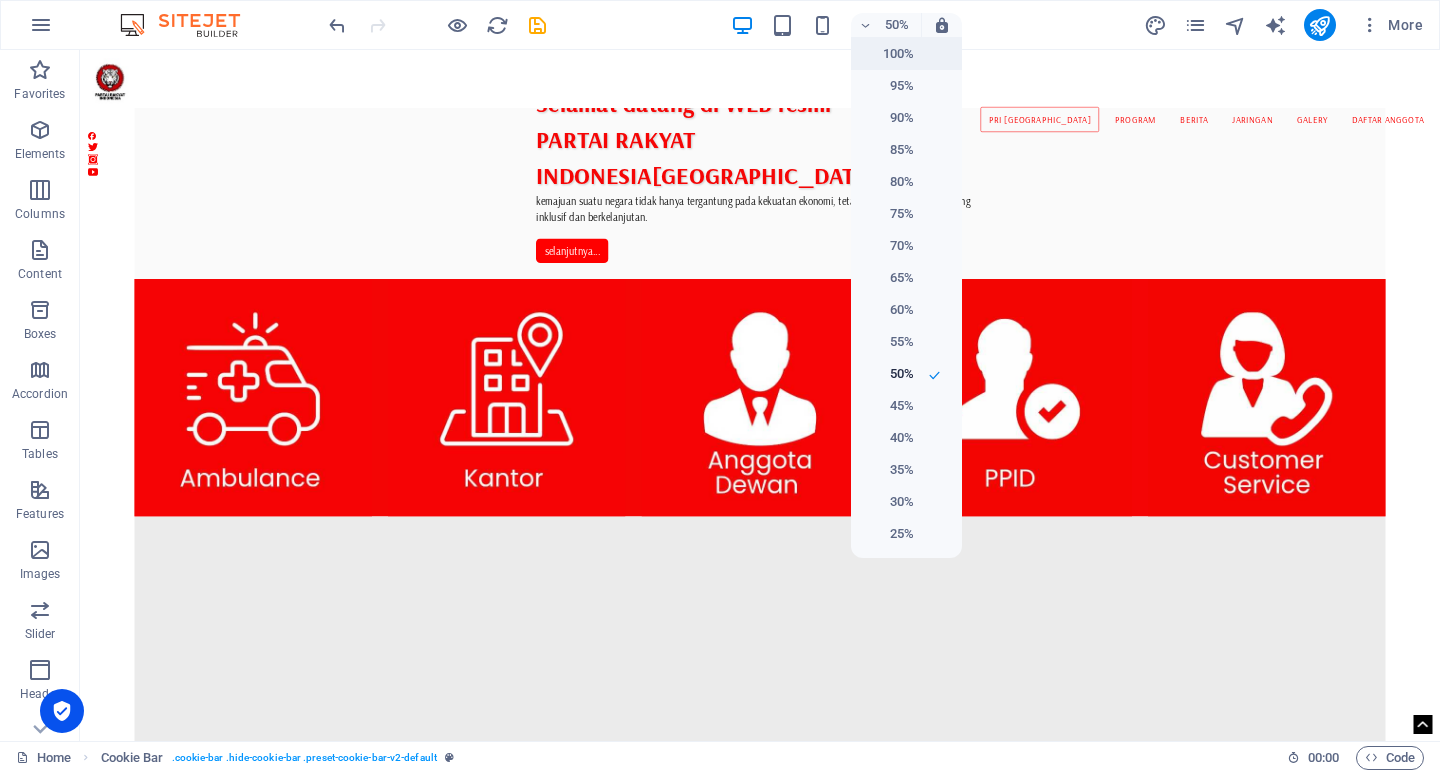click on "100%" at bounding box center (888, 54) 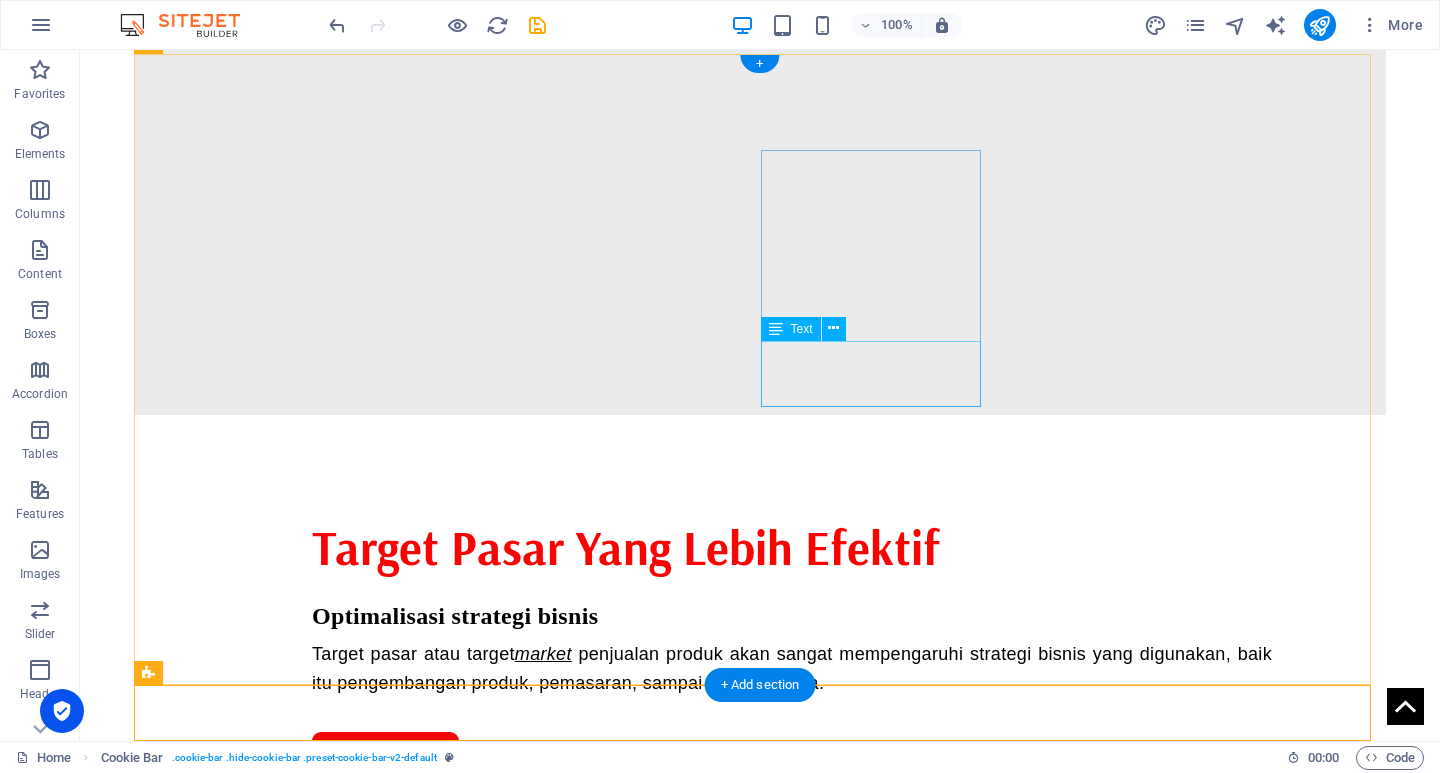 scroll, scrollTop: 1601, scrollLeft: 0, axis: vertical 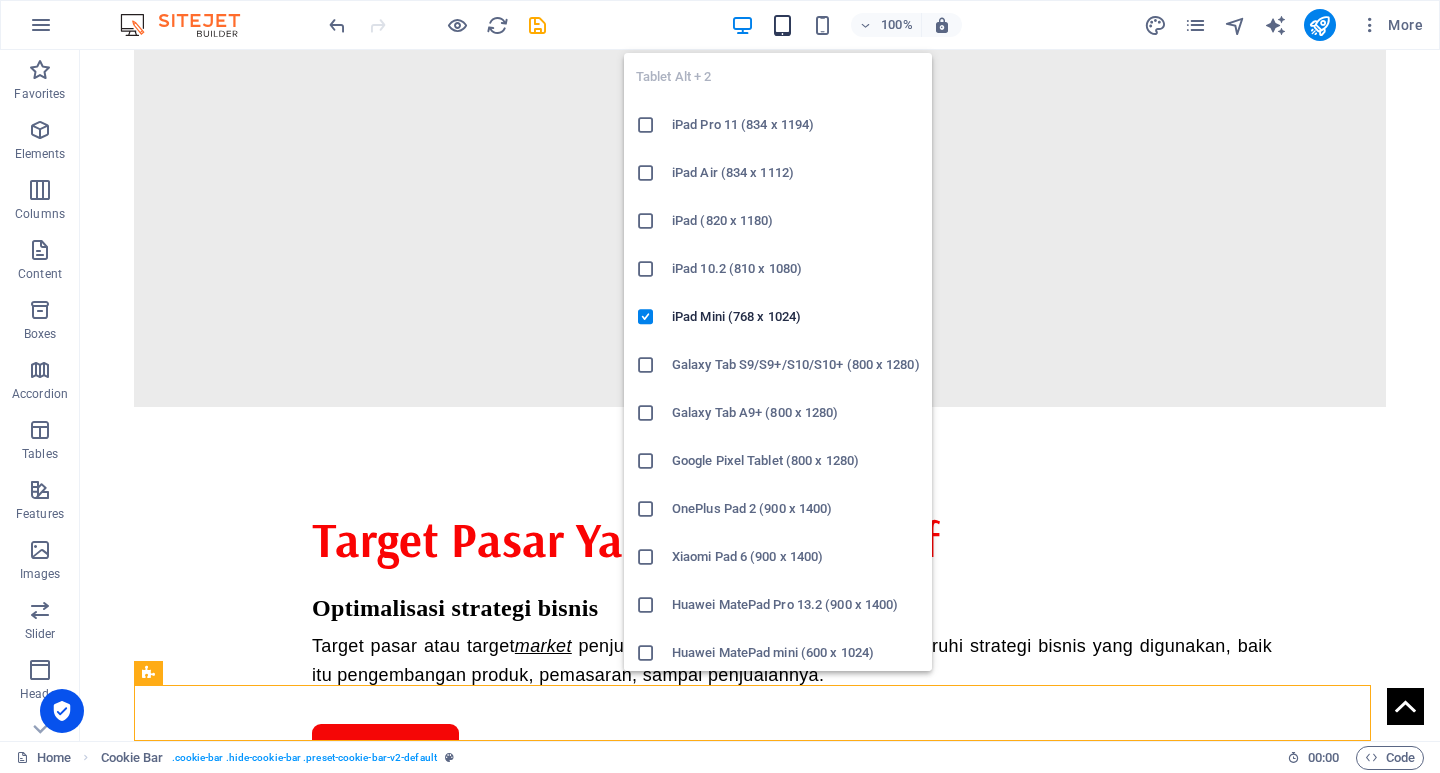 click at bounding box center [782, 25] 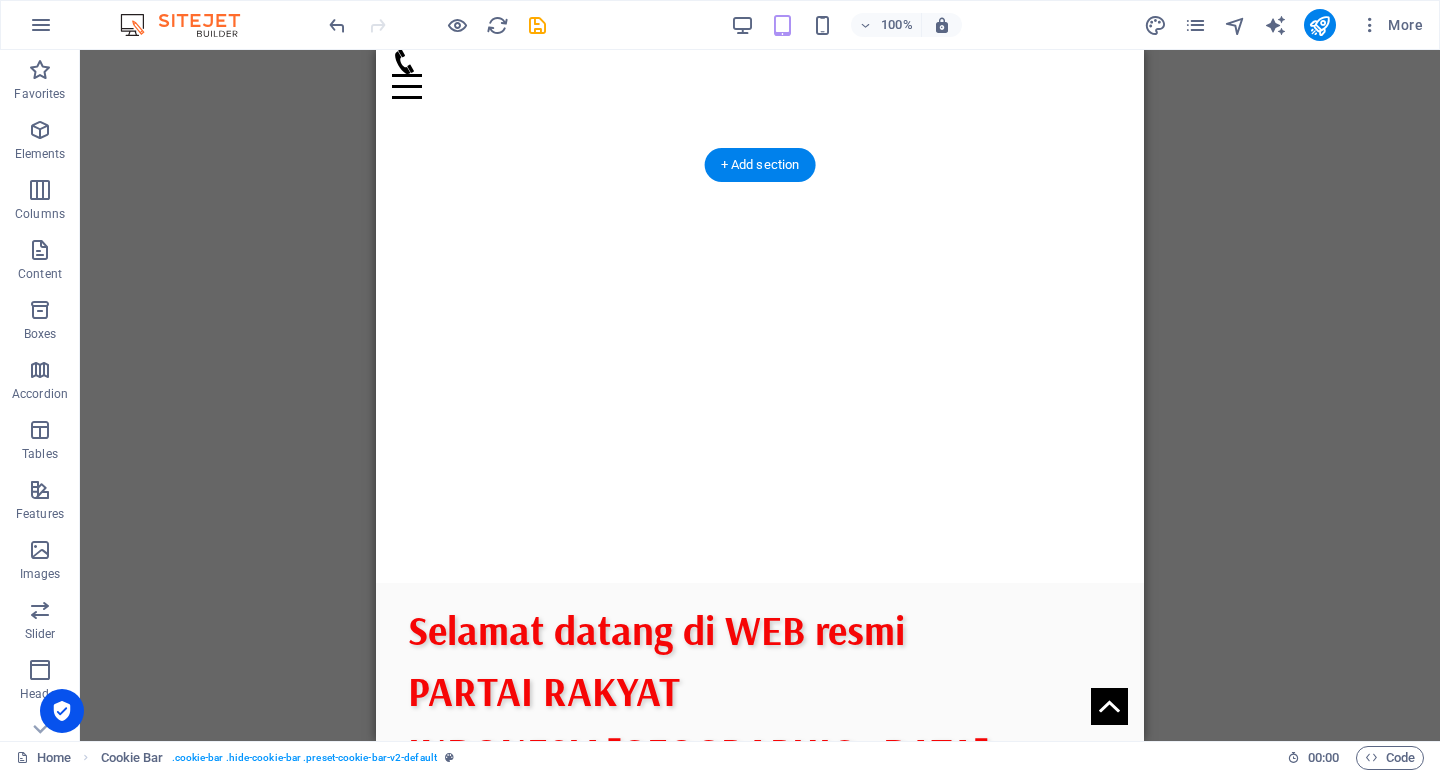 scroll, scrollTop: 0, scrollLeft: 0, axis: both 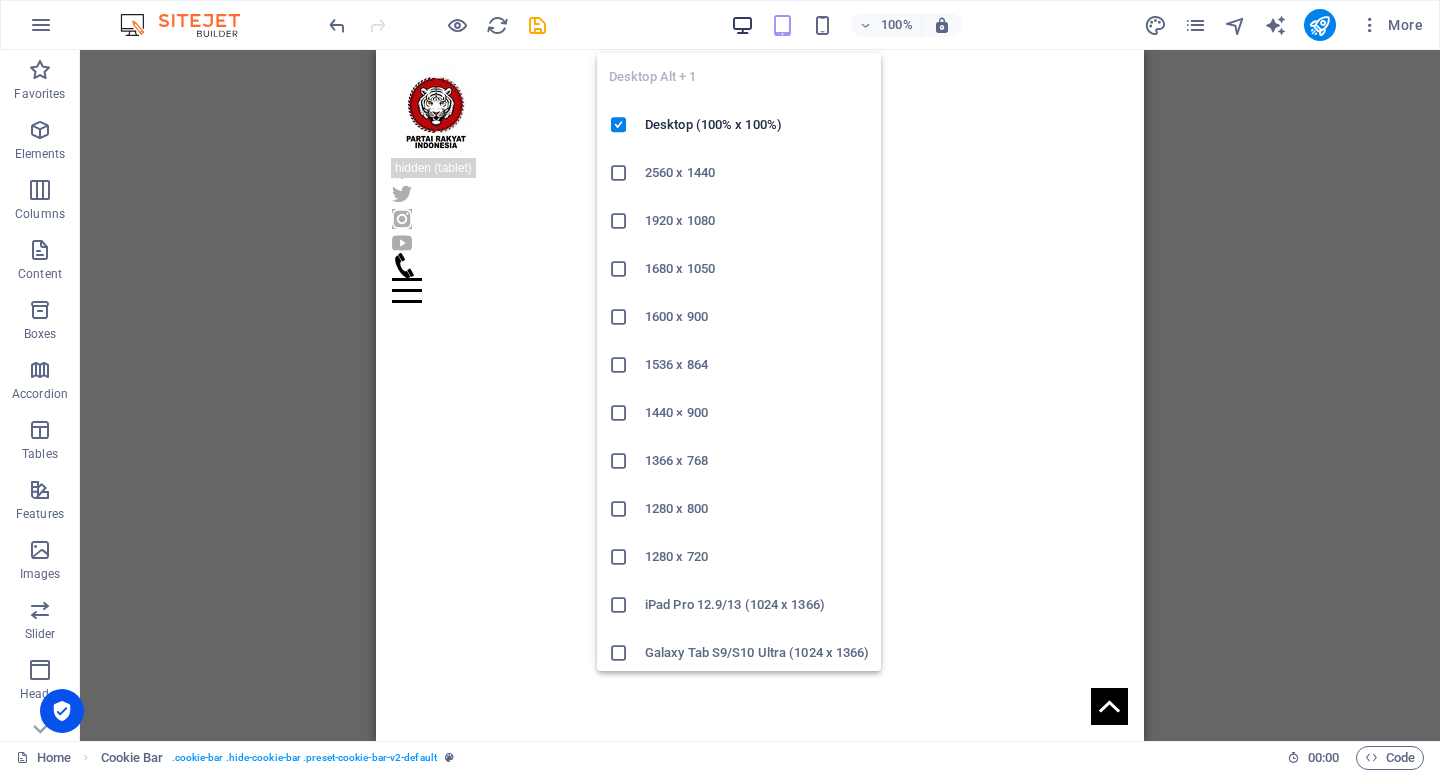 click at bounding box center (742, 25) 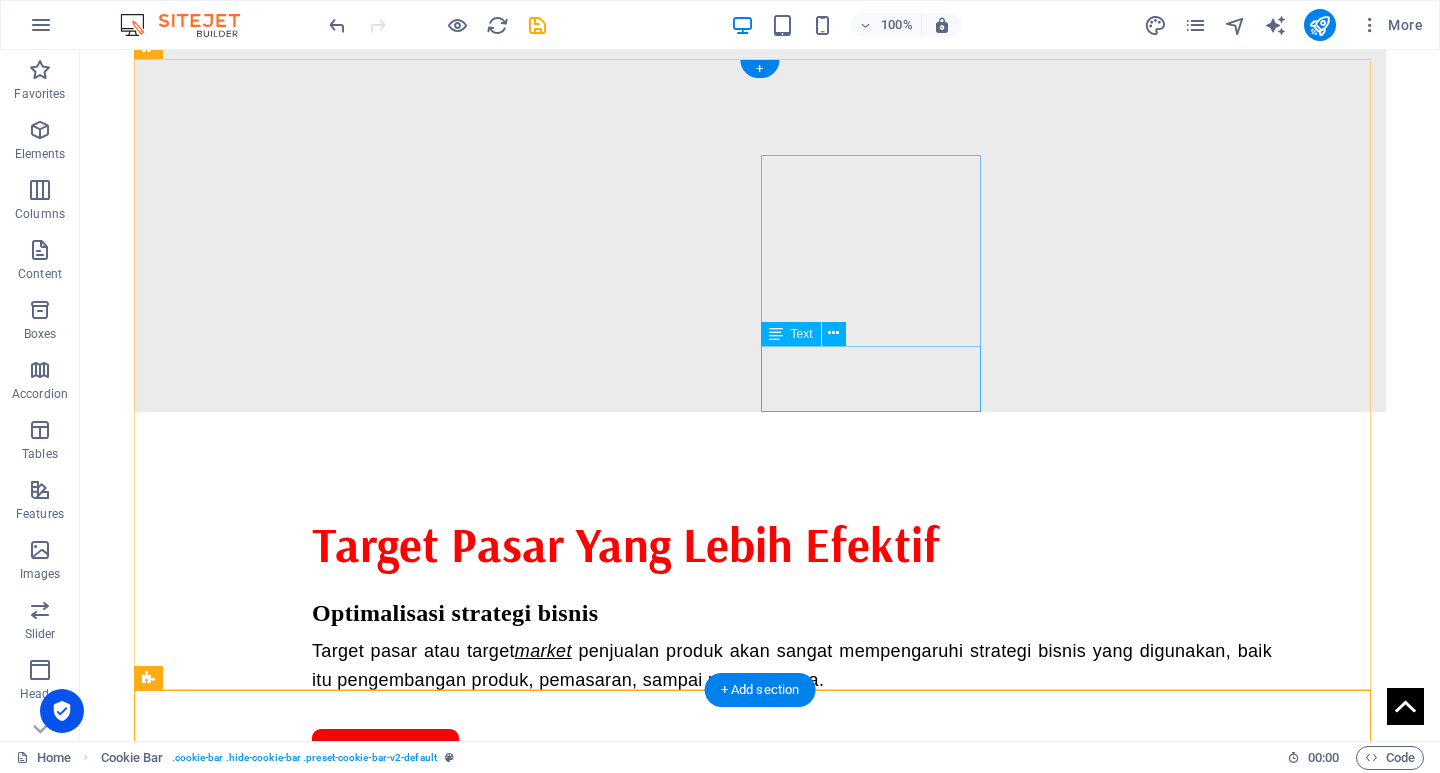 scroll, scrollTop: 1601, scrollLeft: 0, axis: vertical 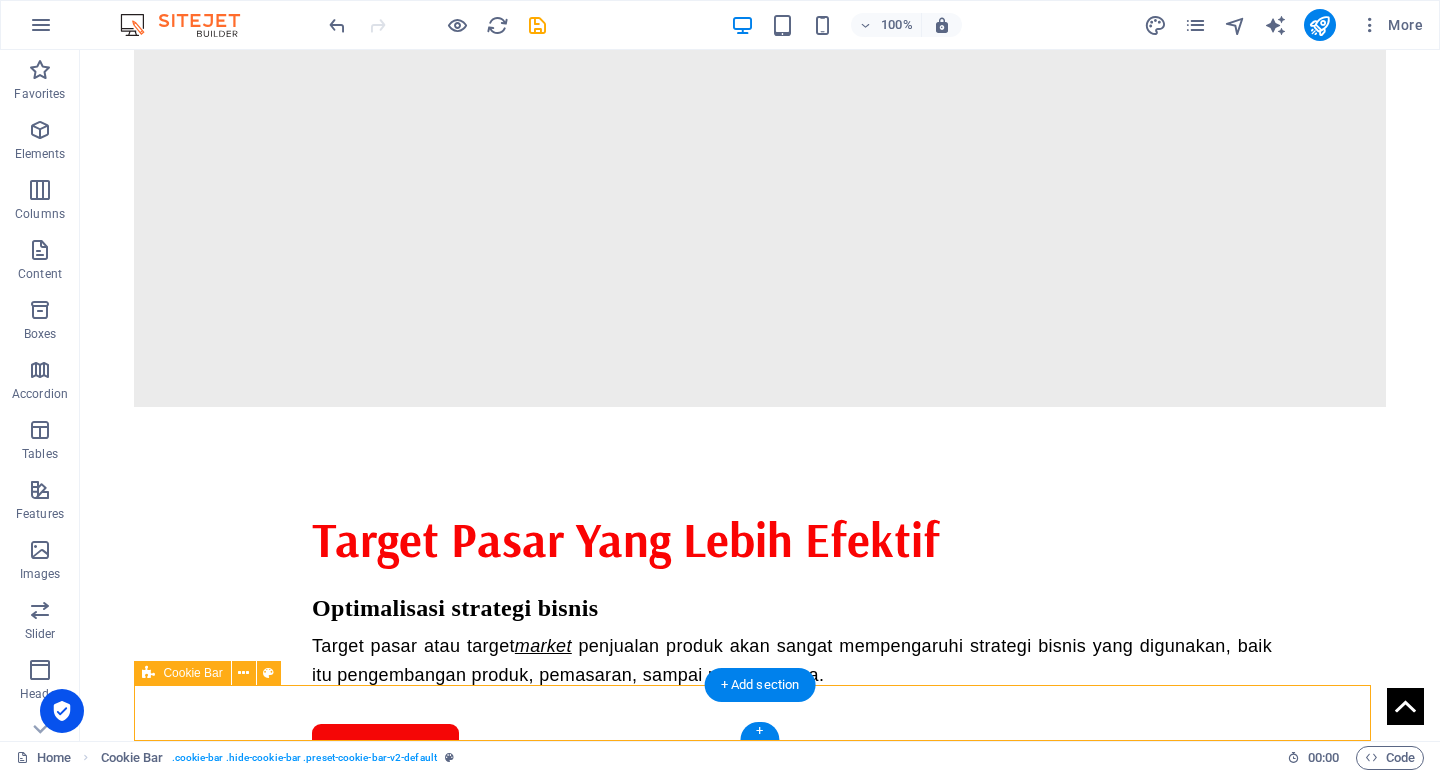 click on "[DOMAIN_NAME] dikelola oleh PPID partai rakyat indonesia." at bounding box center [759, 2347] 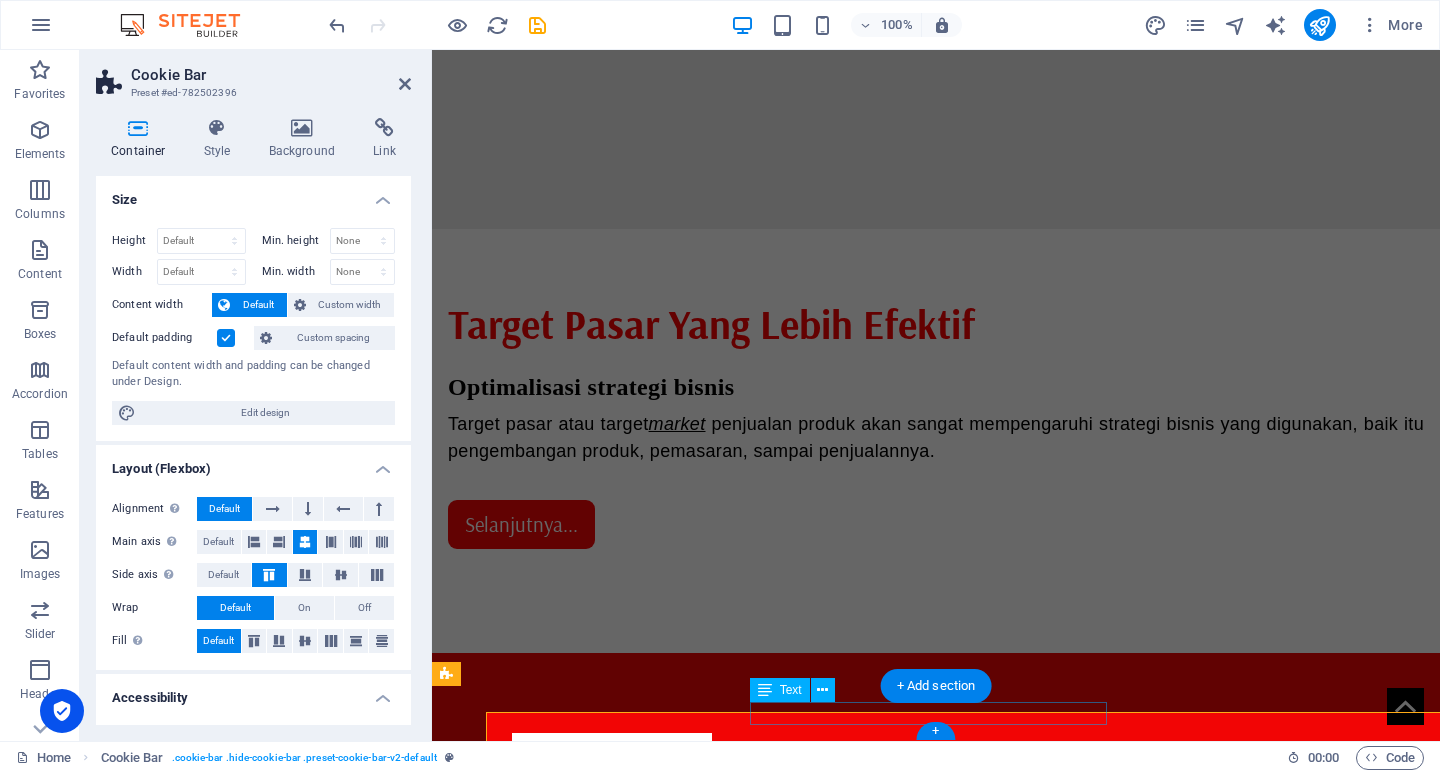 scroll, scrollTop: 1574, scrollLeft: 0, axis: vertical 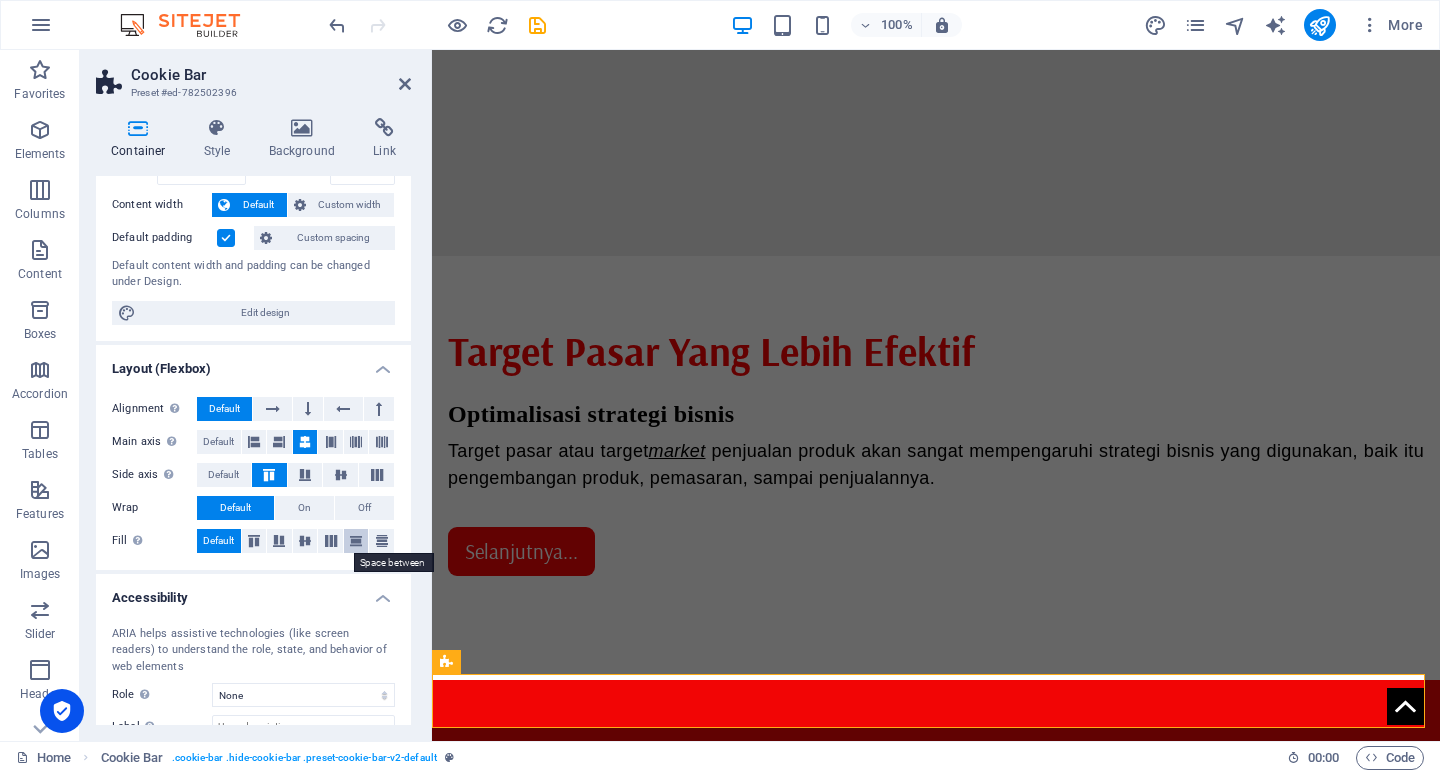 click at bounding box center (356, 541) 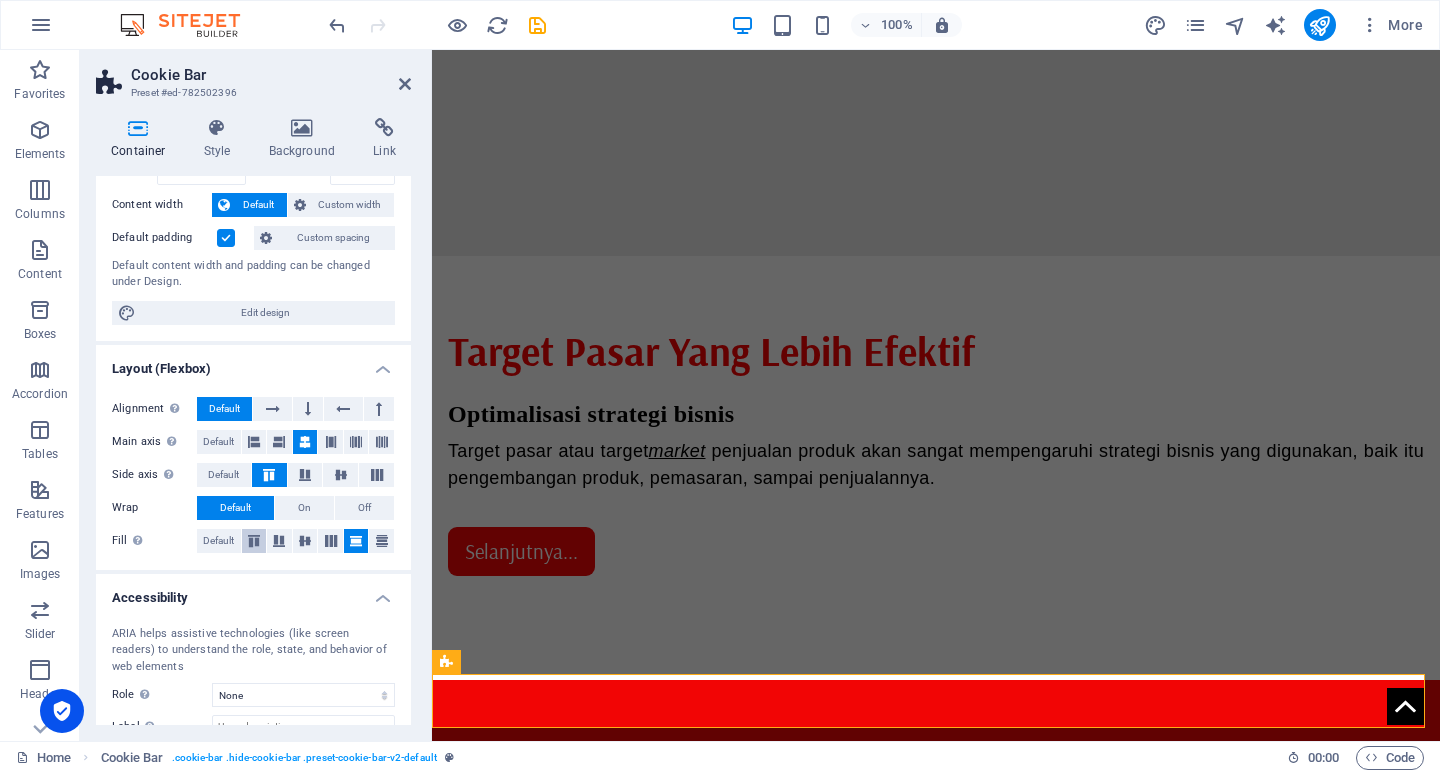 click at bounding box center [254, 541] 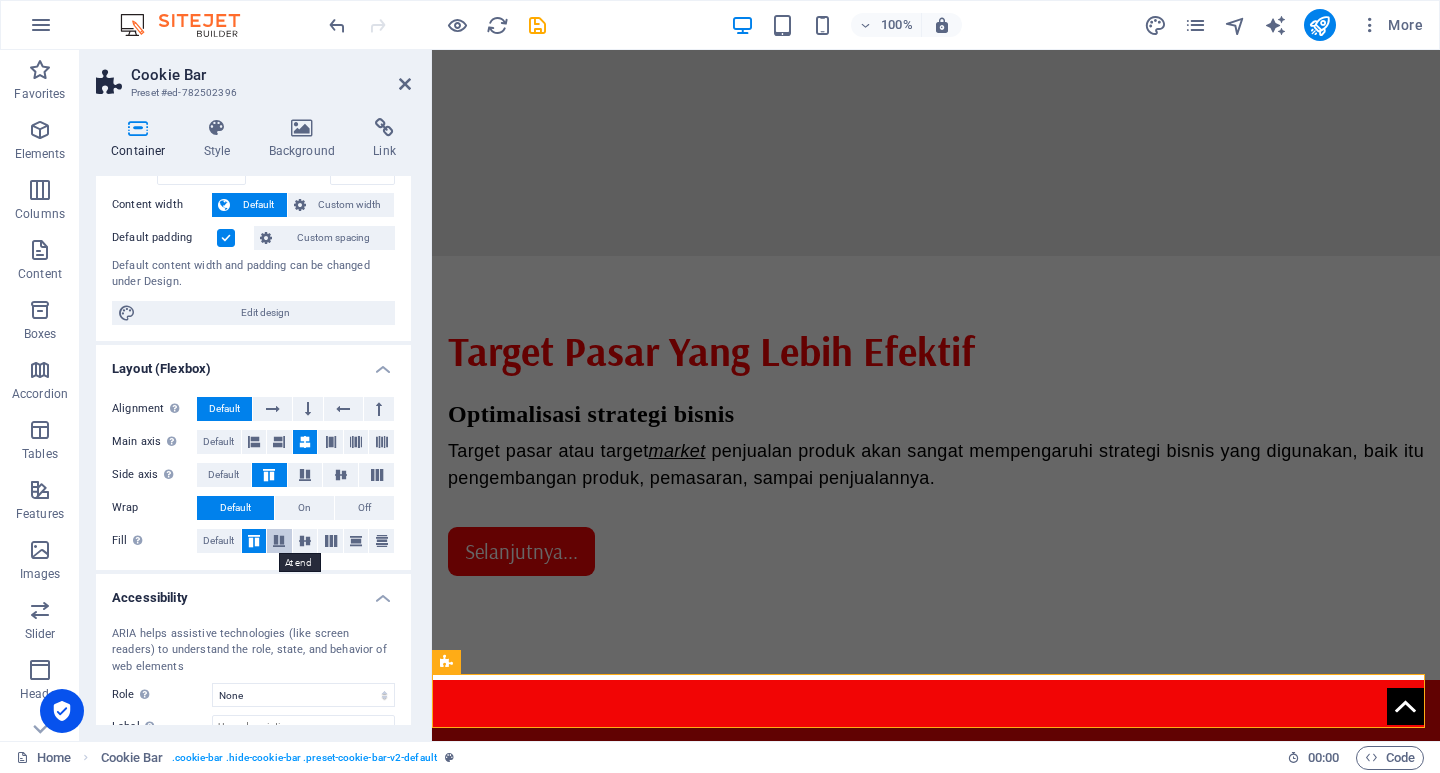 click at bounding box center (279, 541) 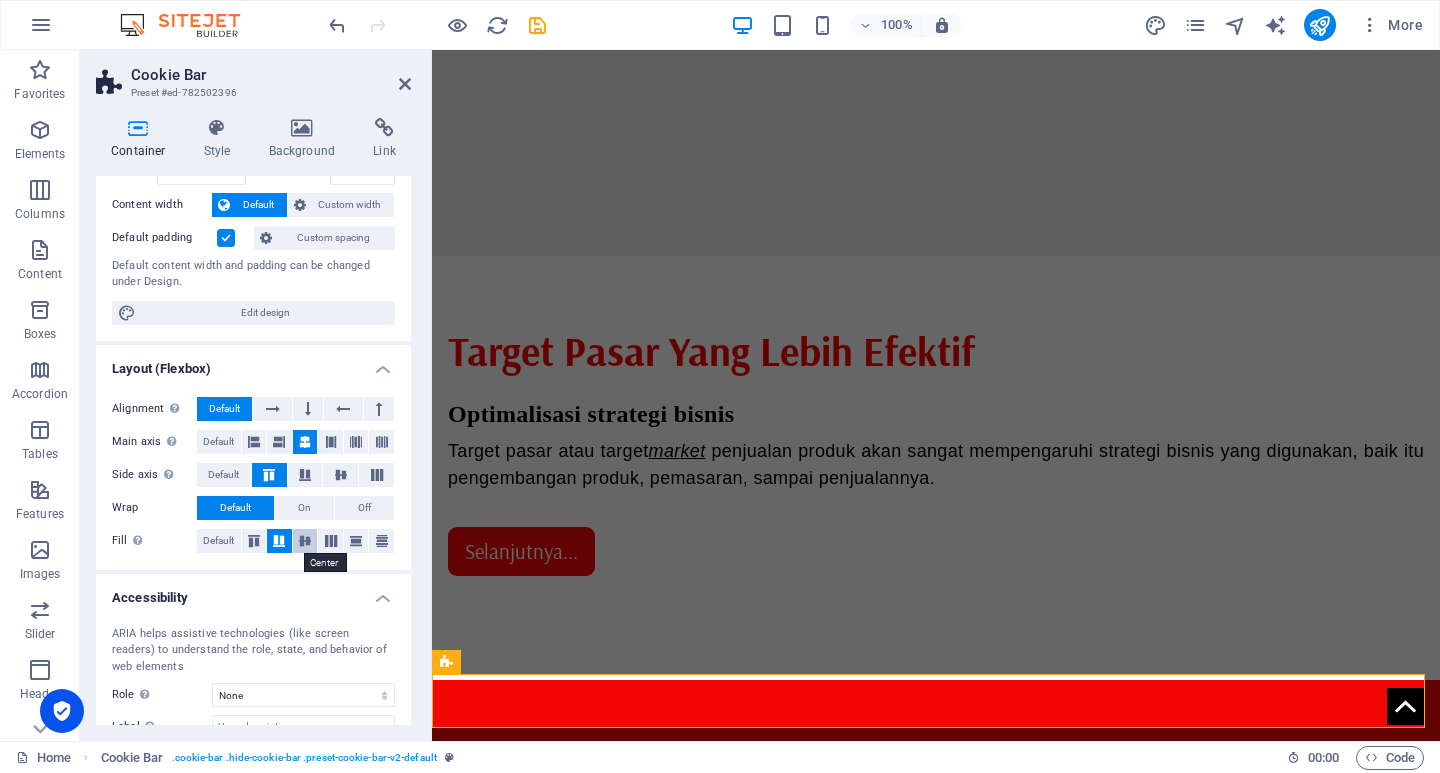click at bounding box center (305, 541) 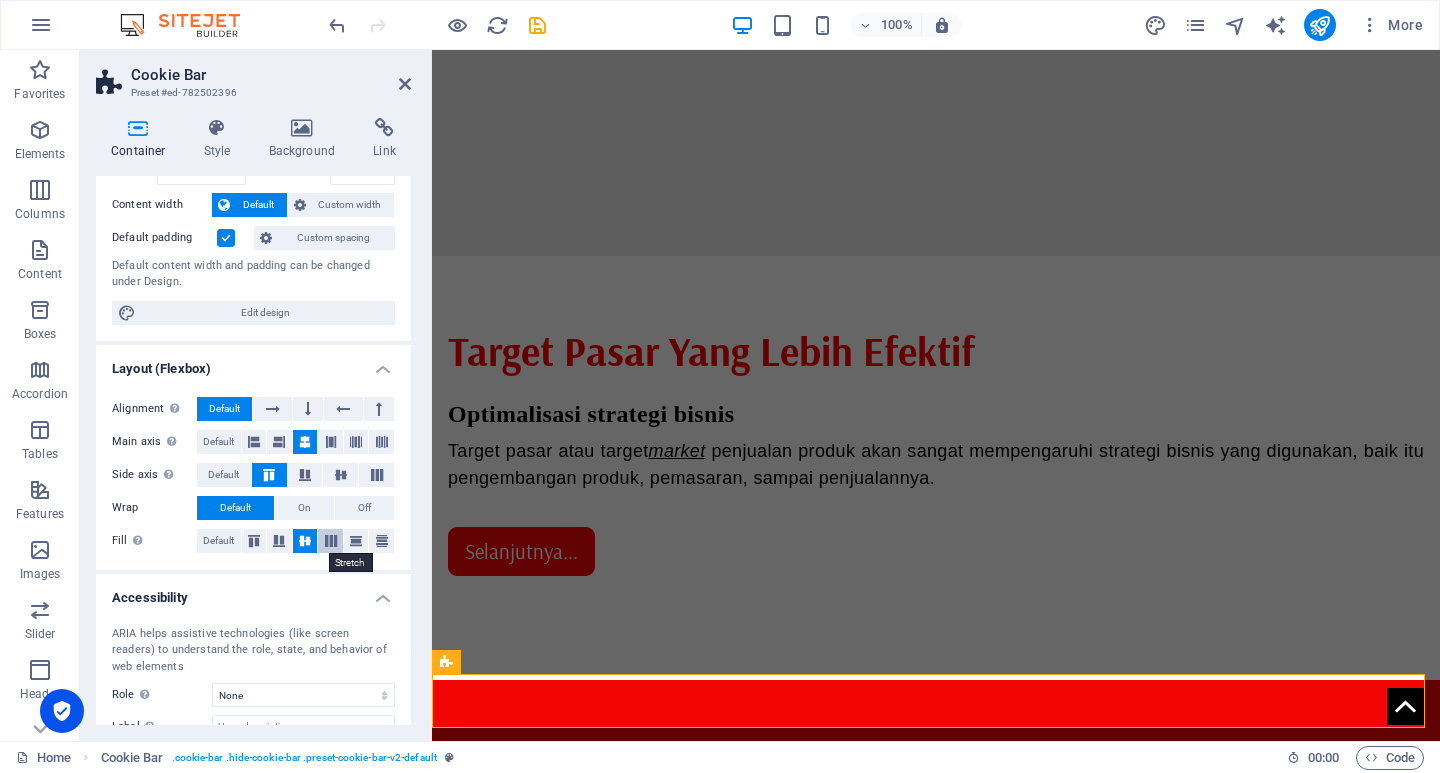 click at bounding box center [330, 541] 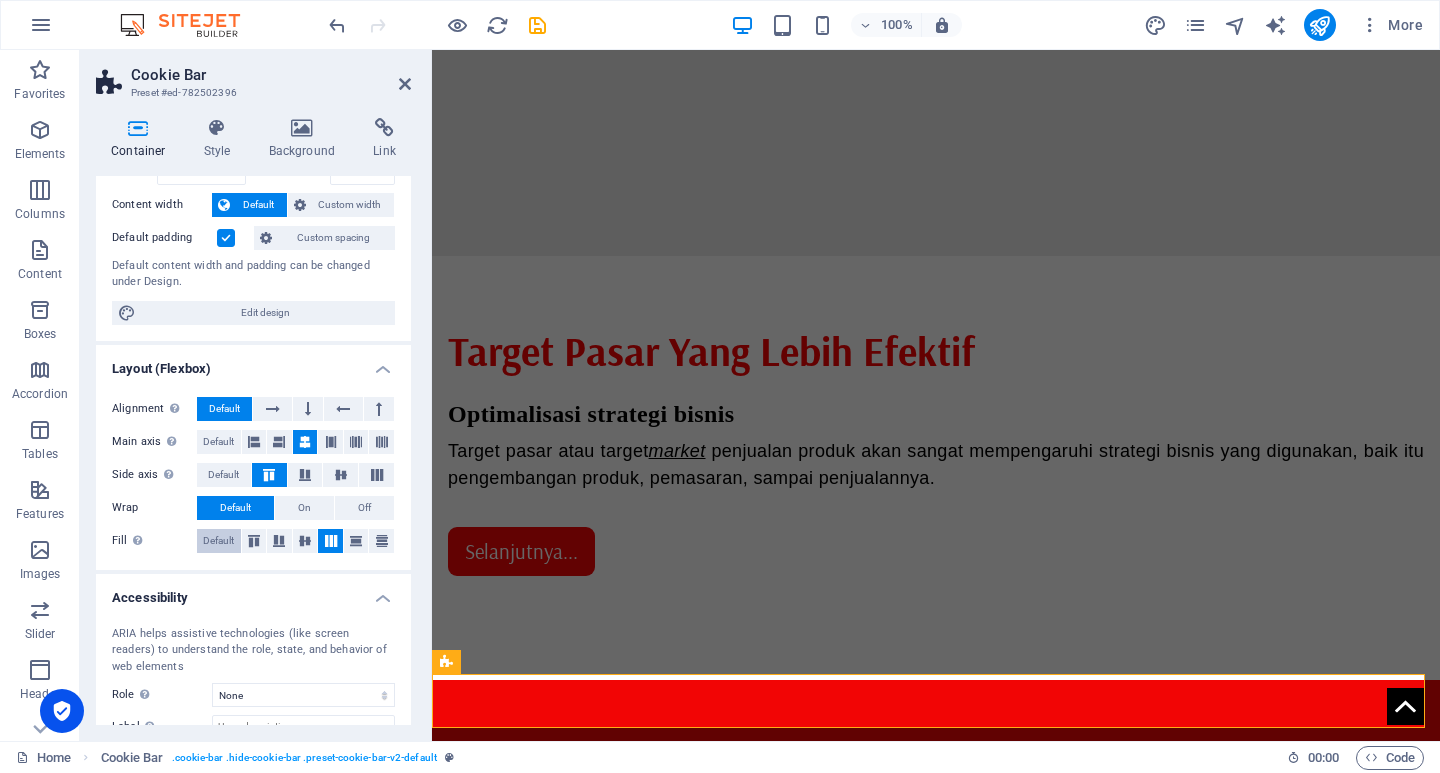 click on "Default" at bounding box center (218, 541) 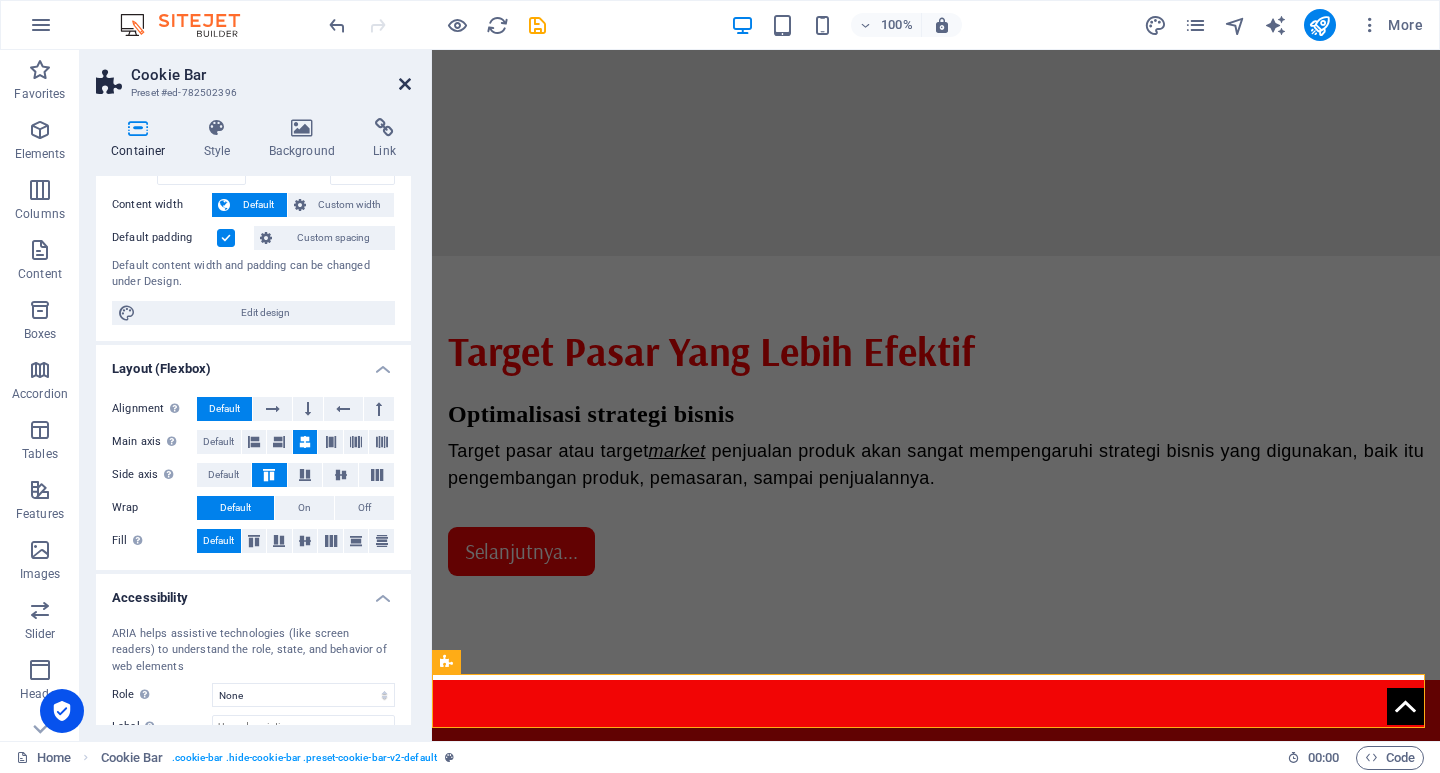 click at bounding box center [405, 84] 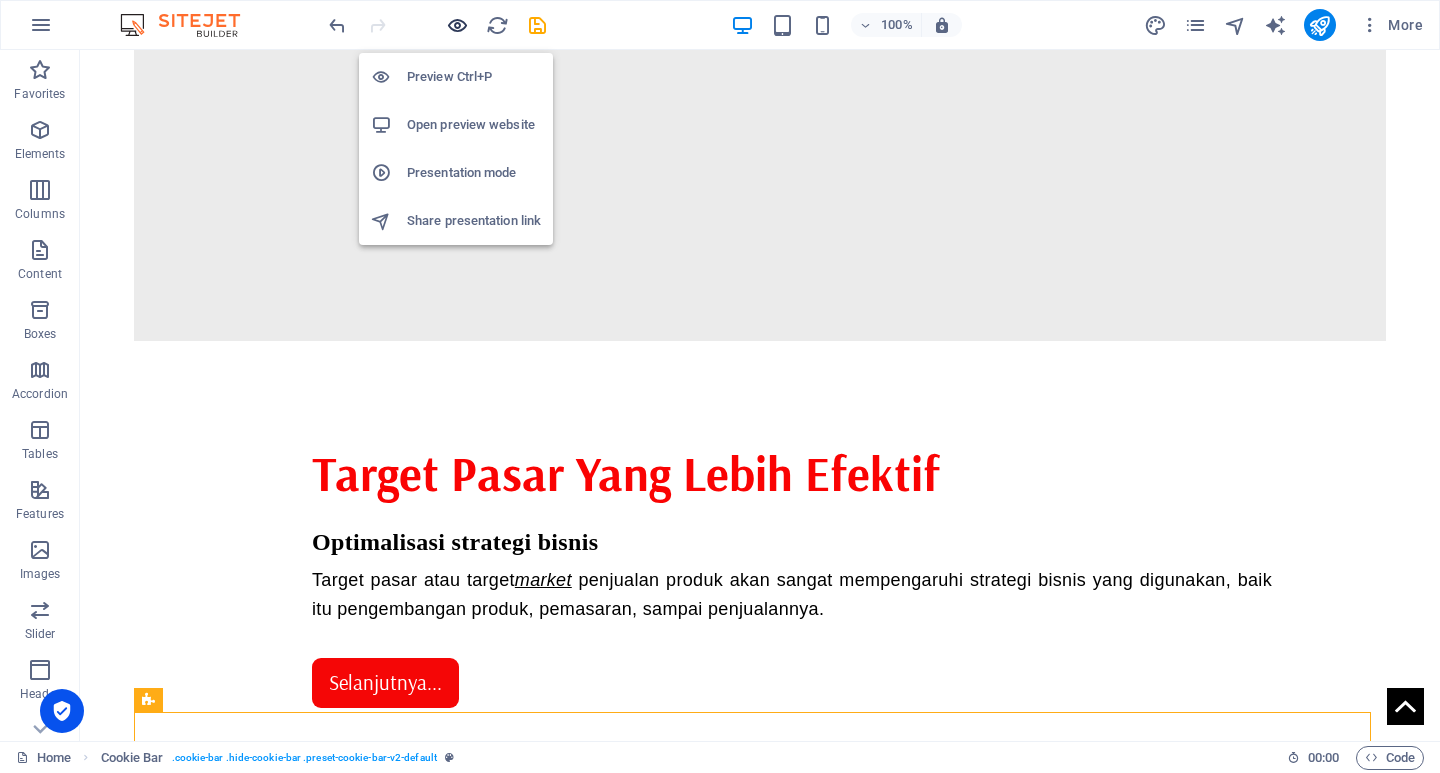 click at bounding box center [457, 25] 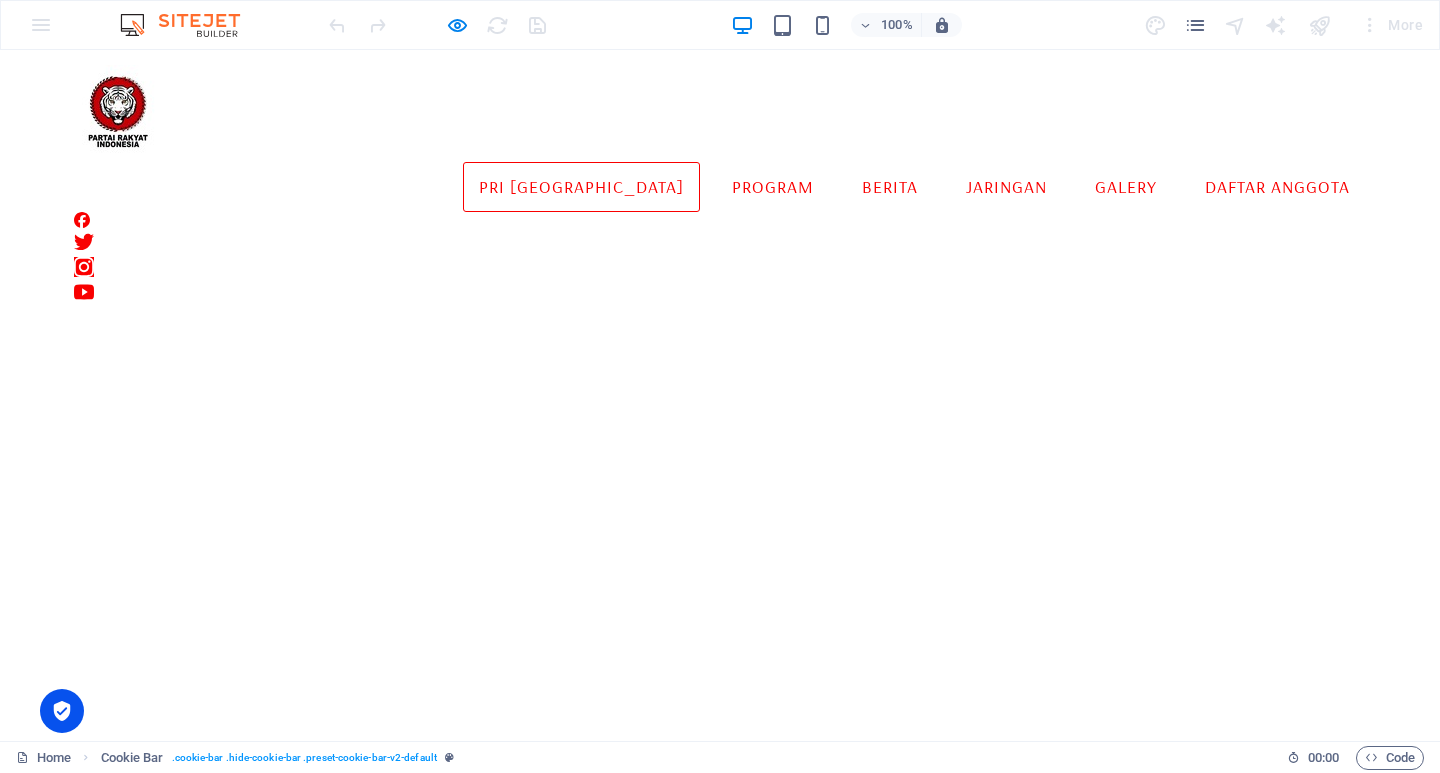 scroll, scrollTop: 0, scrollLeft: 0, axis: both 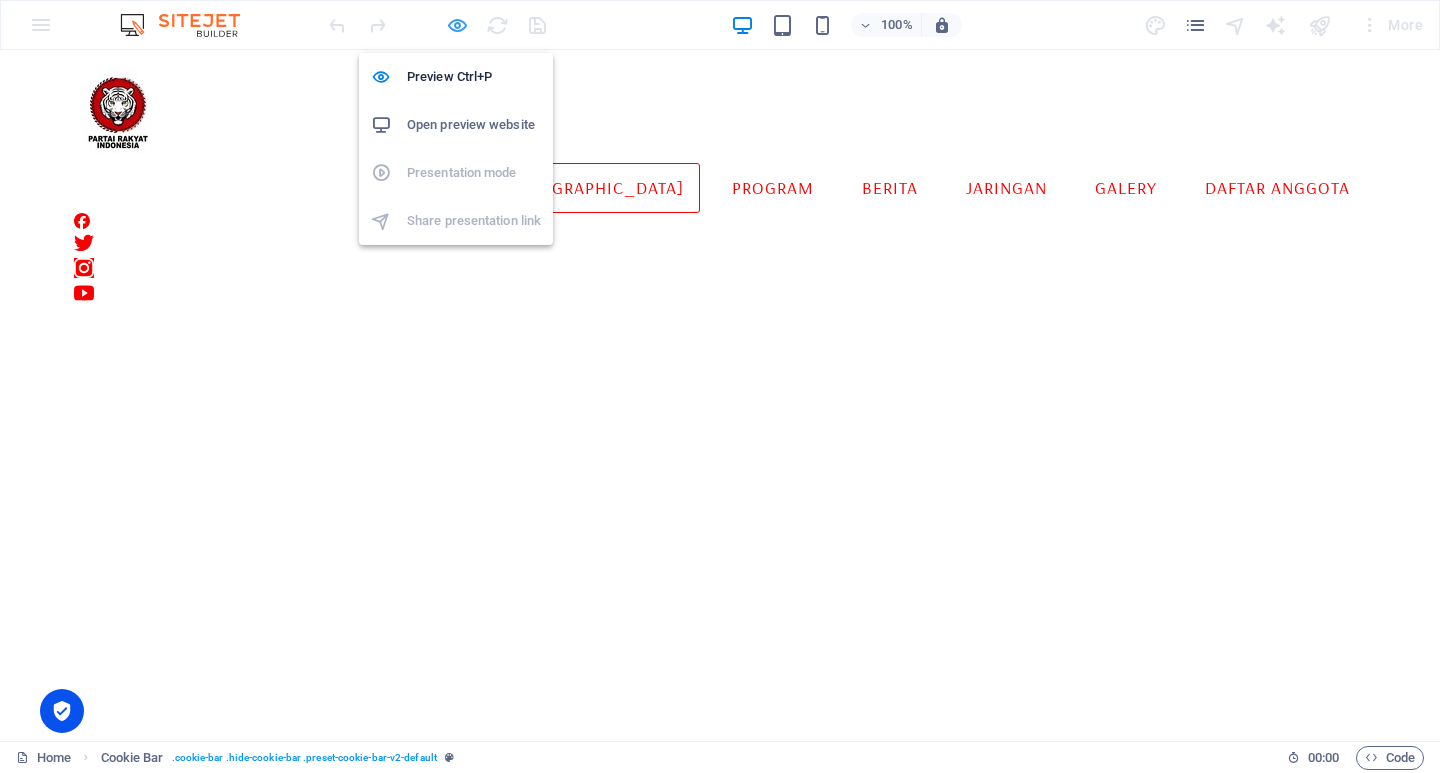 click at bounding box center (457, 25) 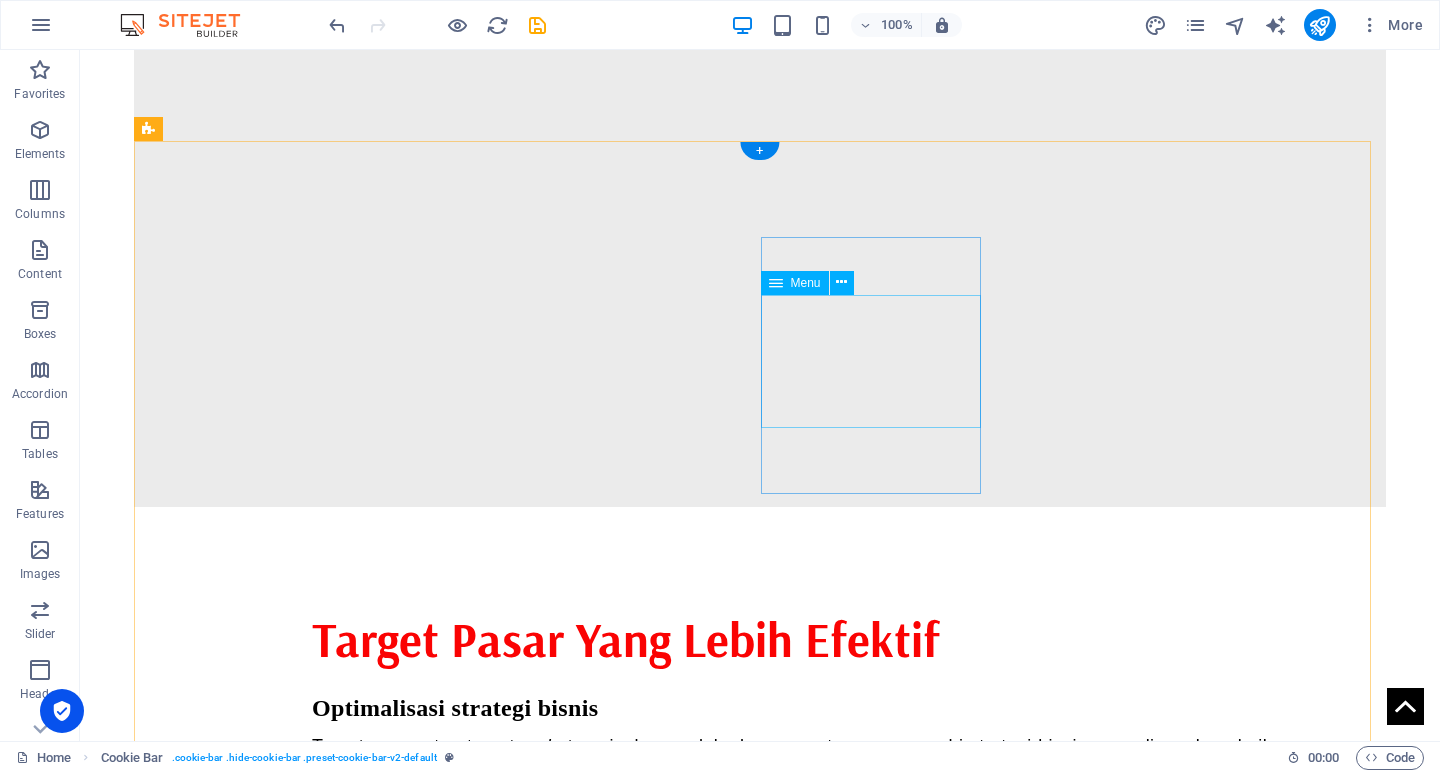 scroll, scrollTop: 1601, scrollLeft: 0, axis: vertical 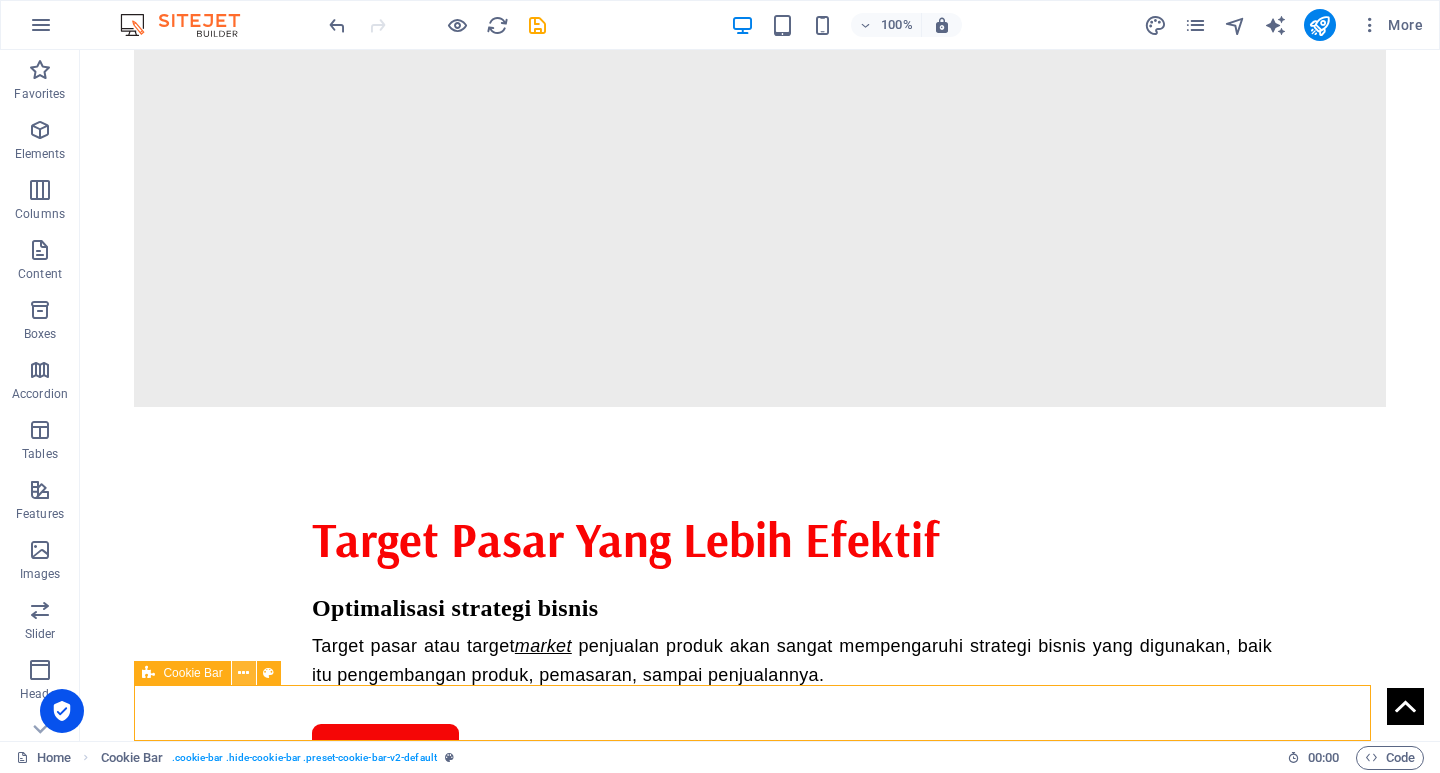 click at bounding box center (243, 673) 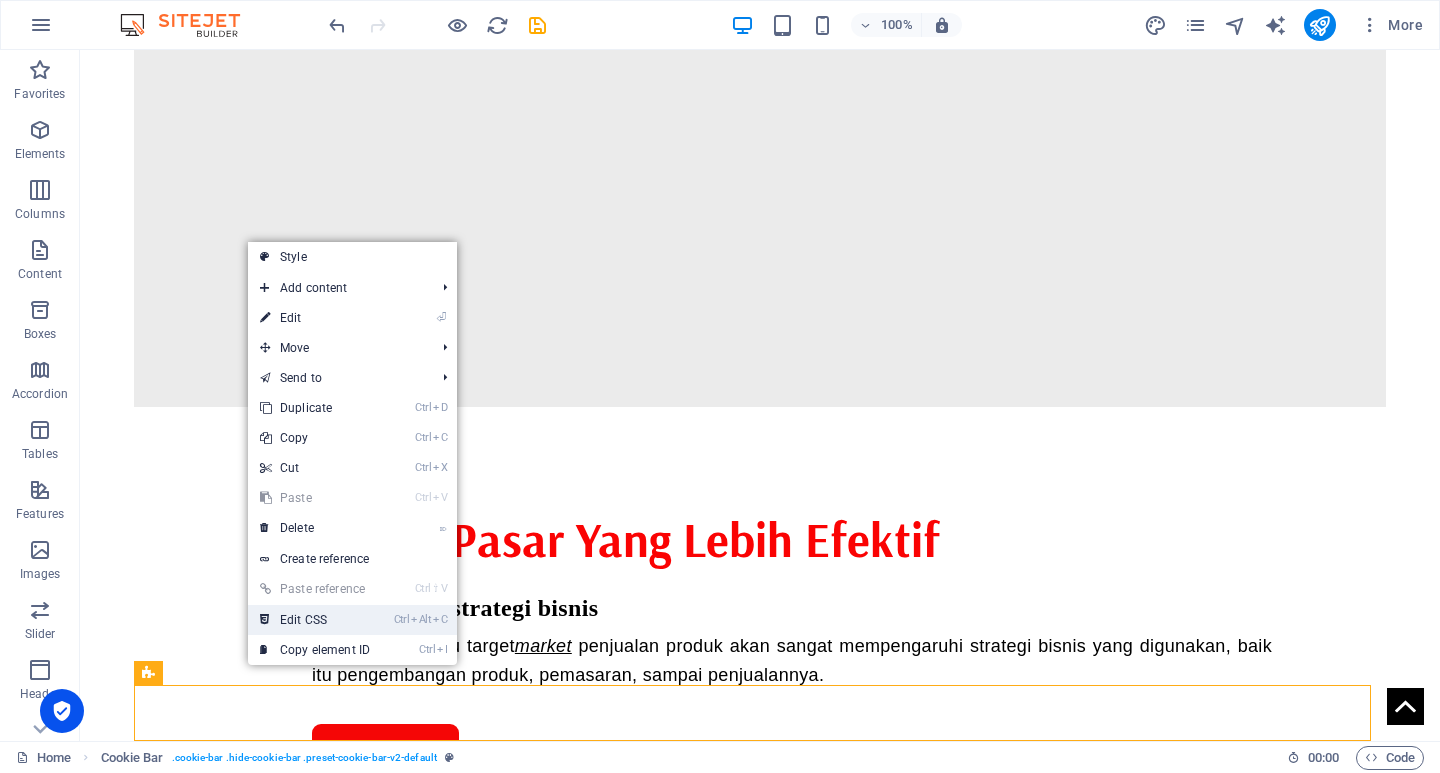 drag, startPoint x: 350, startPoint y: 616, endPoint x: 391, endPoint y: 555, distance: 73.4983 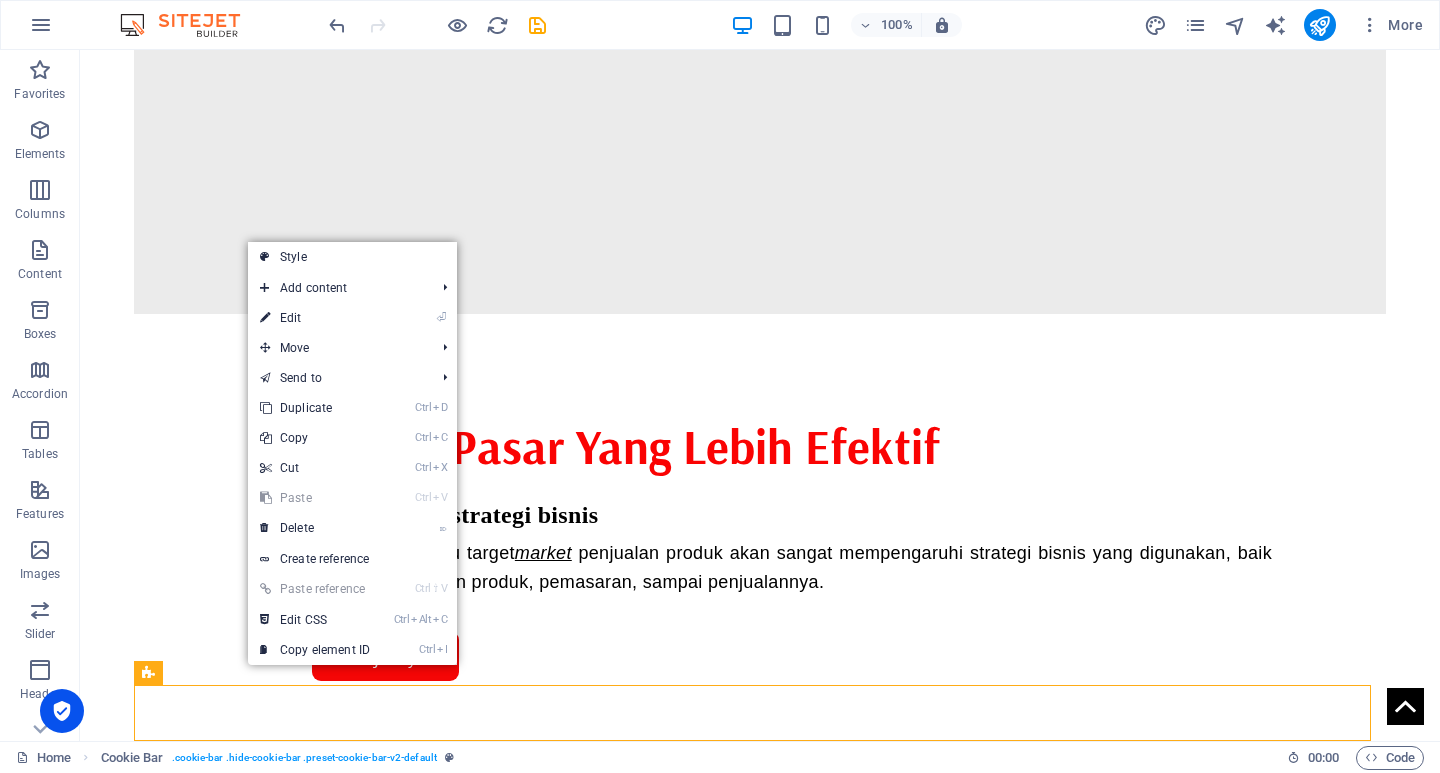 scroll, scrollTop: 1539, scrollLeft: 0, axis: vertical 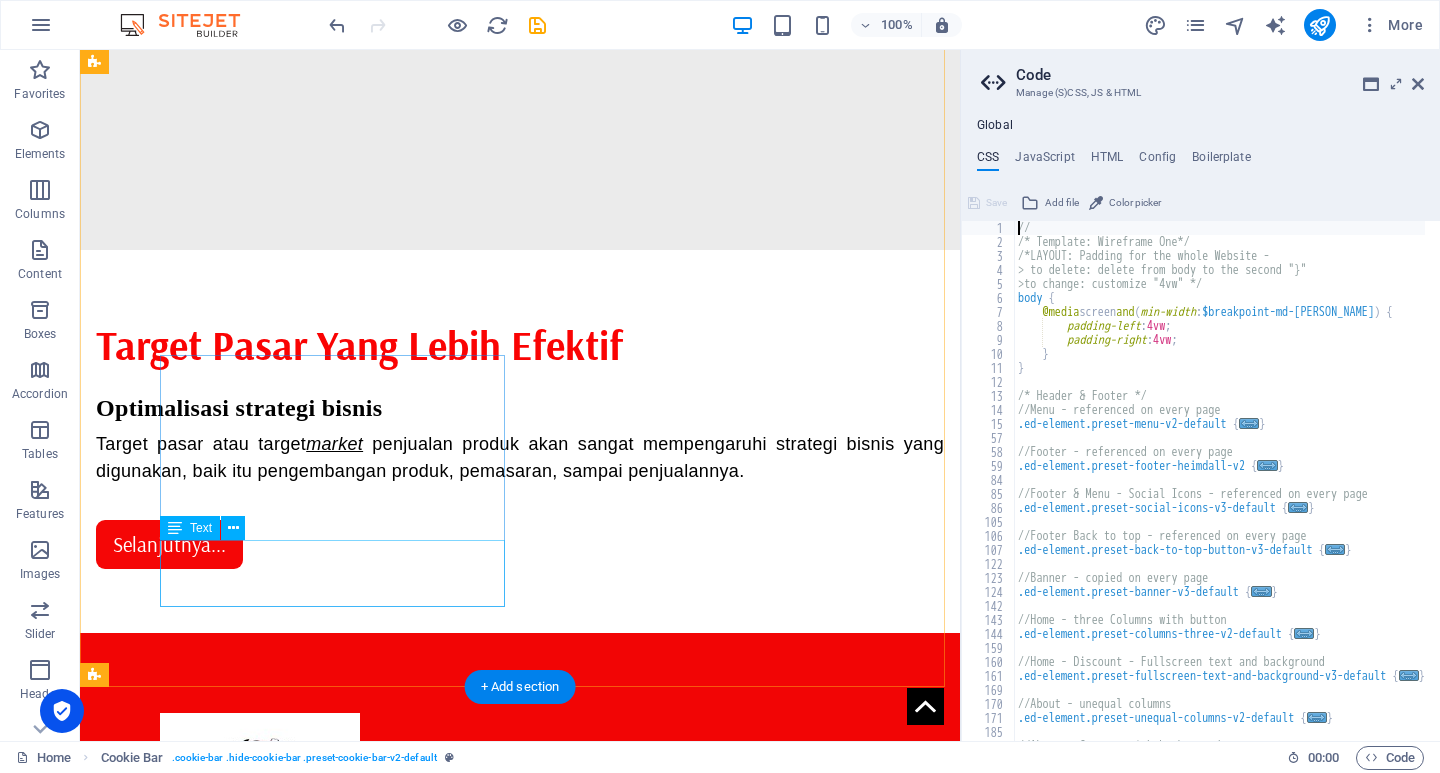 type on "@include cookie-bar-v2($position: bottom, $font-size: (15px, null, null));" 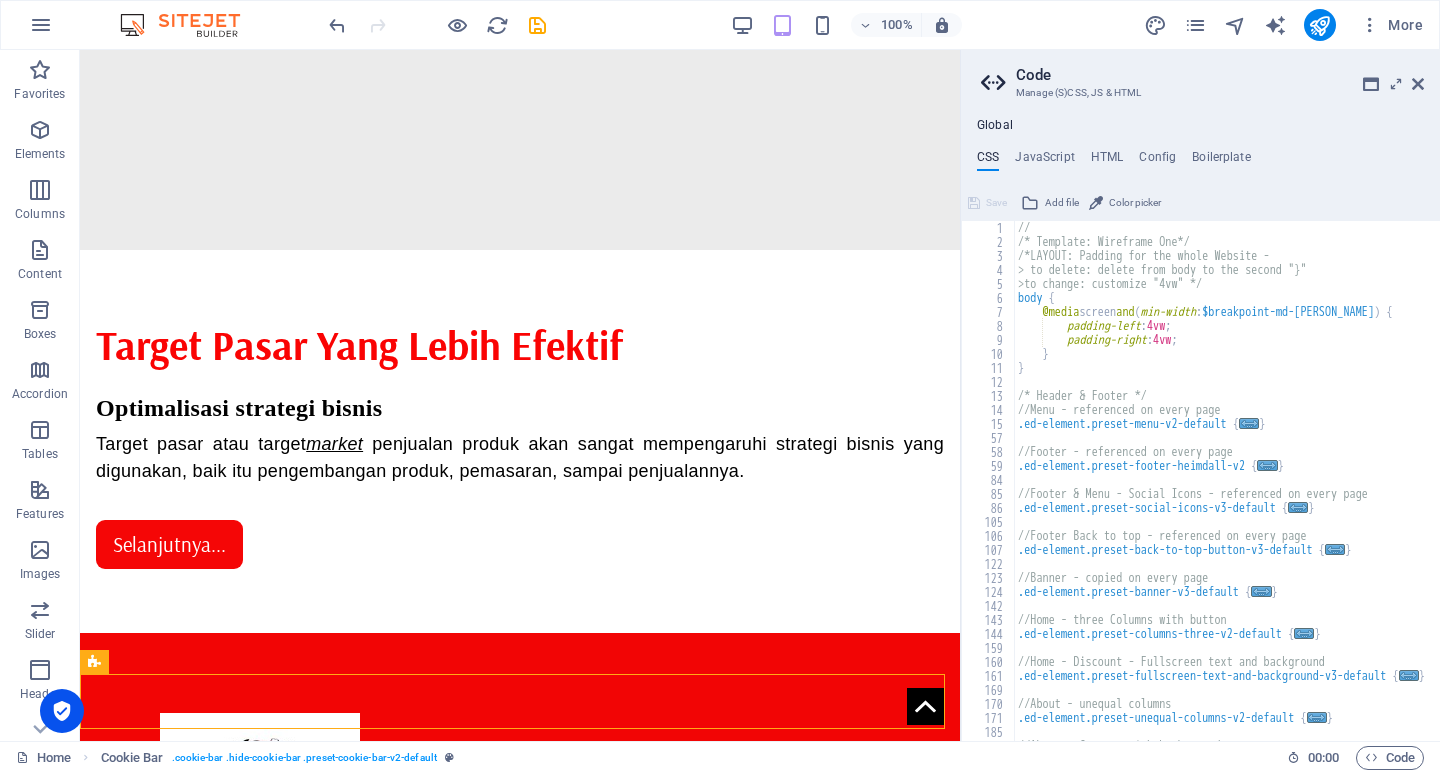 scroll, scrollTop: 0, scrollLeft: 0, axis: both 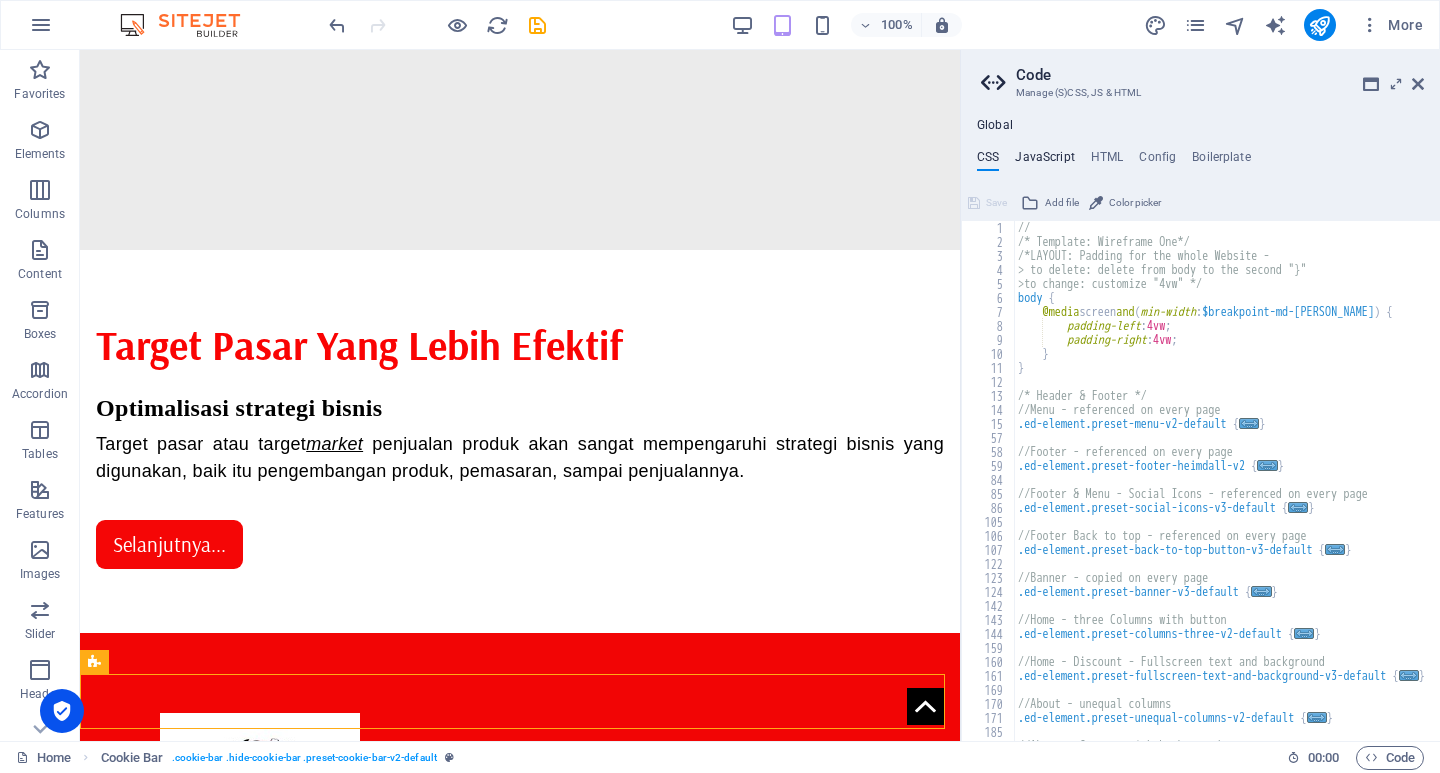 click on "JavaScript" at bounding box center (1044, 161) 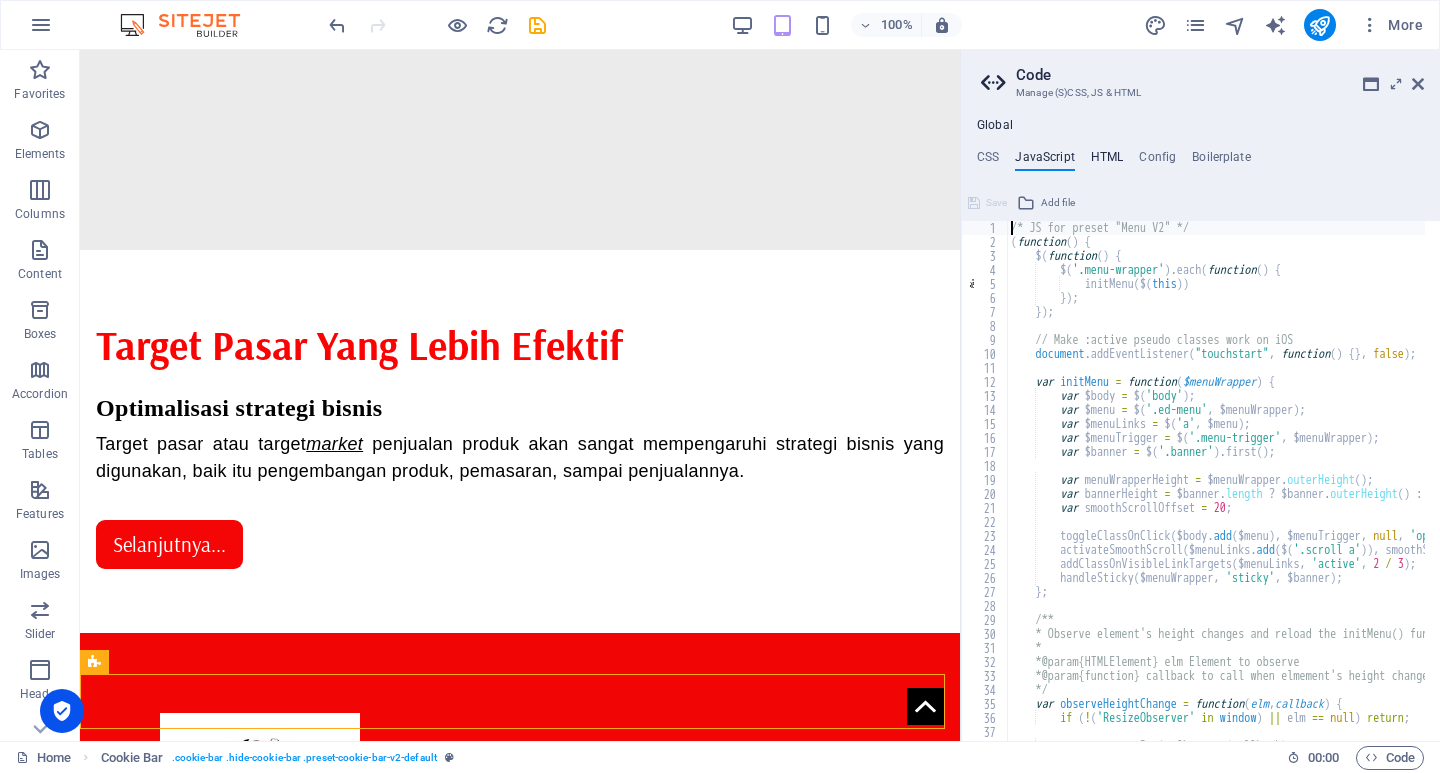 click on "HTML" at bounding box center [1107, 161] 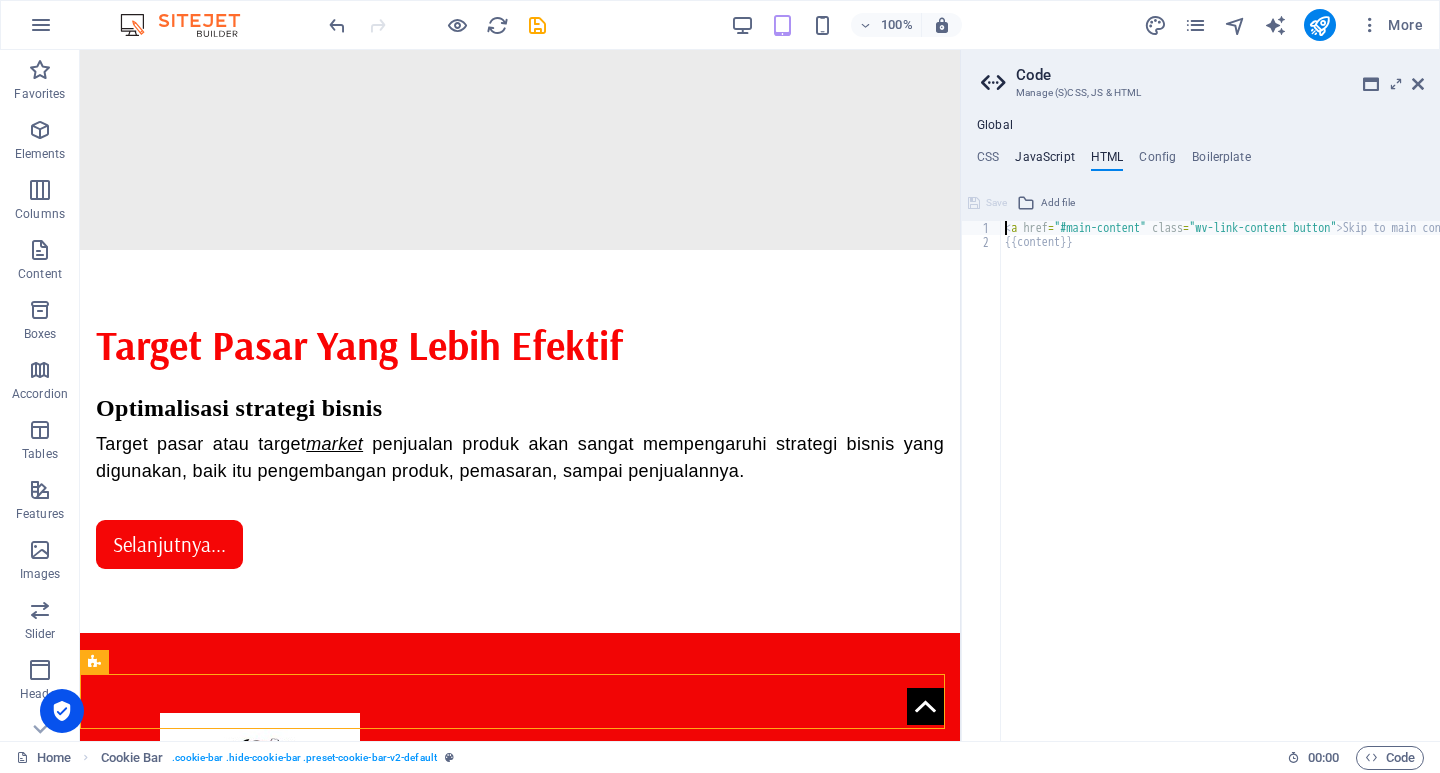 click on "JavaScript" at bounding box center (1044, 161) 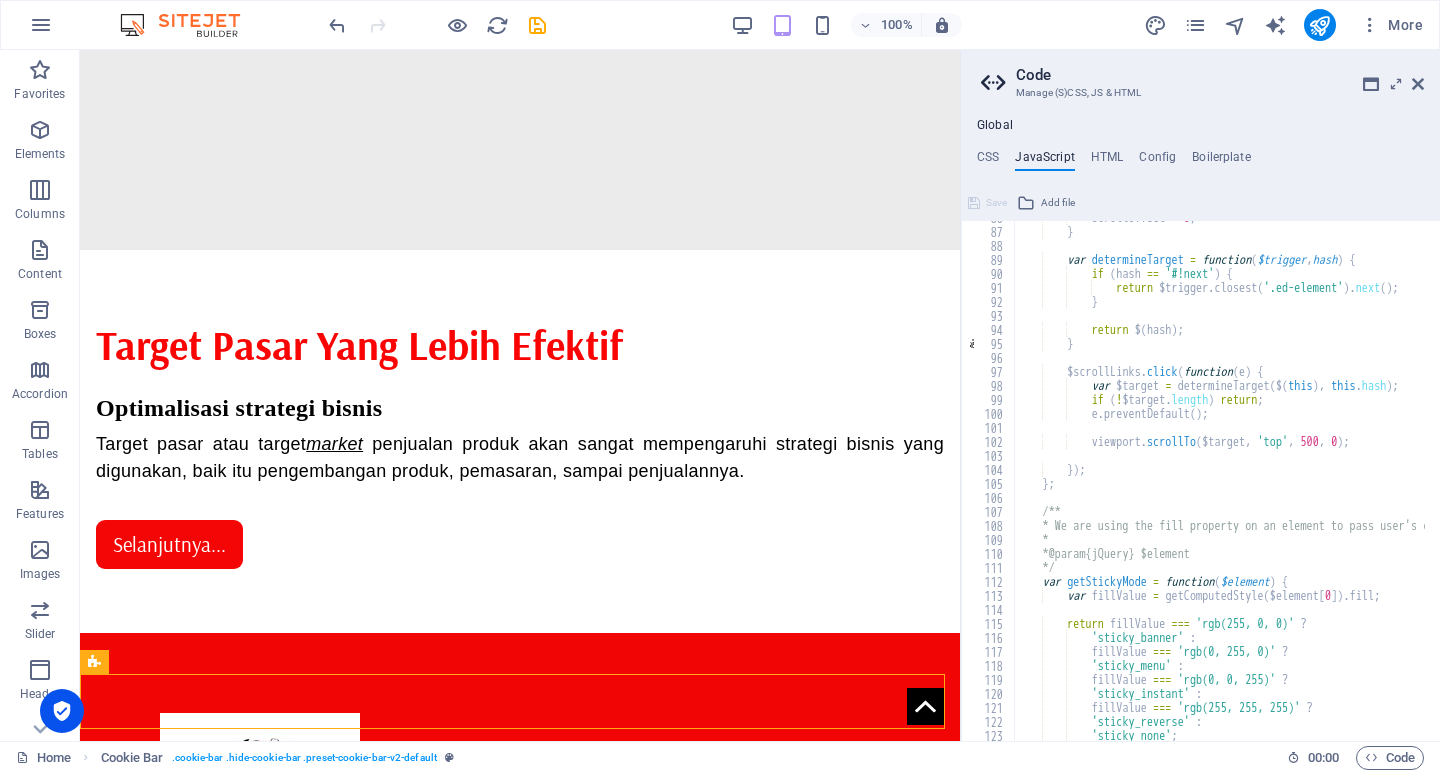 scroll, scrollTop: 1200, scrollLeft: 0, axis: vertical 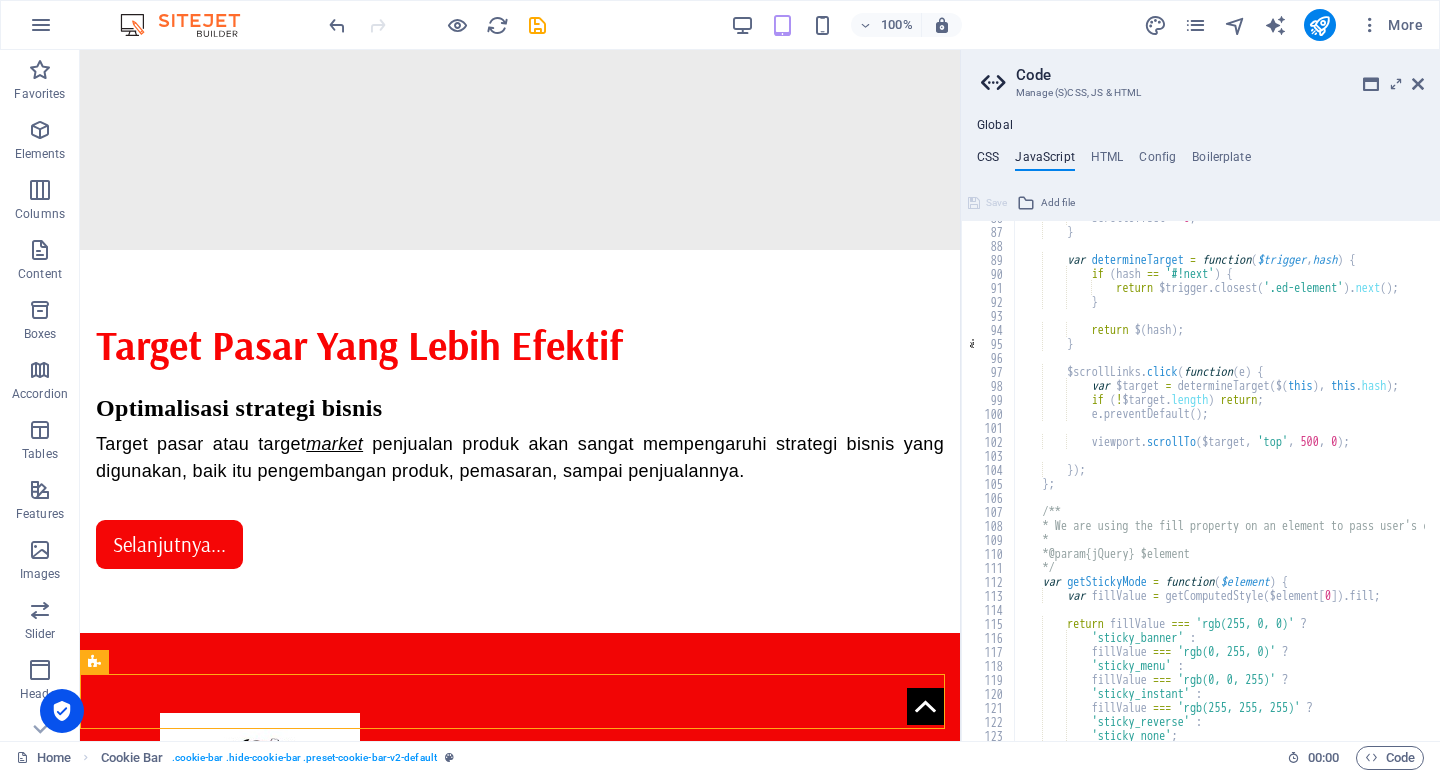 click on "CSS" at bounding box center (988, 161) 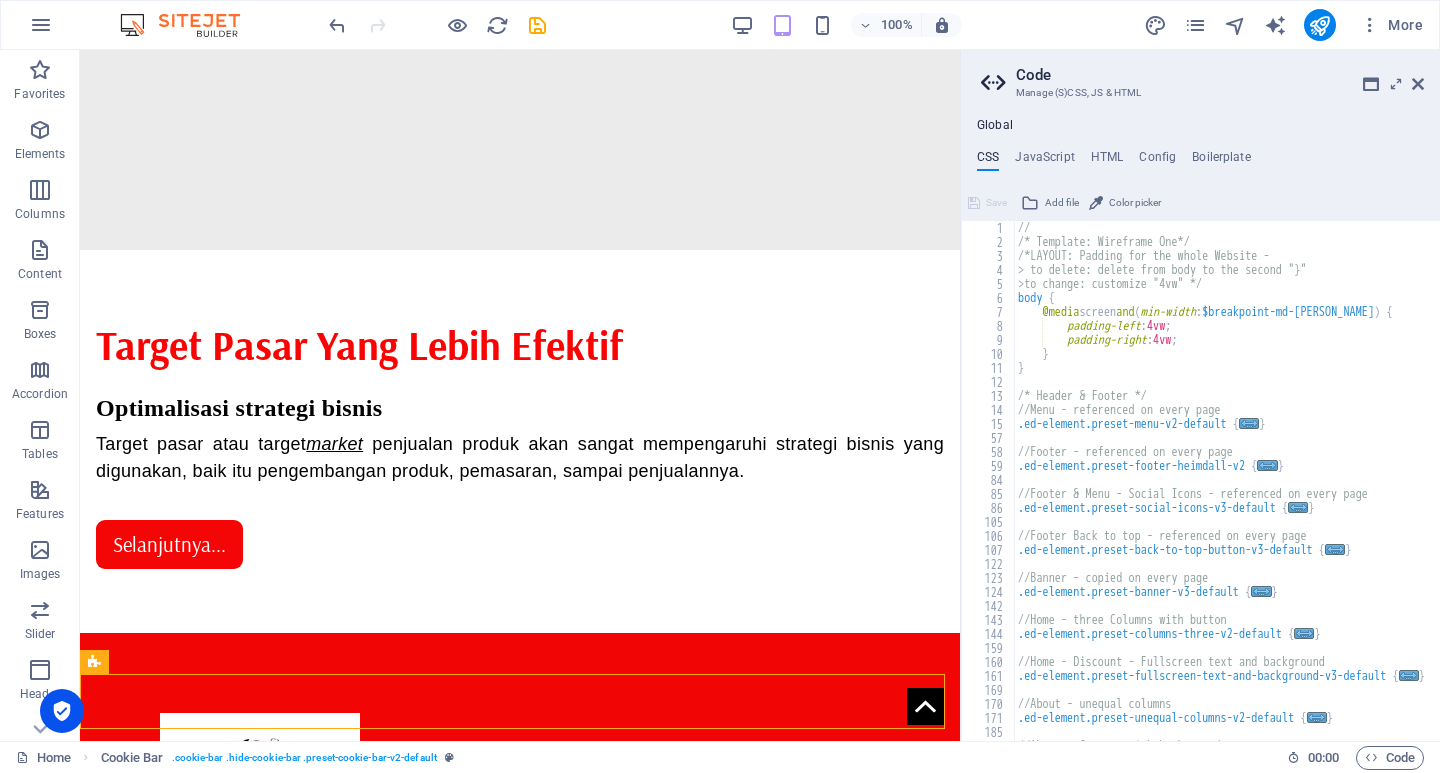 scroll, scrollTop: 0, scrollLeft: 0, axis: both 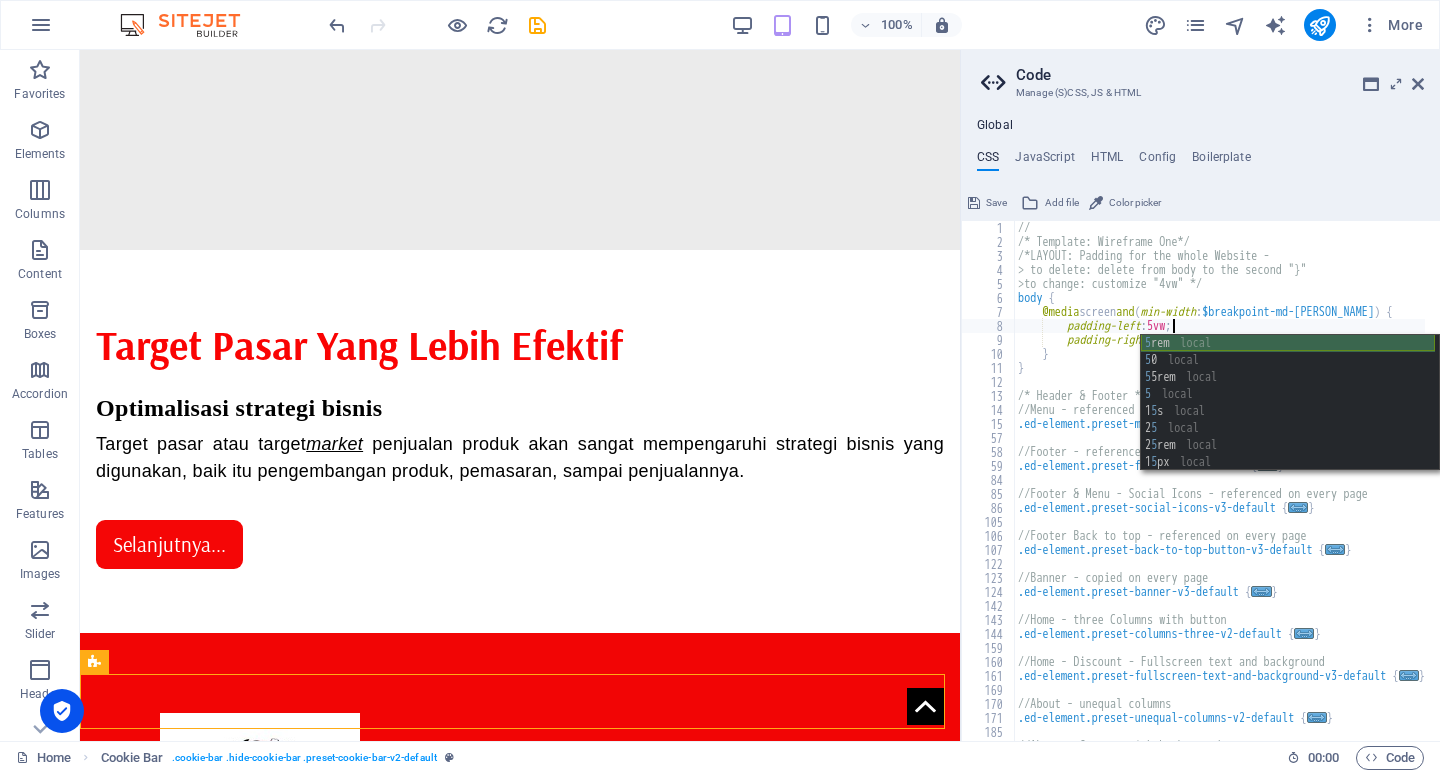 click on "5 rem local 5 0 local 5 5rem local 5 local 1 5 s local 2 5 local 2 5 rem local 1 5 px local $ff-h 5 static" at bounding box center [1288, 420] 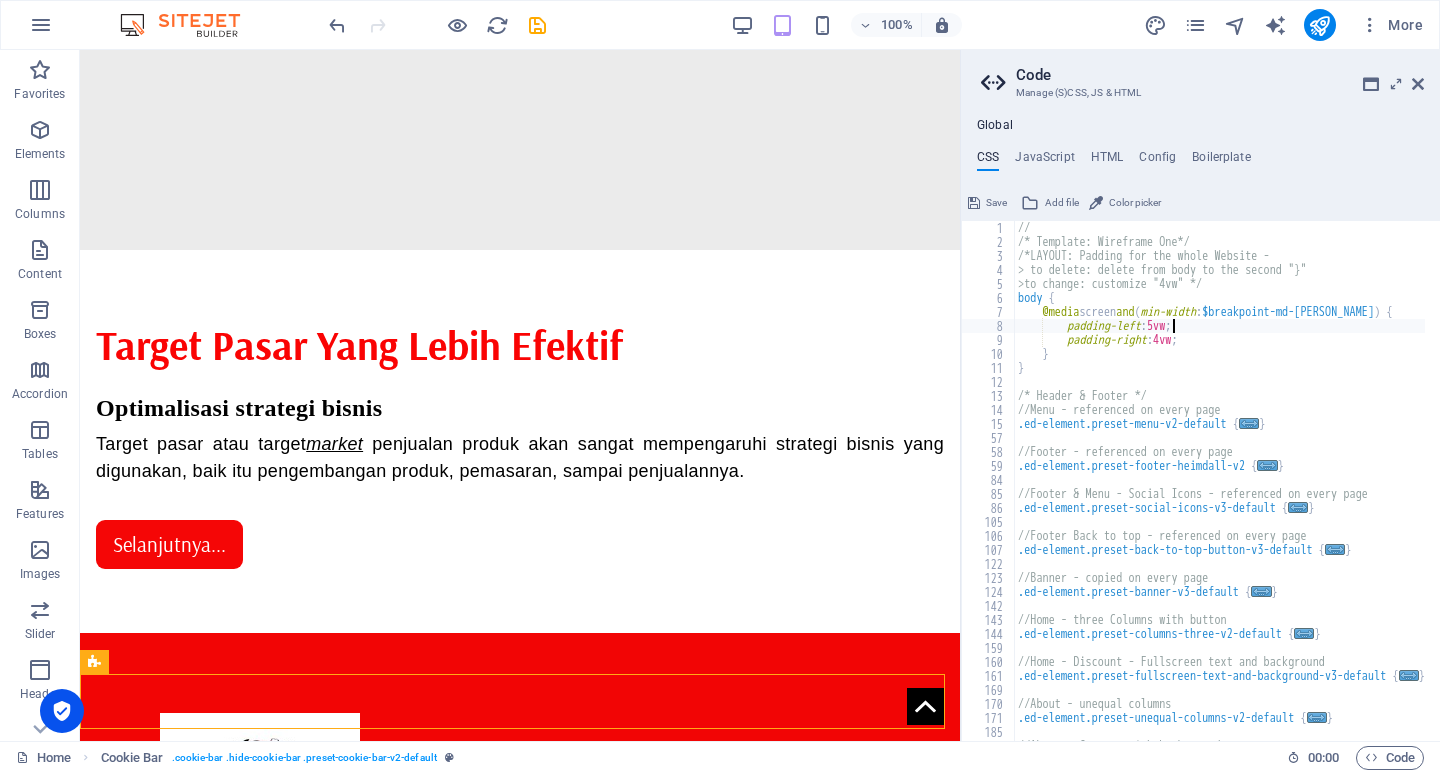 click on "//  /* Template: Wireframe One*/ /*LAYOUT: Padding for the whole Website - > to delete: delete from body to the second "}" >to change: customize "4vw" */ body   {      @media  screen  and ( min-width :  $breakpoint-md-max )   {           padding-left :  5vw ;           padding-right :  4vw ;      } } /* Header & Footer */ //Menu - referenced on every page .ed-element.preset-menu-v2-default   { ... } //Footer - referenced on every page .ed-element.preset-footer-heimdall-v2   { ... } //Footer & Menu - Social Icons - referenced on every page .ed-element.preset-social-icons-v3-default   { ... } //Footer Back to top - referenced on every page .ed-element.preset-back-to-top-button-v3-default   { ... } //Banner - copied on every page .ed-element.preset-banner-v3-default   { ... } //Home - three Columns with button .ed-element.preset-columns-three-v2-default   { ... } //Home - Discount - Fullscreen text and background .ed-element.preset-fullscreen-text-and-background-v3-default   { ... } //About - unequal columns   {" at bounding box center [1281, 487] 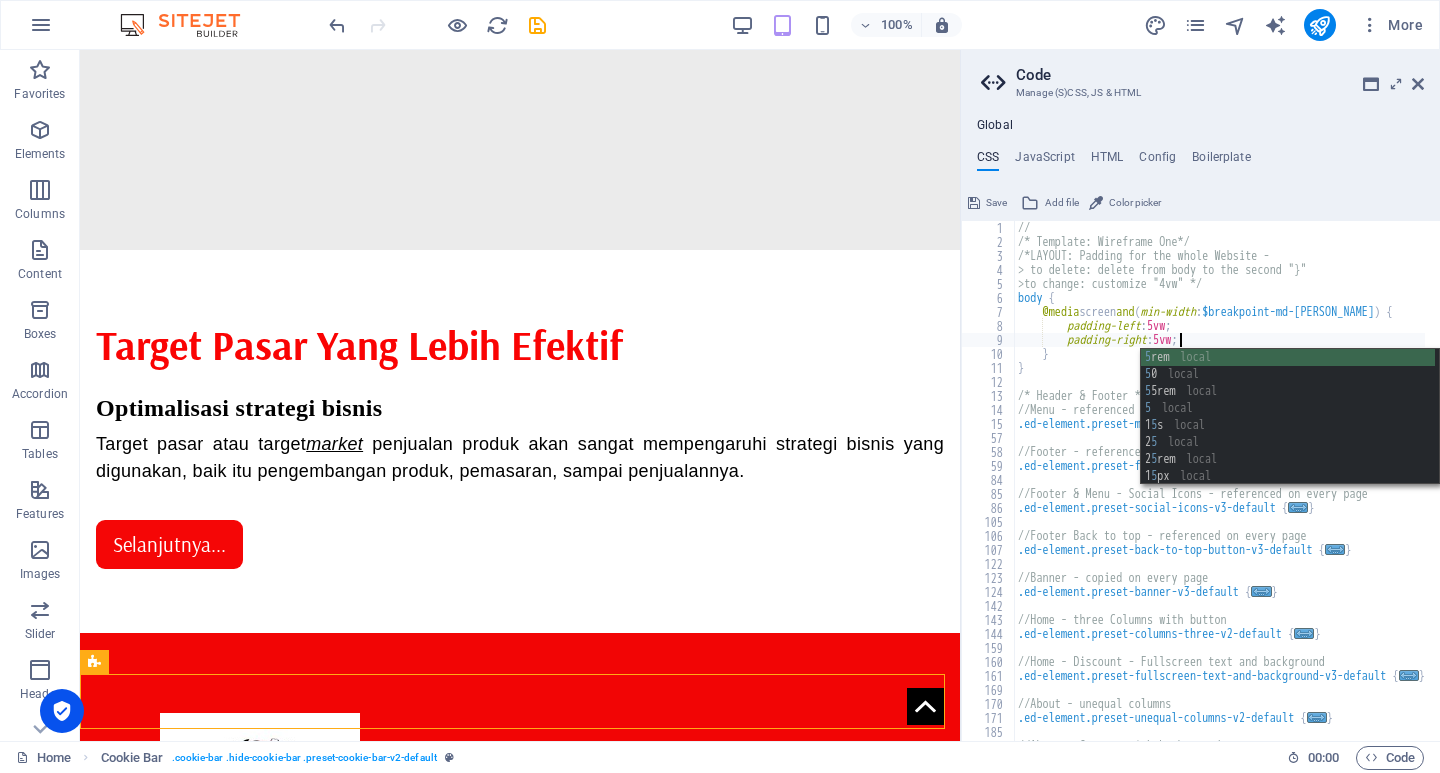 click on "//  /* Template: Wireframe One*/ /*LAYOUT: Padding for the whole Website - > to delete: delete from body to the second "}" >to change: customize "4vw" */ body   {      @media  screen  and ( min-width :  $breakpoint-md-max )   {           padding-left :  5vw ;           padding-right :  5vw ;      } } /* Header & Footer */ //Menu - referenced on every page .ed-element.preset-menu-v2-default   { ... } //Footer - referenced on every page .ed-element.preset-footer-heimdall-v2   { ... } //Footer & Menu - Social Icons - referenced on every page .ed-element.preset-social-icons-v3-default   { ... } //Footer Back to top - referenced on every page .ed-element.preset-back-to-top-button-v3-default   { ... } //Banner - copied on every page .ed-element.preset-banner-v3-default   { ... } //Home - three Columns with button .ed-element.preset-columns-three-v2-default   { ... } //Home - Discount - Fullscreen text and background .ed-element.preset-fullscreen-text-and-background-v3-default   { ... } //About - unequal columns   {" at bounding box center (1281, 487) 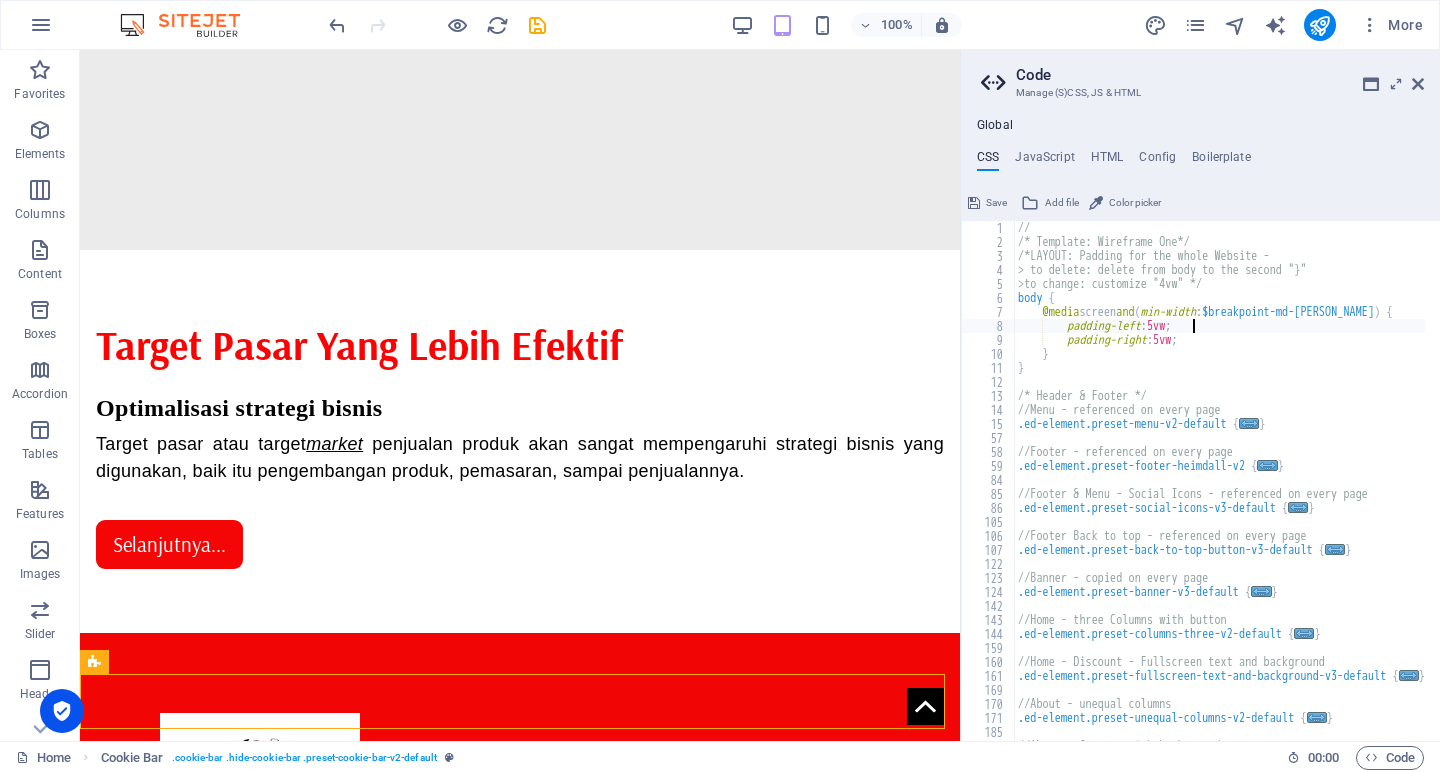 type on "padding-left: 5vw;" 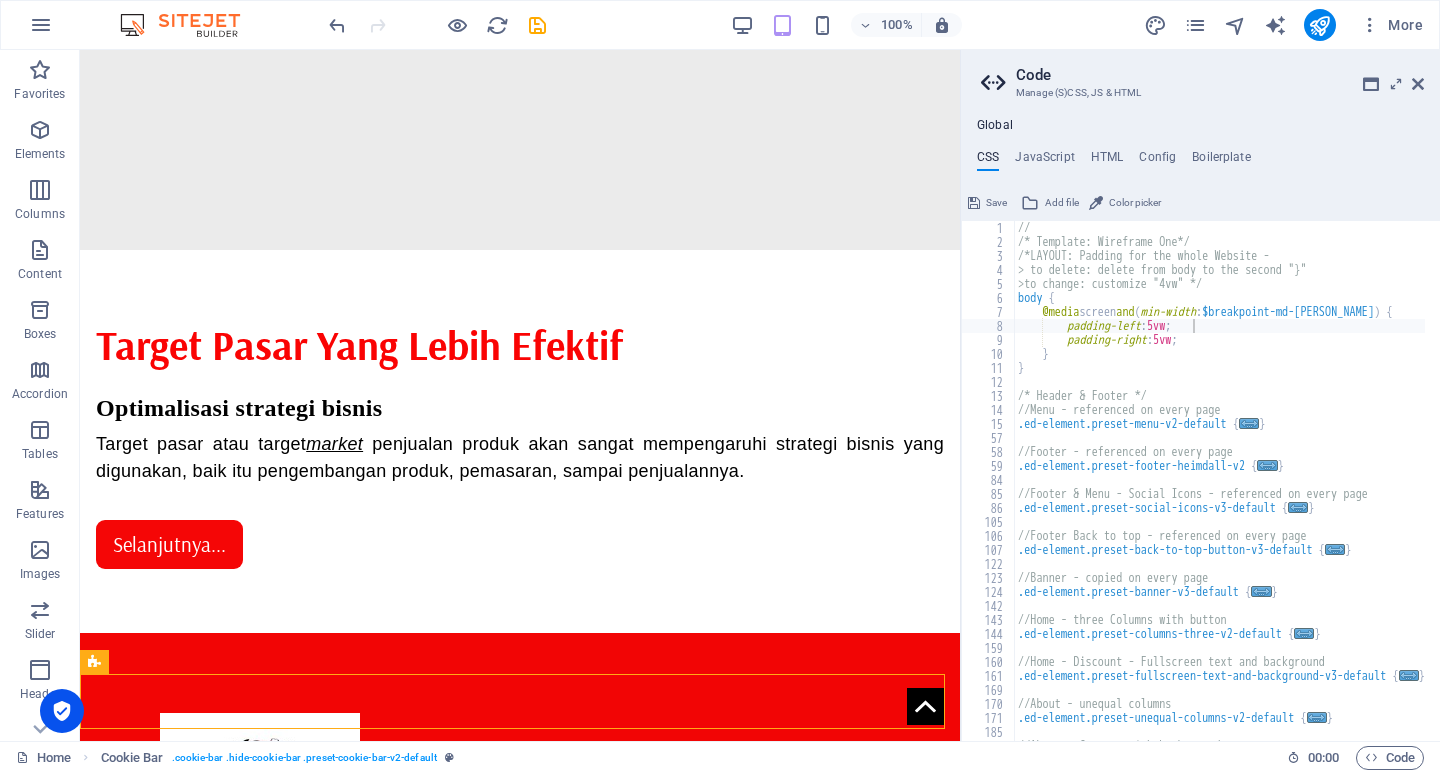 click on "Save" at bounding box center [996, 203] 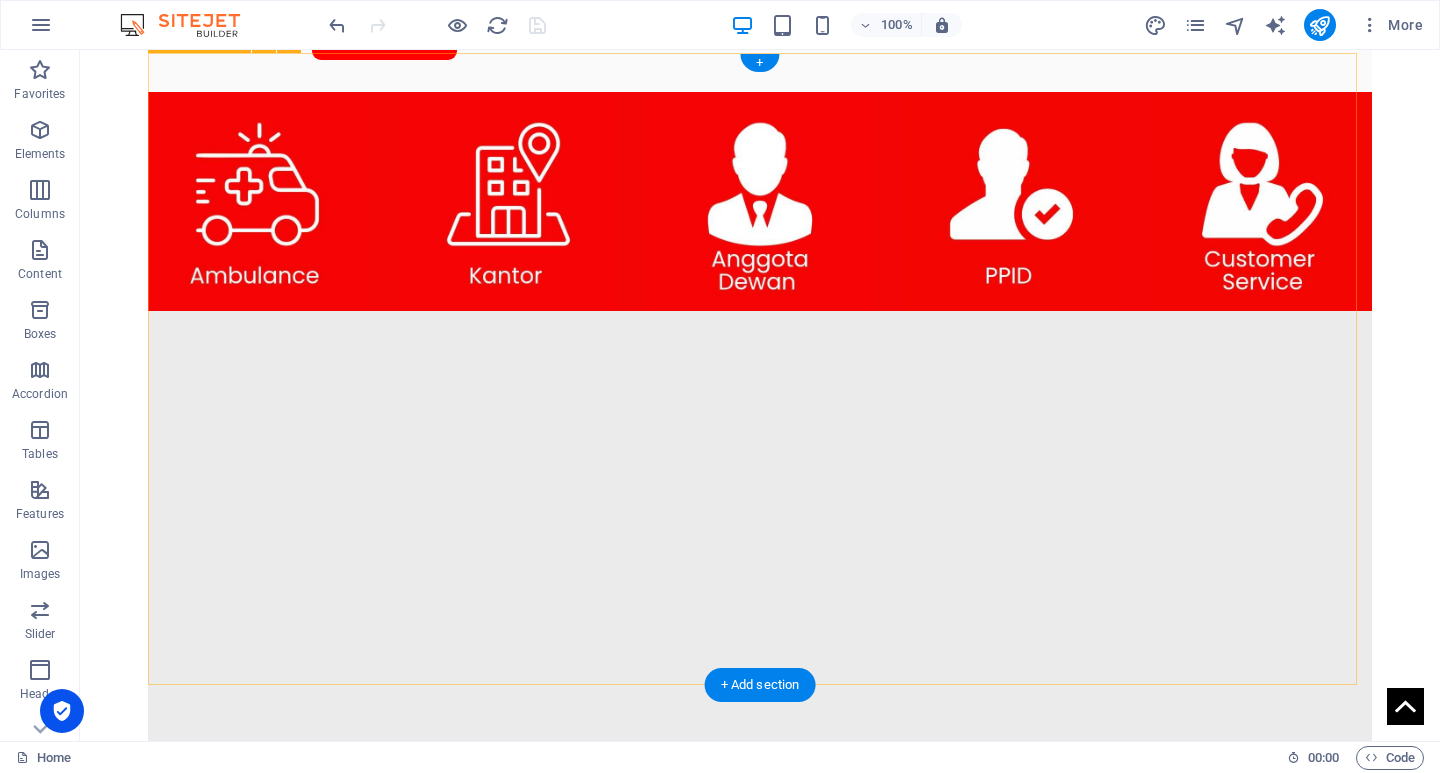 scroll, scrollTop: 1596, scrollLeft: 0, axis: vertical 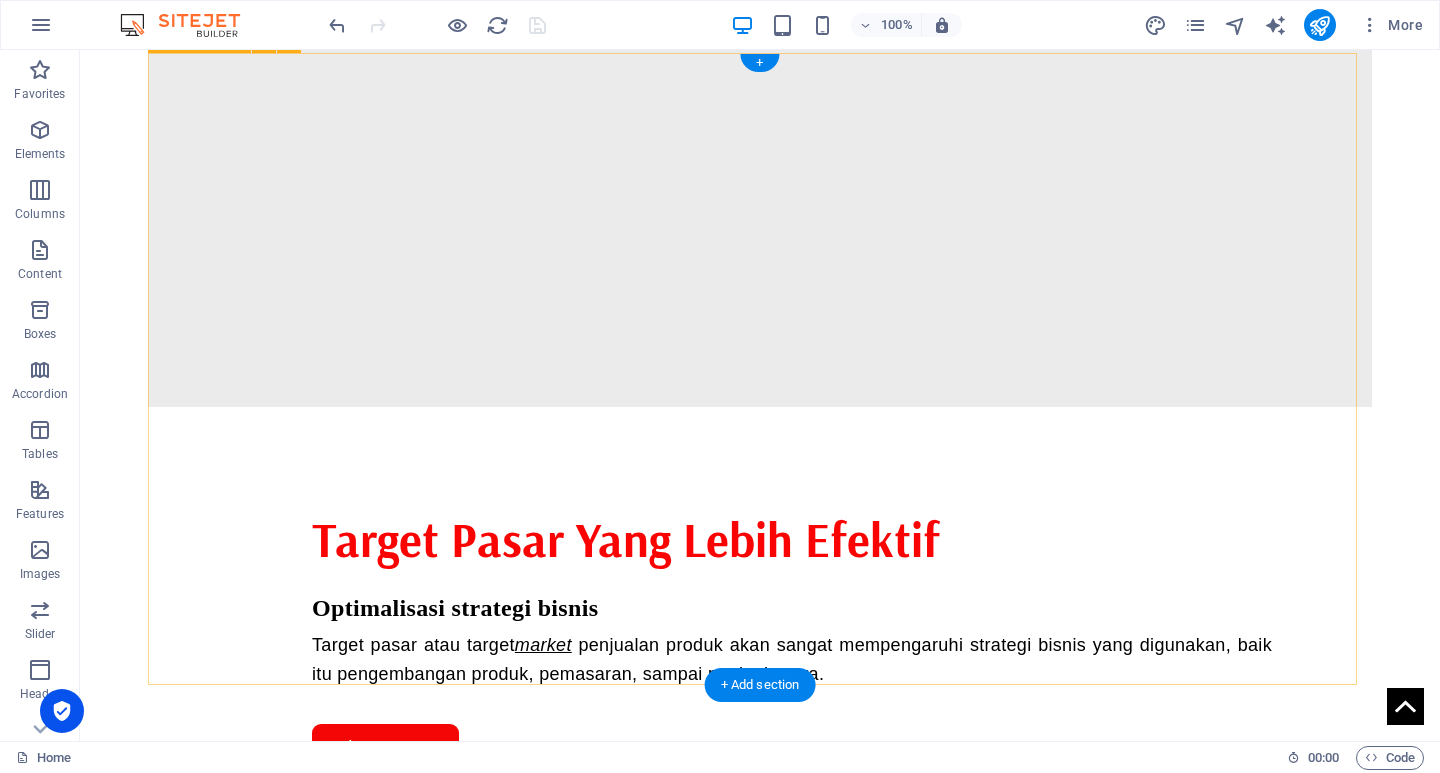 click on "" Kemajuan suatu negara tidak hanya tergantung pada kekuatan ekonomi, tetapi juga pada kebijakan yang inklusif dan berkelanjutan. " Contact [STREET_ADDRESS][PERSON_NAME][PHONE_NUMBER] Phone:  [PHONE_NUMBER] Mobile:  Email:  [DOMAIN_NAME] Navigation Home About Service Contact Legal Notice Privacy Policy Social media Facebook Twitter Instagram" at bounding box center [760, 1620] 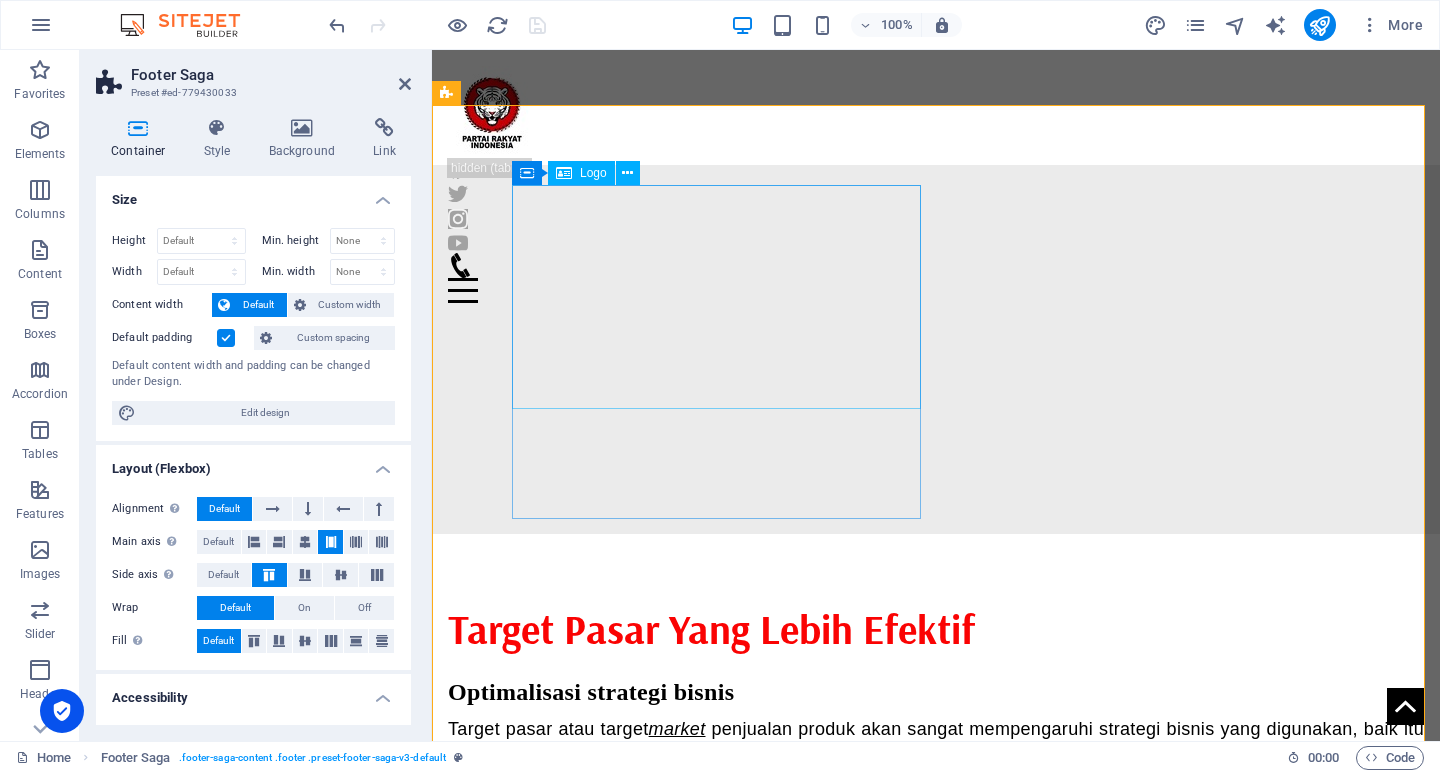 scroll, scrollTop: 1274, scrollLeft: 0, axis: vertical 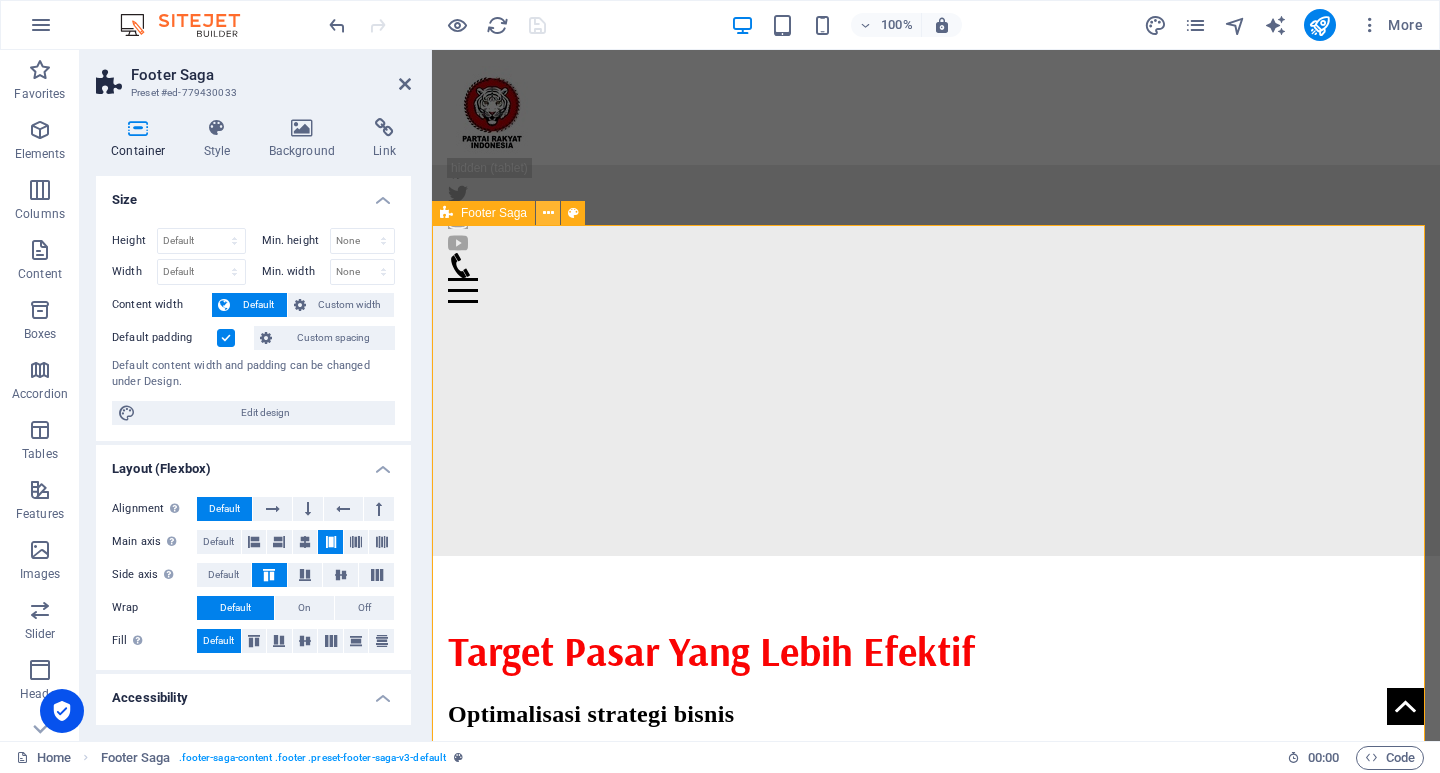 click at bounding box center [548, 213] 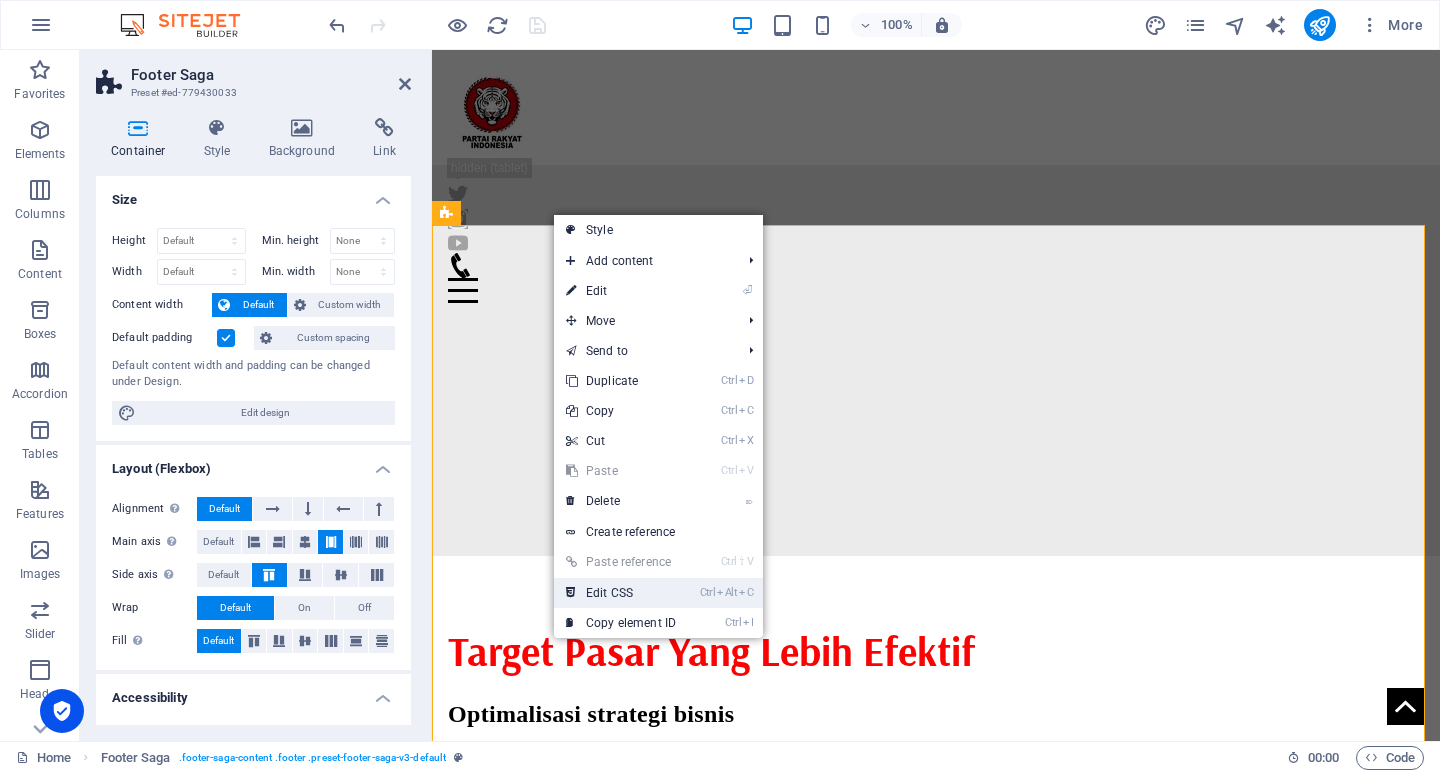 click on "Ctrl Alt C  Edit CSS" at bounding box center [621, 593] 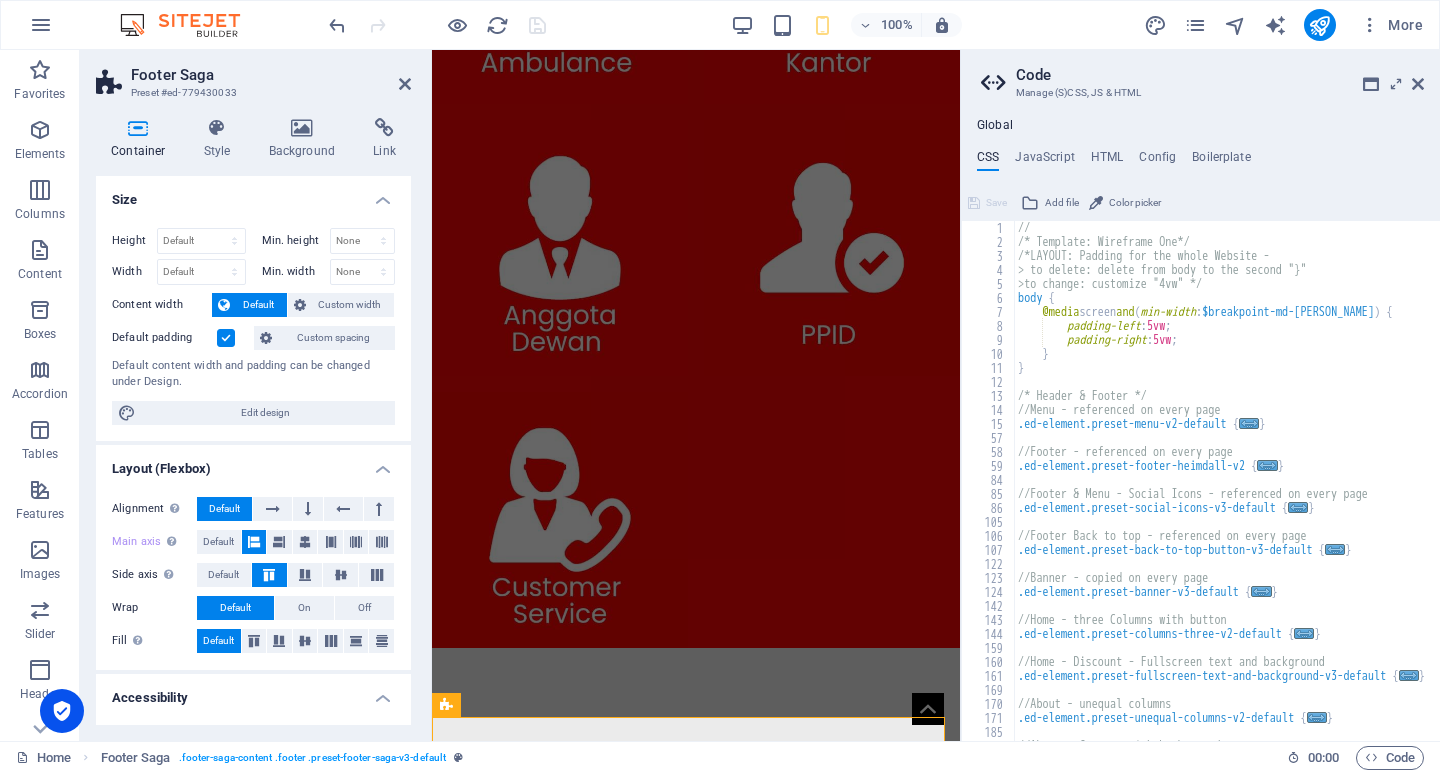 scroll, scrollTop: 0, scrollLeft: 0, axis: both 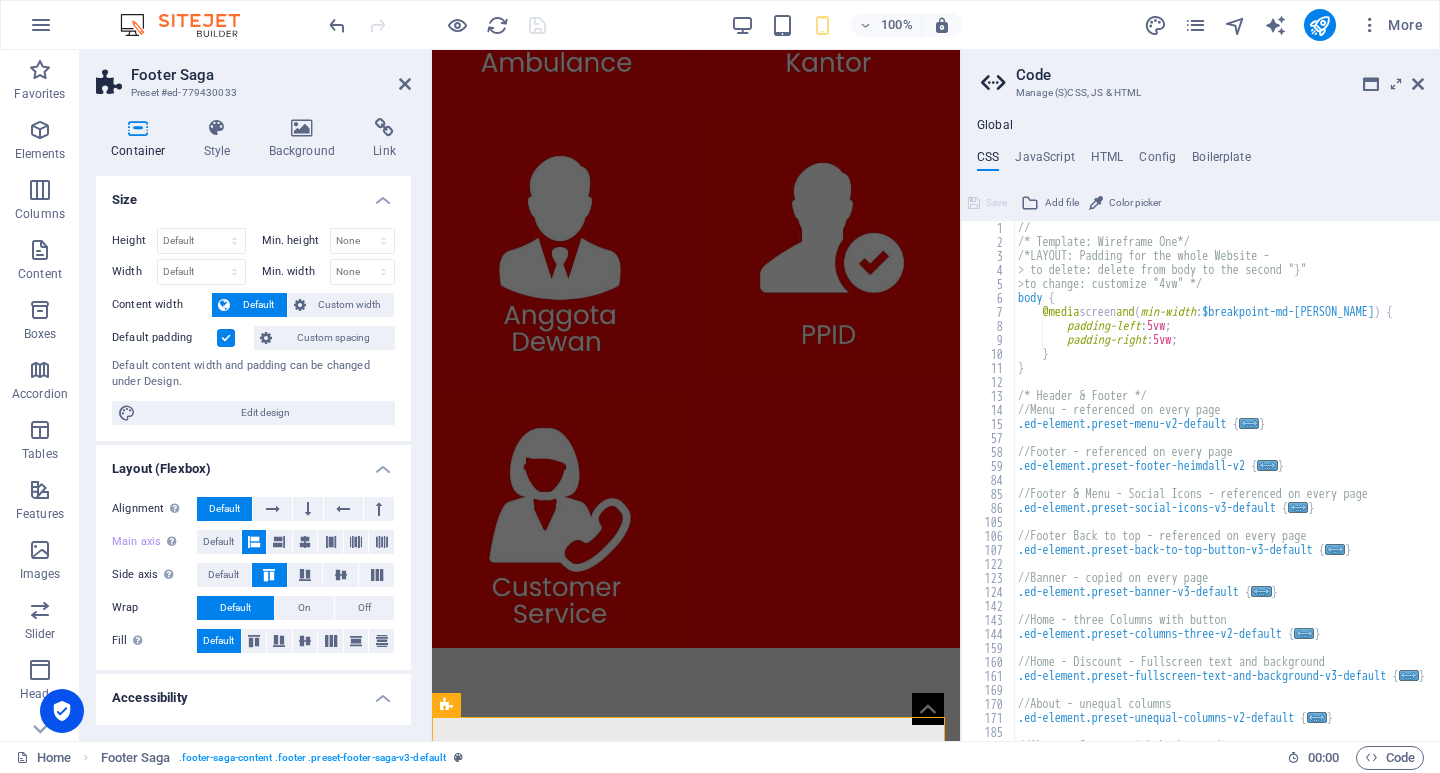 click on "//  /* Template: Wireframe One*/ /*LAYOUT: Padding for the whole Website - > to delete: delete from body to the second "}" >to change: customize "4vw" */ body   {      @media  screen  and ( min-width :  $breakpoint-md-max )   {           padding-left :  5vw ;           padding-right :  5vw ;      } } /* Header & Footer */ //Menu - referenced on every page .ed-element.preset-menu-v2-default   { ... } //Footer - referenced on every page .ed-element.preset-footer-heimdall-v2   { ... } //Footer & Menu - Social Icons - referenced on every page .ed-element.preset-social-icons-v3-default   { ... } //Footer Back to top - referenced on every page .ed-element.preset-back-to-top-button-v3-default   { ... } //Banner - copied on every page .ed-element.preset-banner-v3-default   { ... } //Home - three Columns with button .ed-element.preset-columns-three-v2-default   { ... } //Home - Discount - Fullscreen text and background .ed-element.preset-fullscreen-text-and-background-v3-default   { ... } //About - unequal columns   {" at bounding box center (1281, 487) 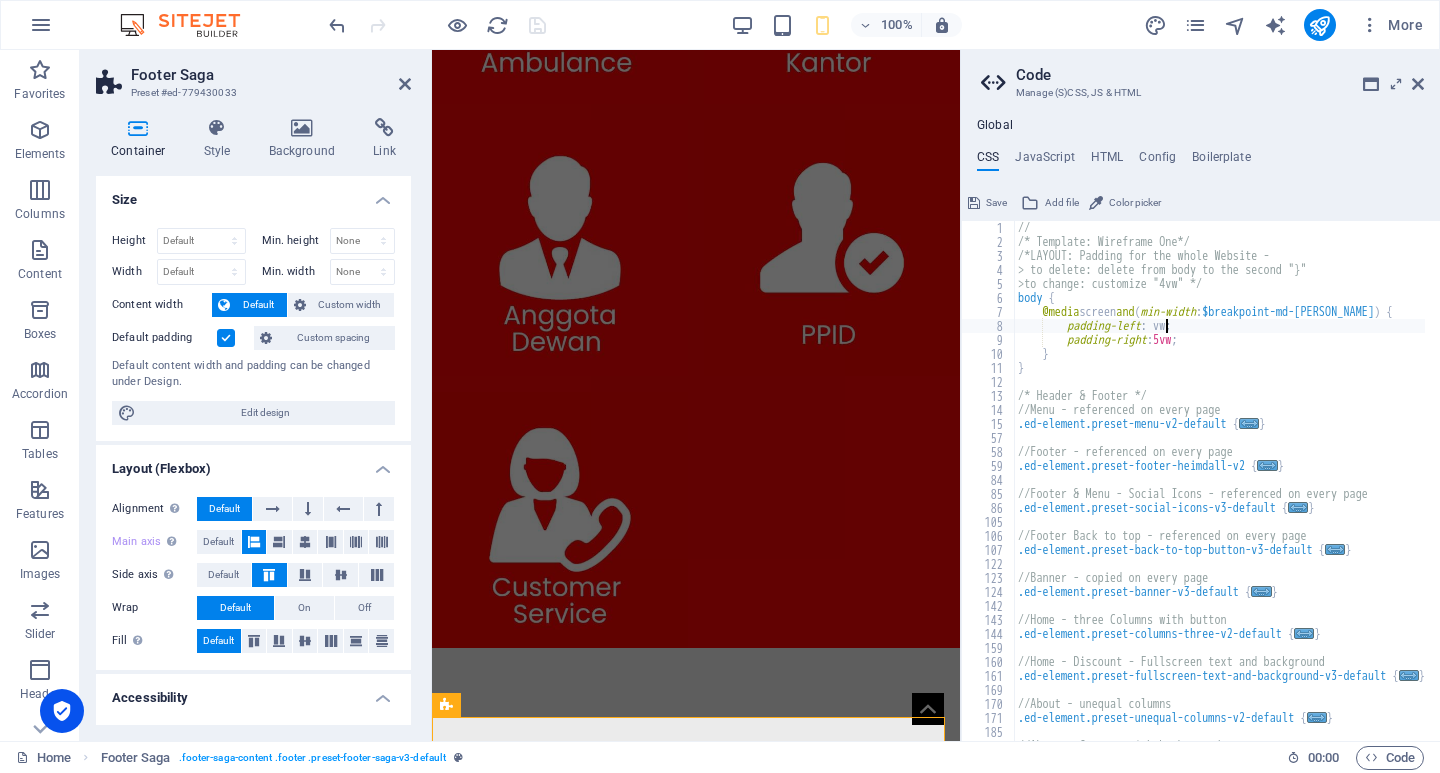 scroll, scrollTop: 0, scrollLeft: 17, axis: horizontal 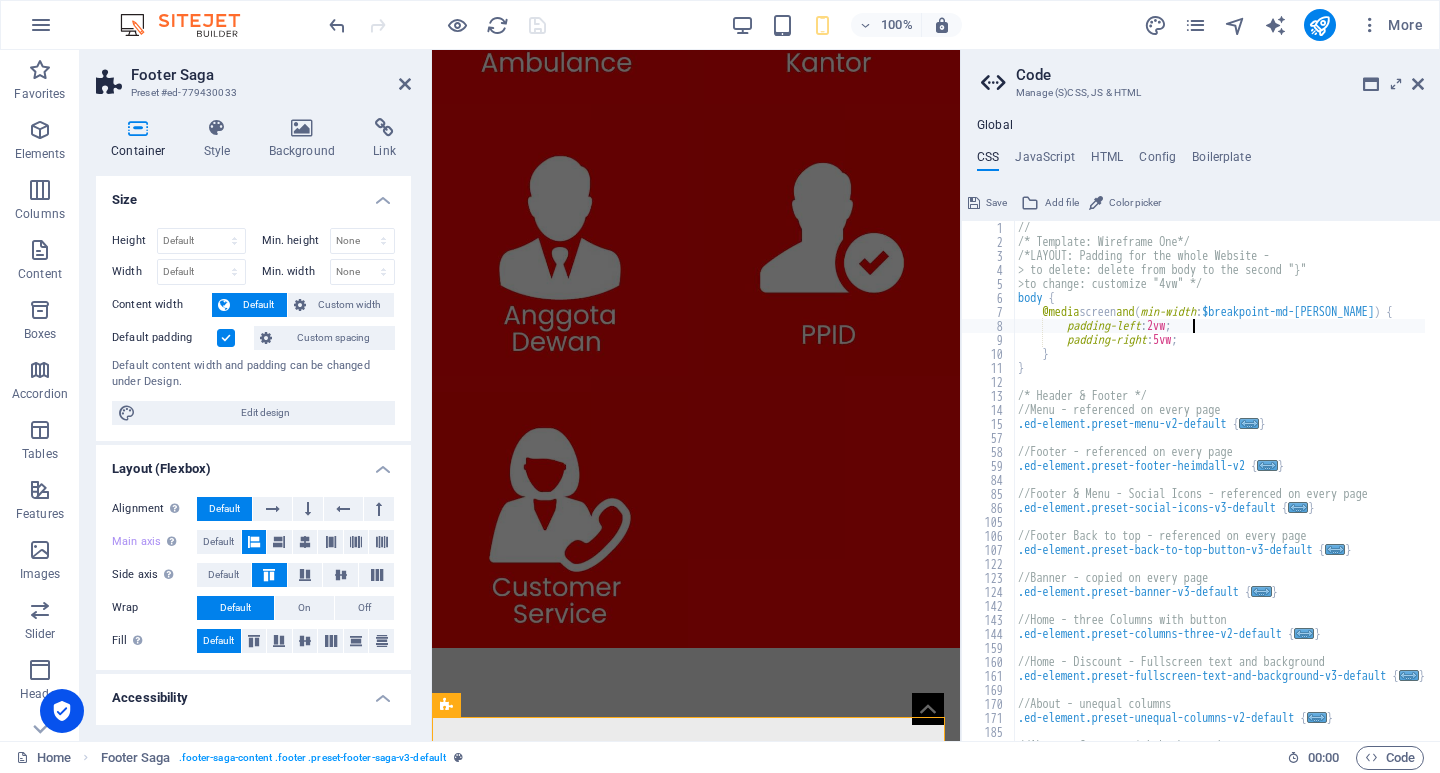 click on "//  /* Template: Wireframe One*/ /*LAYOUT: Padding for the whole Website - > to delete: delete from body to the second "}" >to change: customize "4vw" */ body   {      @media  screen  and ( min-width :  $breakpoint-md-max )   {           padding-left :  2vw ;           padding-right :  5vw ;      } } /* Header & Footer */ //Menu - referenced on every page .ed-element.preset-menu-v2-default   { ... } //Footer - referenced on every page .ed-element.preset-footer-heimdall-v2   { ... } //Footer & Menu - Social Icons - referenced on every page .ed-element.preset-social-icons-v3-default   { ... } //Footer Back to top - referenced on every page .ed-element.preset-back-to-top-button-v3-default   { ... } //Banner - copied on every page .ed-element.preset-banner-v3-default   { ... } //Home - three Columns with button .ed-element.preset-columns-three-v2-default   { ... } //Home - Discount - Fullscreen text and background .ed-element.preset-fullscreen-text-and-background-v3-default   { ... } //About - unequal columns   {" at bounding box center [1281, 487] 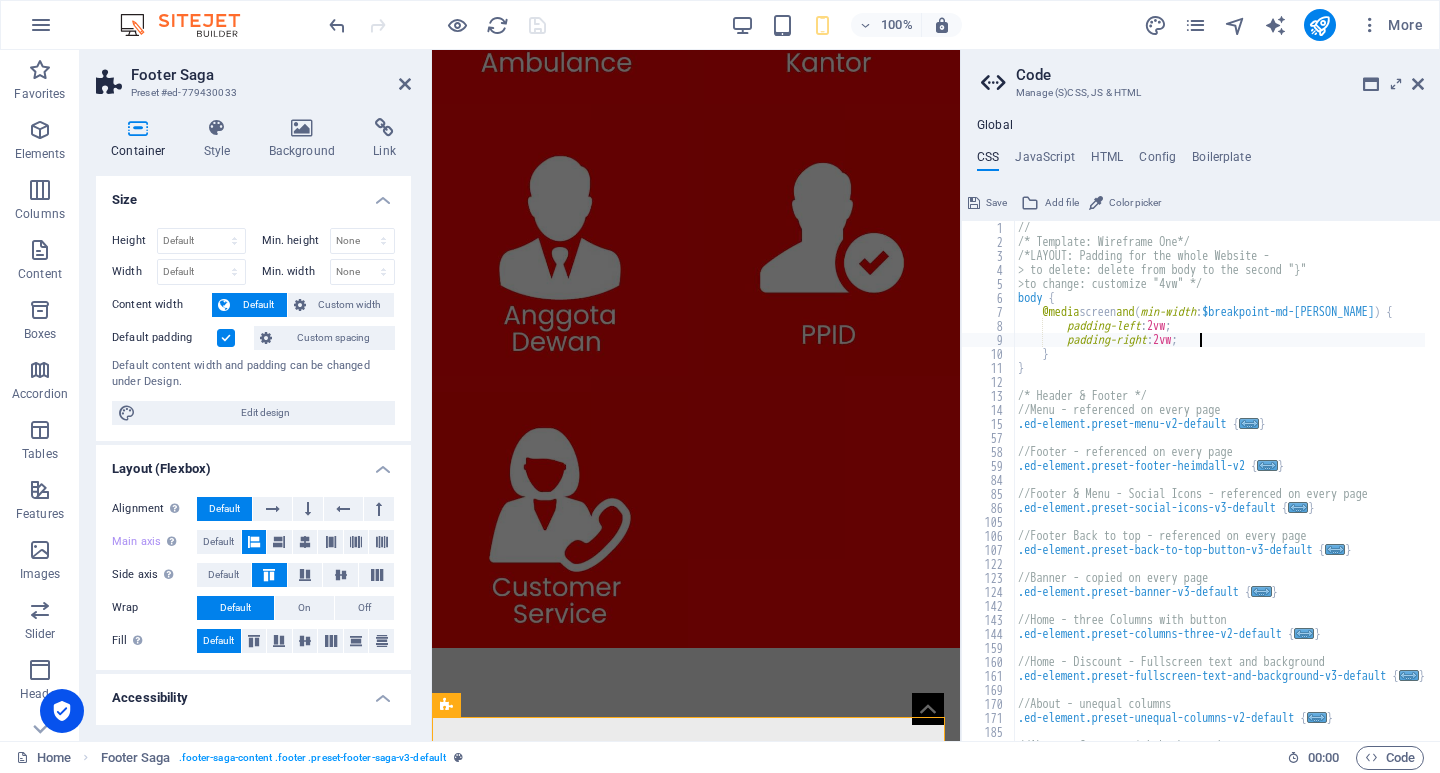 click on "//  /* Template: Wireframe One*/ /*LAYOUT: Padding for the whole Website - > to delete: delete from body to the second "}" >to change: customize "4vw" */ body   {      @media  screen  and ( min-width :  $breakpoint-md-max )   {           padding-left :  2vw ;           padding-right :  2vw ;      } } /* Header & Footer */ //Menu - referenced on every page .ed-element.preset-menu-v2-default   { ... } //Footer - referenced on every page .ed-element.preset-footer-heimdall-v2   { ... } //Footer & Menu - Social Icons - referenced on every page .ed-element.preset-social-icons-v3-default   { ... } //Footer Back to top - referenced on every page .ed-element.preset-back-to-top-button-v3-default   { ... } //Banner - copied on every page .ed-element.preset-banner-v3-default   { ... } //Home - three Columns with button .ed-element.preset-columns-three-v2-default   { ... } //Home - Discount - Fullscreen text and background .ed-element.preset-fullscreen-text-and-background-v3-default   { ... } //About - unequal columns   {" at bounding box center [1281, 487] 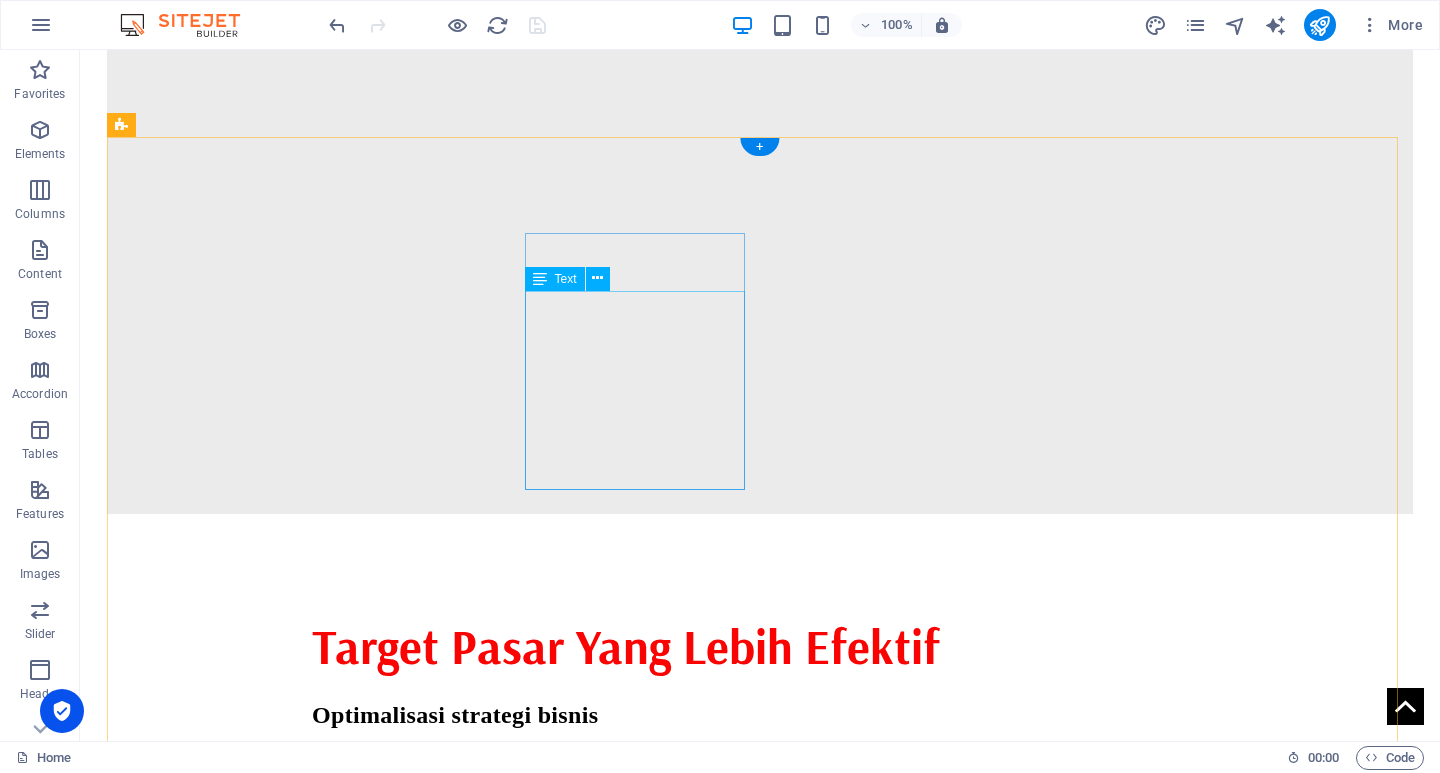 scroll, scrollTop: 1500, scrollLeft: 0, axis: vertical 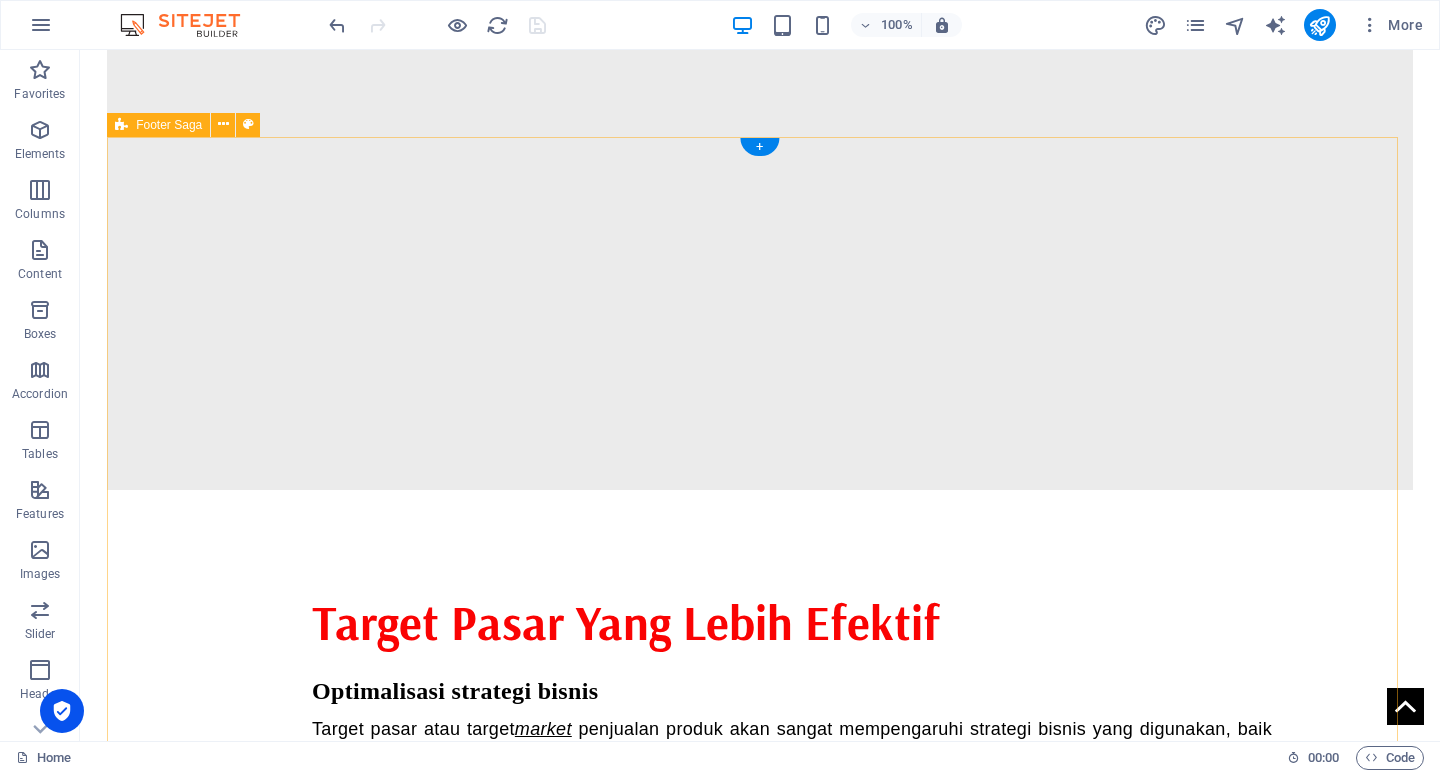 click on "" Kemajuan suatu negara tidak hanya tergantung pada kekuatan ekonomi, tetapi juga pada kebijakan yang inklusif dan berkelanjutan. " Contact [STREET_ADDRESS][PERSON_NAME][PHONE_NUMBER] Phone:  [PHONE_NUMBER] Mobile:  Email:  [DOMAIN_NAME] Navigation Home About Service Contact Legal Notice Privacy Policy Social media Facebook Twitter Instagram" at bounding box center [760, 1704] 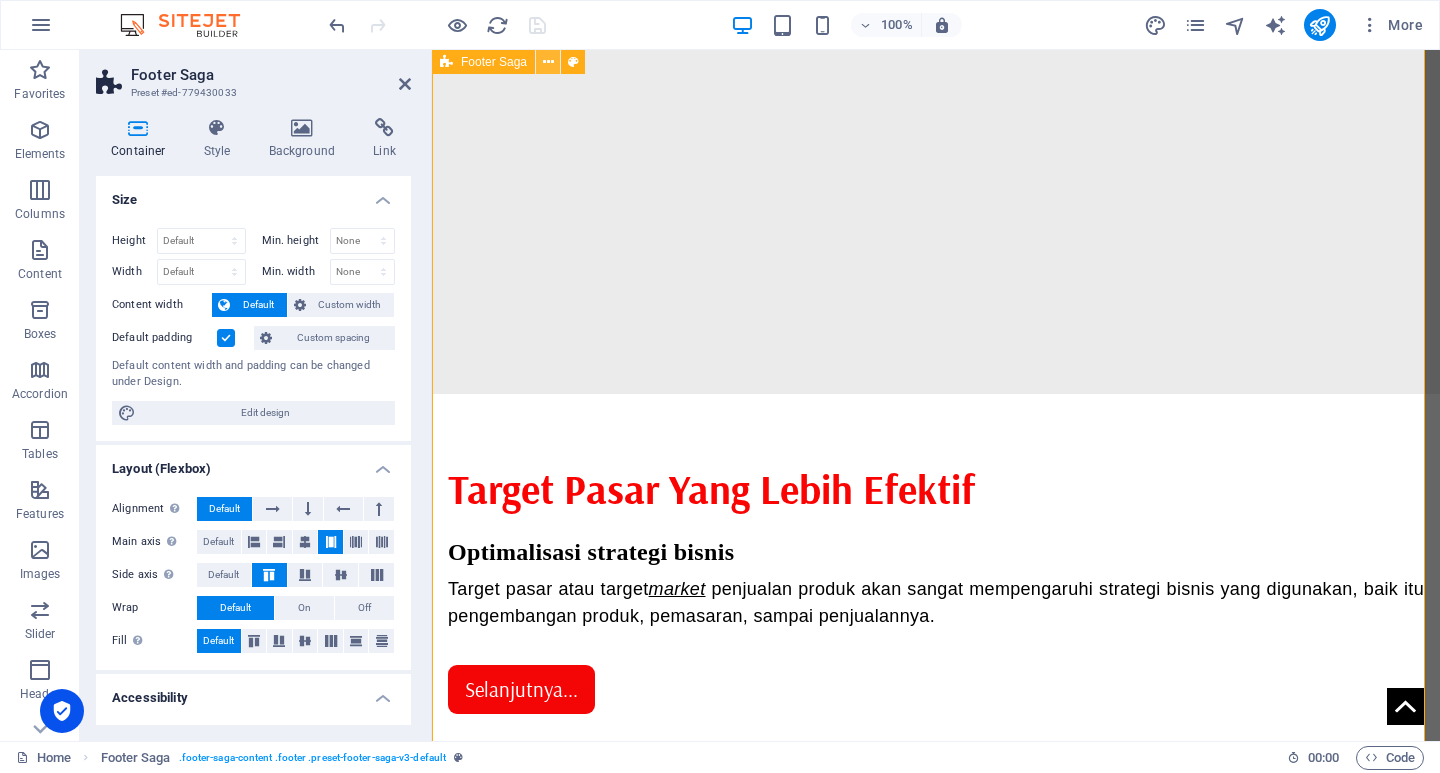 click at bounding box center [548, 62] 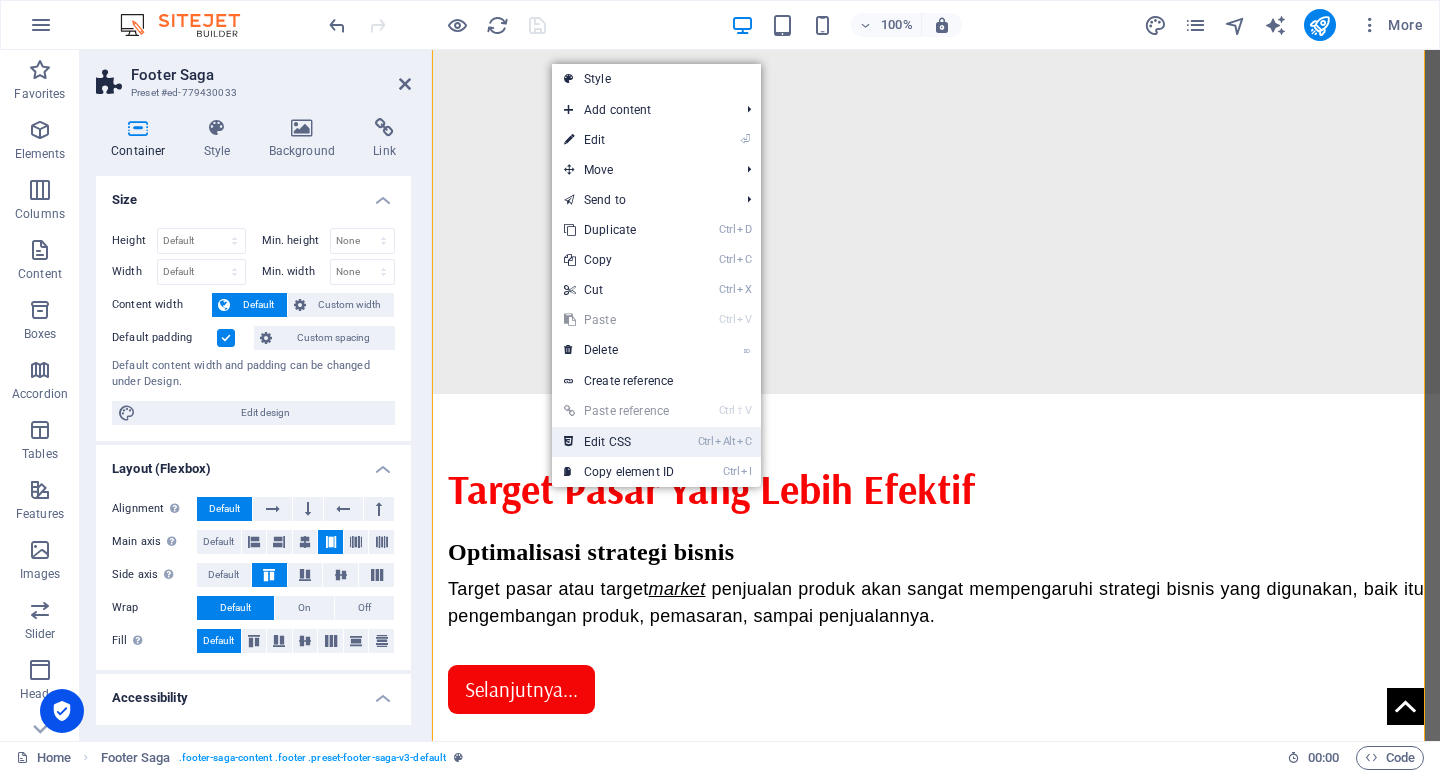 click on "Ctrl Alt C  Edit CSS" at bounding box center (619, 442) 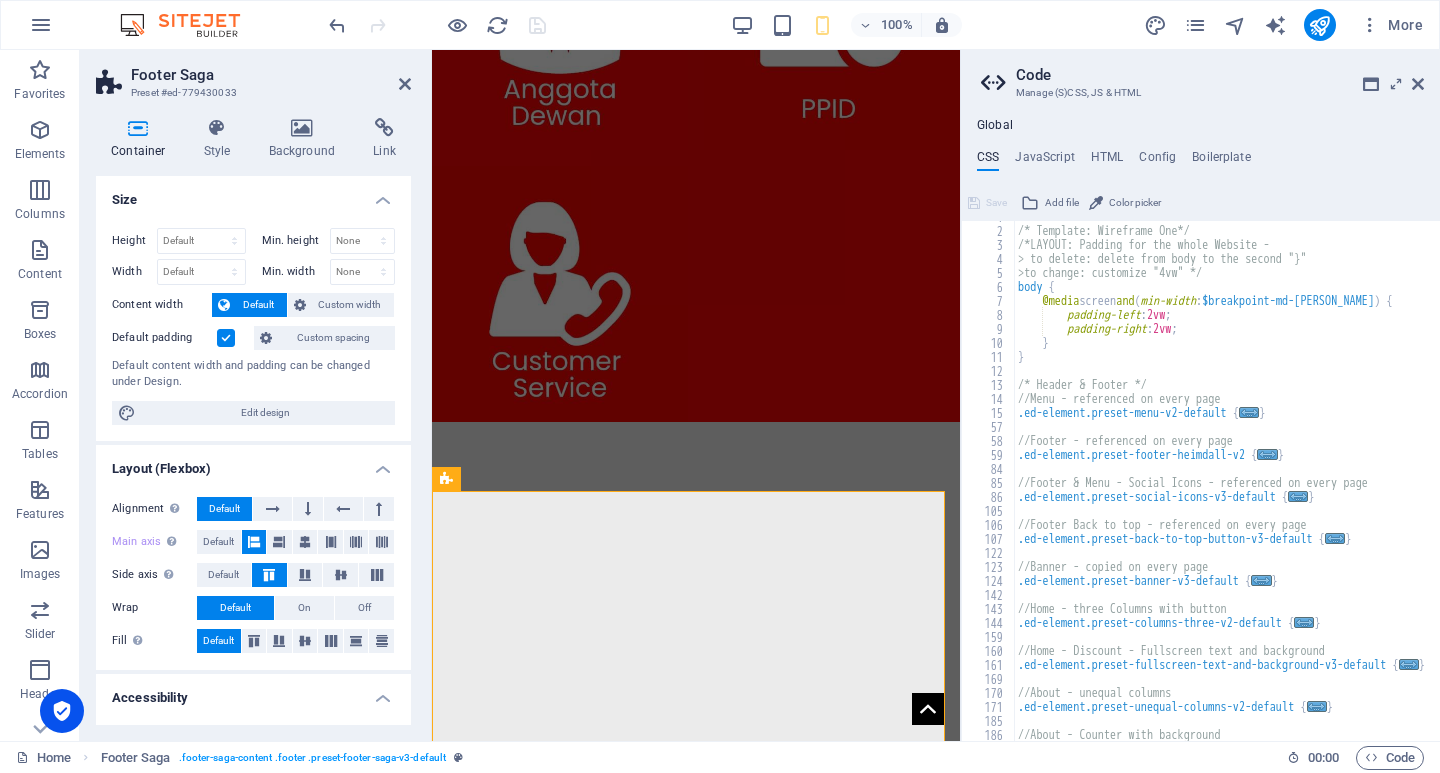 scroll, scrollTop: 0, scrollLeft: 0, axis: both 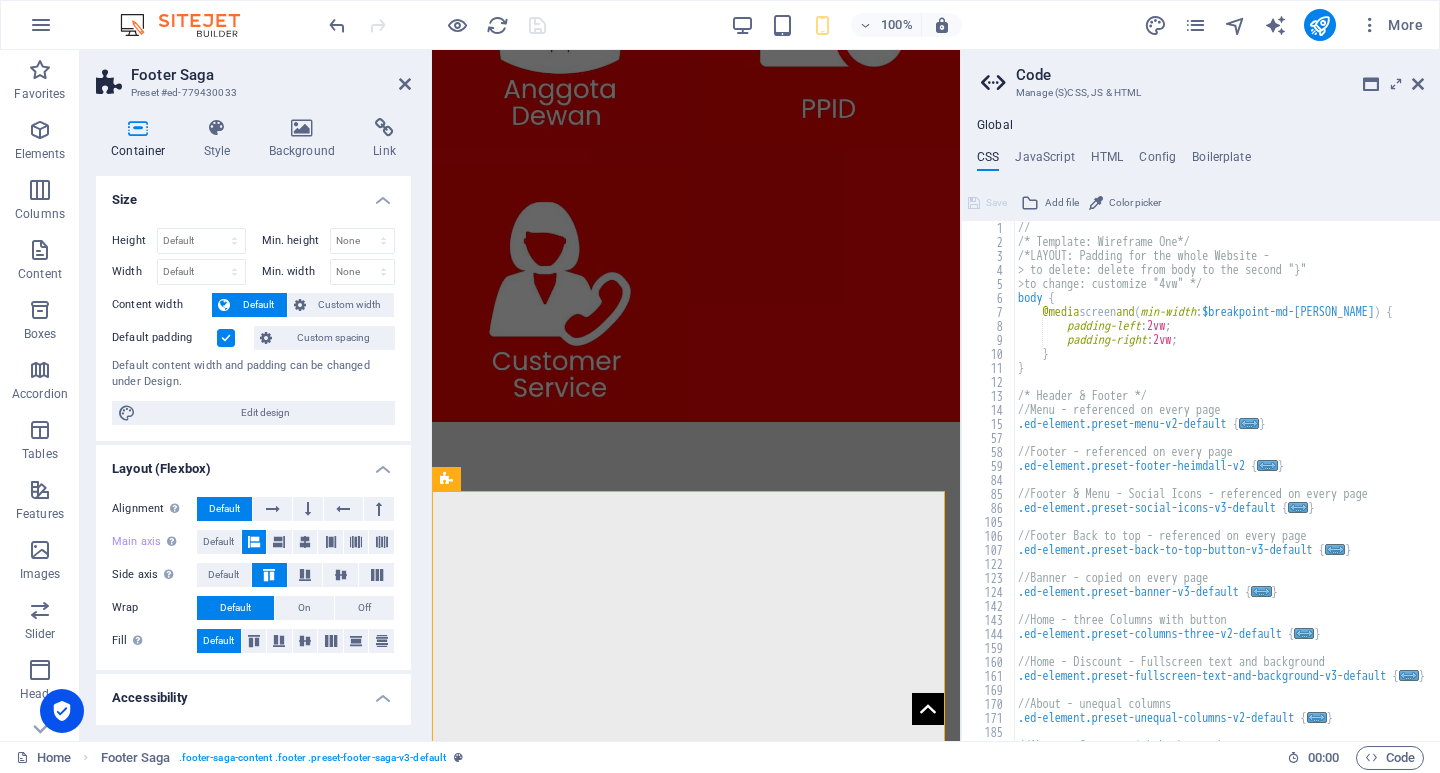 click on "//  /* Template: Wireframe One*/ /*LAYOUT: Padding for the whole Website - > to delete: delete from body to the second "}" >to change: customize "4vw" */ body   {      @media  screen  and ( min-width :  $breakpoint-md-max )   {           padding-left :  2vw ;           padding-right :  2vw ;      } } /* Header & Footer */ //Menu - referenced on every page .ed-element.preset-menu-v2-default   { ... } //Footer - referenced on every page .ed-element.preset-footer-heimdall-v2   { ... } //Footer & Menu - Social Icons - referenced on every page .ed-element.preset-social-icons-v3-default   { ... } //Footer Back to top - referenced on every page .ed-element.preset-back-to-top-button-v3-default   { ... } //Banner - copied on every page .ed-element.preset-banner-v3-default   { ... } //Home - three Columns with button .ed-element.preset-columns-three-v2-default   { ... } //Home - Discount - Fullscreen text and background .ed-element.preset-fullscreen-text-and-background-v3-default   { ... } //About - unequal columns   {" at bounding box center (1281, 487) 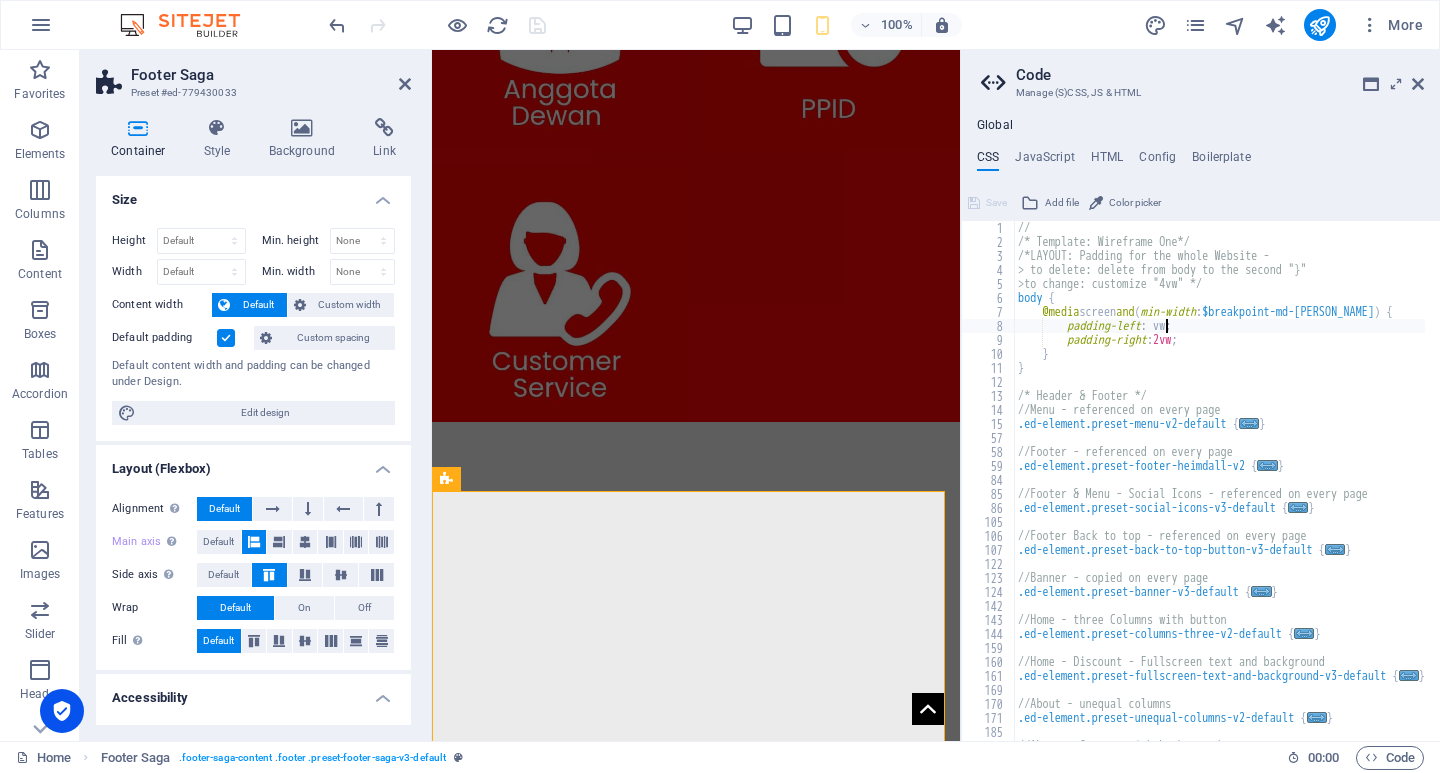 scroll, scrollTop: 0, scrollLeft: 17, axis: horizontal 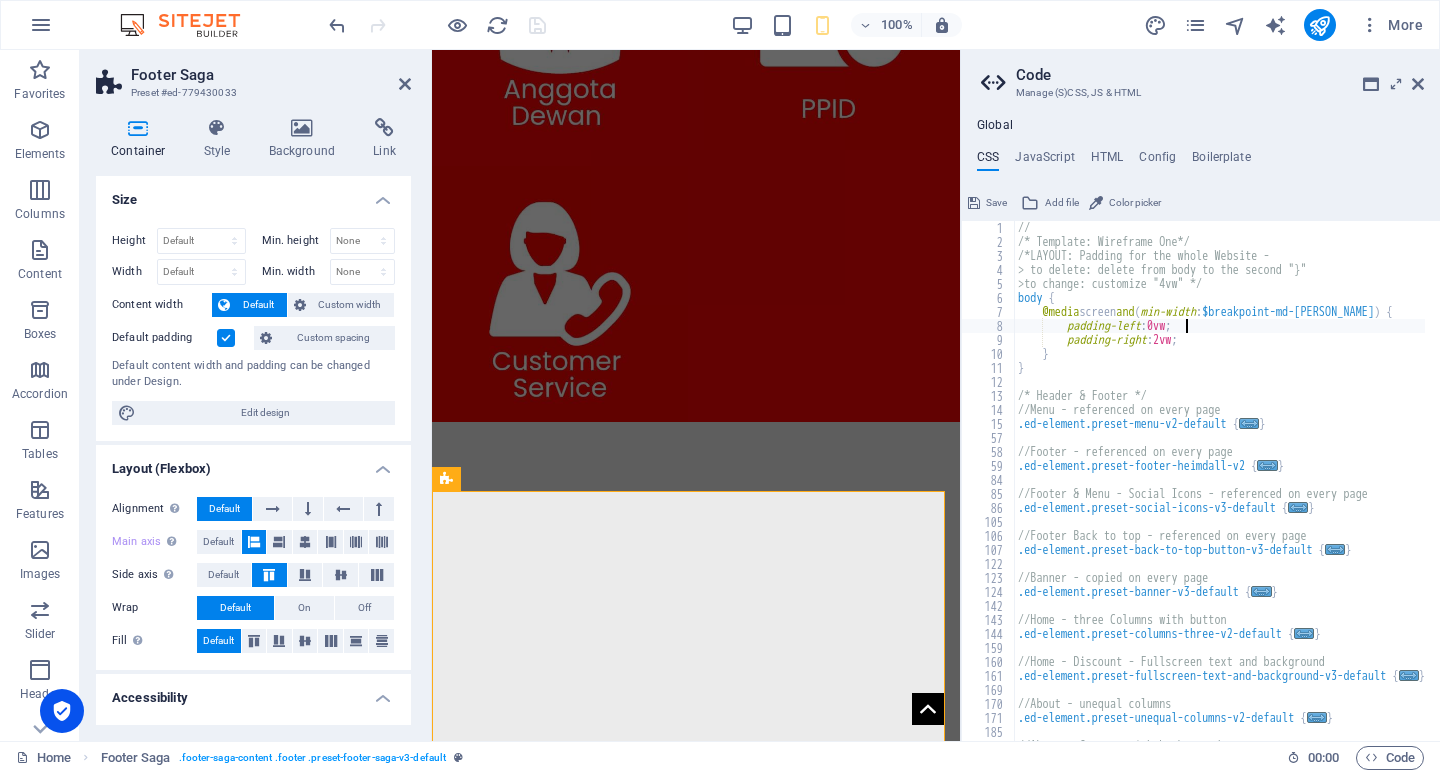 click on "//  /* Template: Wireframe One*/ /*LAYOUT: Padding for the whole Website - > to delete: delete from body to the second "}" >to change: customize "4vw" */ body   {      @media  screen  and ( min-width :  $breakpoint-md-max )   {           padding-left :  0vw ;           padding-right :  2vw ;      } } /* Header & Footer */ //Menu - referenced on every page .ed-element.preset-menu-v2-default   { ... } //Footer - referenced on every page .ed-element.preset-footer-heimdall-v2   { ... } //Footer & Menu - Social Icons - referenced on every page .ed-element.preset-social-icons-v3-default   { ... } //Footer Back to top - referenced on every page .ed-element.preset-back-to-top-button-v3-default   { ... } //Banner - copied on every page .ed-element.preset-banner-v3-default   { ... } //Home - three Columns with button .ed-element.preset-columns-three-v2-default   { ... } //Home - Discount - Fullscreen text and background .ed-element.preset-fullscreen-text-and-background-v3-default   { ... } //About - unequal columns   {" at bounding box center (1281, 487) 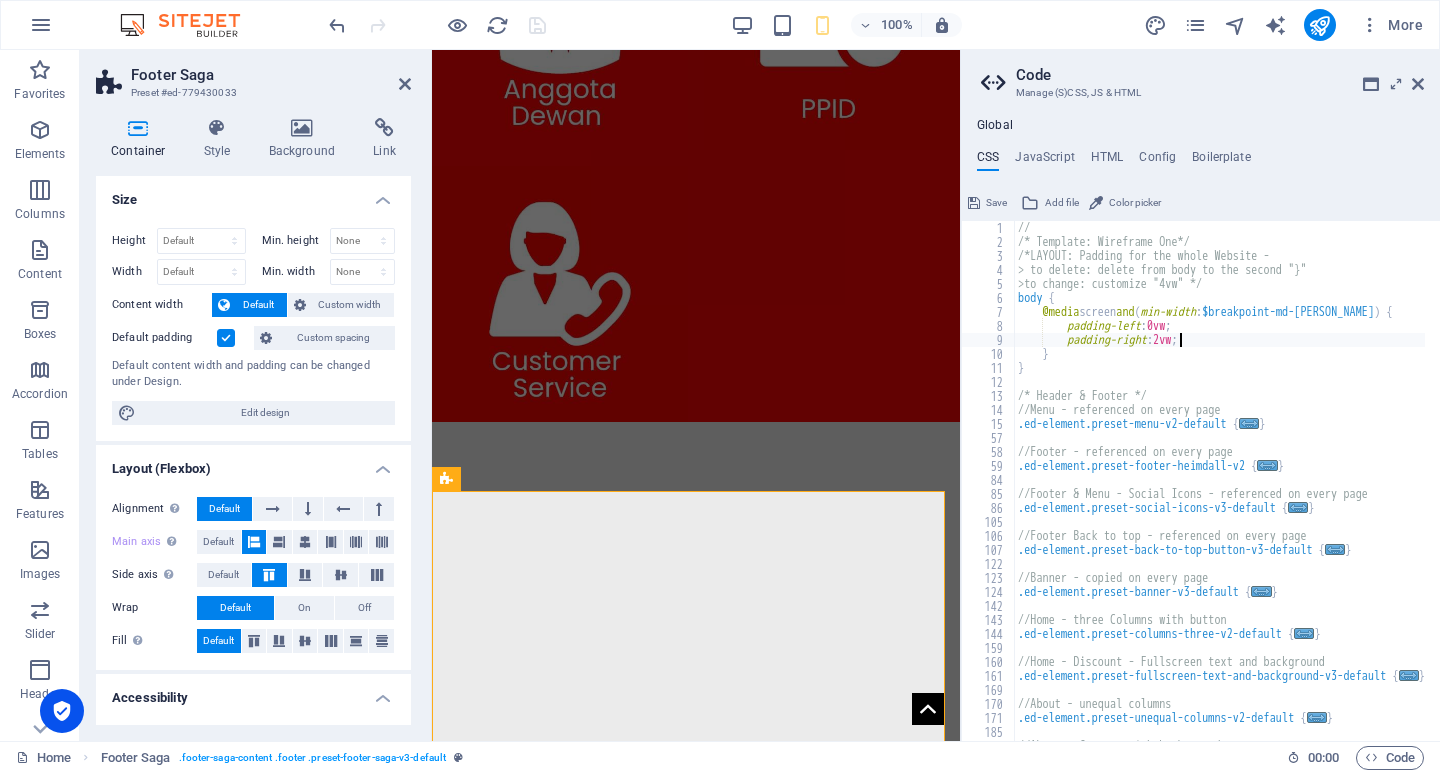 click on "//  /* Template: Wireframe One*/ /*LAYOUT: Padding for the whole Website - > to delete: delete from body to the second "}" >to change: customize "4vw" */ body   {      @media  screen  and ( min-width :  $breakpoint-md-max )   {           padding-left :  0vw ;           padding-right :  2vw ;      } } /* Header & Footer */ //Menu - referenced on every page .ed-element.preset-menu-v2-default   { ... } //Footer - referenced on every page .ed-element.preset-footer-heimdall-v2   { ... } //Footer & Menu - Social Icons - referenced on every page .ed-element.preset-social-icons-v3-default   { ... } //Footer Back to top - referenced on every page .ed-element.preset-back-to-top-button-v3-default   { ... } //Banner - copied on every page .ed-element.preset-banner-v3-default   { ... } //Home - three Columns with button .ed-element.preset-columns-three-v2-default   { ... } //Home - Discount - Fullscreen text and background .ed-element.preset-fullscreen-text-and-background-v3-default   { ... } //About - unequal columns   {" at bounding box center [1281, 487] 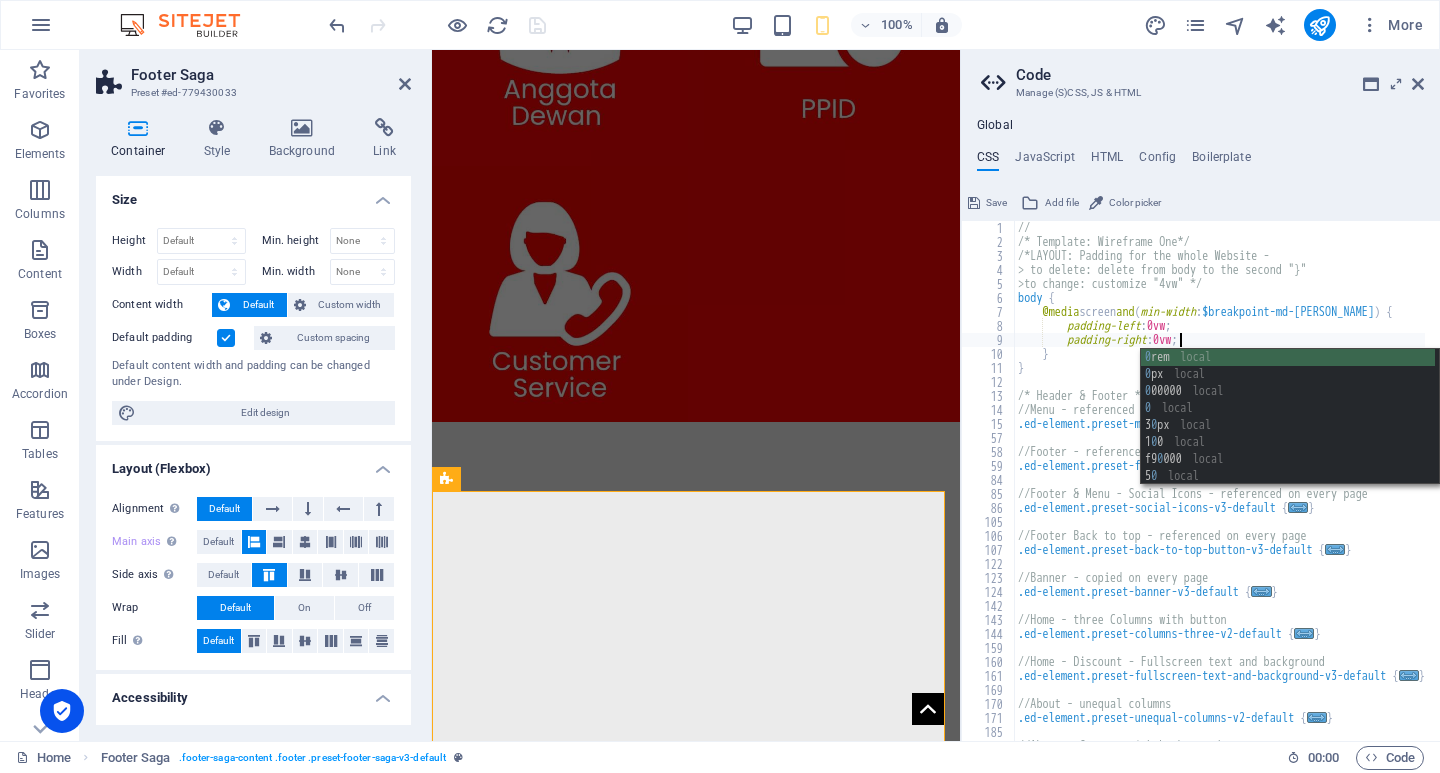 click on "//  /* Template: Wireframe One*/ /*LAYOUT: Padding for the whole Website - > to delete: delete from body to the second "}" >to change: customize "4vw" */ body   {      @media  screen  and ( min-width :  $breakpoint-md-max )   {           padding-left :  0vw ;           padding-right :  0vw ;      } } /* Header & Footer */ //Menu - referenced on every page .ed-element.preset-menu-v2-default   { ... } //Footer - referenced on every page .ed-element.preset-footer-heimdall-v2   { ... } //Footer & Menu - Social Icons - referenced on every page .ed-element.preset-social-icons-v3-default   { ... } //Footer Back to top - referenced on every page .ed-element.preset-back-to-top-button-v3-default   { ... } //Banner - copied on every page .ed-element.preset-banner-v3-default   { ... } //Home - three Columns with button .ed-element.preset-columns-three-v2-default   { ... } //Home - Discount - Fullscreen text and background .ed-element.preset-fullscreen-text-and-background-v3-default   { ... } //About - unequal columns   {" at bounding box center [1281, 487] 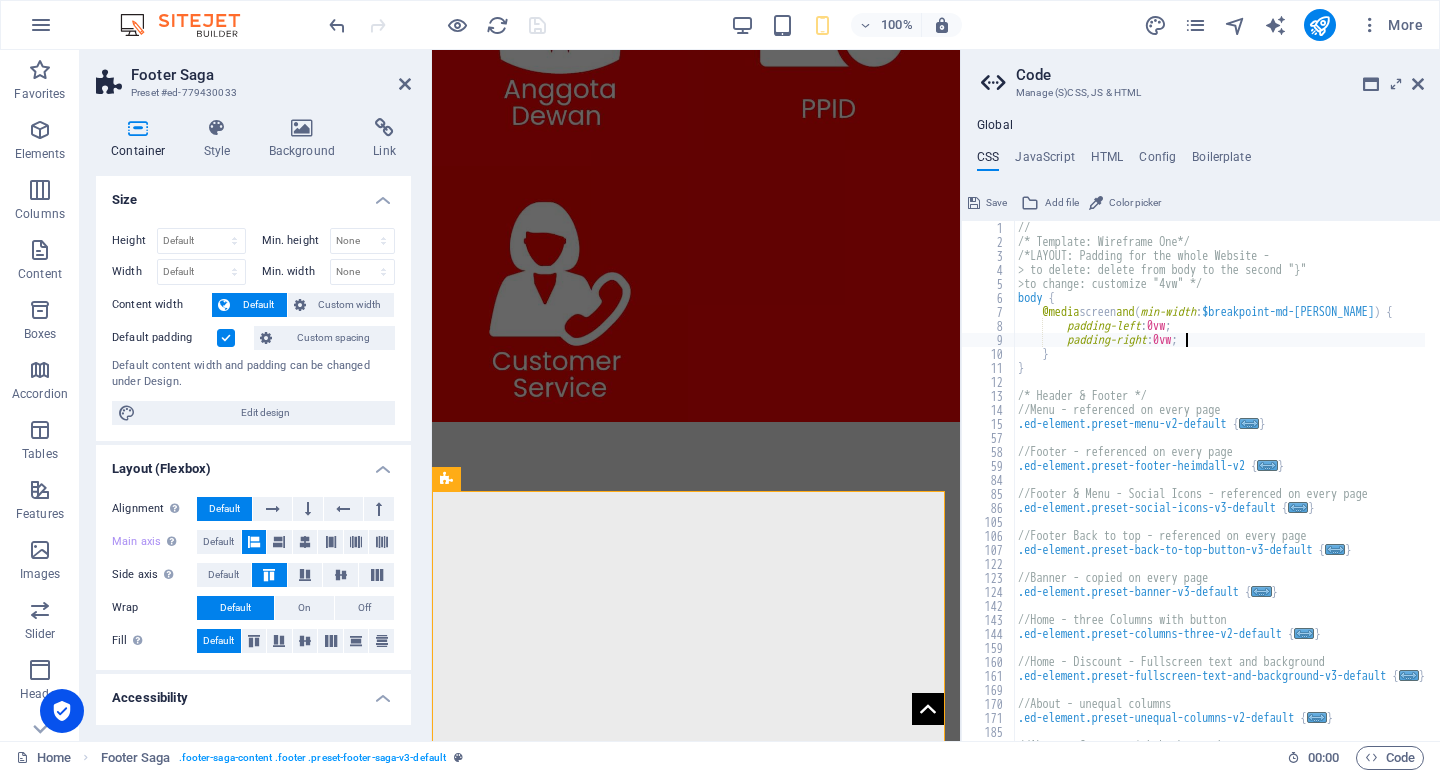 type on "padding-right: 0vw;" 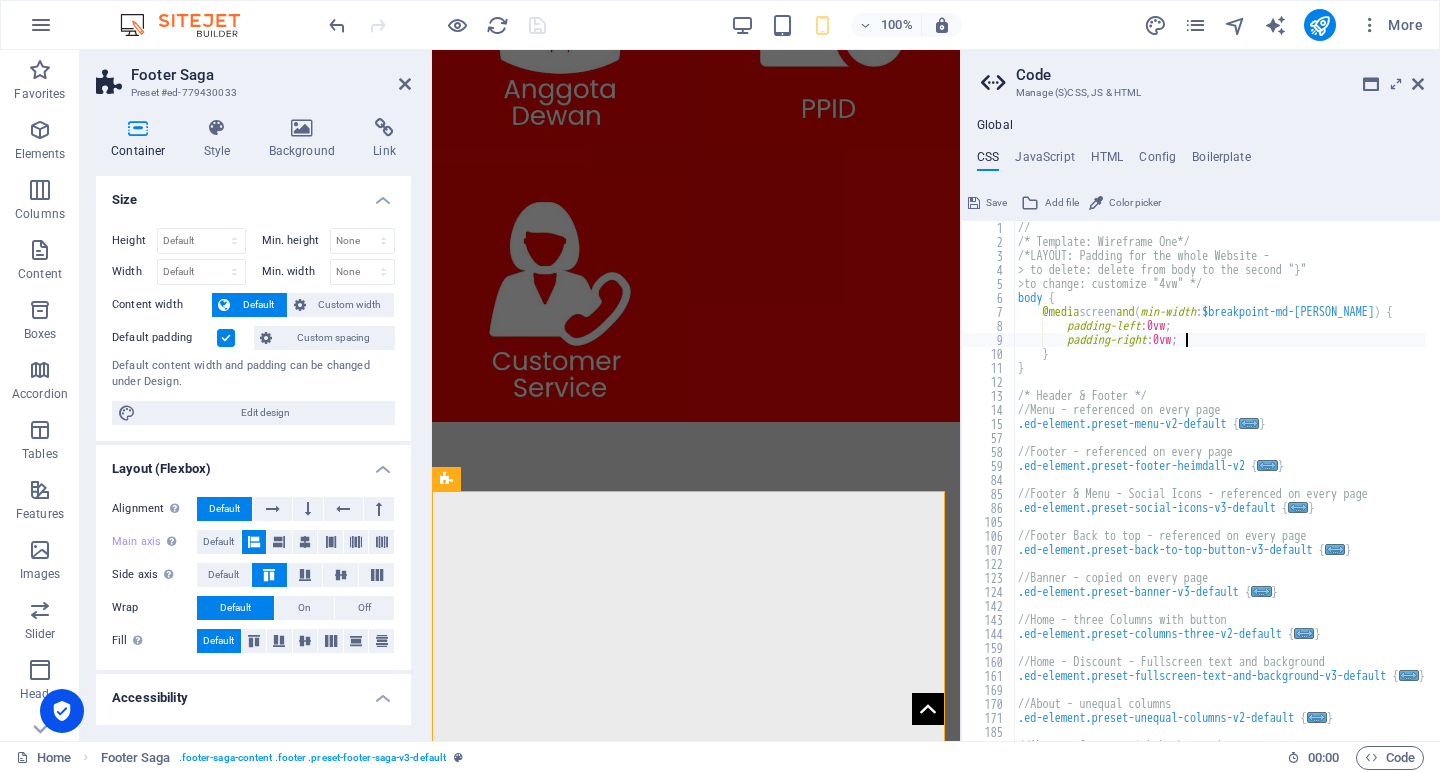 click on "Save" at bounding box center [987, 203] 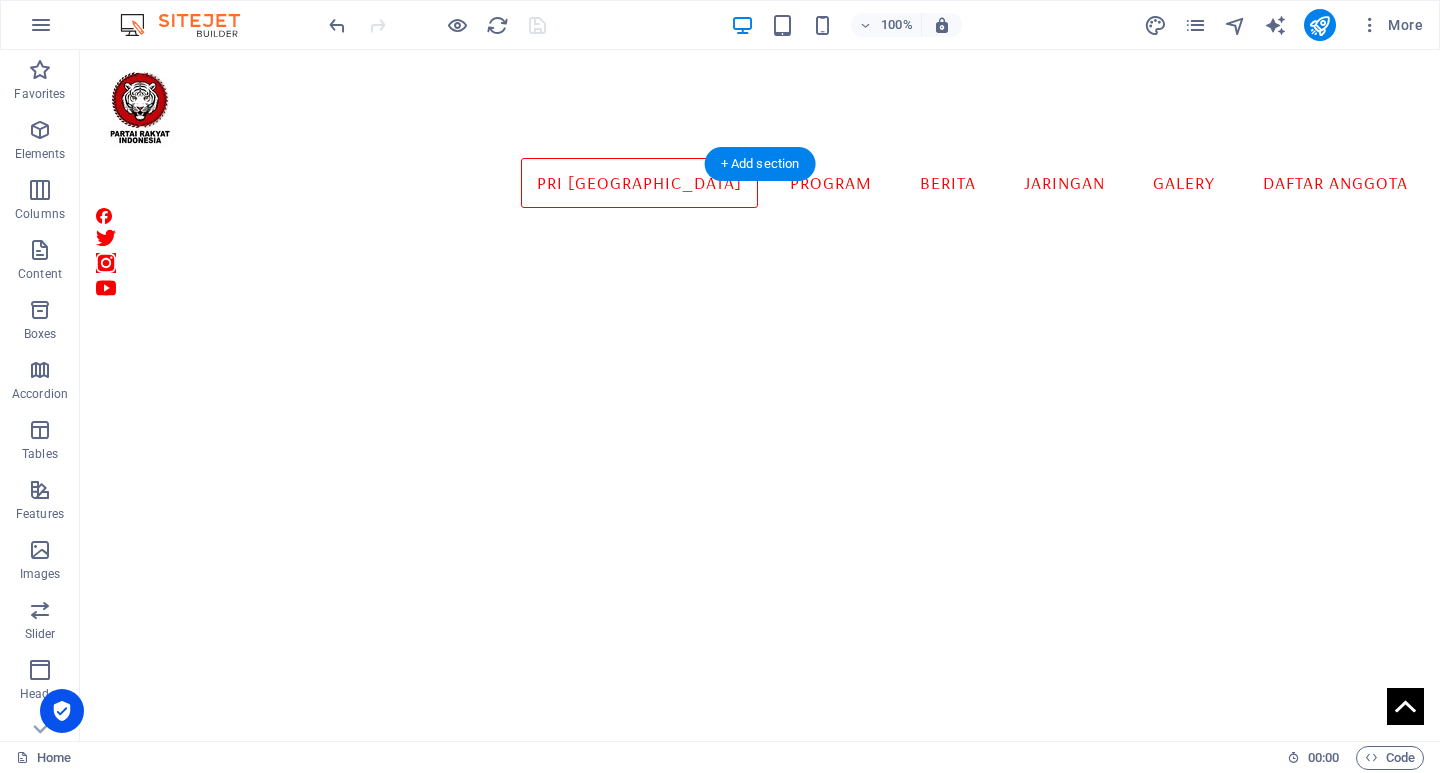 scroll, scrollTop: 0, scrollLeft: 0, axis: both 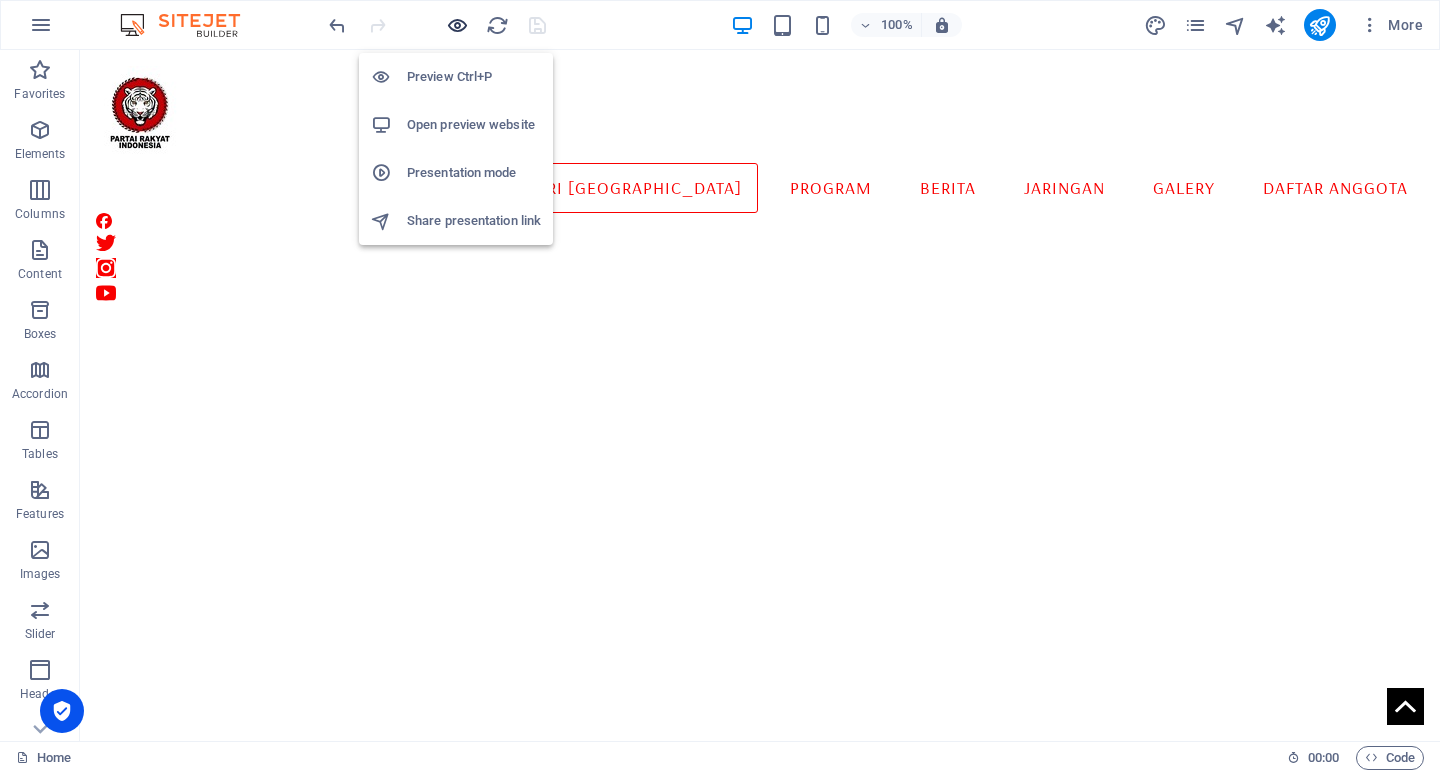 click at bounding box center (457, 25) 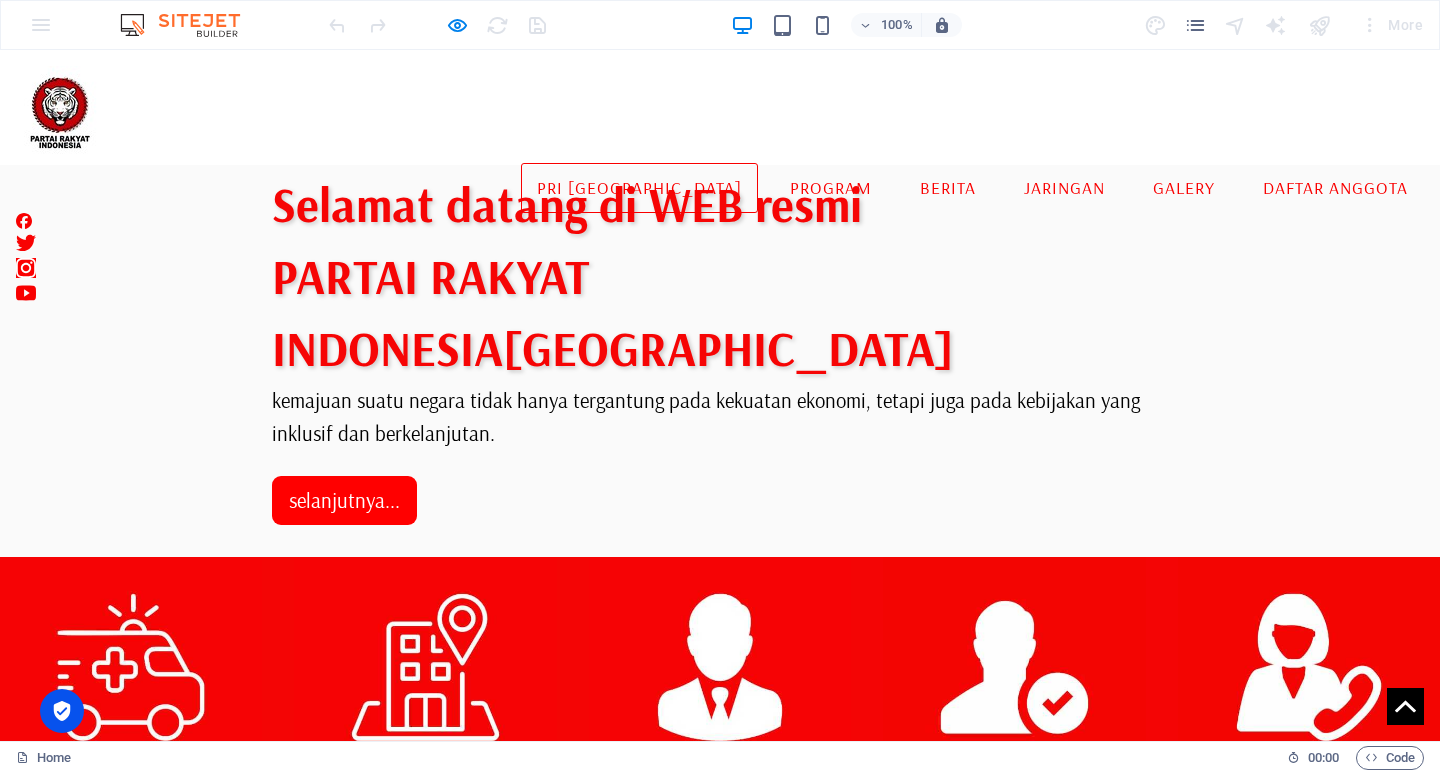 scroll, scrollTop: 600, scrollLeft: 0, axis: vertical 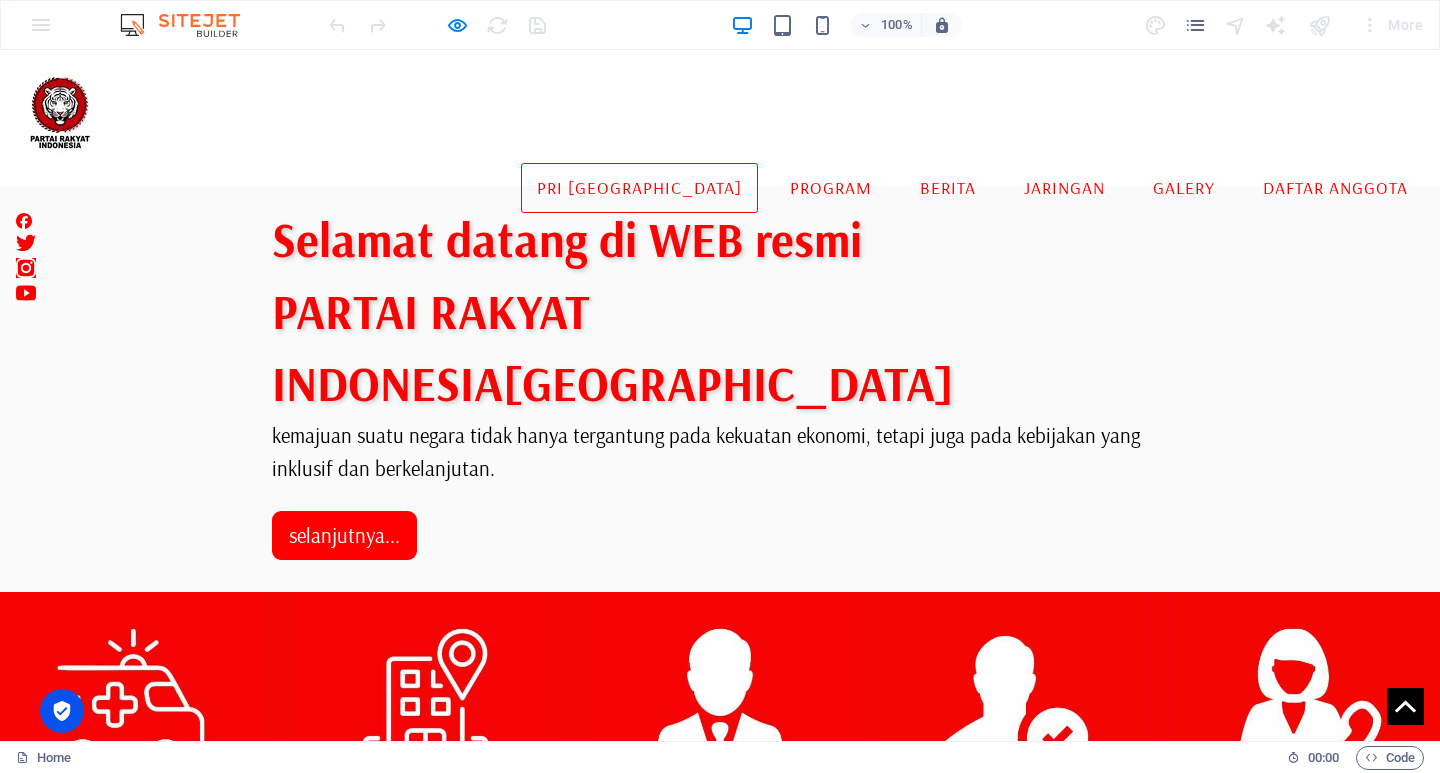 click at bounding box center [720, 723] 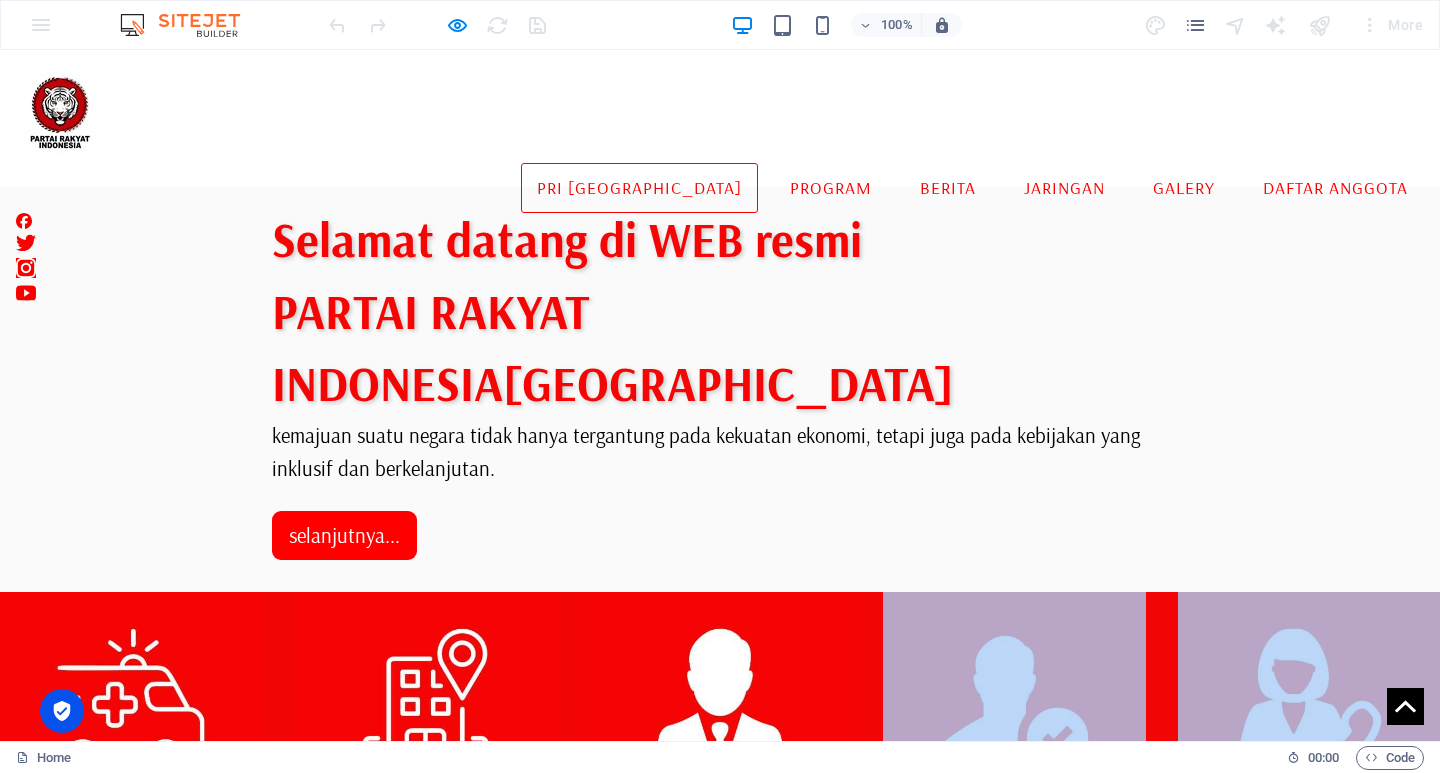 click at bounding box center [720, 723] 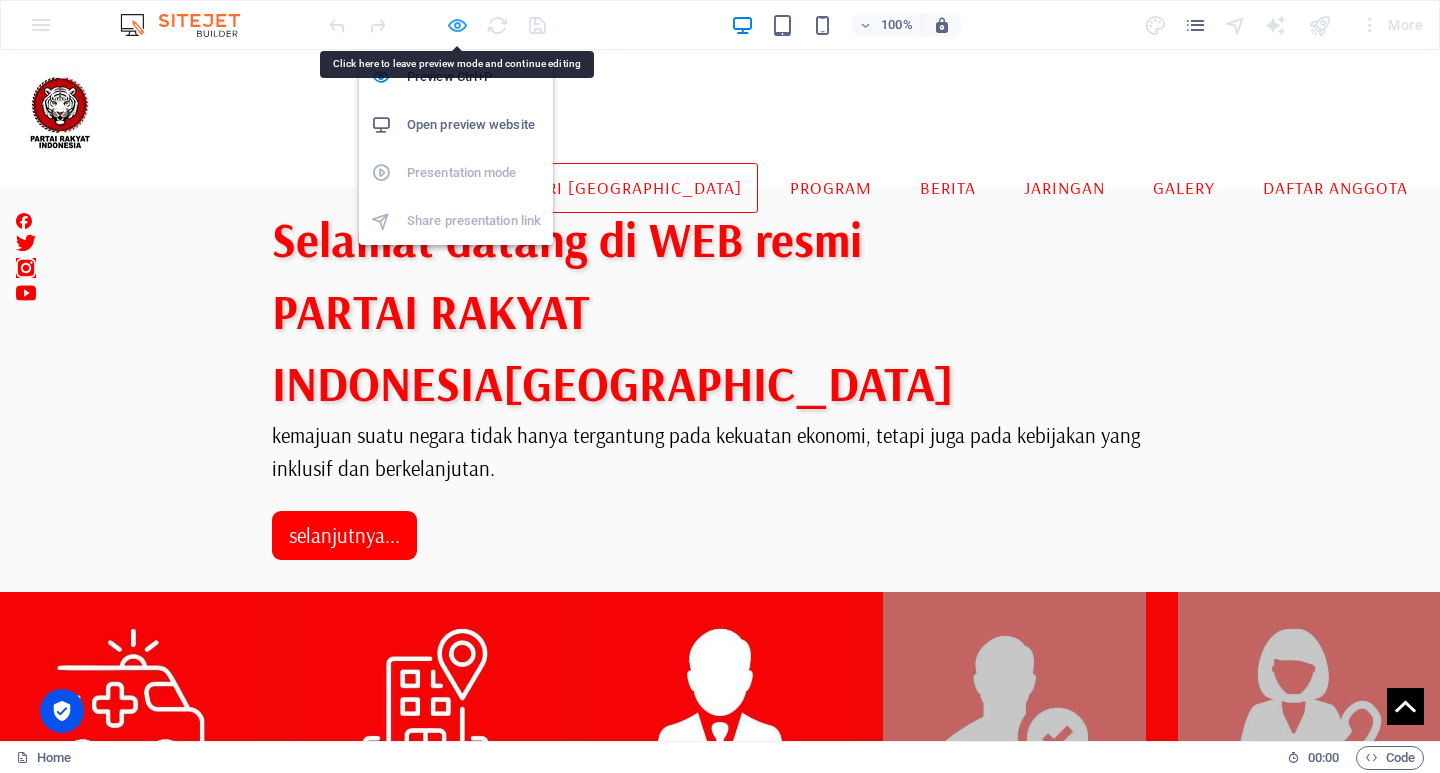 click at bounding box center [457, 25] 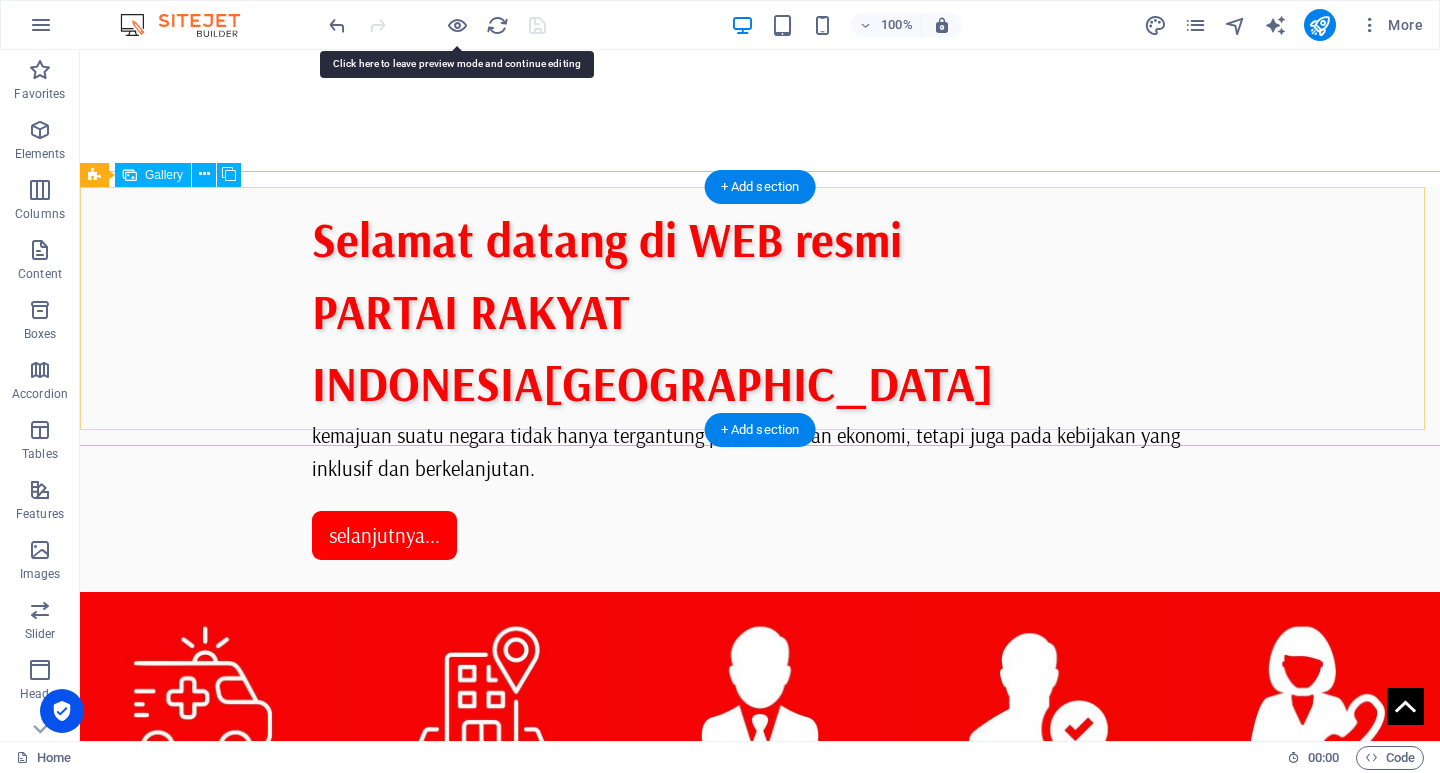 click at bounding box center [760, 715] 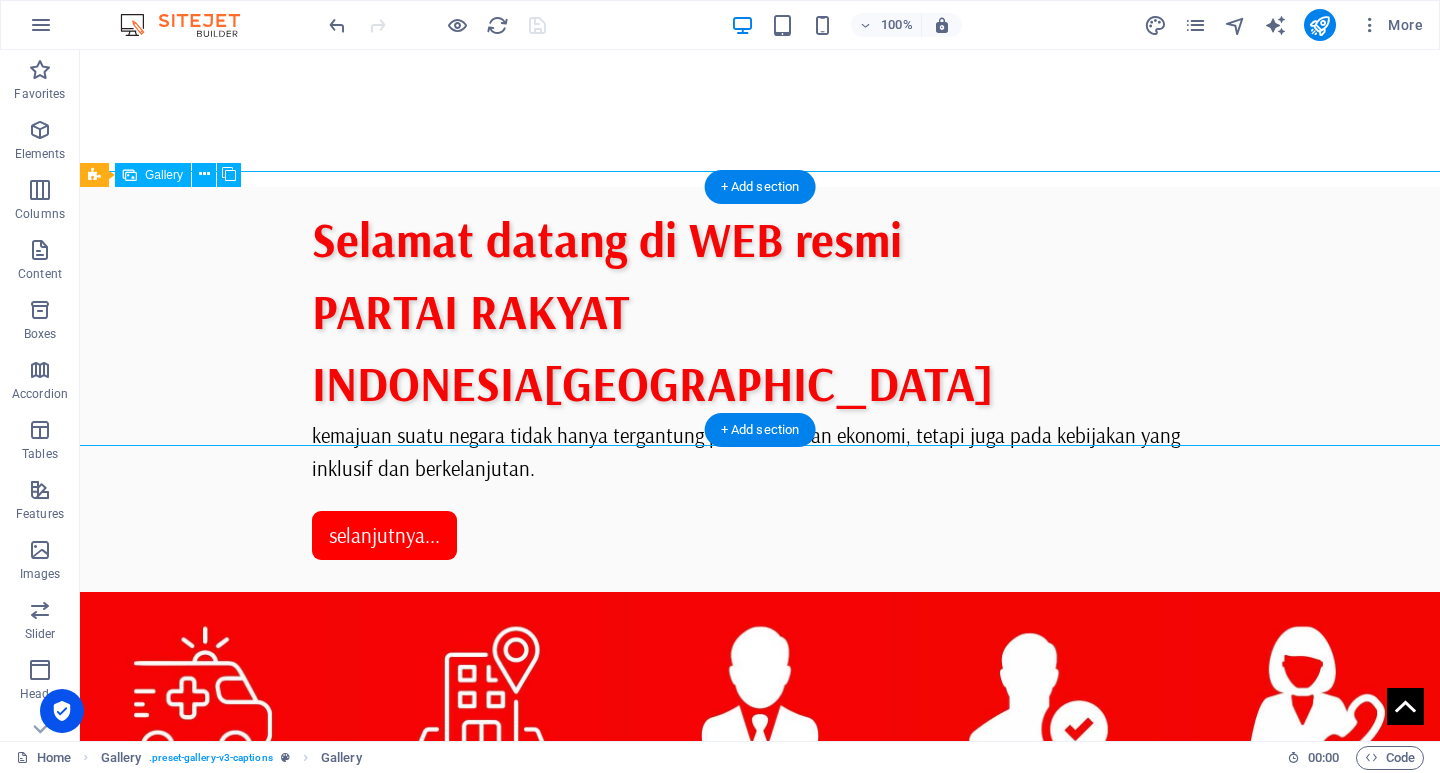 click at bounding box center [760, 715] 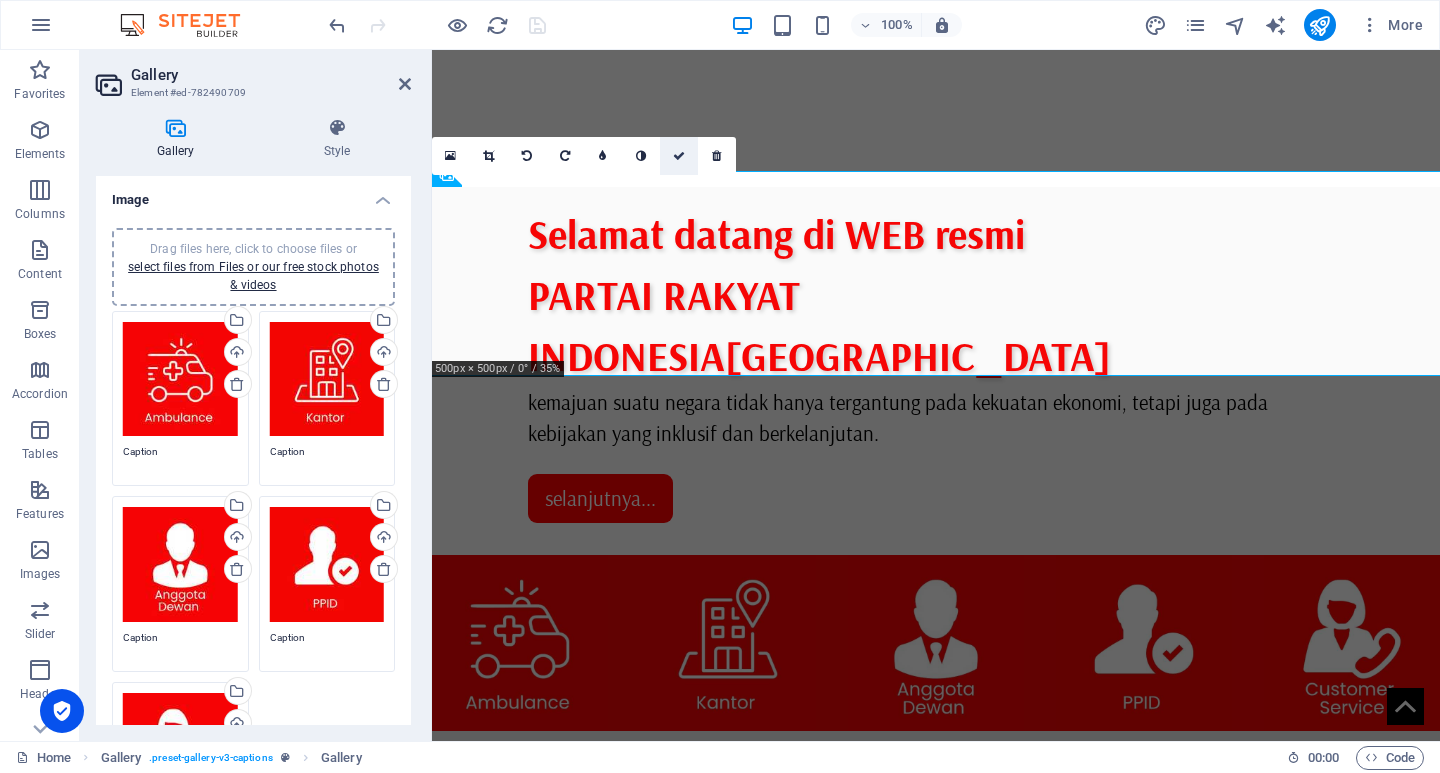 click at bounding box center (679, 156) 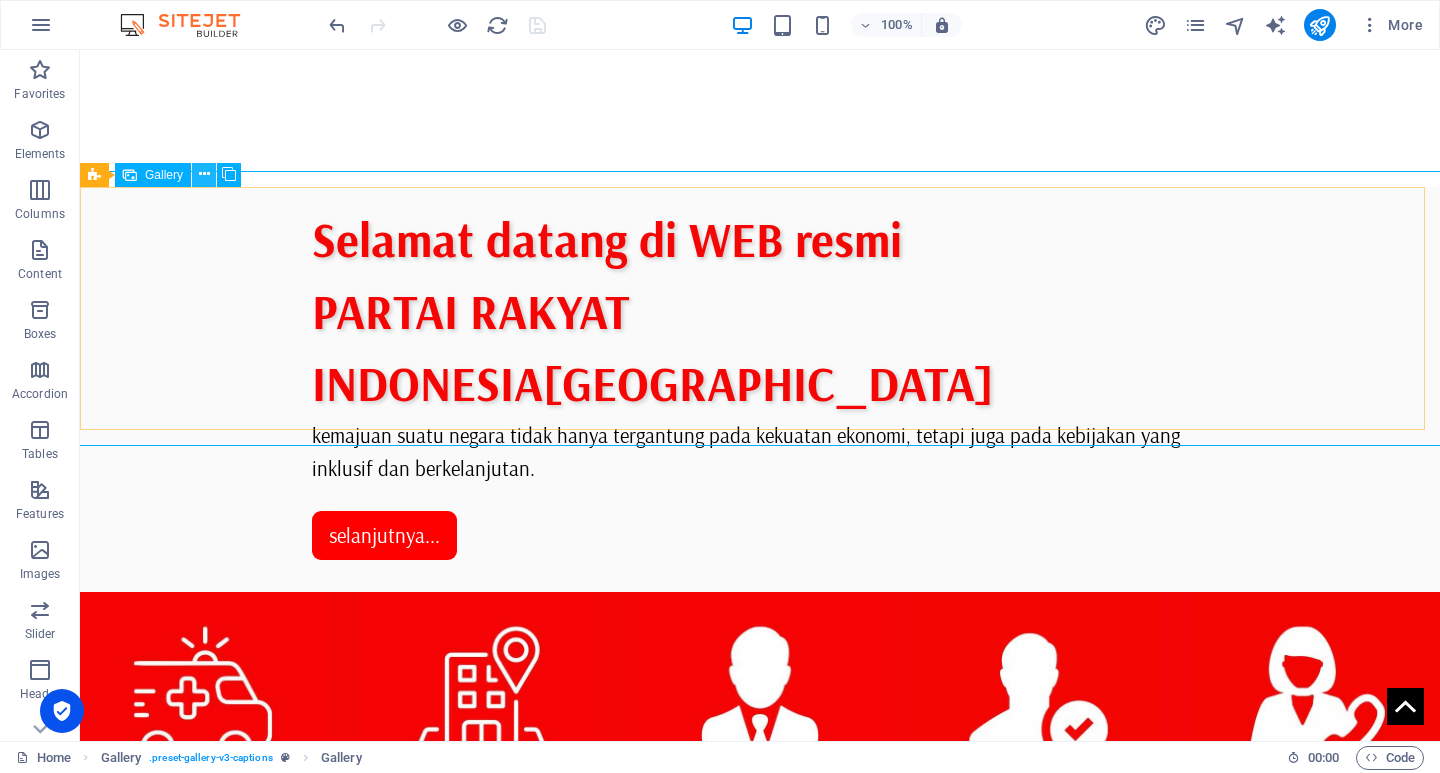 click at bounding box center (204, 174) 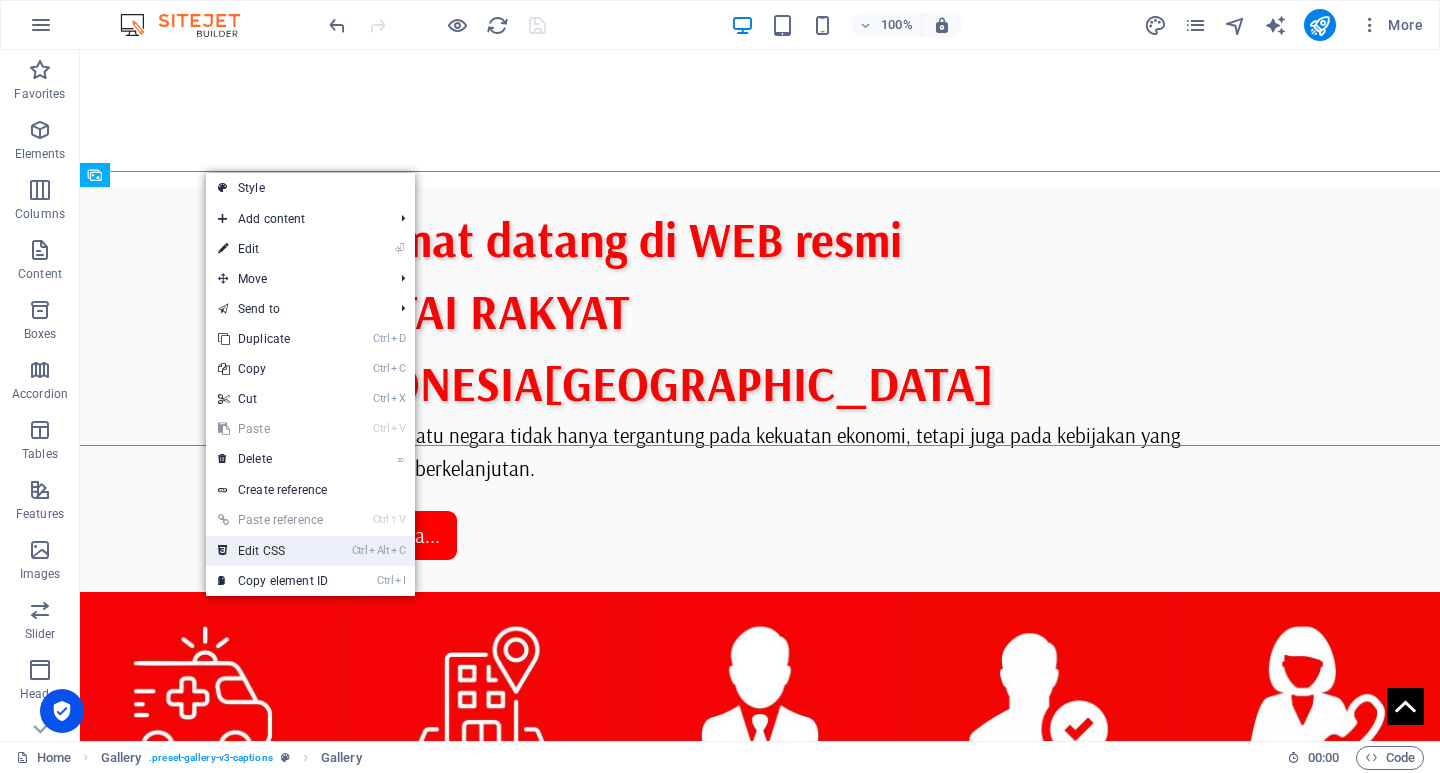 click on "Ctrl Alt C  Edit CSS" at bounding box center (273, 551) 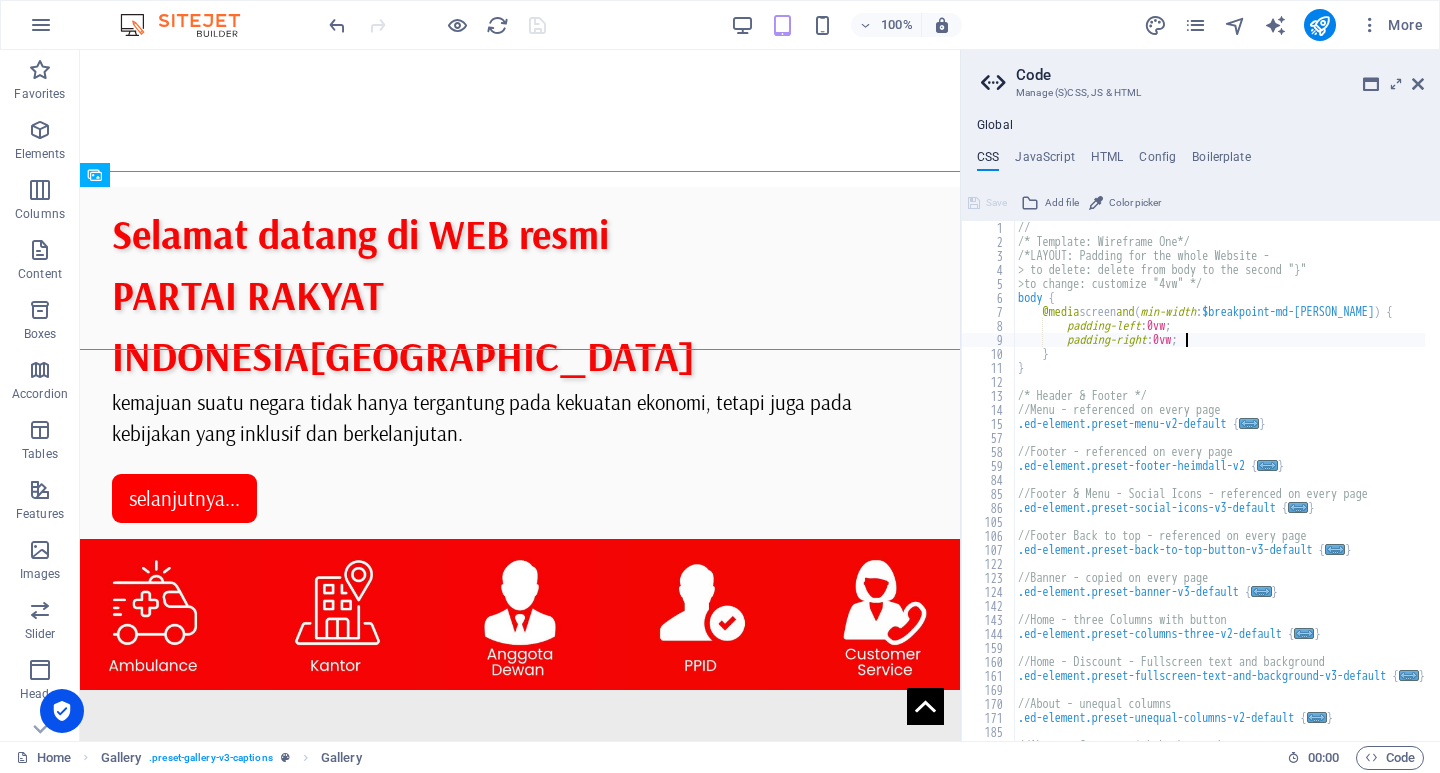 scroll, scrollTop: 0, scrollLeft: 0, axis: both 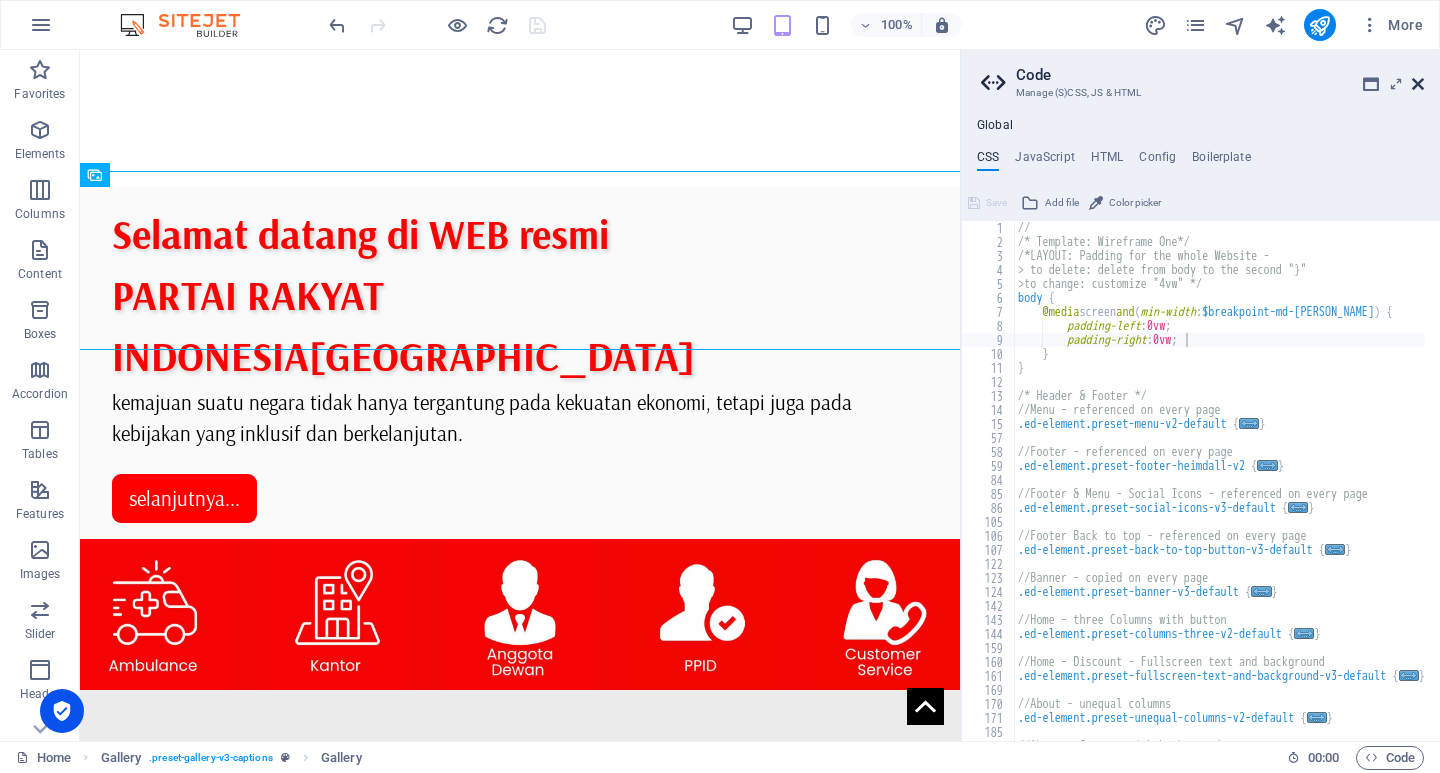 drag, startPoint x: 1415, startPoint y: 79, endPoint x: 1336, endPoint y: 29, distance: 93.49332 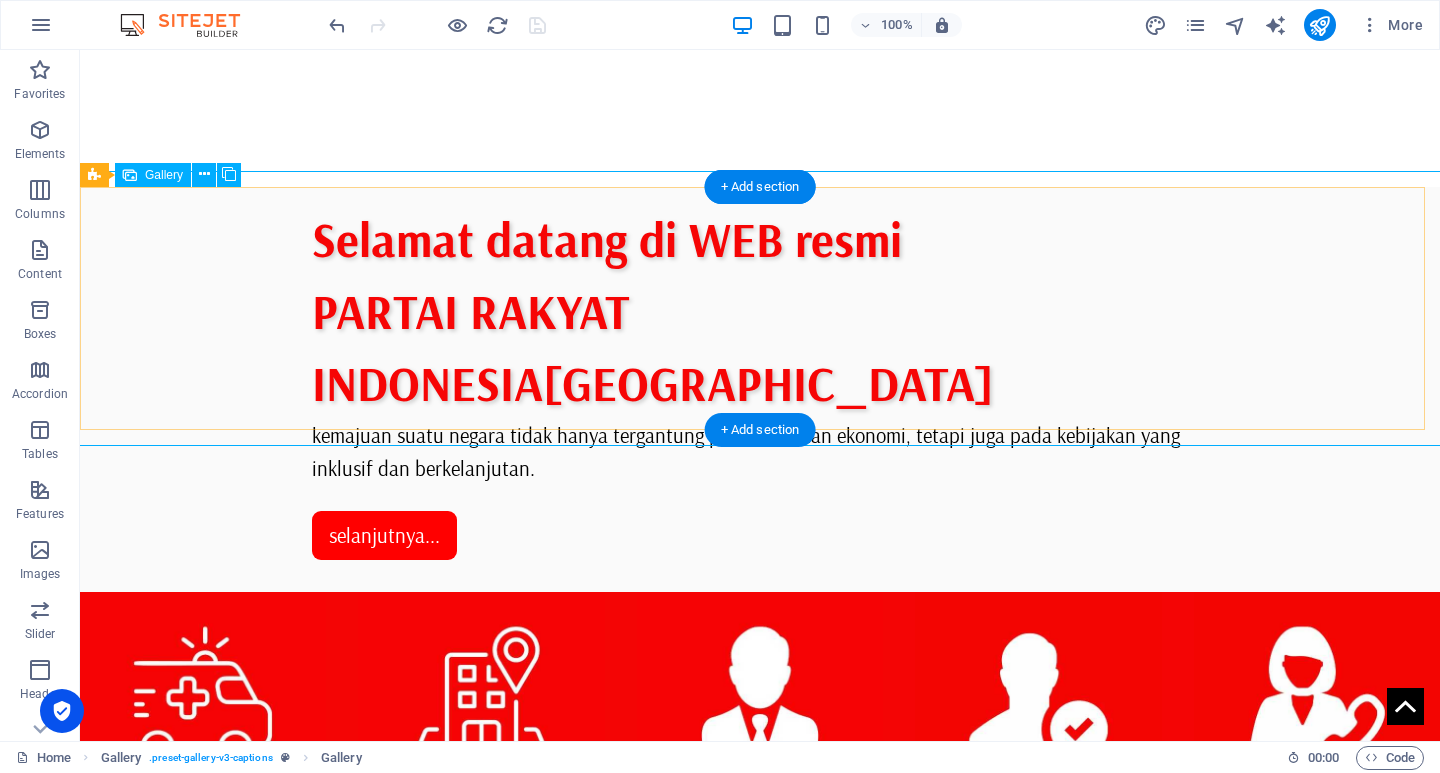 click at bounding box center [760, 715] 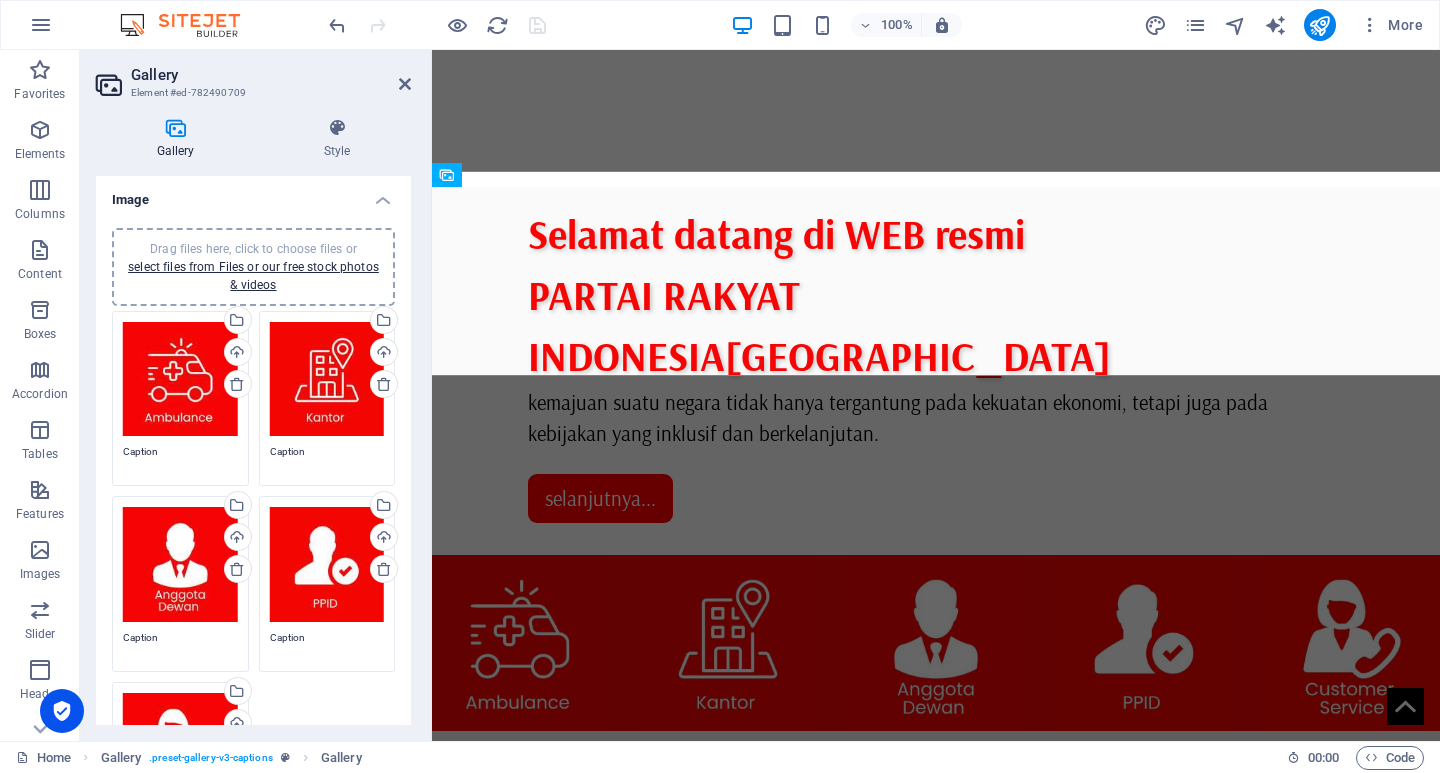 click at bounding box center (-1058, 731) 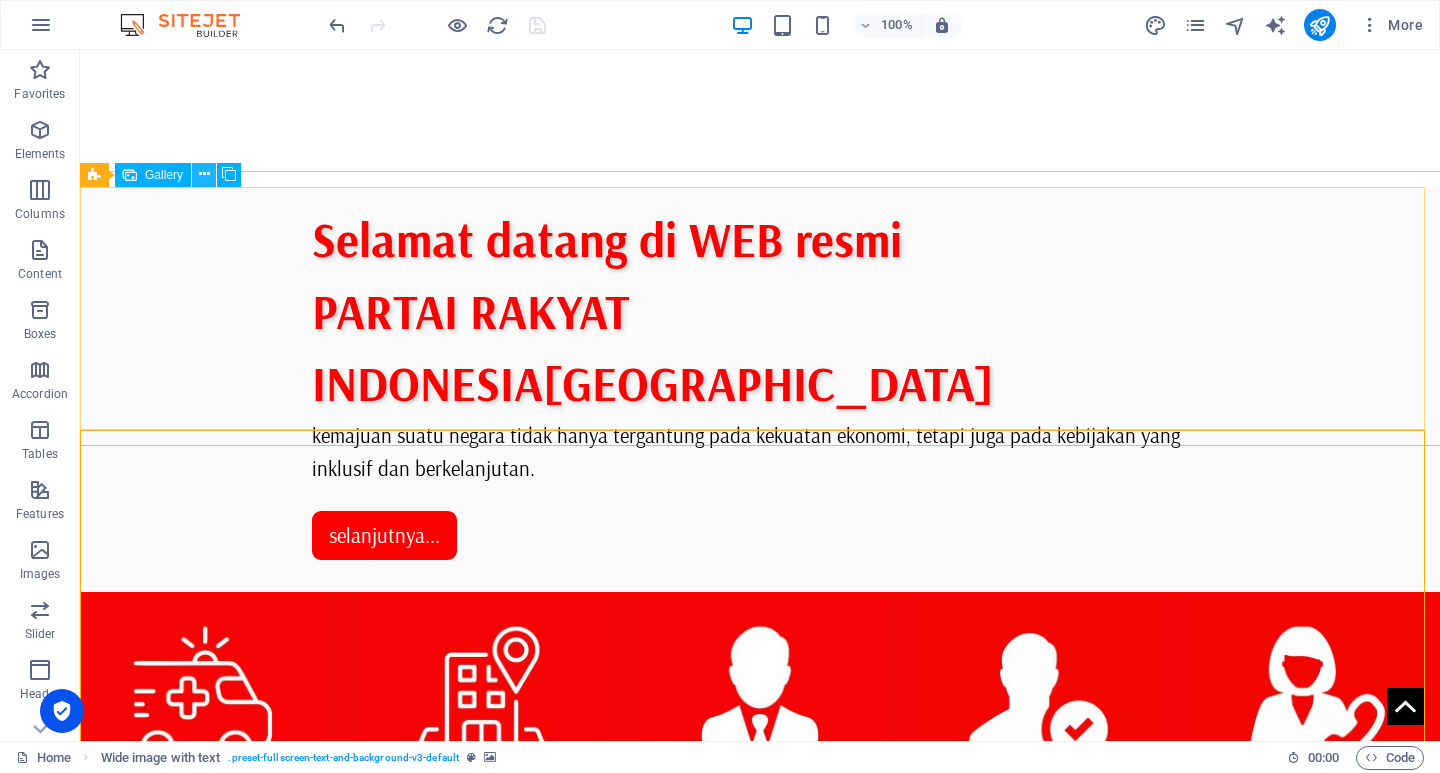 click at bounding box center (204, 174) 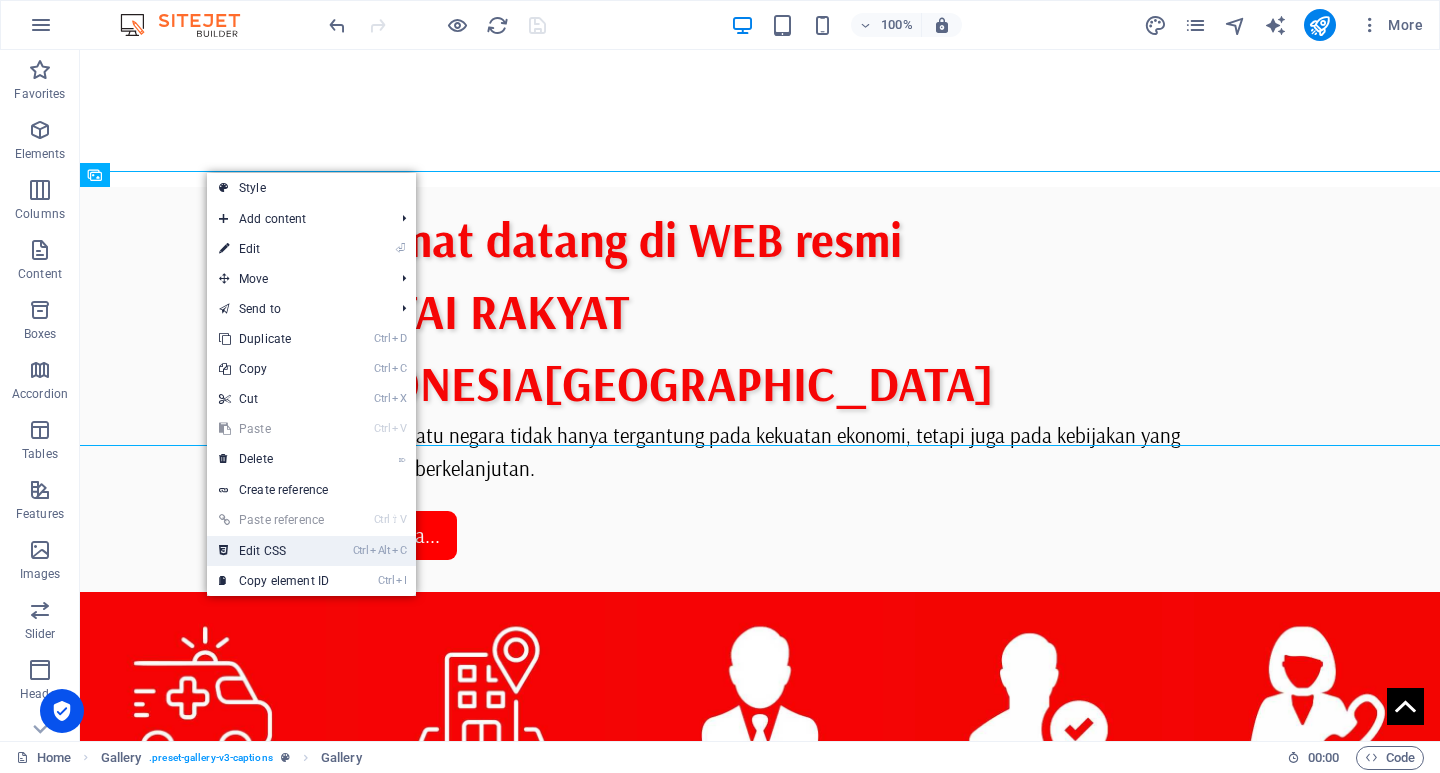 click on "Ctrl Alt C  Edit CSS" at bounding box center (274, 551) 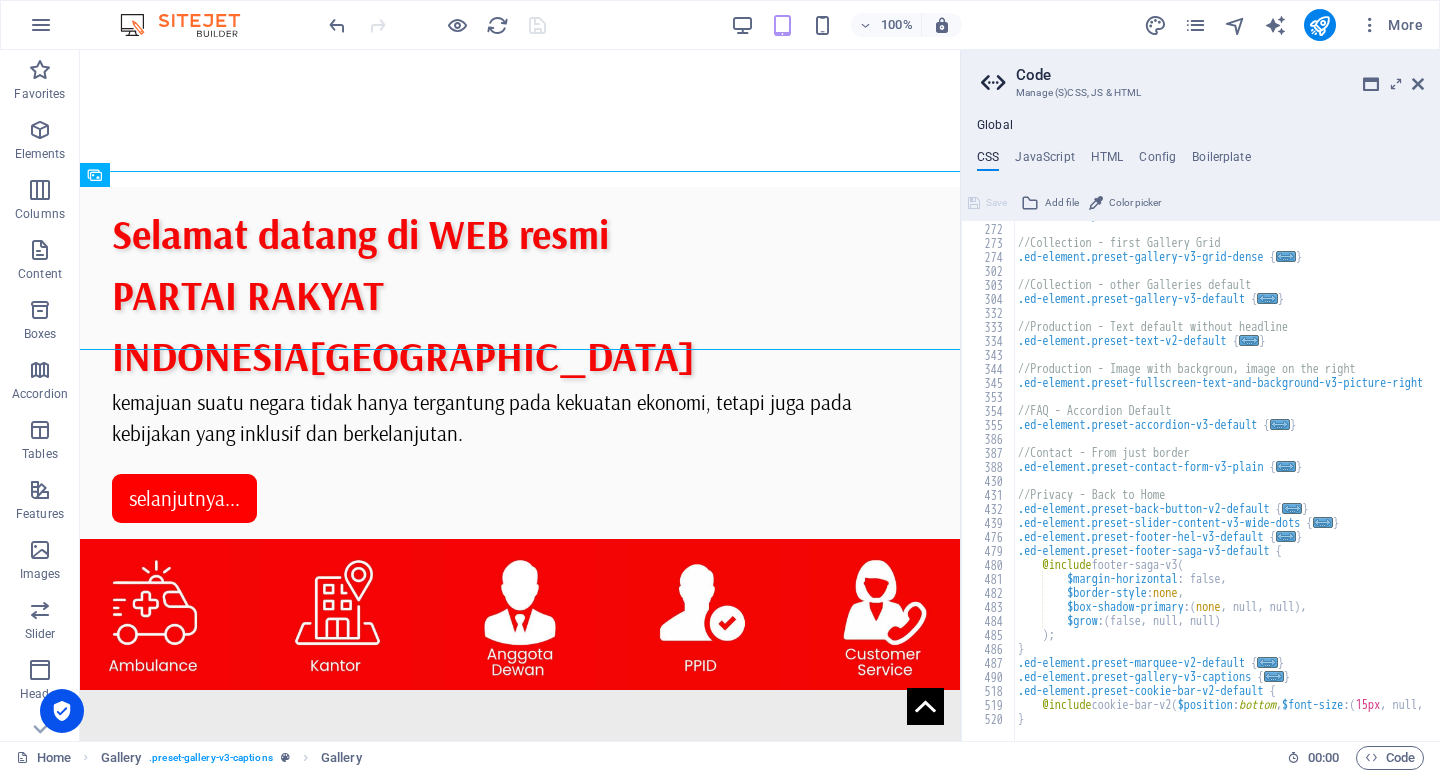 scroll, scrollTop: 671, scrollLeft: 0, axis: vertical 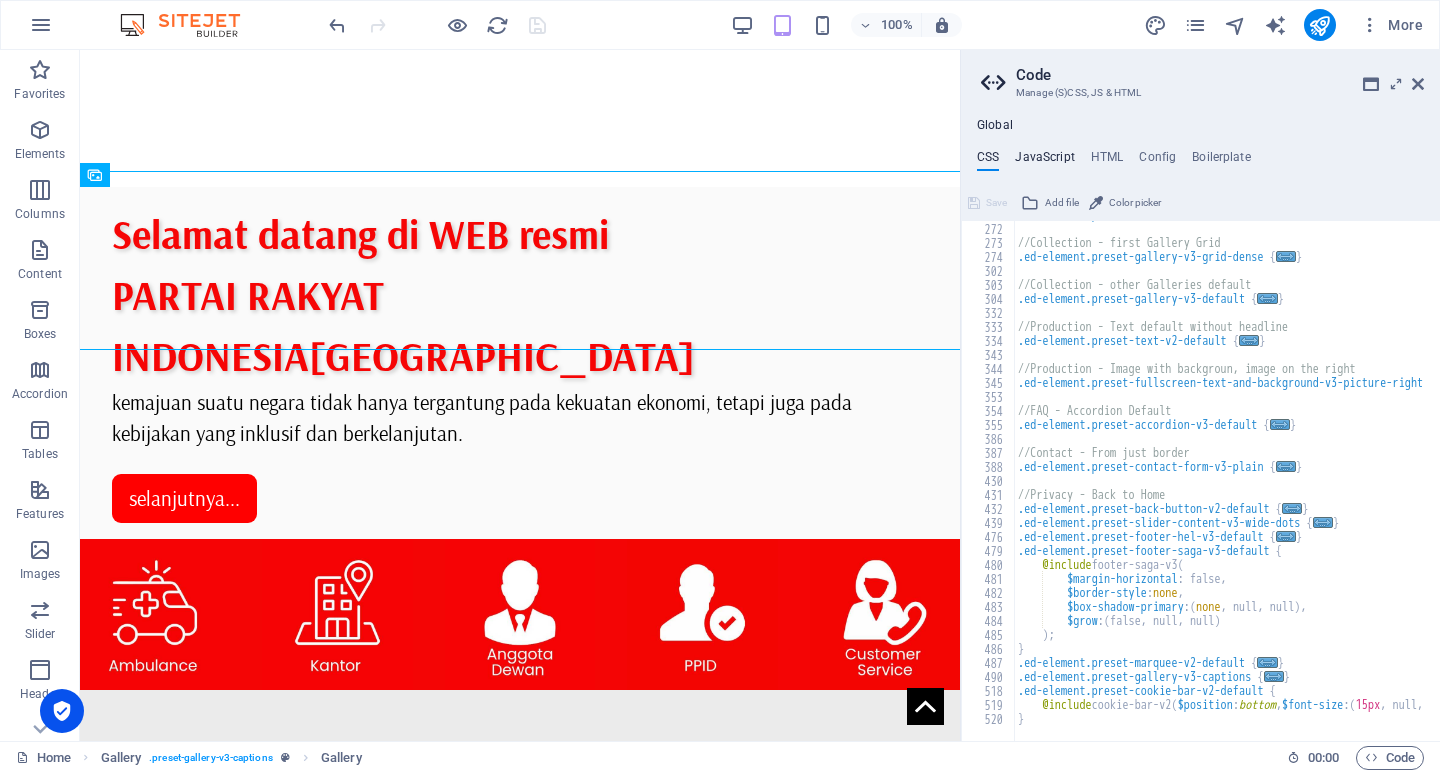 click on "JavaScript" at bounding box center [1044, 161] 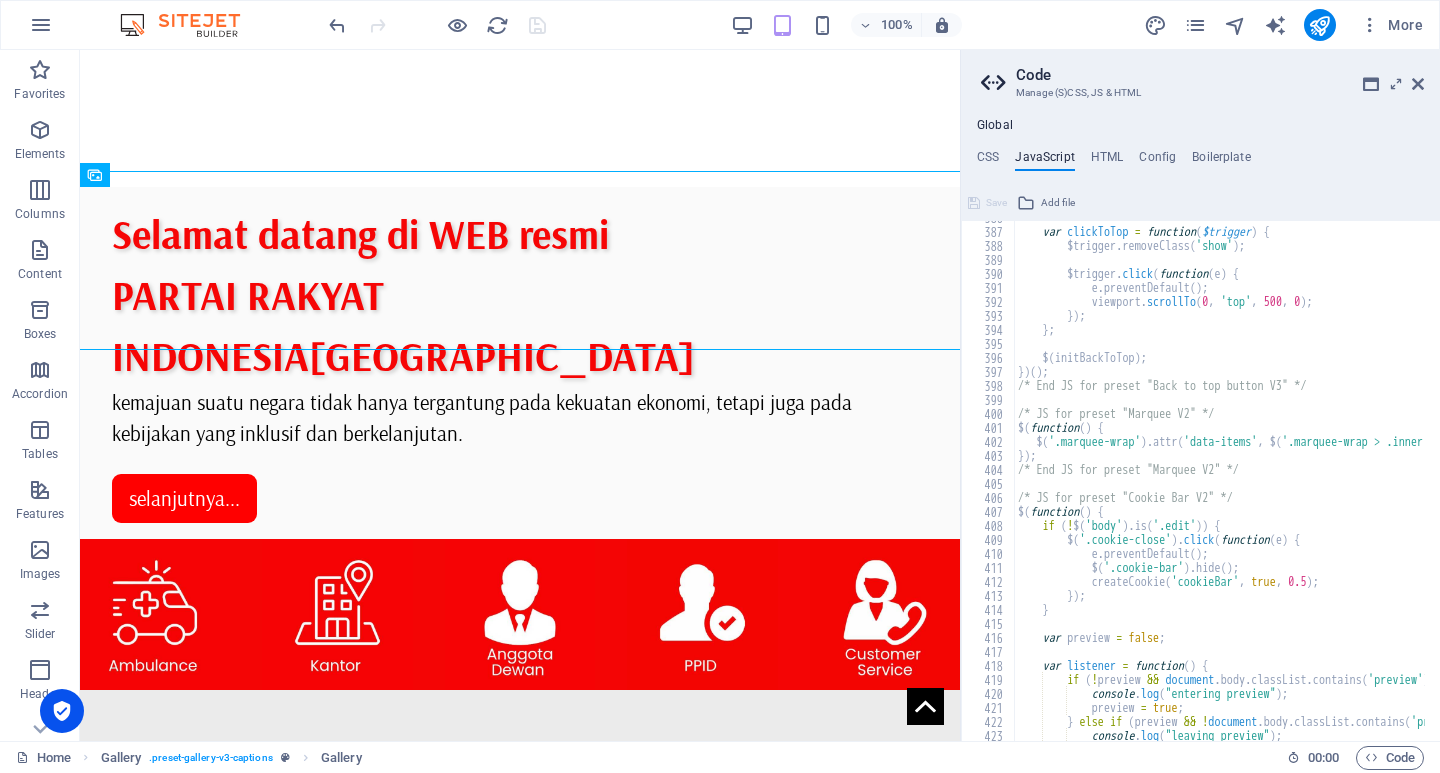 scroll, scrollTop: 5400, scrollLeft: 0, axis: vertical 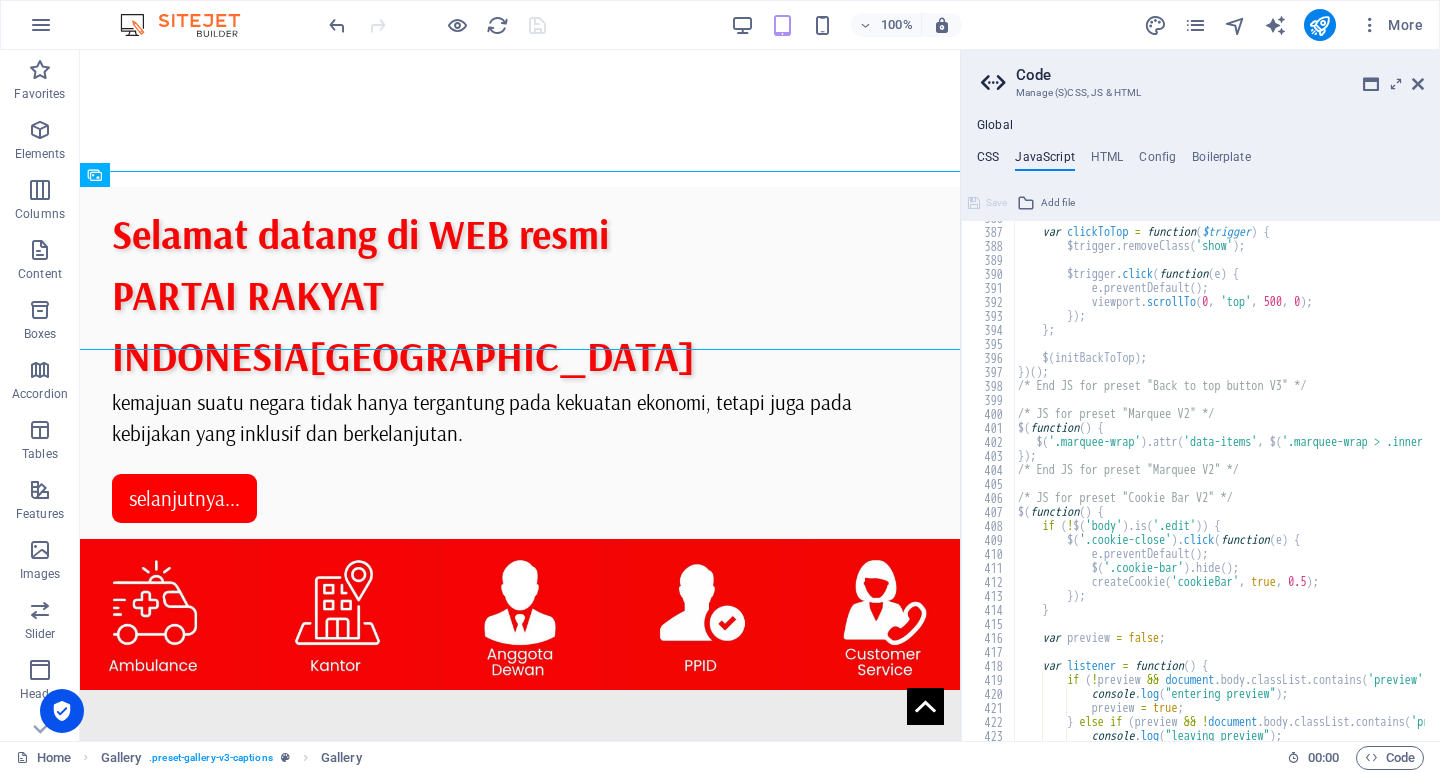 click on "CSS" at bounding box center [988, 161] 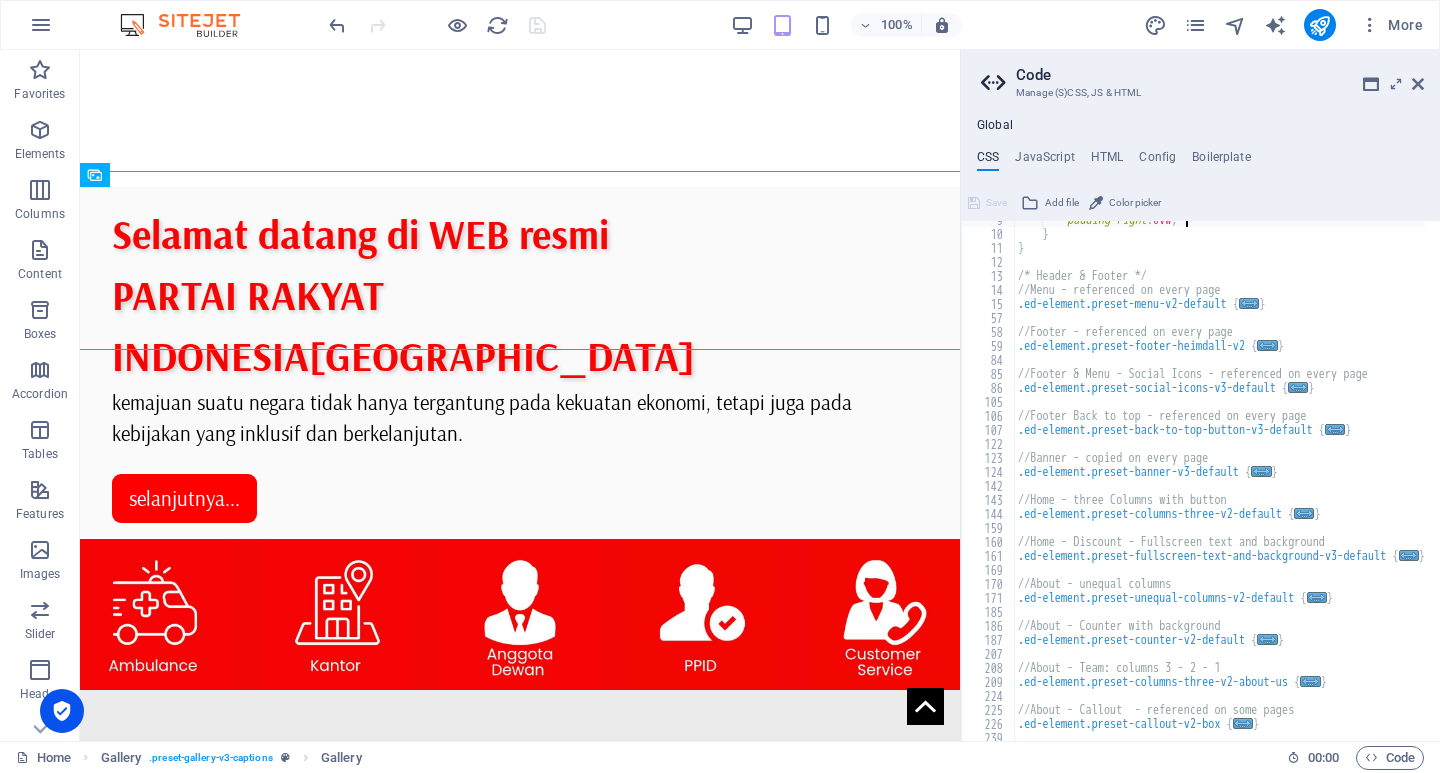 scroll, scrollTop: 120, scrollLeft: 0, axis: vertical 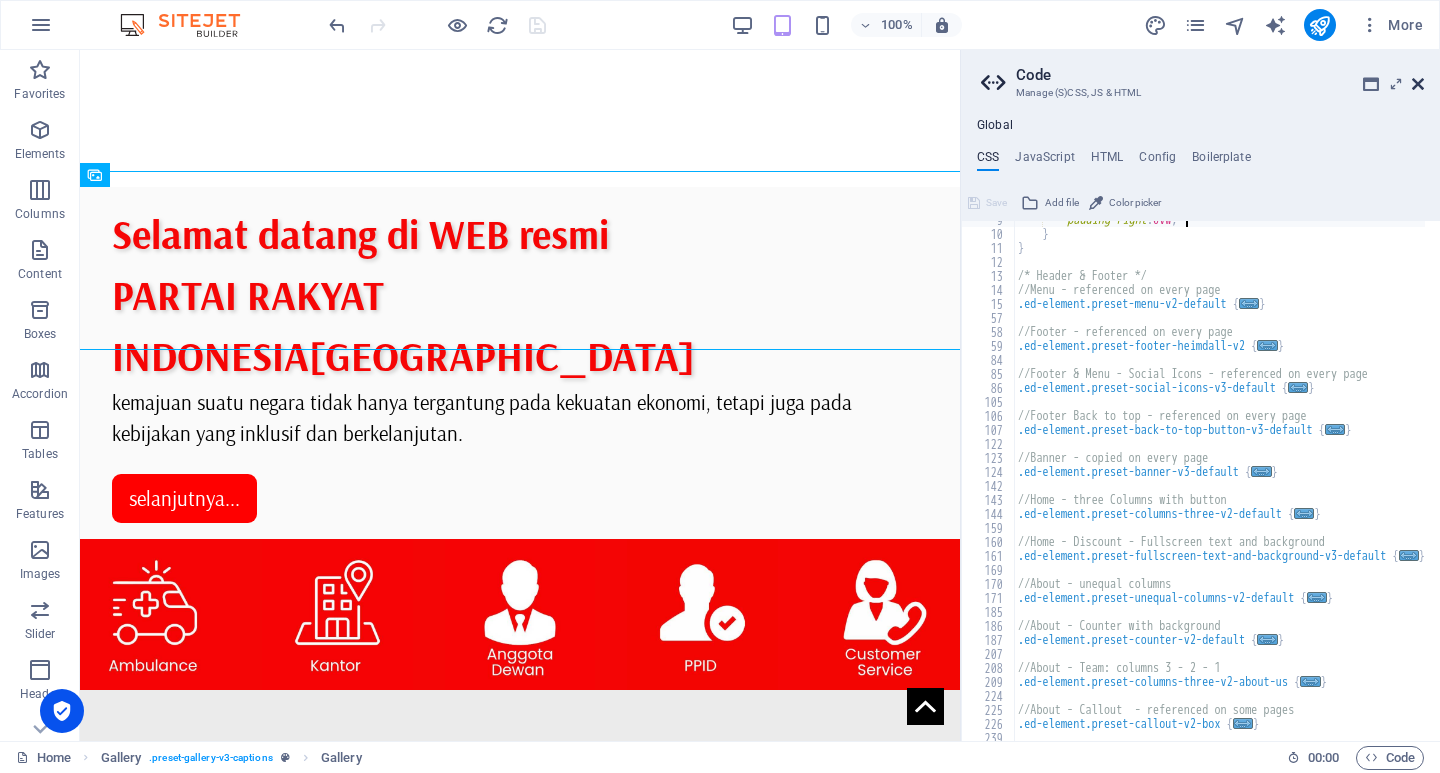 click at bounding box center (1418, 84) 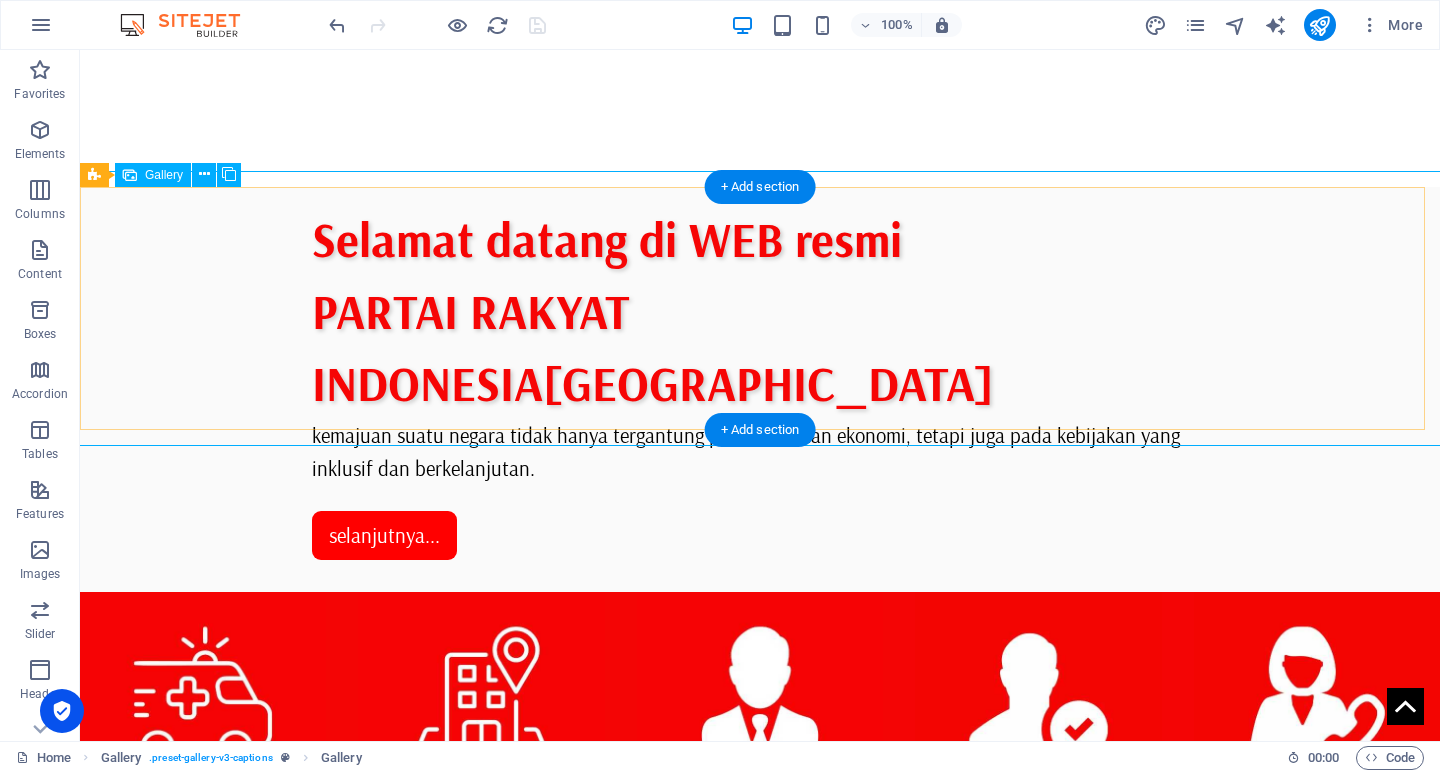 click at bounding box center [760, 715] 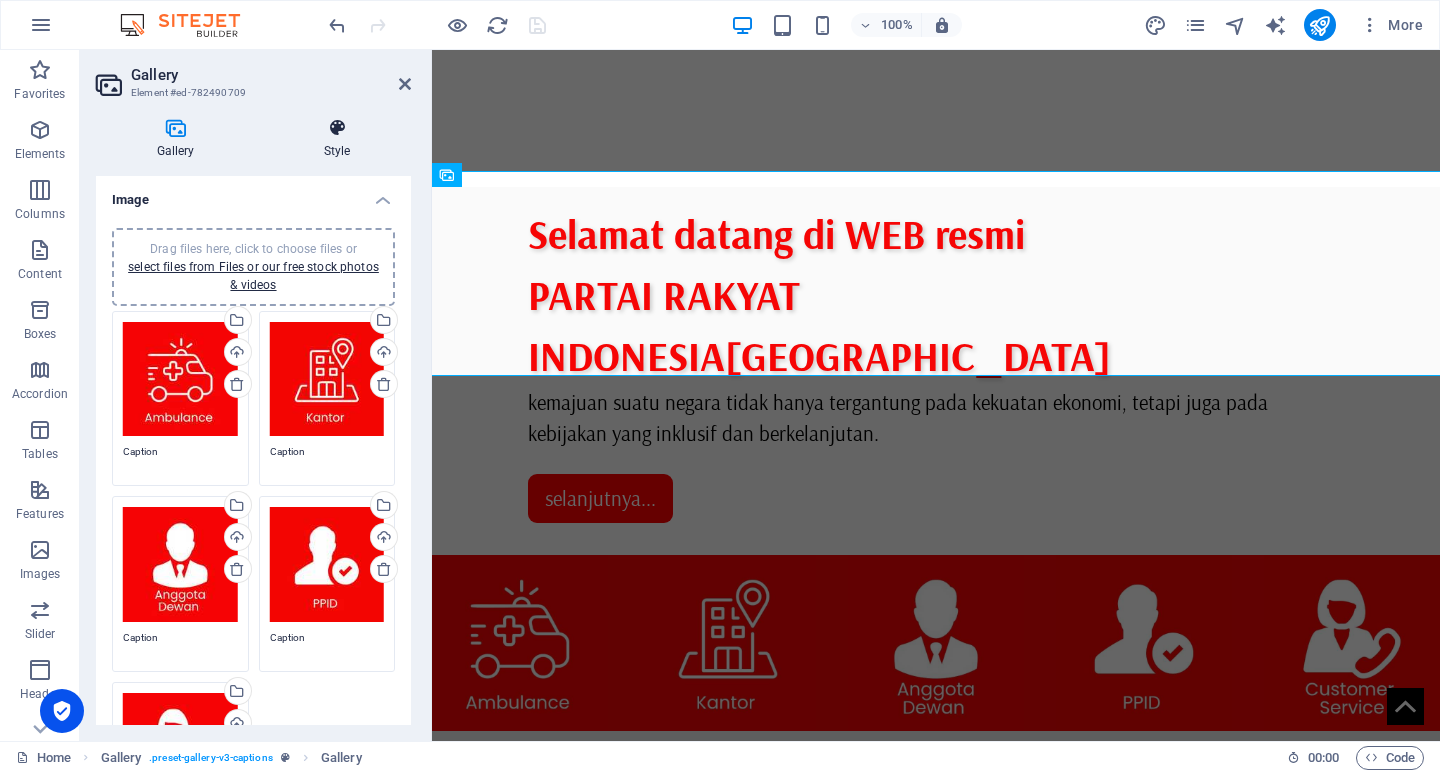 click at bounding box center [337, 128] 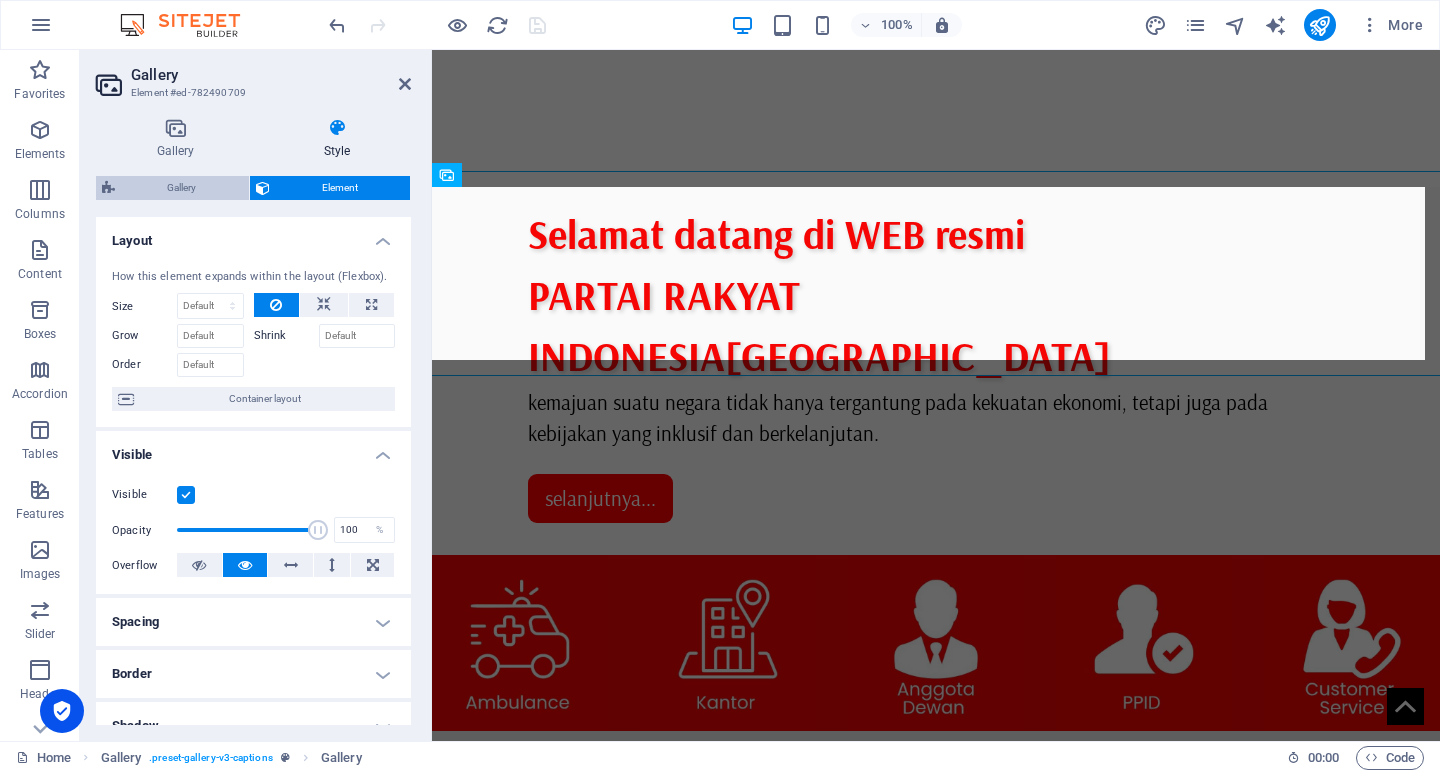 click on "Gallery" at bounding box center (182, 188) 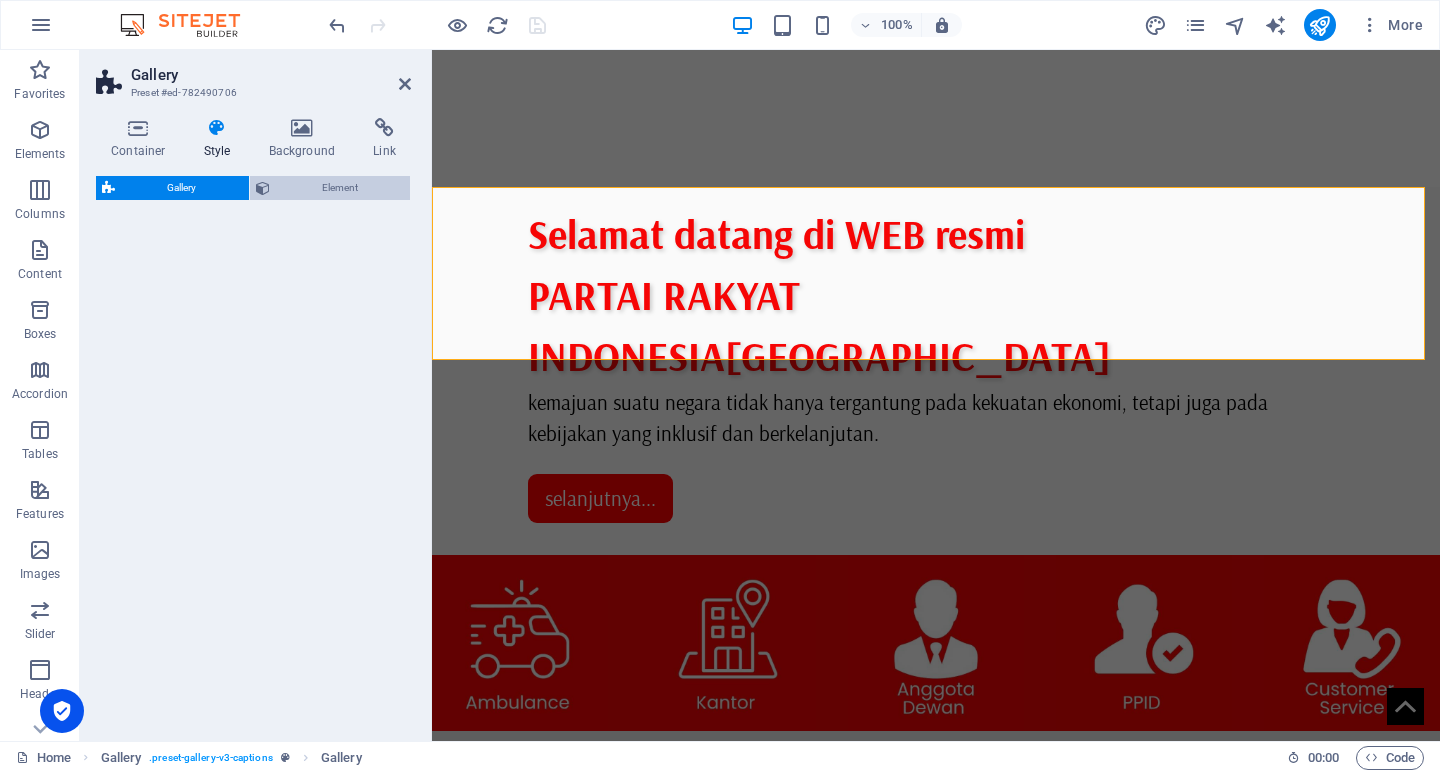 select on "rem" 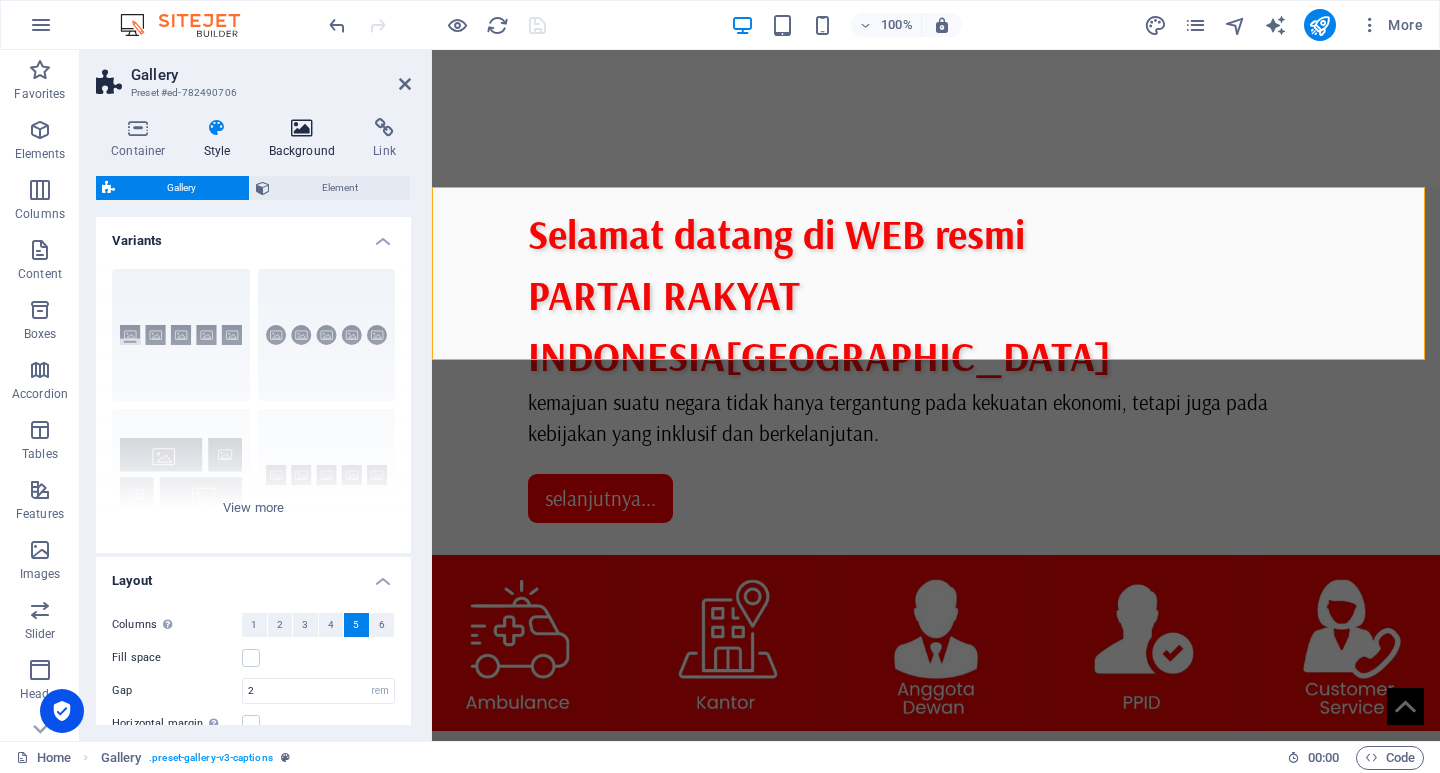 click at bounding box center [302, 128] 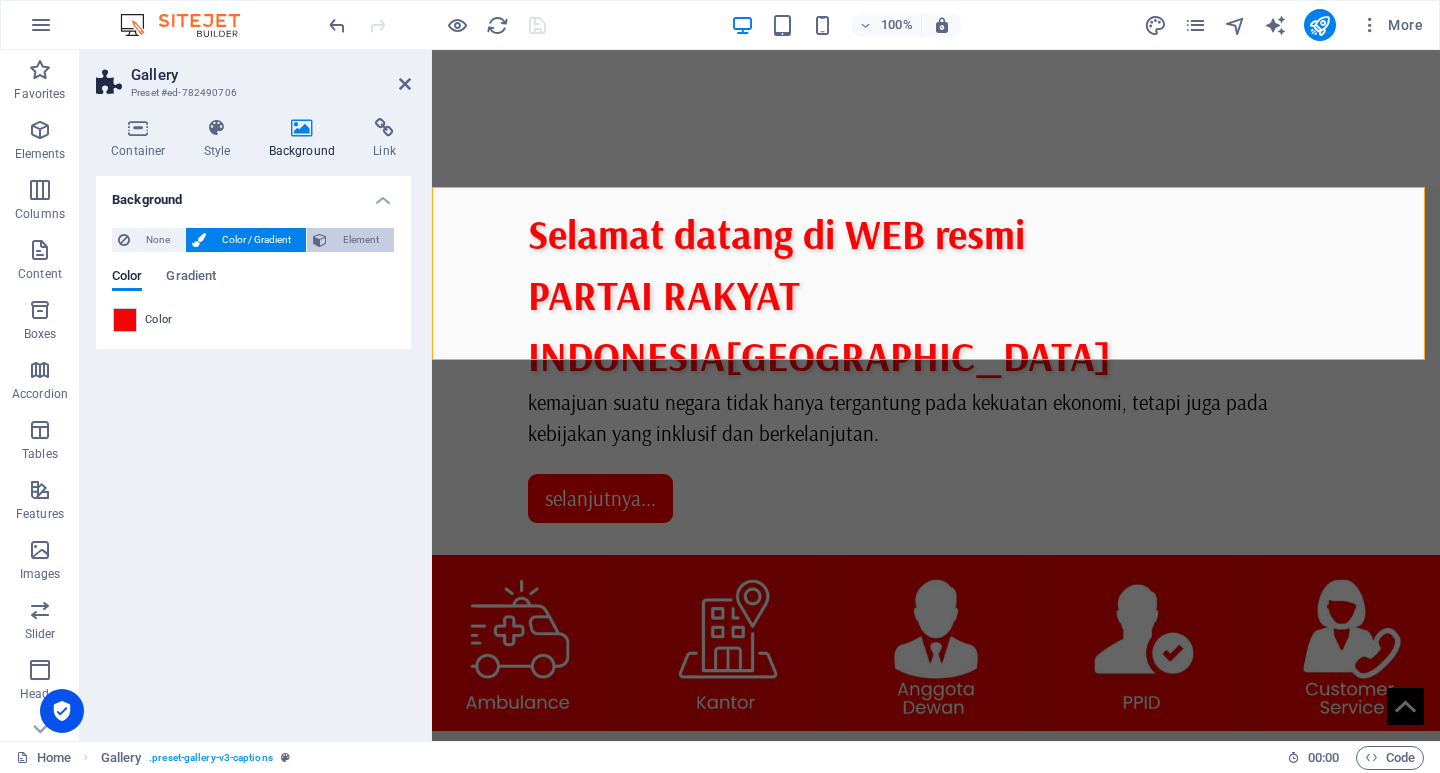 click on "Element" at bounding box center [360, 240] 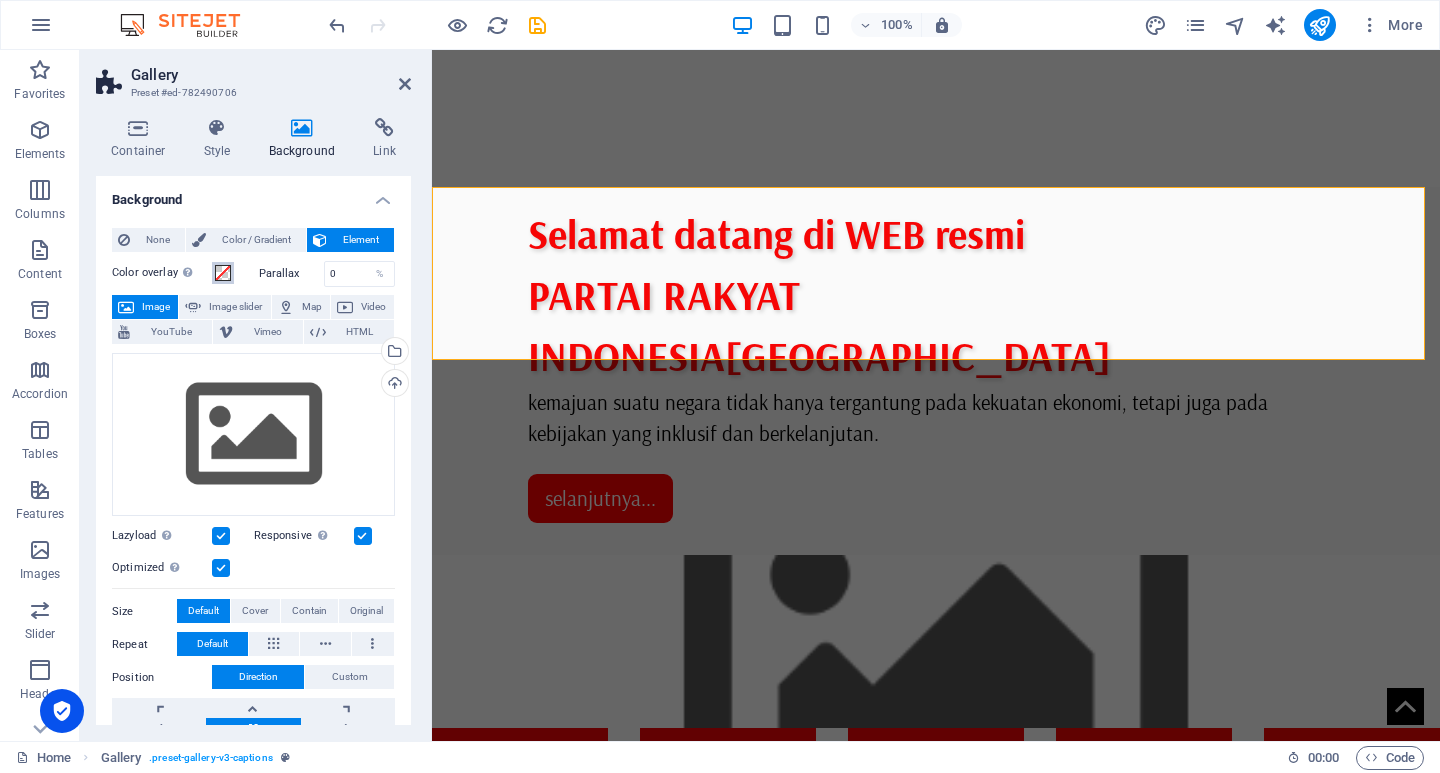 click at bounding box center (223, 273) 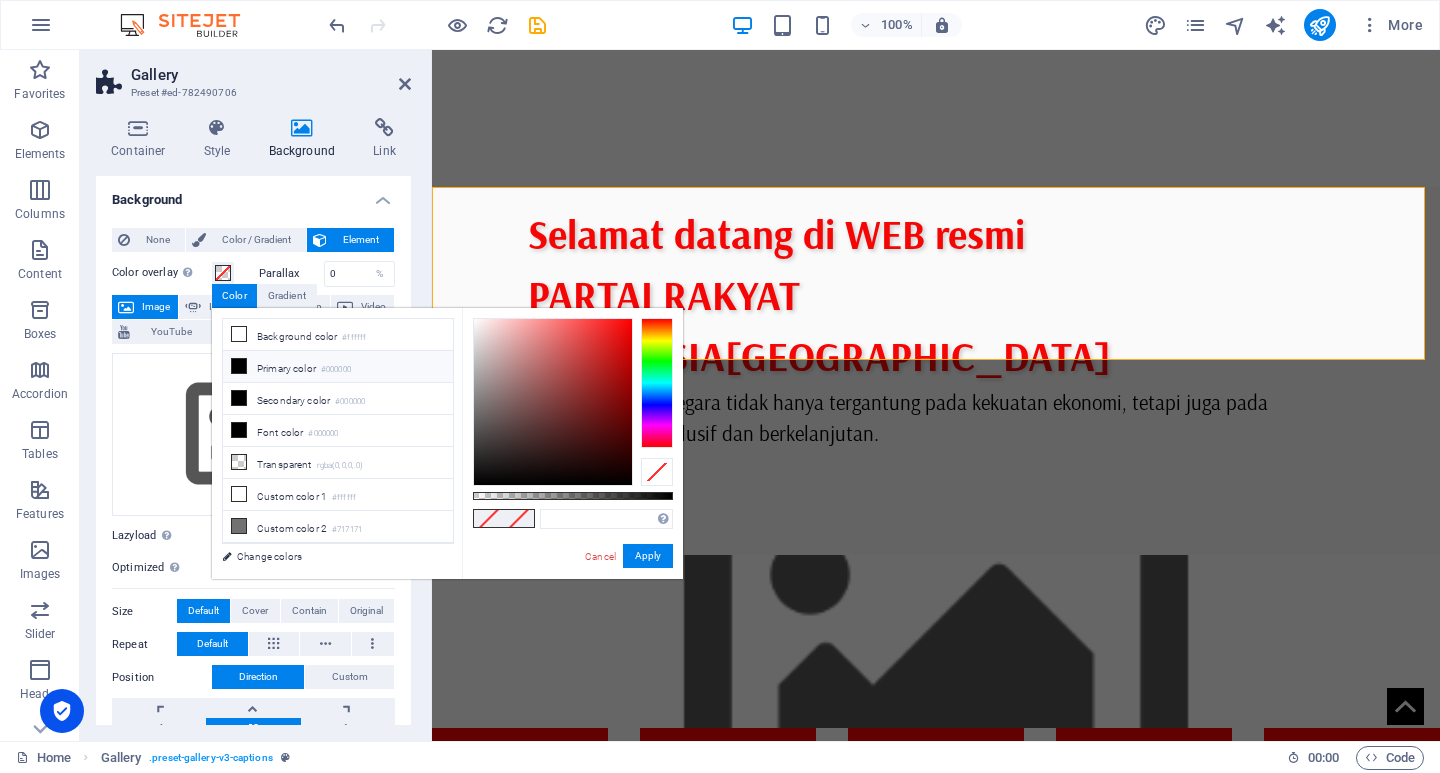 click on "Primary color
#000000" at bounding box center (338, 367) 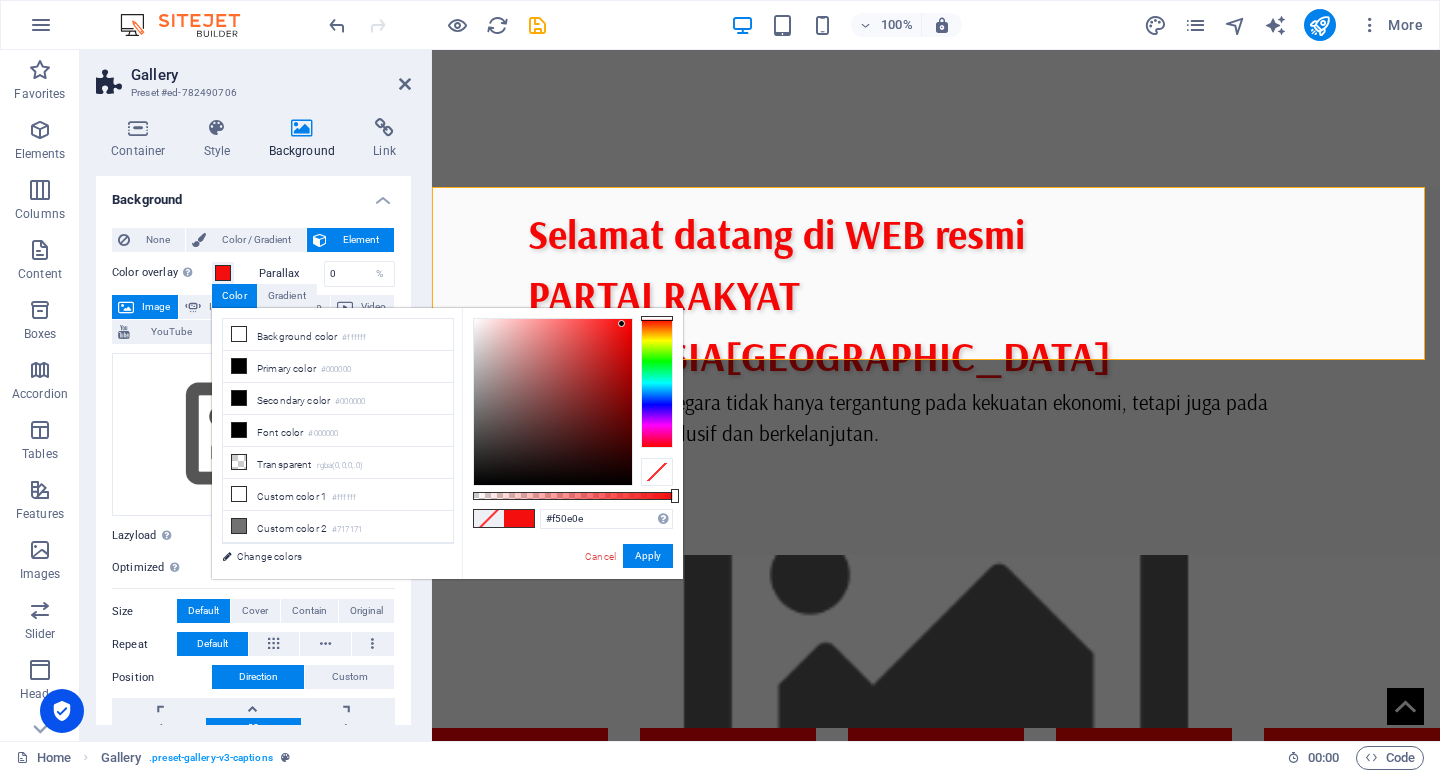drag, startPoint x: 613, startPoint y: 342, endPoint x: 622, endPoint y: 324, distance: 20.12461 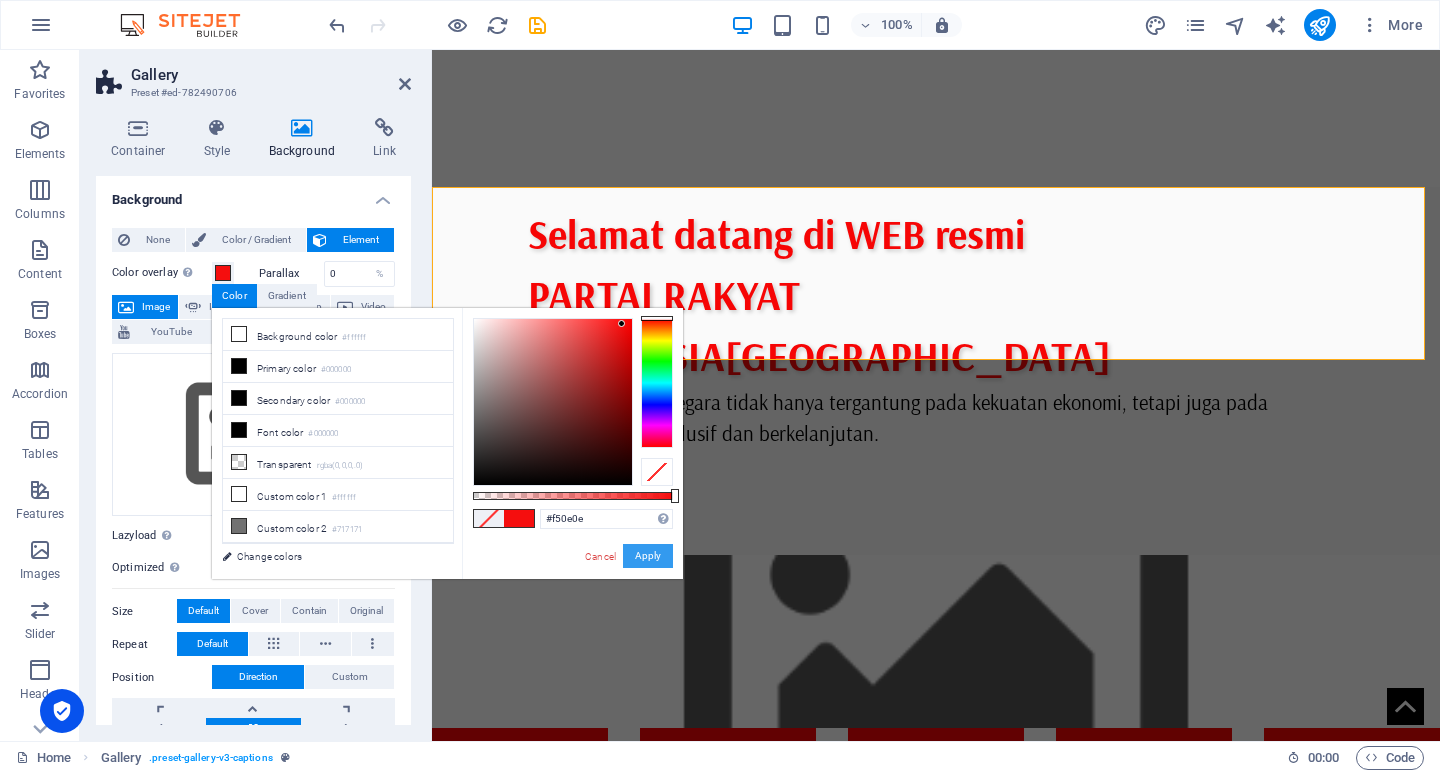 click on "Apply" at bounding box center (648, 556) 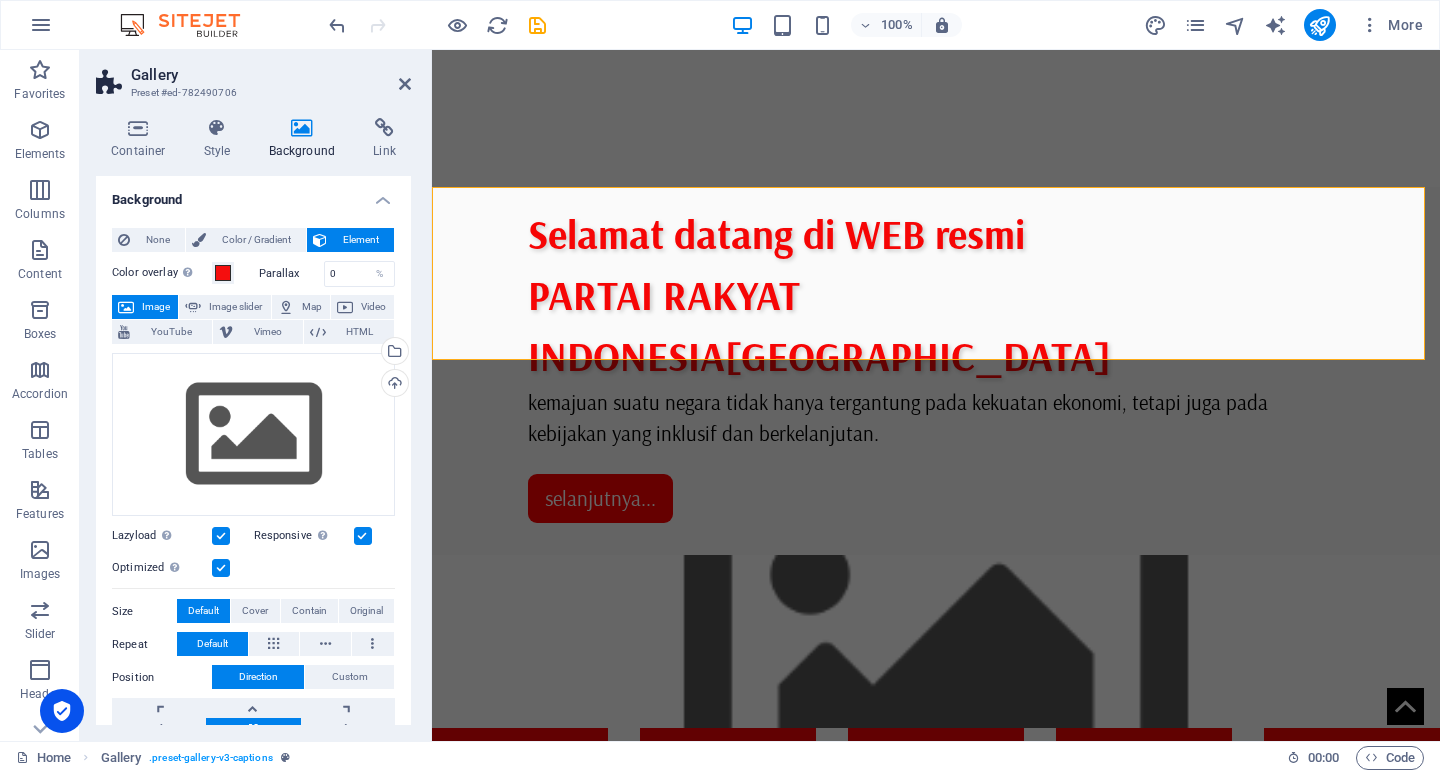 click on "Parallax" at bounding box center (291, 273) 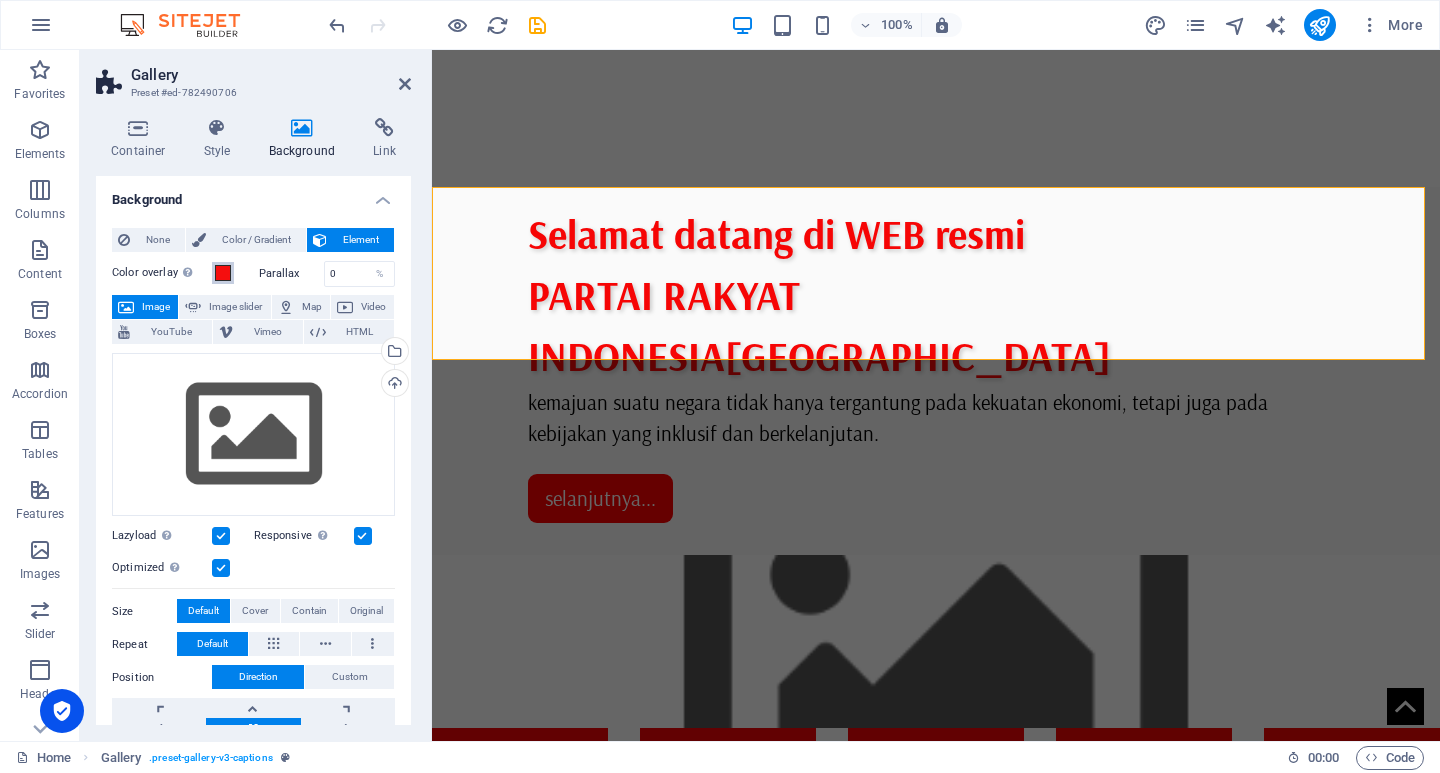 click at bounding box center [223, 273] 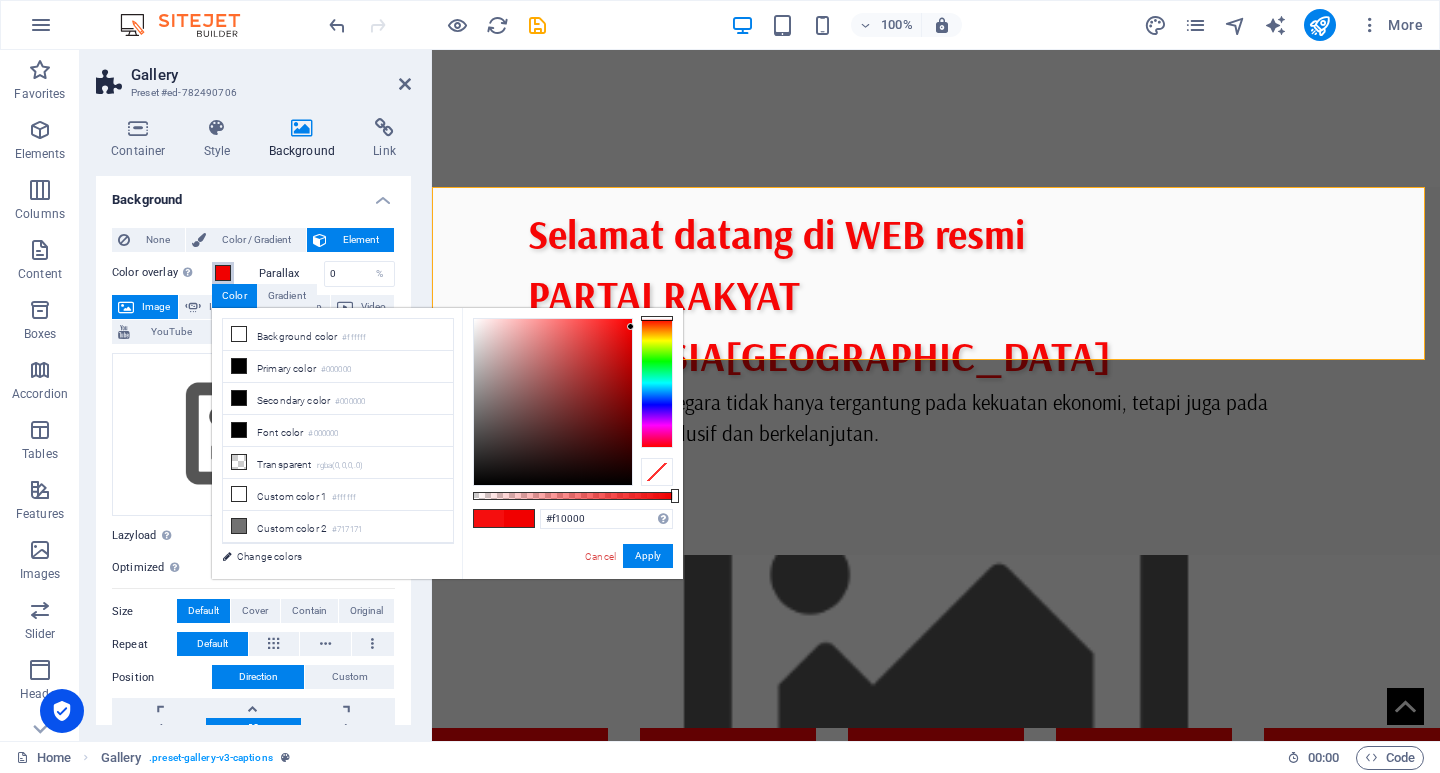 type on "#f40000" 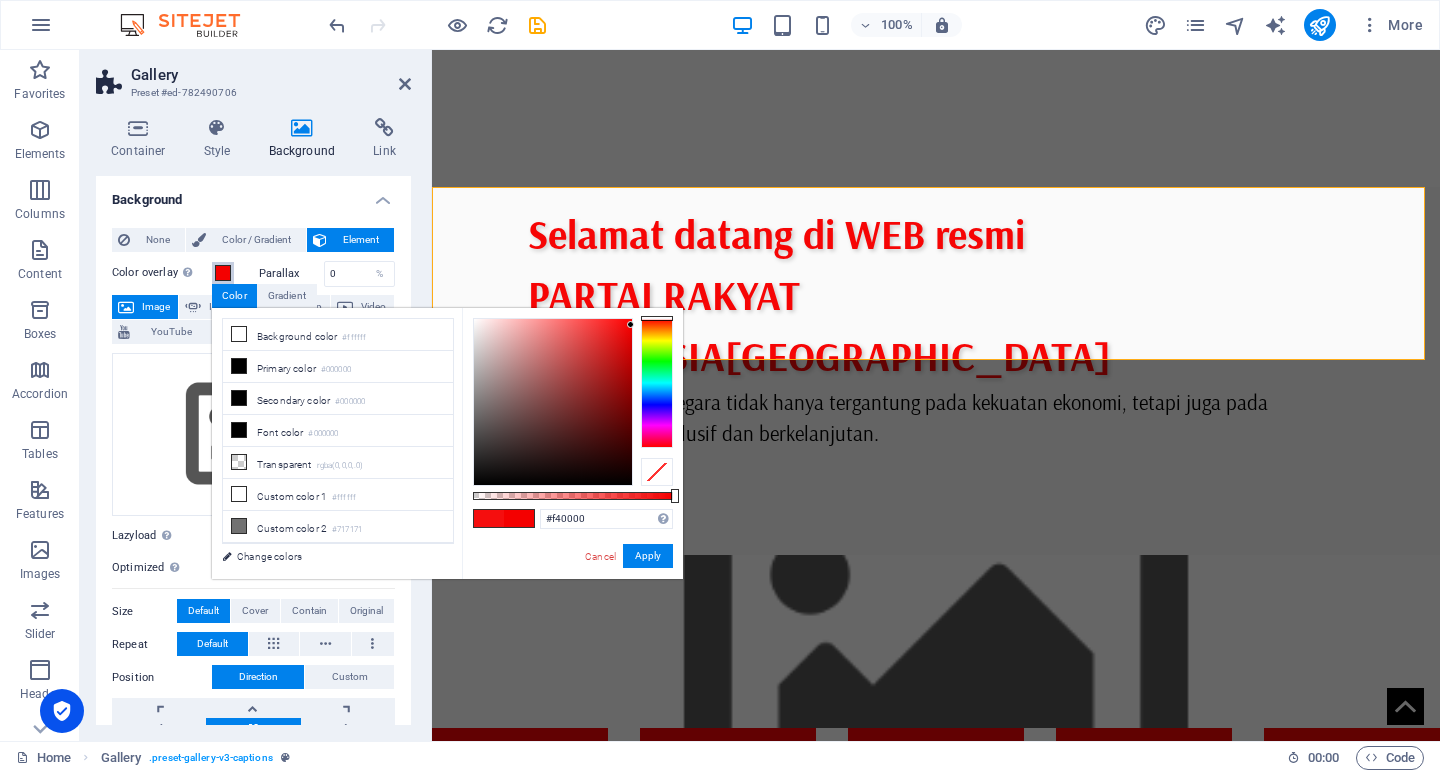 drag, startPoint x: 620, startPoint y: 323, endPoint x: 631, endPoint y: 325, distance: 11.18034 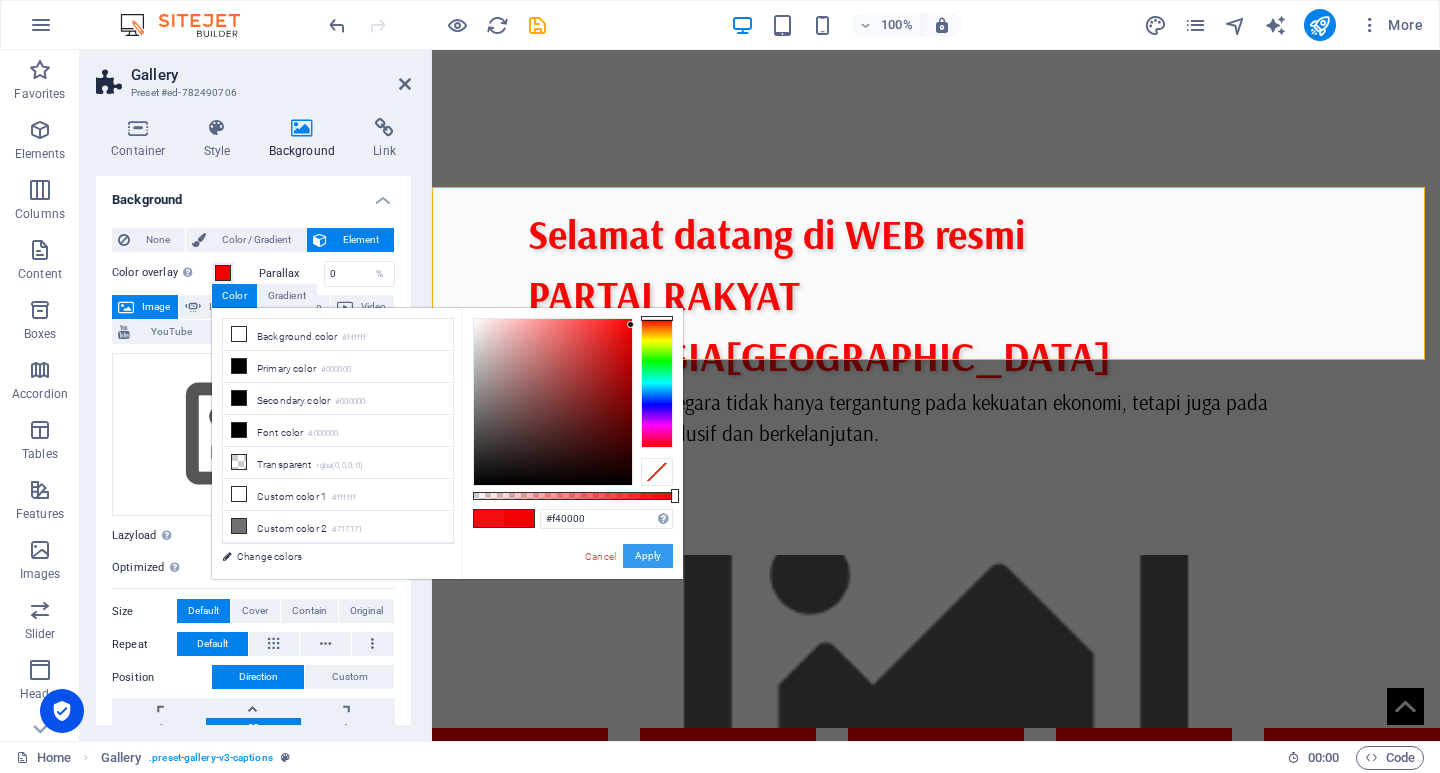 click on "Apply" at bounding box center (648, 556) 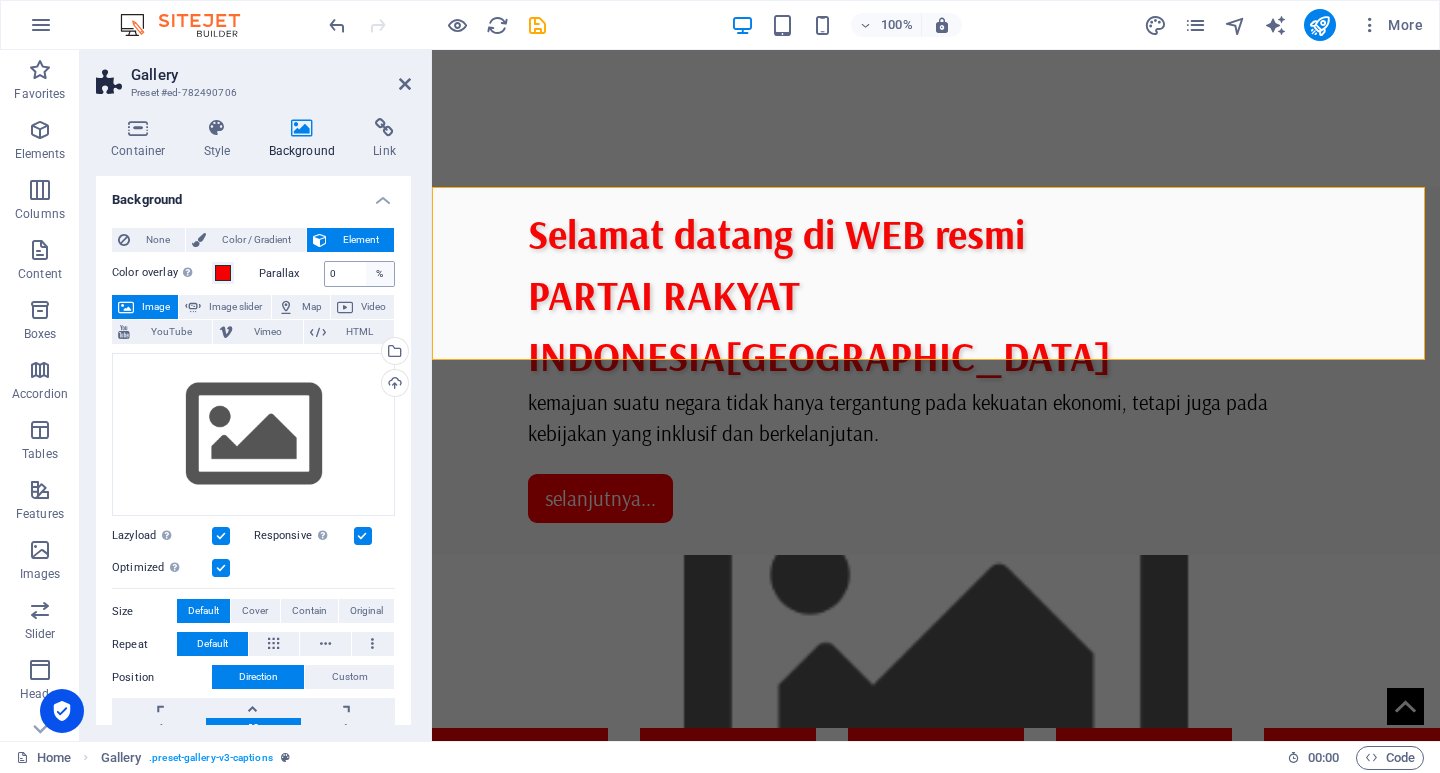 click on "%" at bounding box center (380, 274) 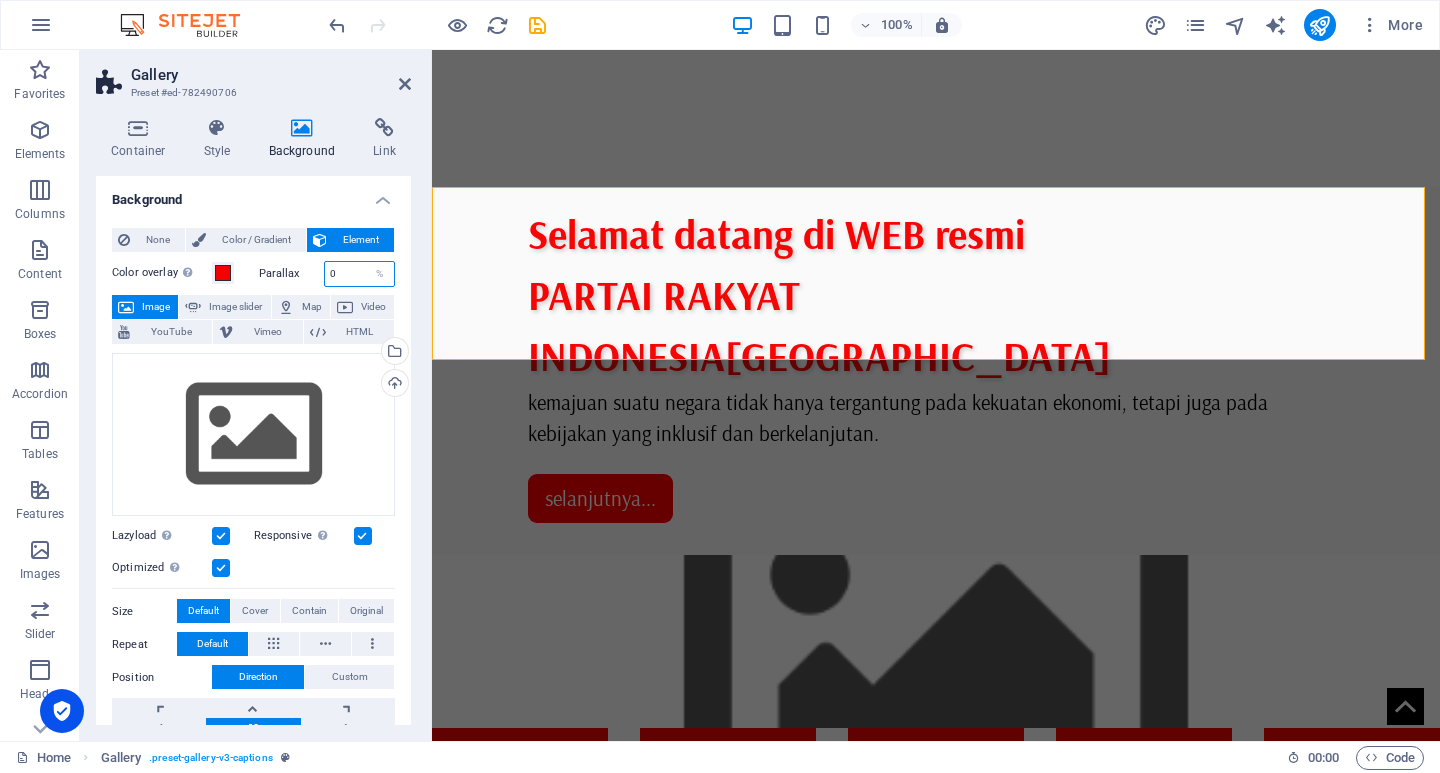 click on "0" at bounding box center [360, 274] 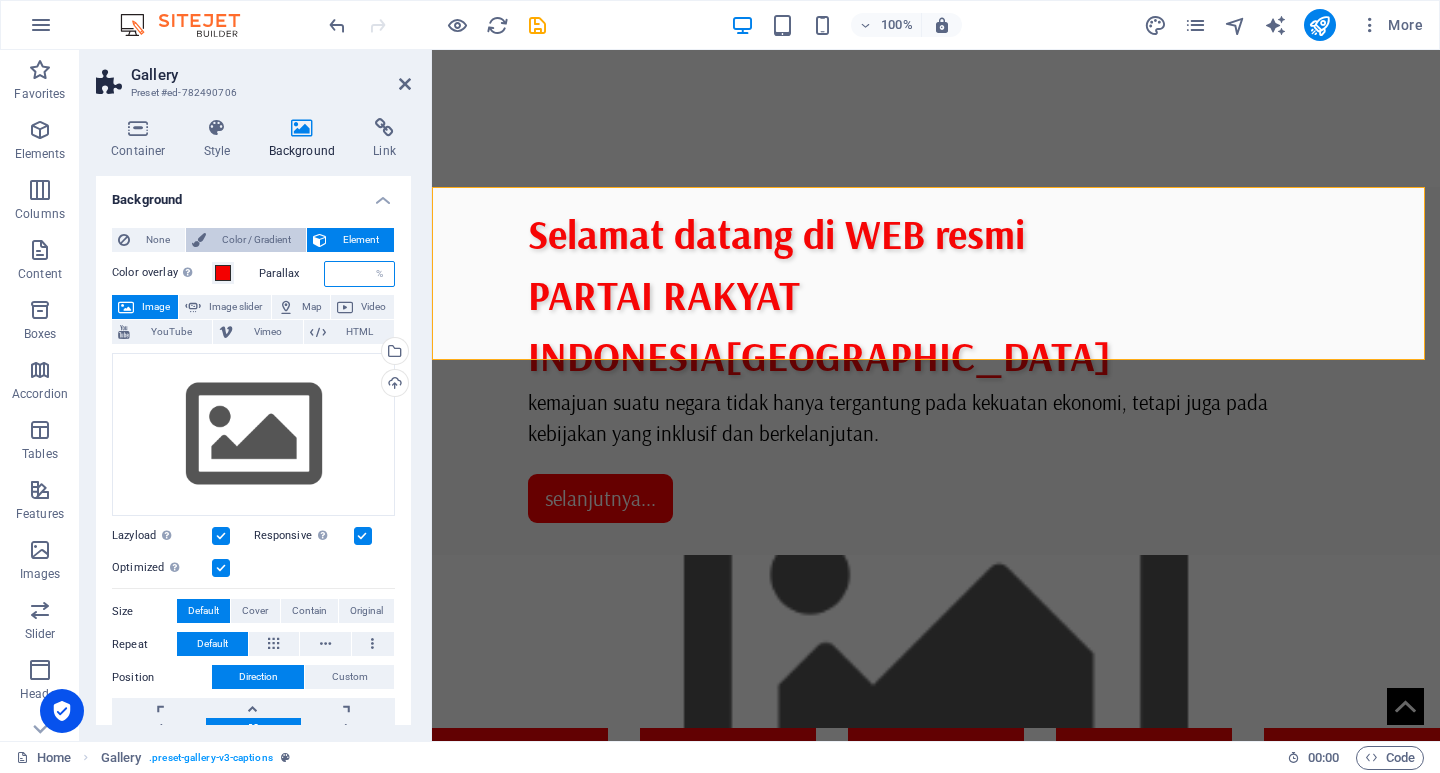 type on "1" 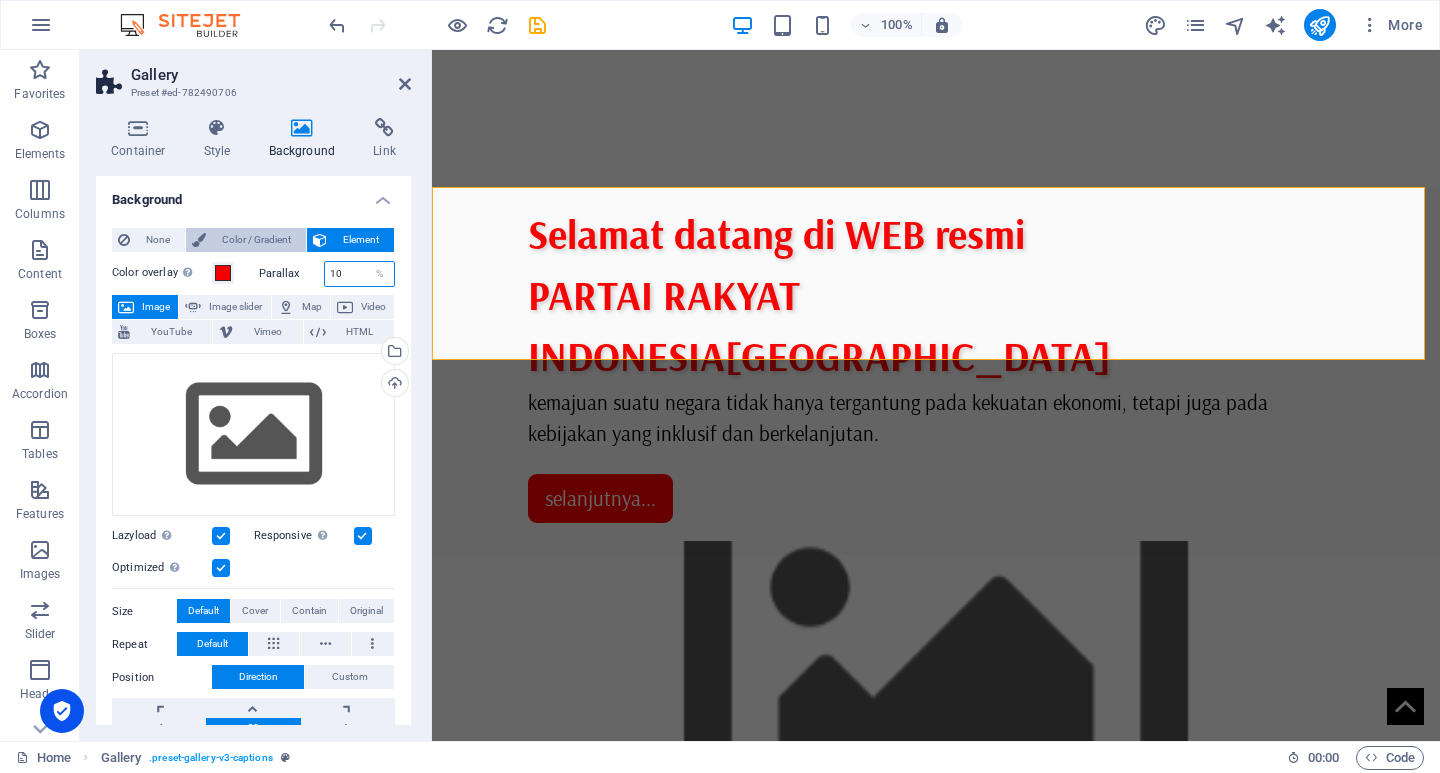 type on "1" 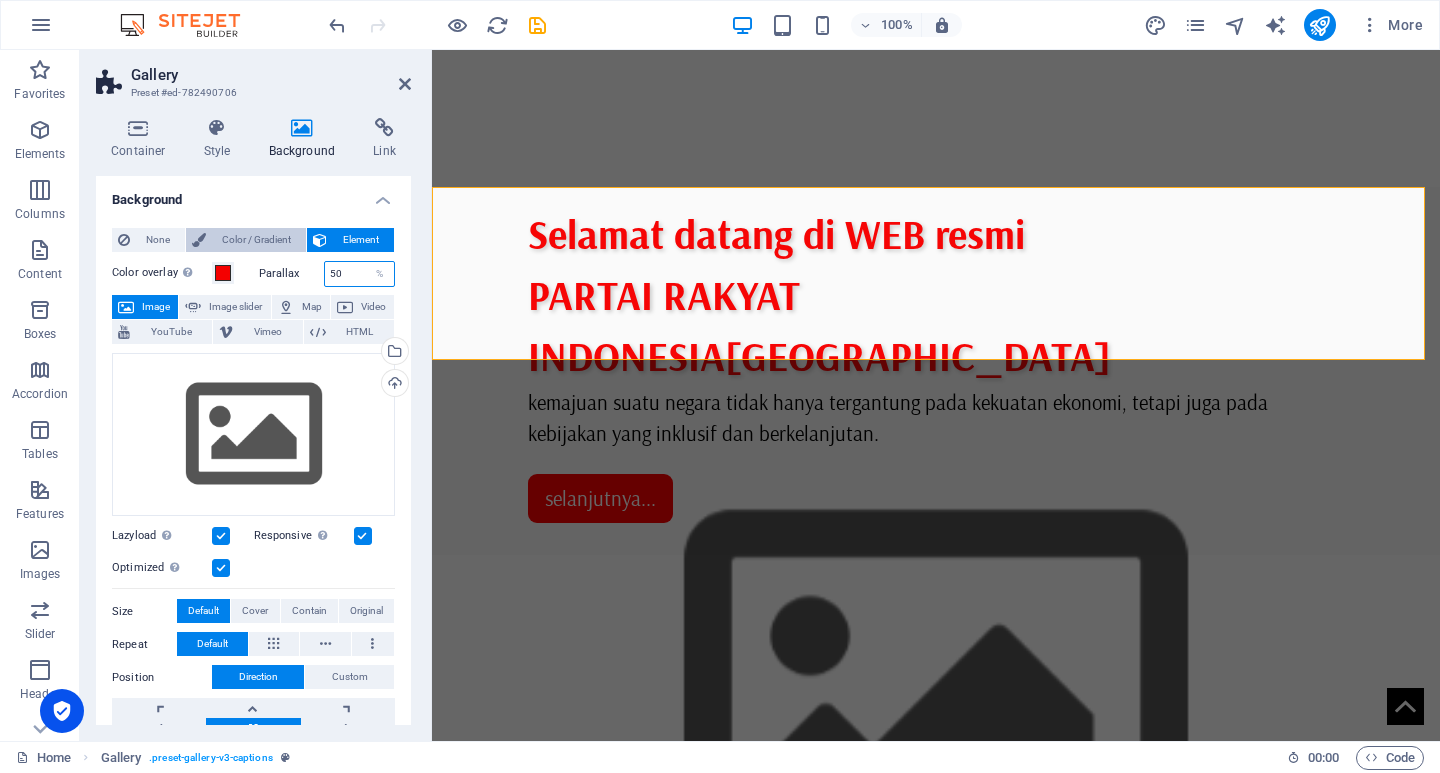 type on "5" 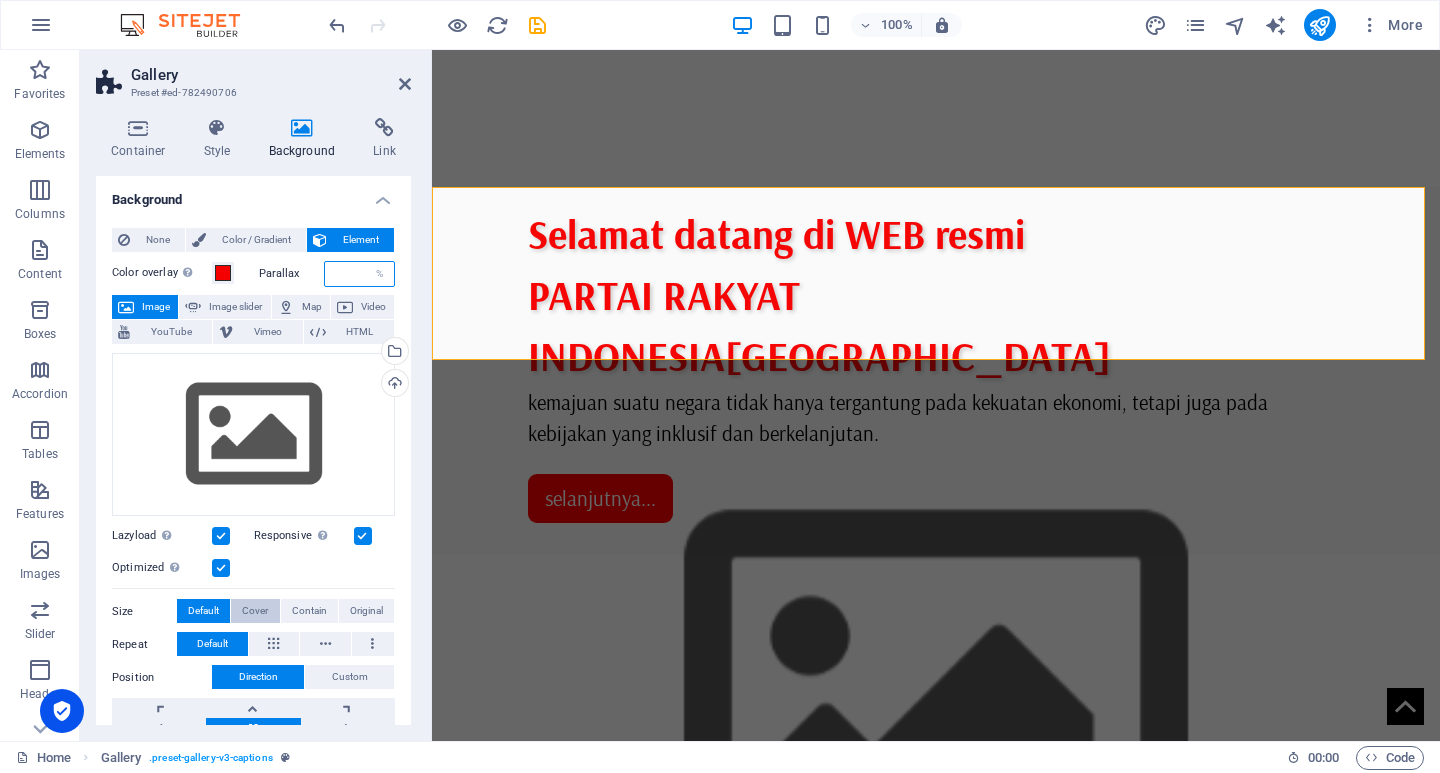 type 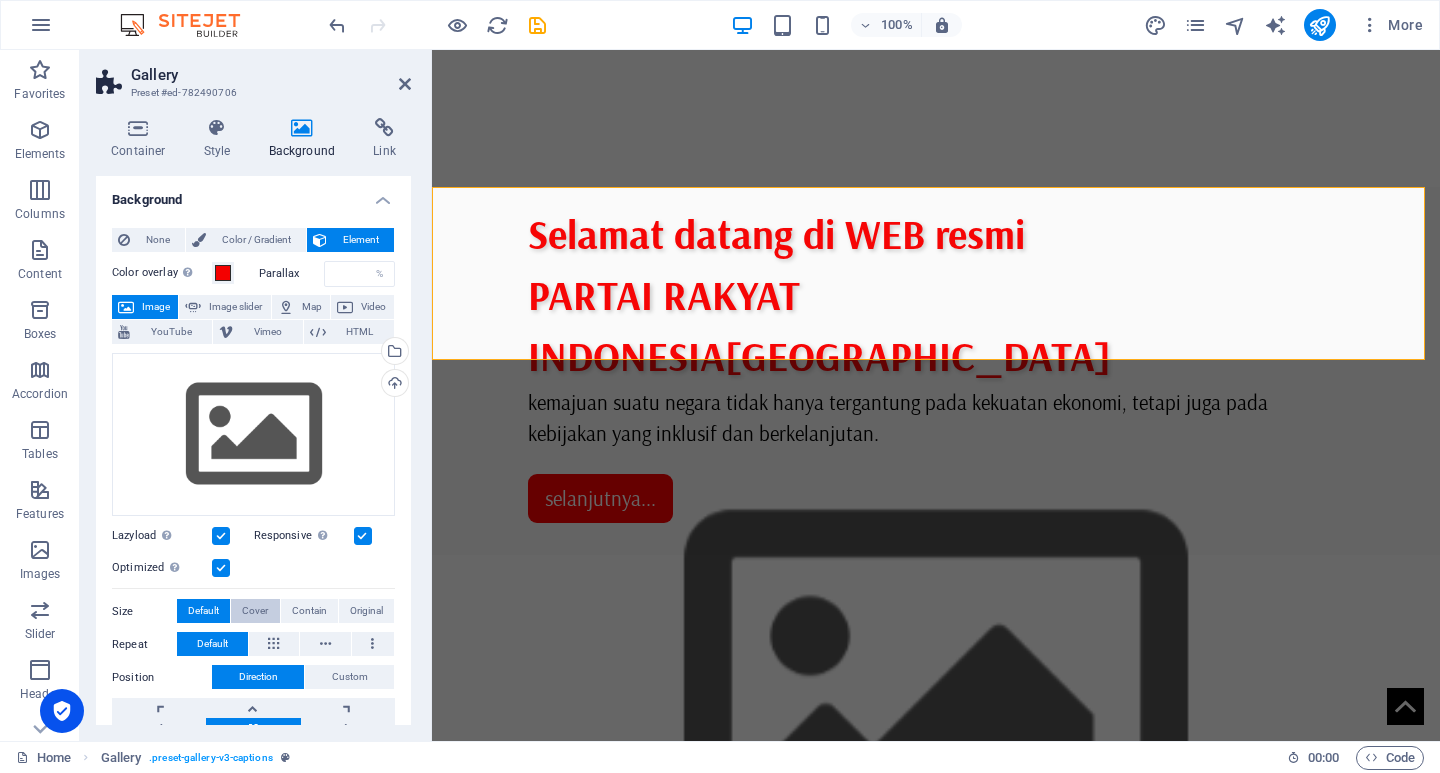 click on "Cover" at bounding box center [255, 611] 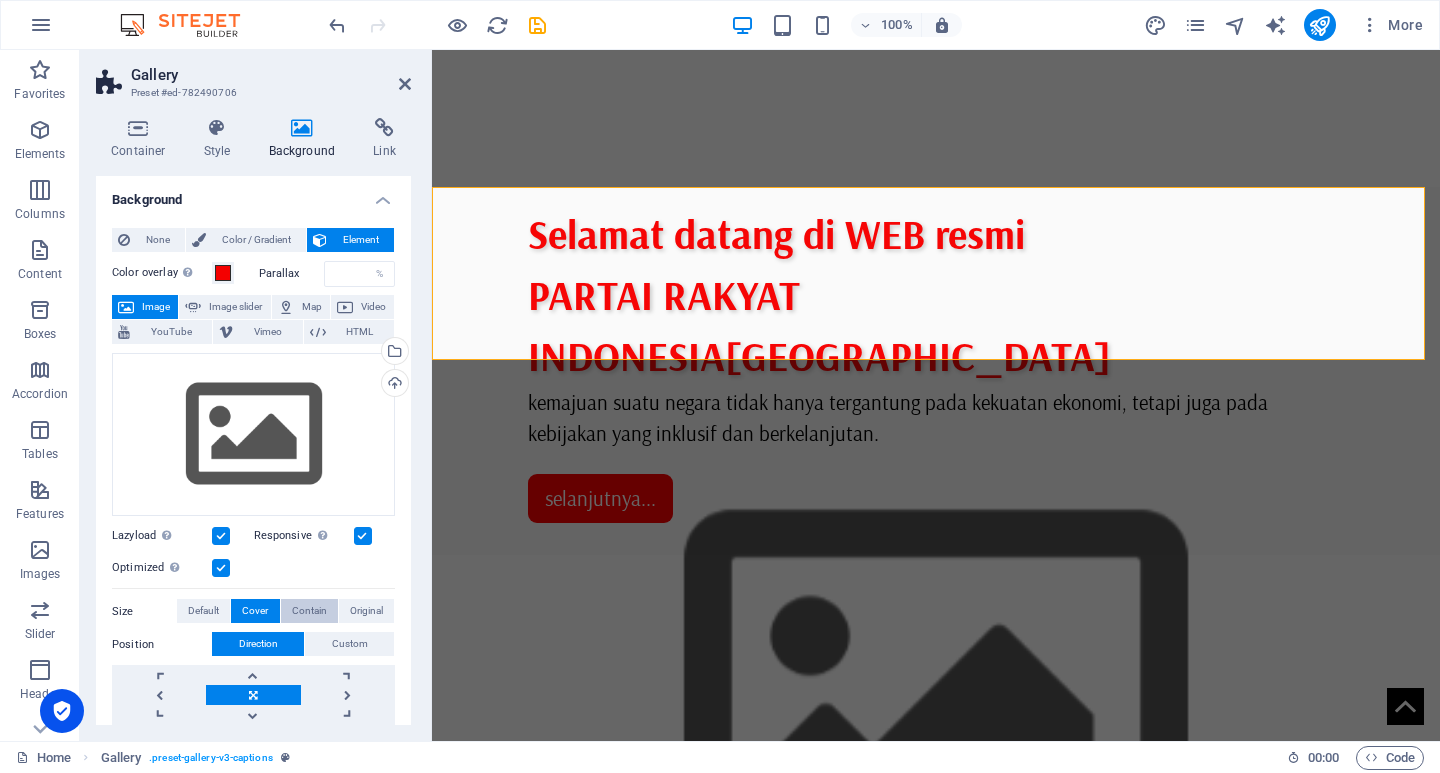 click on "Contain" at bounding box center (309, 611) 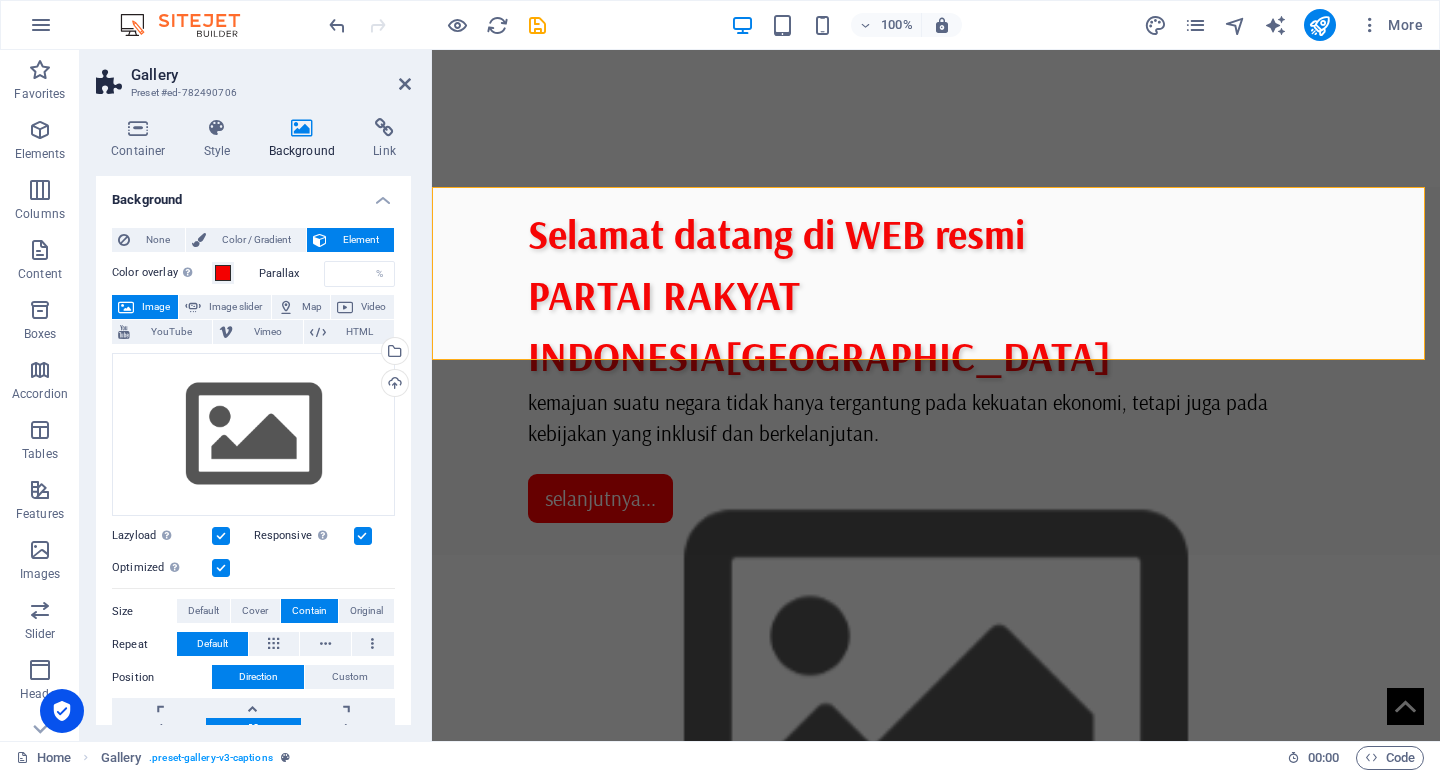 scroll, scrollTop: 100, scrollLeft: 0, axis: vertical 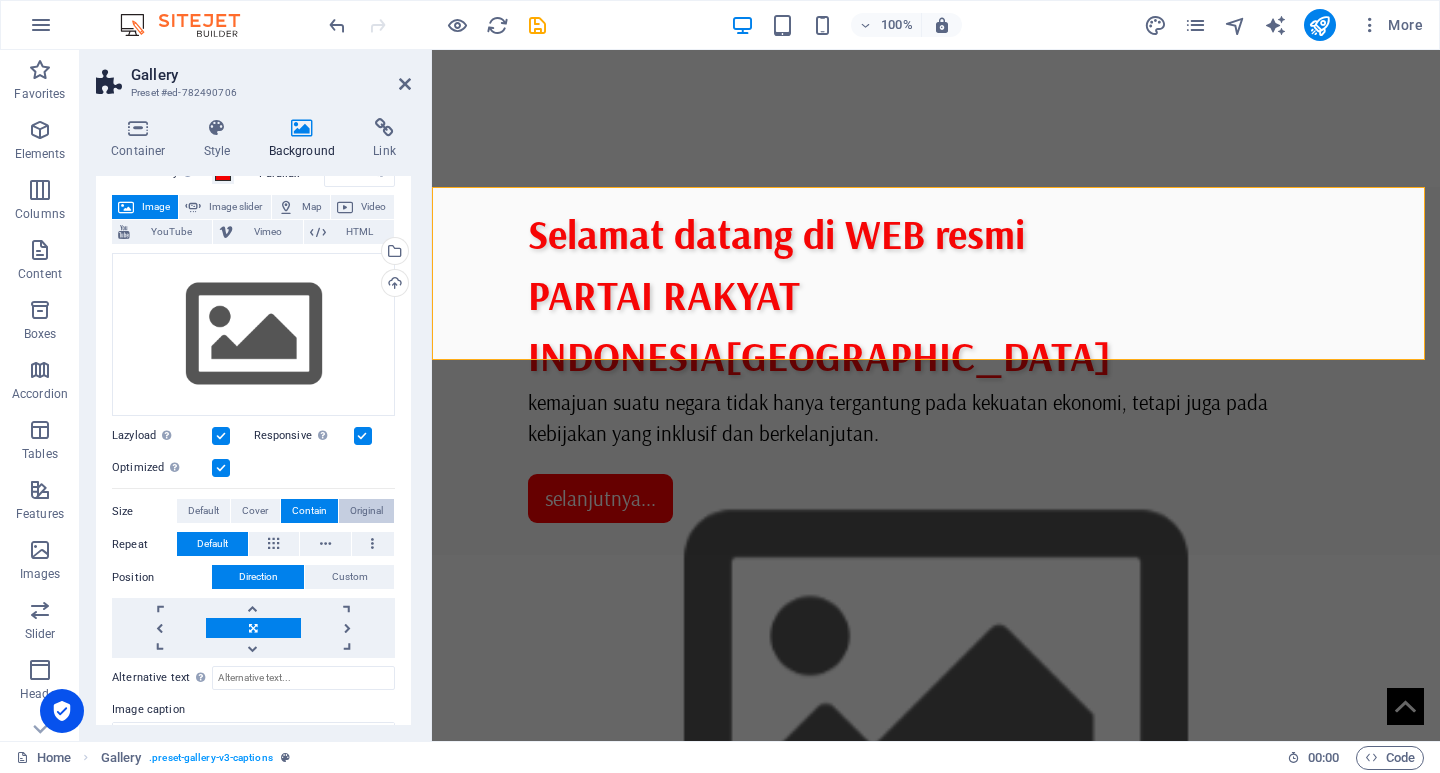 click on "Original" at bounding box center (366, 511) 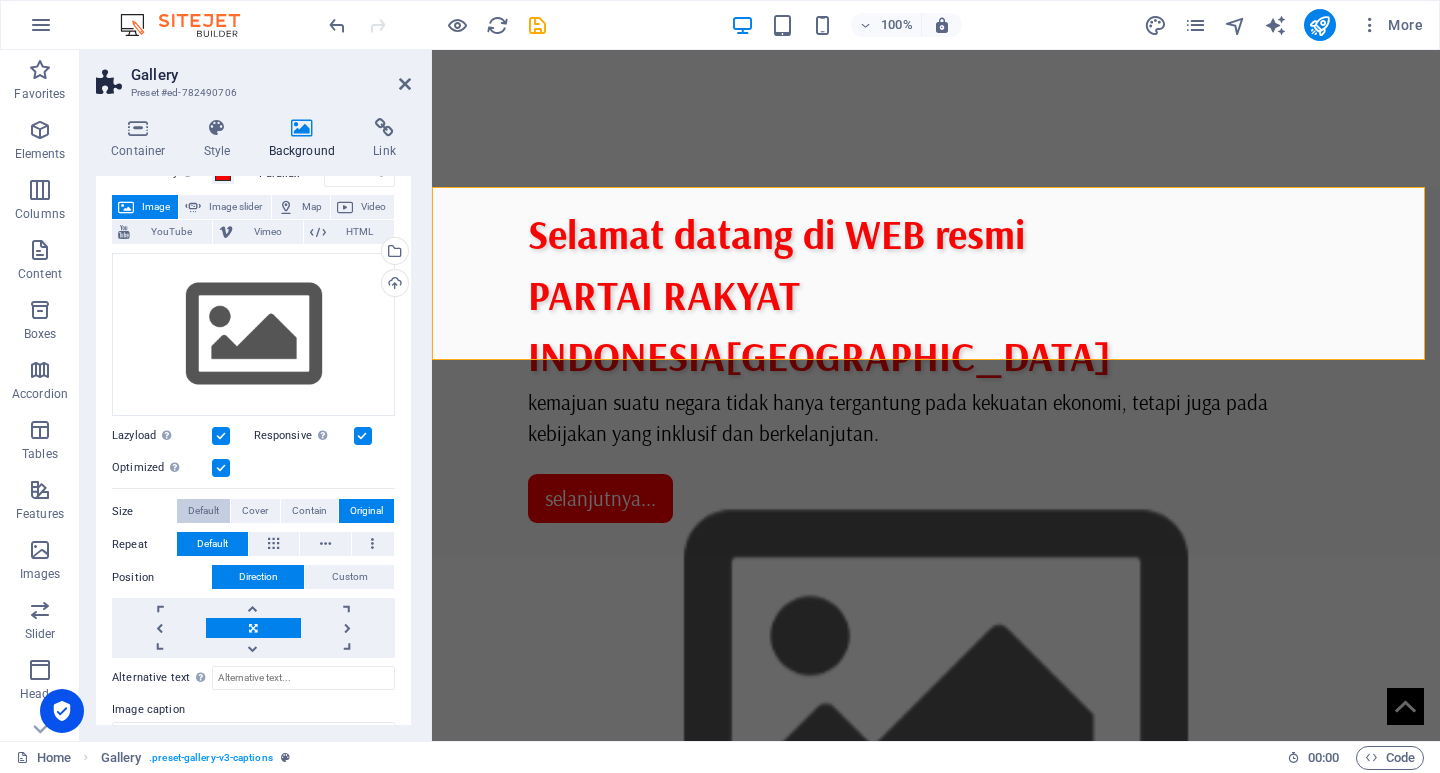 click on "Default" at bounding box center (203, 511) 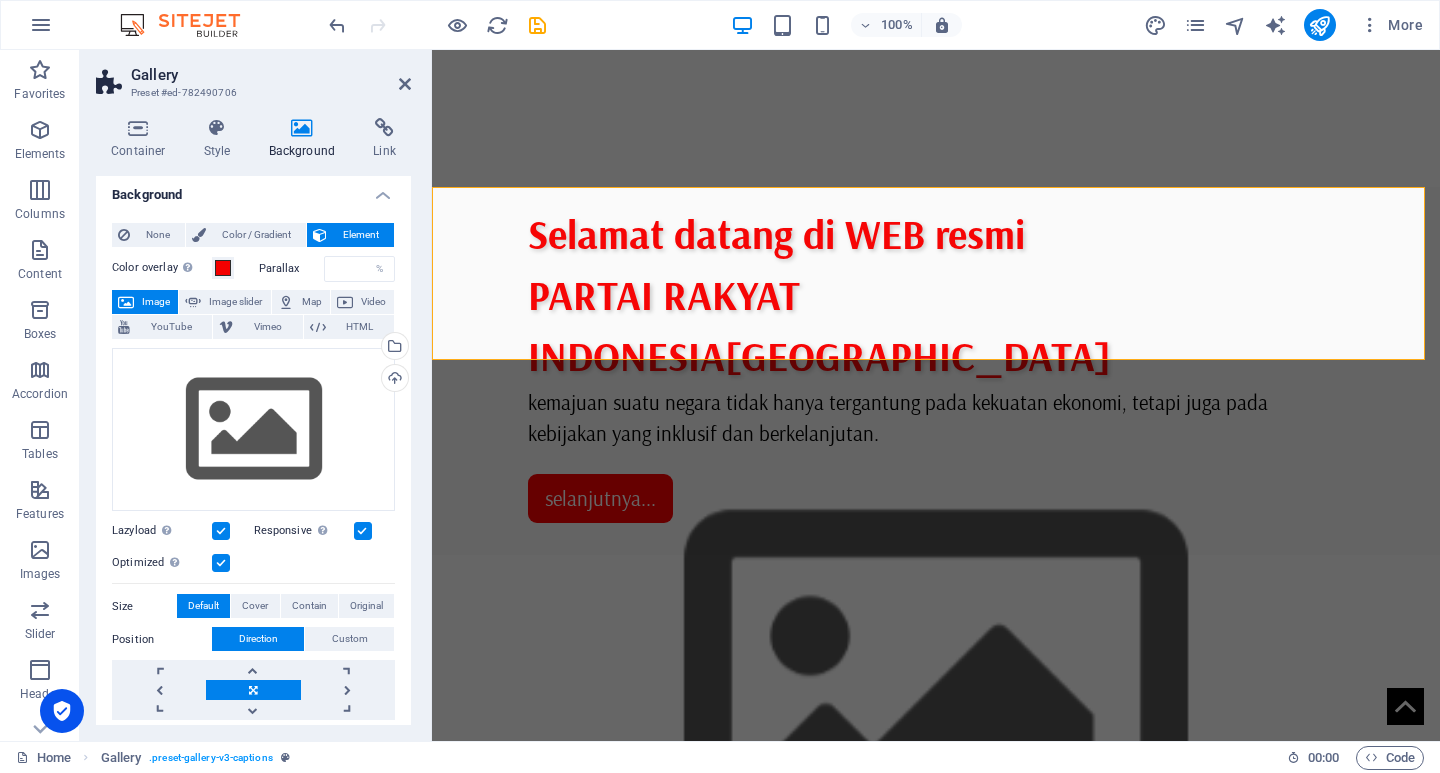 scroll, scrollTop: 0, scrollLeft: 0, axis: both 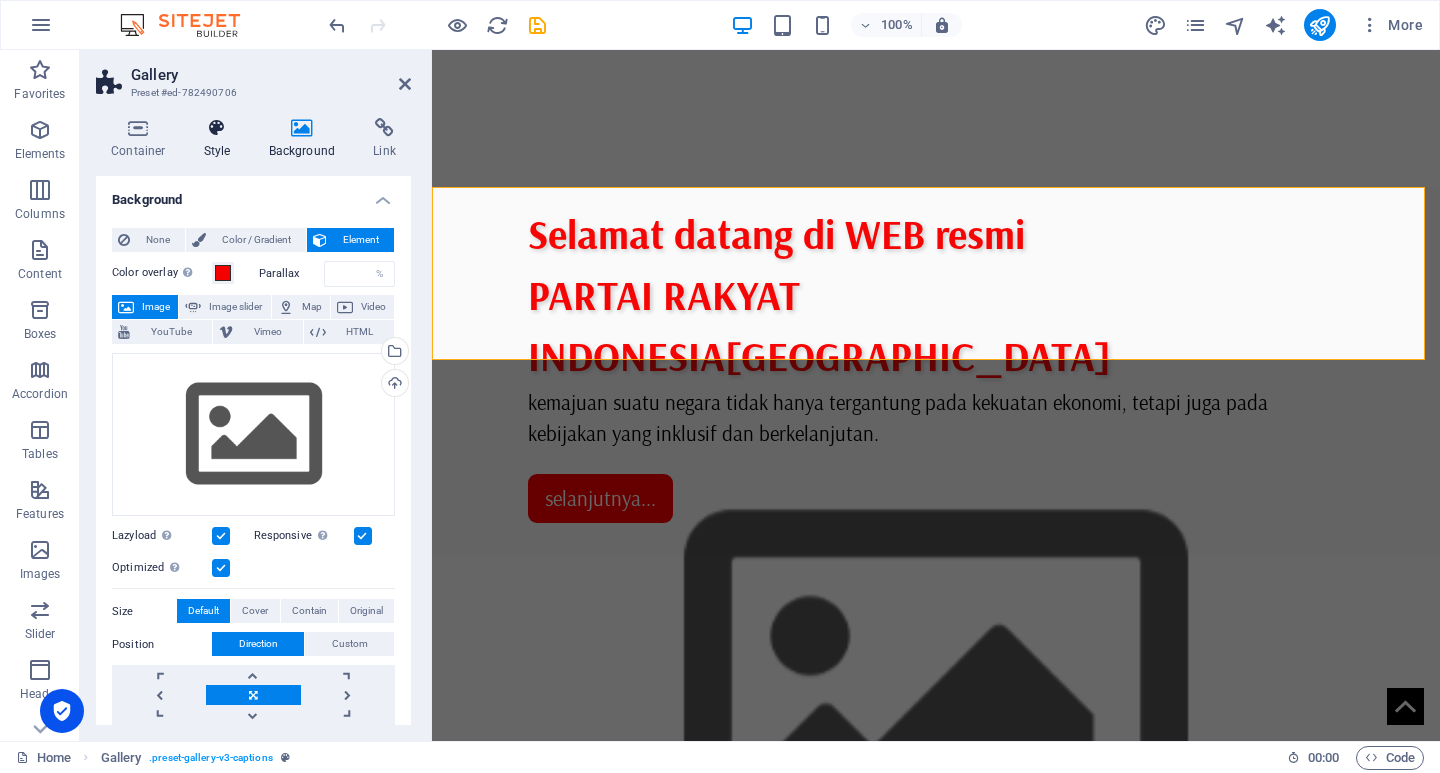 click at bounding box center [217, 128] 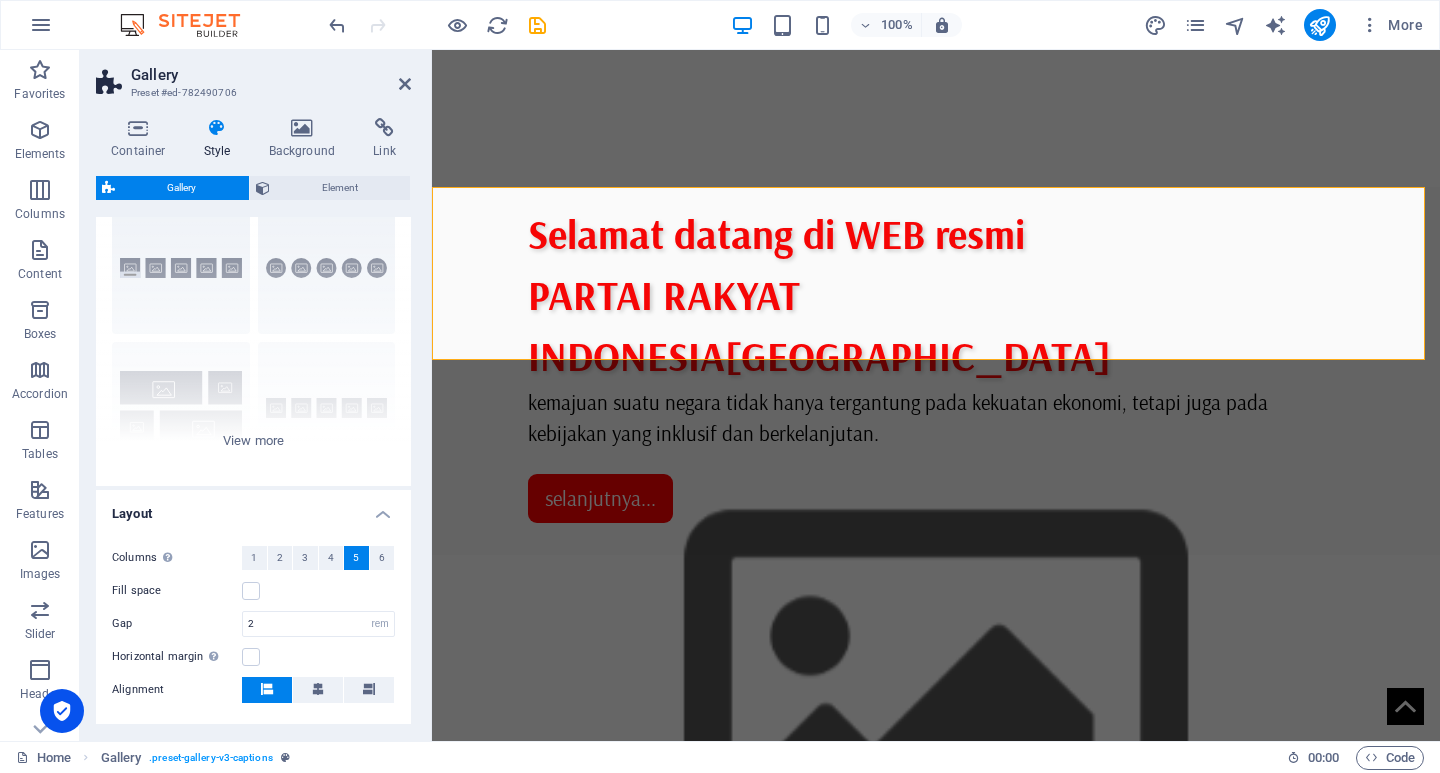 scroll, scrollTop: 100, scrollLeft: 0, axis: vertical 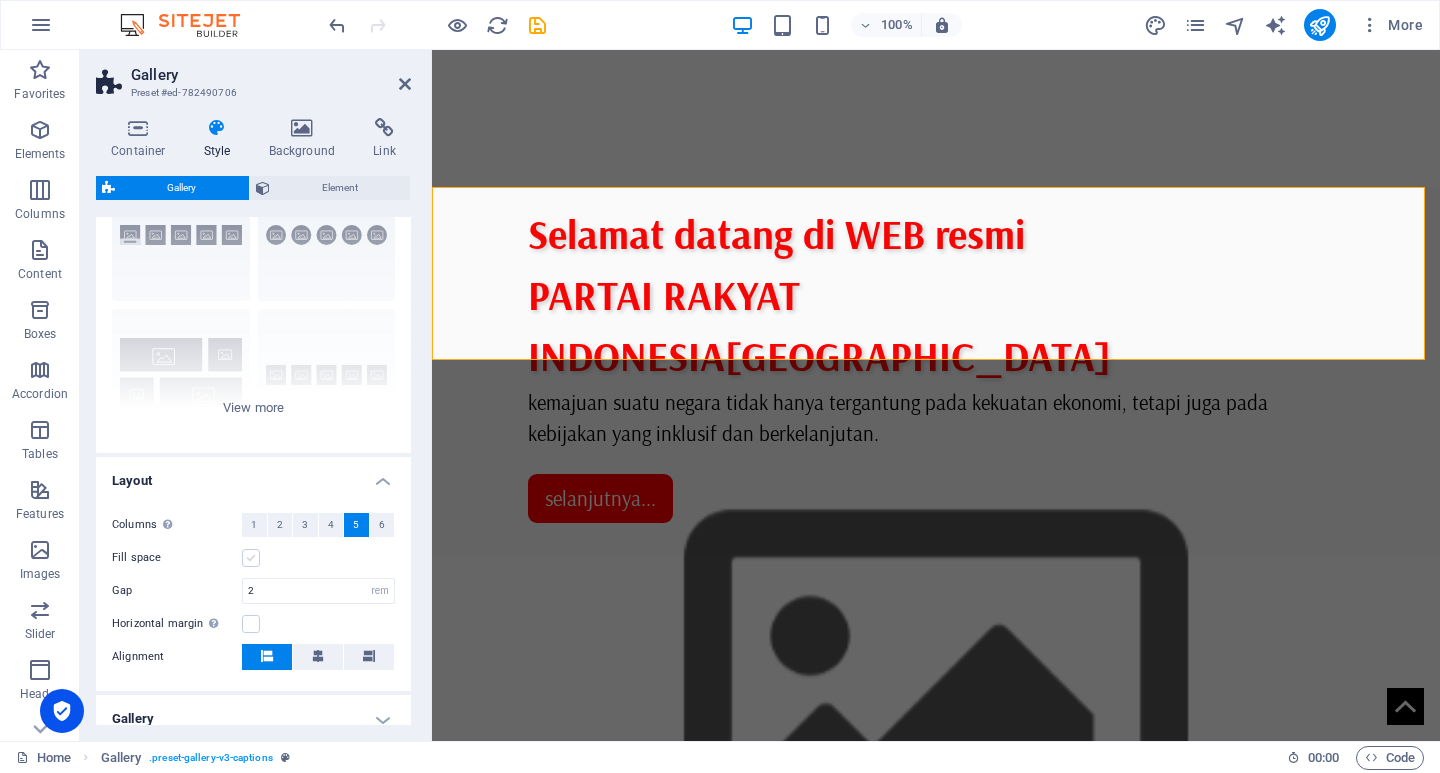 click at bounding box center (251, 558) 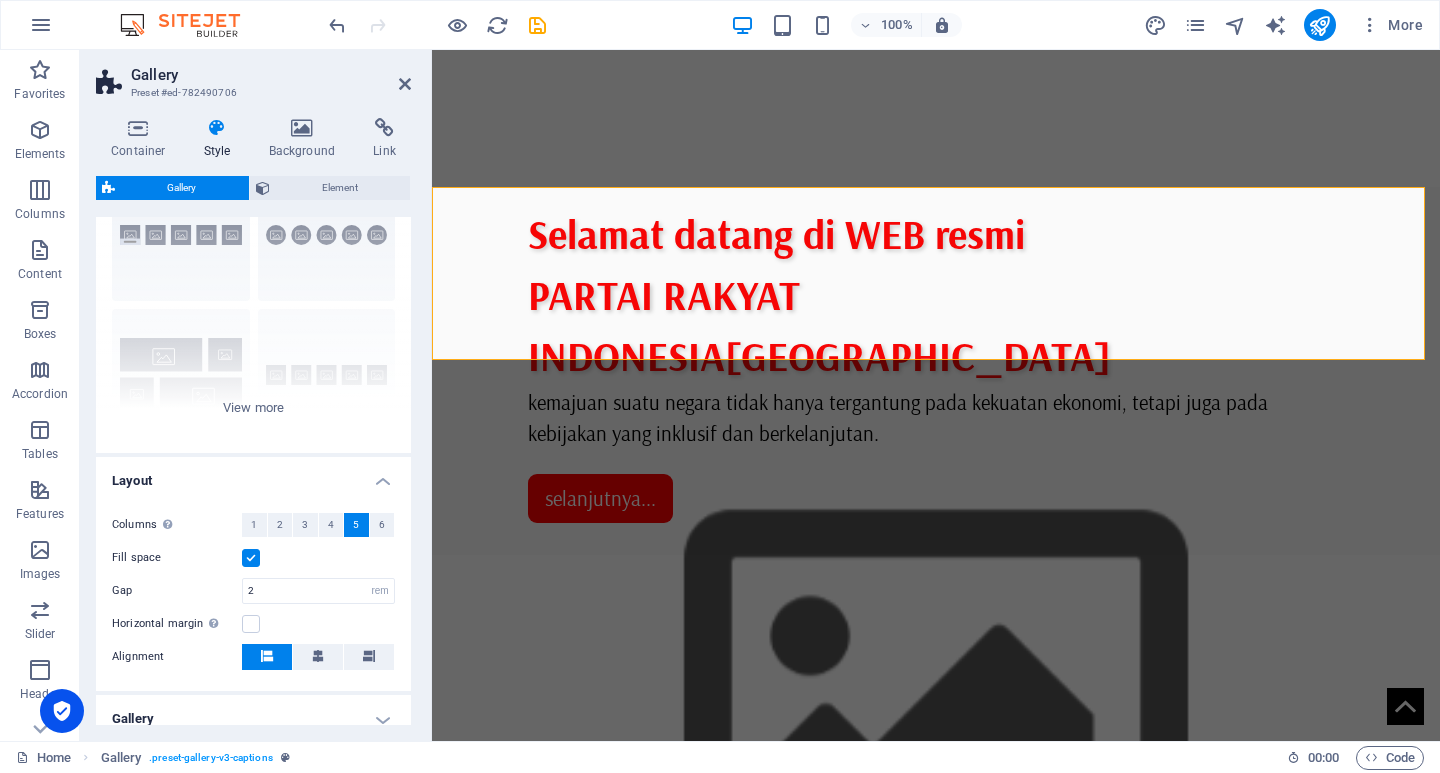 click at bounding box center [251, 558] 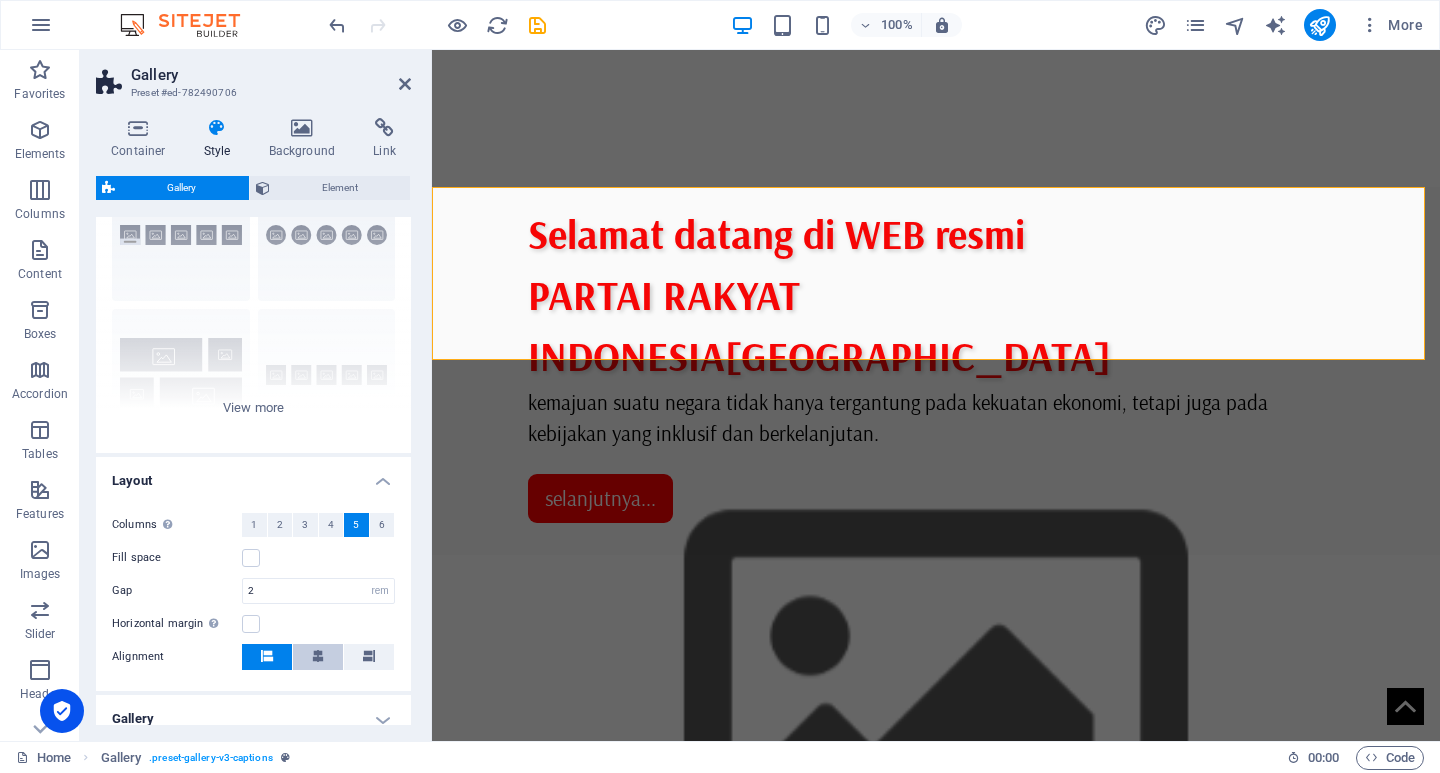 click at bounding box center (318, 656) 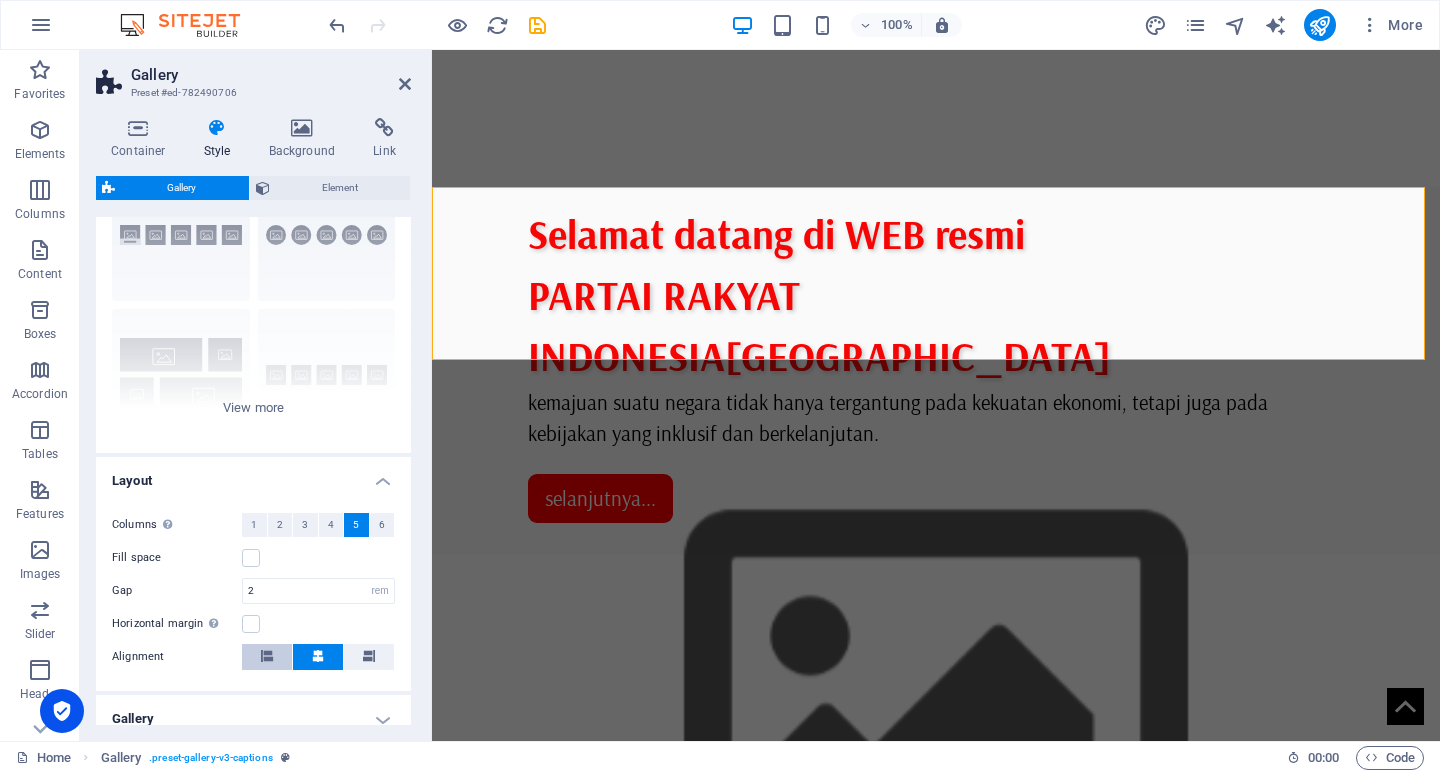 click at bounding box center (267, 656) 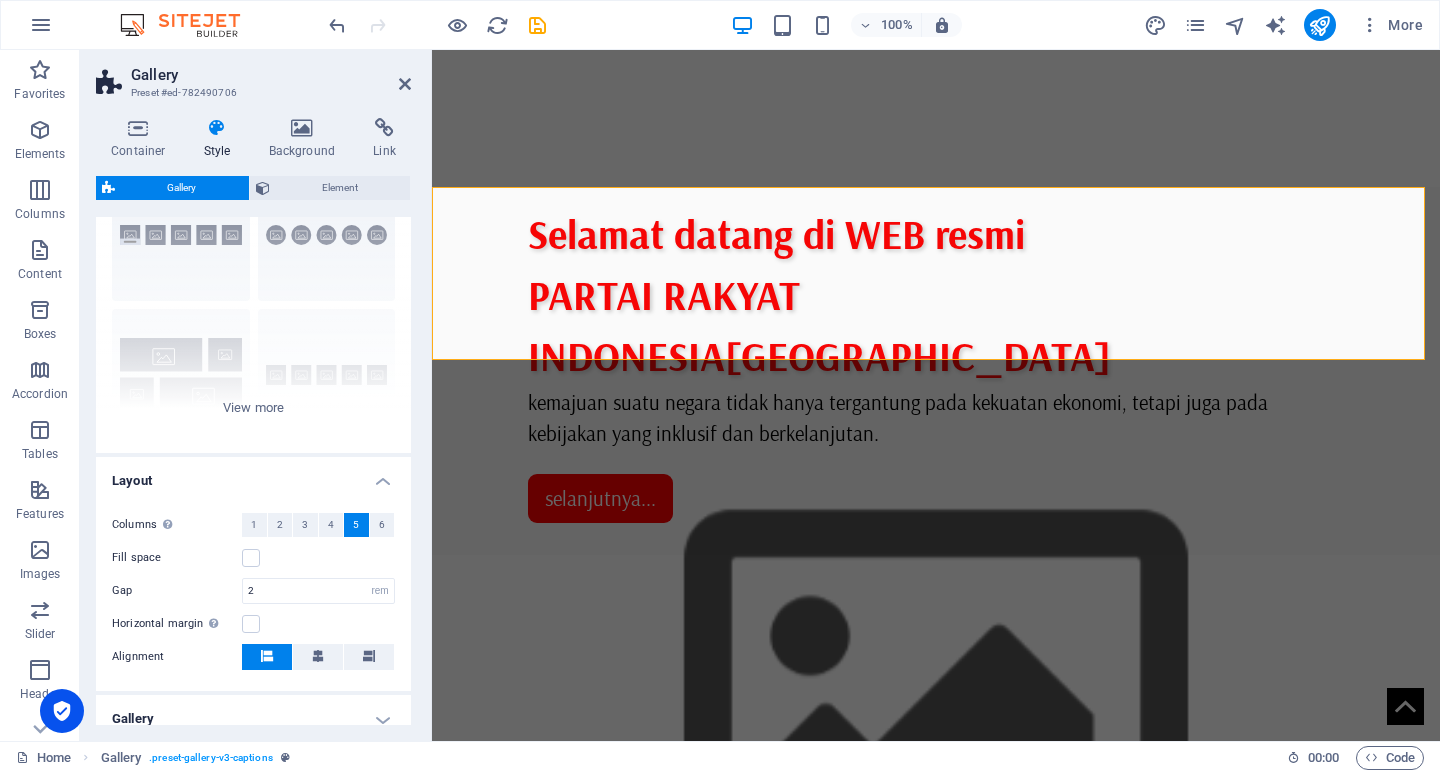 scroll, scrollTop: 250, scrollLeft: 0, axis: vertical 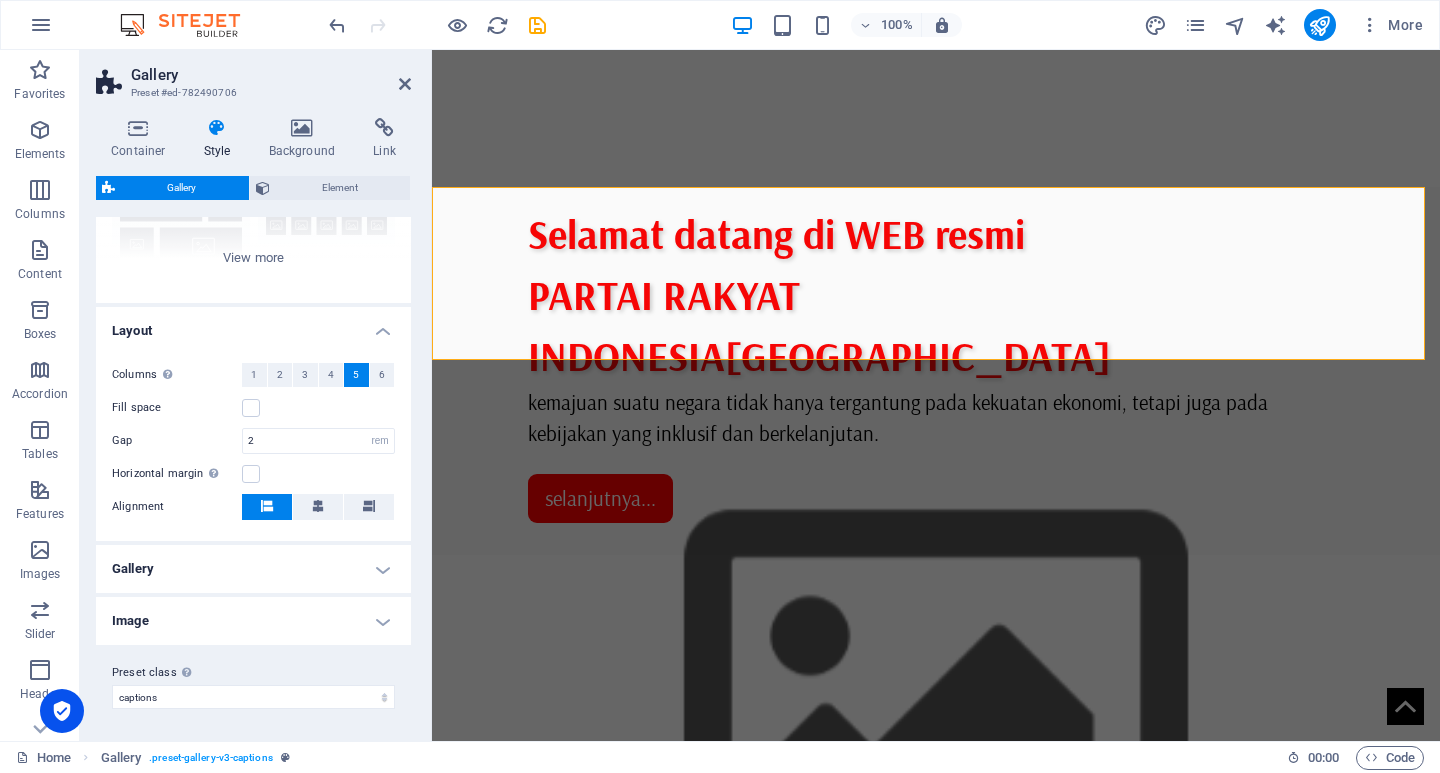 click on "Gallery" at bounding box center (253, 569) 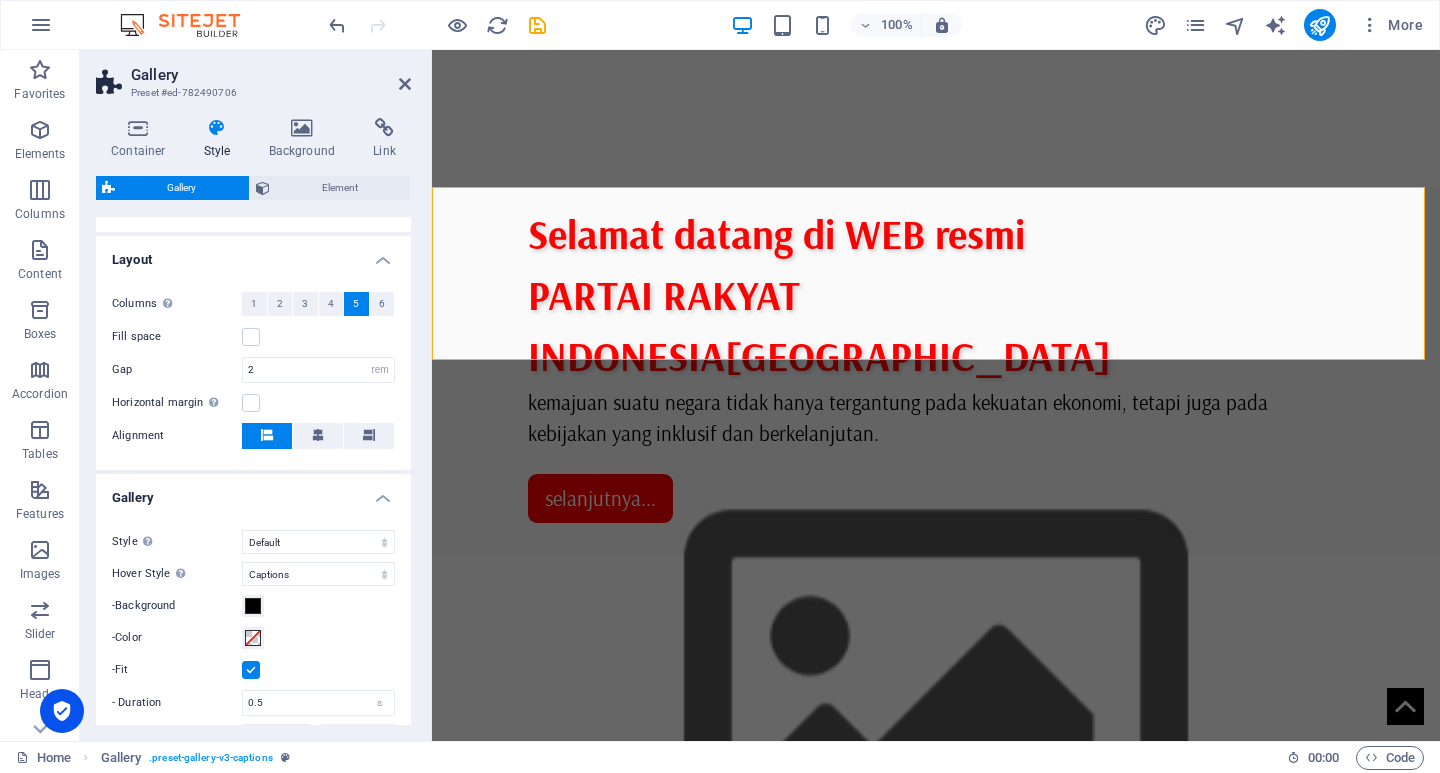 scroll, scrollTop: 350, scrollLeft: 0, axis: vertical 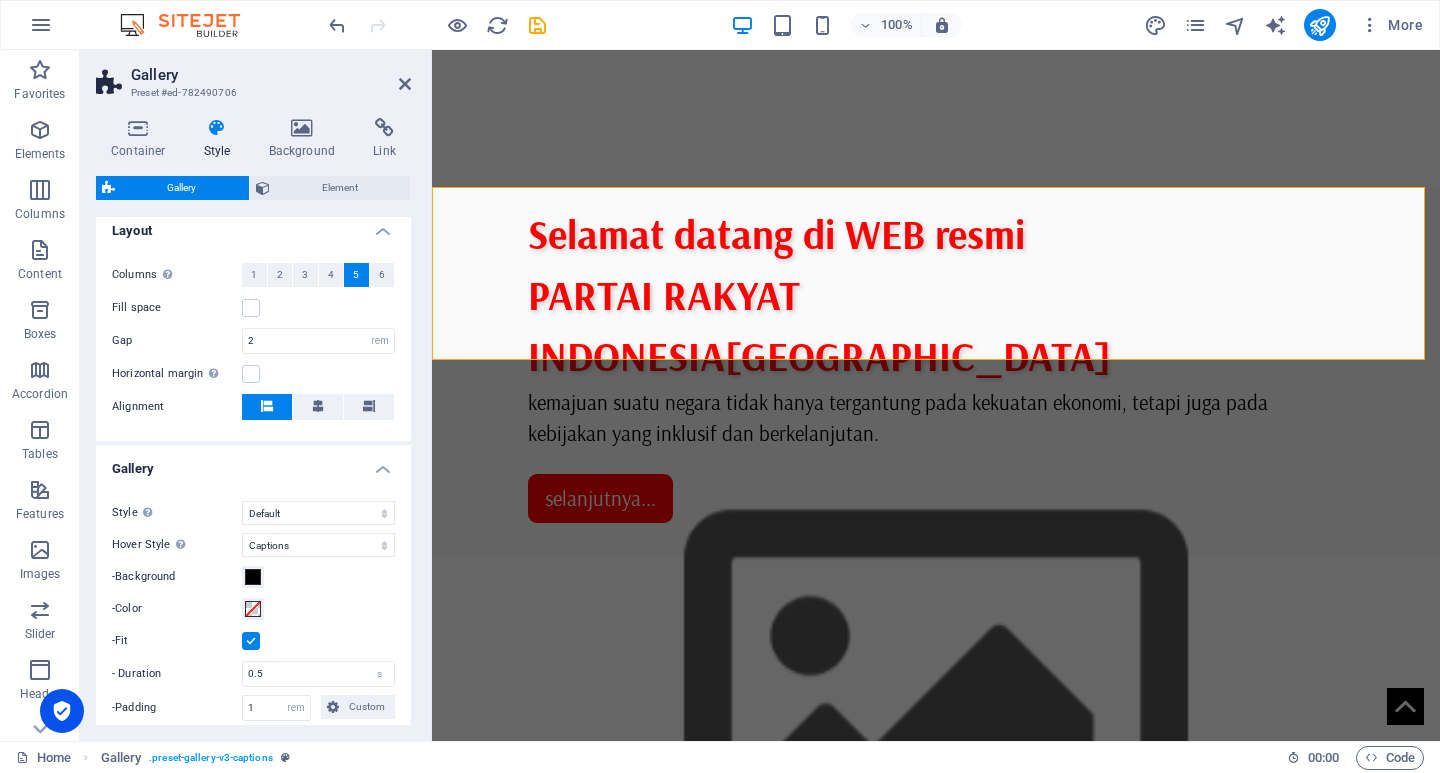 click on "Gallery" at bounding box center [253, 463] 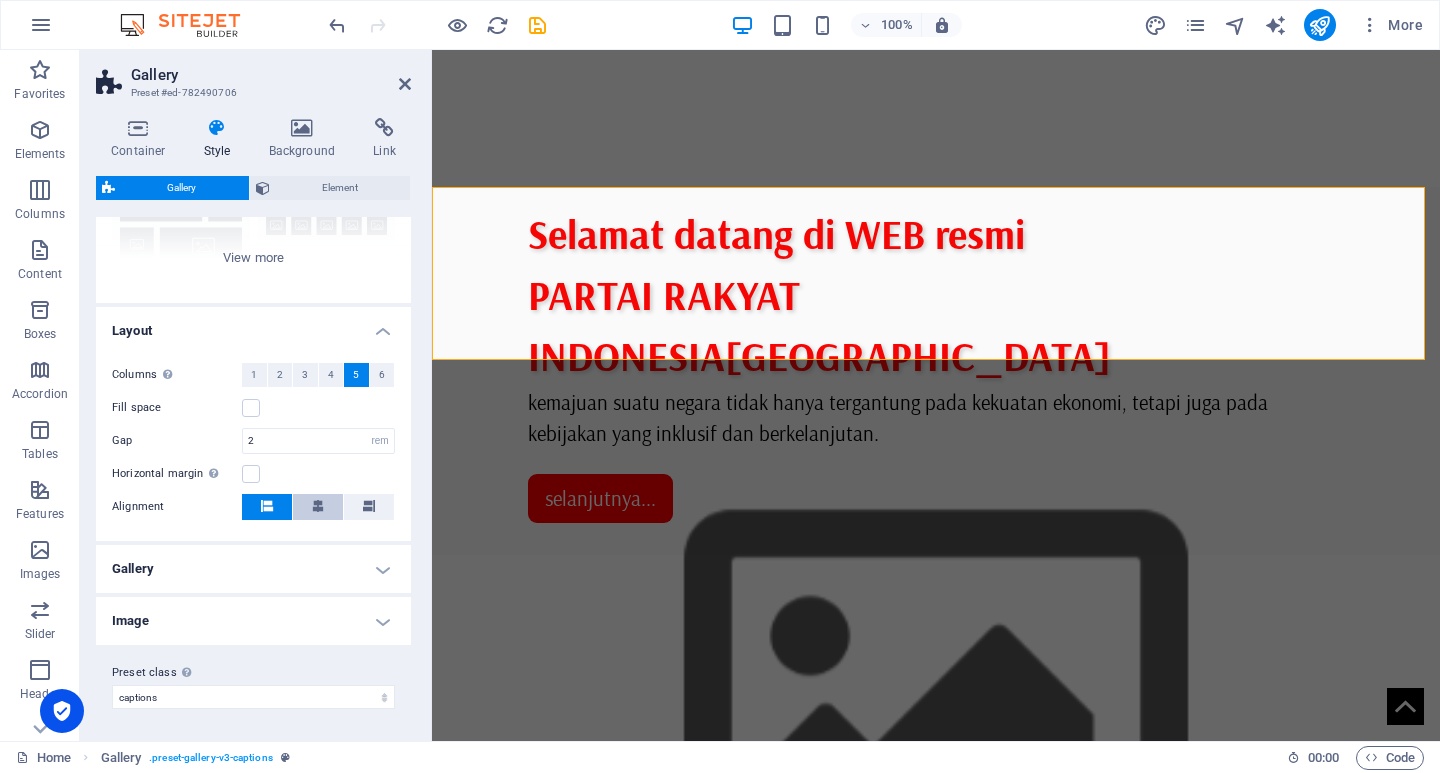 click at bounding box center [318, 507] 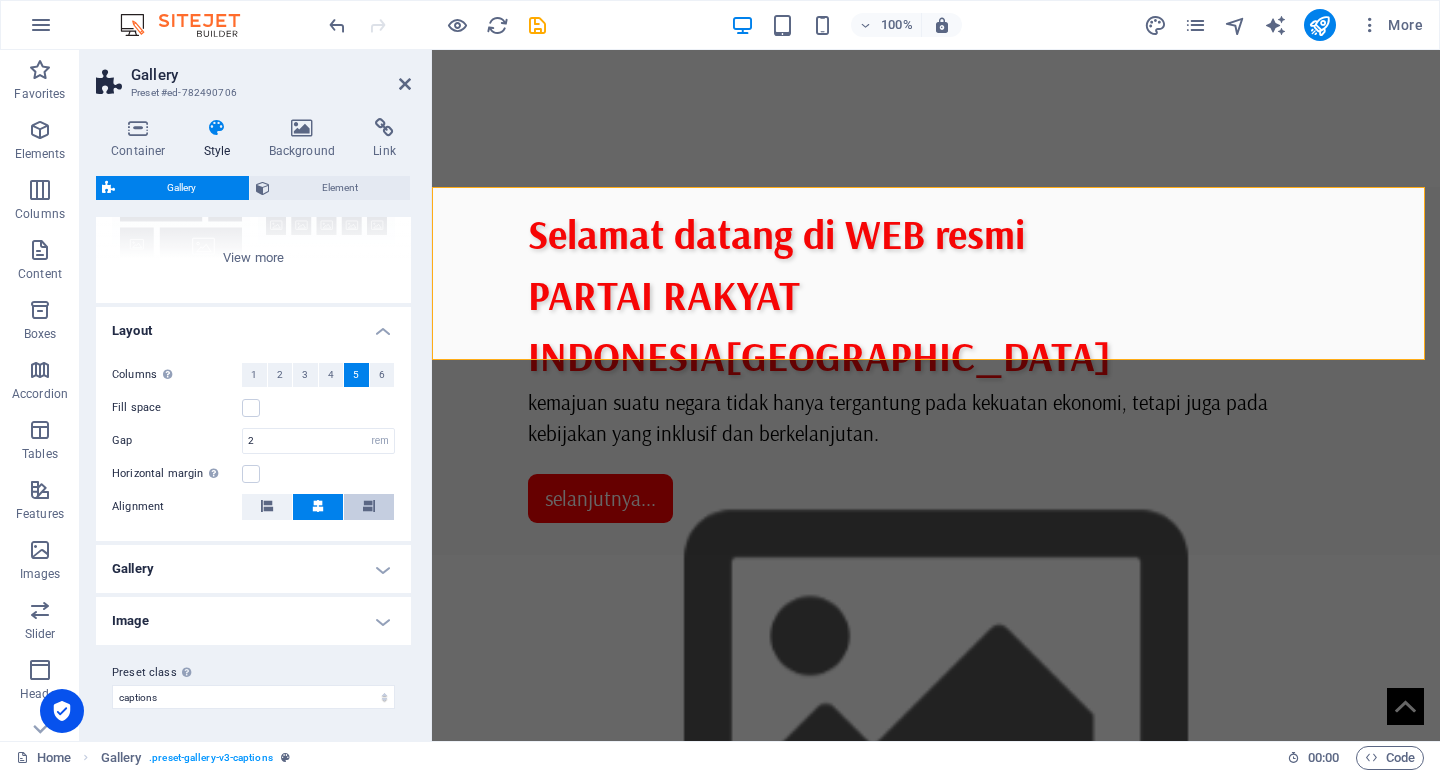 click at bounding box center (369, 506) 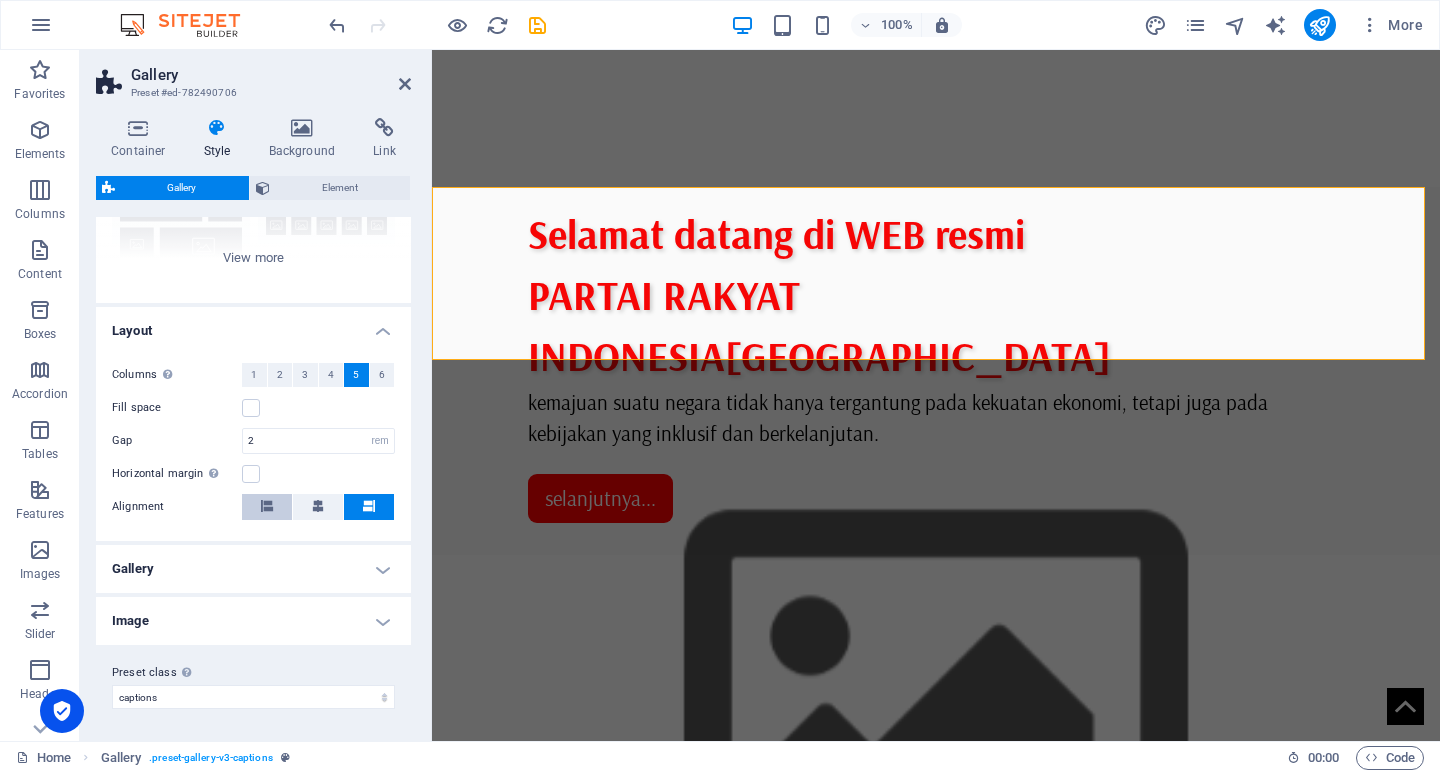 click at bounding box center (267, 506) 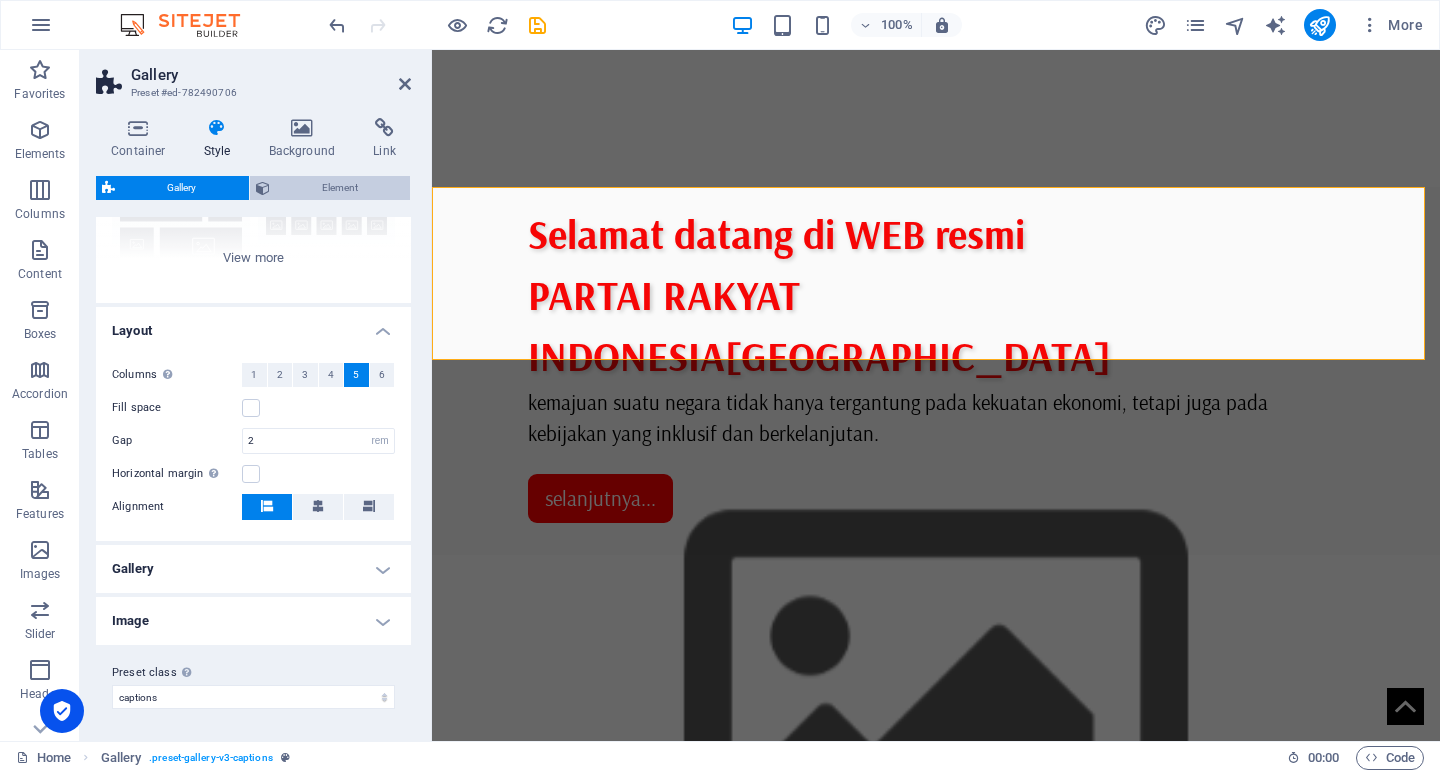 click on "Element" at bounding box center [340, 188] 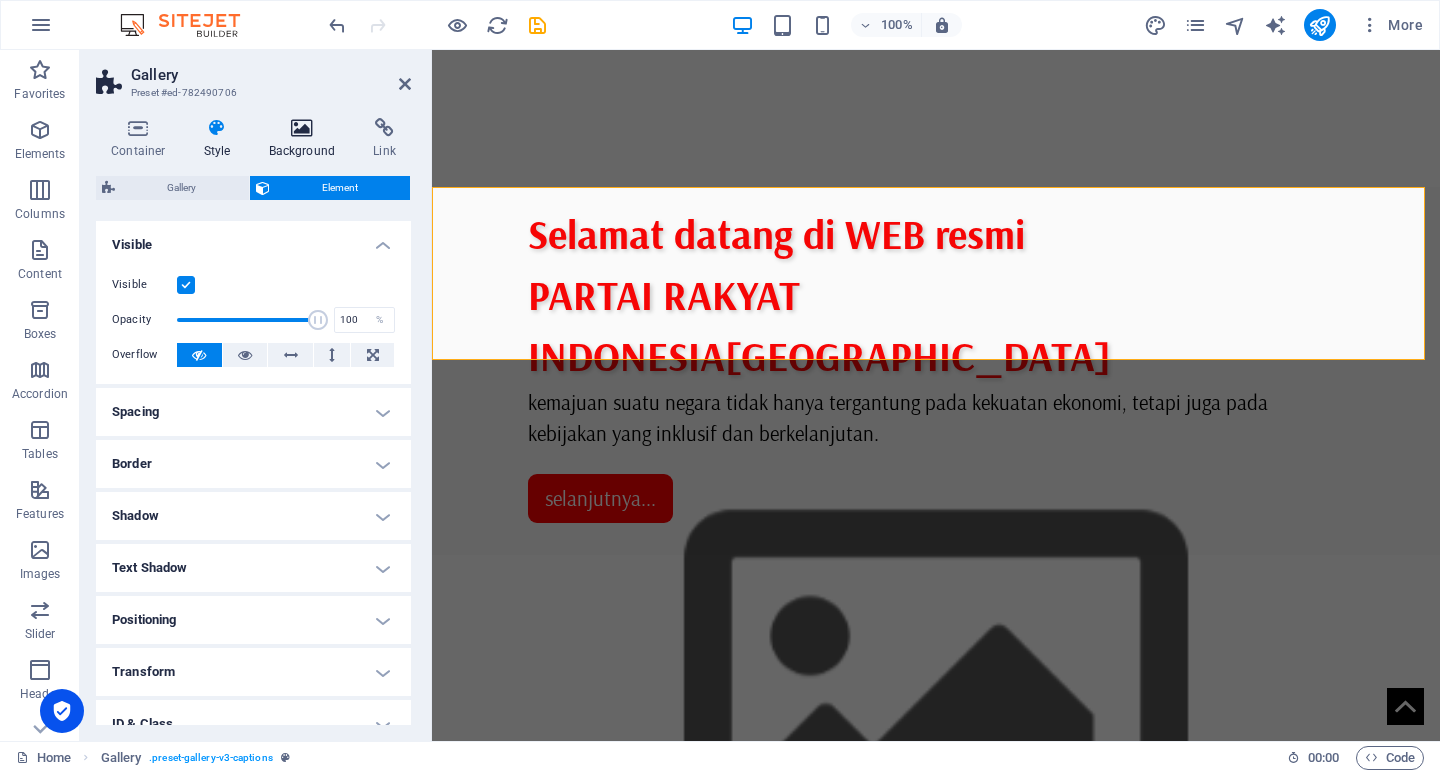 click at bounding box center [302, 128] 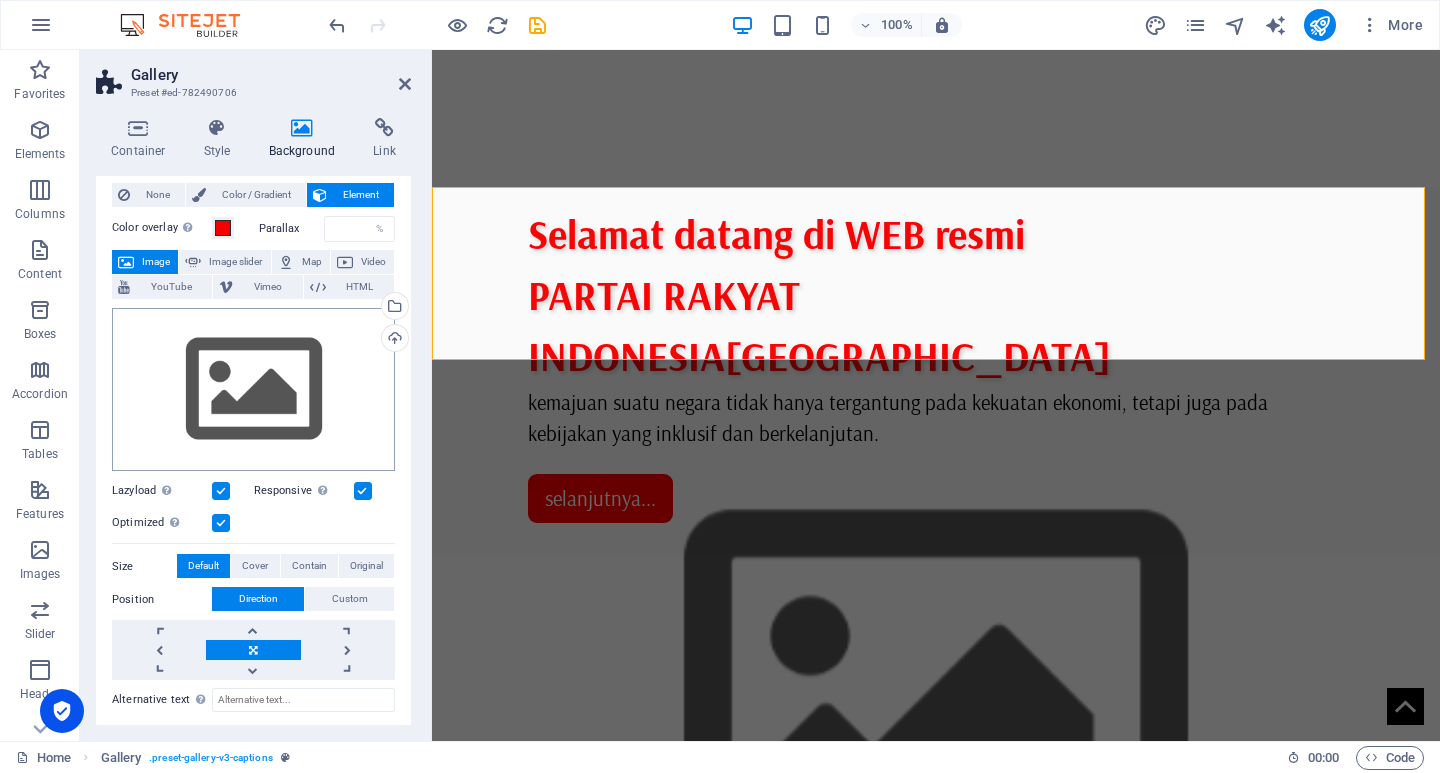 scroll, scrollTop: 100, scrollLeft: 0, axis: vertical 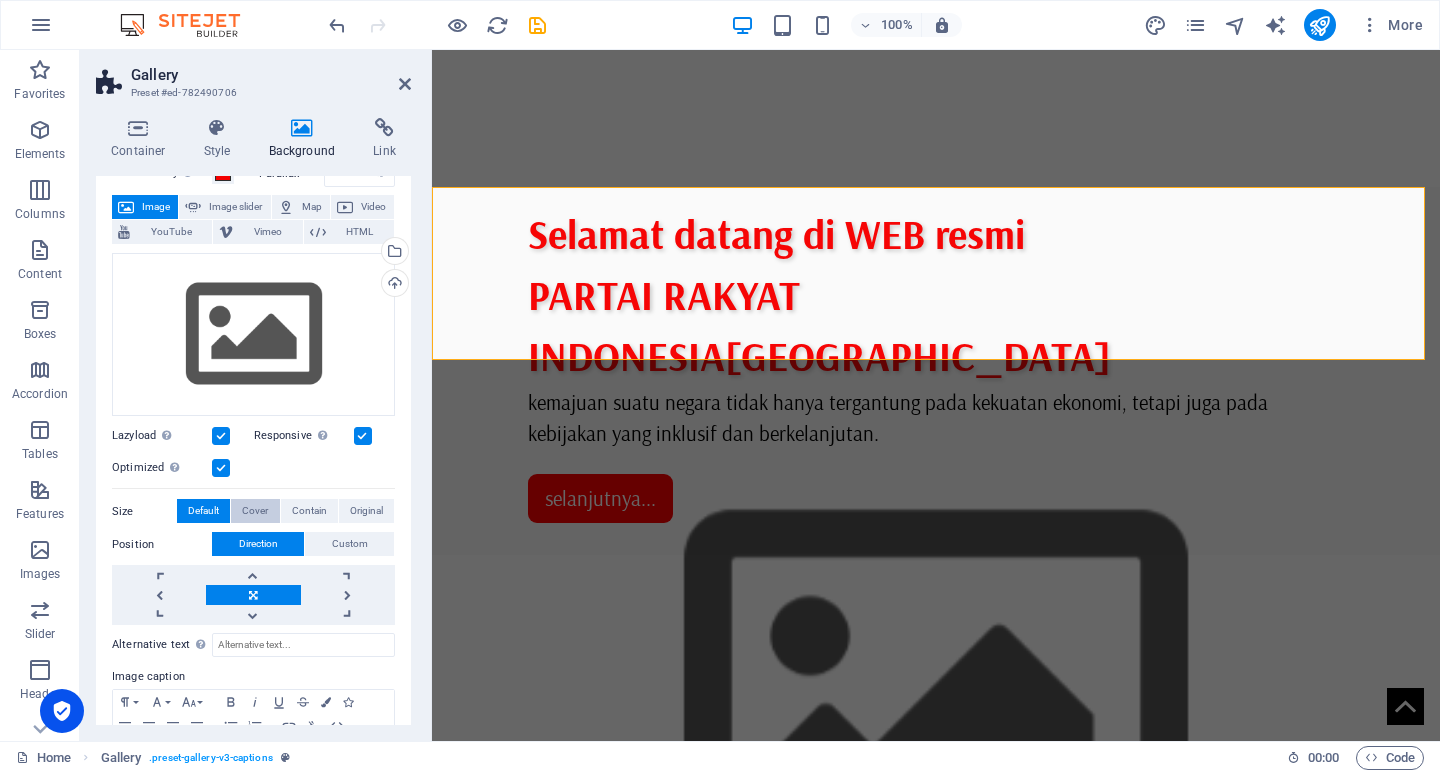 click on "Cover" at bounding box center [255, 511] 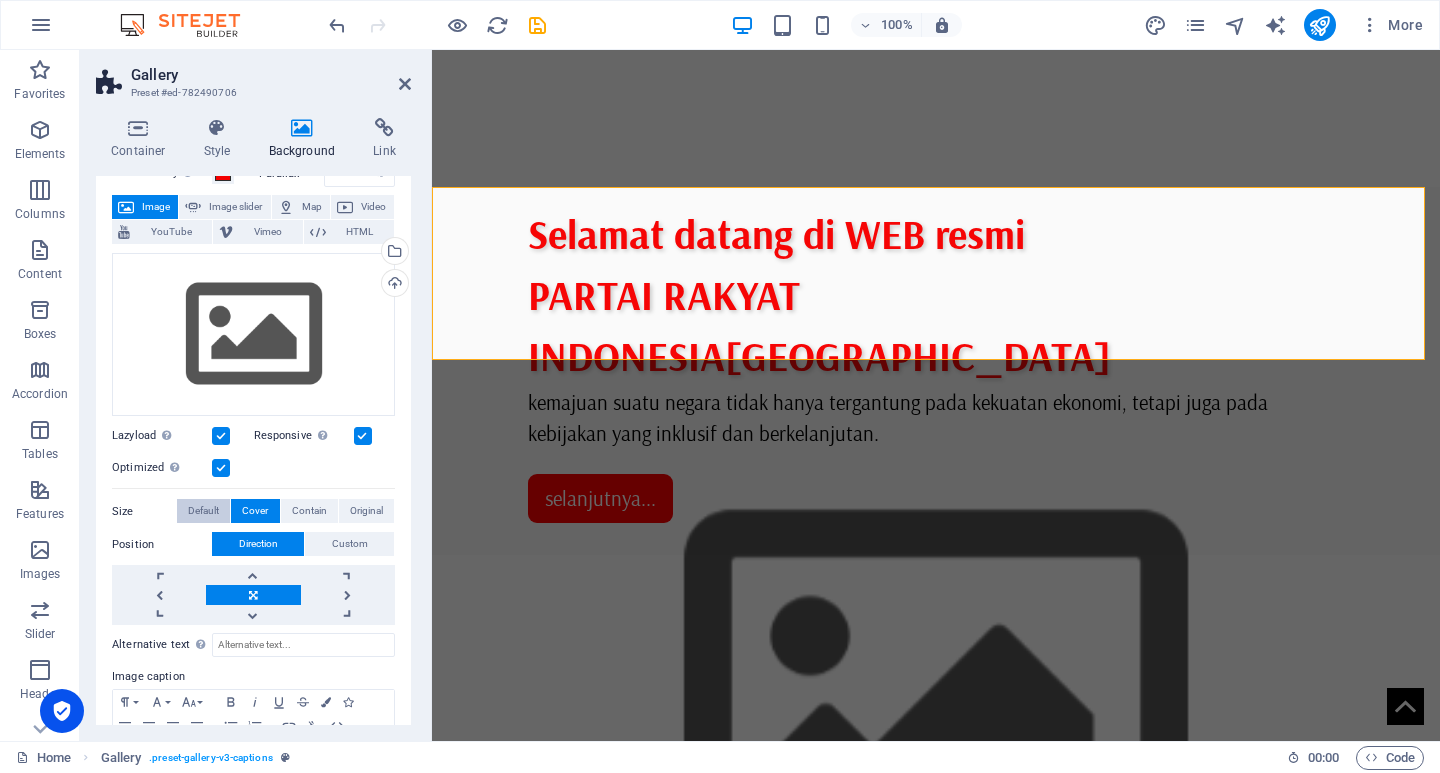 click on "Default" at bounding box center (203, 511) 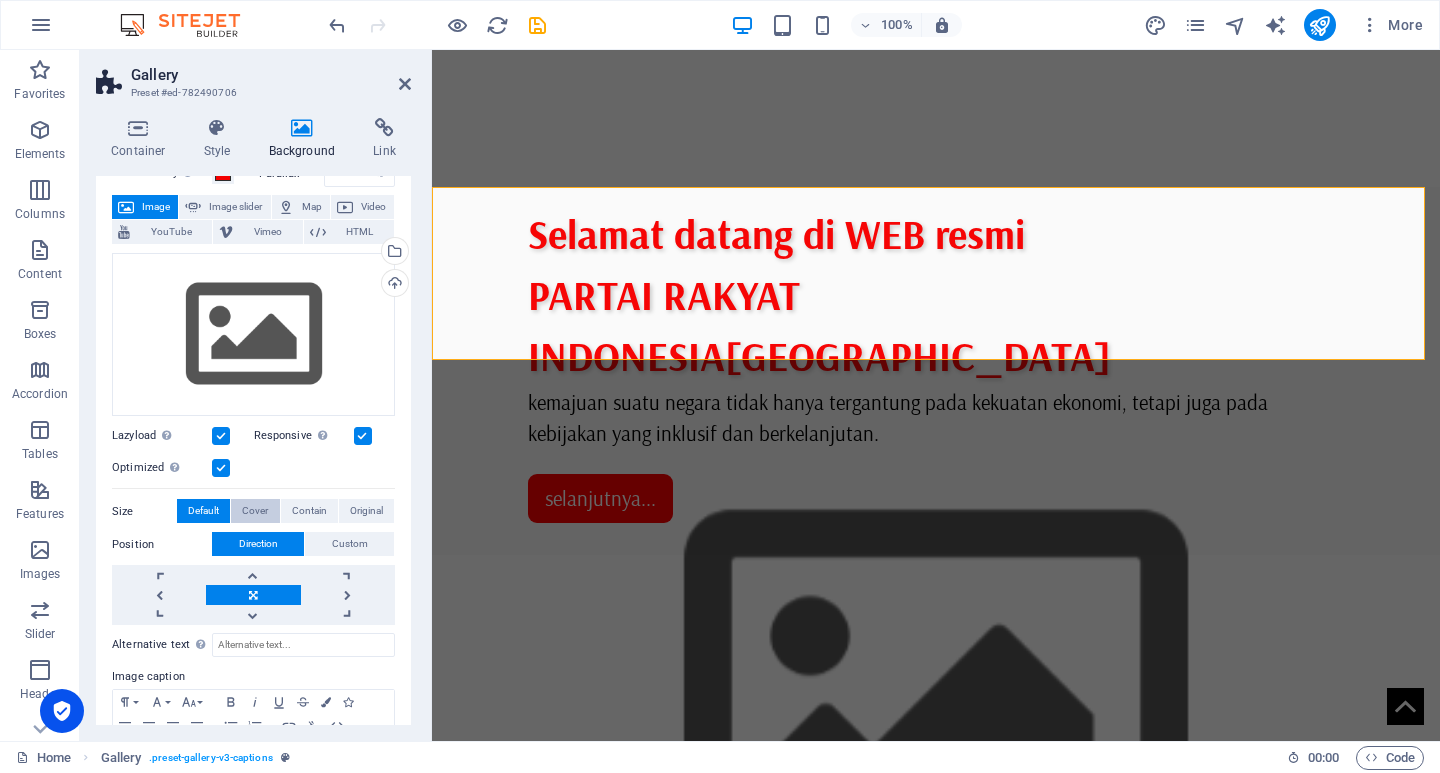 click on "Cover" at bounding box center (255, 511) 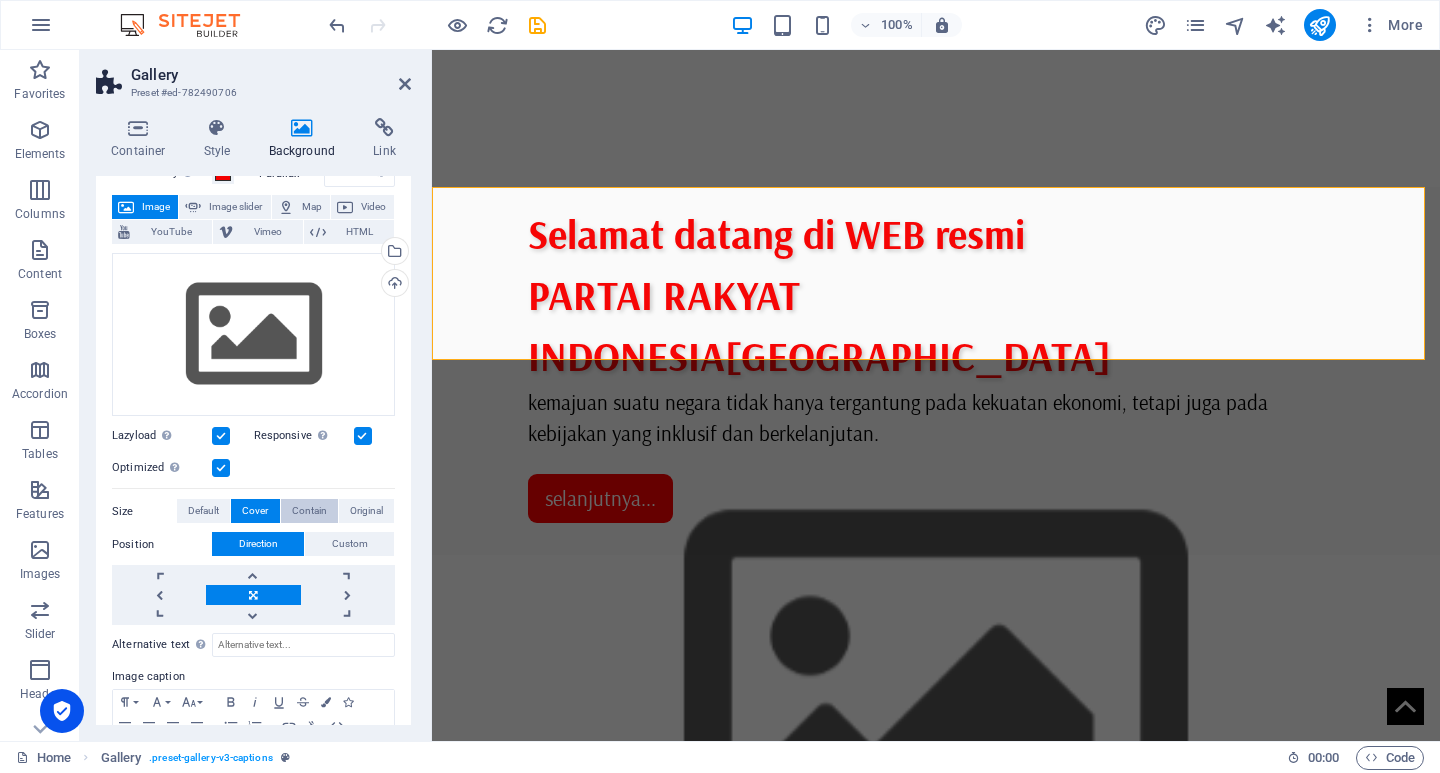 click on "Contain" at bounding box center [309, 511] 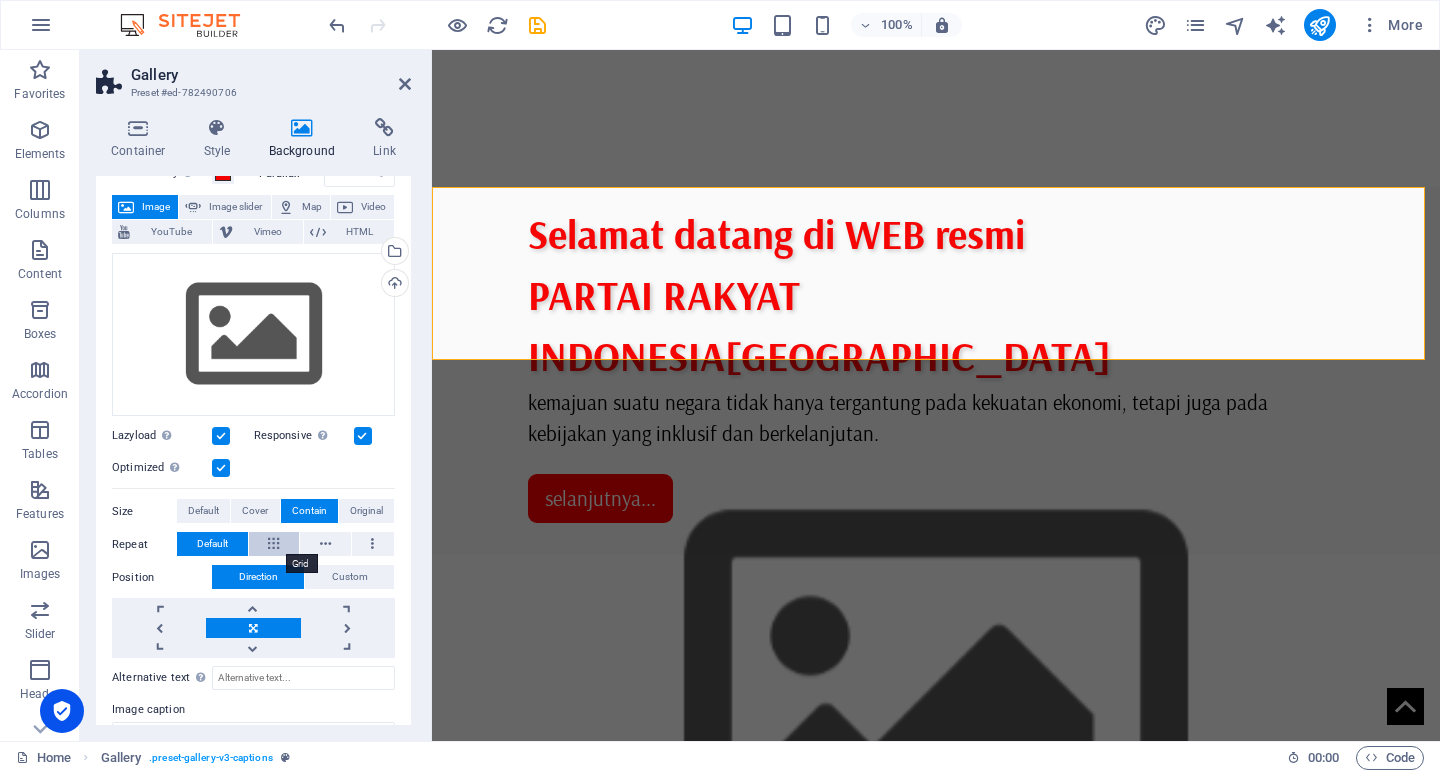 click at bounding box center (274, 544) 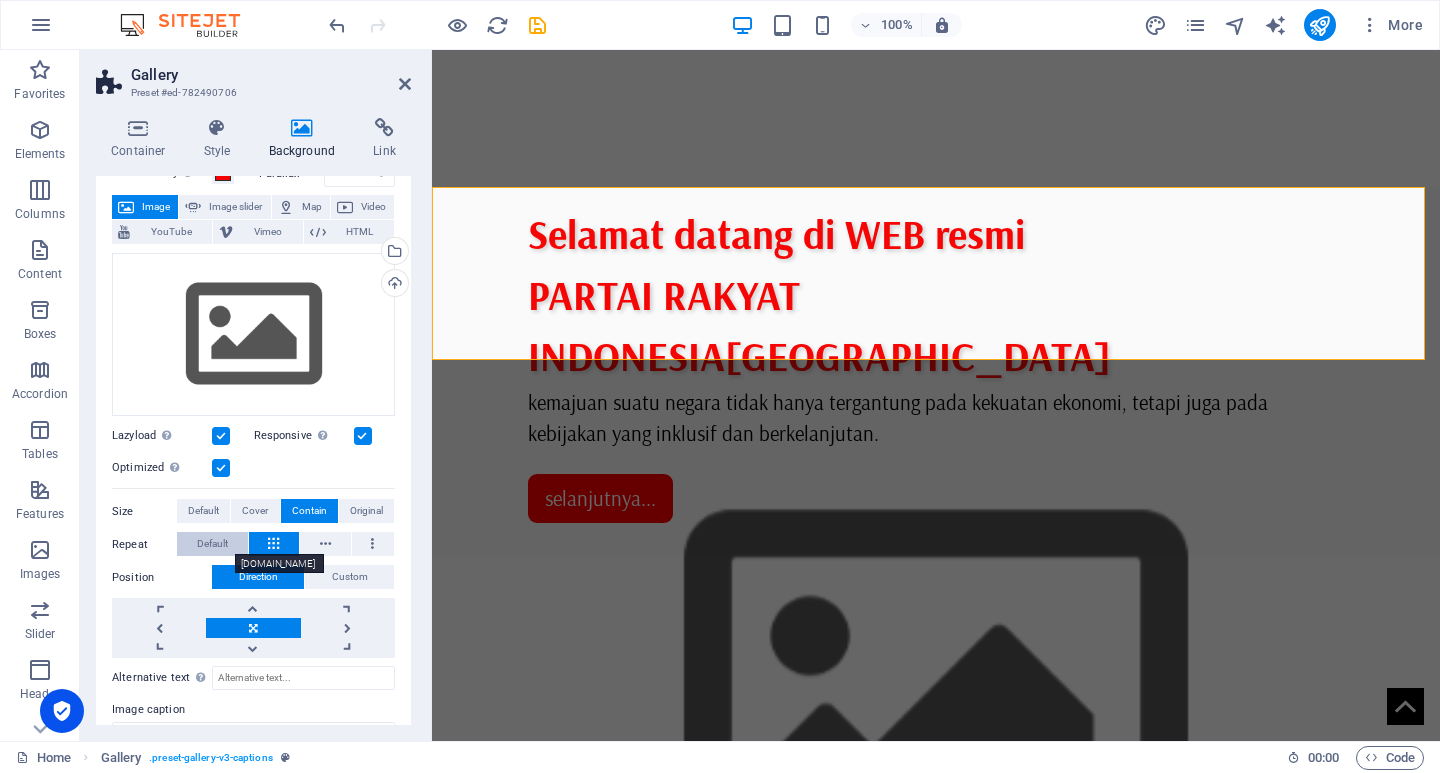 click on "Default" at bounding box center (212, 544) 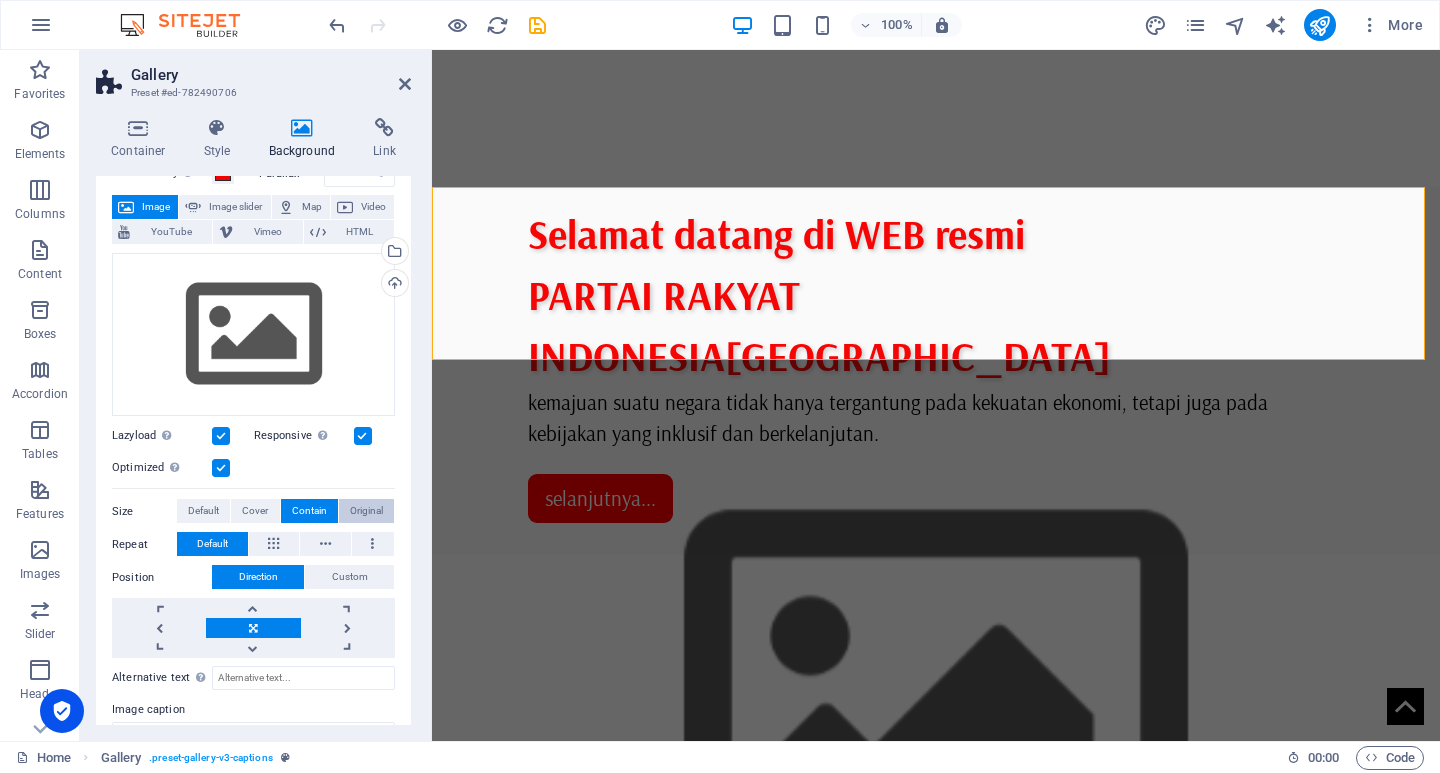 click on "Original" at bounding box center [366, 511] 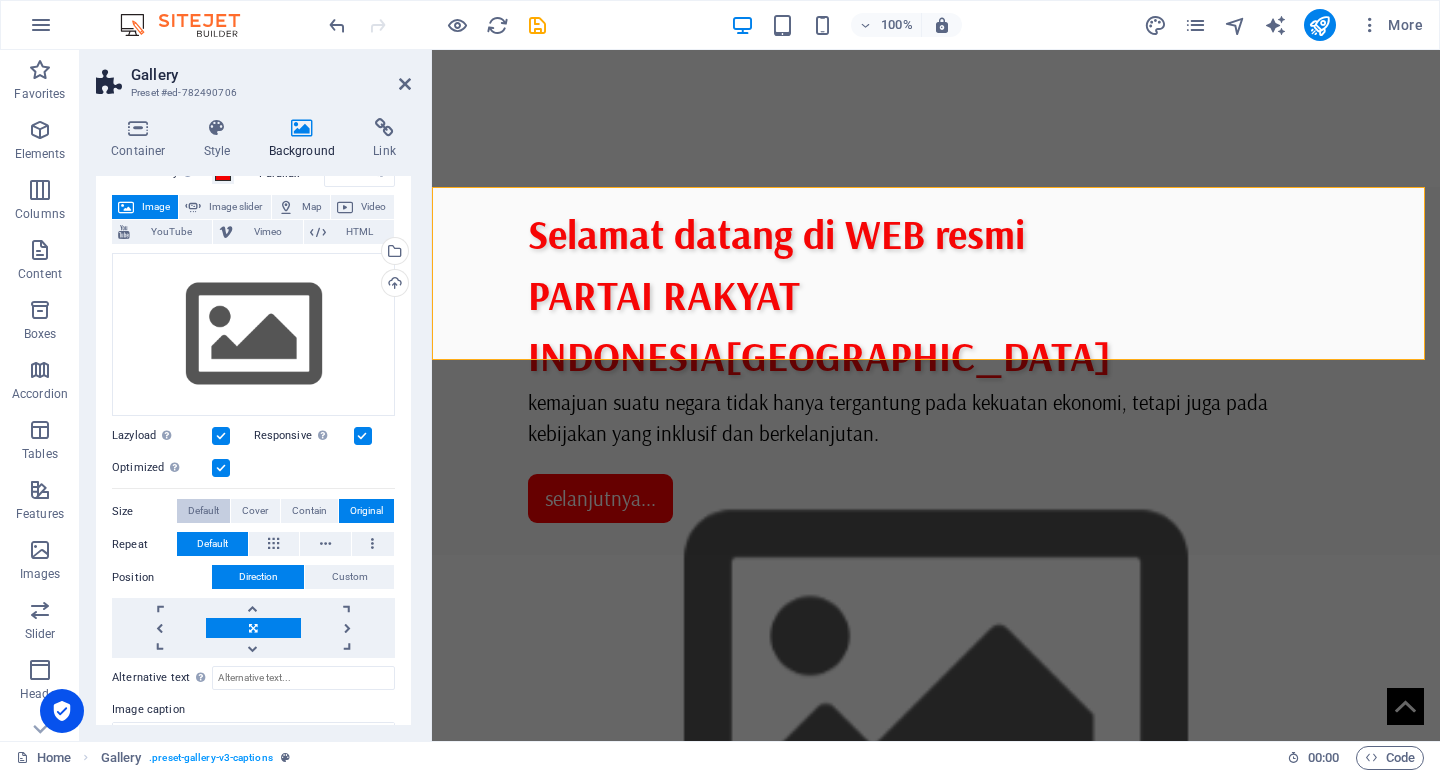 click on "Default" at bounding box center [203, 511] 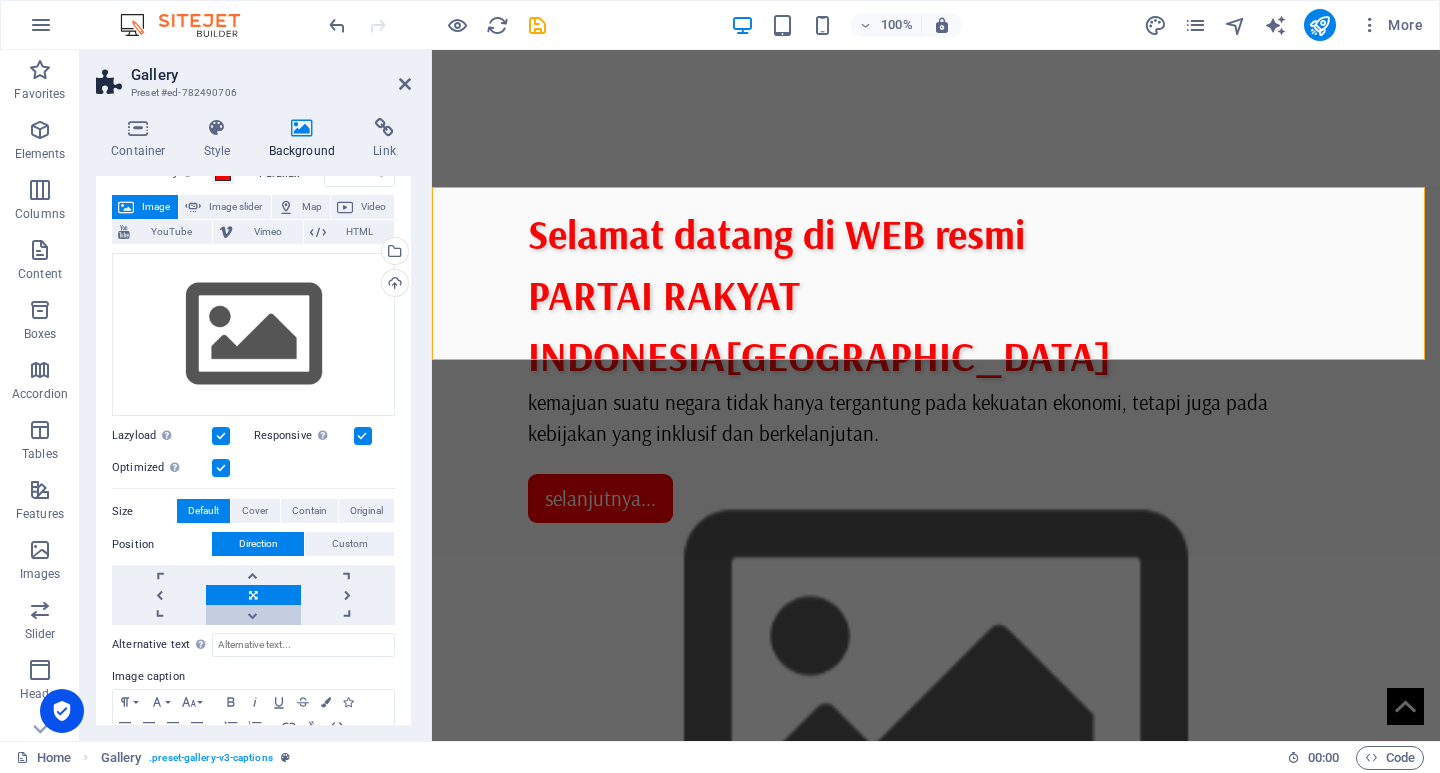 click at bounding box center (253, 615) 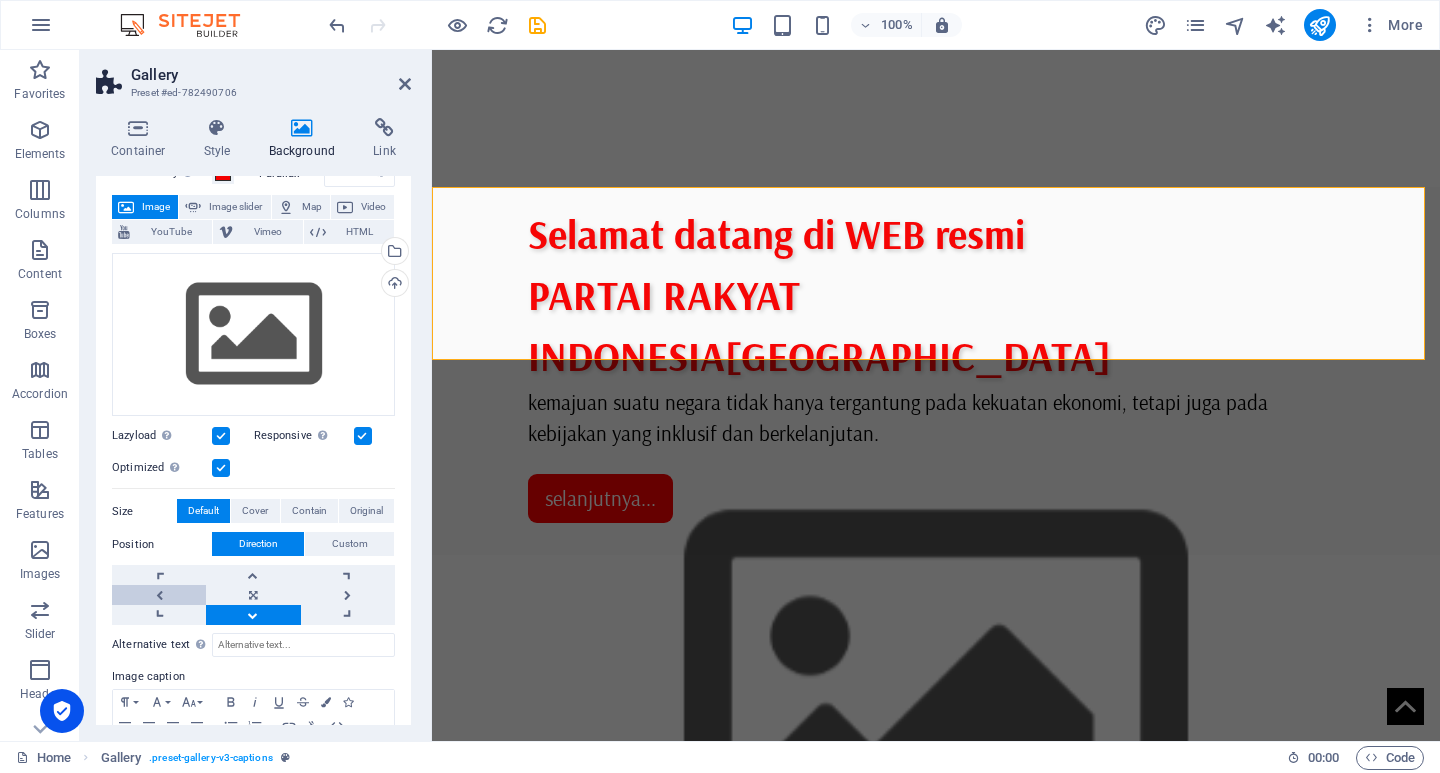 click at bounding box center [159, 595] 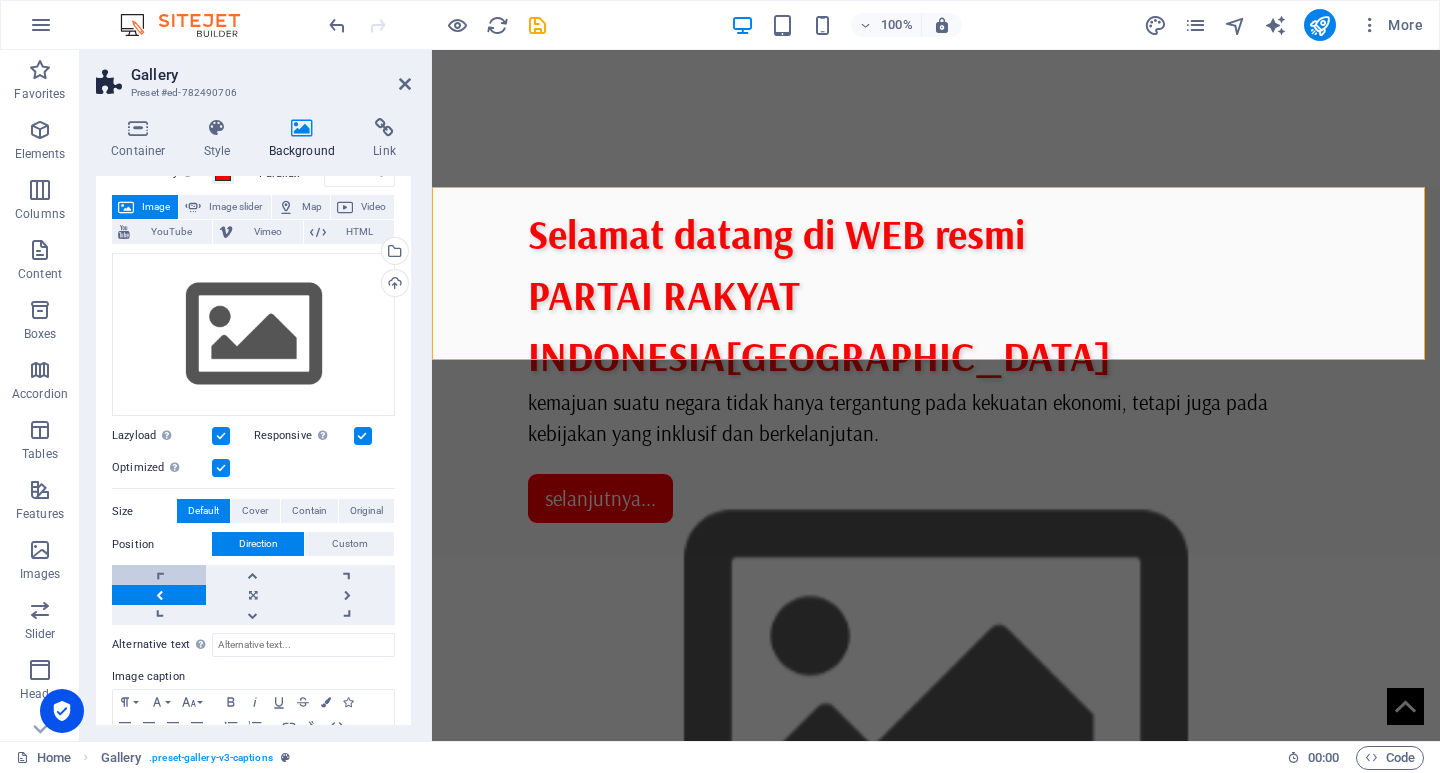 click at bounding box center (159, 575) 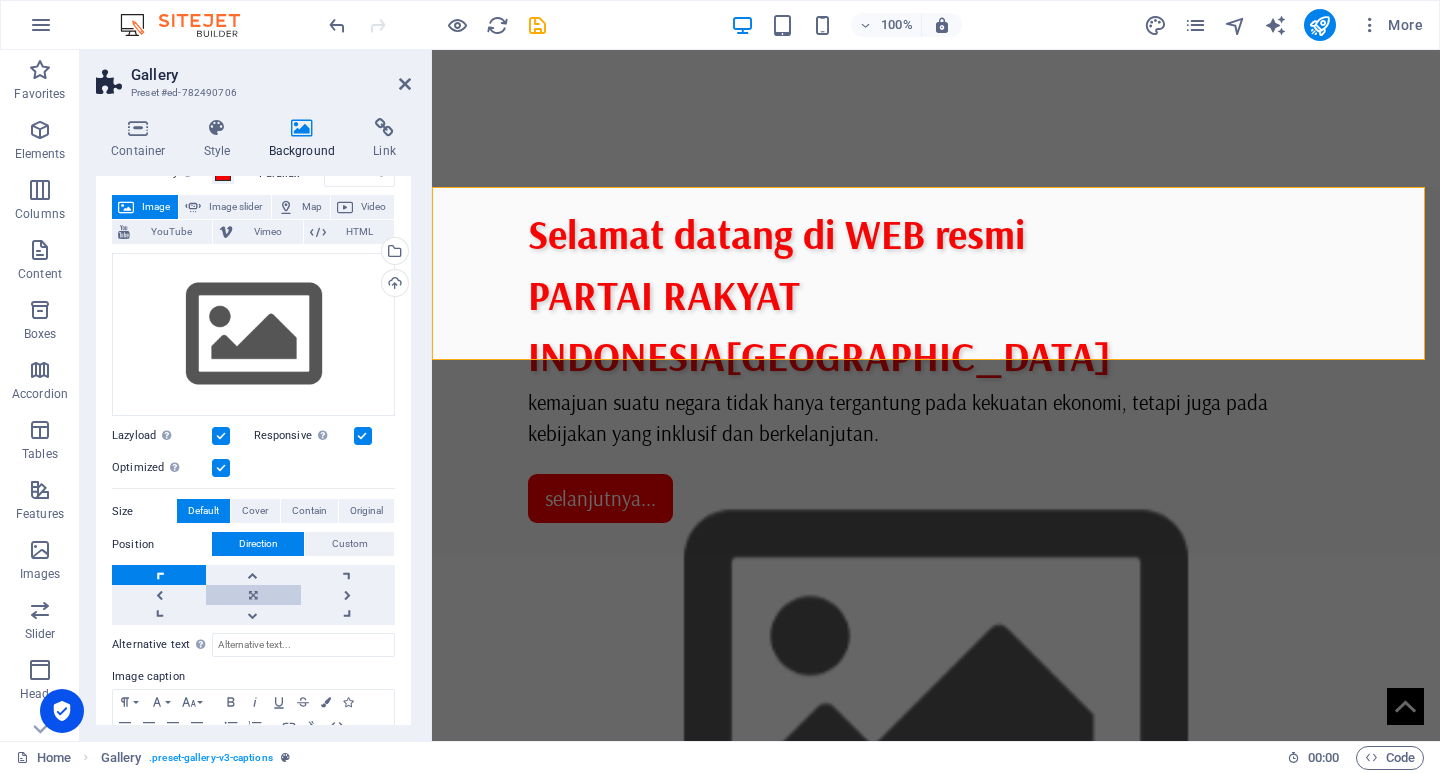 click at bounding box center [253, 595] 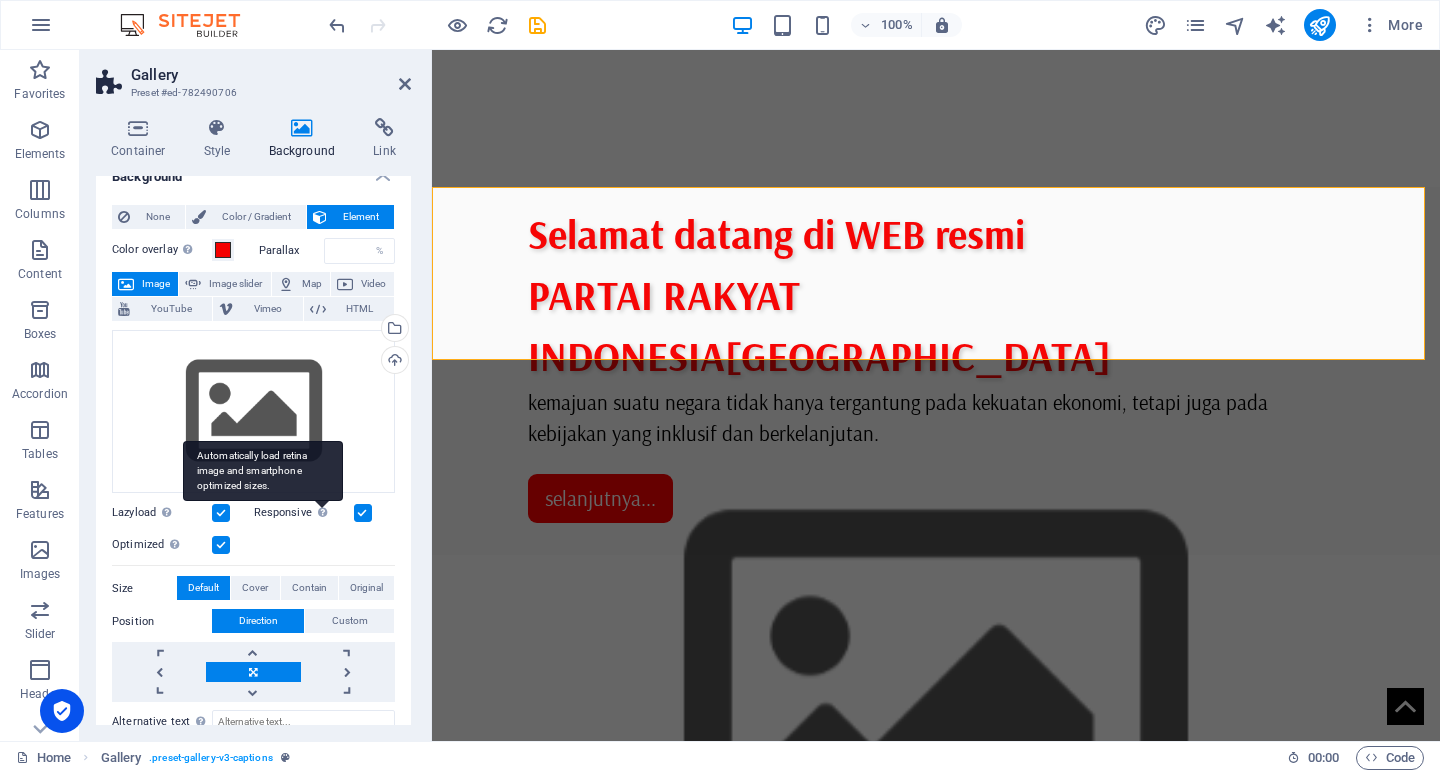scroll, scrollTop: 0, scrollLeft: 0, axis: both 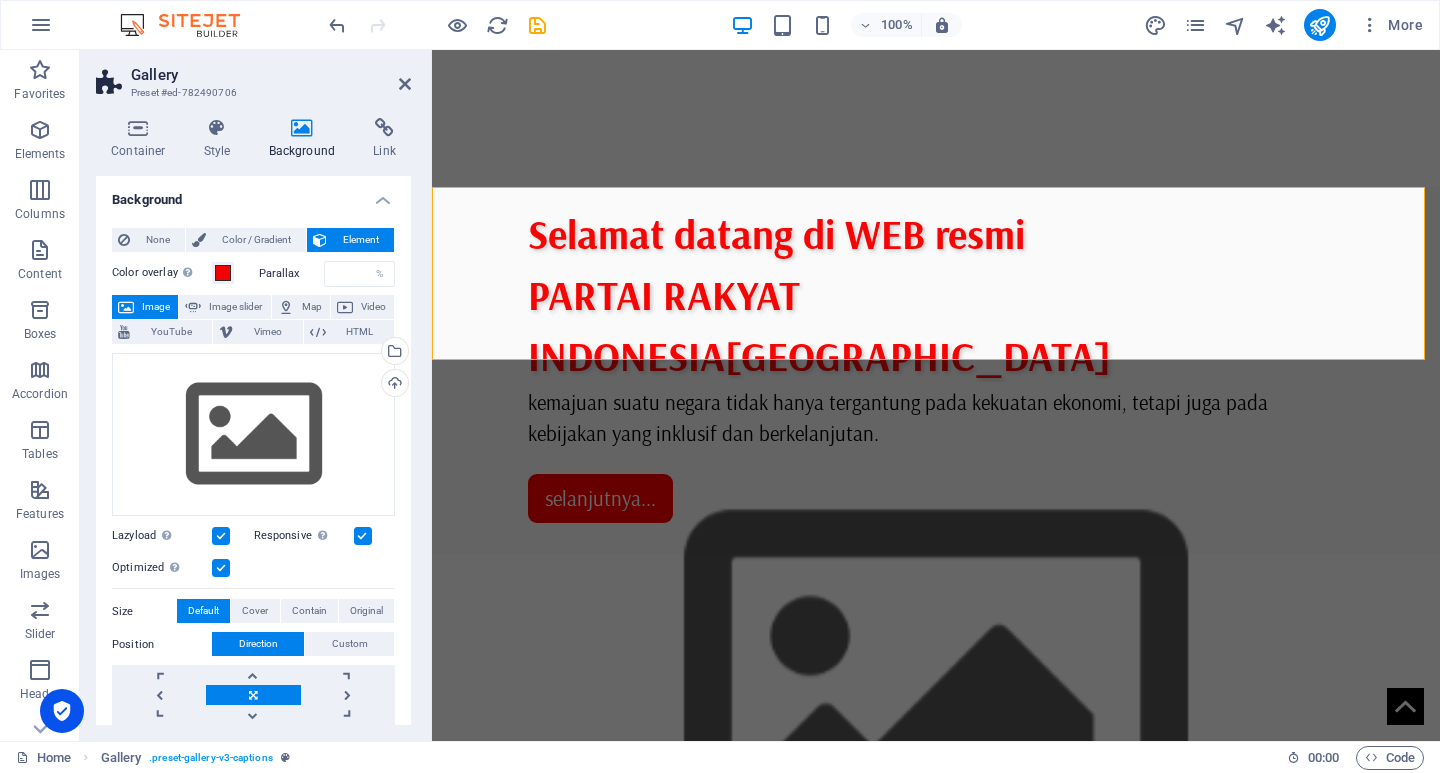 click on "Gallery" at bounding box center [271, 75] 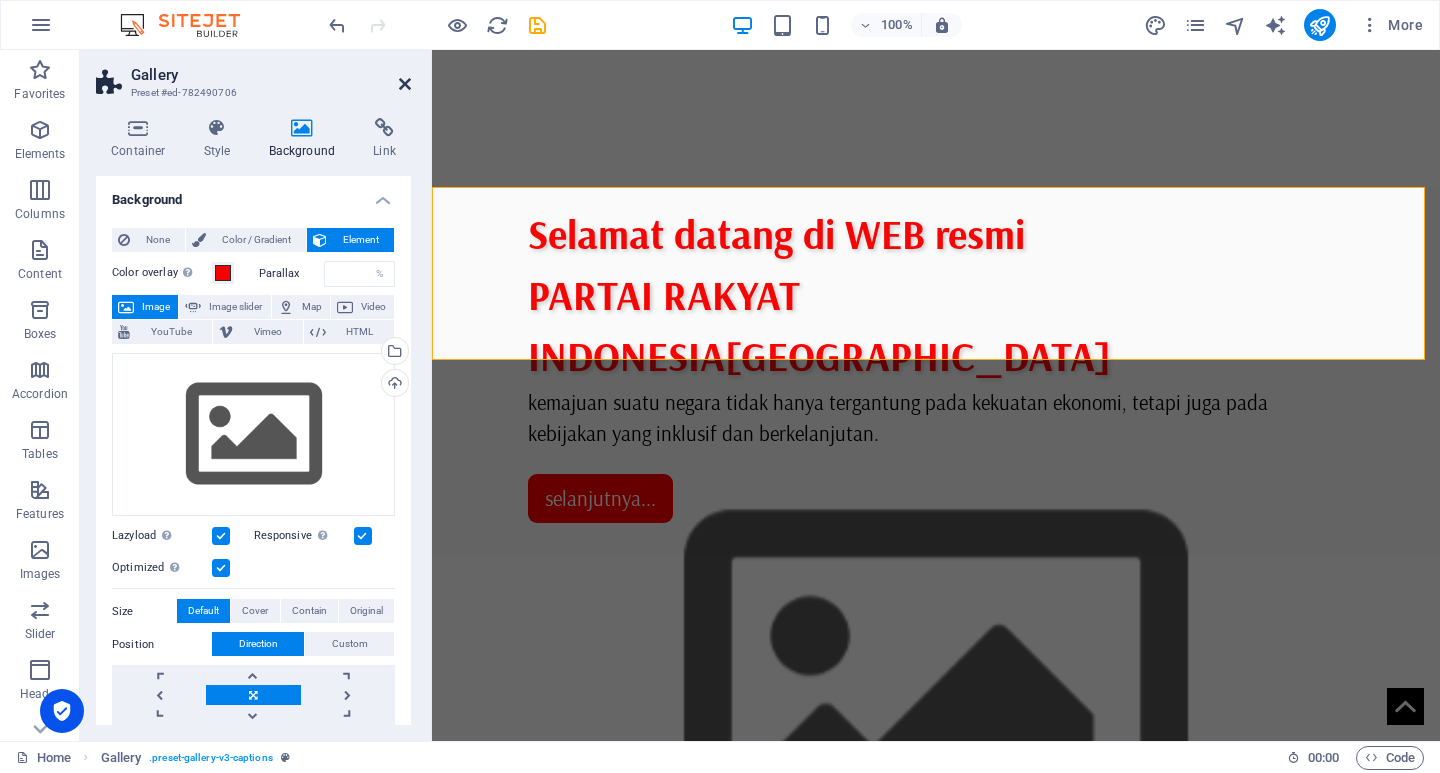 click at bounding box center (405, 84) 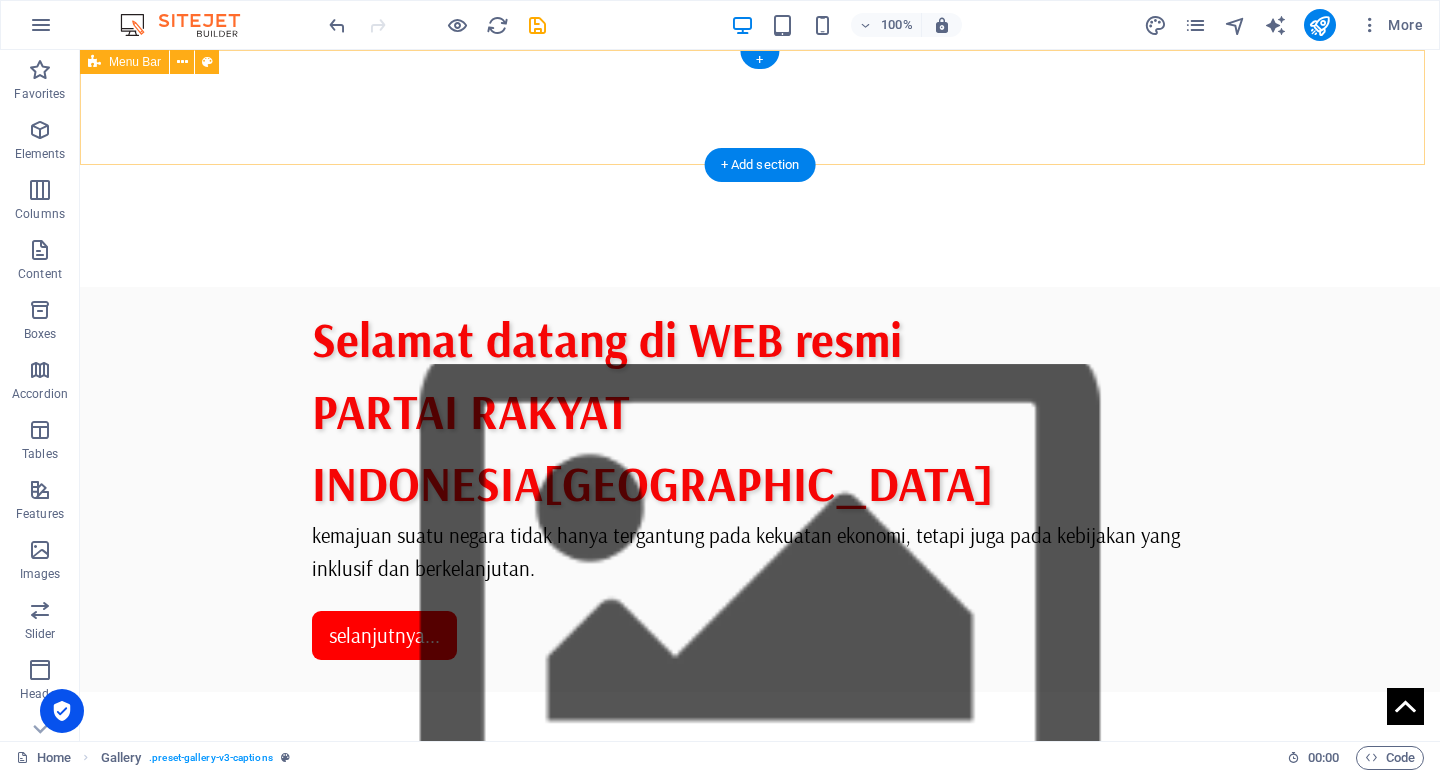 scroll, scrollTop: 0, scrollLeft: 0, axis: both 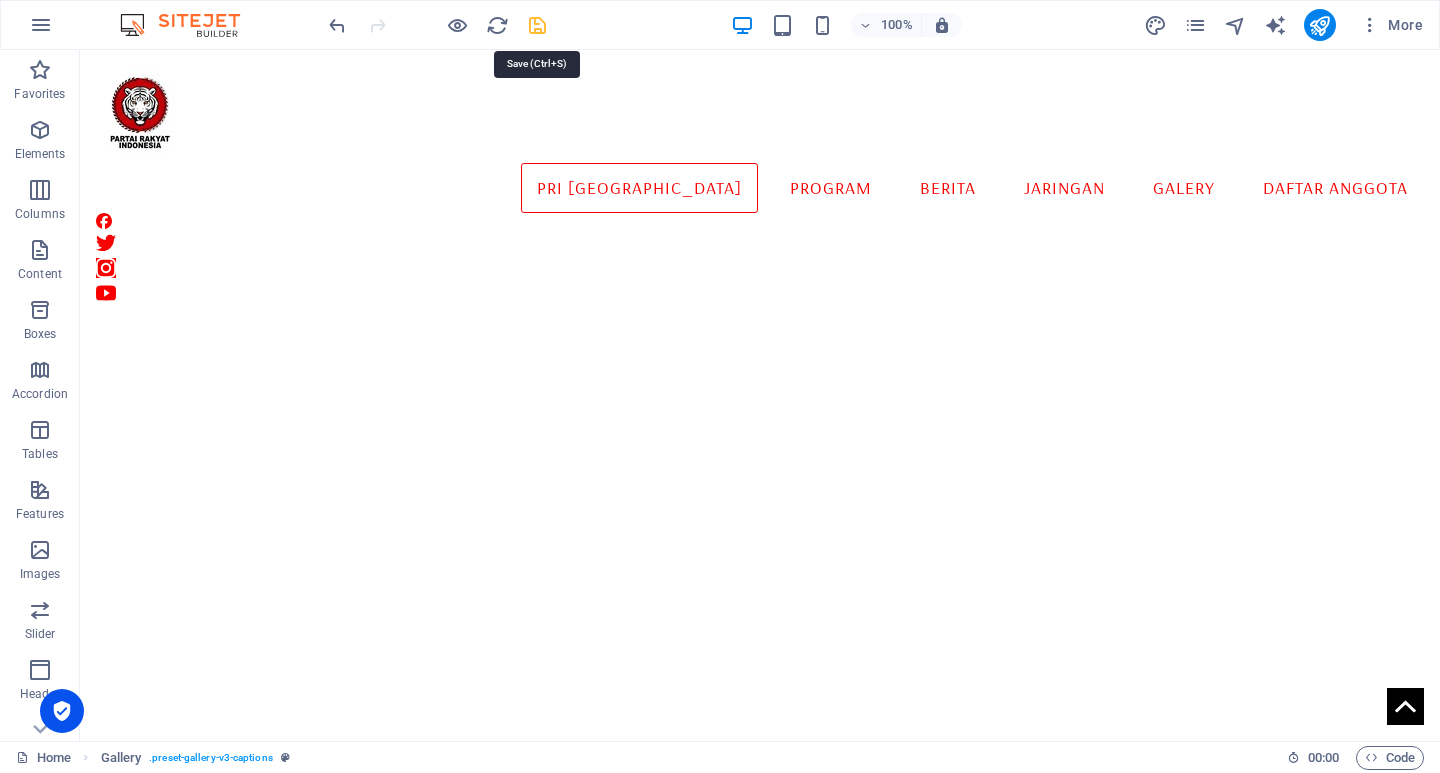 click at bounding box center [537, 25] 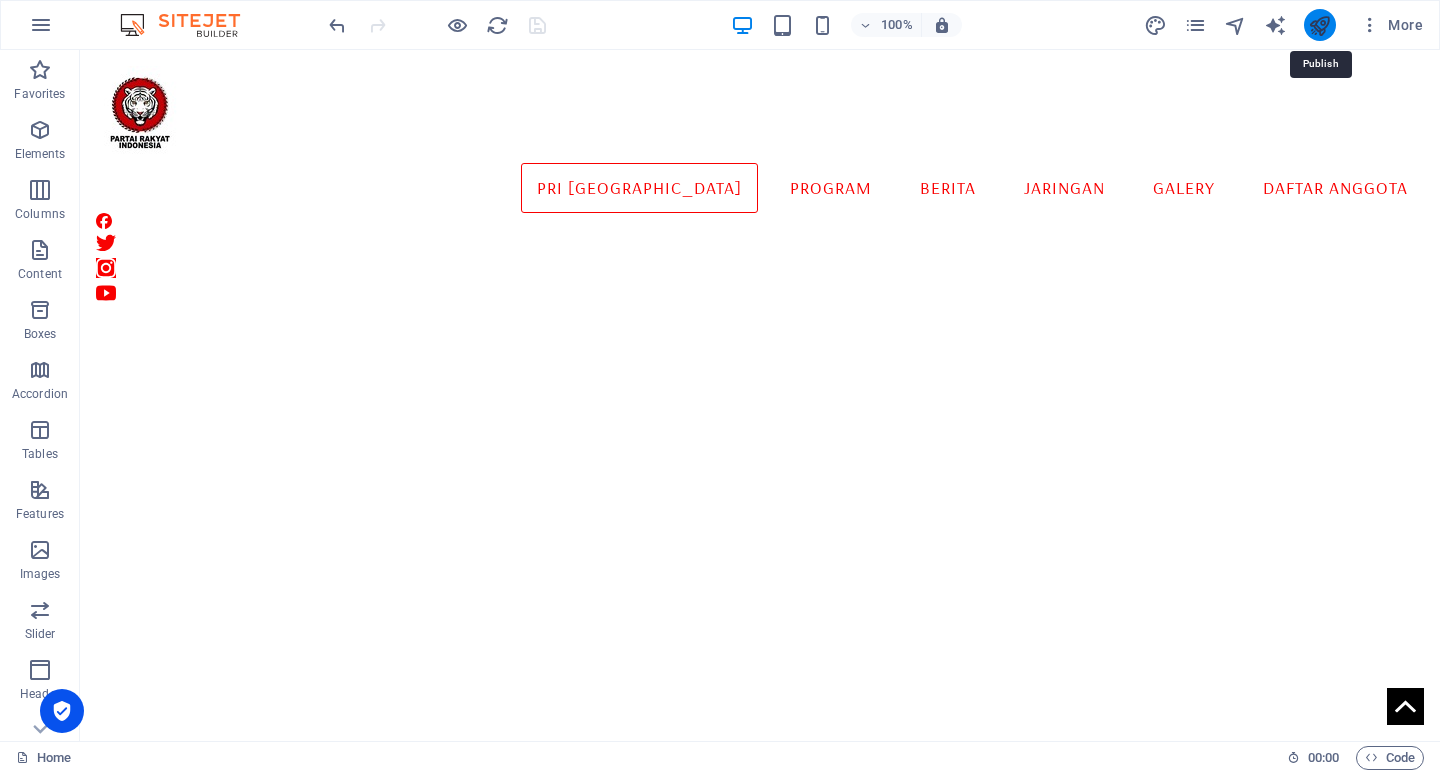 click at bounding box center (1319, 25) 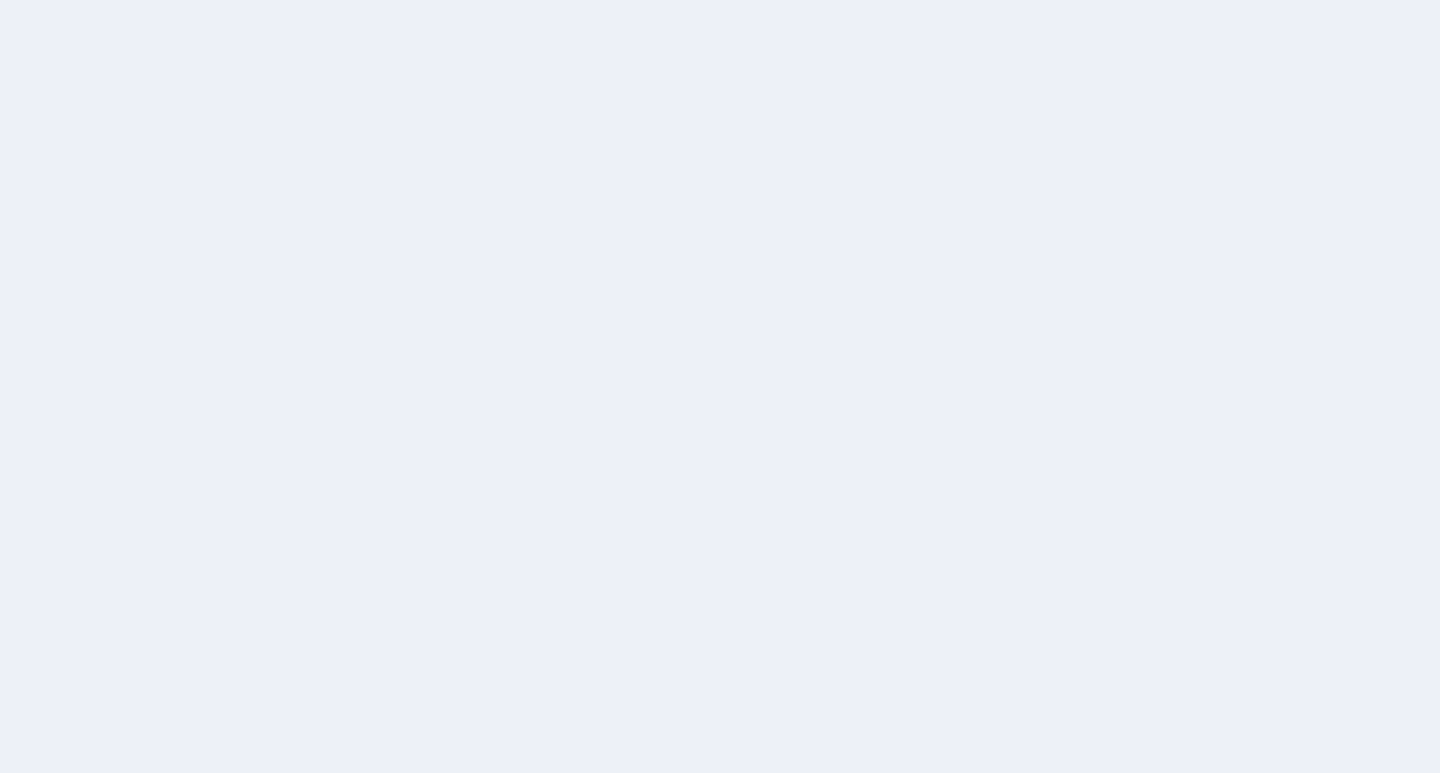 scroll, scrollTop: 0, scrollLeft: 0, axis: both 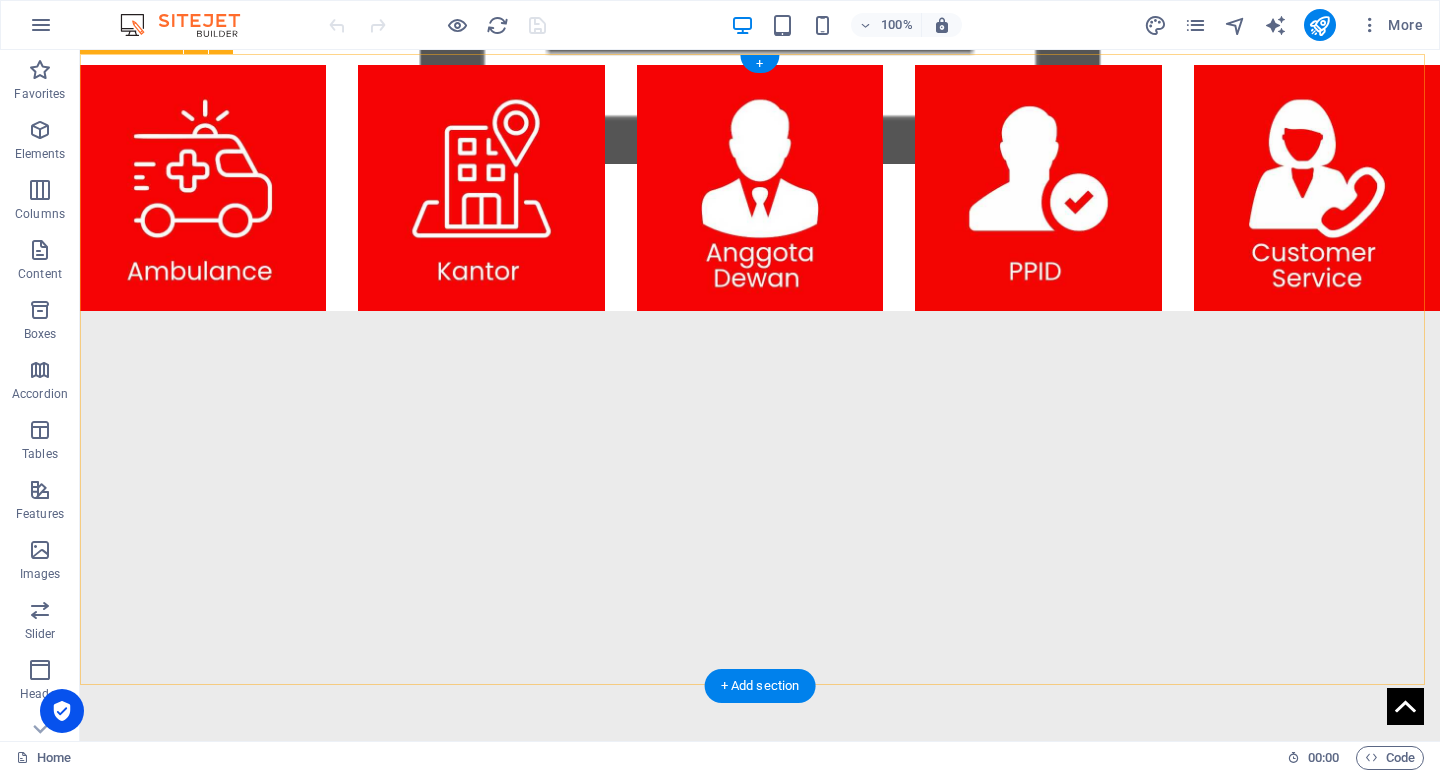 click on "" Kemajuan suatu negara tidak hanya tergantung pada kekuatan ekonomi, tetapi juga pada kebijakan yang inklusif dan berkelanjutan. " Contact [STREET_ADDRESS][PERSON_NAME][PHONE_NUMBER] Phone:  [PHONE_NUMBER] Mobile:  Email:  [DOMAIN_NAME] Navigation Home About Service Contact Legal Notice Privacy Policy Social media Facebook Twitter Instagram" at bounding box center [760, 2088] 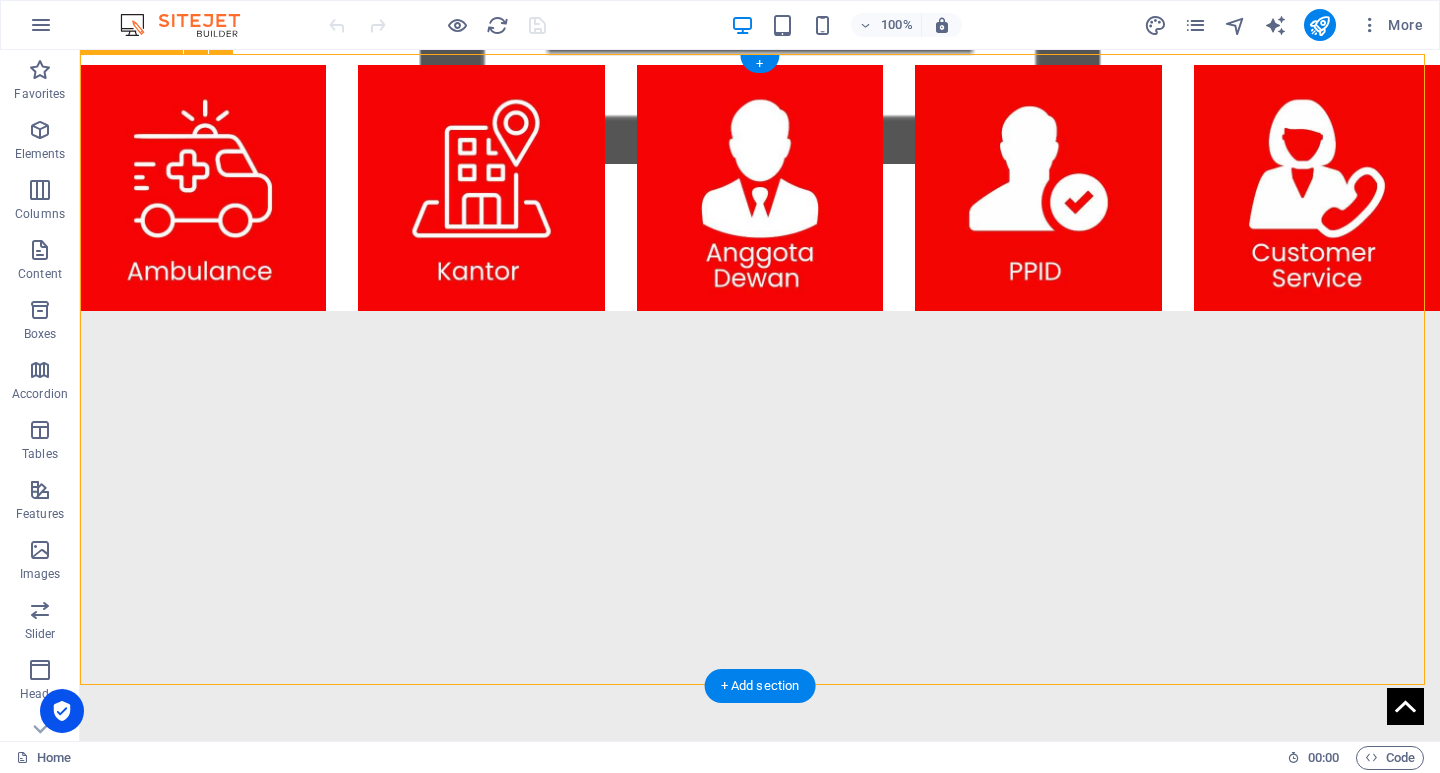 click on "" Kemajuan suatu negara tidak hanya tergantung pada kekuatan ekonomi, tetapi juga pada kebijakan yang inklusif dan berkelanjutan. " Contact [STREET_ADDRESS][PERSON_NAME][PHONE_NUMBER] Phone:  [PHONE_NUMBER] Mobile:  Email:  [DOMAIN_NAME] Navigation Home About Service Contact Legal Notice Privacy Policy Social media Facebook Twitter Instagram" at bounding box center (760, 2088) 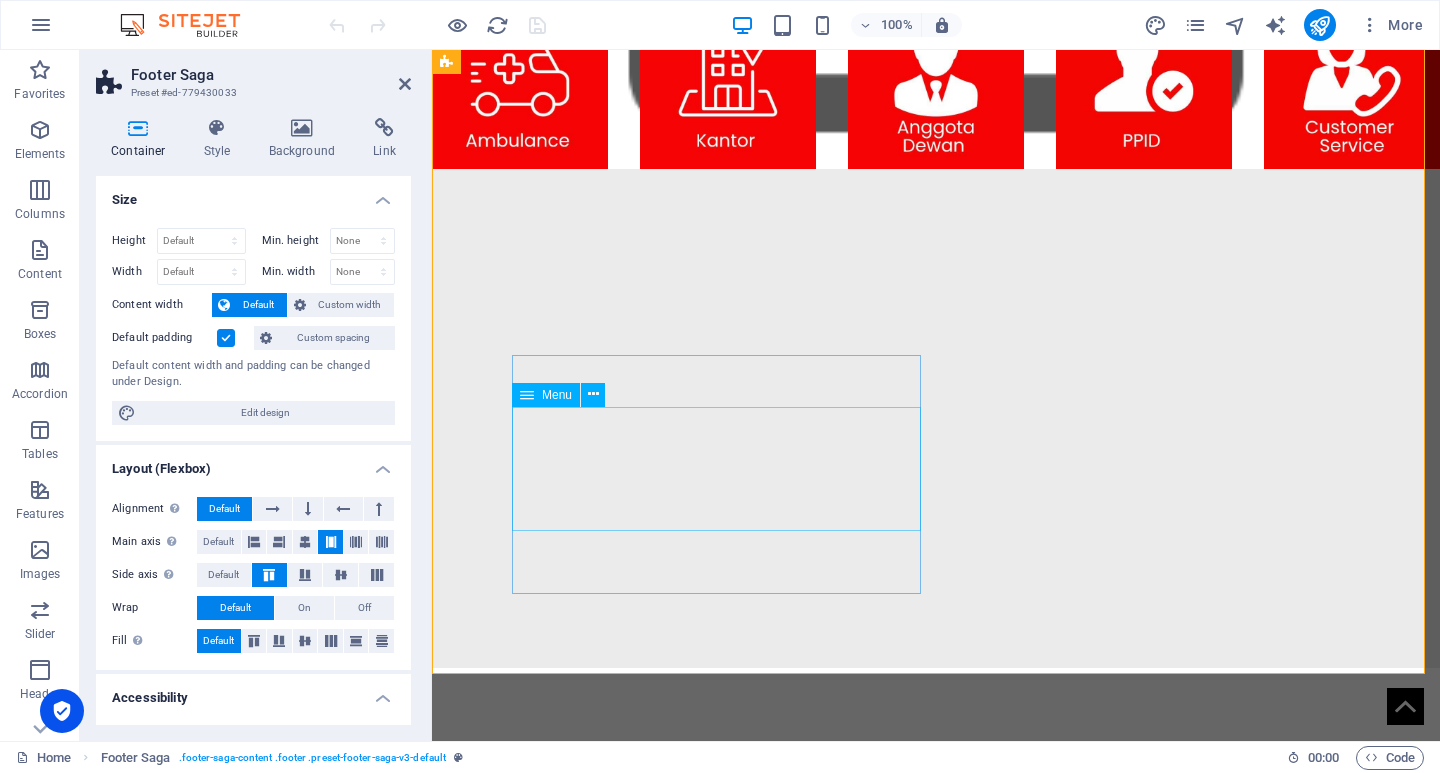 scroll, scrollTop: 1574, scrollLeft: 0, axis: vertical 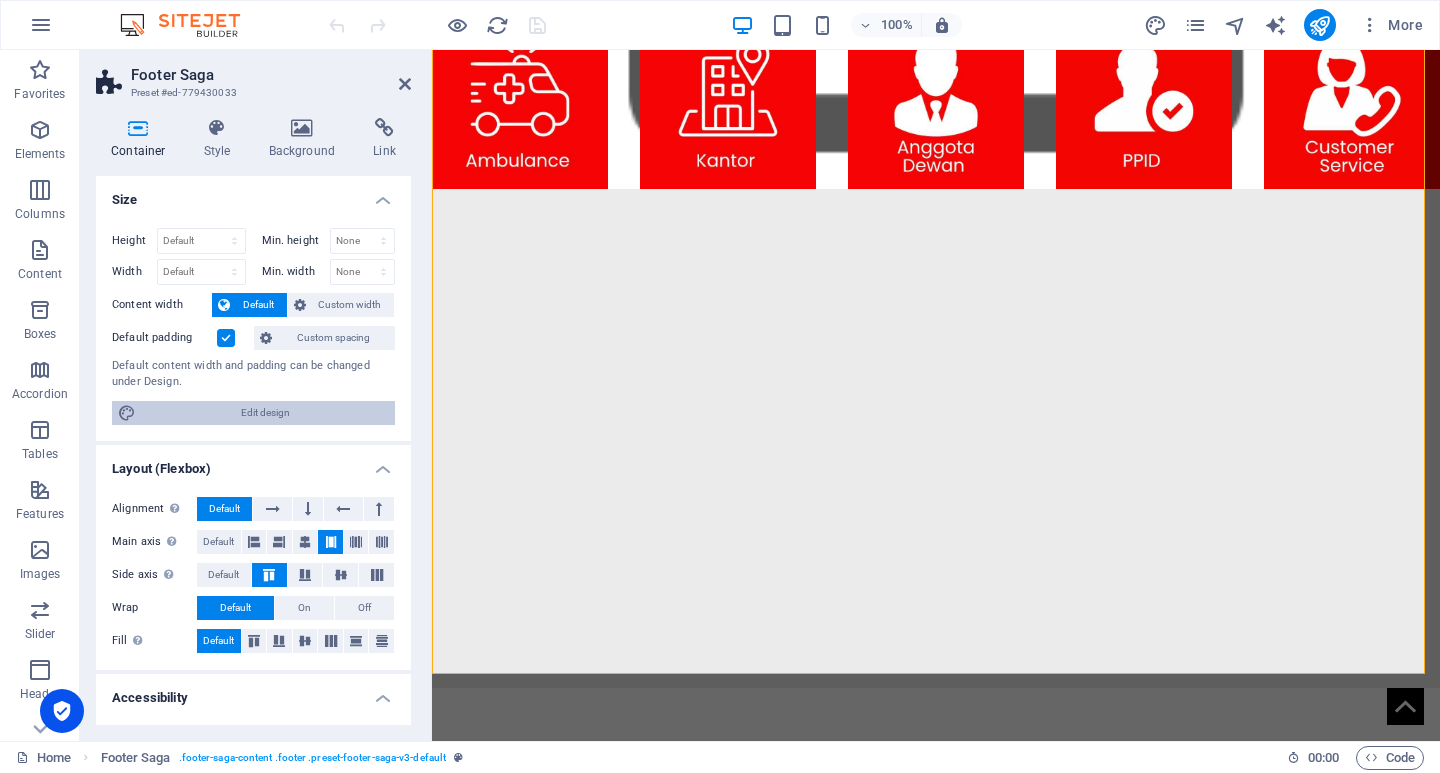 click on "Edit design" at bounding box center [265, 413] 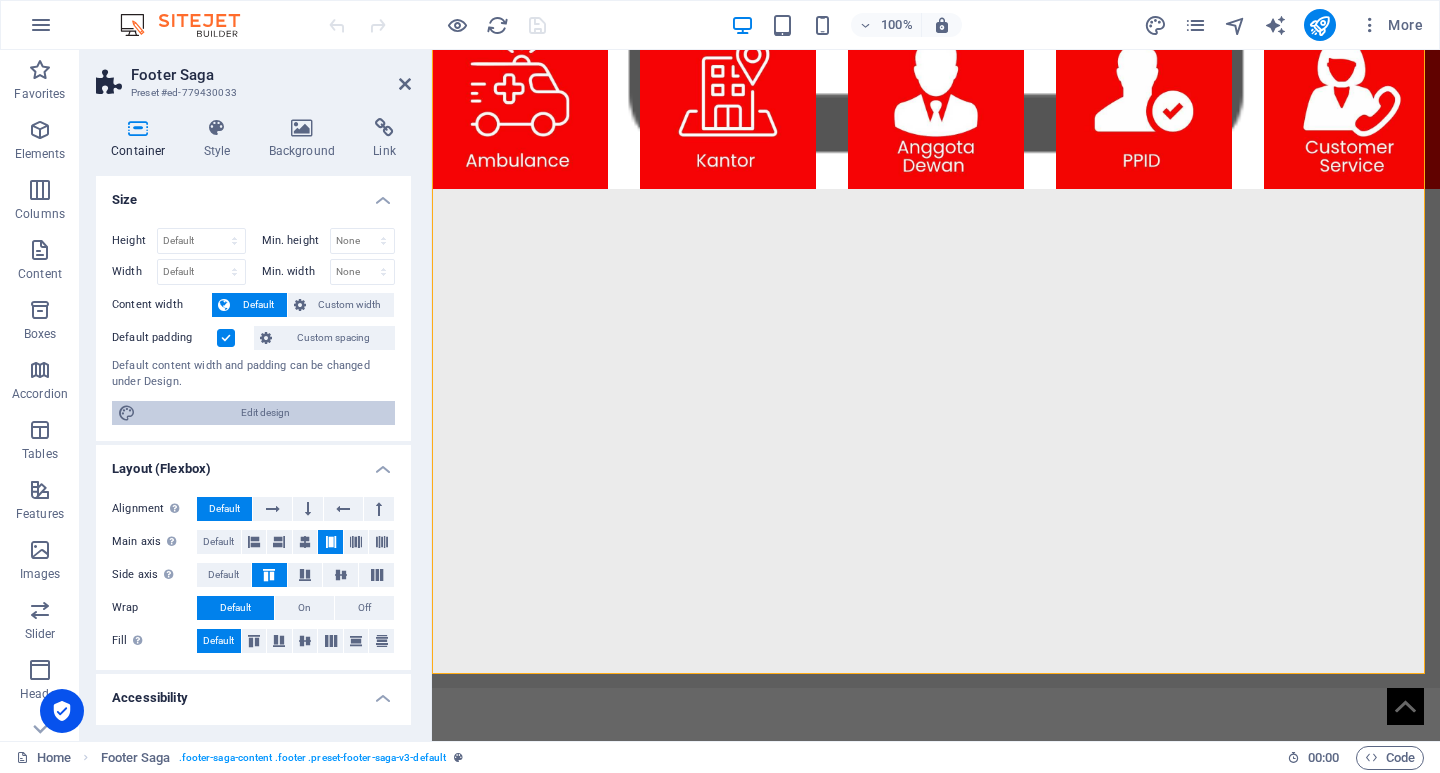 select on "rem" 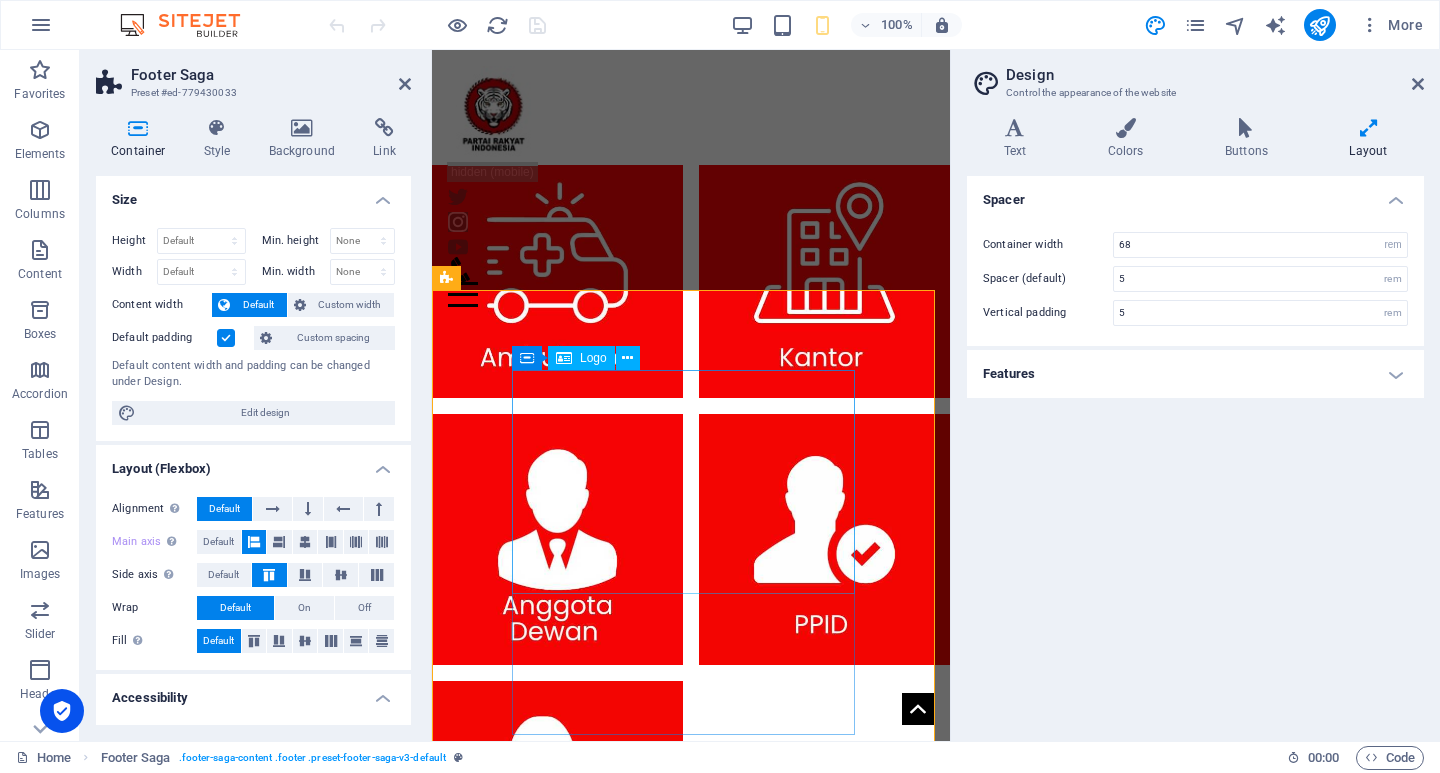 scroll, scrollTop: 1652, scrollLeft: 0, axis: vertical 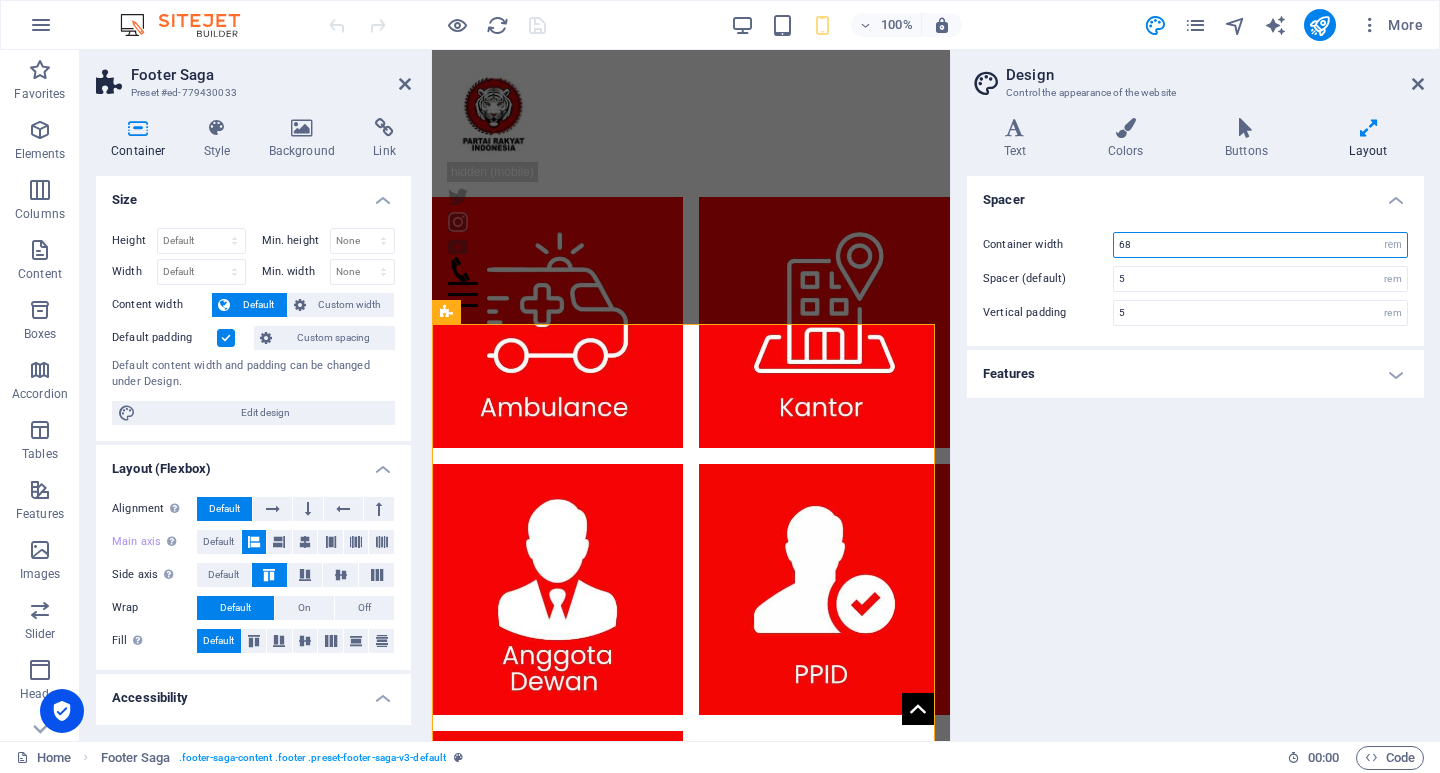 drag, startPoint x: 1153, startPoint y: 245, endPoint x: 1075, endPoint y: 239, distance: 78.23043 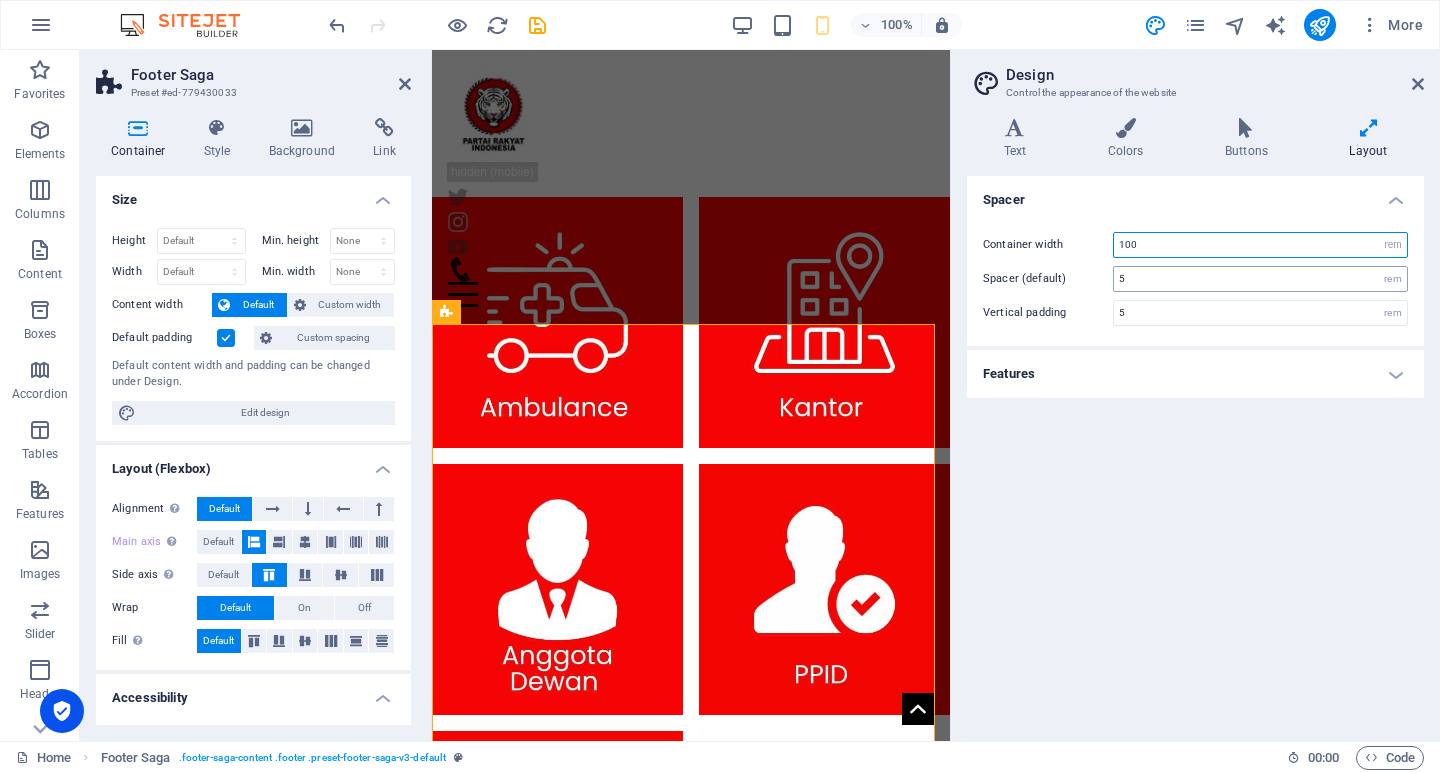 type on "100" 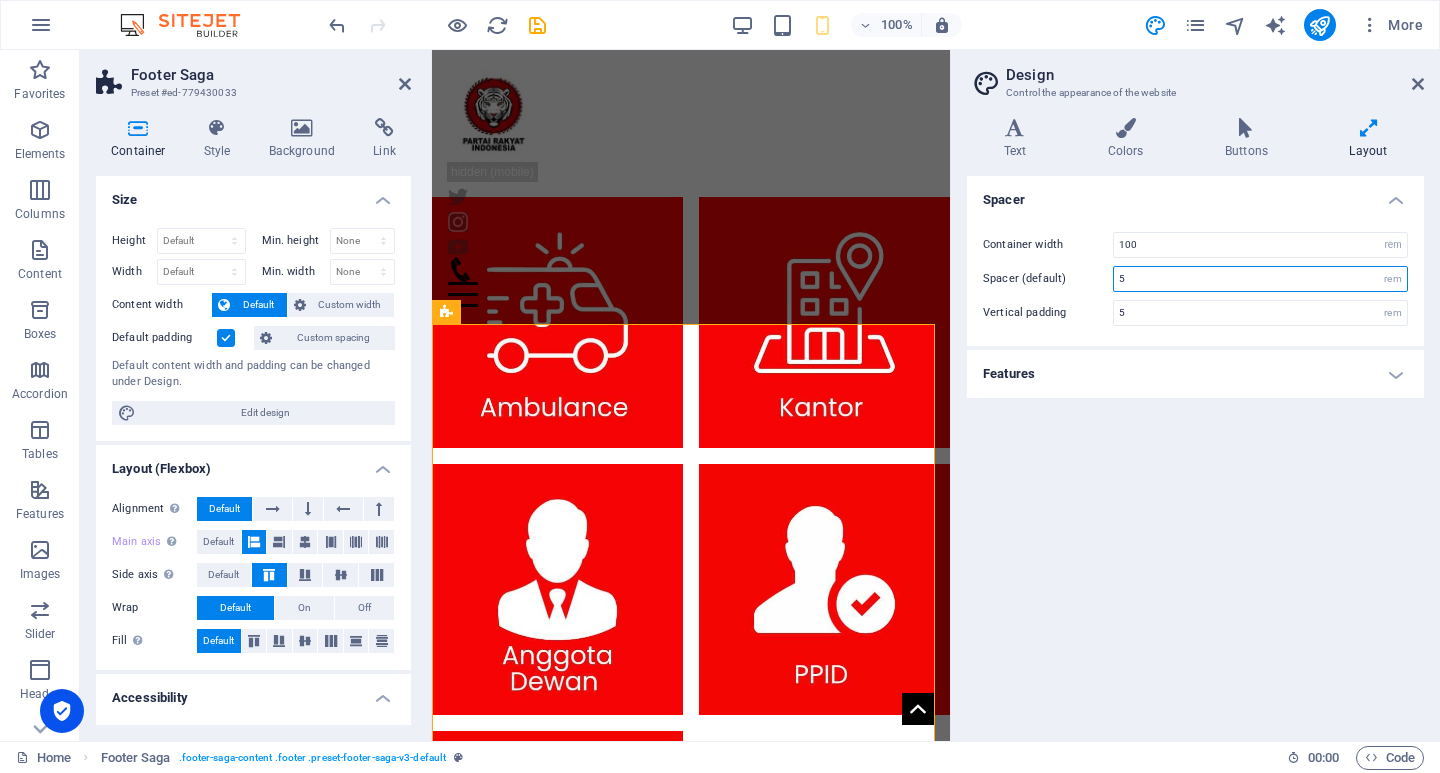 drag, startPoint x: 1135, startPoint y: 279, endPoint x: 1101, endPoint y: 278, distance: 34.0147 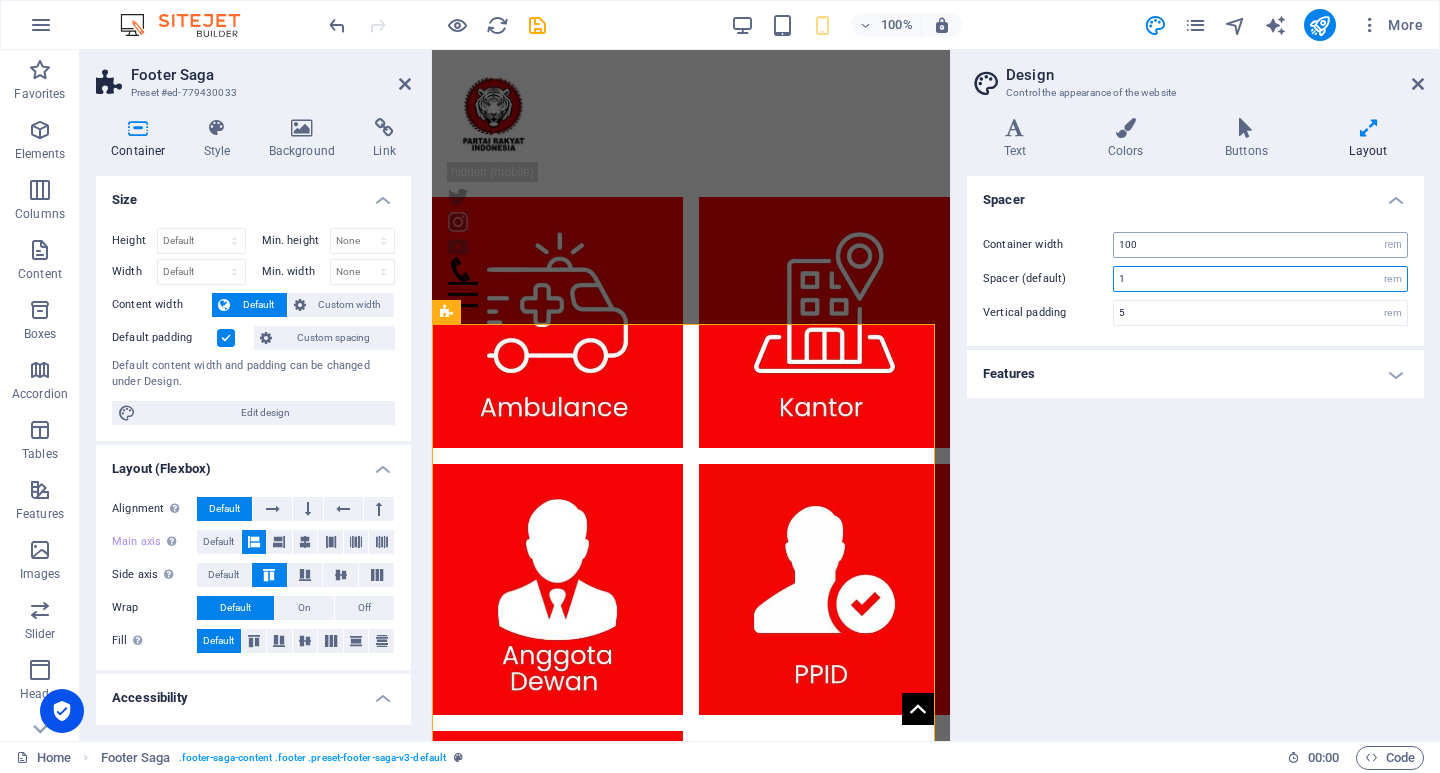 type on "1" 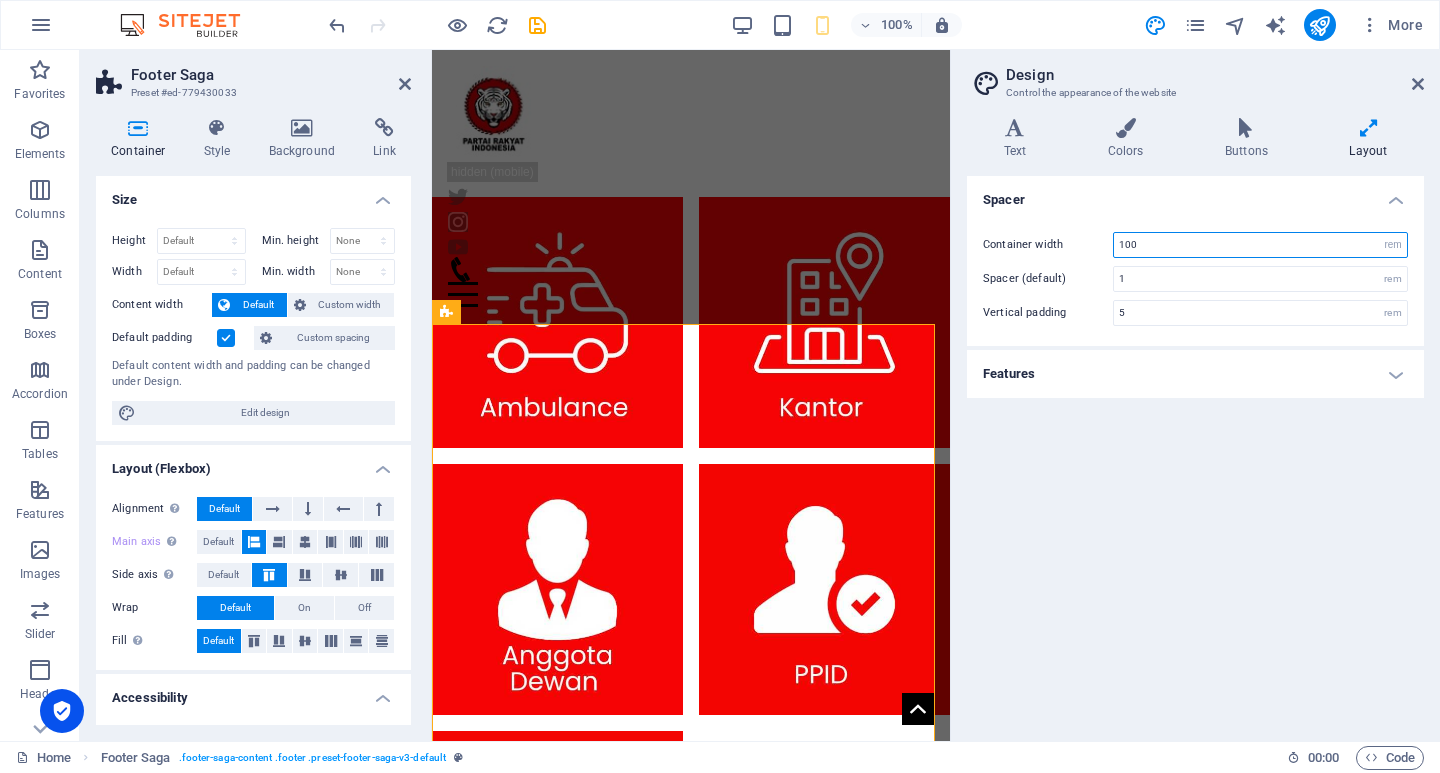 drag, startPoint x: 1140, startPoint y: 241, endPoint x: 1073, endPoint y: 240, distance: 67.00746 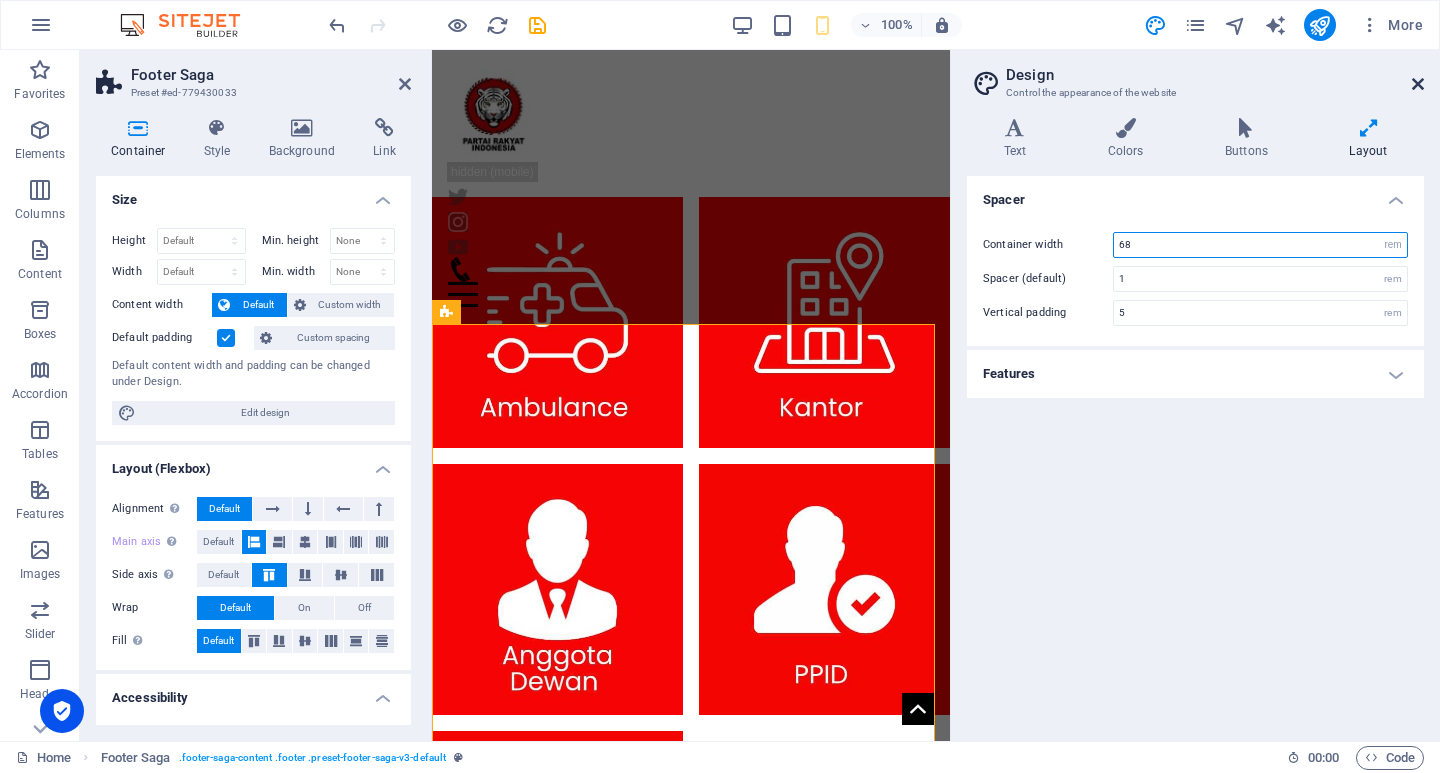 type on "68" 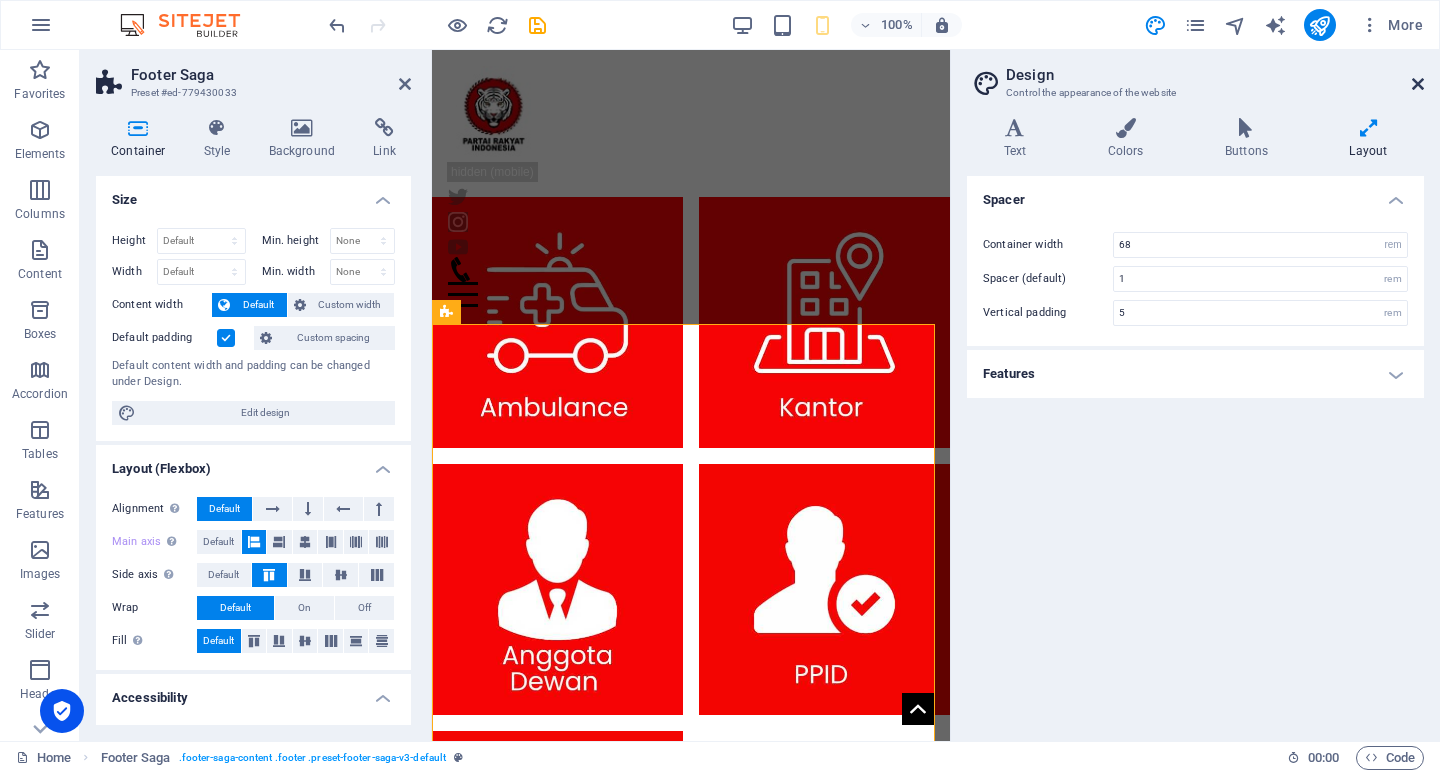 click at bounding box center [1418, 84] 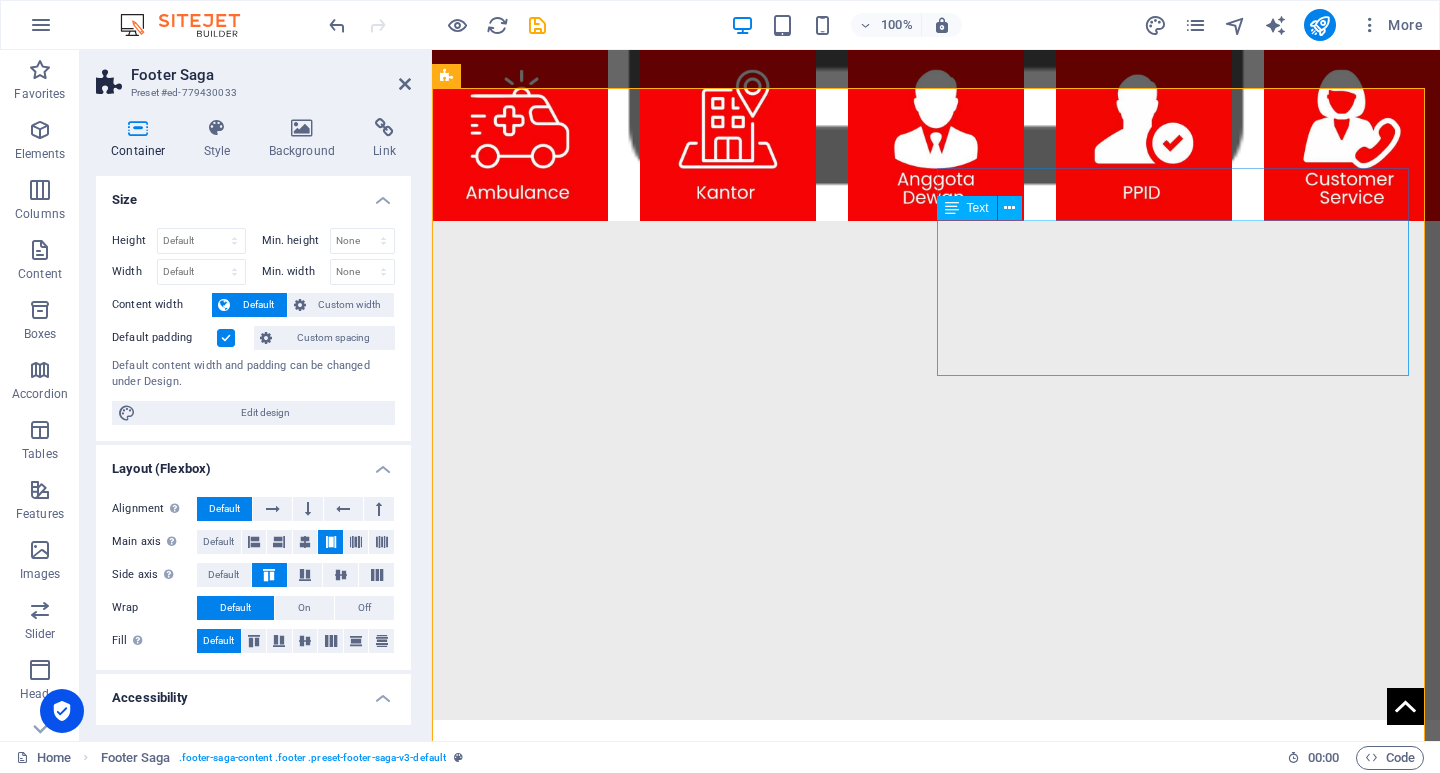 scroll, scrollTop: 1576, scrollLeft: 0, axis: vertical 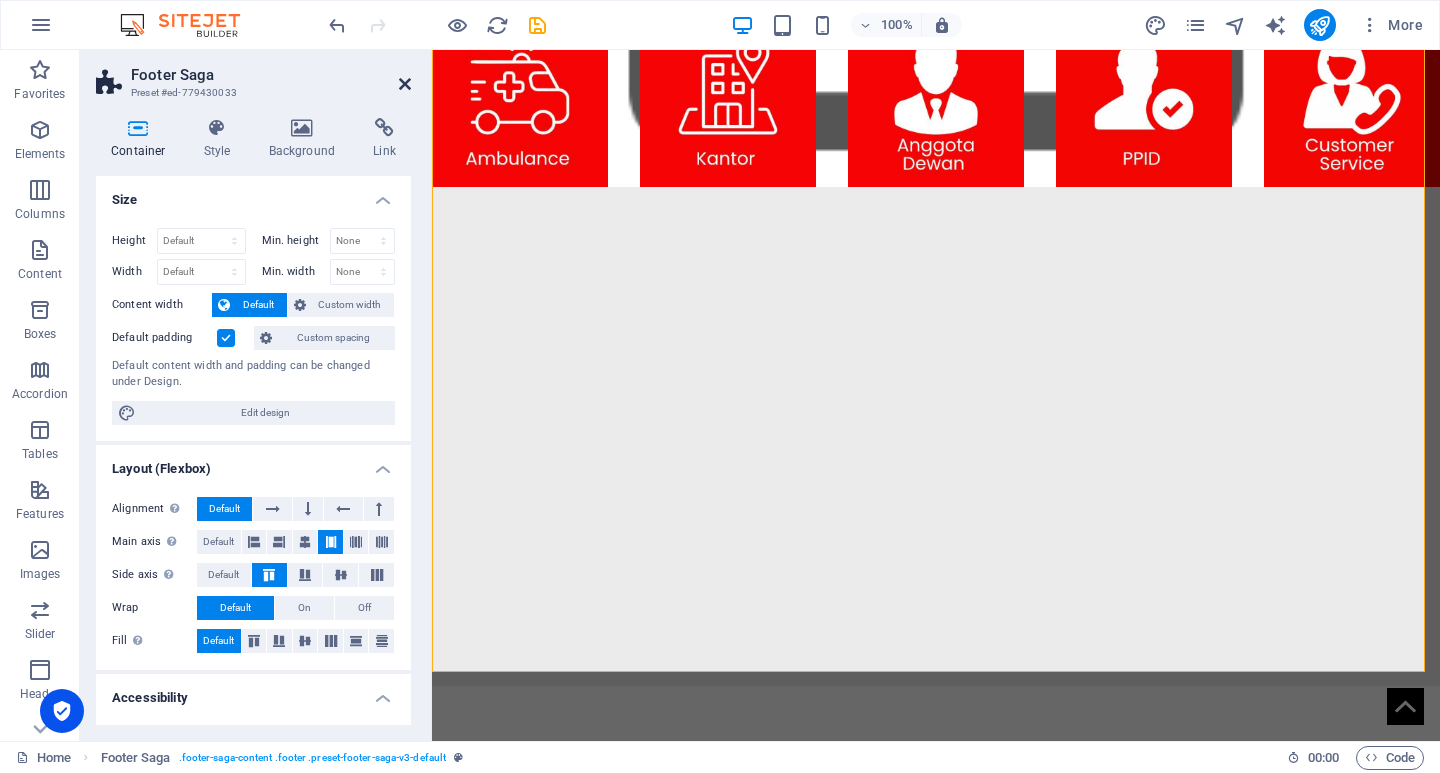 click at bounding box center (405, 84) 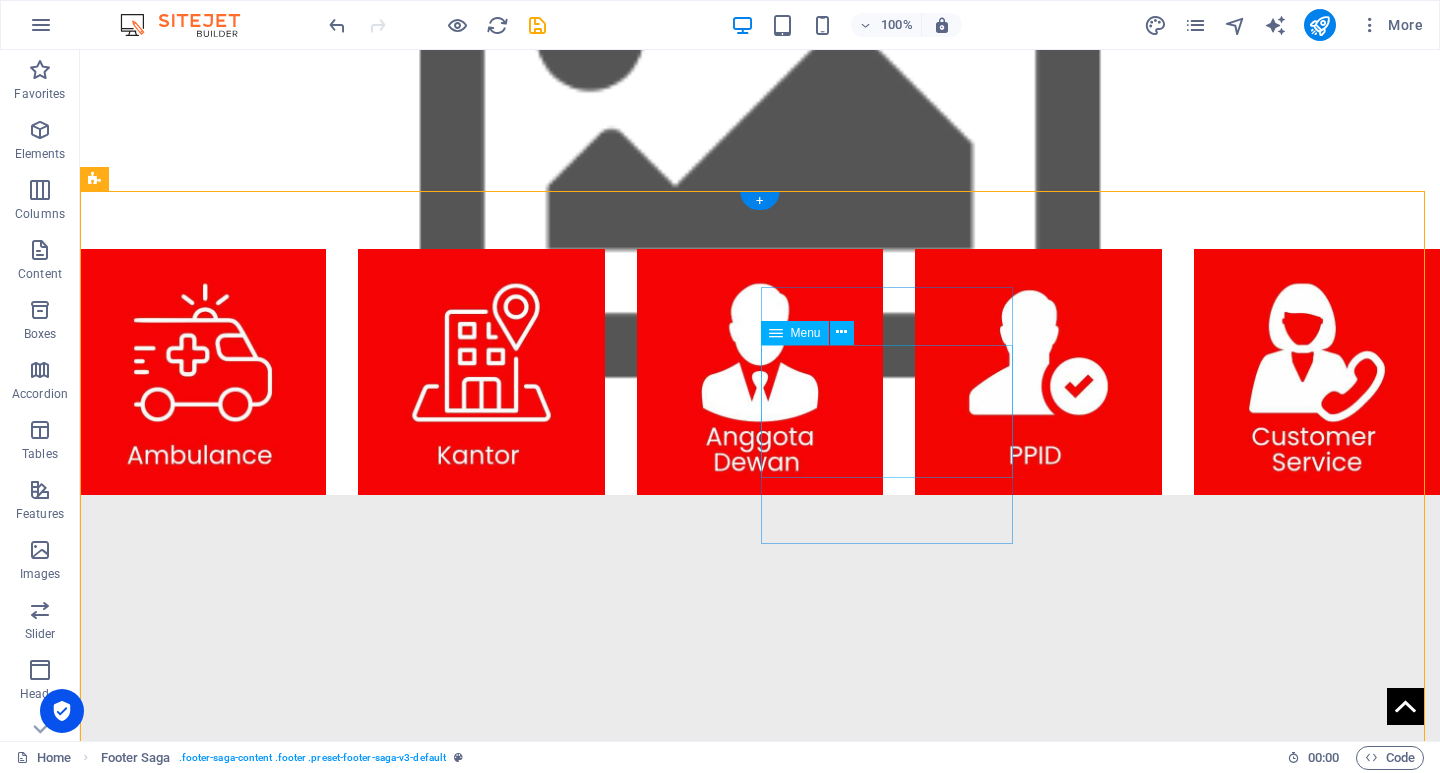 scroll, scrollTop: 1461, scrollLeft: 0, axis: vertical 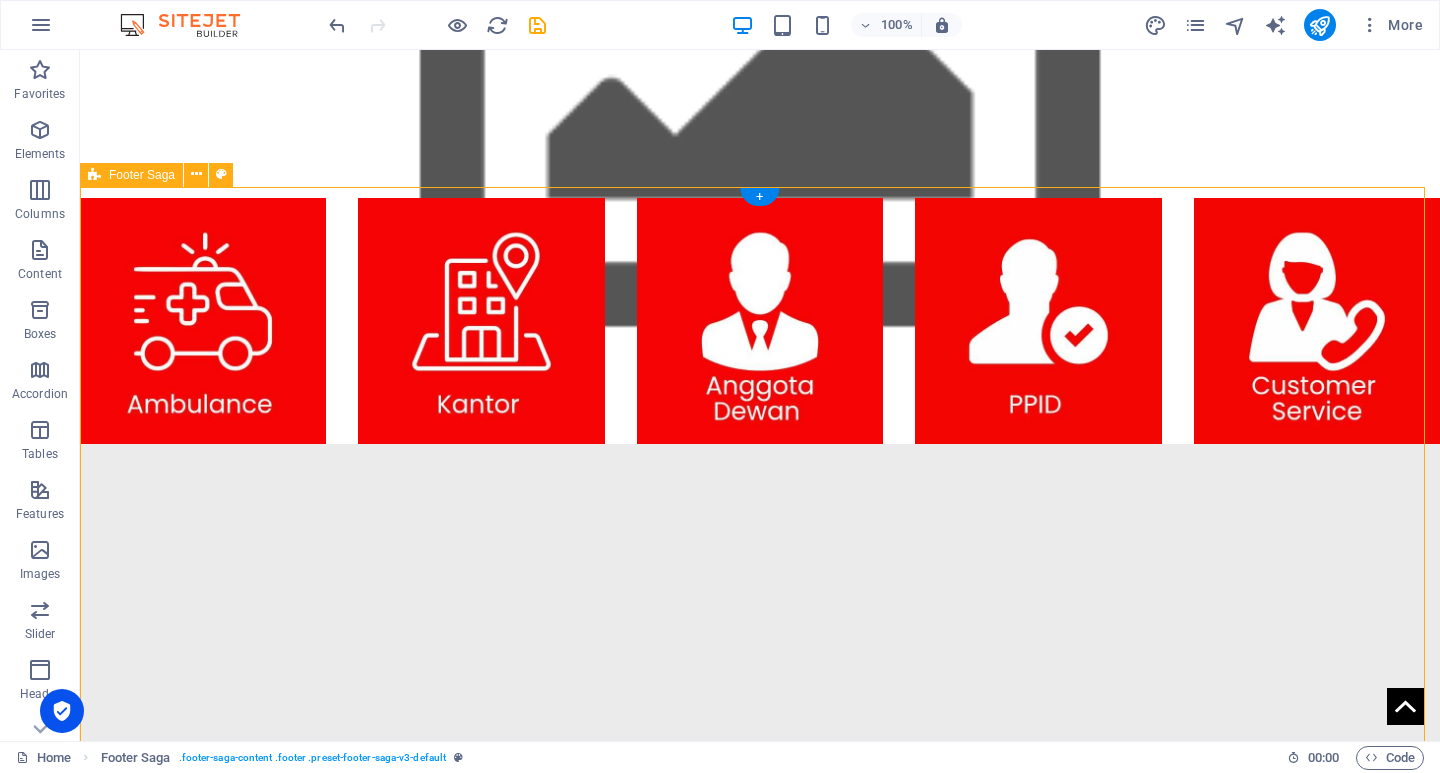 click on "" Kemajuan suatu negara tidak hanya tergantung pada kekuatan ekonomi, tetapi juga pada kebijakan yang inklusif dan berkelanjutan. " Contact [STREET_ADDRESS][PERSON_NAME][PHONE_NUMBER] Phone:  [PHONE_NUMBER] Mobile:  Email:  [DOMAIN_NAME] Navigation Home About Service Contact Legal Notice Privacy Policy Social media Facebook Twitter Instagram" at bounding box center (760, 2205) 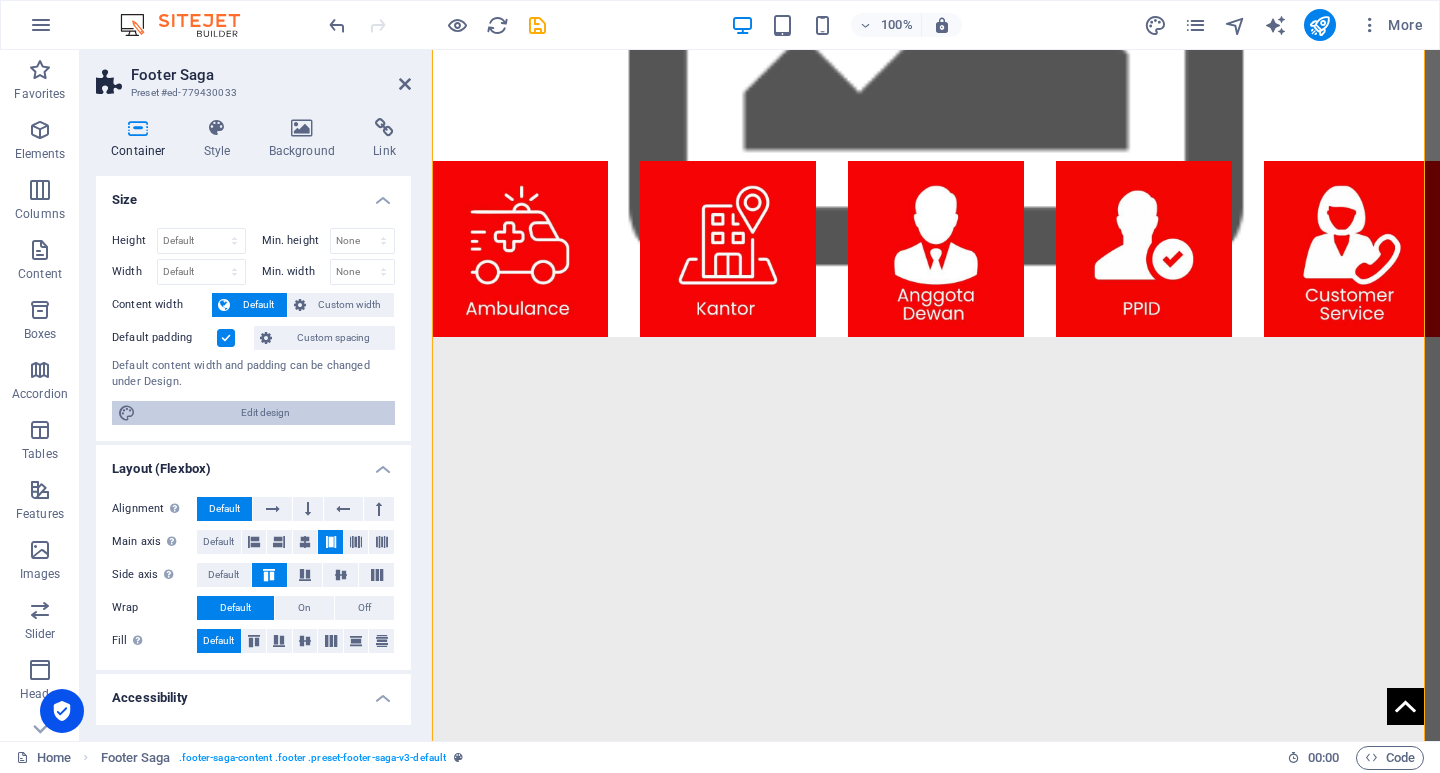 click on "Edit design" at bounding box center [265, 413] 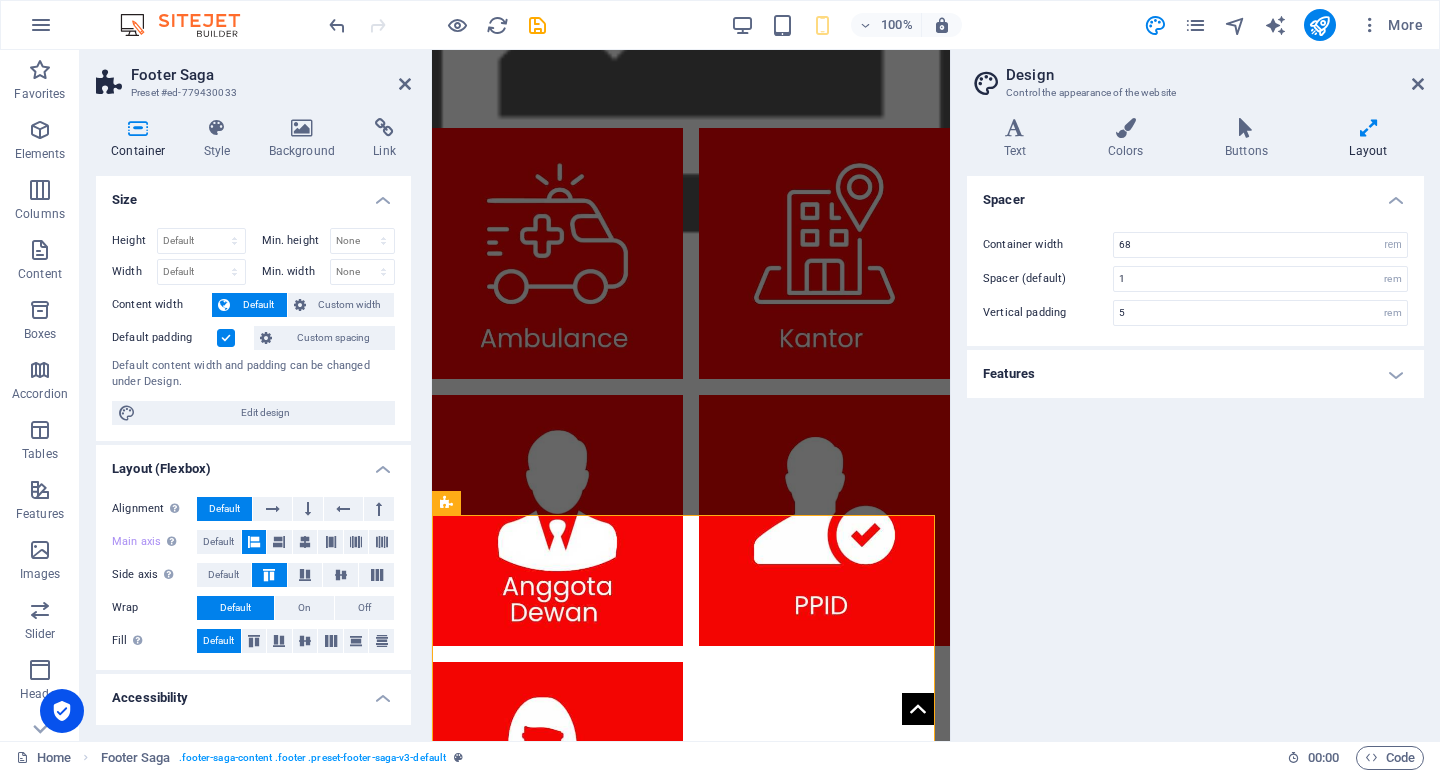 type on "5" 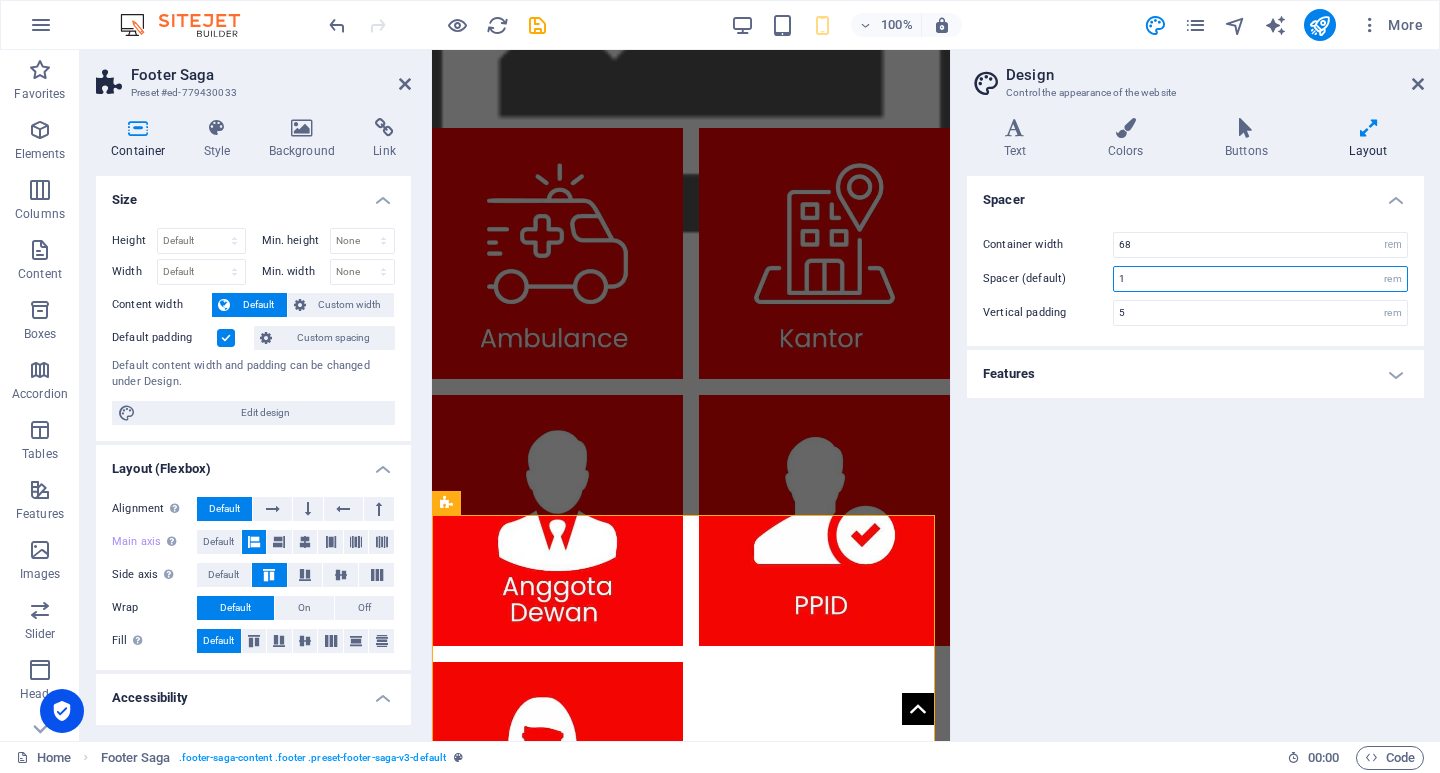 click on "1" at bounding box center [1260, 279] 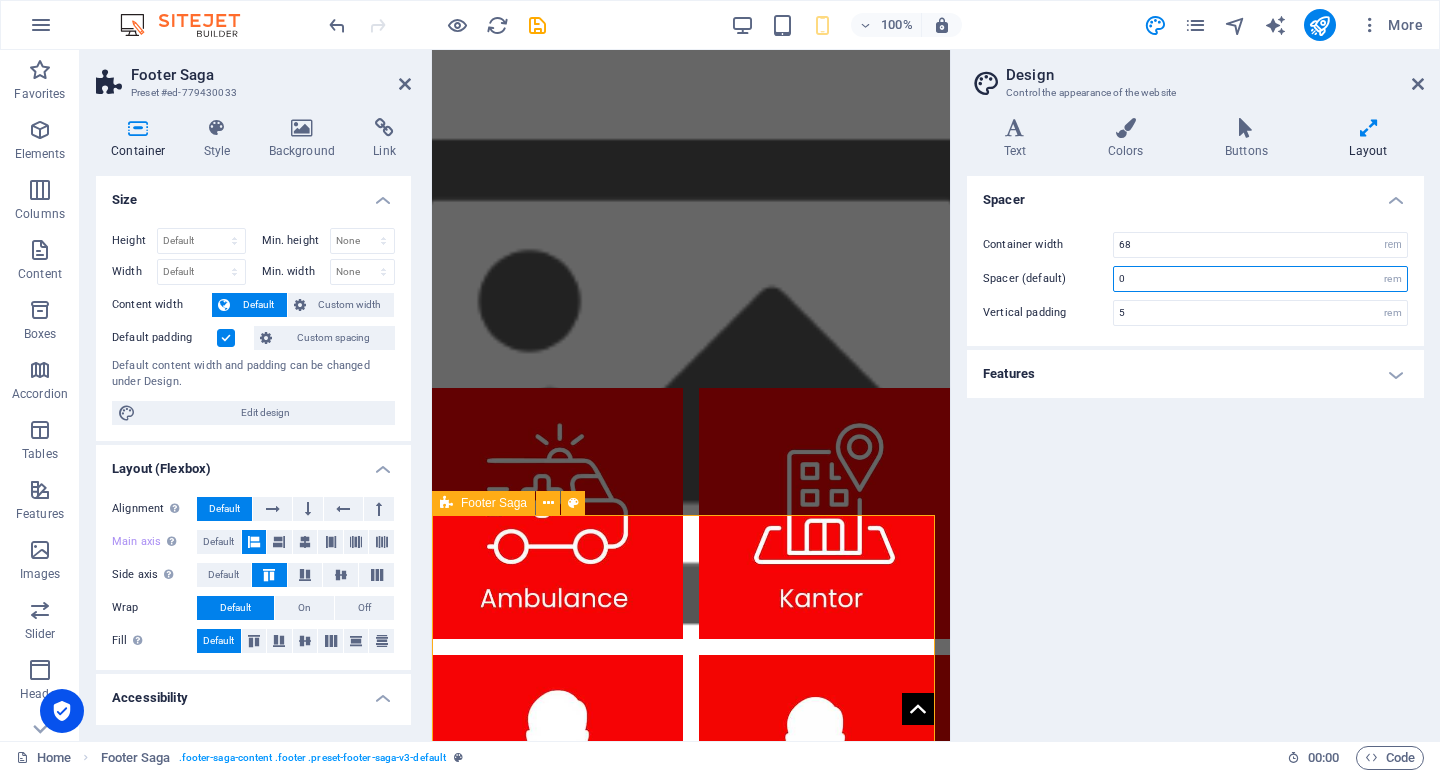 type on "0" 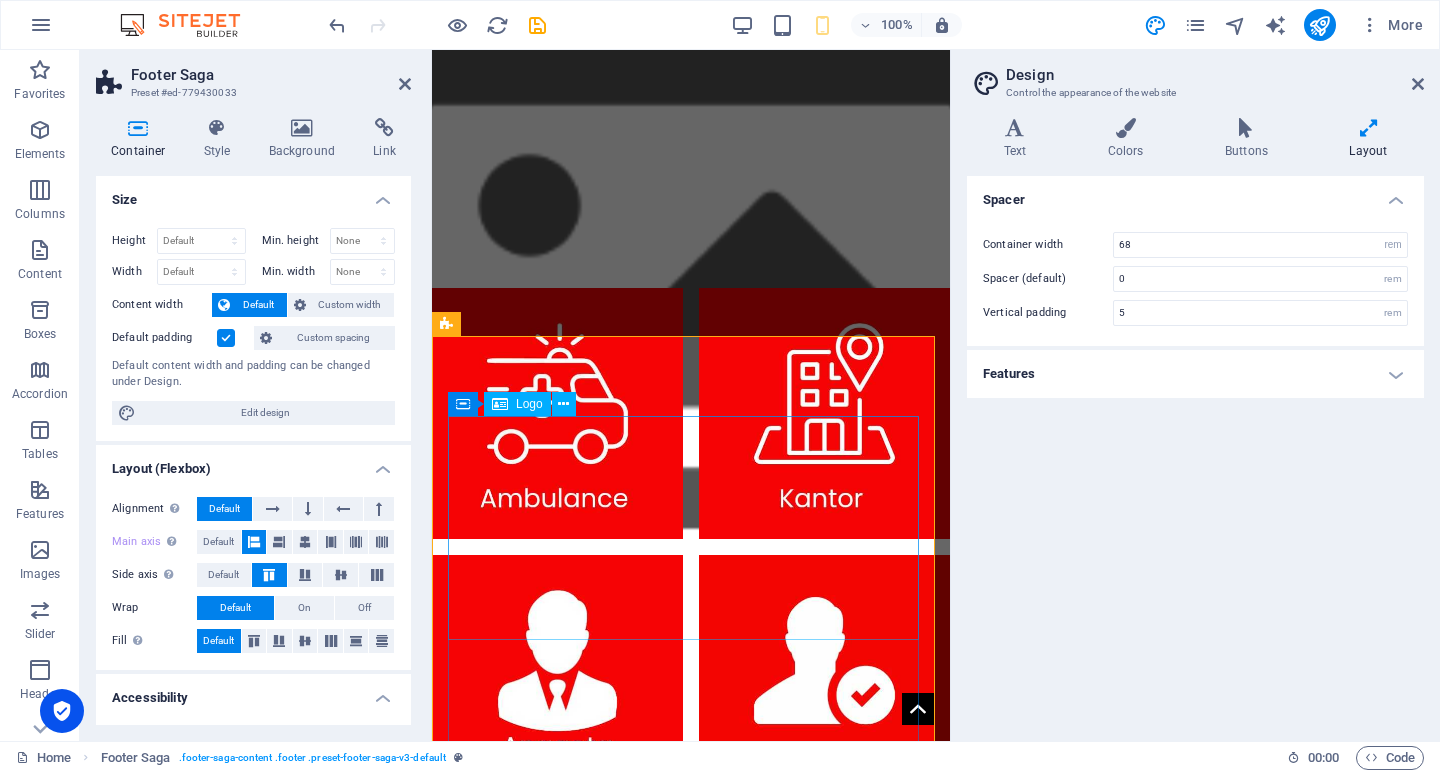 scroll, scrollTop: 1761, scrollLeft: 0, axis: vertical 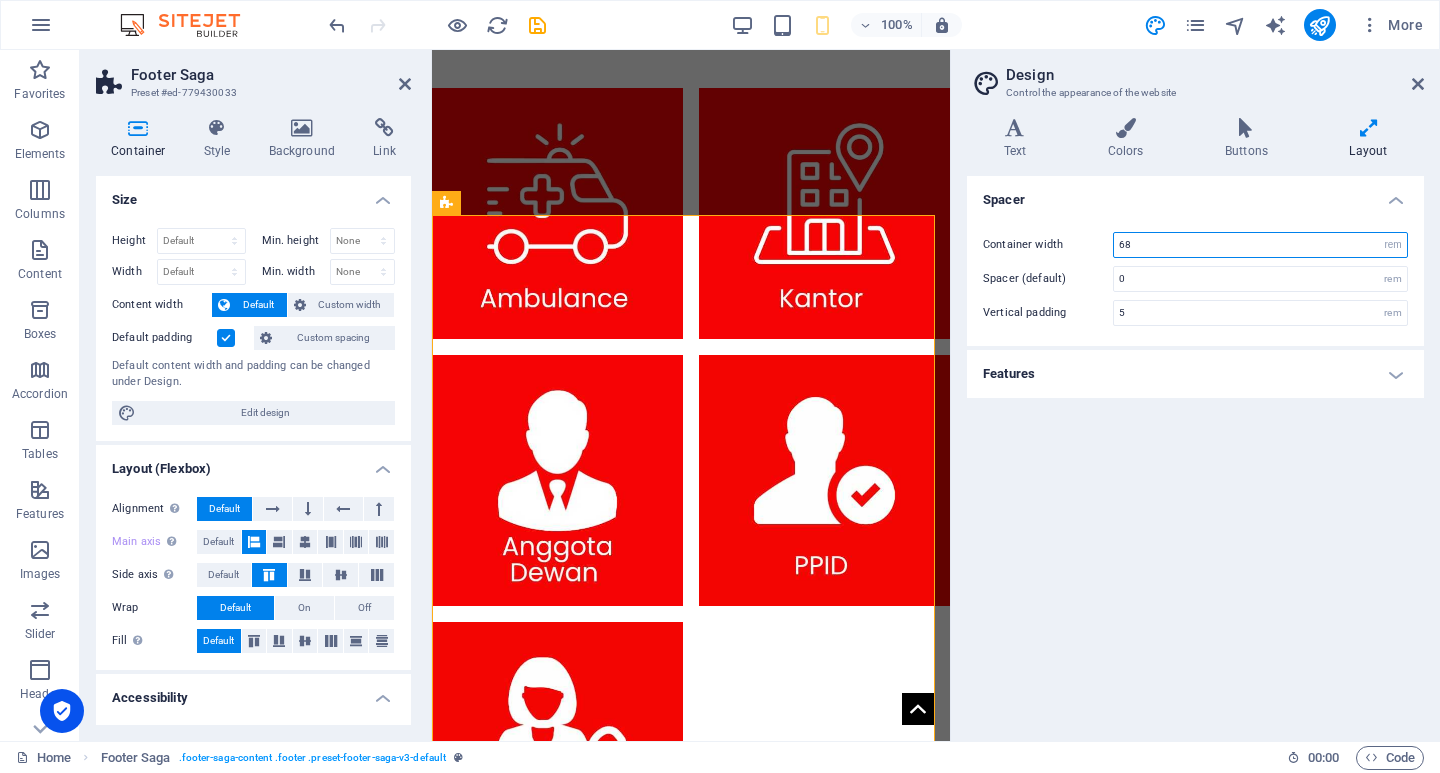 drag, startPoint x: 1138, startPoint y: 244, endPoint x: 1097, endPoint y: 244, distance: 41 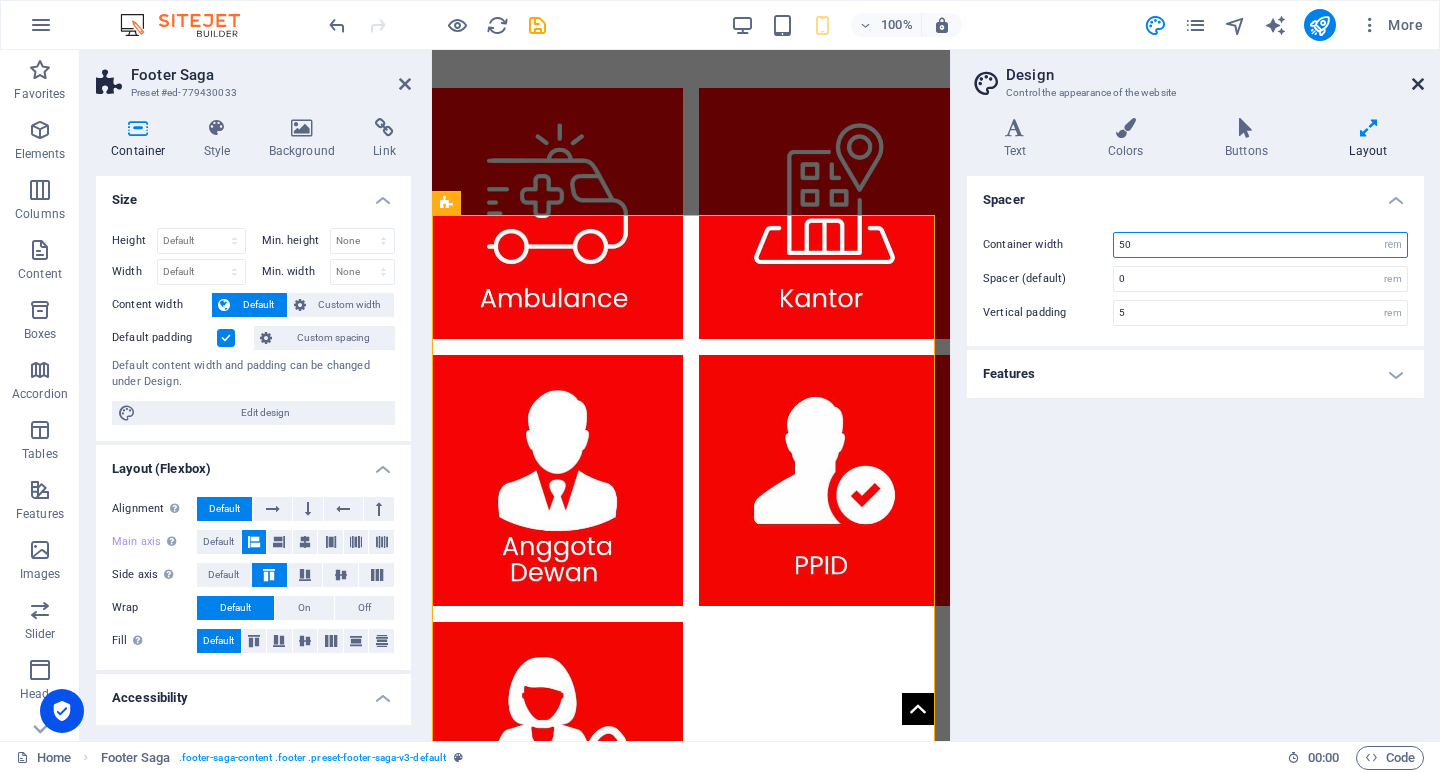 type on "50" 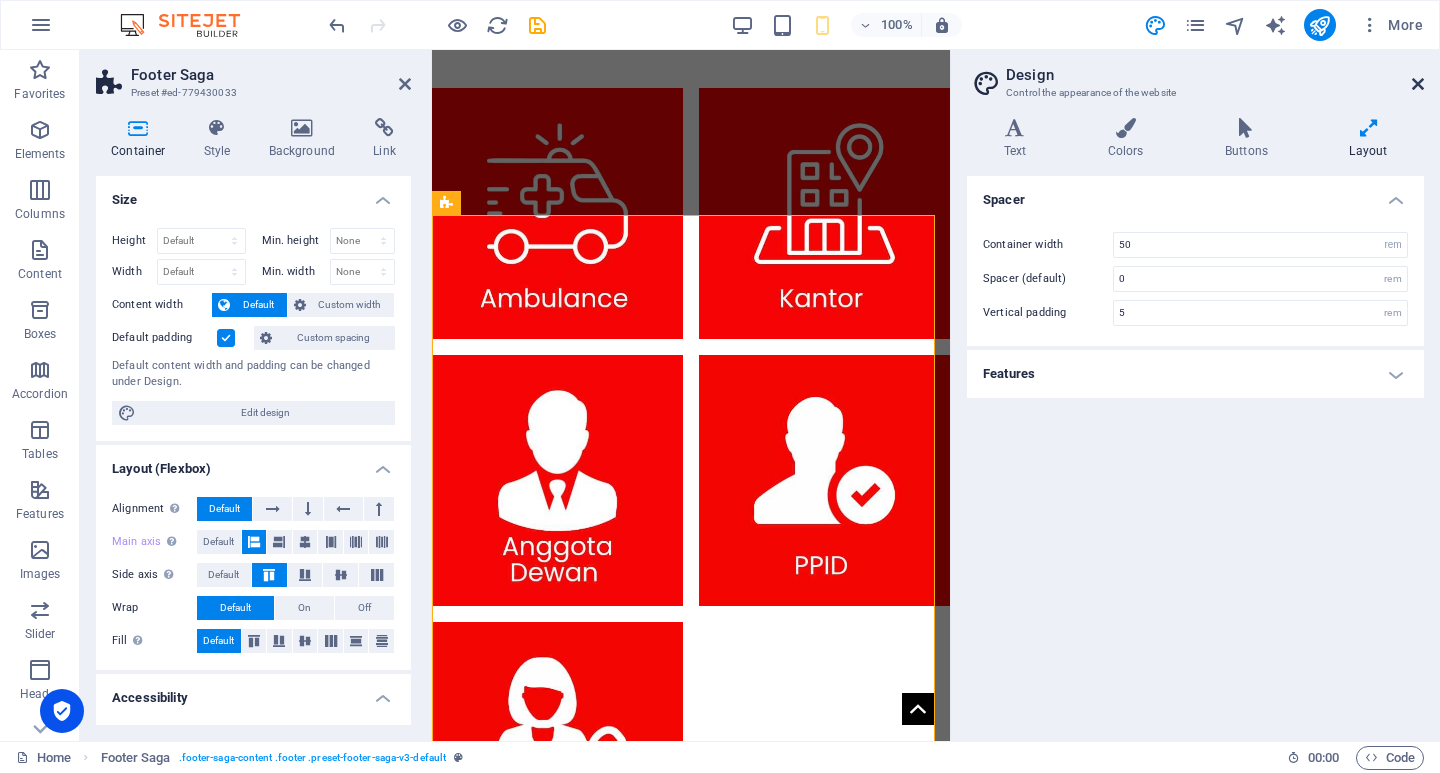 click at bounding box center [1418, 84] 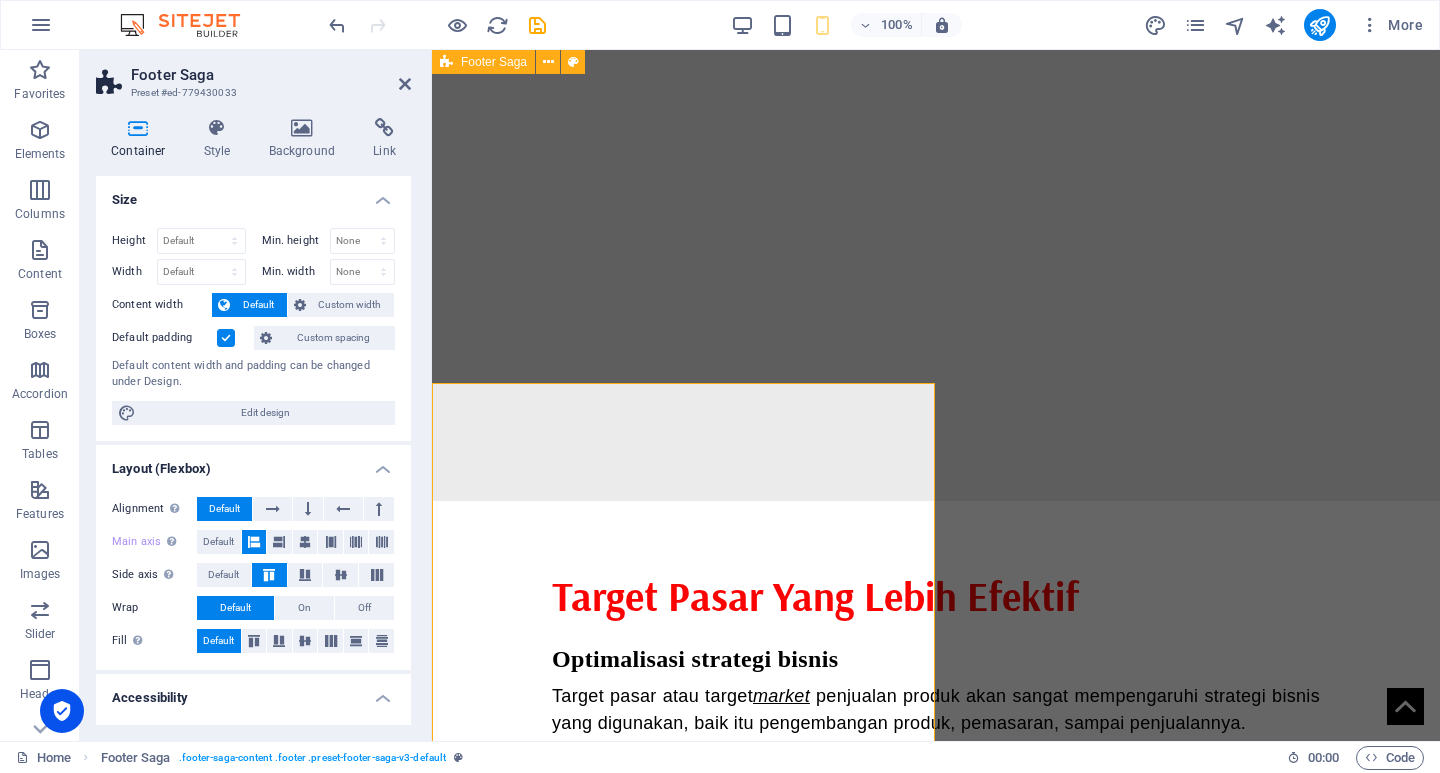 scroll, scrollTop: 1593, scrollLeft: 0, axis: vertical 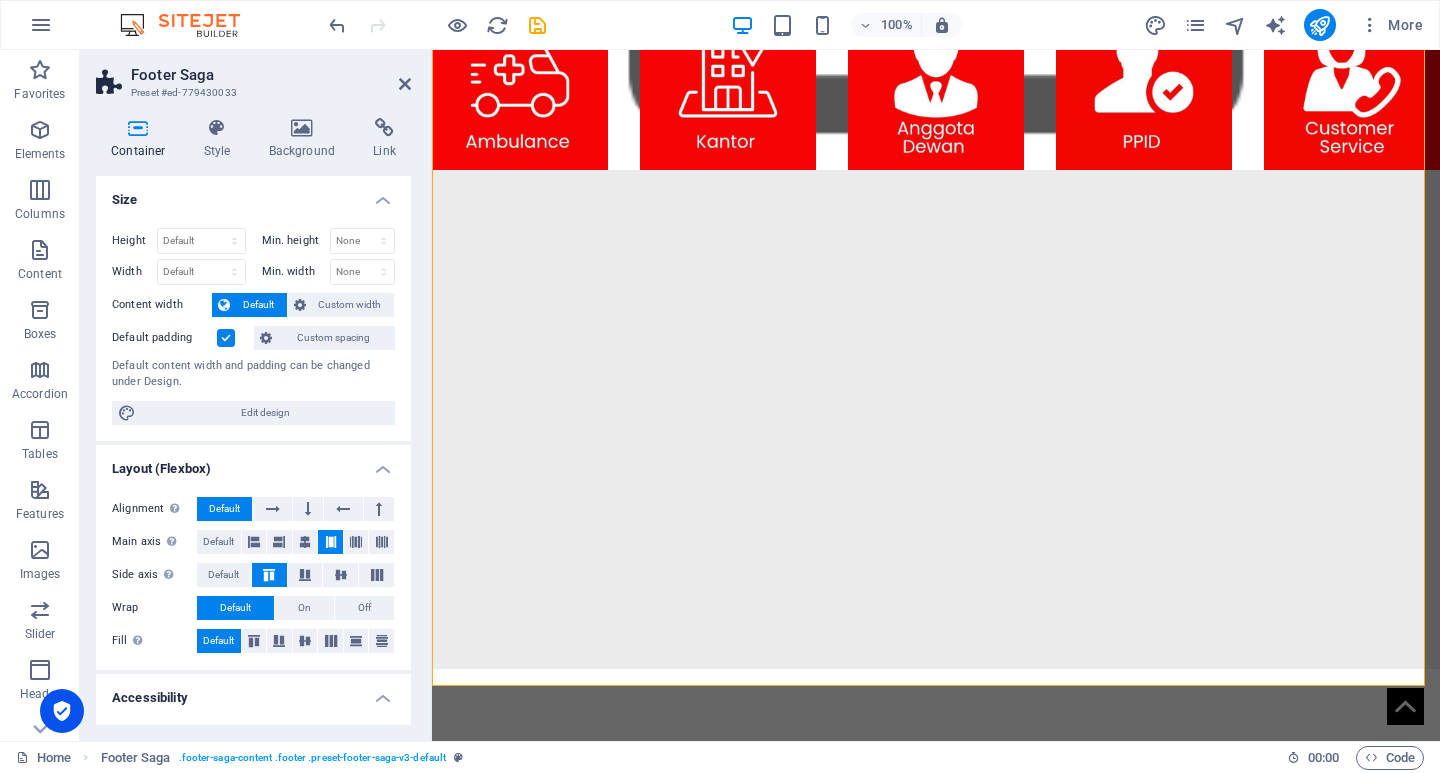 click on "Footer Saga" at bounding box center [271, 75] 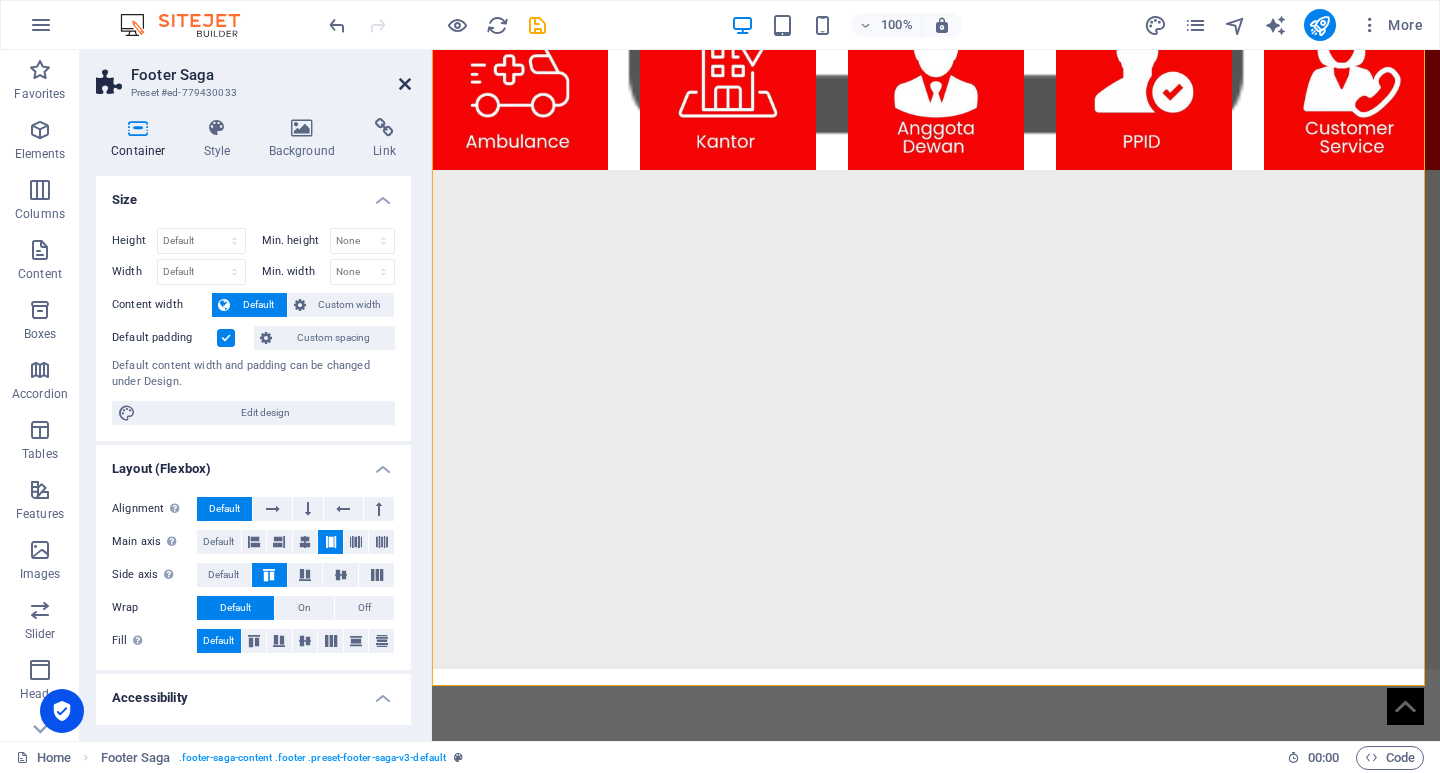 click at bounding box center (405, 84) 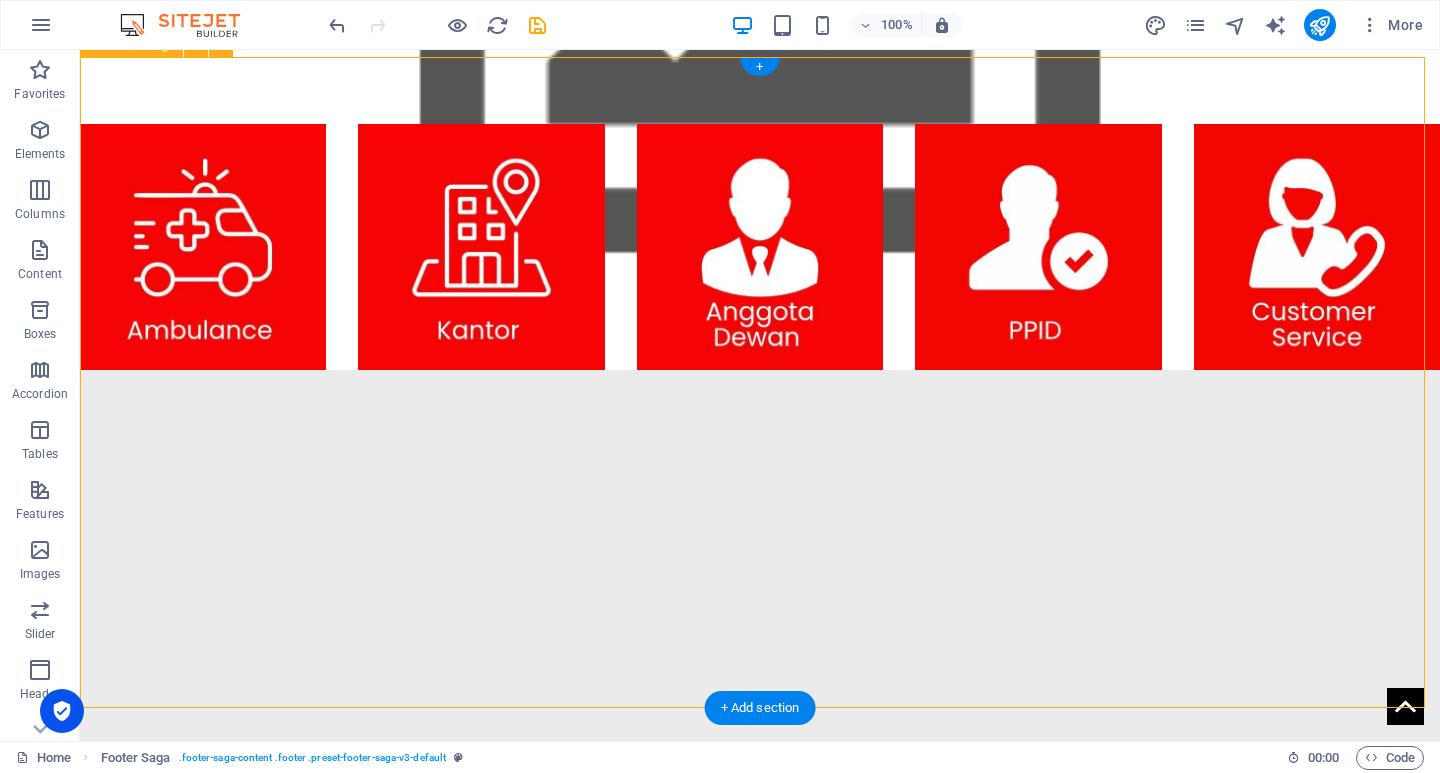 scroll, scrollTop: 1593, scrollLeft: 0, axis: vertical 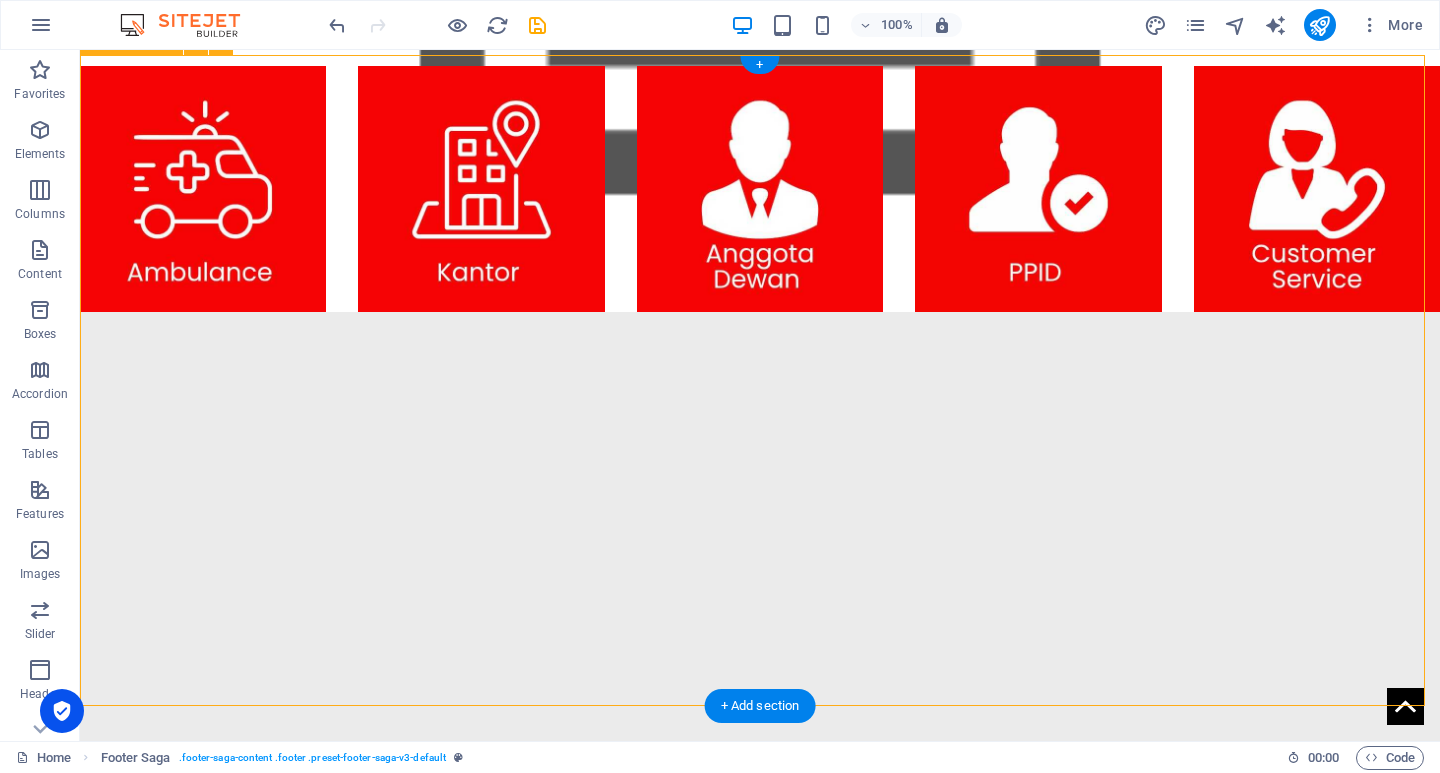 click on "" Kemajuan suatu negara tidak hanya tergantung pada kekuatan ekonomi, tetapi juga pada kebijakan yang inklusif dan berkelanjutan. " Contact [STREET_ADDRESS][PERSON_NAME][PHONE_NUMBER] Phone:  [PHONE_NUMBER] Mobile:  Email:  [DOMAIN_NAME] Navigation Home About Service Contact Legal Notice Privacy Policy Social media Facebook Twitter Instagram" at bounding box center (760, 2200) 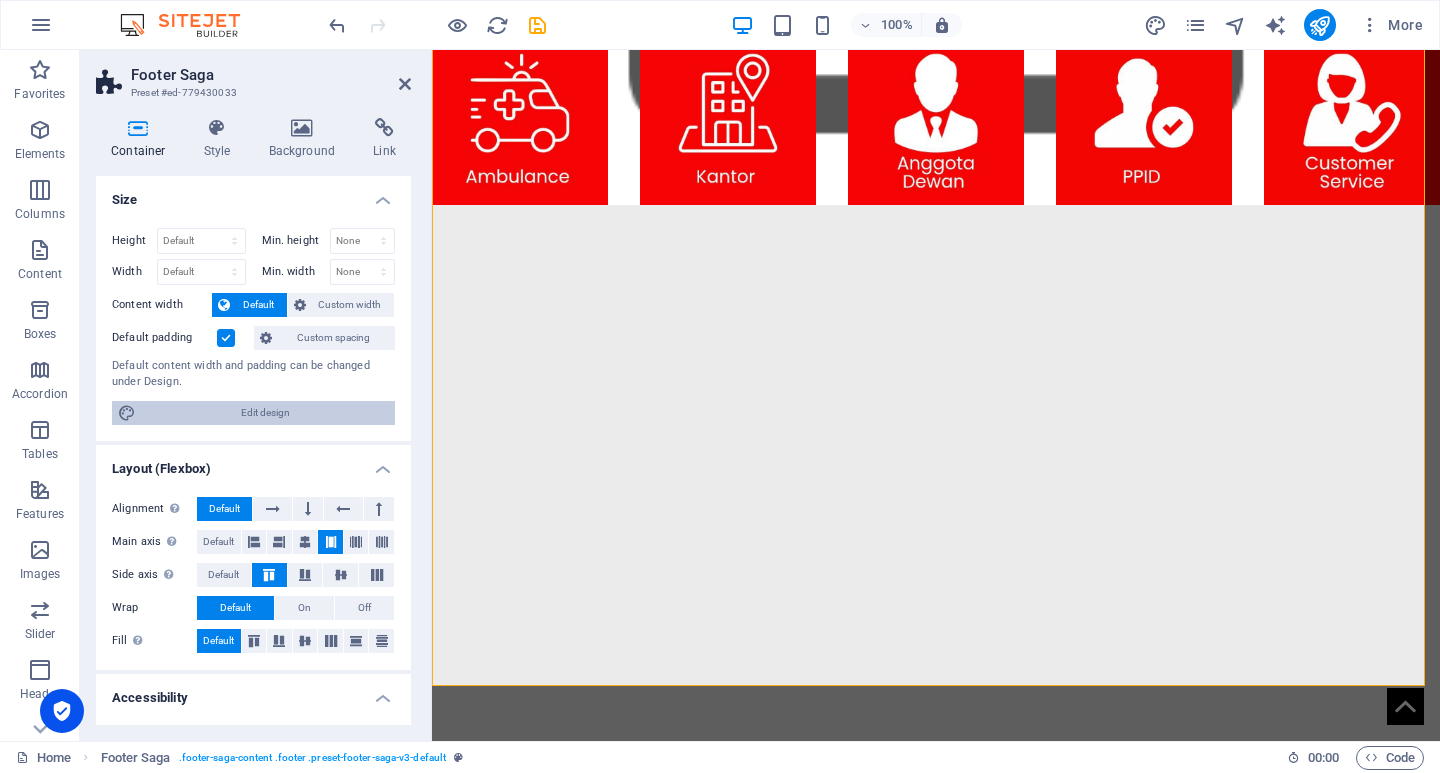 click on "Edit design" at bounding box center [265, 413] 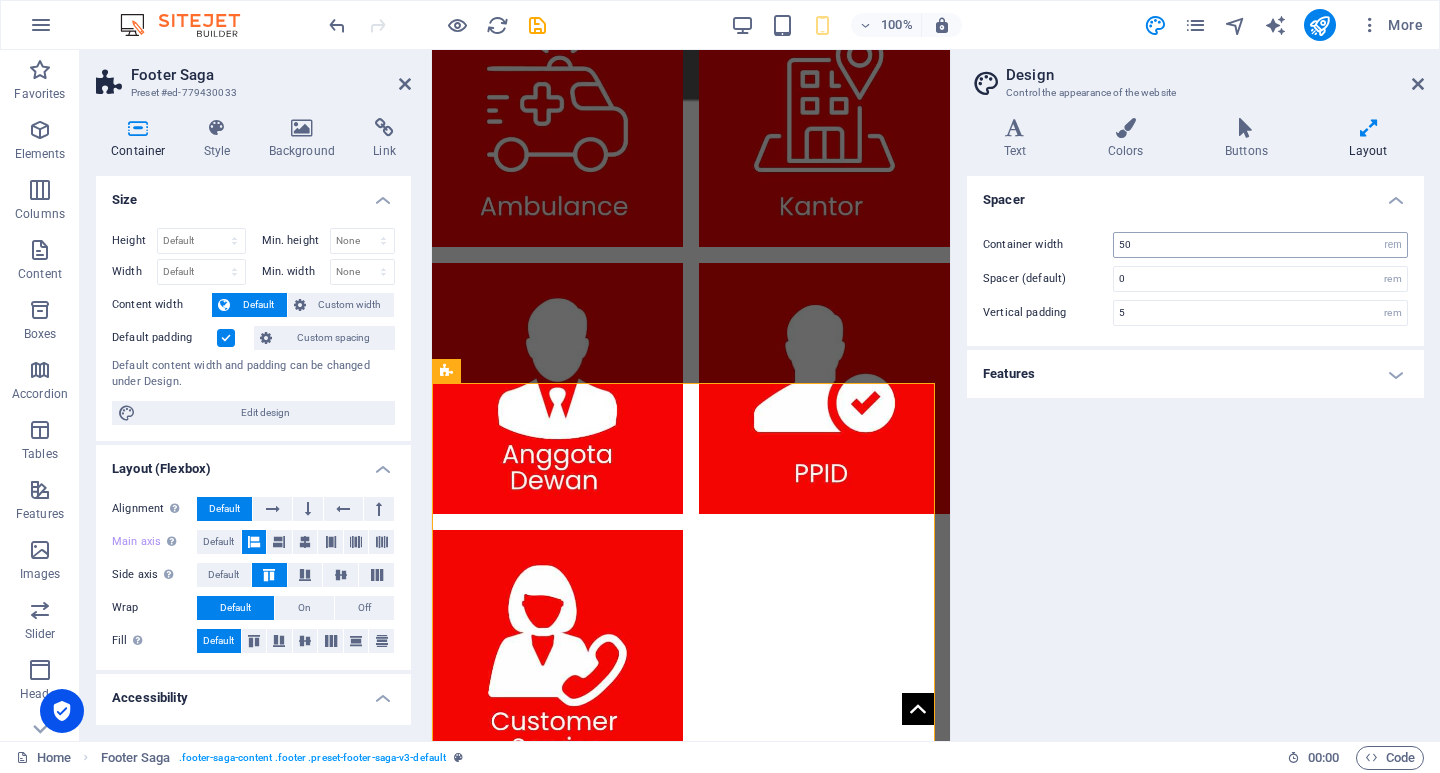 type on "5" 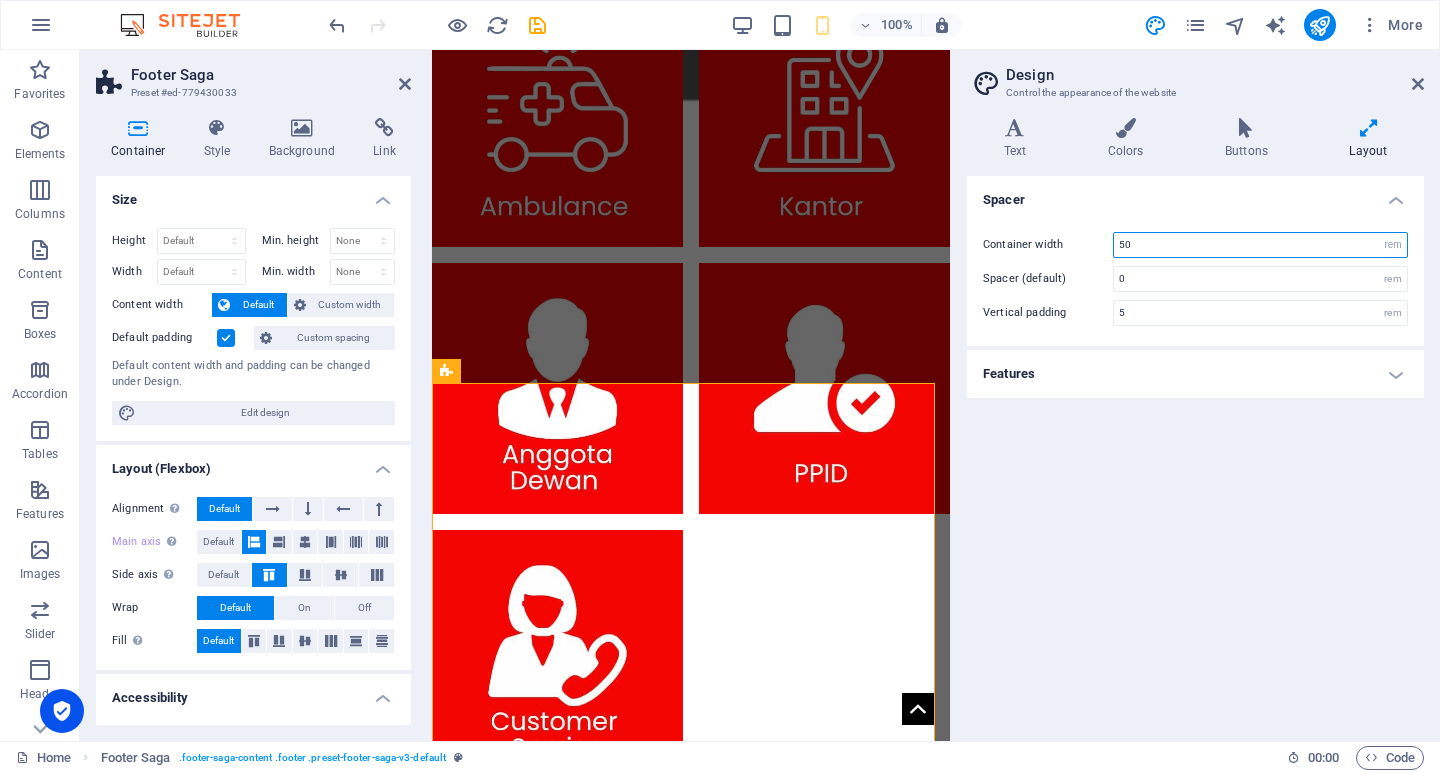 drag, startPoint x: 1145, startPoint y: 246, endPoint x: 1080, endPoint y: 246, distance: 65 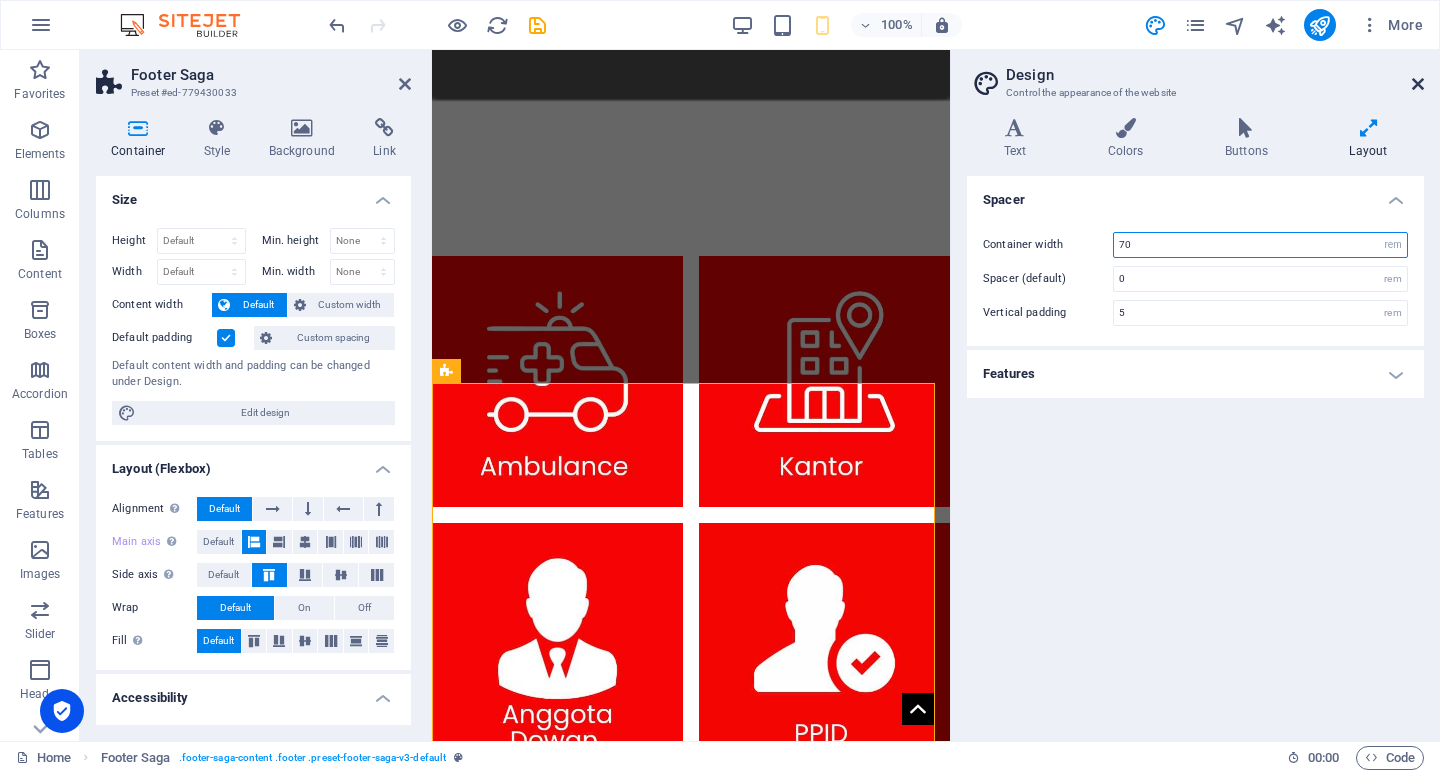 type on "70" 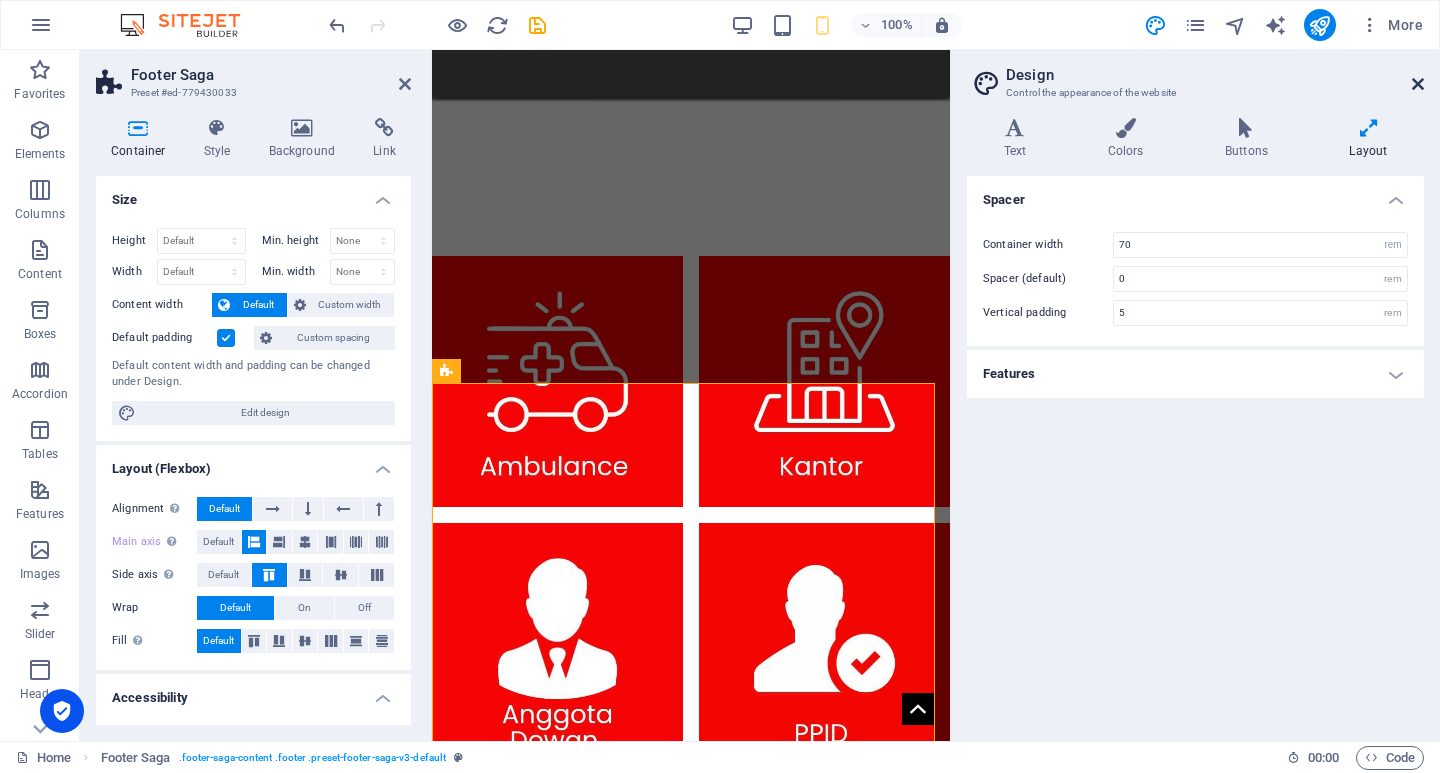 click at bounding box center (1418, 84) 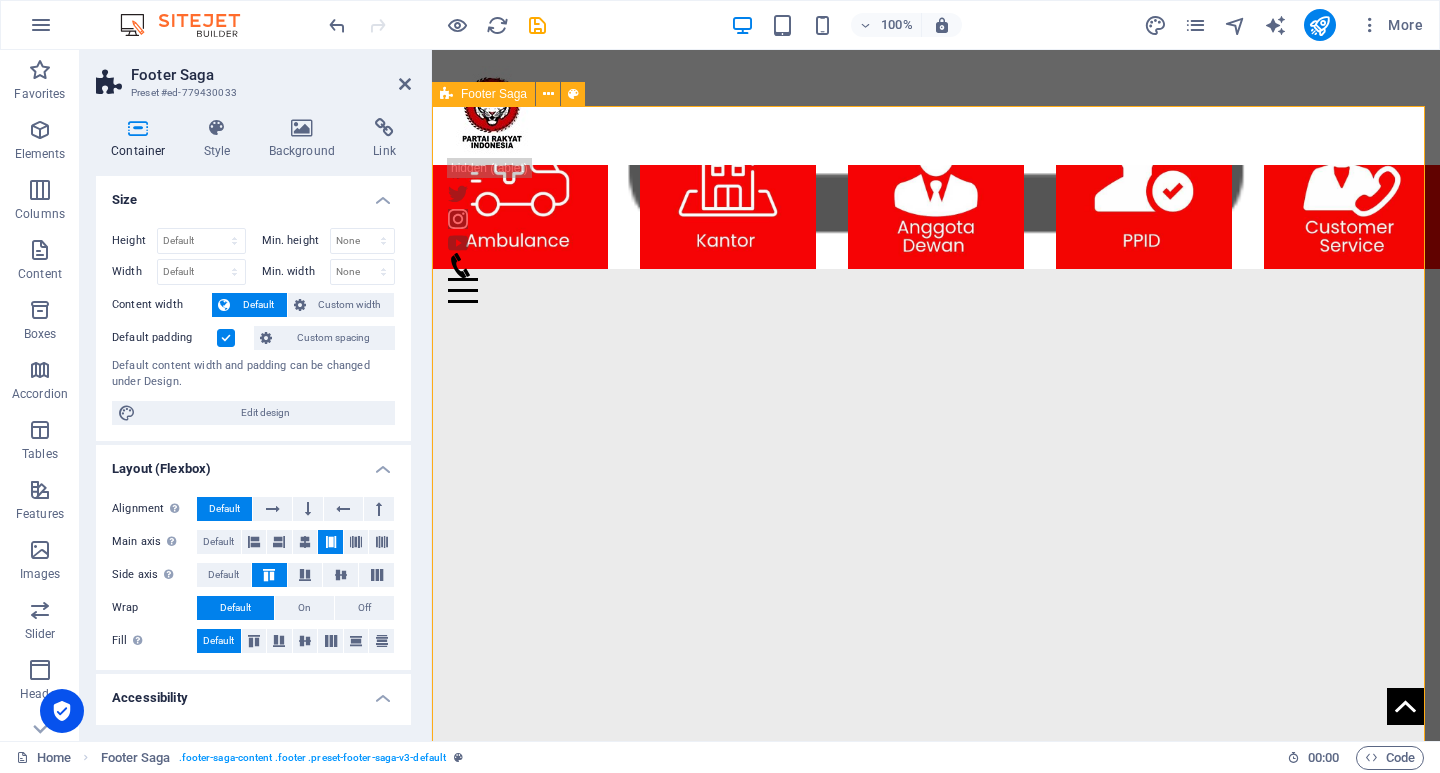 scroll, scrollTop: 1393, scrollLeft: 0, axis: vertical 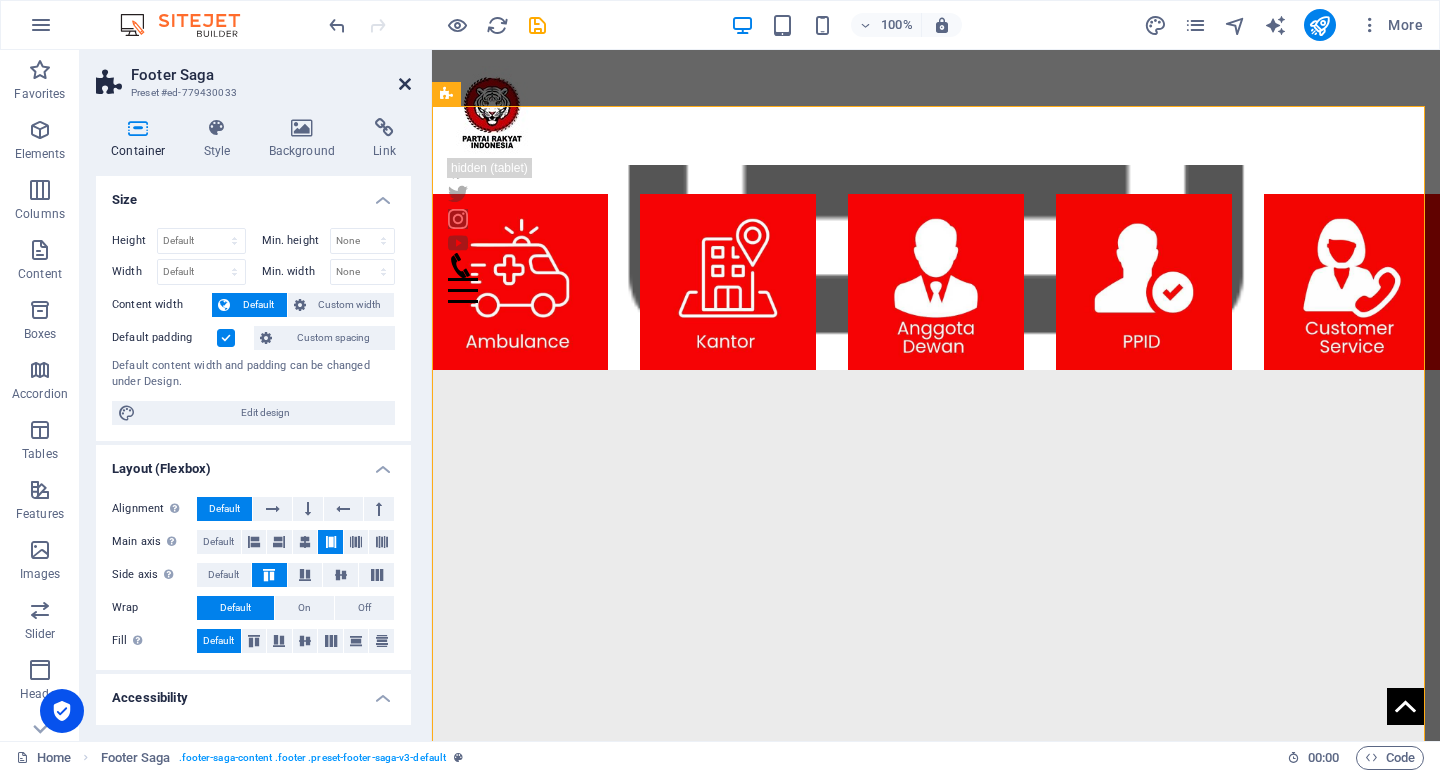 click at bounding box center (405, 84) 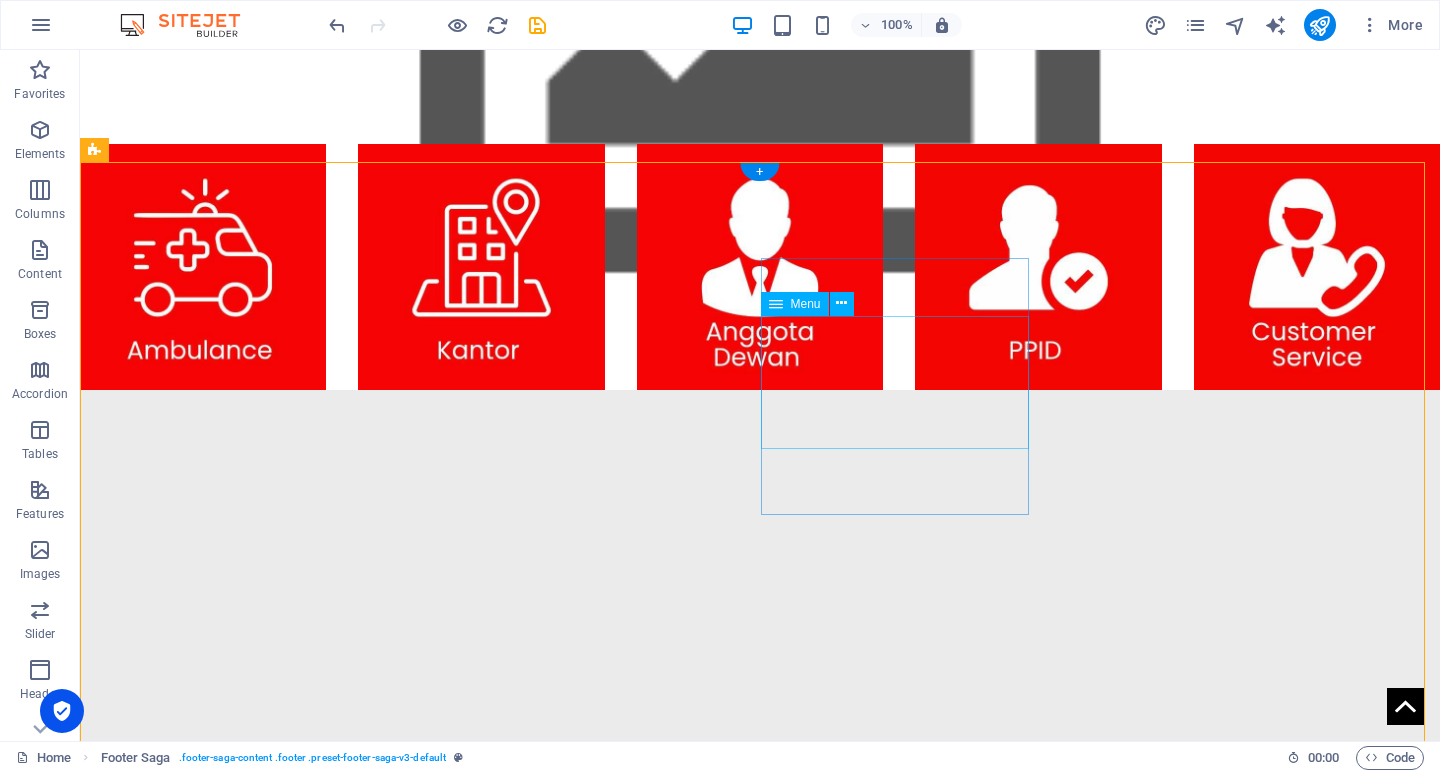 scroll, scrollTop: 1561, scrollLeft: 0, axis: vertical 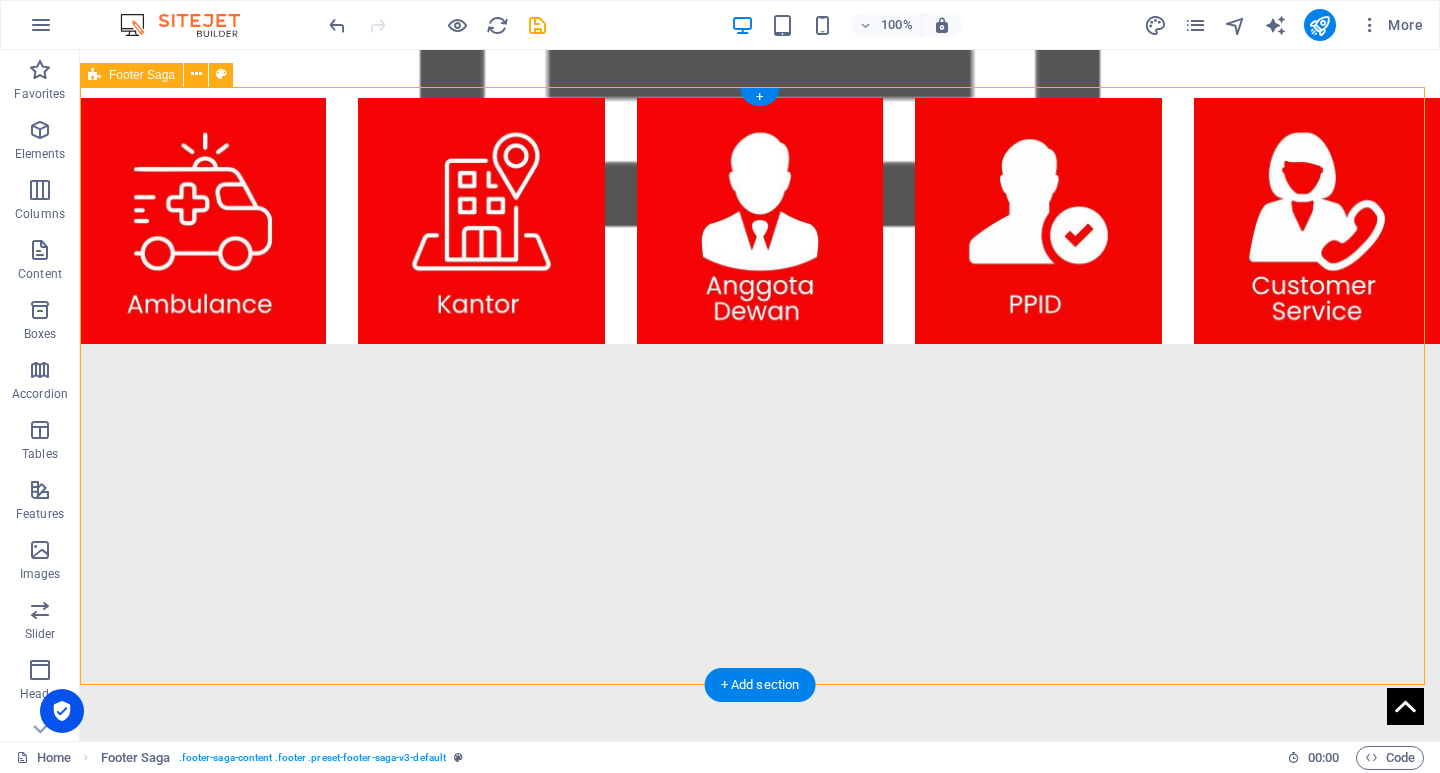 click on "" Kemajuan suatu negara tidak hanya tergantung pada kekuatan ekonomi, tetapi juga pada kebijakan yang inklusif dan berkelanjutan. " Contact [STREET_ADDRESS][PERSON_NAME][PHONE_NUMBER] Phone:  [PHONE_NUMBER] Mobile:  Email:  [DOMAIN_NAME] Navigation Home About Service Contact Legal Notice Privacy Policy Social media Facebook Twitter Instagram" at bounding box center (760, 2105) 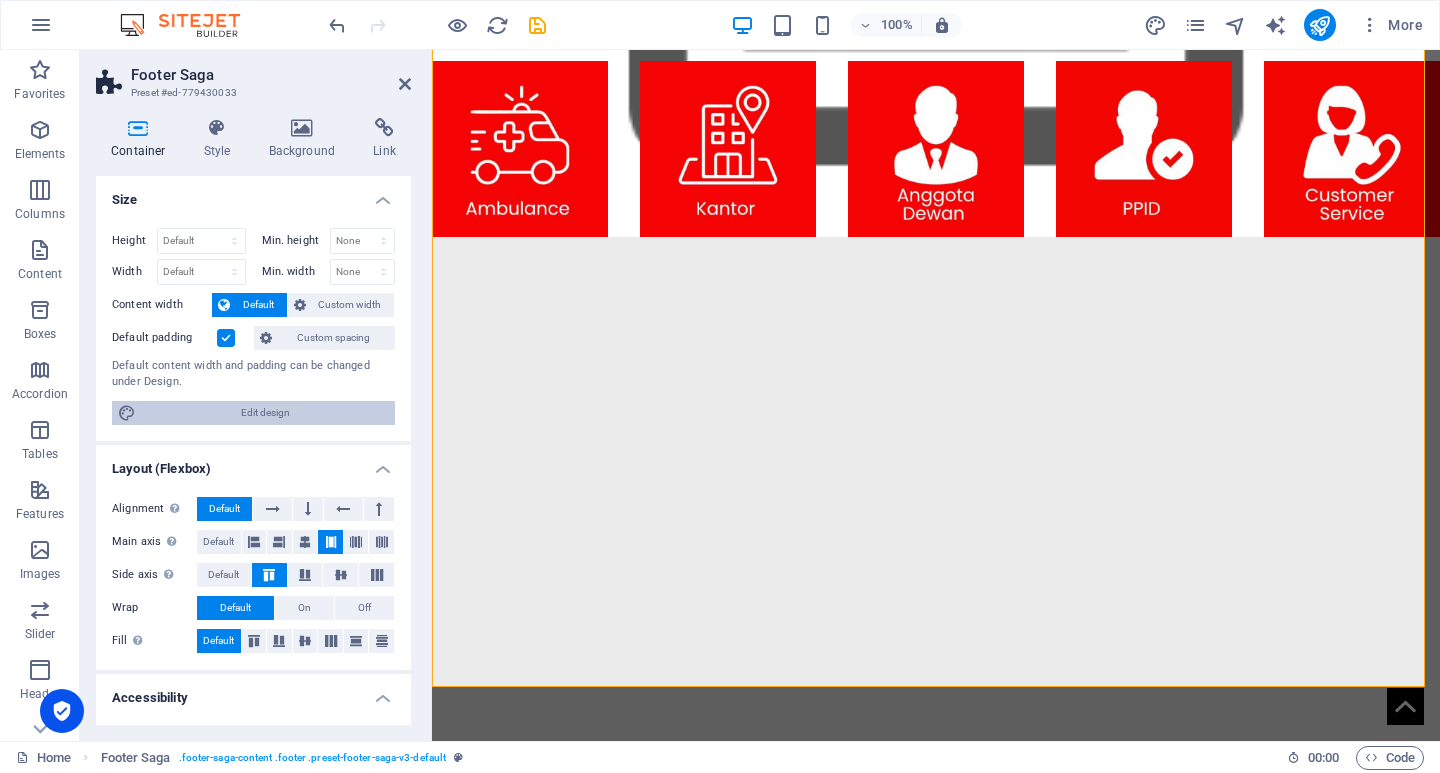 click on "Edit design" at bounding box center [265, 413] 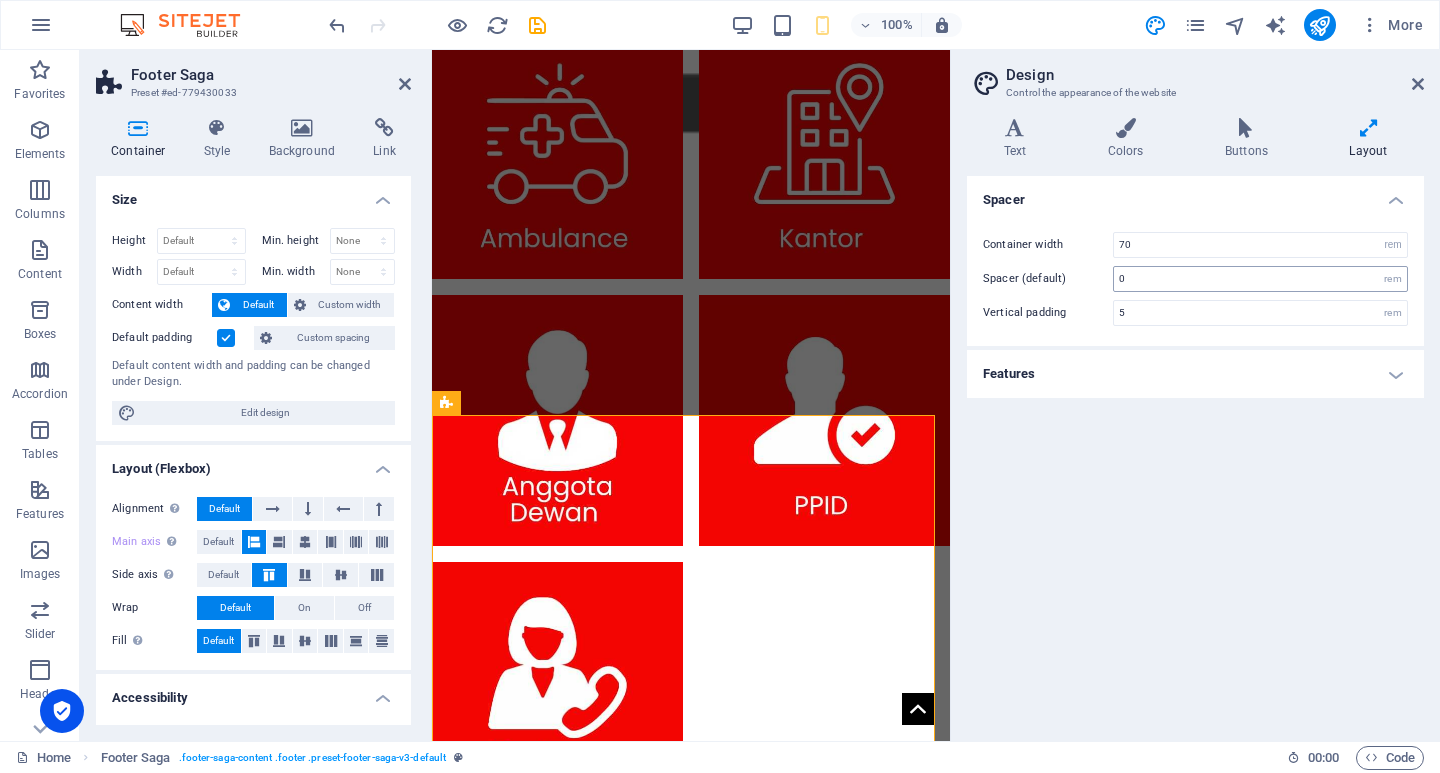 type on "5" 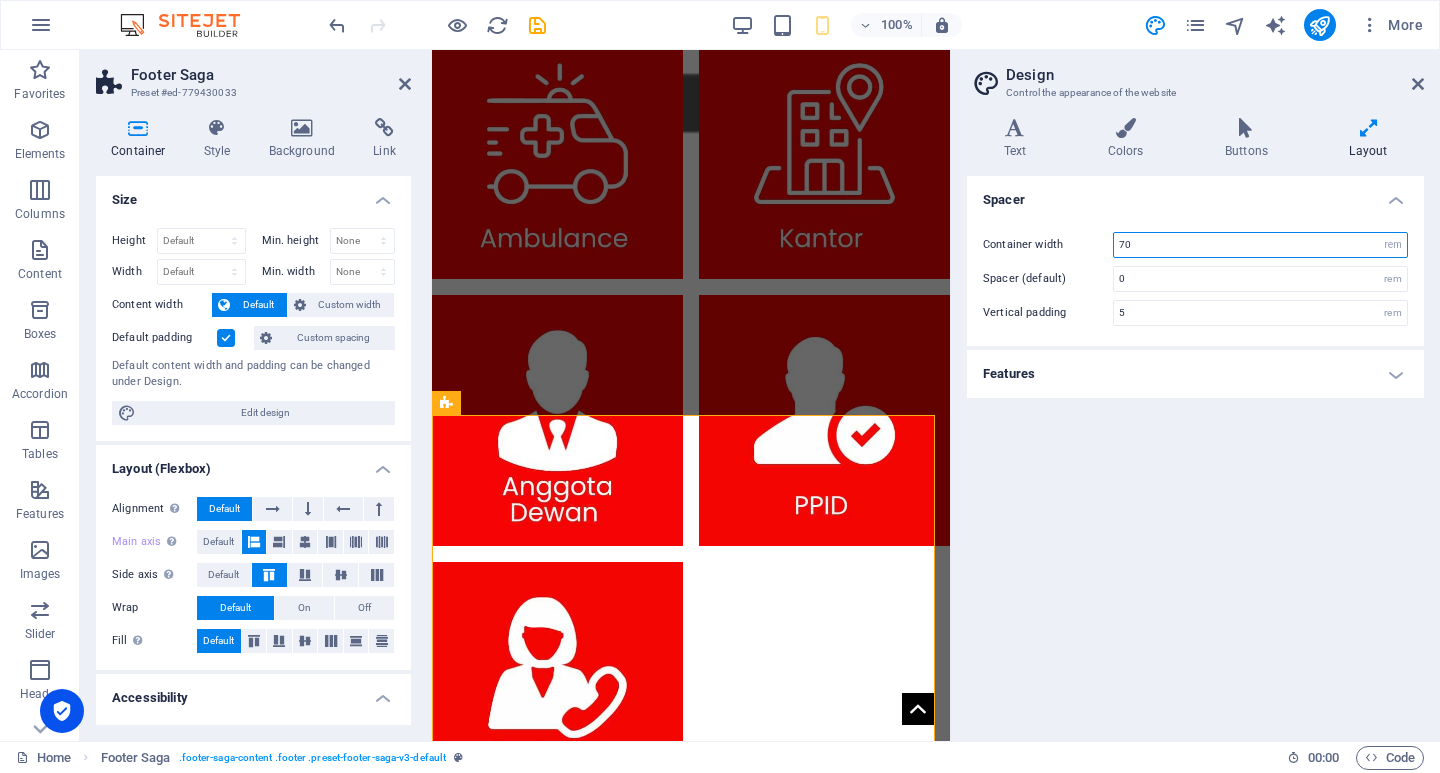 drag, startPoint x: 1160, startPoint y: 244, endPoint x: 1074, endPoint y: 241, distance: 86.05231 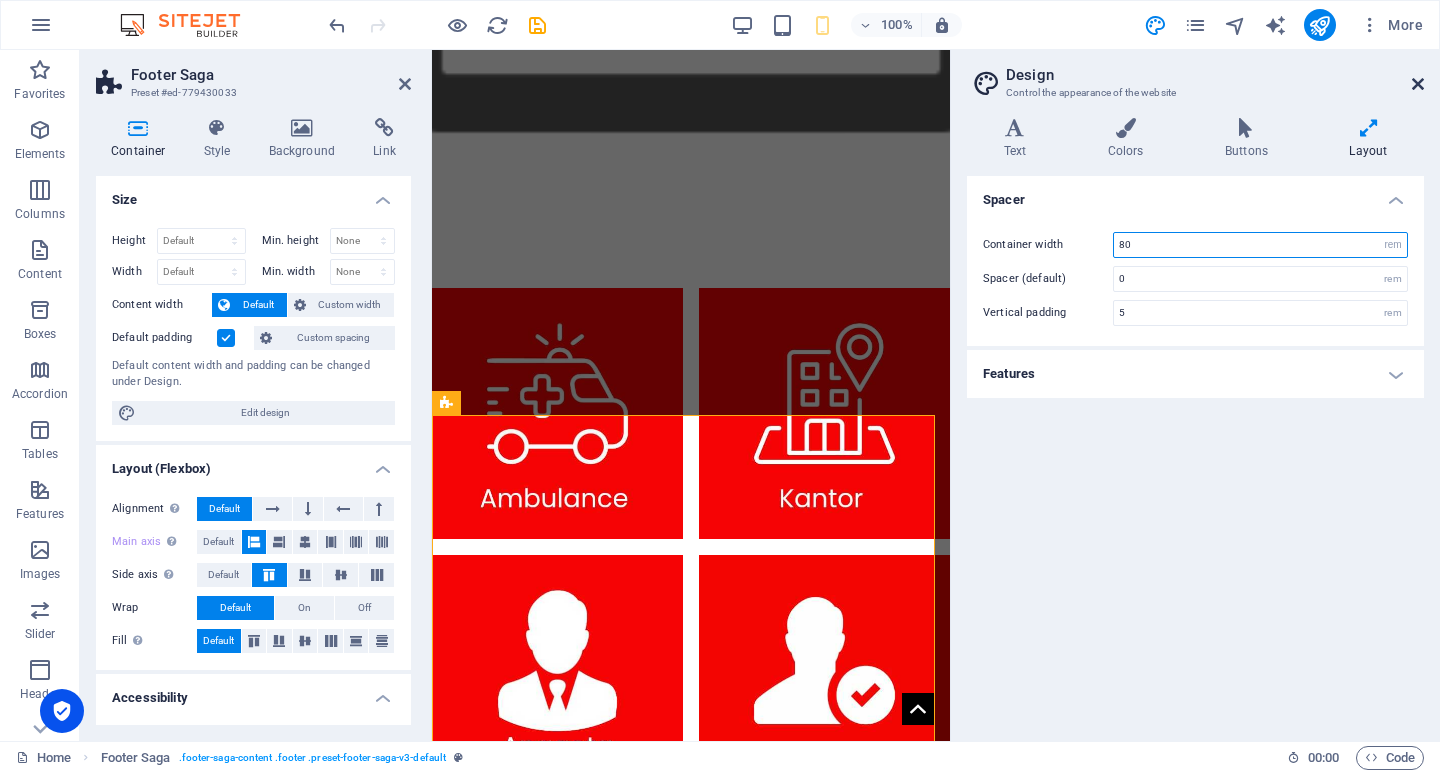 type on "80" 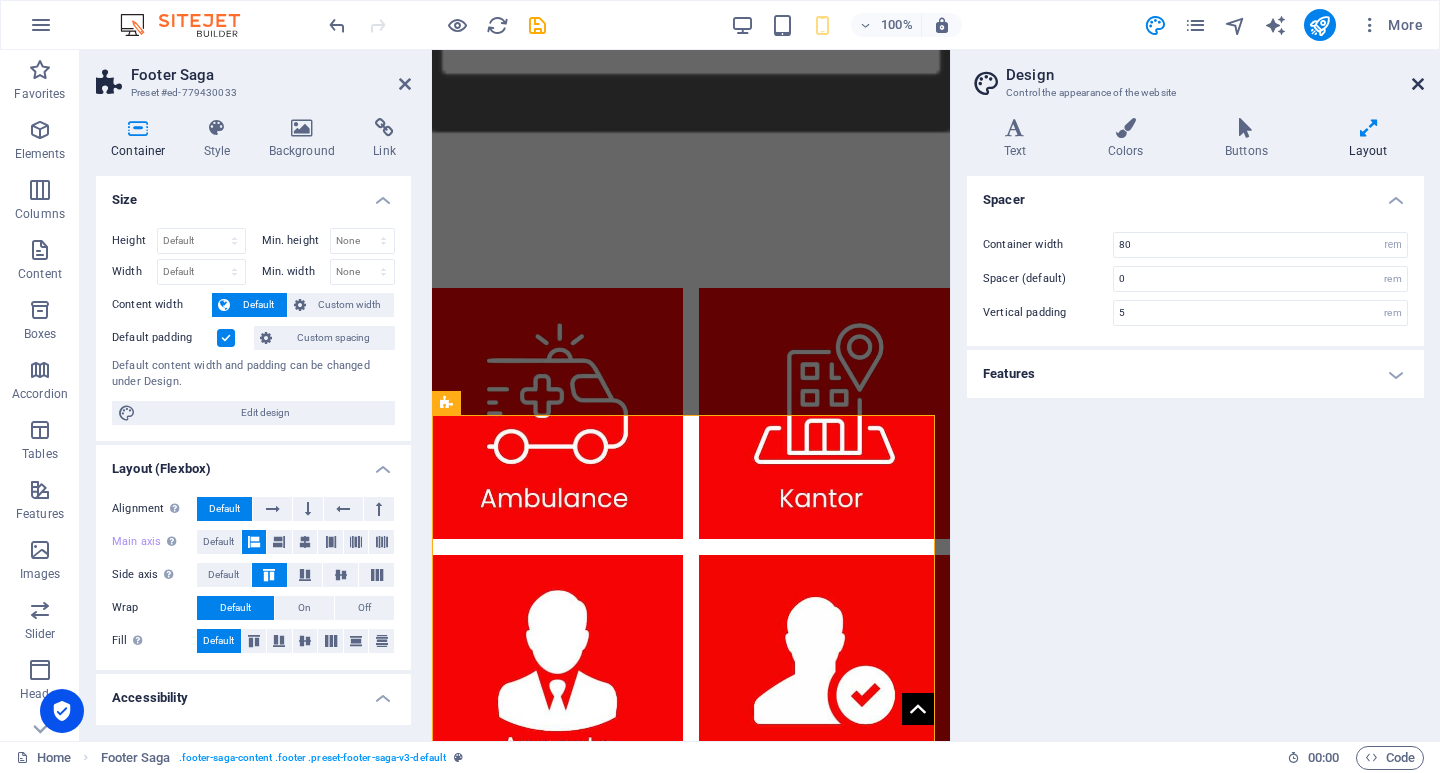 click at bounding box center (1418, 84) 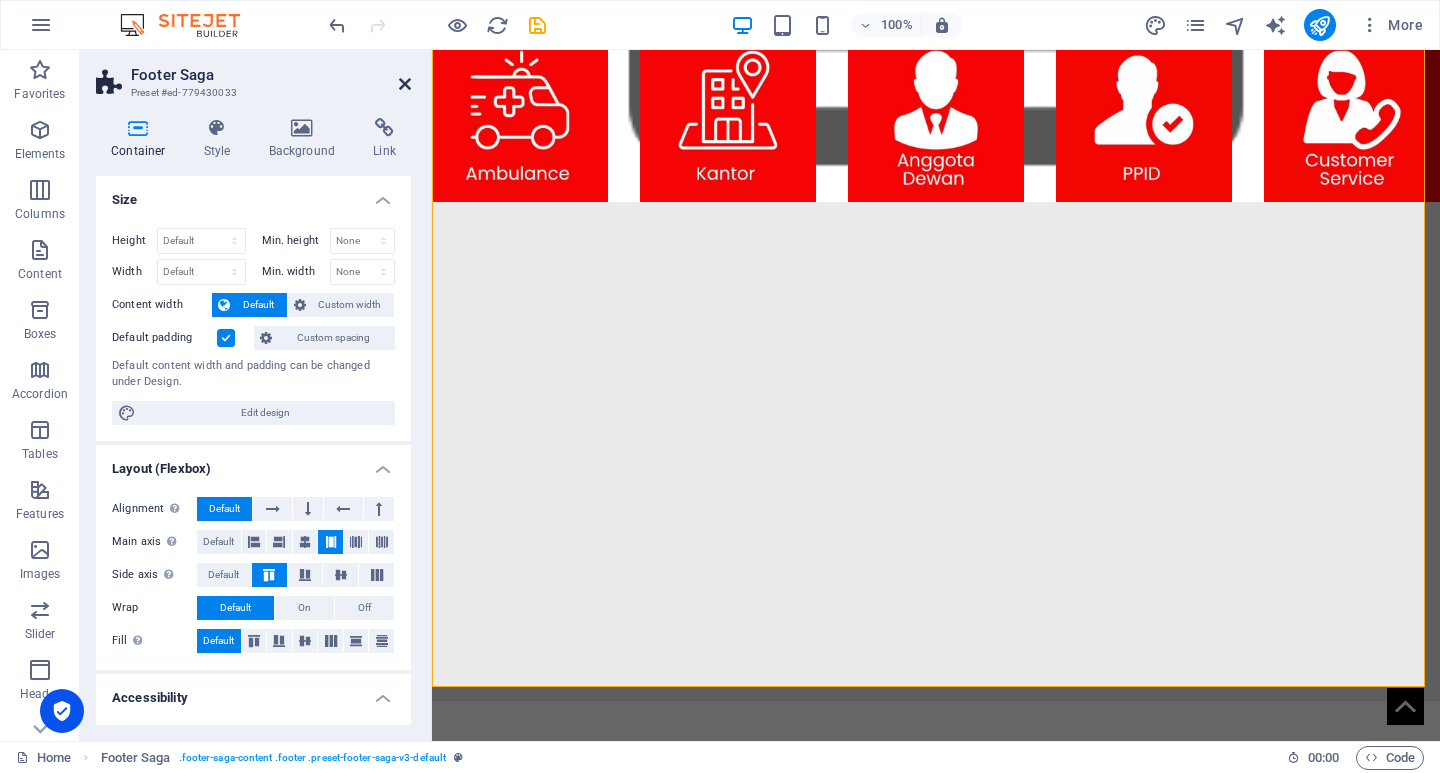 click at bounding box center (405, 84) 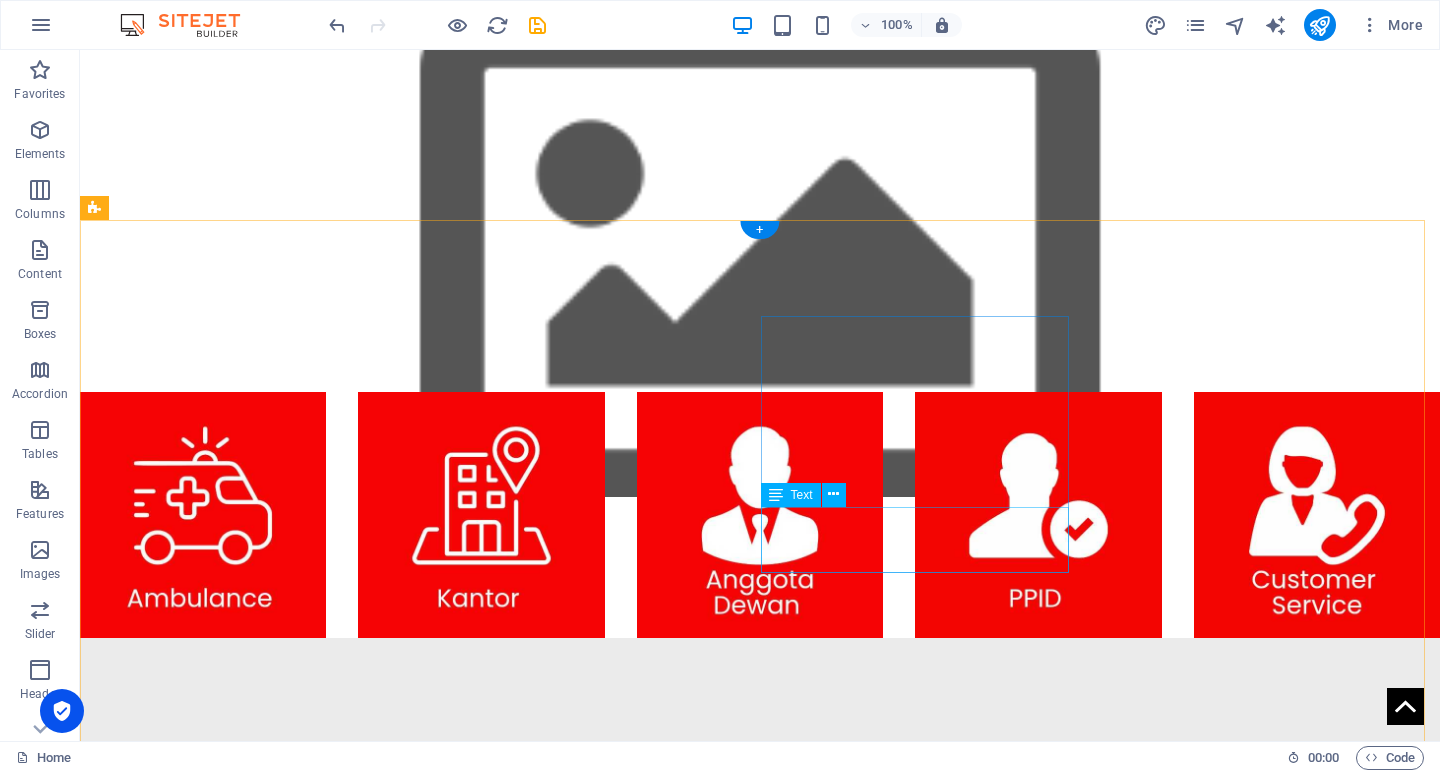scroll, scrollTop: 1428, scrollLeft: 0, axis: vertical 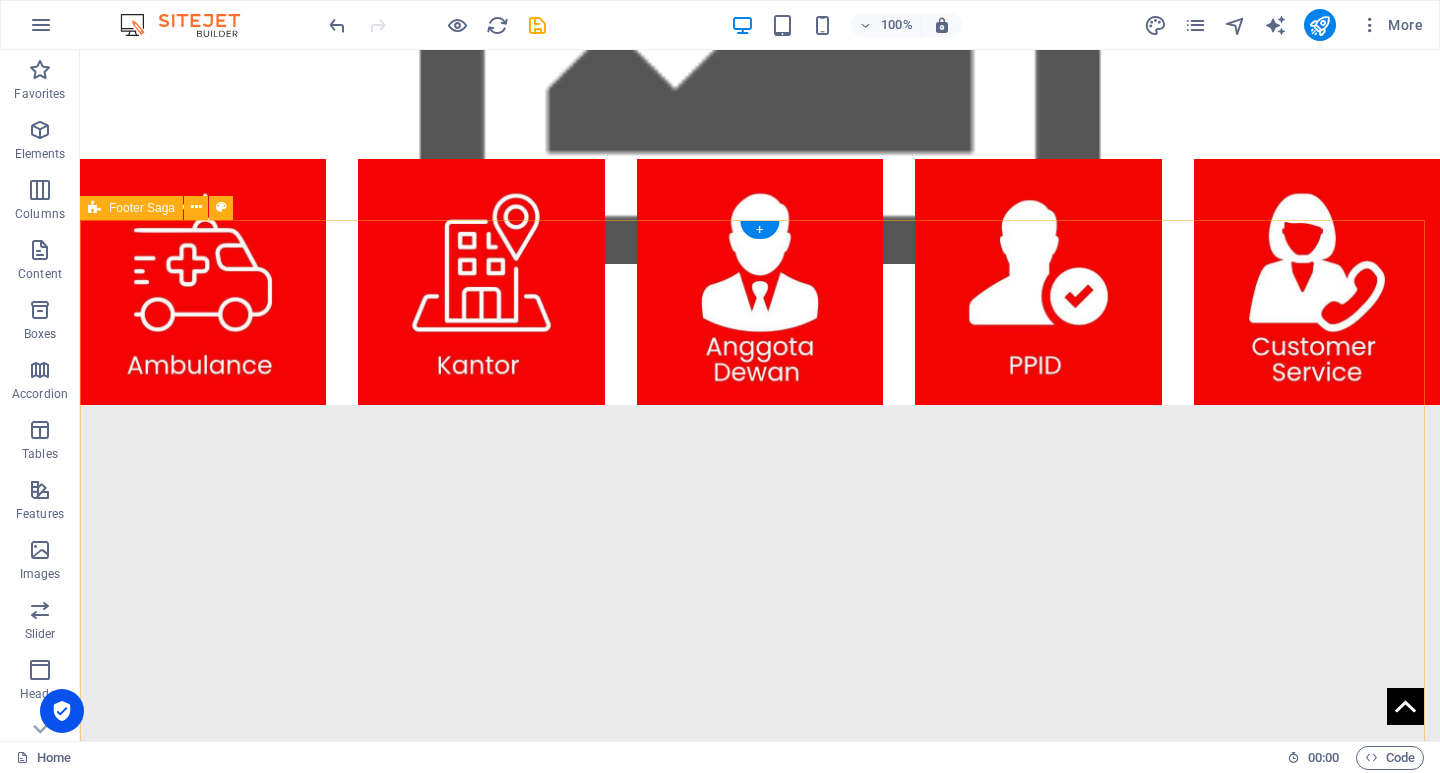 click on "" Kemajuan suatu negara tidak hanya tergantung pada kekuatan ekonomi, tetapi juga pada kebijakan yang inklusif dan berkelanjutan. " Contact [STREET_ADDRESS][PERSON_NAME][PHONE_NUMBER] Phone:  [PHONE_NUMBER] Mobile:  Email:  [DOMAIN_NAME] Navigation Home About Service Contact Legal Notice Privacy Policy Social media Facebook Twitter Instagram" at bounding box center (760, 2149) 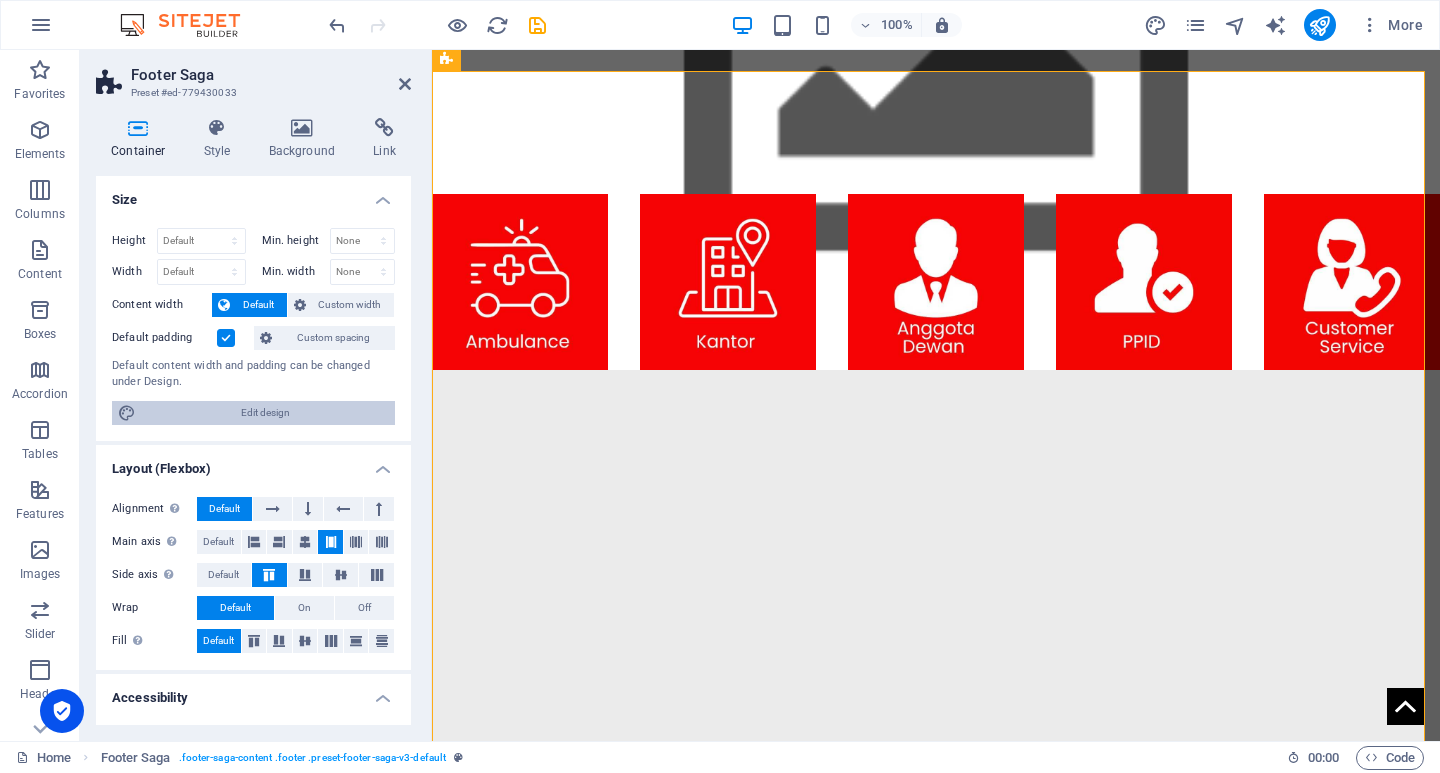 click on "Edit design" at bounding box center (265, 413) 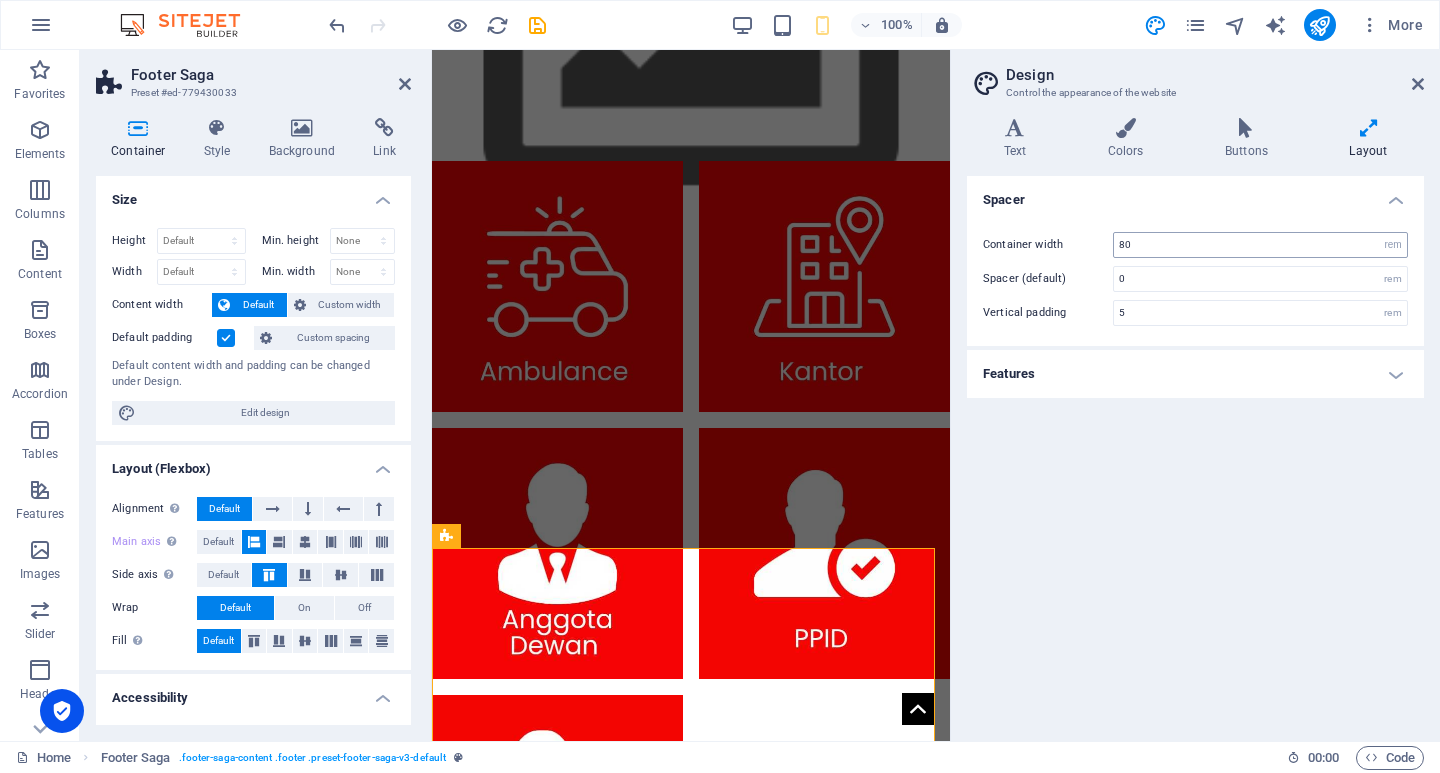 type on "5" 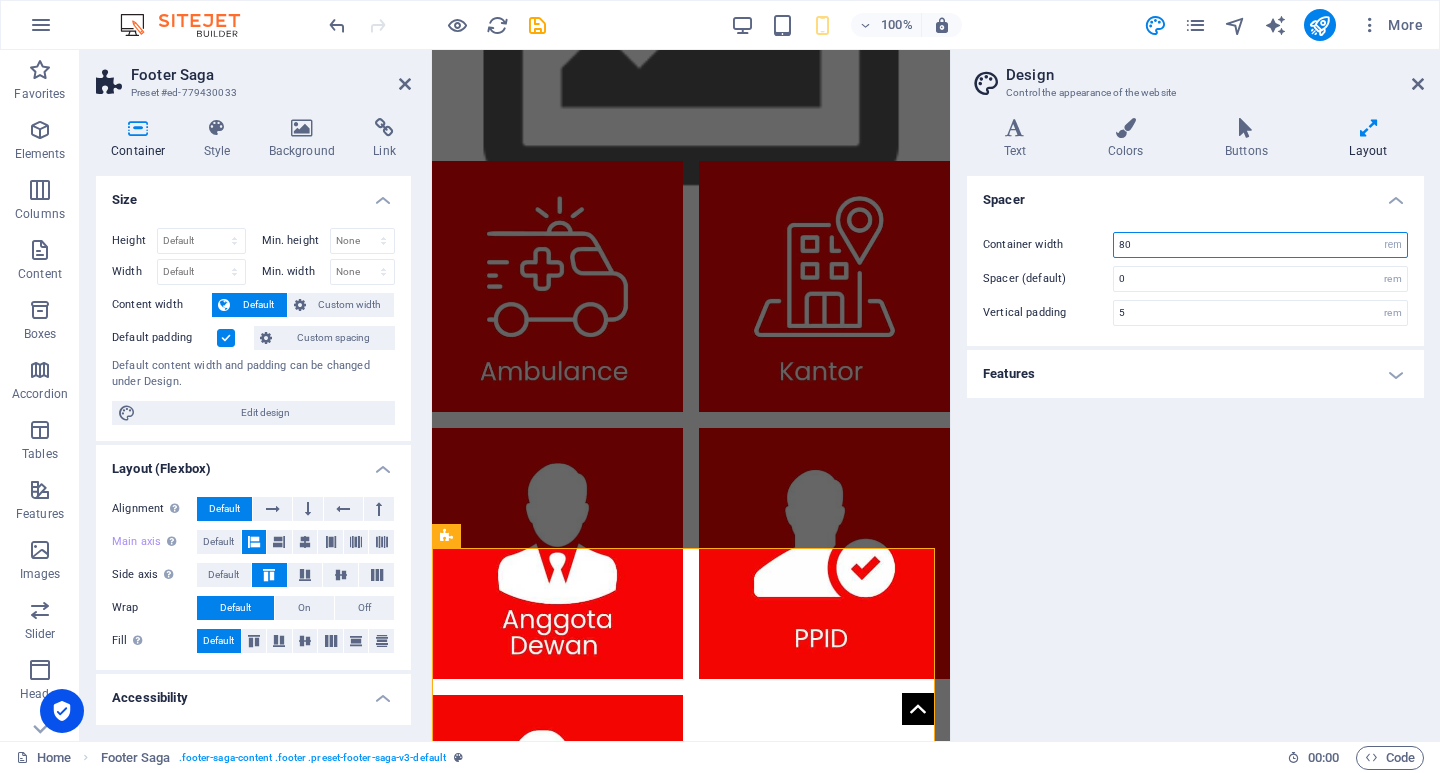 click on "Container width 80 rem px" at bounding box center (1195, 245) 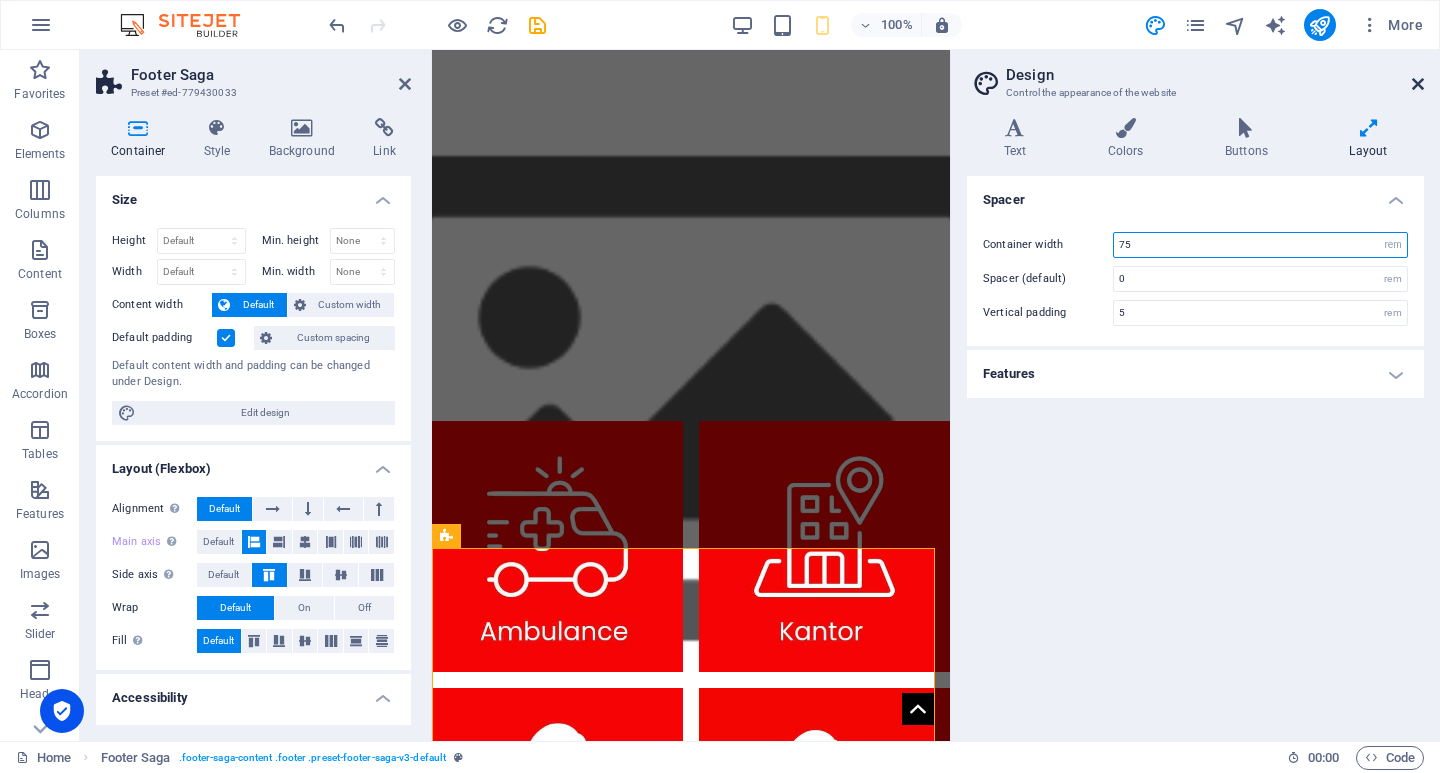 type on "75" 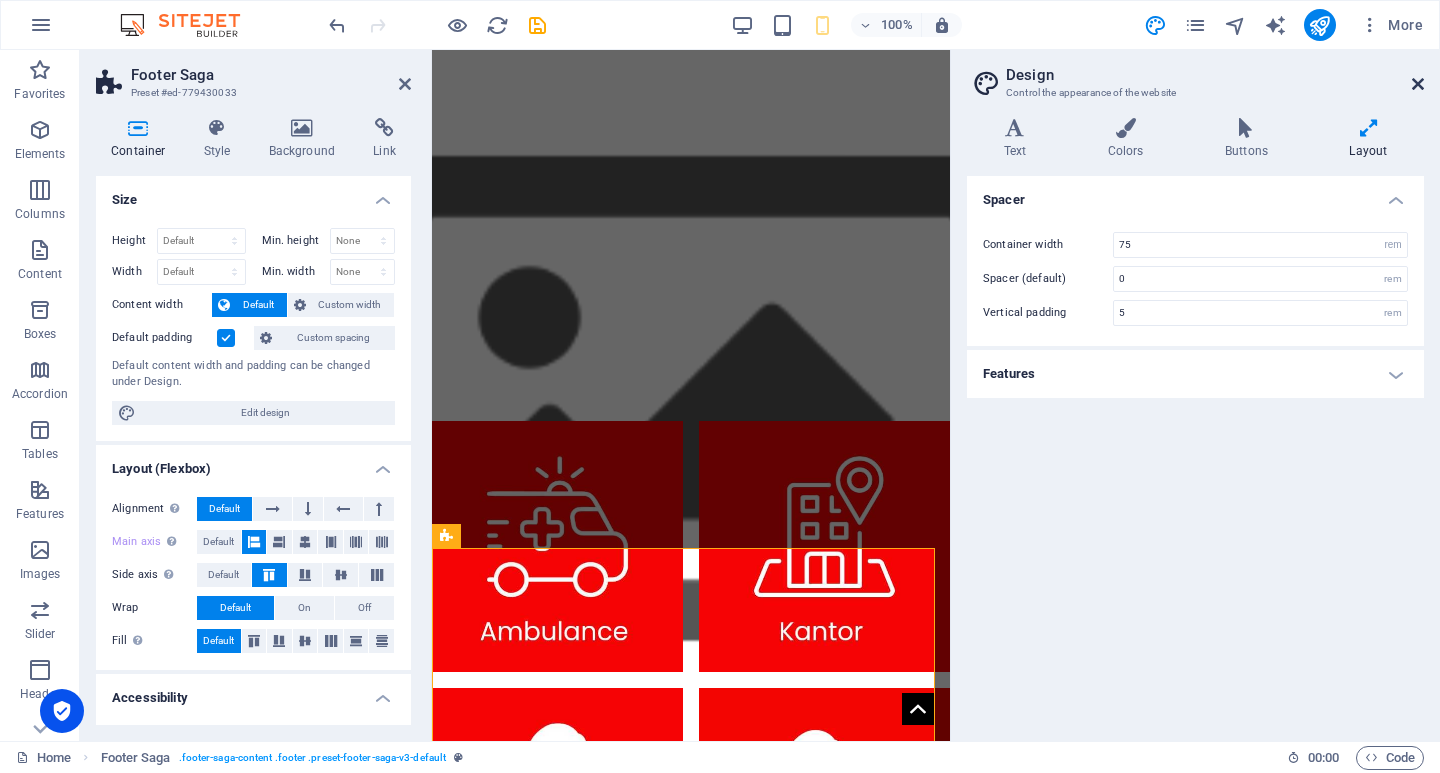 click at bounding box center [1418, 84] 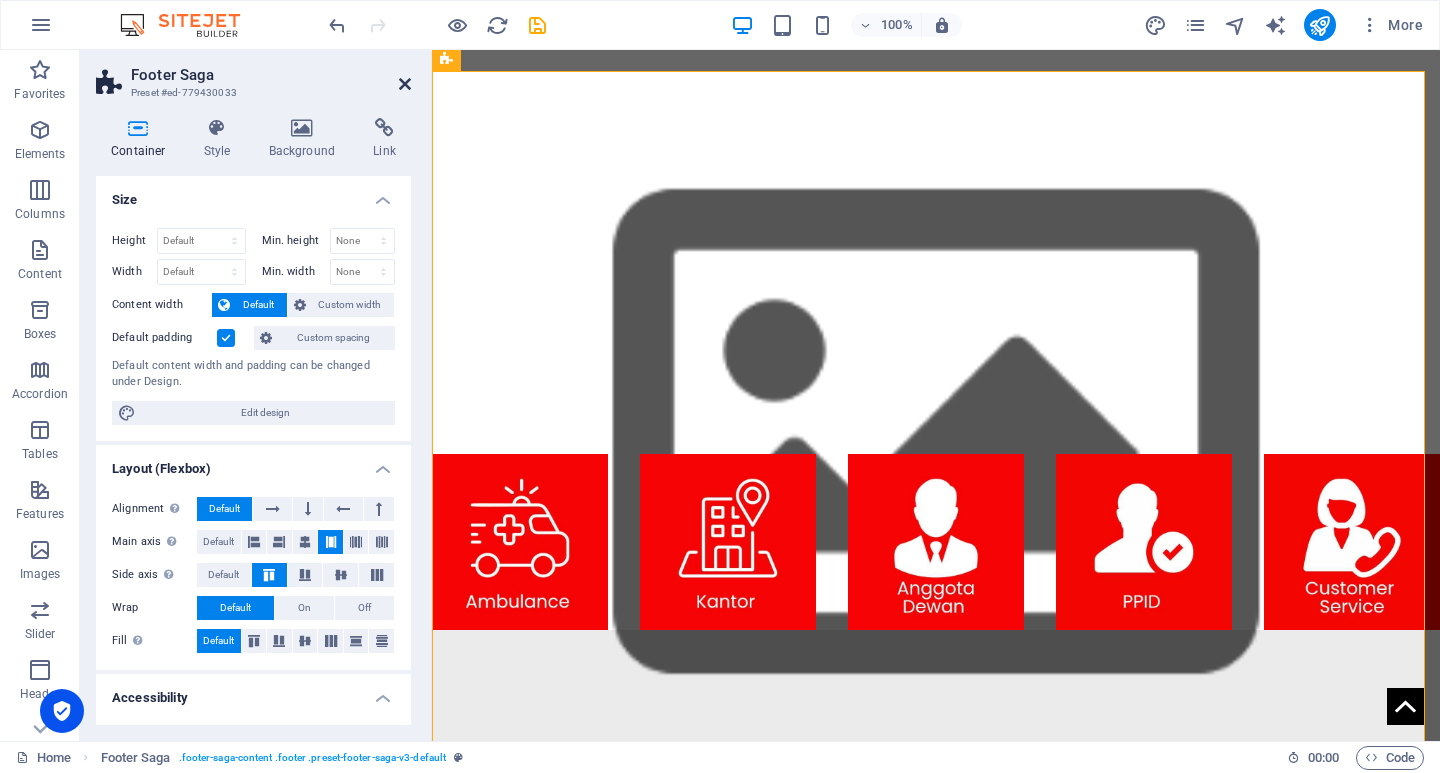 click at bounding box center [405, 84] 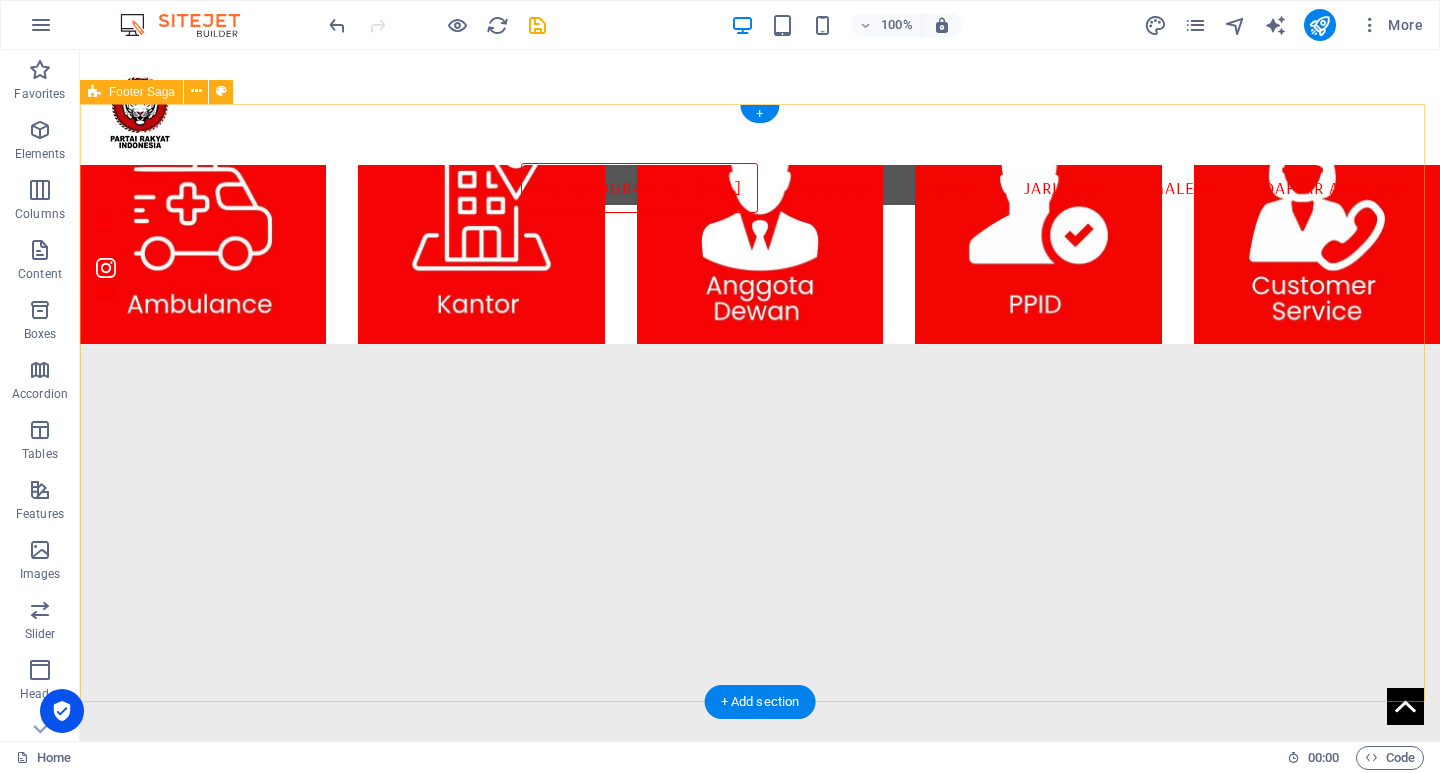 scroll, scrollTop: 1461, scrollLeft: 0, axis: vertical 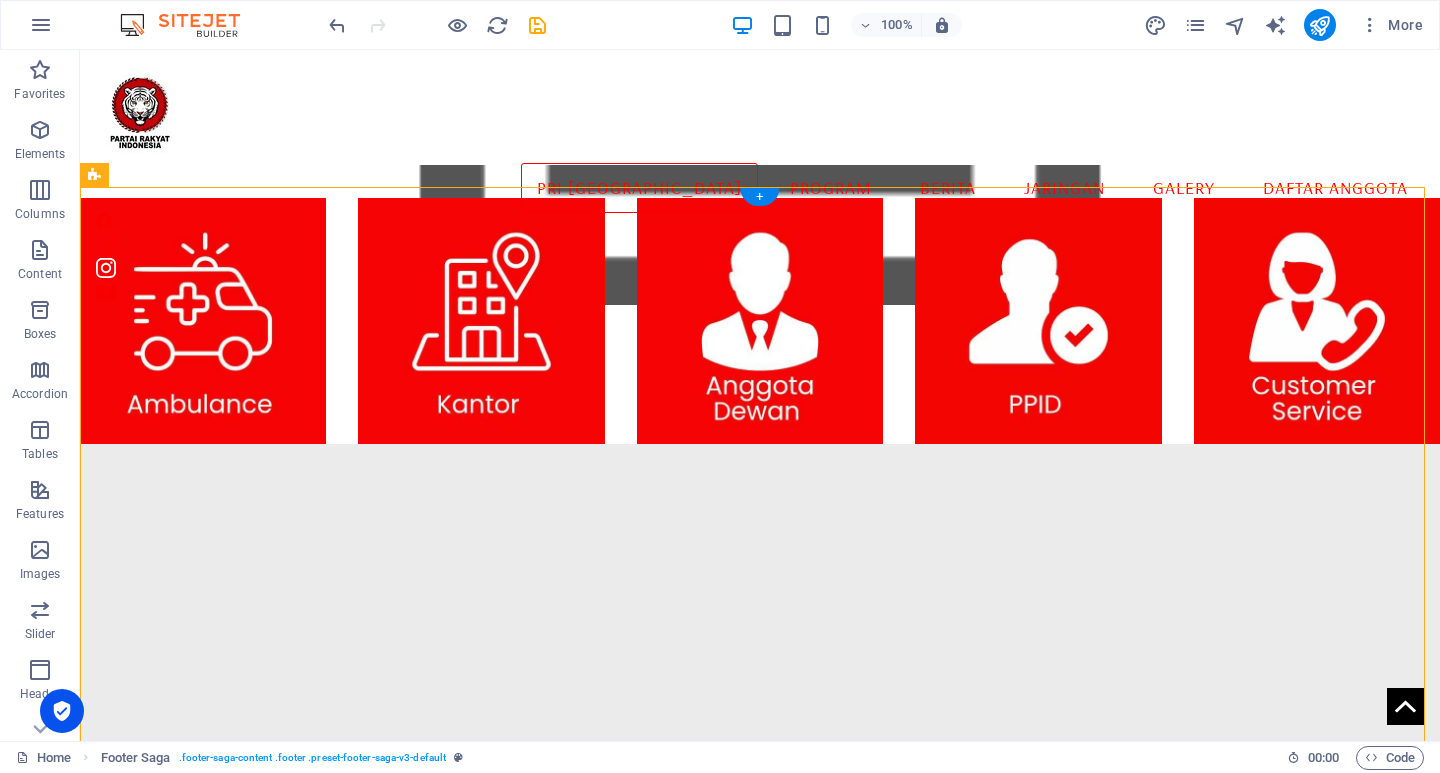drag, startPoint x: 1169, startPoint y: 374, endPoint x: 989, endPoint y: 323, distance: 187.08554 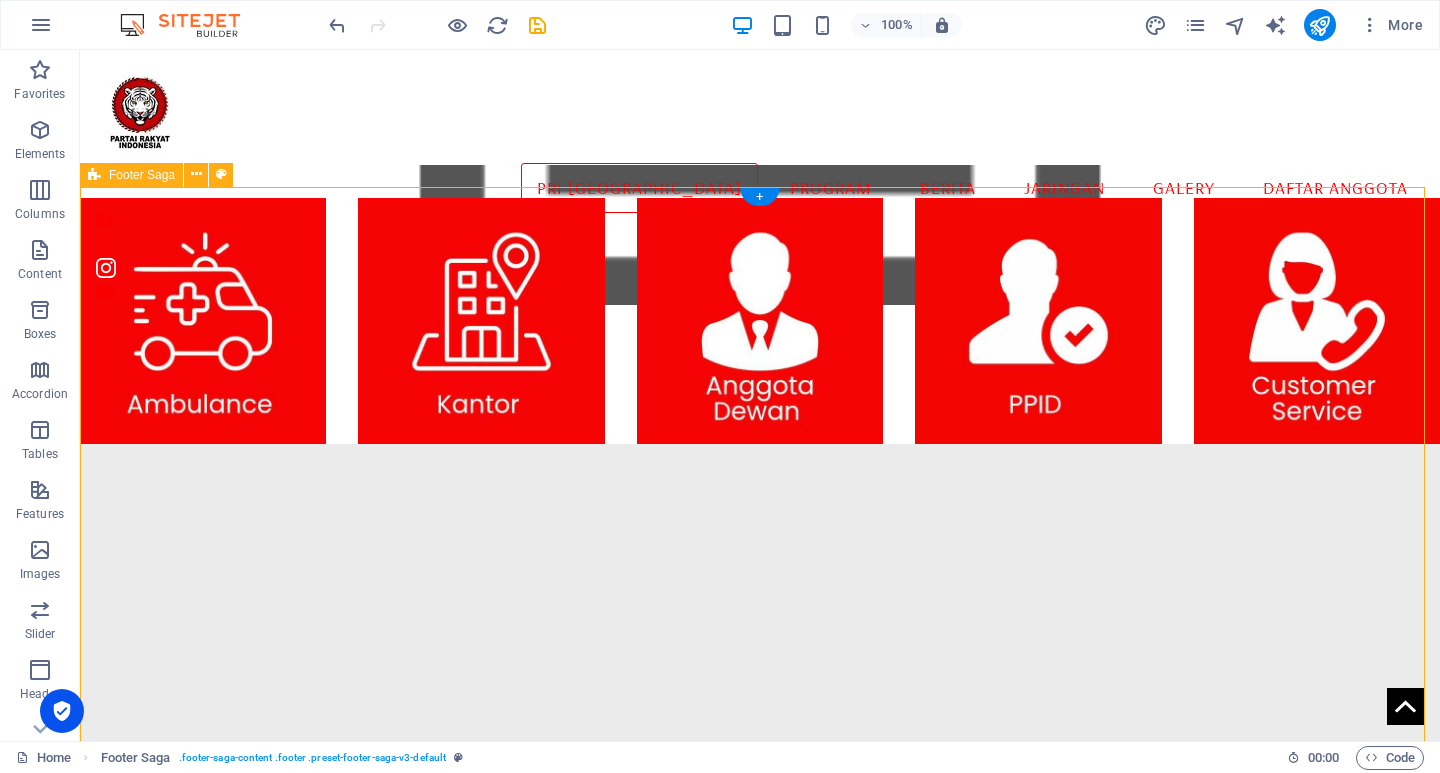 drag, startPoint x: 1183, startPoint y: 374, endPoint x: 1131, endPoint y: 585, distance: 217.31314 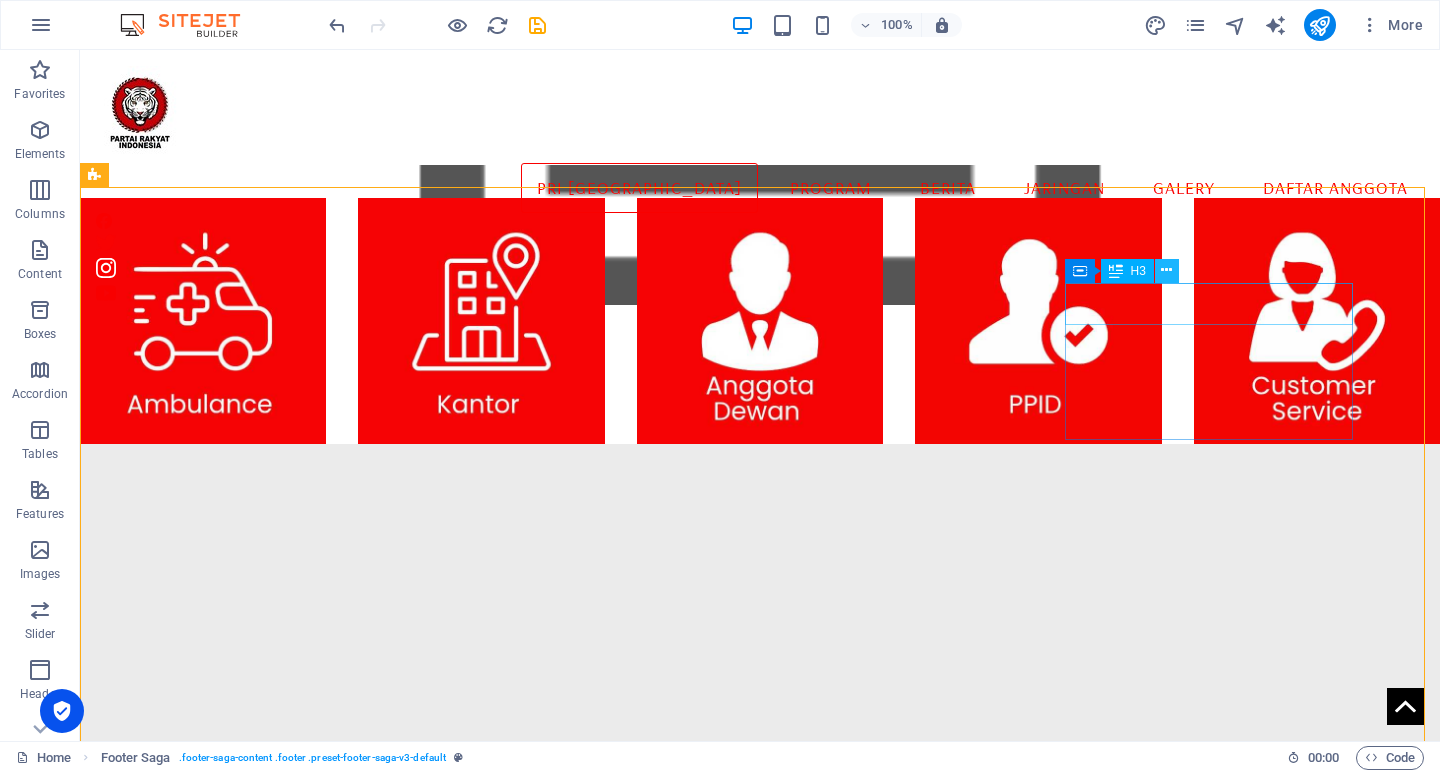 click at bounding box center (1166, 270) 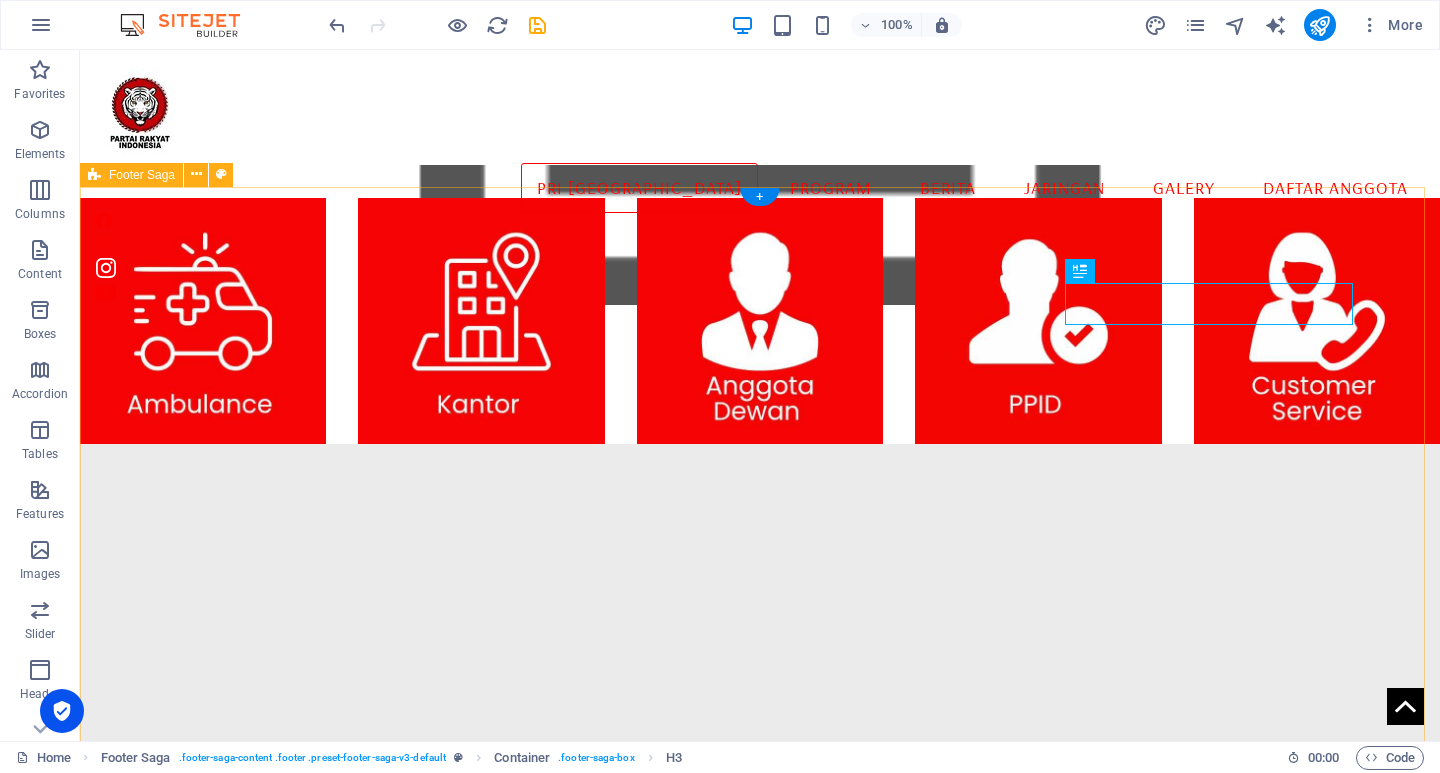 click on "" Kemajuan suatu negara tidak hanya tergantung pada kekuatan ekonomi, tetapi juga pada kebijakan yang inklusif dan berkelanjutan. " Contact [STREET_ADDRESS][PERSON_NAME][PHONE_NUMBER] Phone:  [PHONE_NUMBER] Mobile:  Email:  [DOMAIN_NAME] Navigation Home About Service Contact Legal Notice Privacy Policy Social media Facebook Twitter Instagram" at bounding box center [760, 2205] 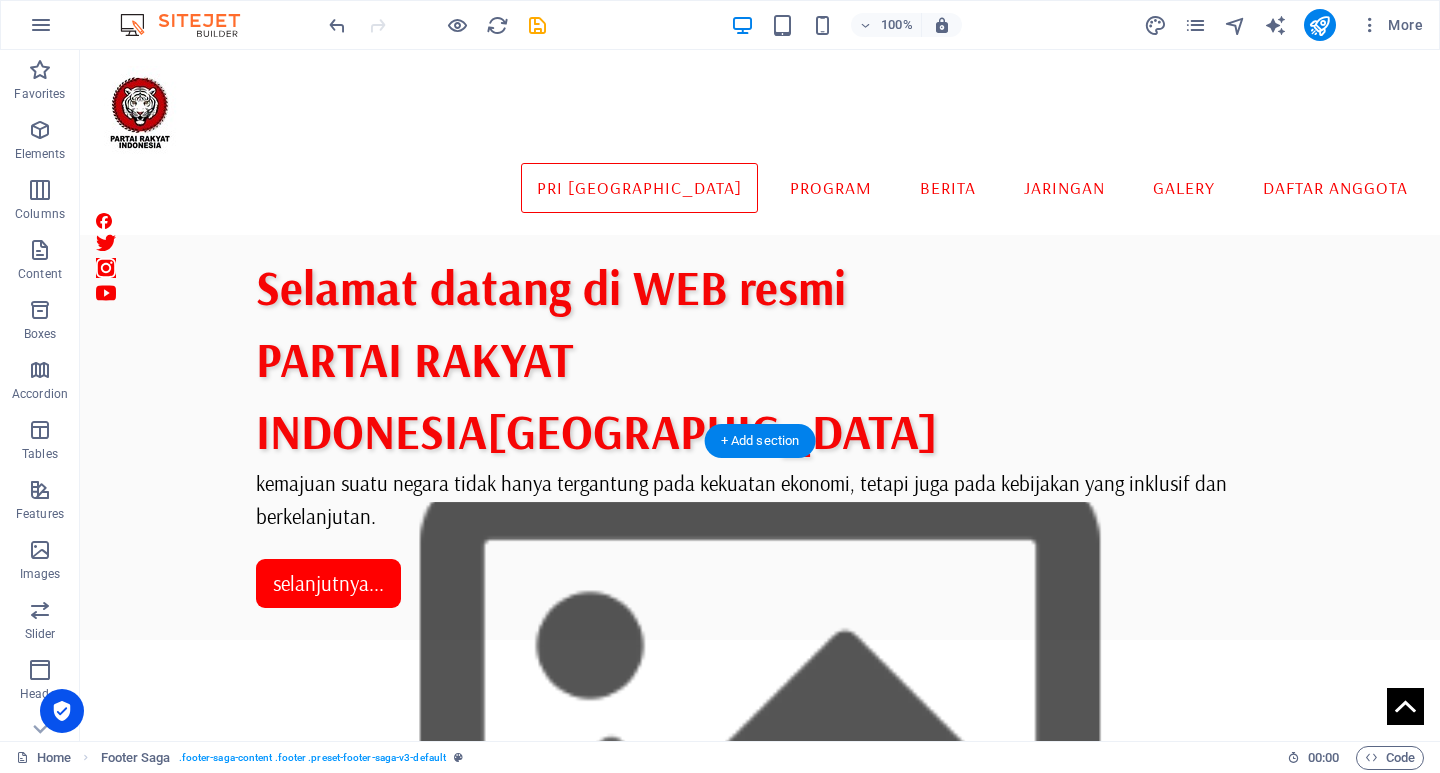 scroll, scrollTop: 461, scrollLeft: 0, axis: vertical 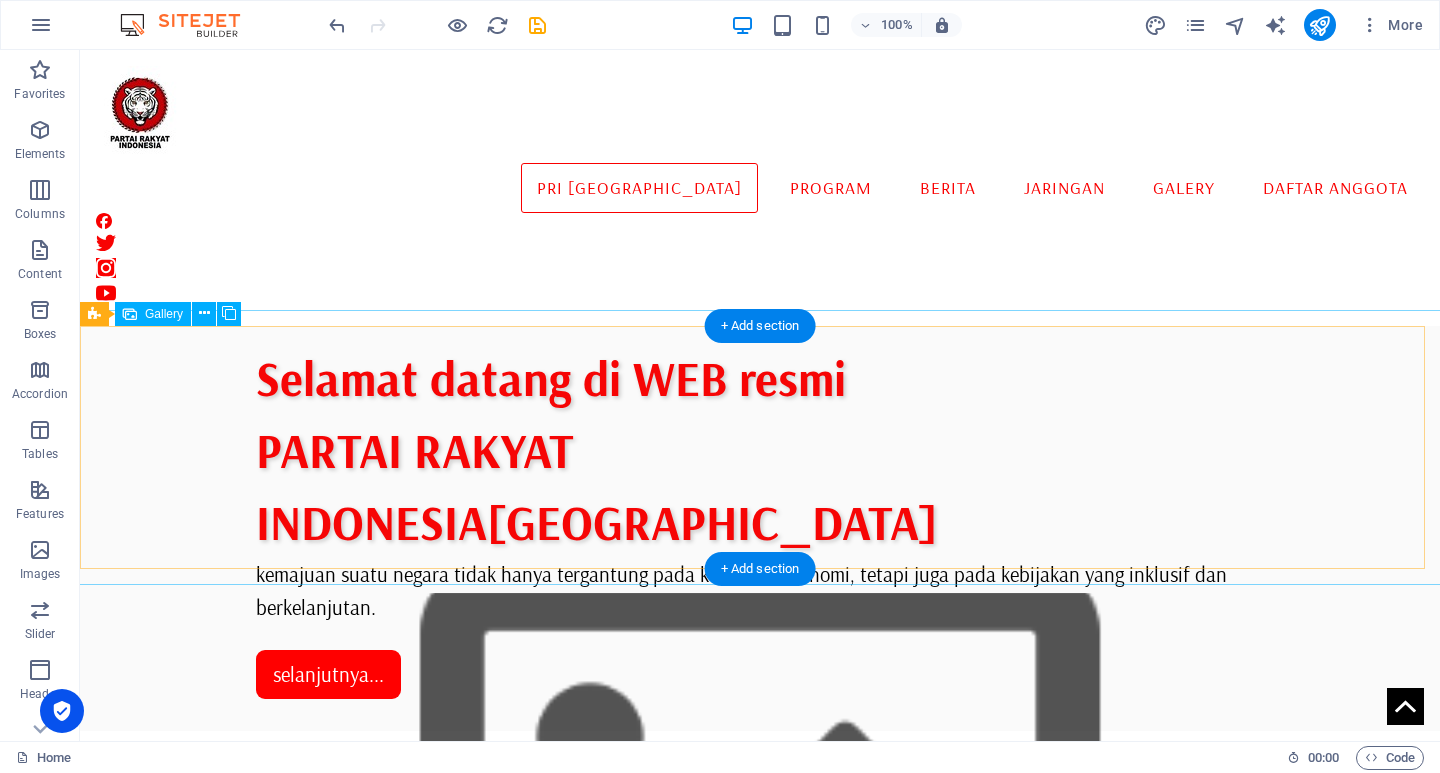 click at bounding box center [481, 1321] 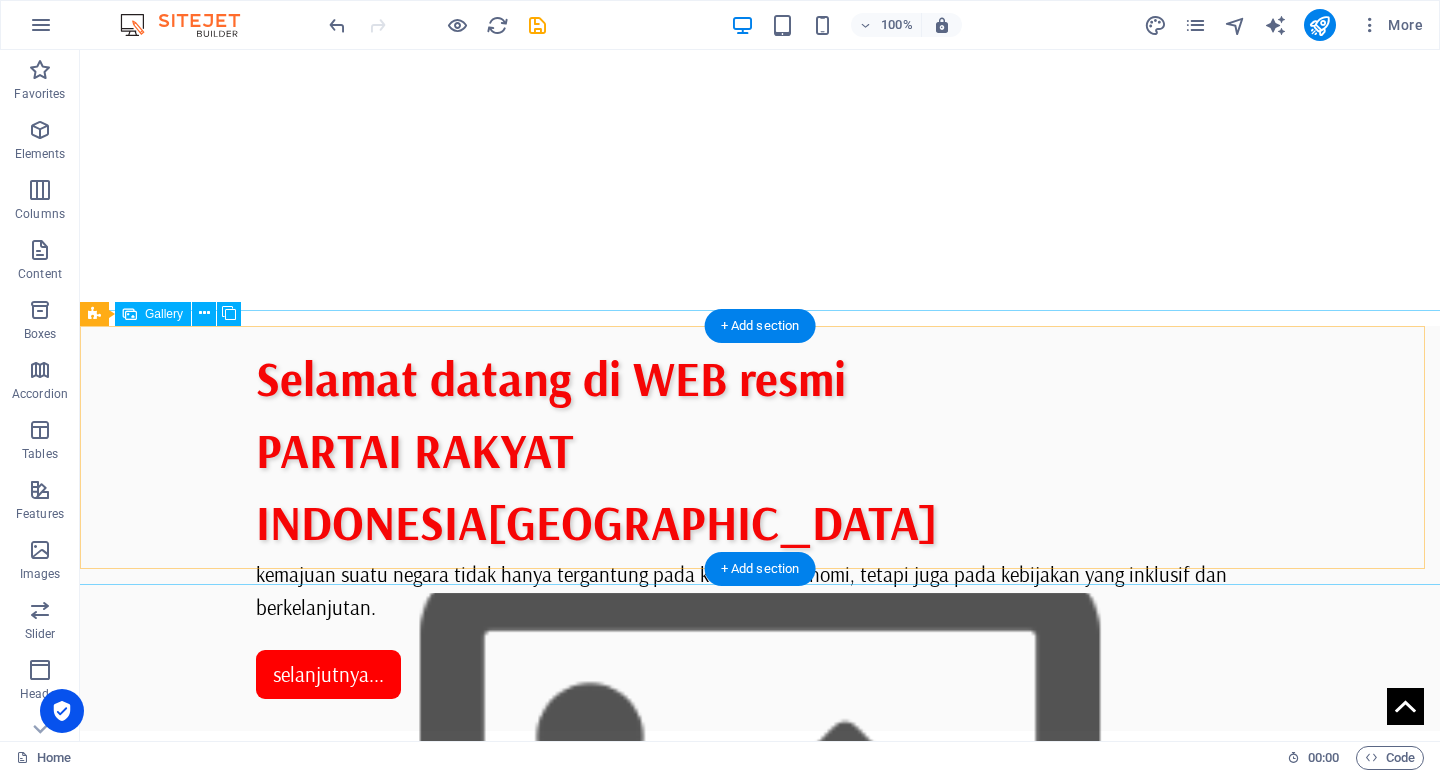 select on "4" 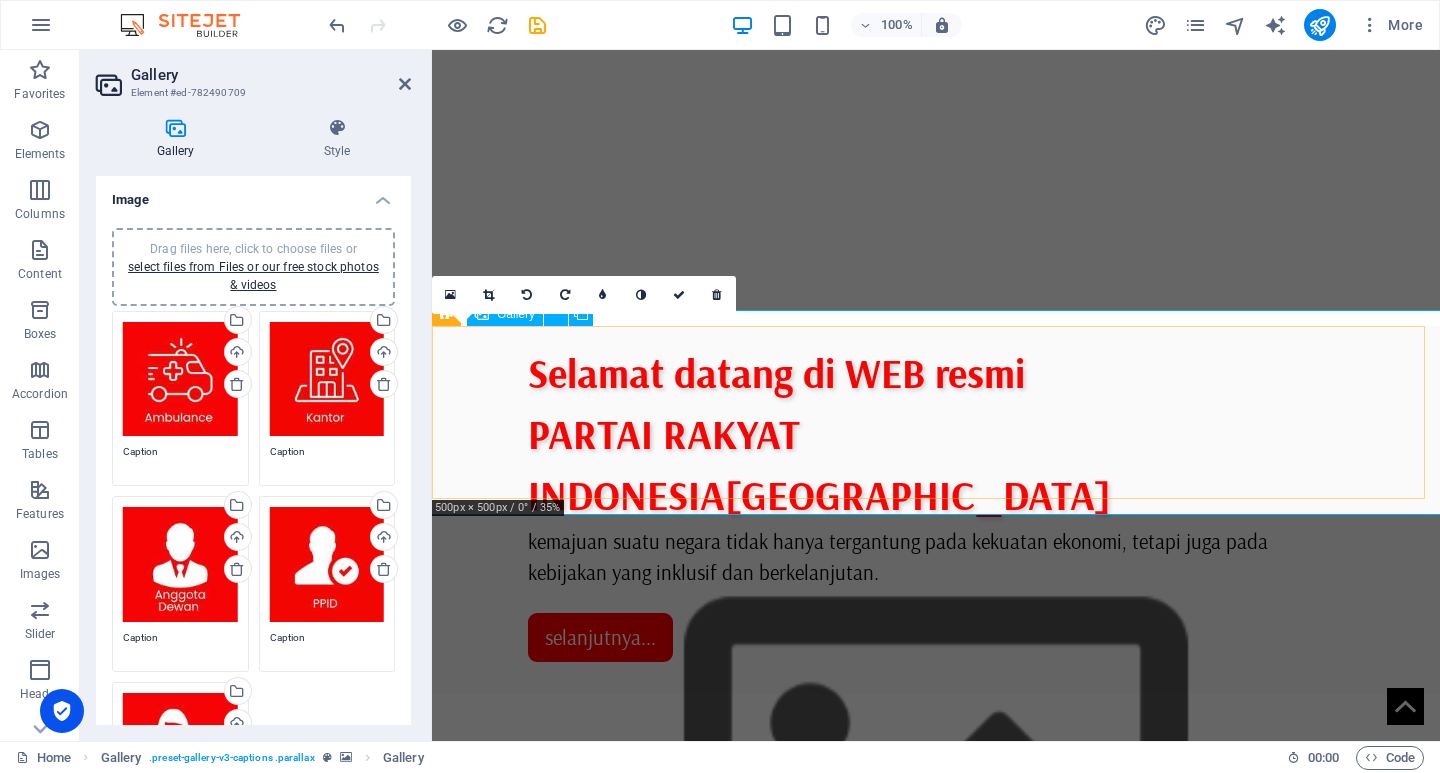 click at bounding box center (520, 1249) 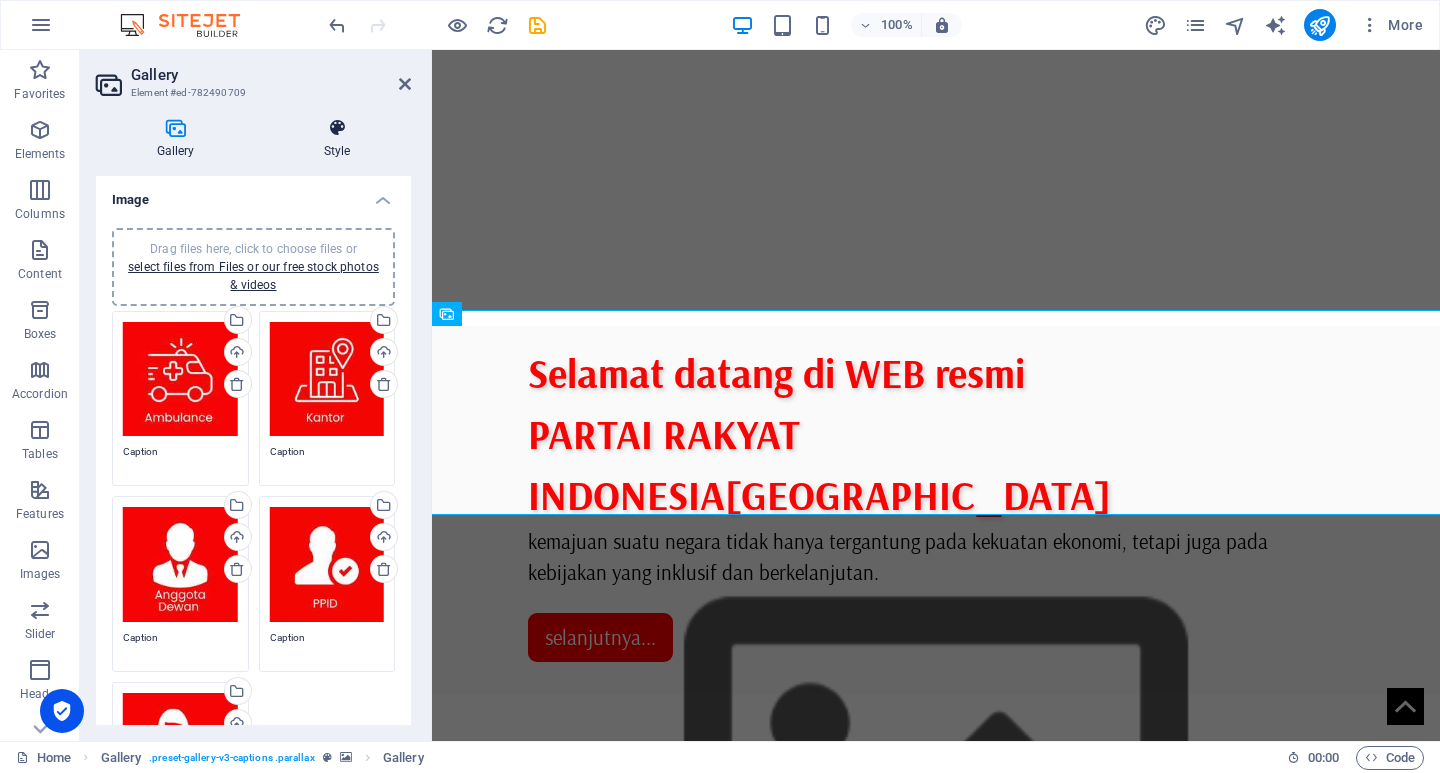 click at bounding box center [337, 128] 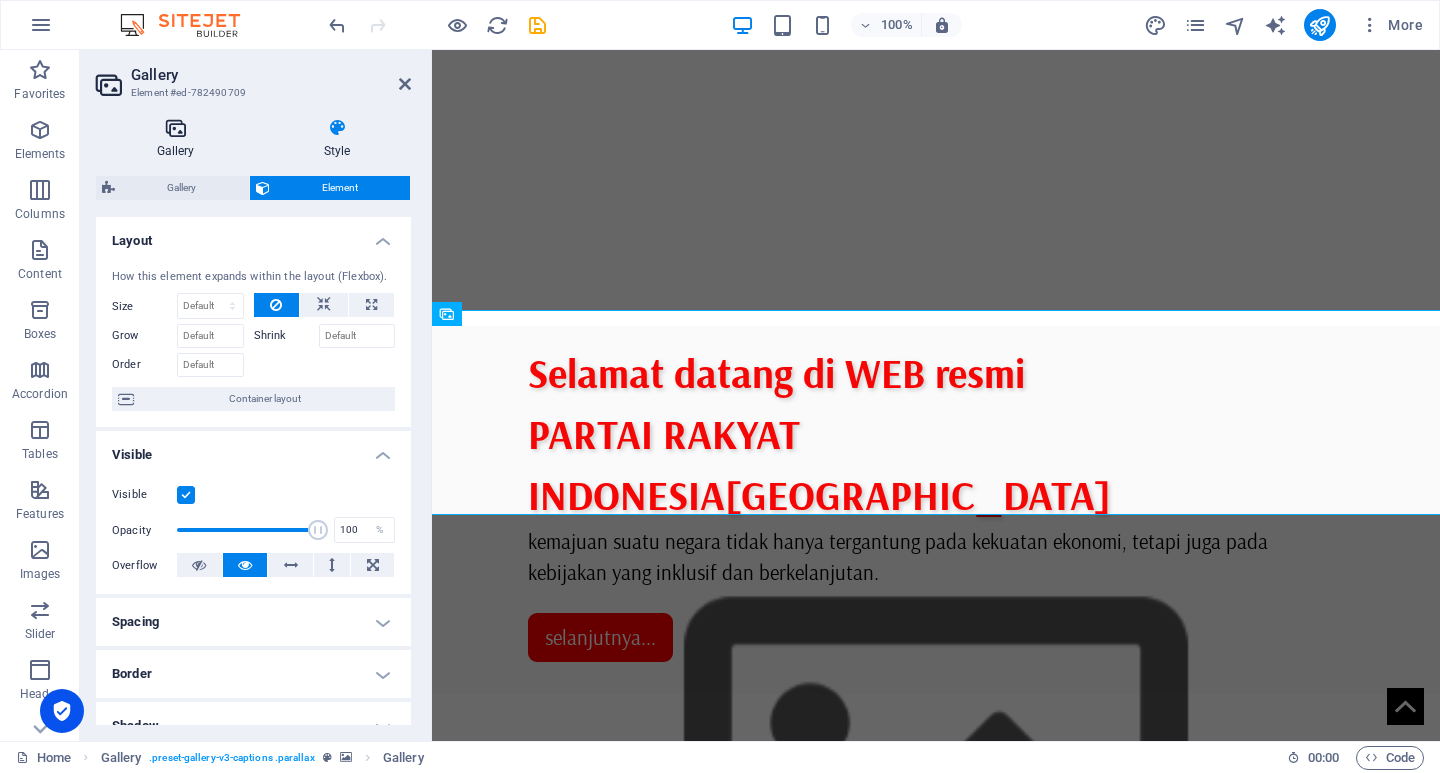 click at bounding box center (175, 128) 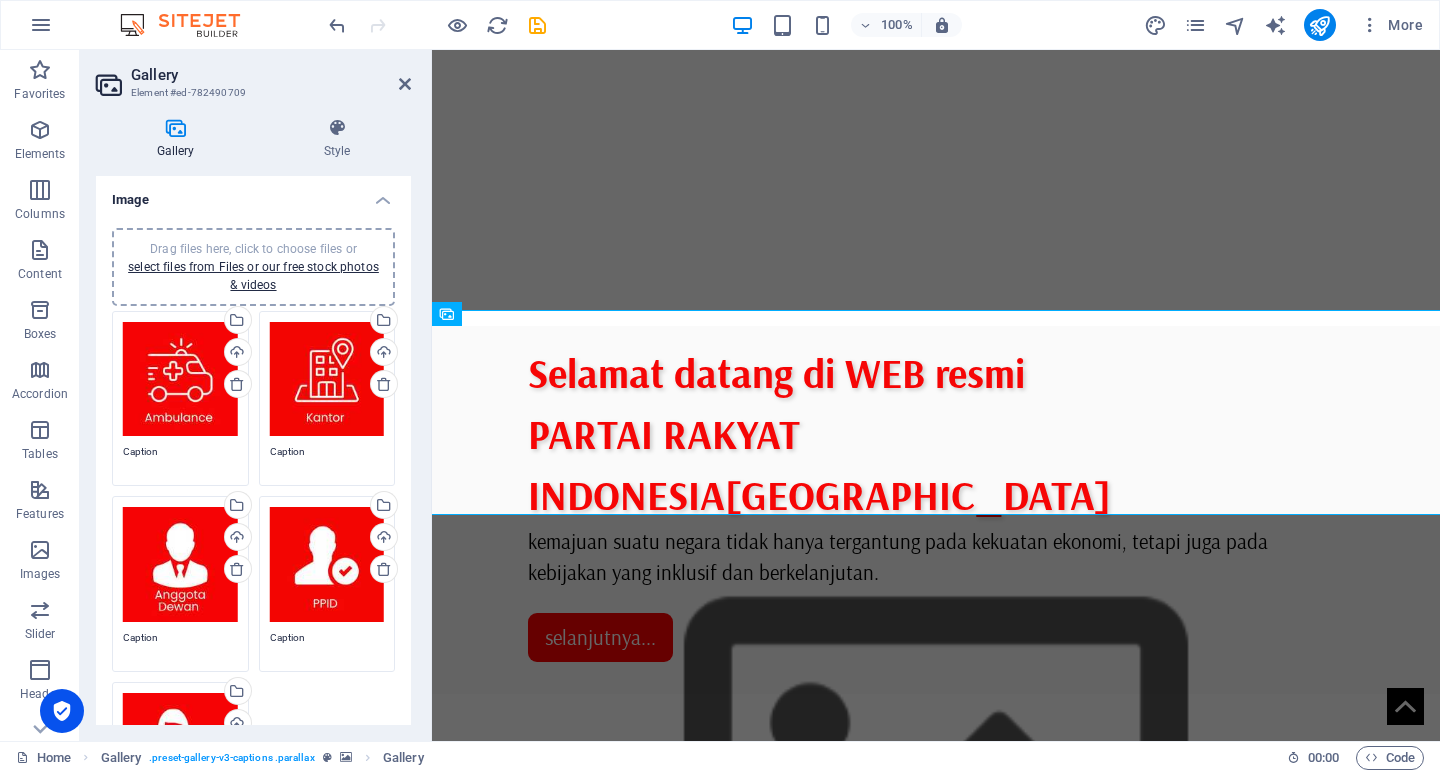 click on "Gallery Style Image Drag files here, click to choose files or select files from Files or our free stock photos & videos Drag files here, click to choose files or select files from Files or our free stock photos & videos Select files from the file manager, stock photos, or upload file(s) Upload Caption Drag files here, click to choose files or select files from Files or our free stock photos & videos Select files from the file manager, stock photos, or upload file(s) Upload Caption Drag files here, click to choose files or select files from Files or our free stock photos & videos Select files from the file manager, stock photos, or upload file(s) Upload Caption Drag files here, click to choose files or select files from Files or our free stock photos & videos Select files from the file manager, stock photos, or upload file(s) Upload Caption Drag files here, click to choose files or select files from Files or our free stock photos & videos Select files from the file manager, stock photos, or upload file(s) 16:9" at bounding box center (253, 421) 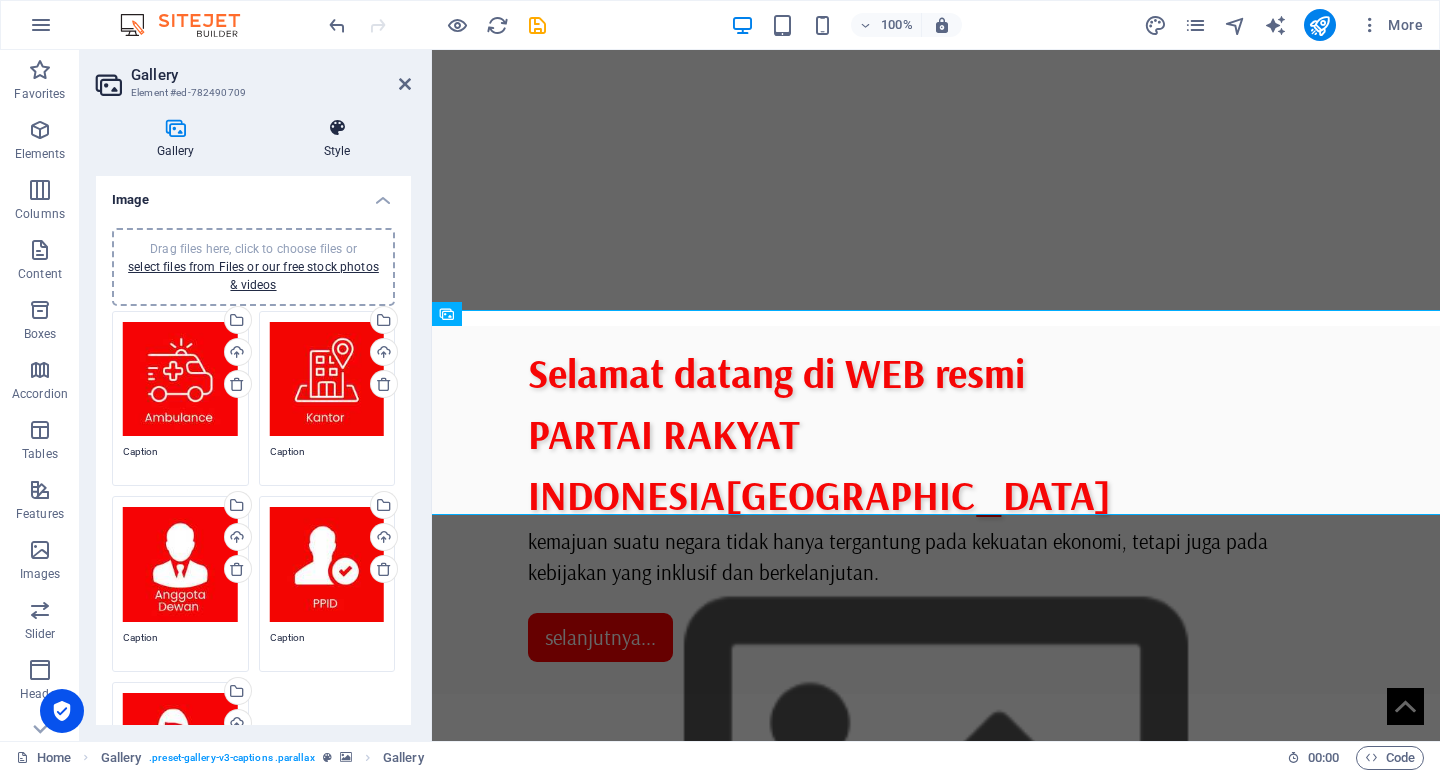 click at bounding box center [337, 128] 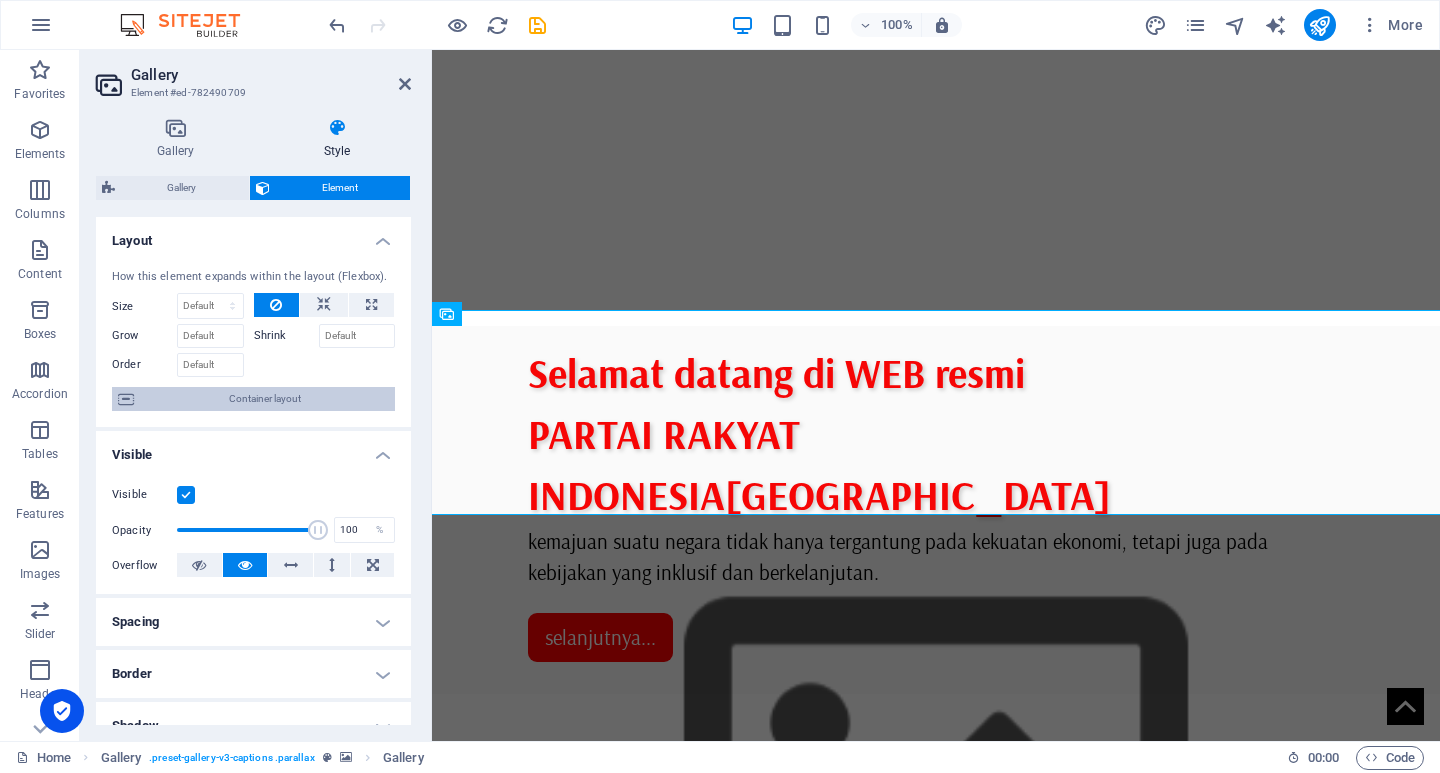 click on "Container layout" at bounding box center (264, 399) 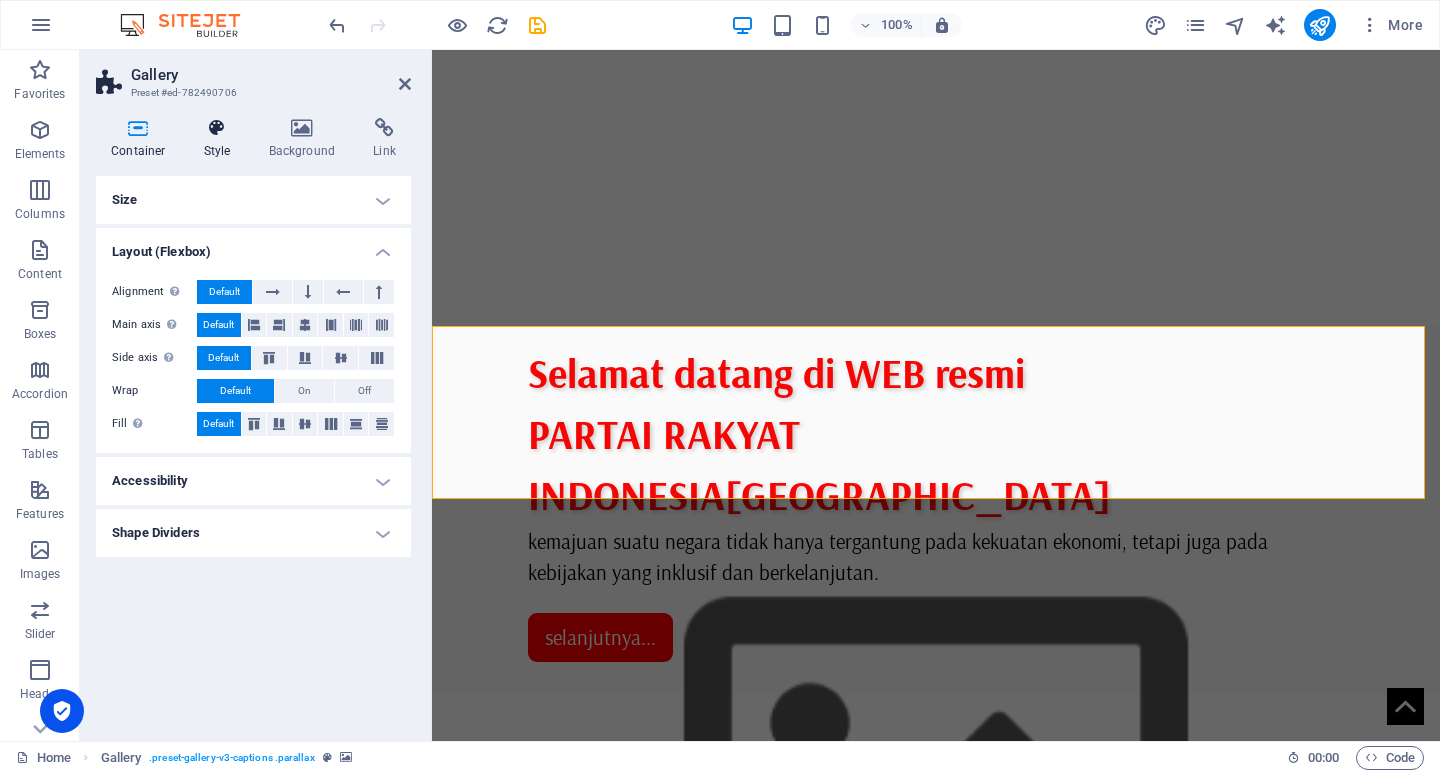 click at bounding box center [217, 128] 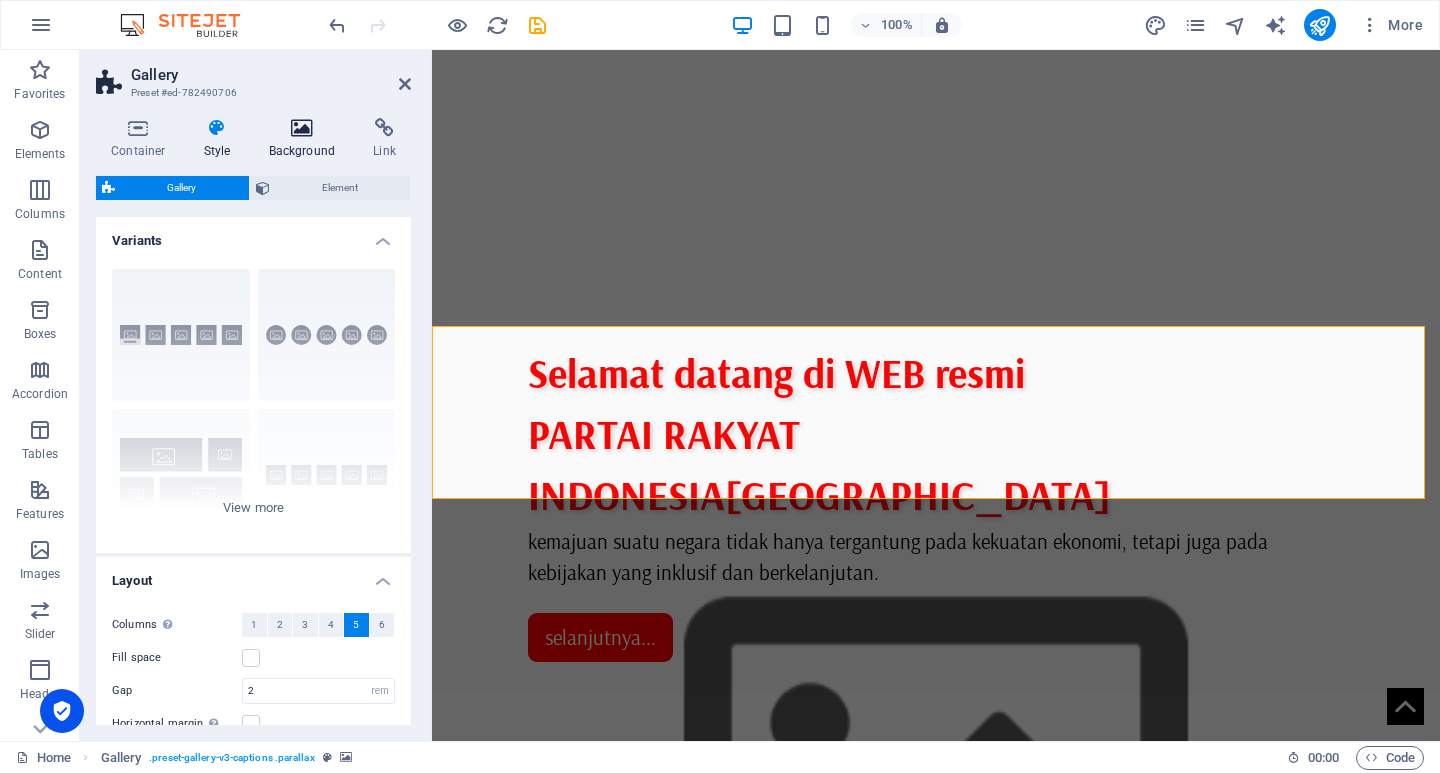 click at bounding box center [302, 128] 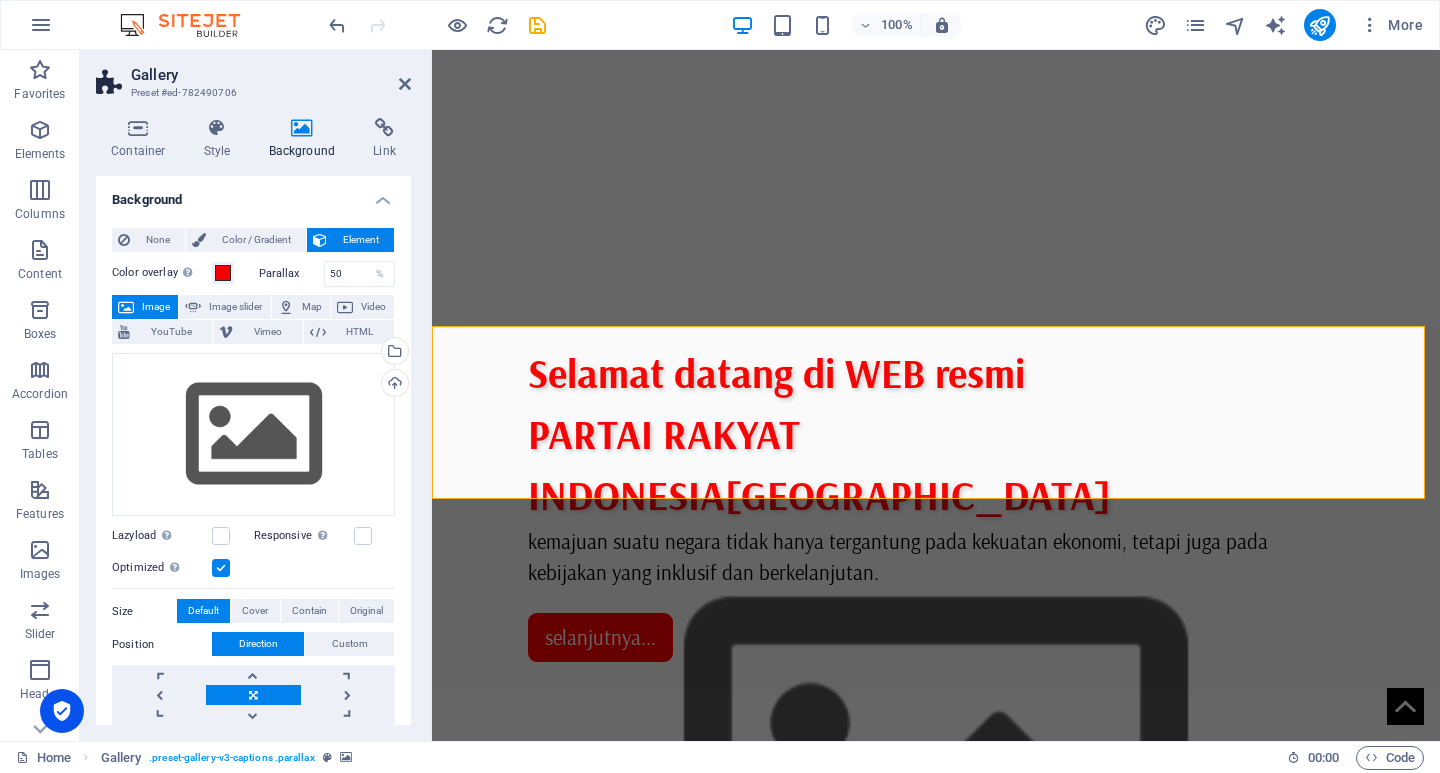 click at bounding box center [302, 128] 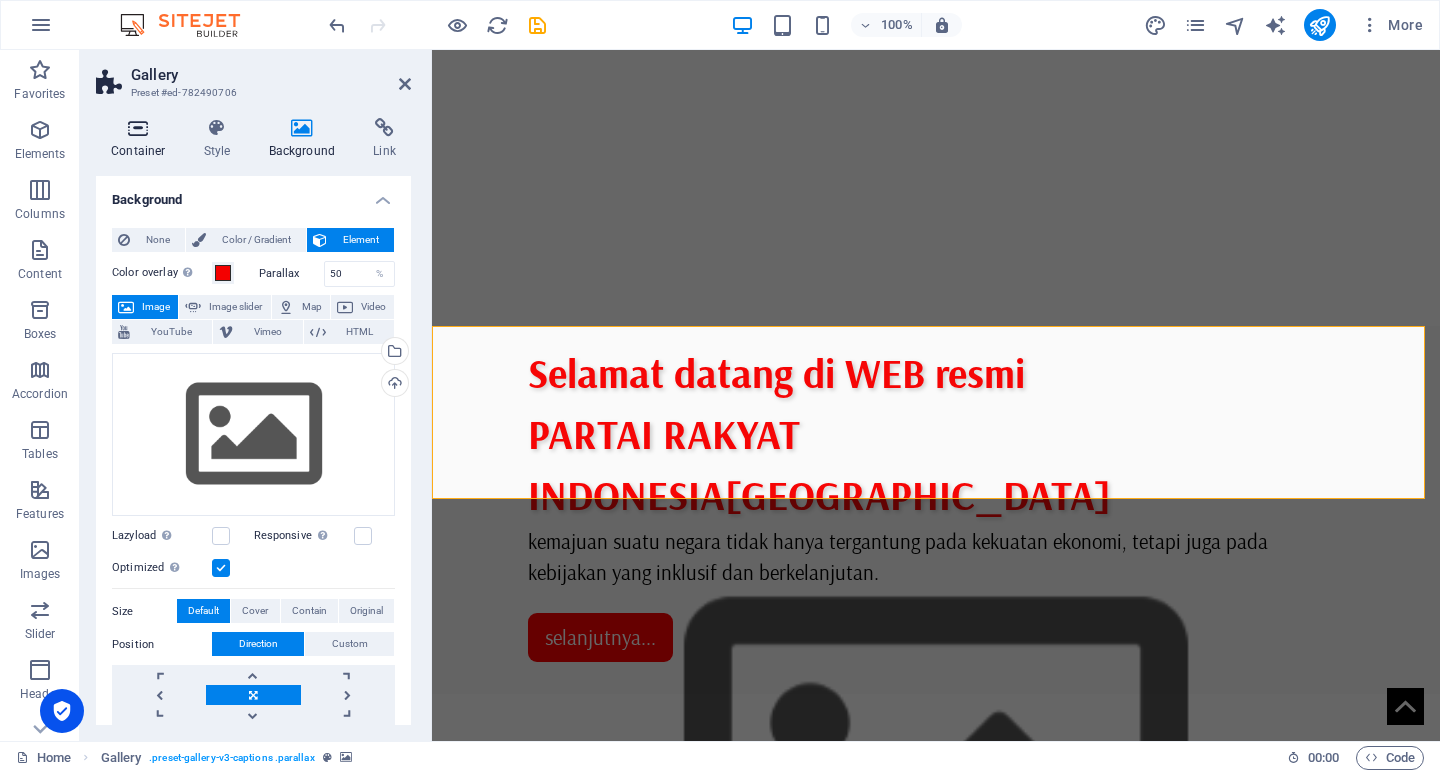 click at bounding box center [138, 128] 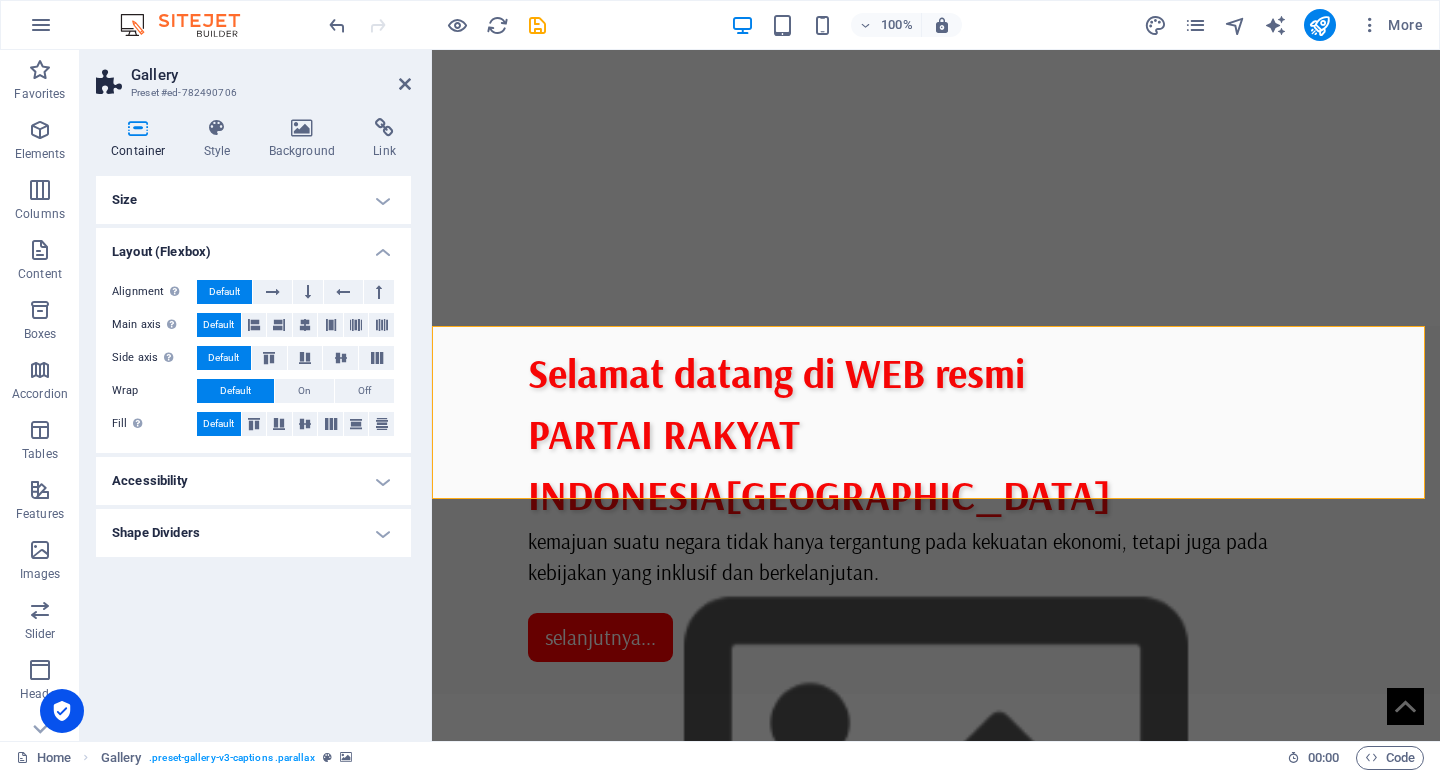 click on "Size" at bounding box center (253, 200) 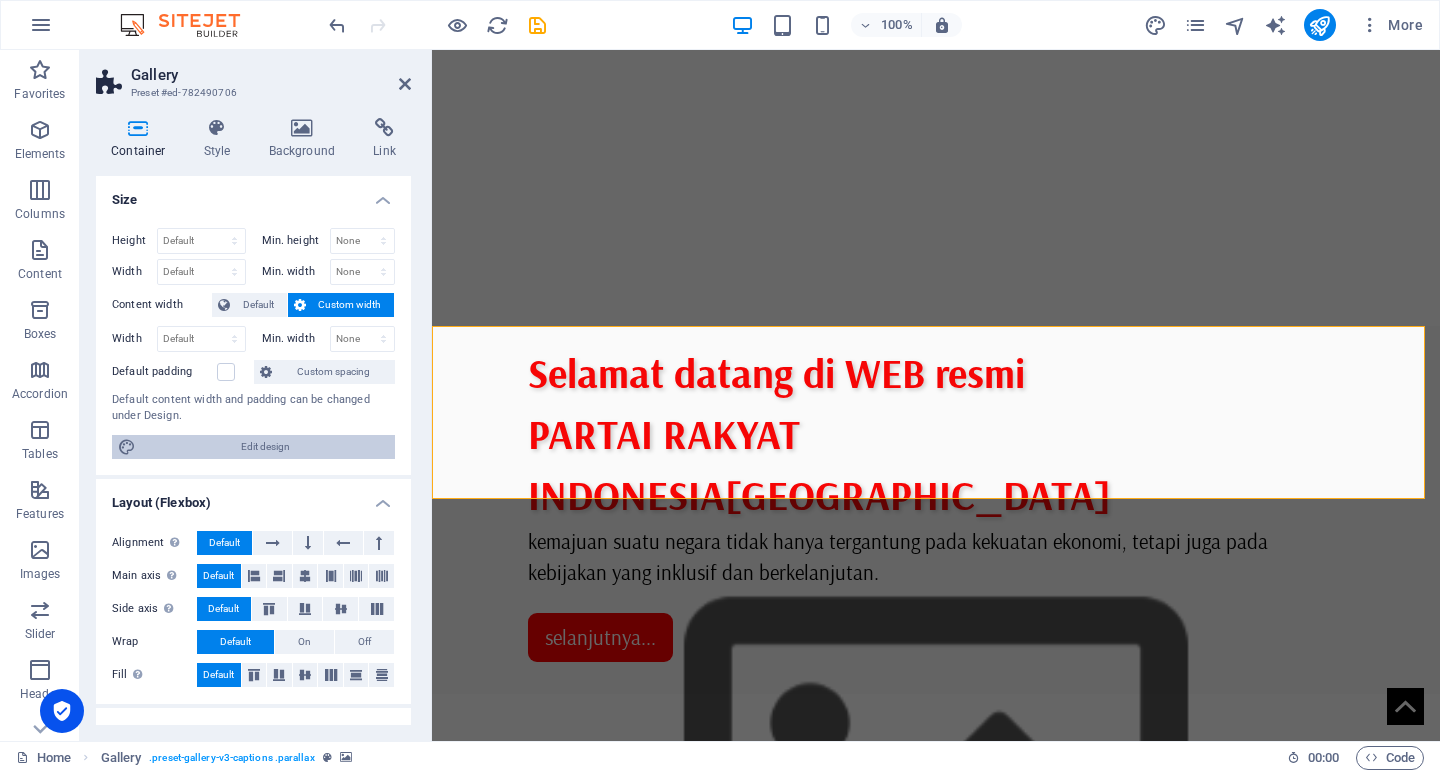 click on "Edit design" at bounding box center (265, 447) 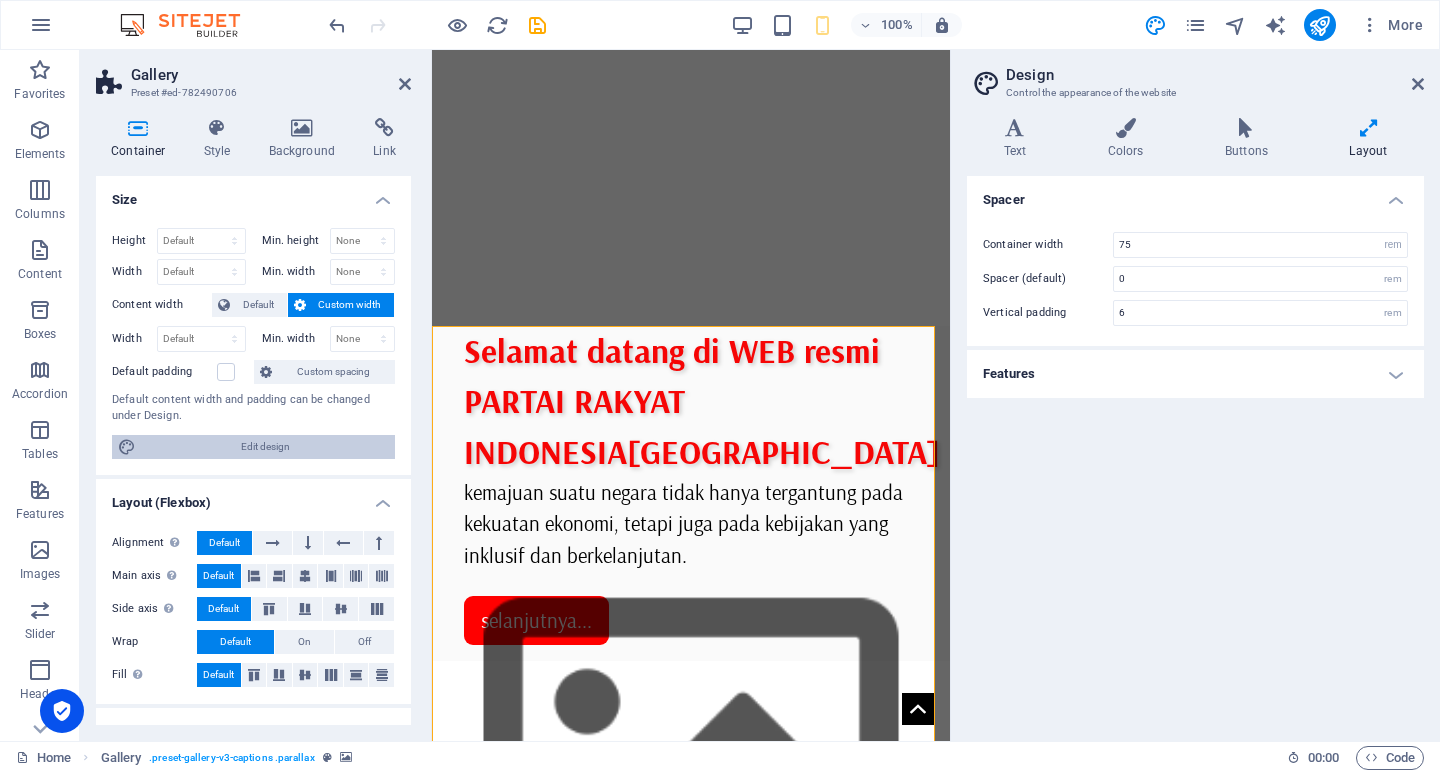 type on "5" 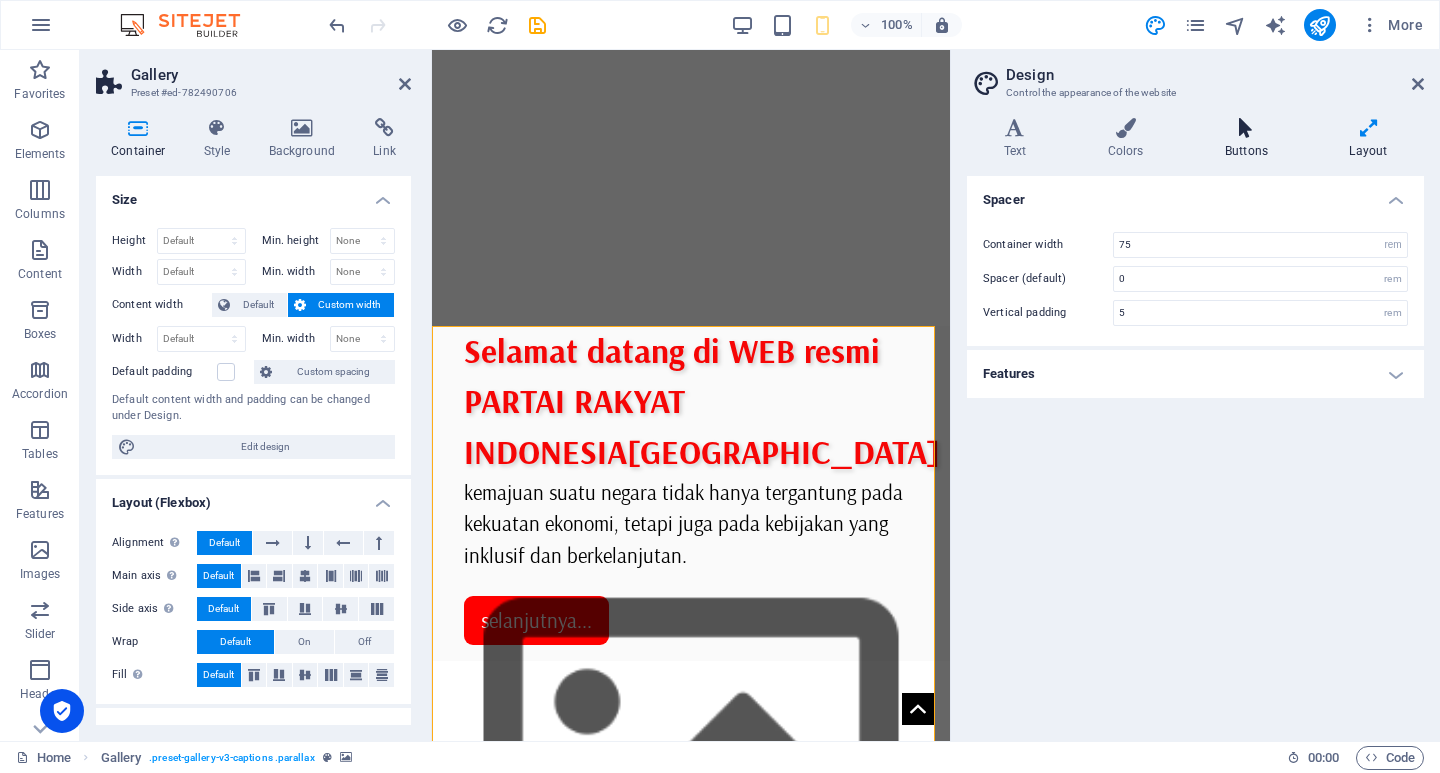 click at bounding box center (1246, 128) 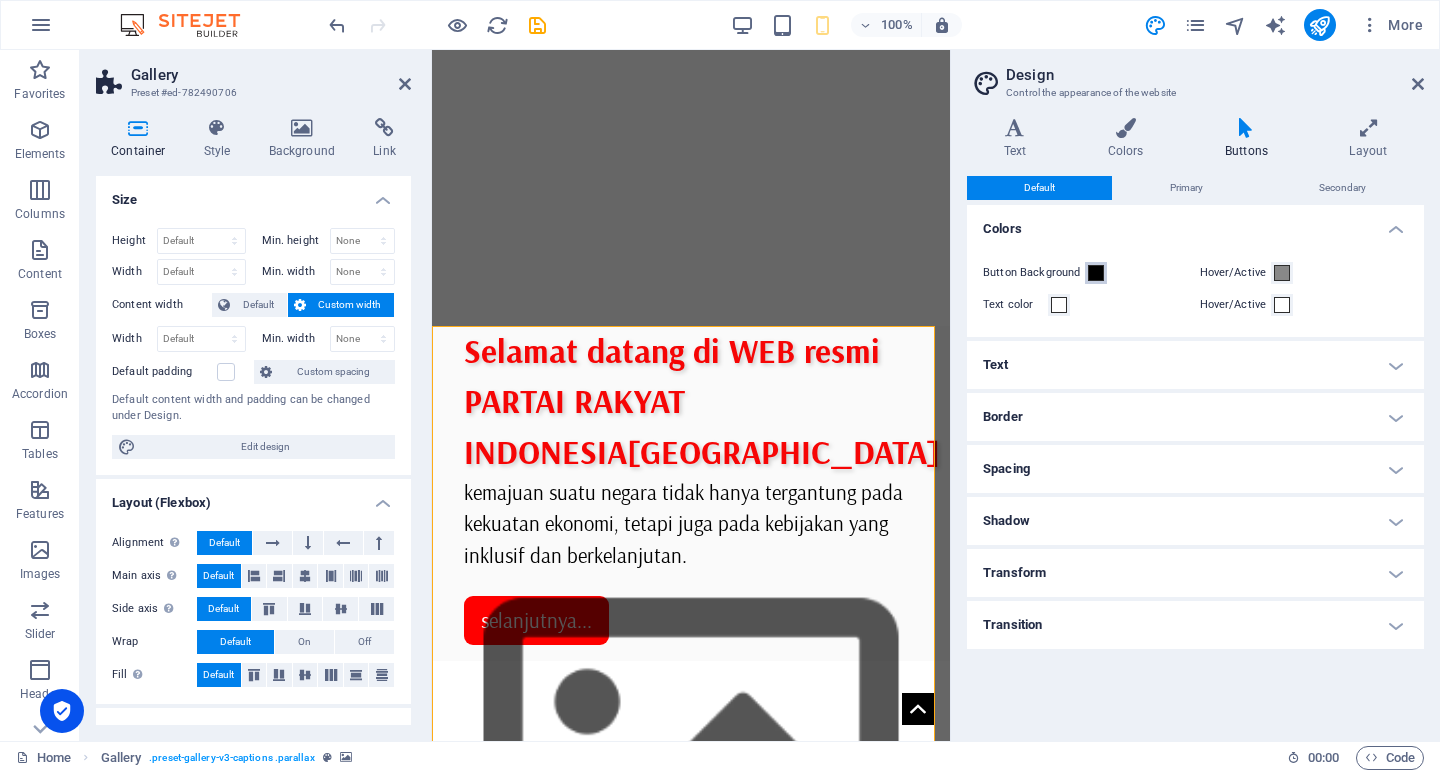 click at bounding box center (1096, 273) 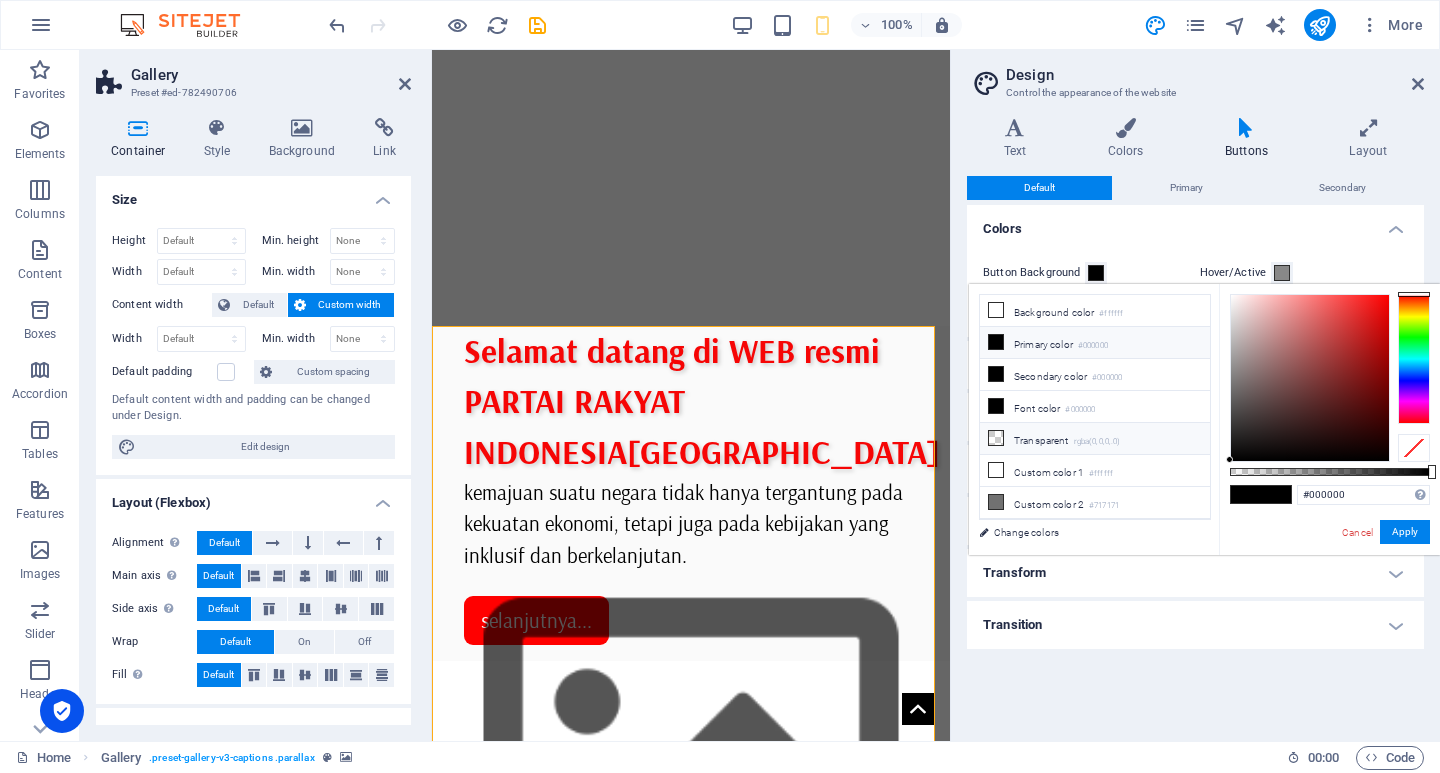 click on "Transparent
rgba(0,0,0,.0)" at bounding box center [1095, 439] 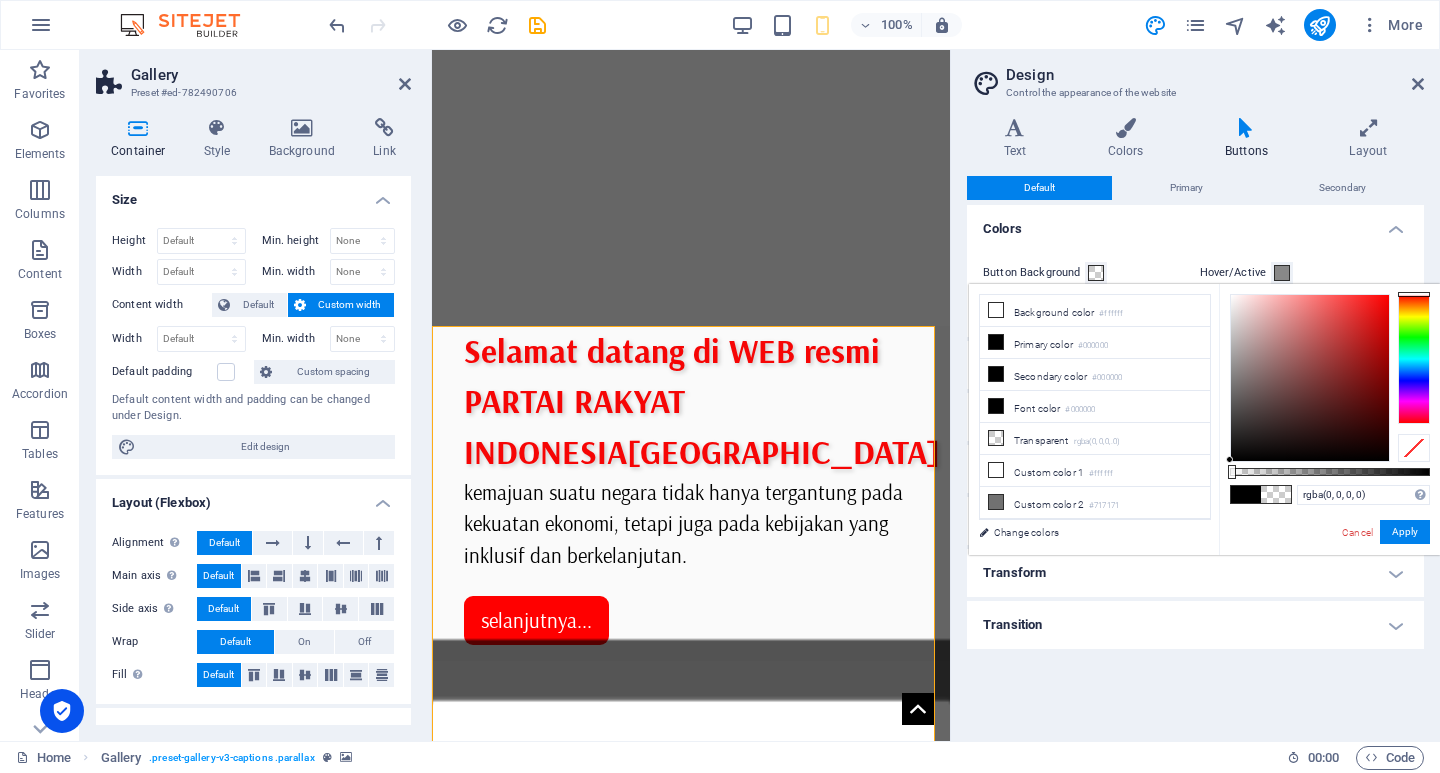 click at bounding box center (1246, 494) 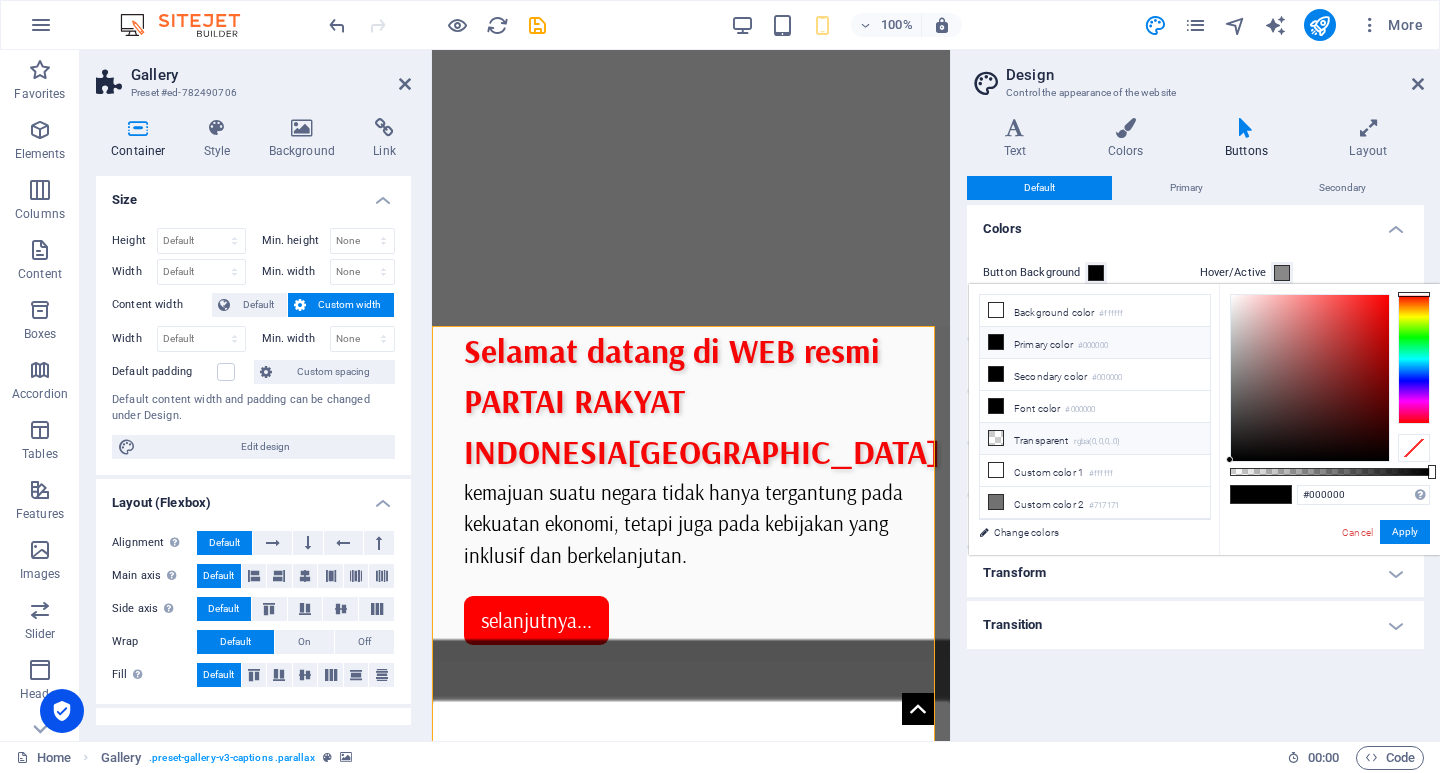 click on "Transparent
rgba(0,0,0,.0)" at bounding box center [1095, 439] 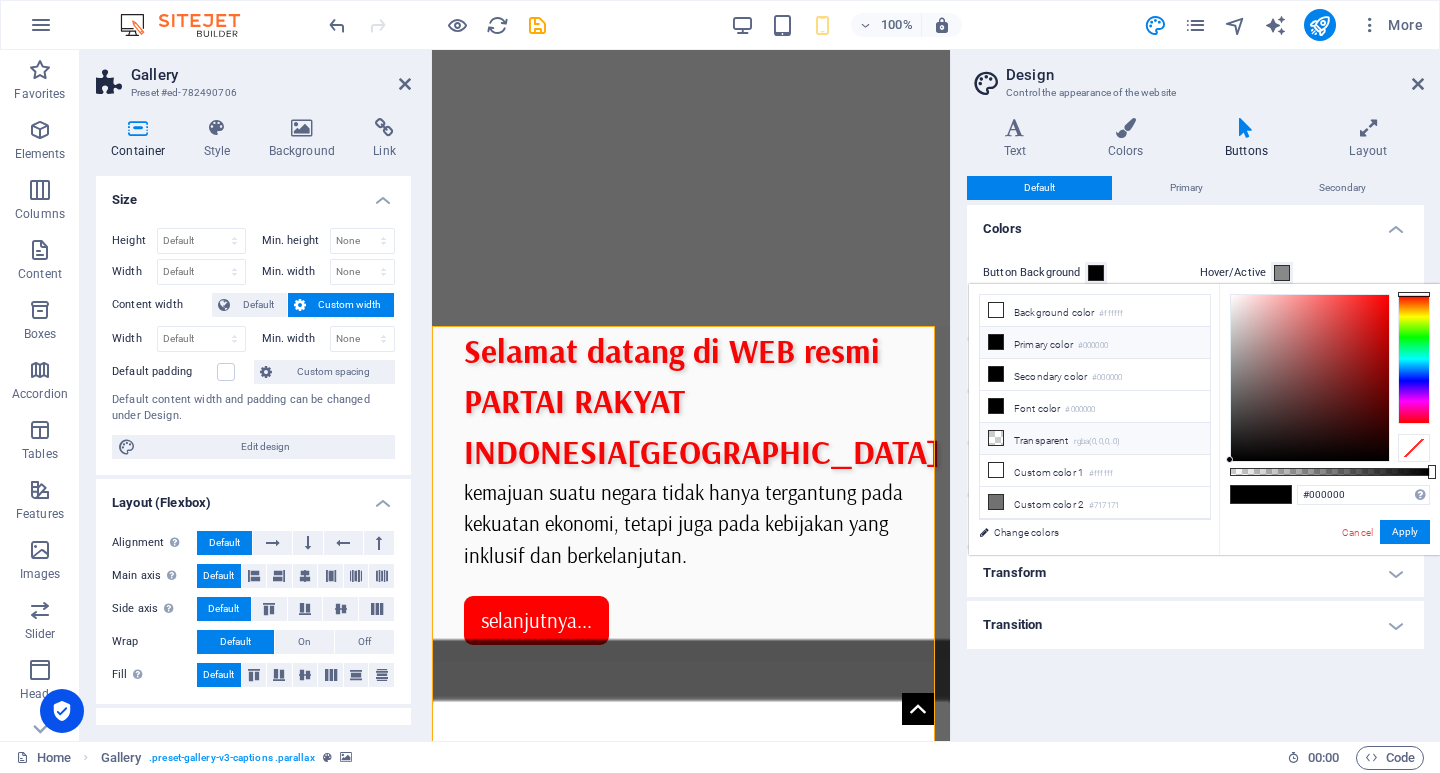 type on "rgba(0, 0, 0, 0)" 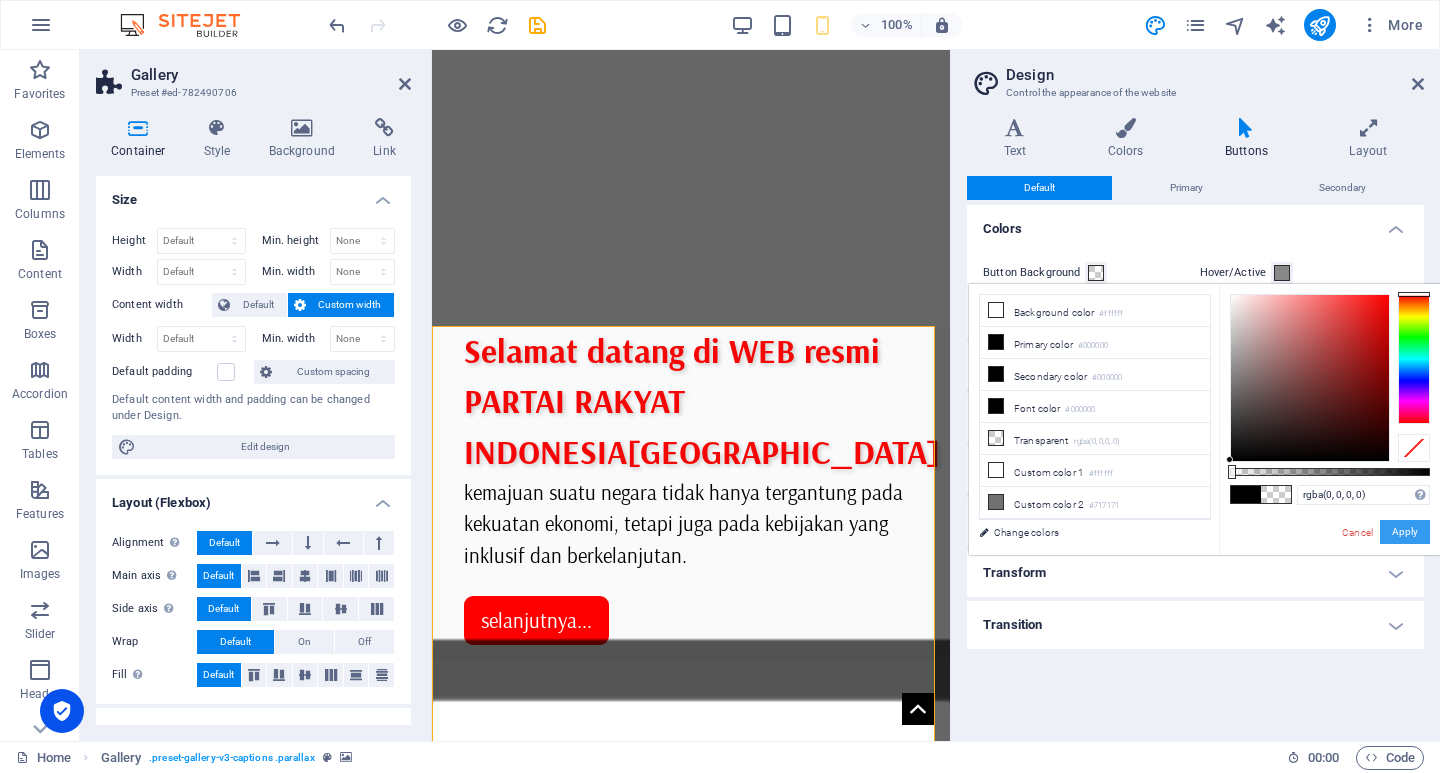 click on "Apply" at bounding box center [1405, 532] 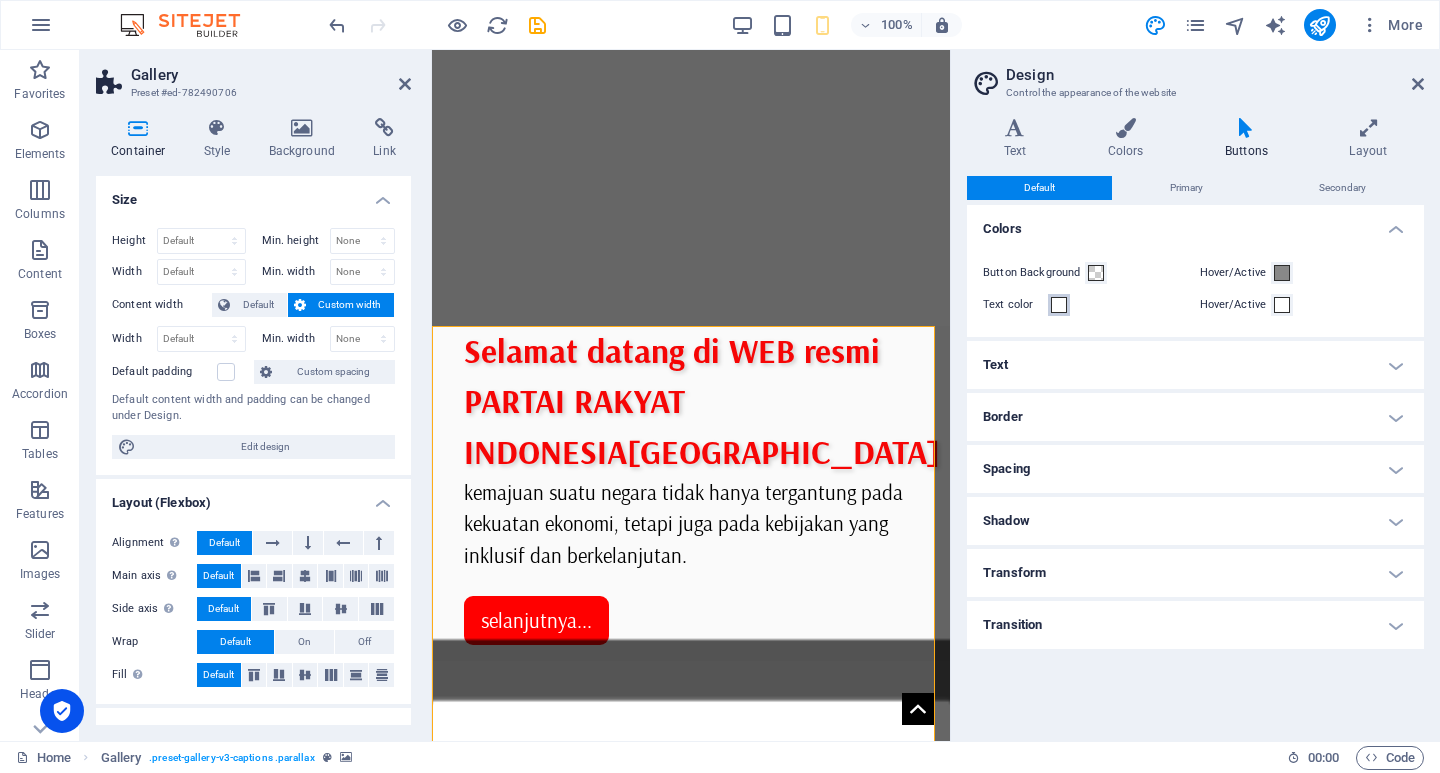 click at bounding box center [1059, 305] 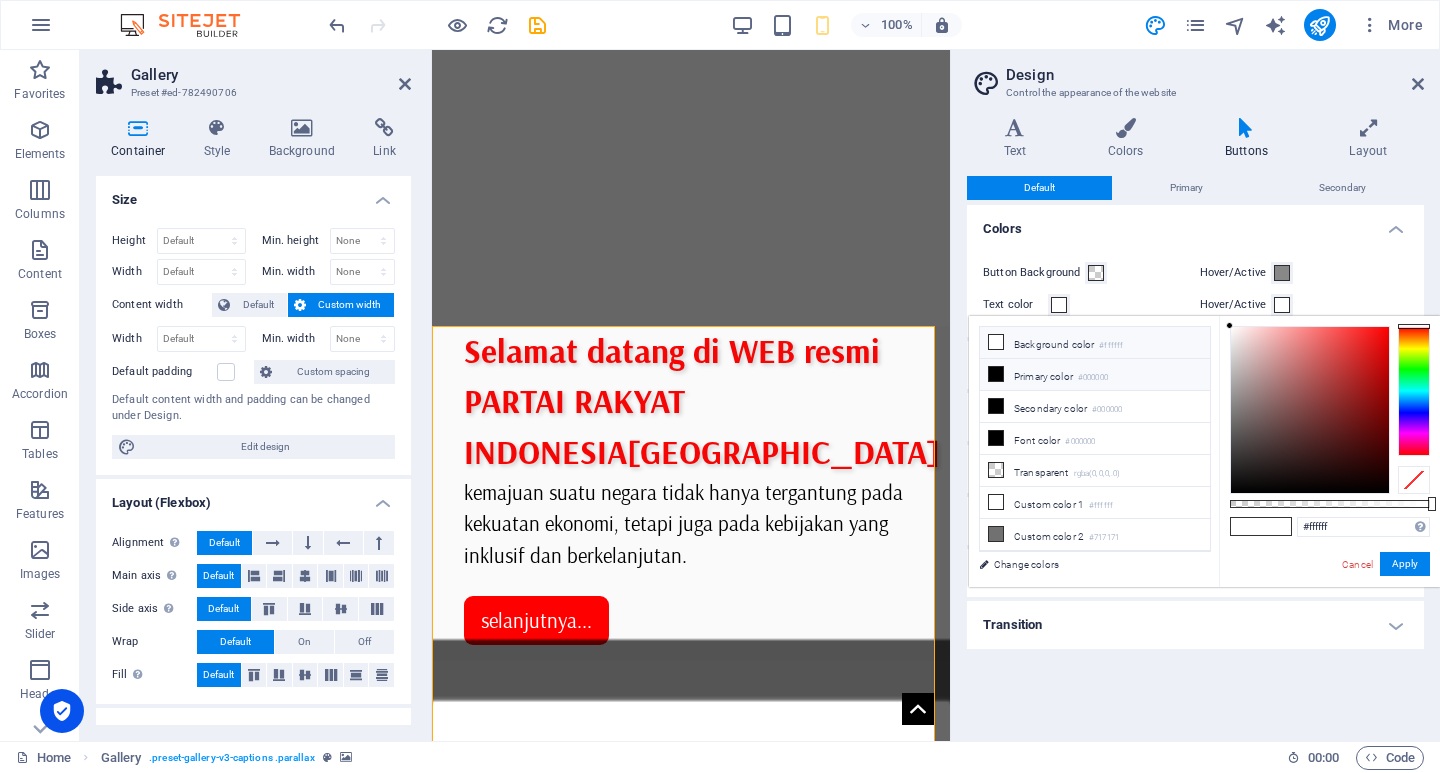 drag, startPoint x: 1044, startPoint y: 372, endPoint x: 1097, endPoint y: 380, distance: 53.600372 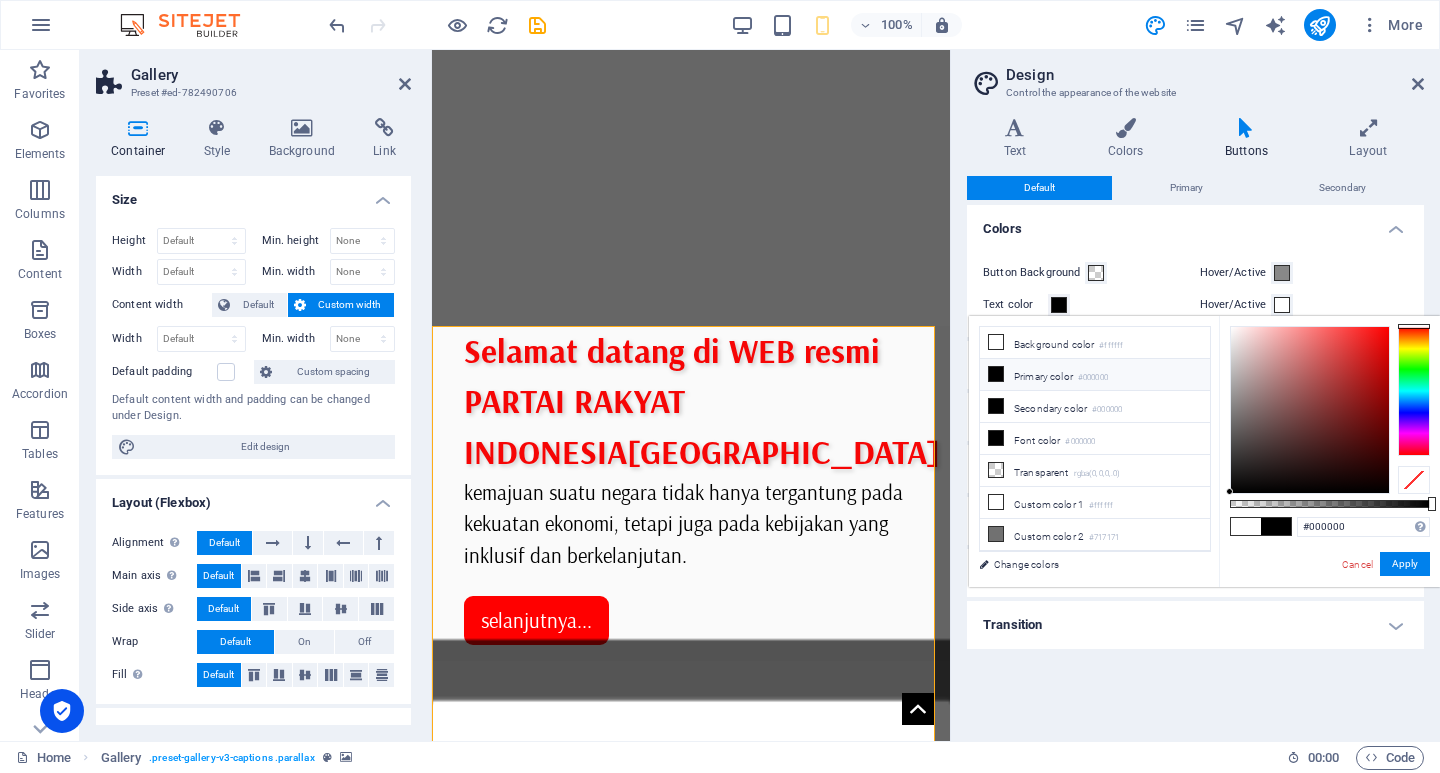 click at bounding box center [1310, 410] 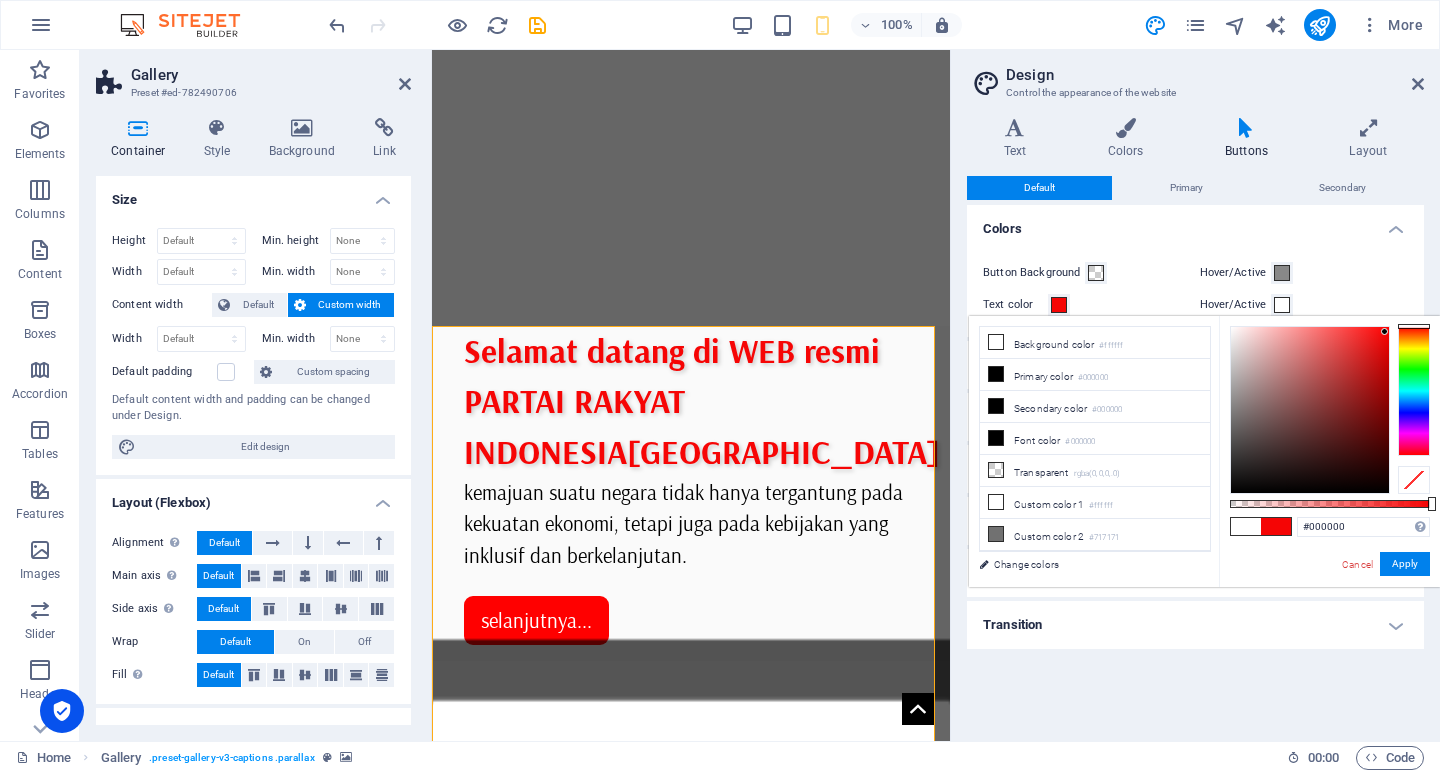 type on "#f70303" 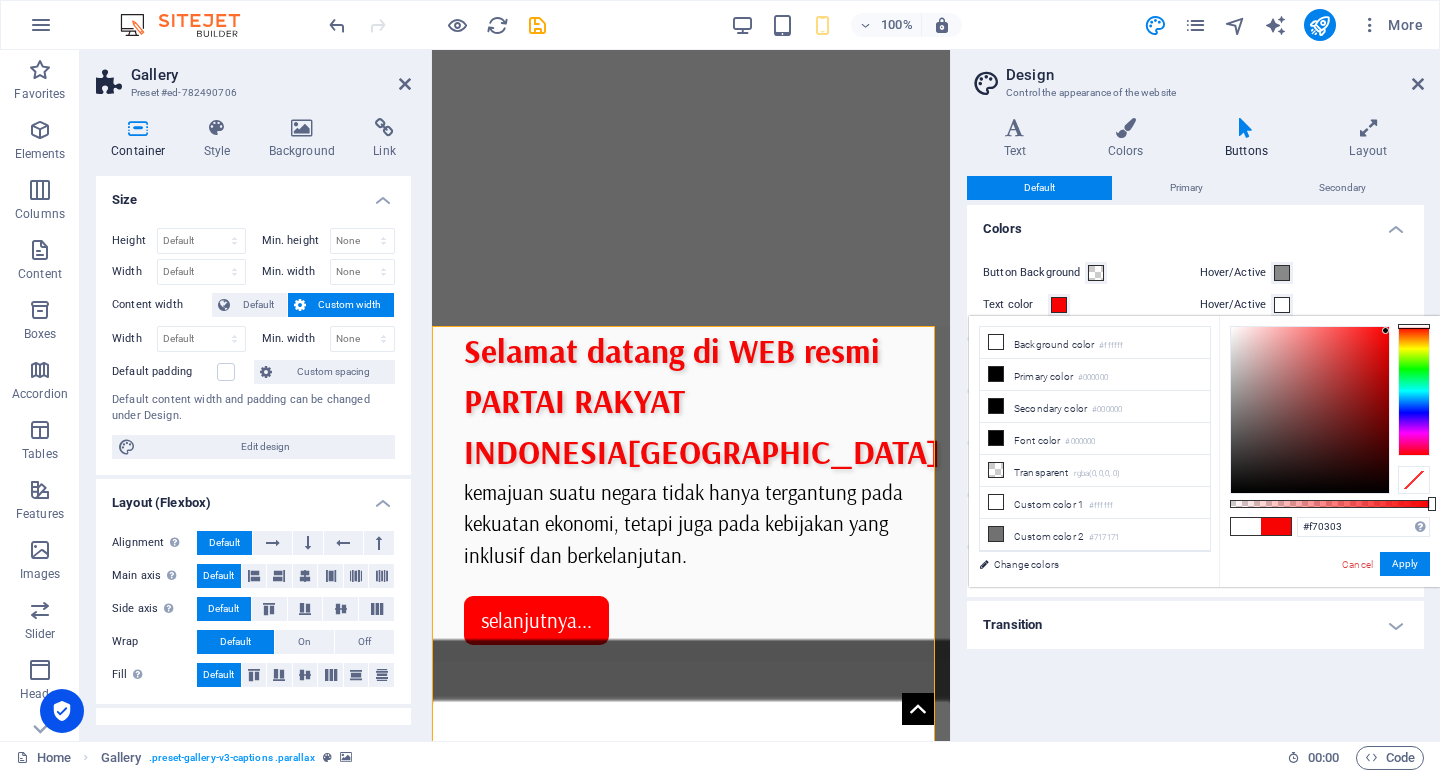 click at bounding box center [1385, 330] 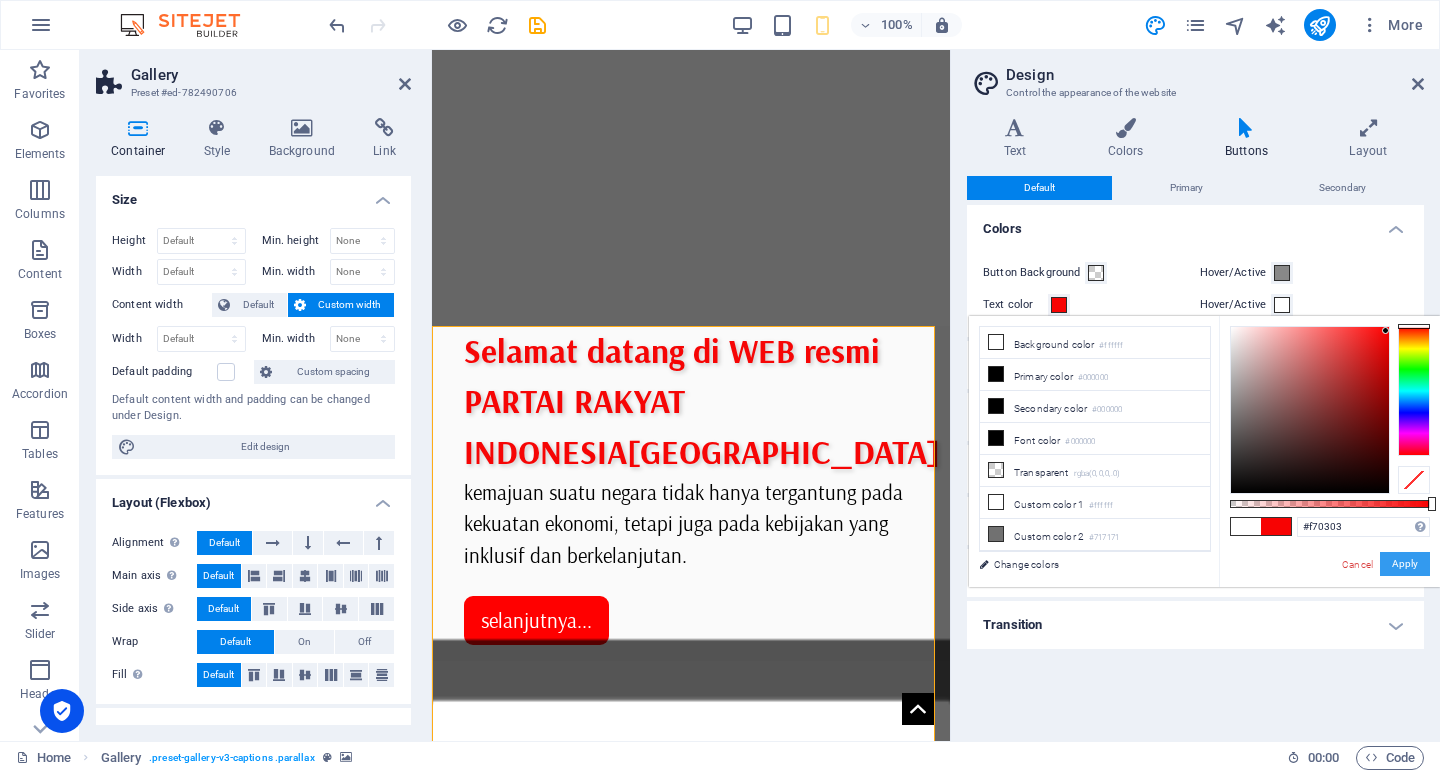 click on "Apply" at bounding box center (1405, 564) 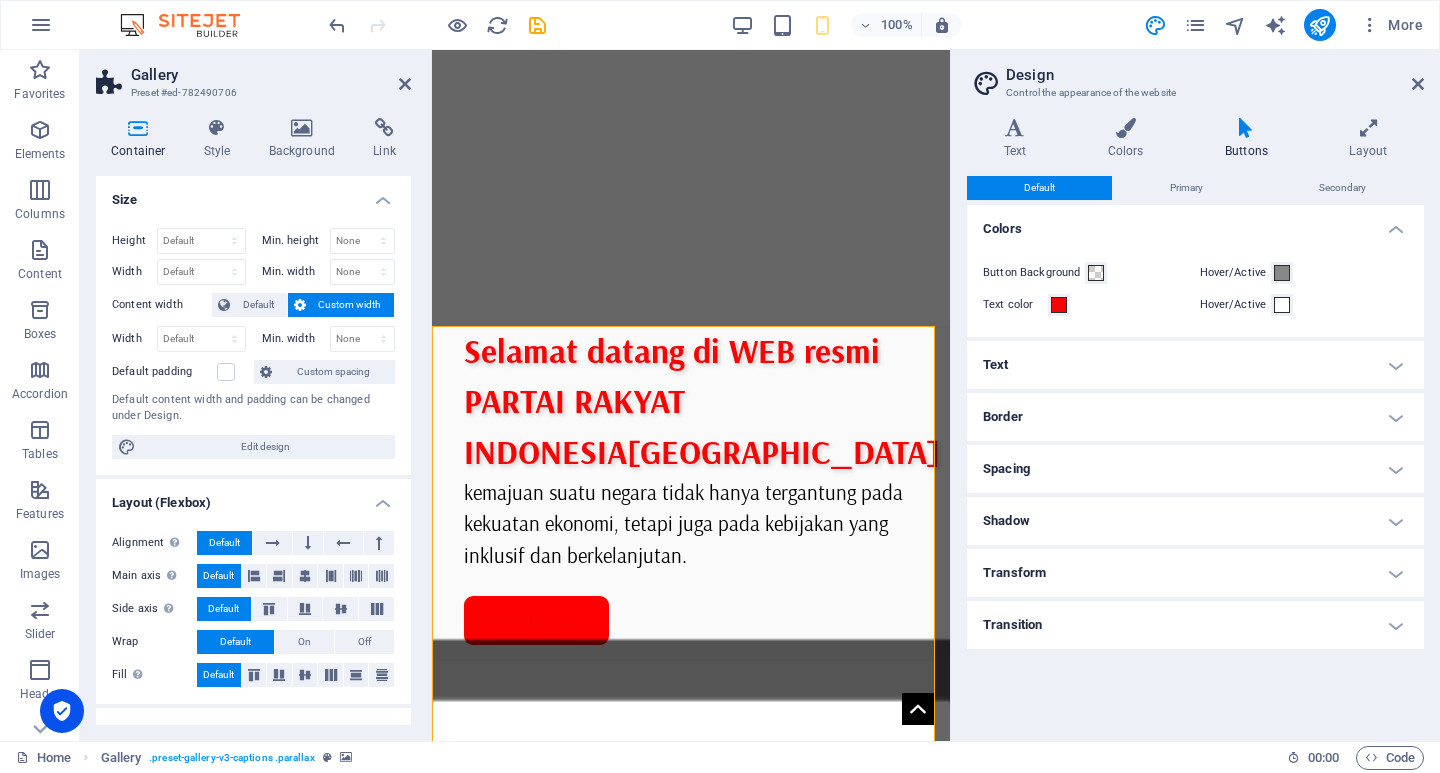click on "Text" at bounding box center (1195, 365) 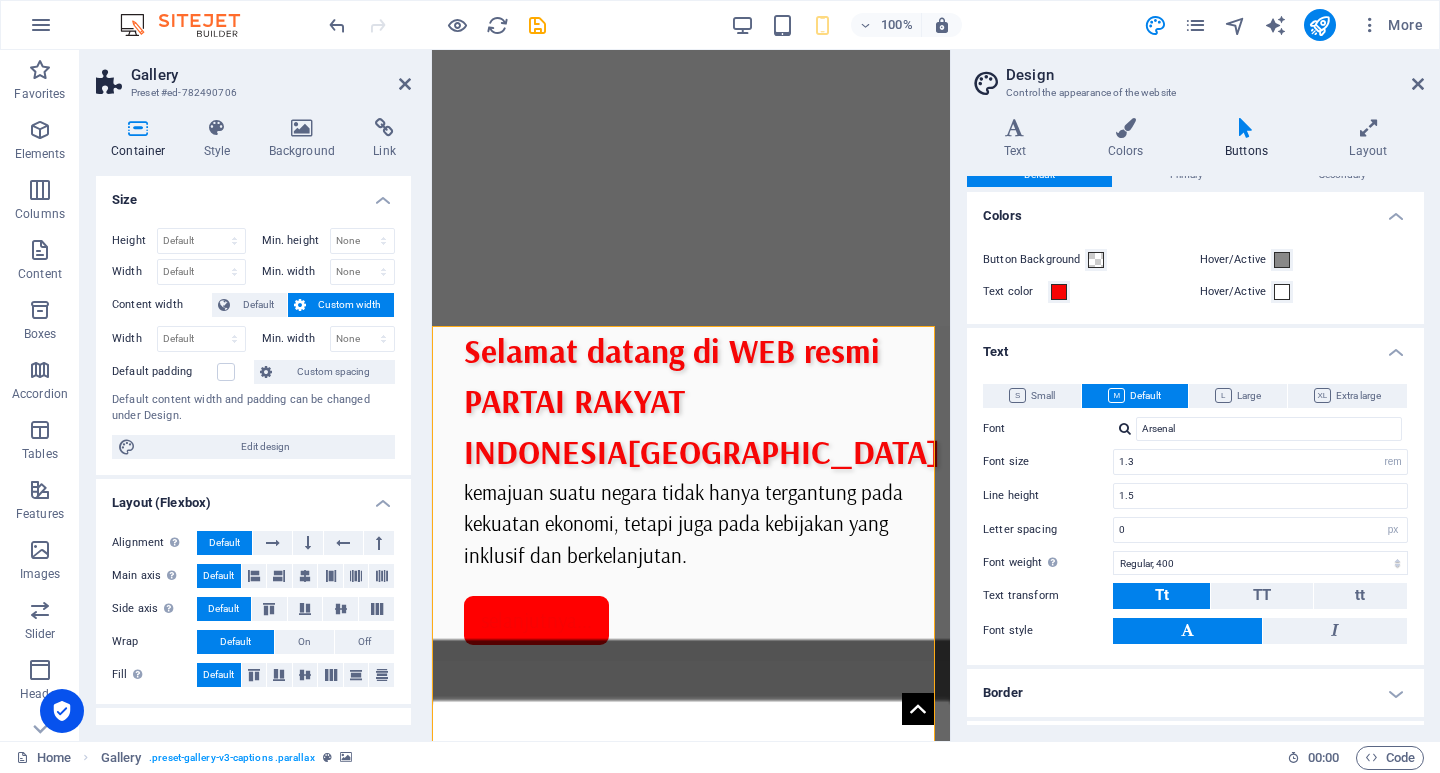 scroll, scrollTop: 0, scrollLeft: 0, axis: both 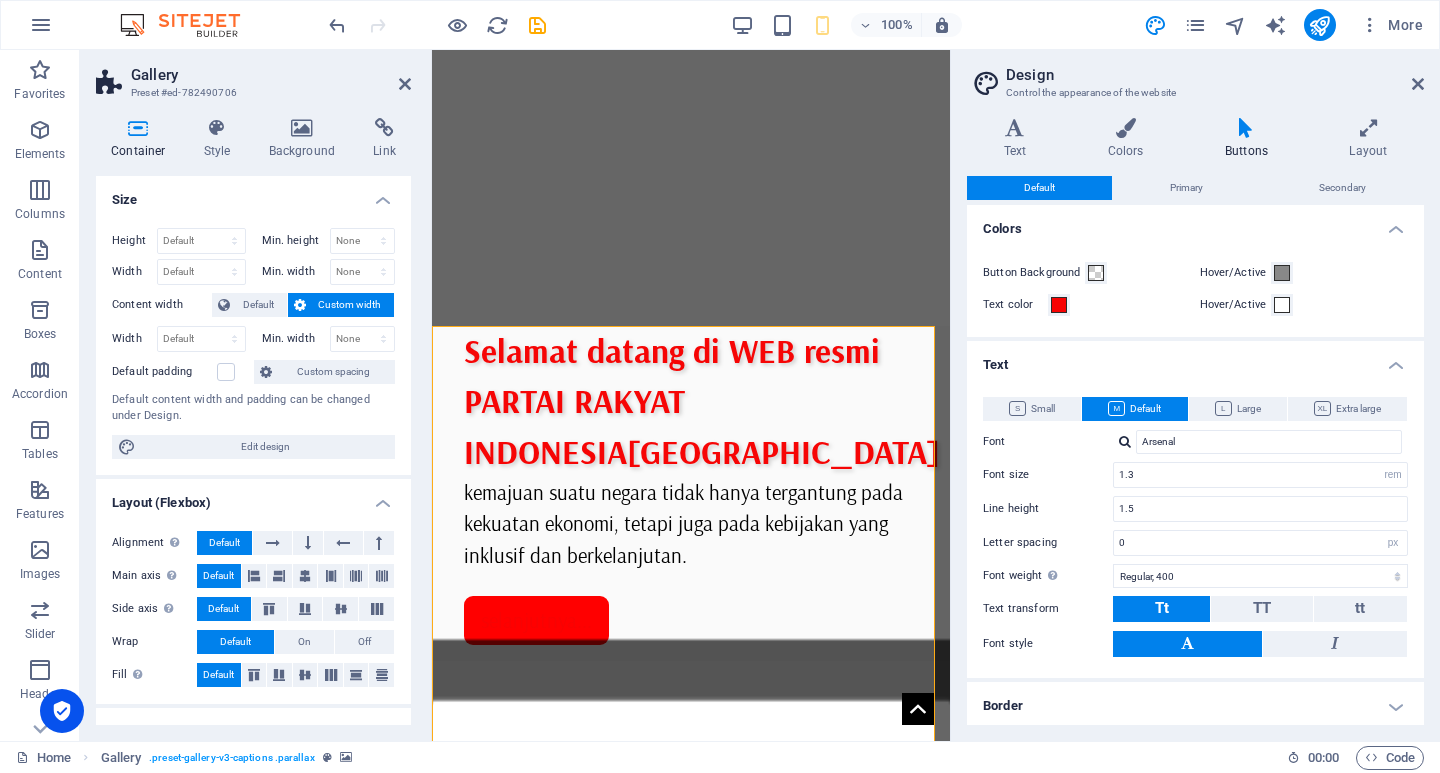 click on "Text" at bounding box center [1195, 359] 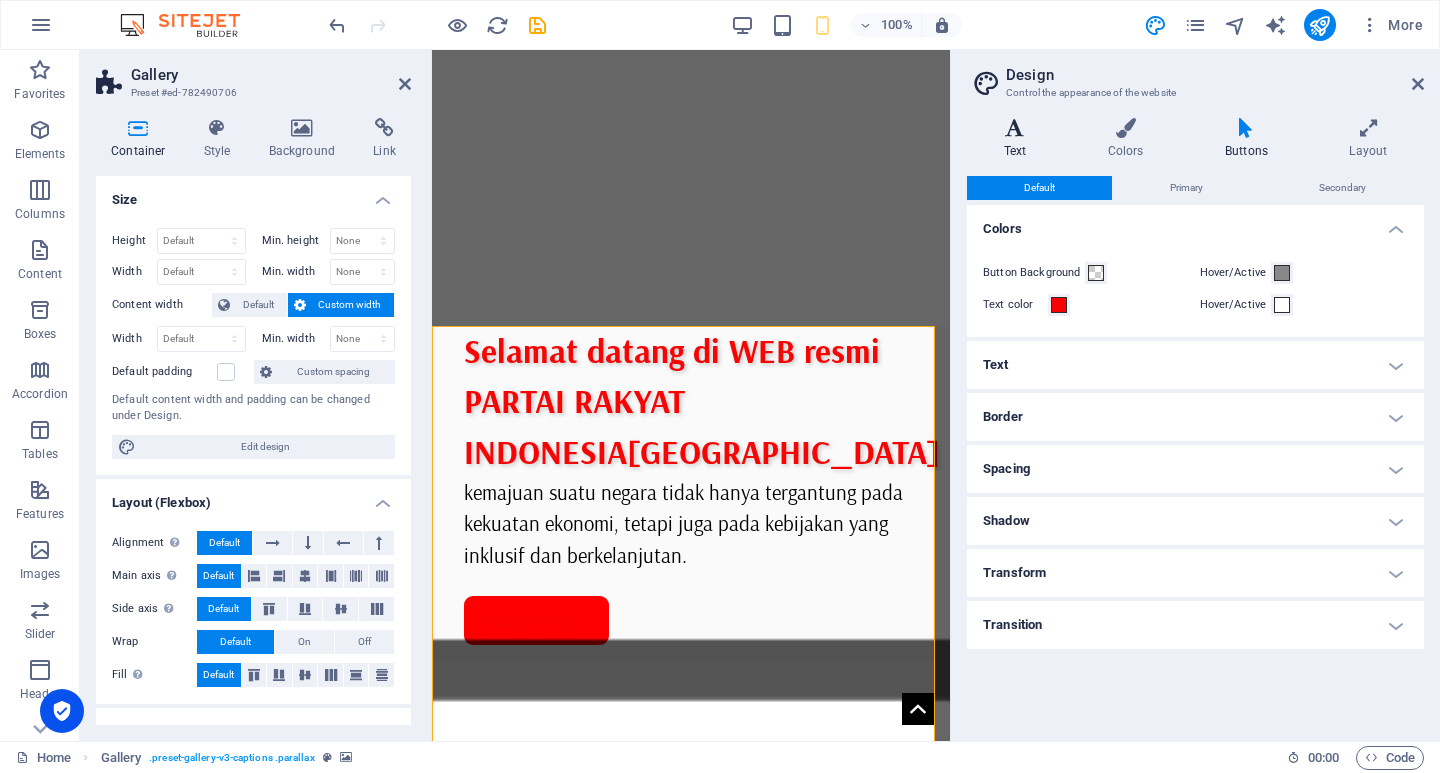 click at bounding box center (1015, 128) 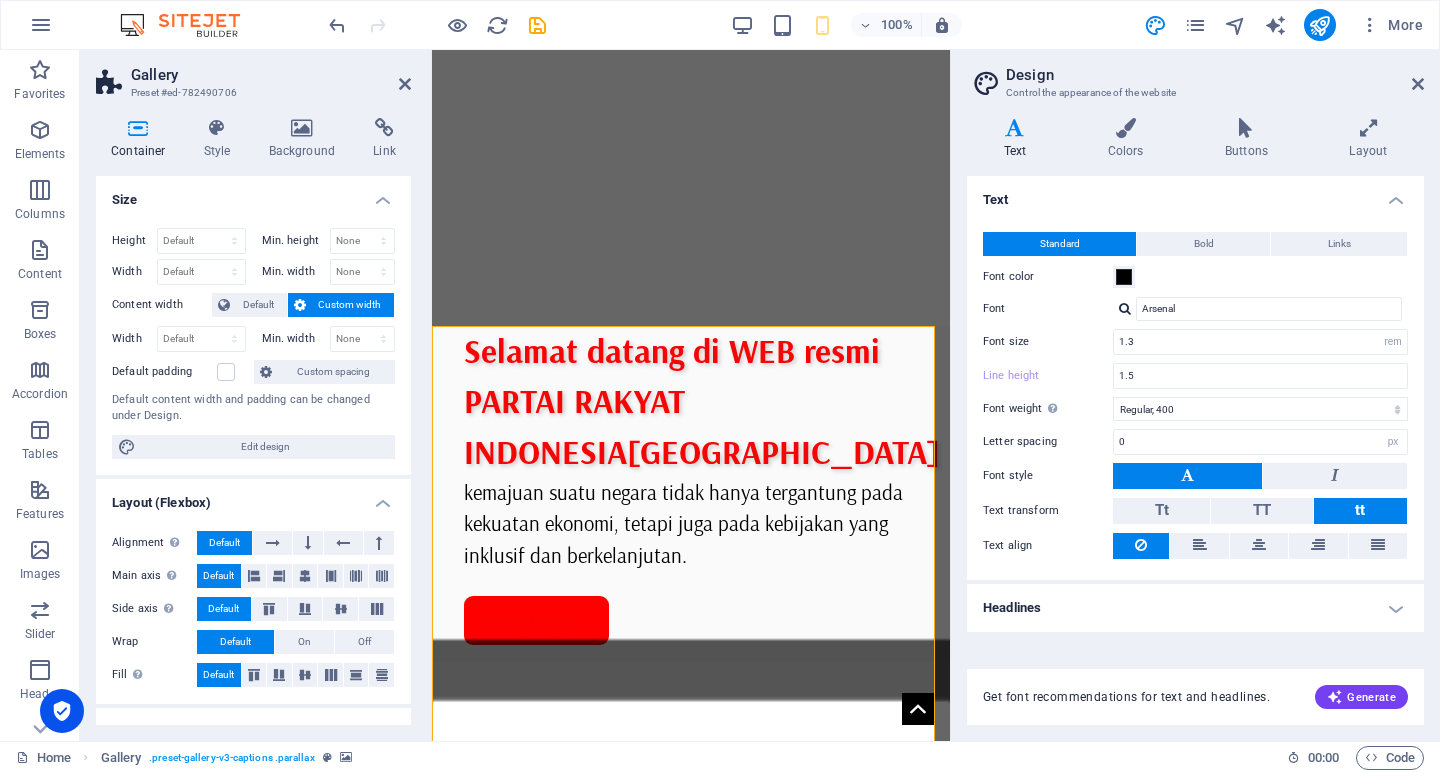 click on "Headlines" at bounding box center [1195, 608] 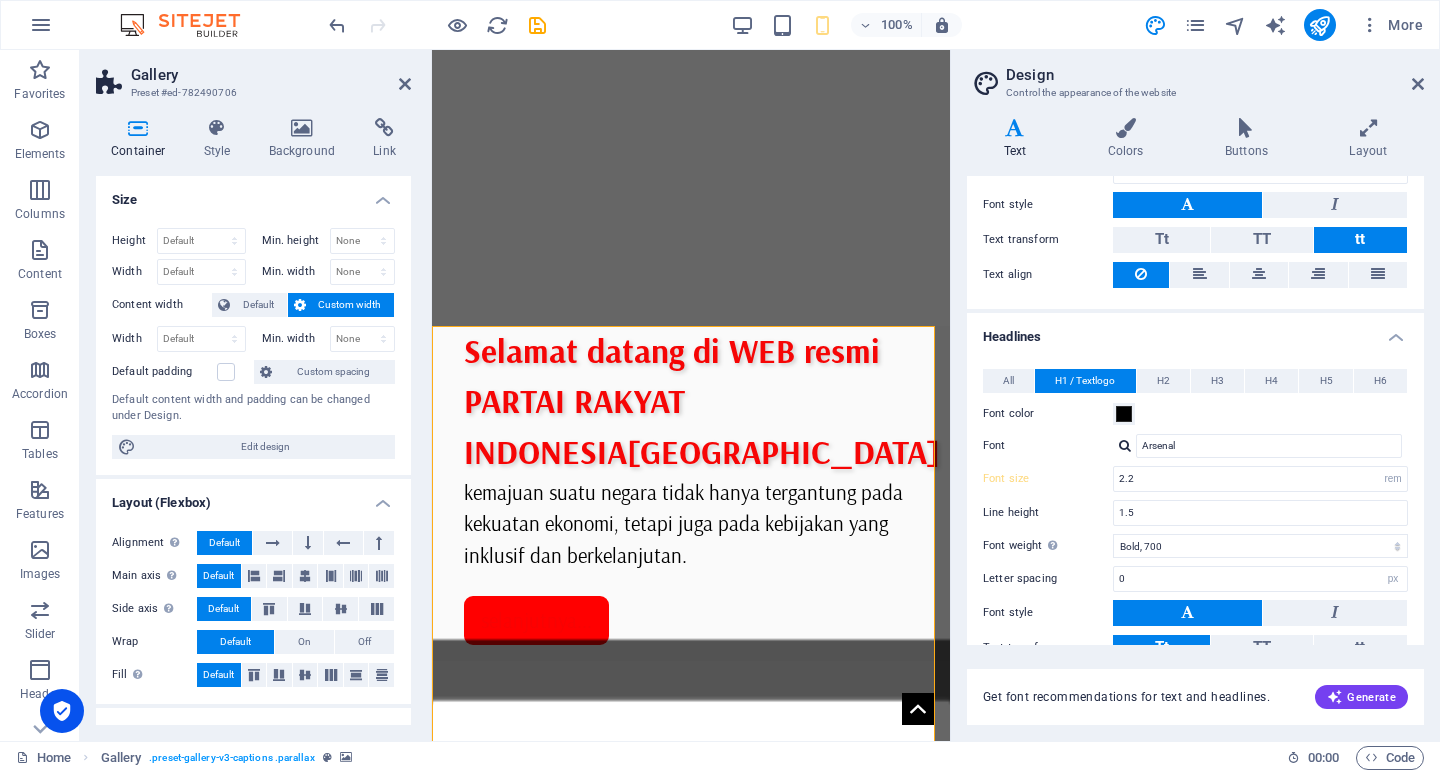 scroll, scrollTop: 0, scrollLeft: 0, axis: both 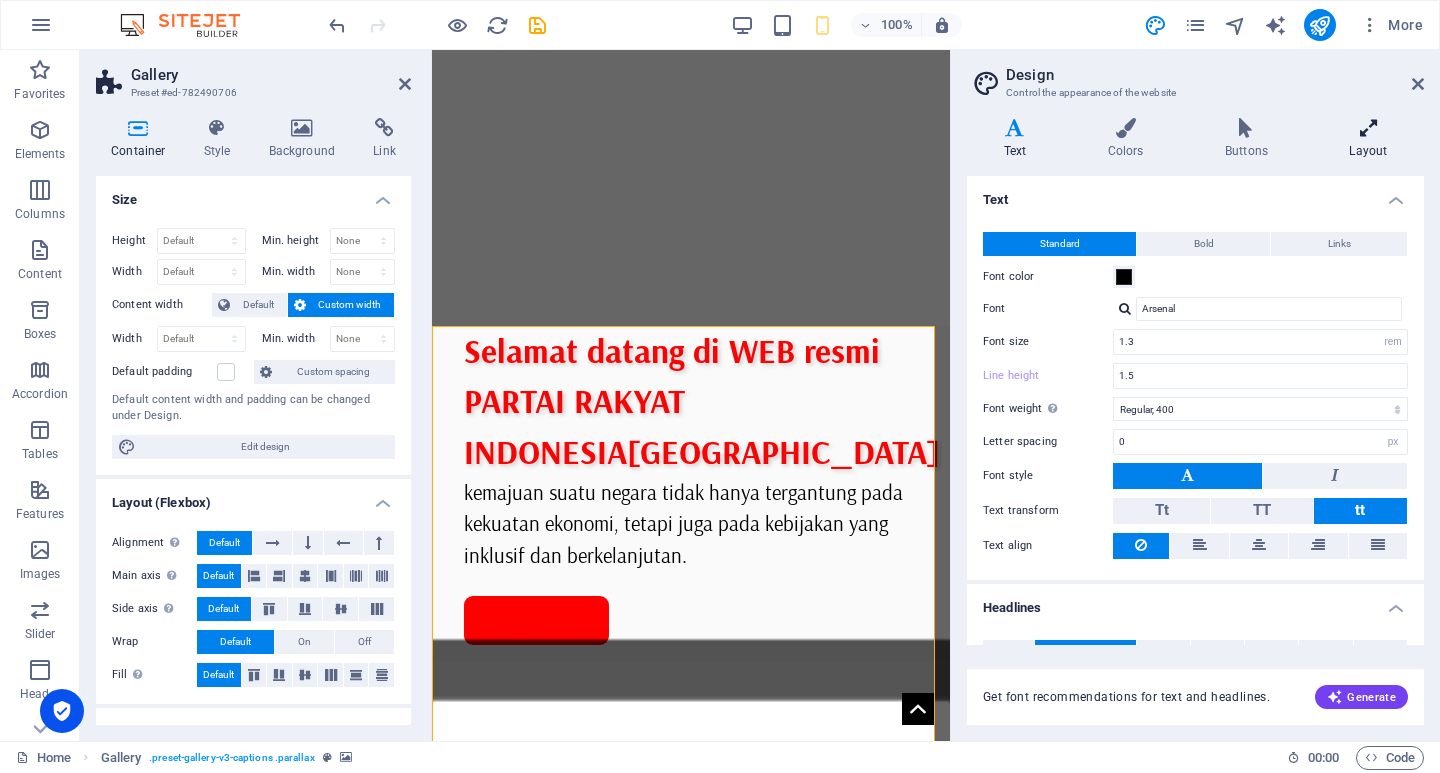 click at bounding box center [1368, 128] 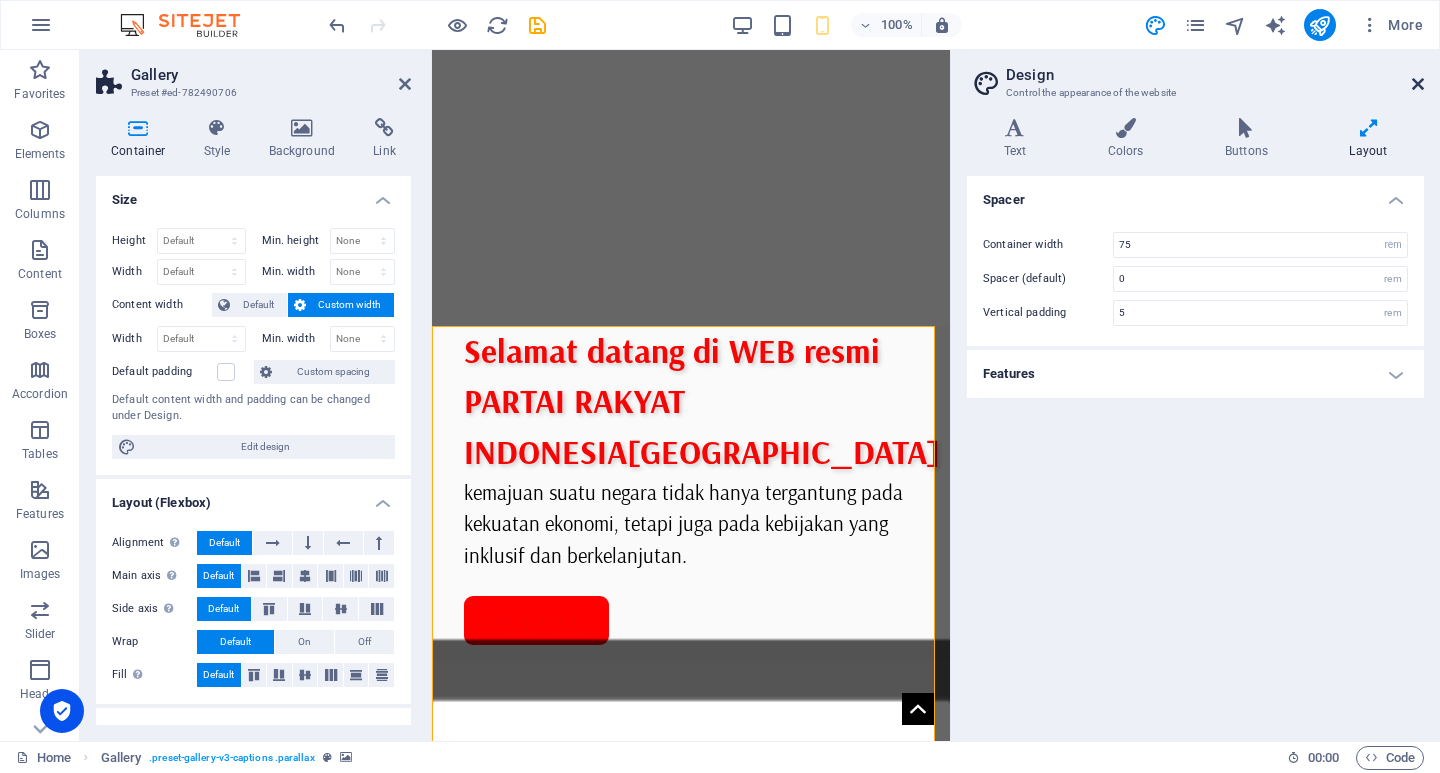 drag, startPoint x: 1418, startPoint y: 78, endPoint x: 974, endPoint y: 38, distance: 445.79816 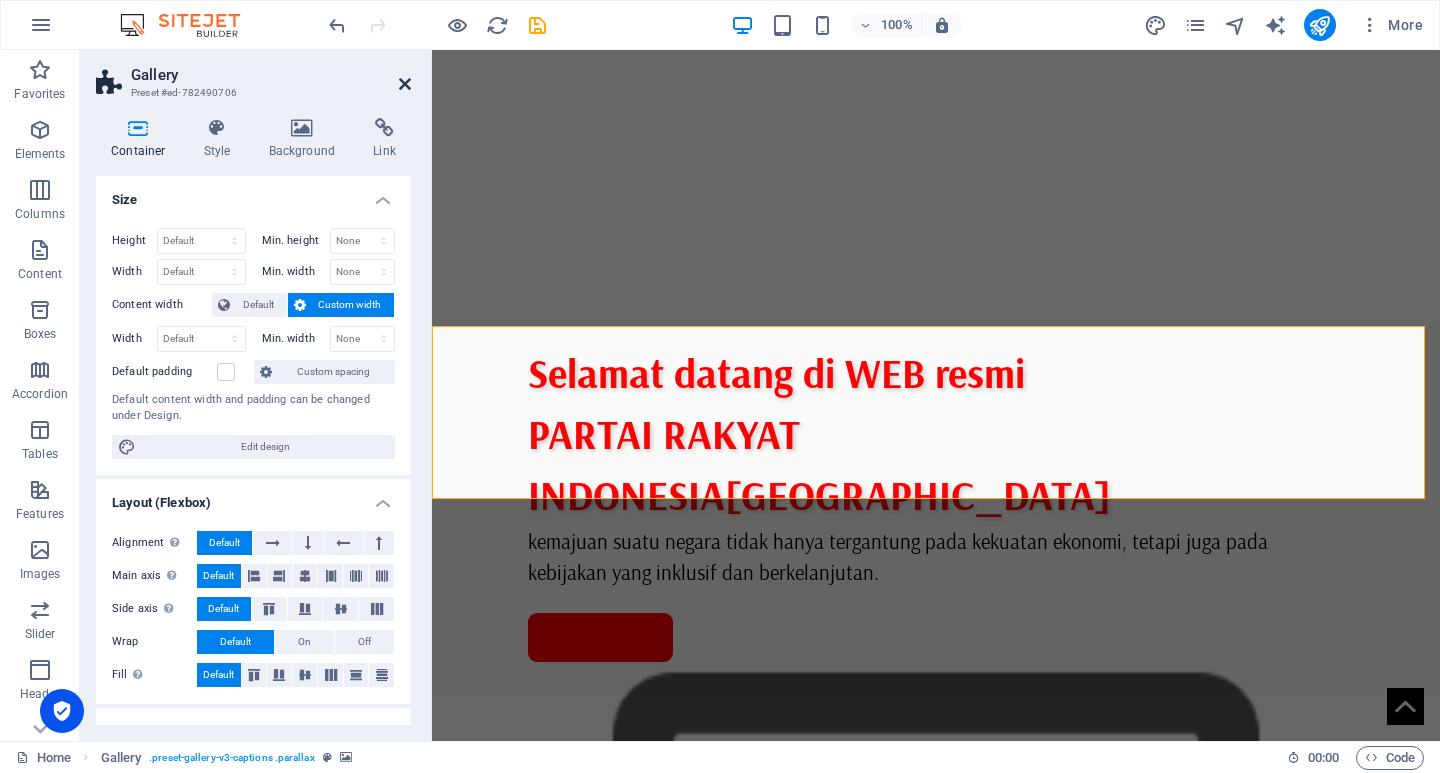 click at bounding box center [405, 84] 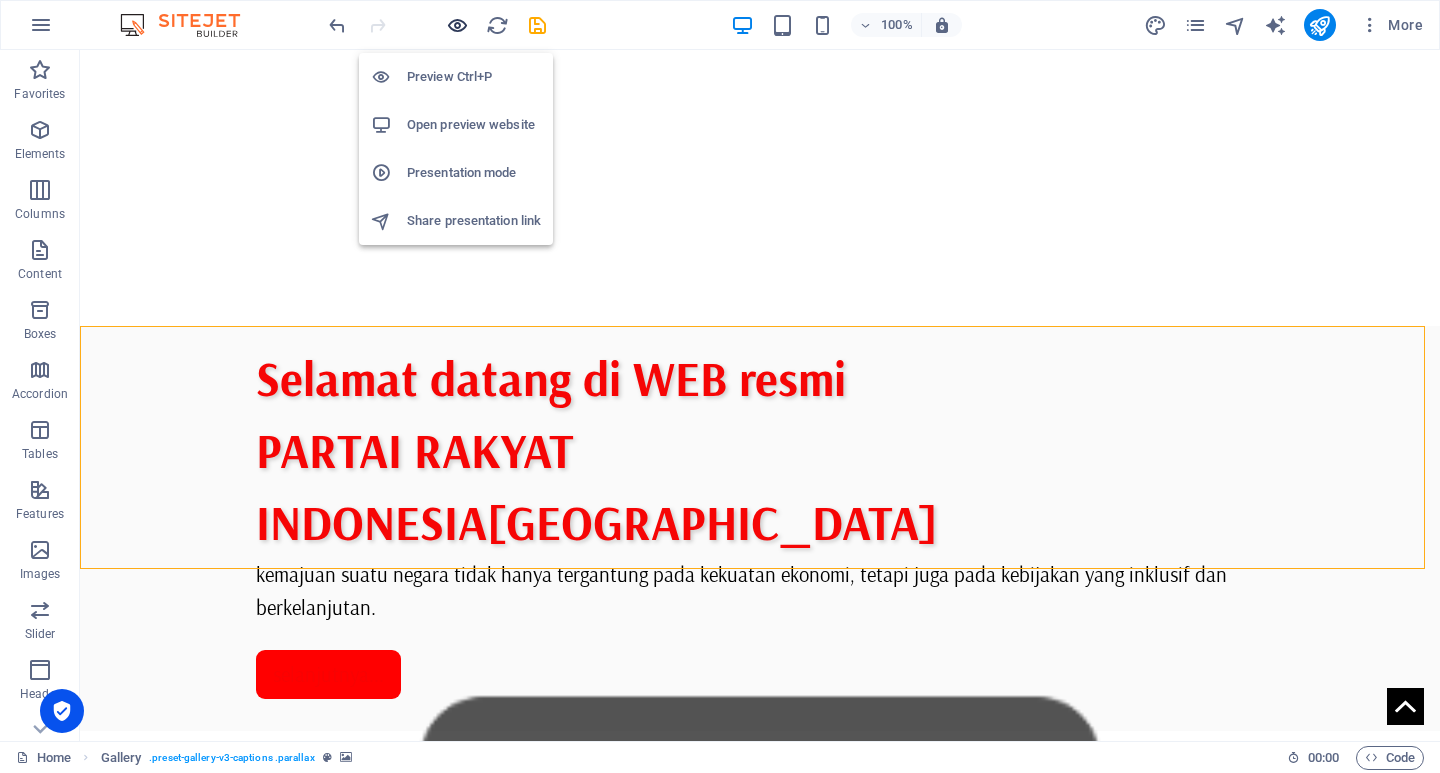 click at bounding box center [457, 25] 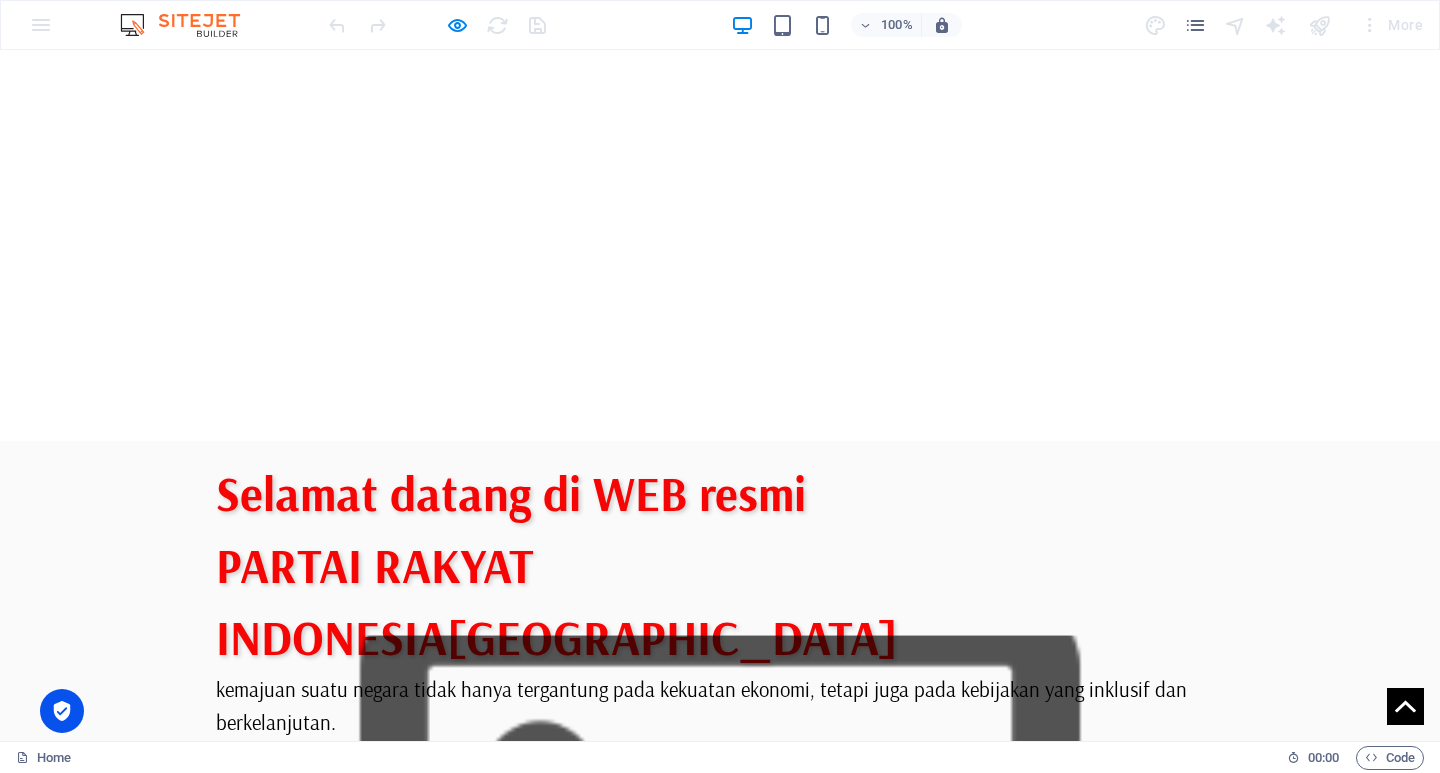 scroll, scrollTop: 432, scrollLeft: 0, axis: vertical 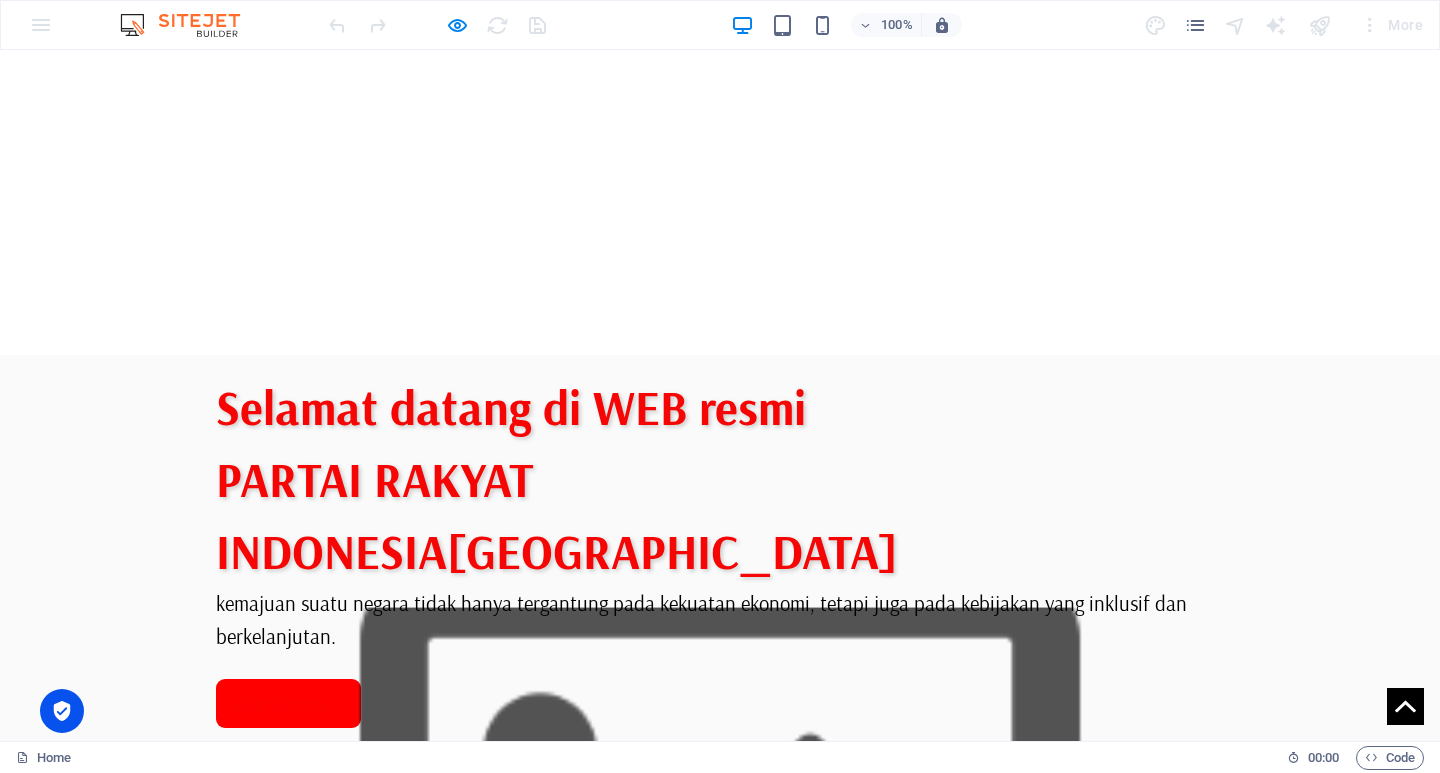 click at bounding box center [425, 1366] 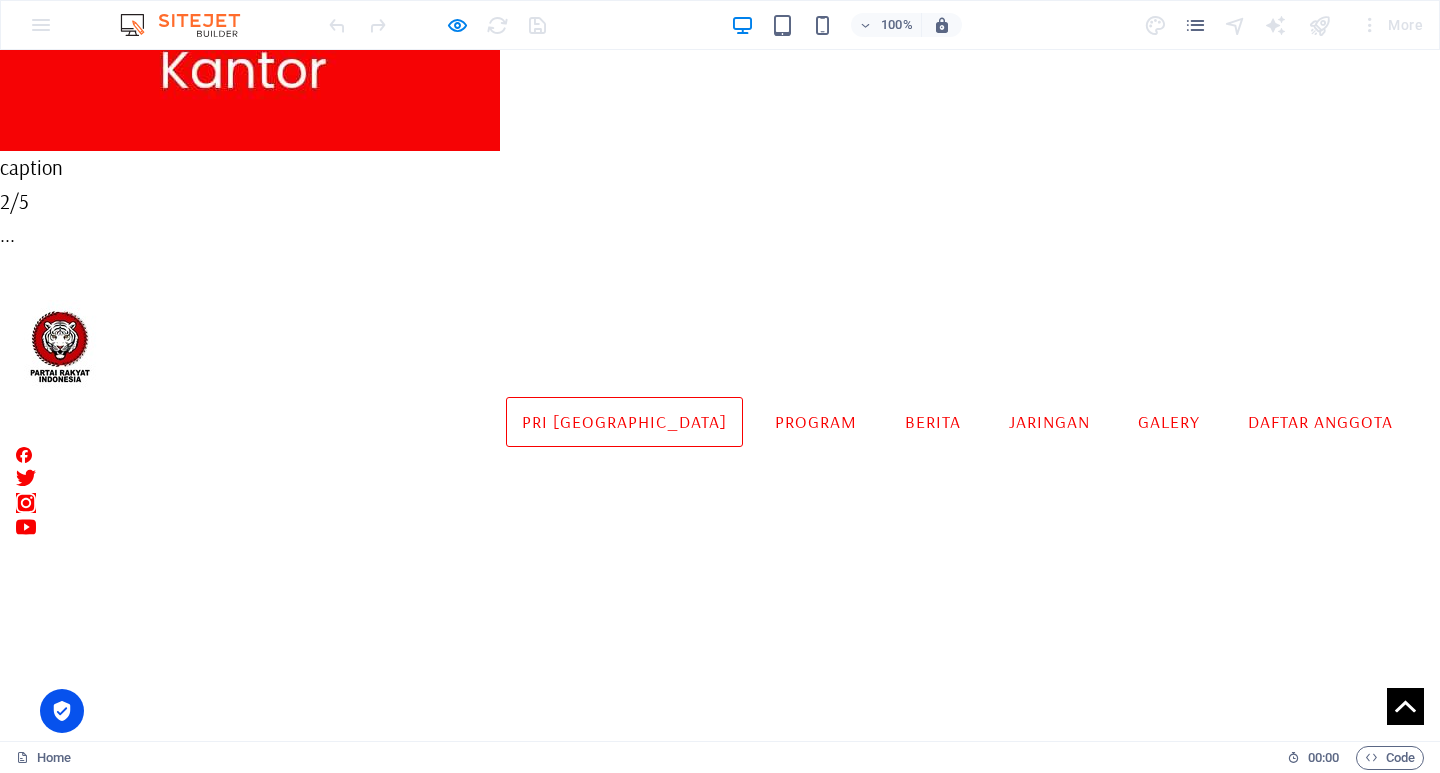click on "×" at bounding box center [3, -366] 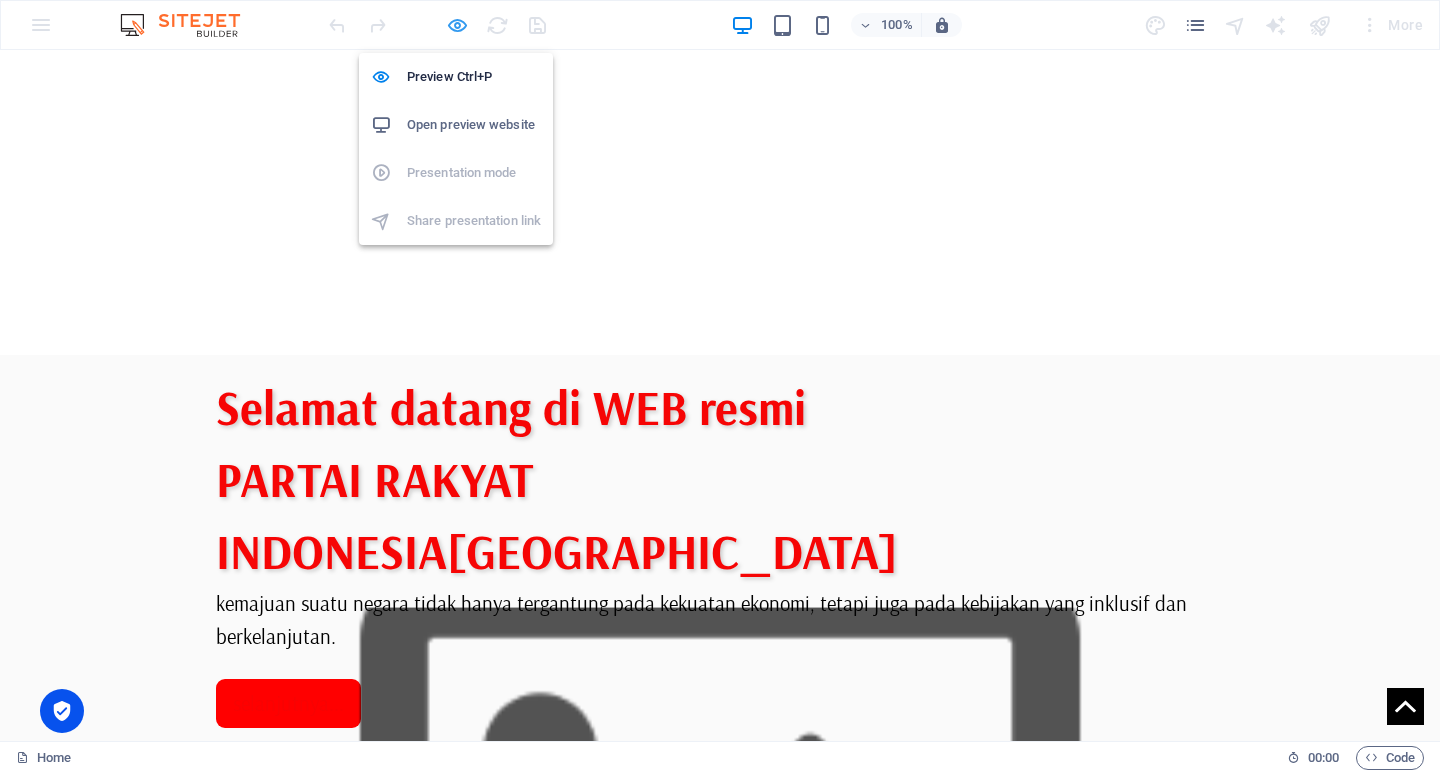 click at bounding box center (457, 25) 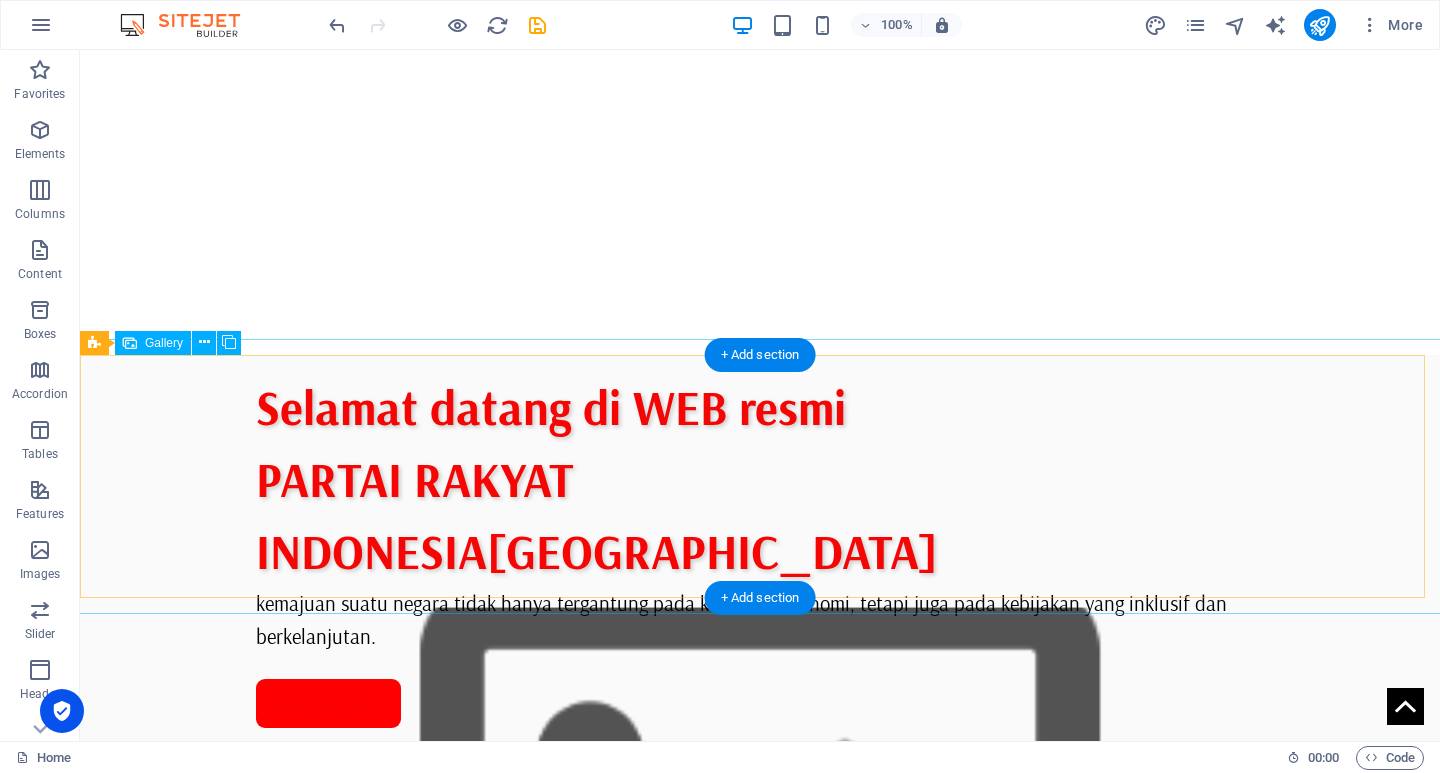 click at bounding box center [760, 1358] 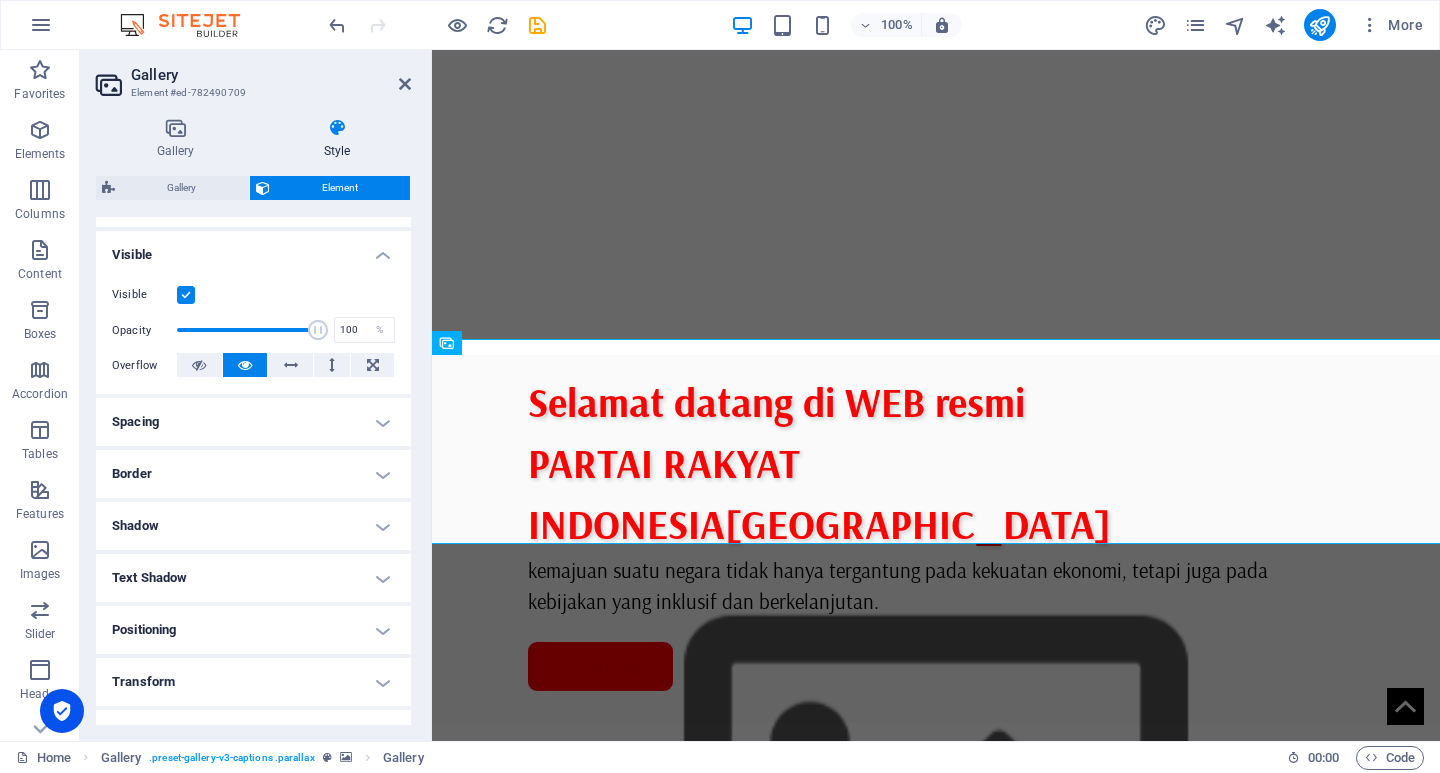 scroll, scrollTop: 300, scrollLeft: 0, axis: vertical 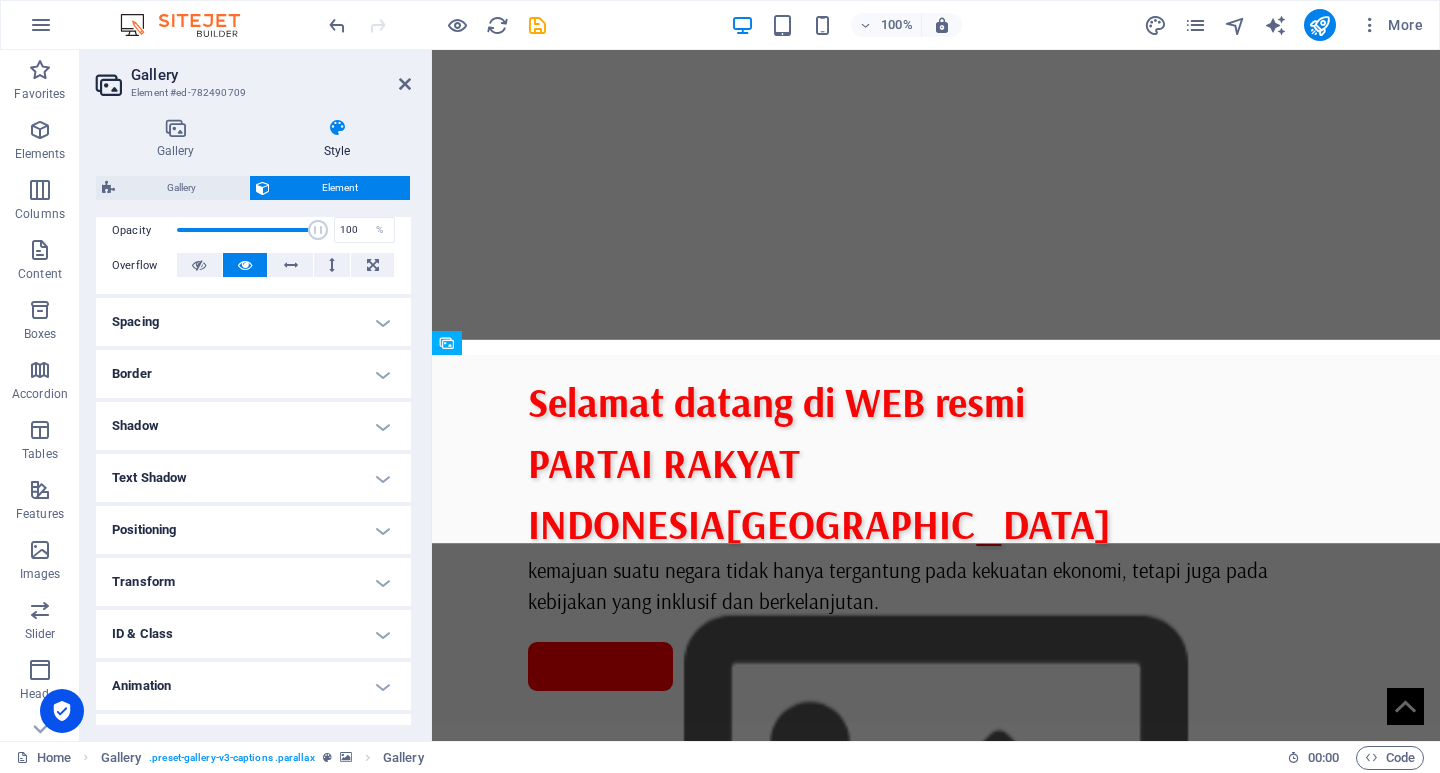 click on "Shadow" at bounding box center [253, 426] 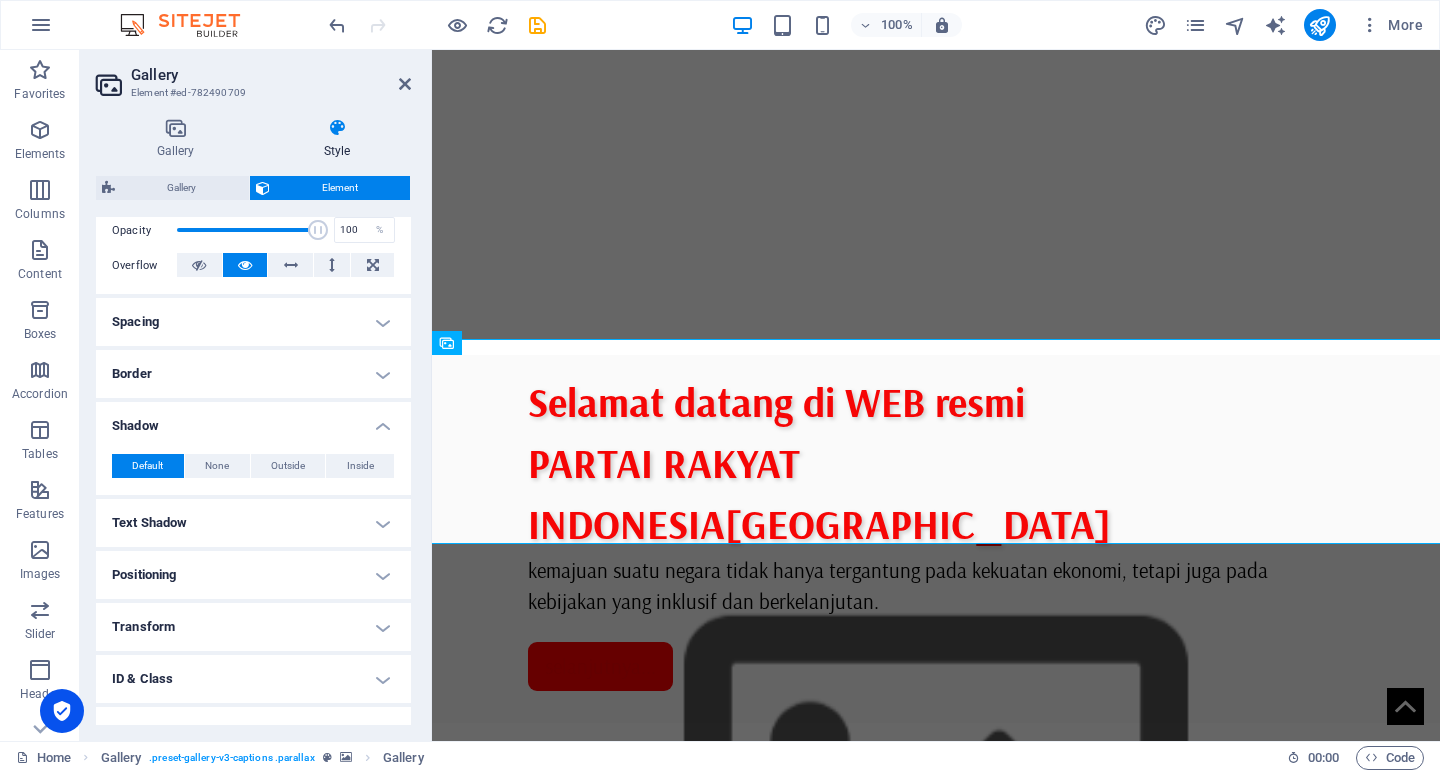 click on "Shadow" at bounding box center [253, 420] 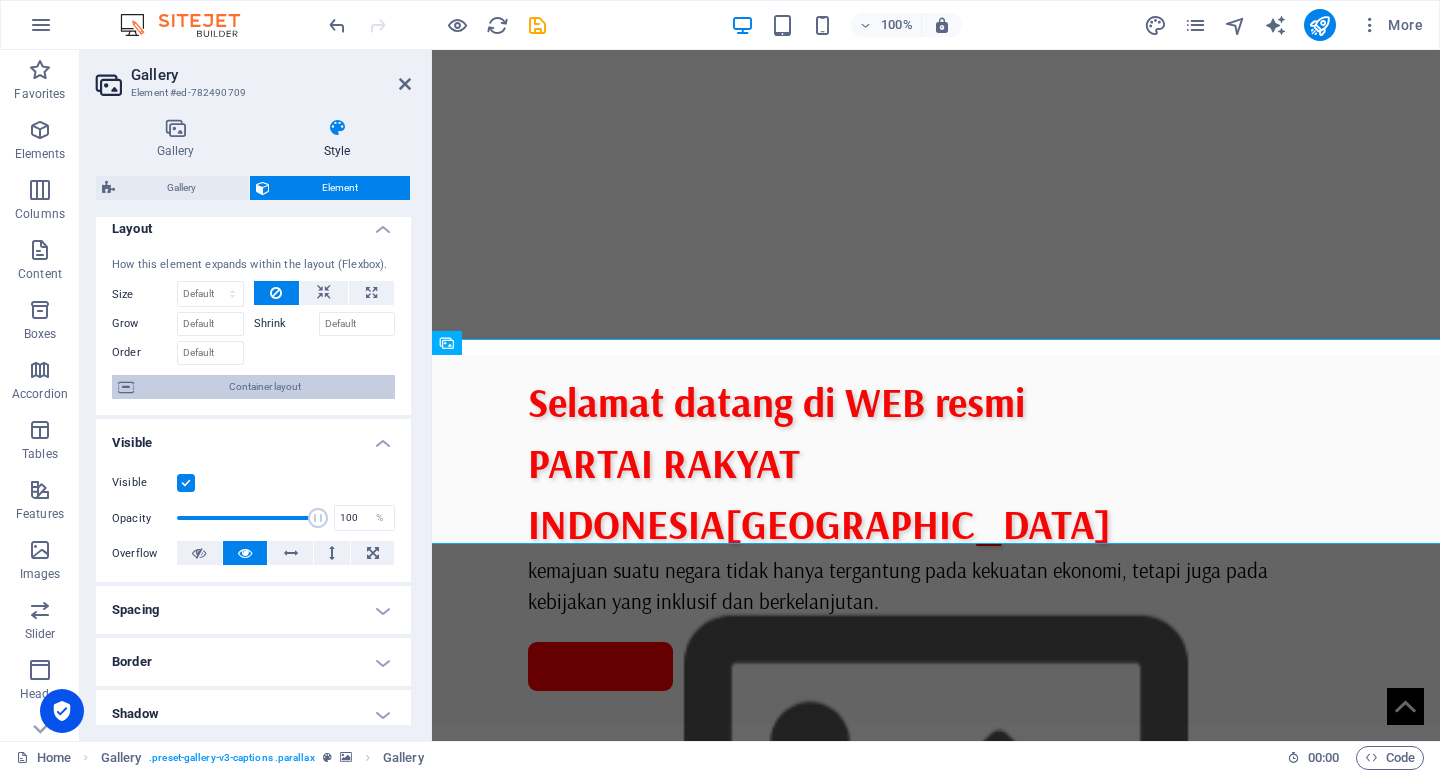 scroll, scrollTop: 0, scrollLeft: 0, axis: both 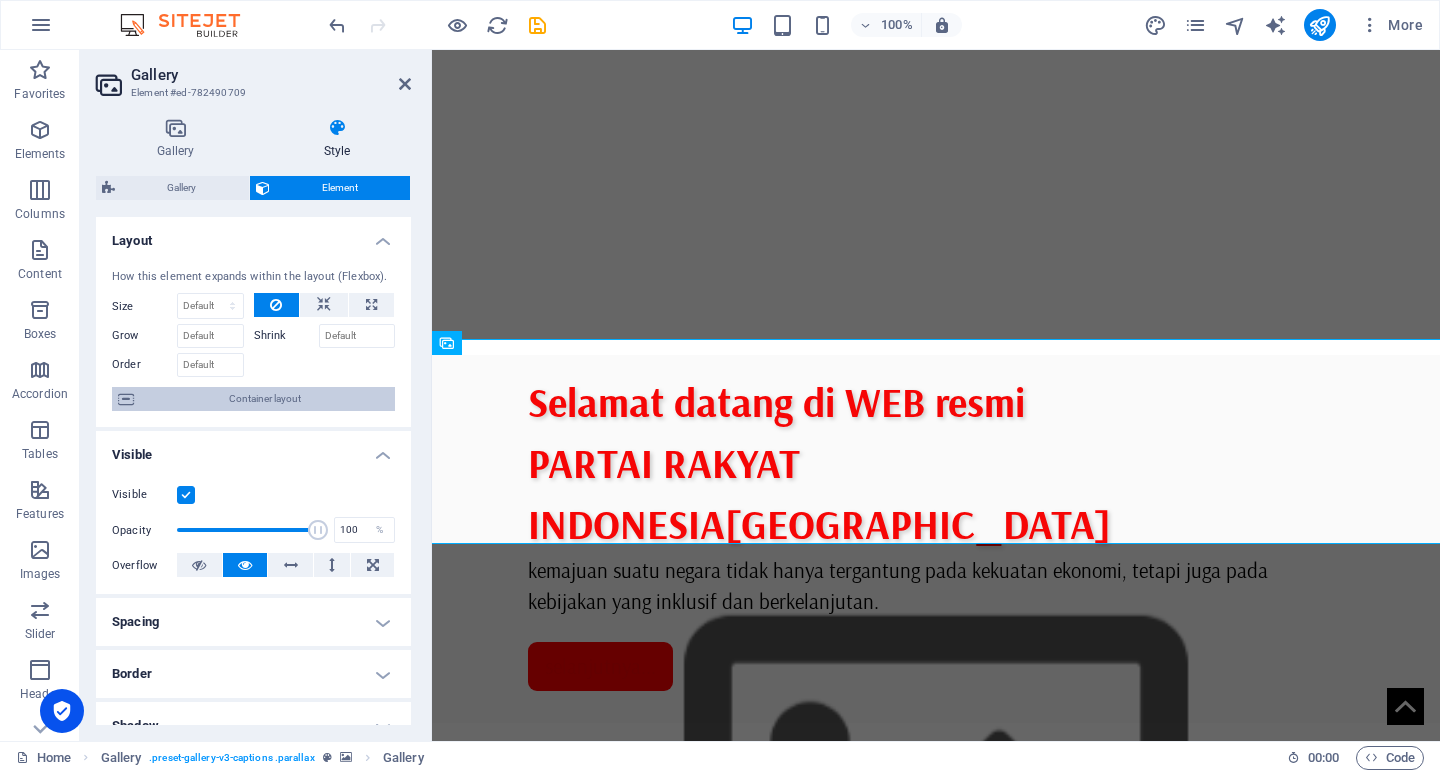 click on "Container layout" at bounding box center (264, 399) 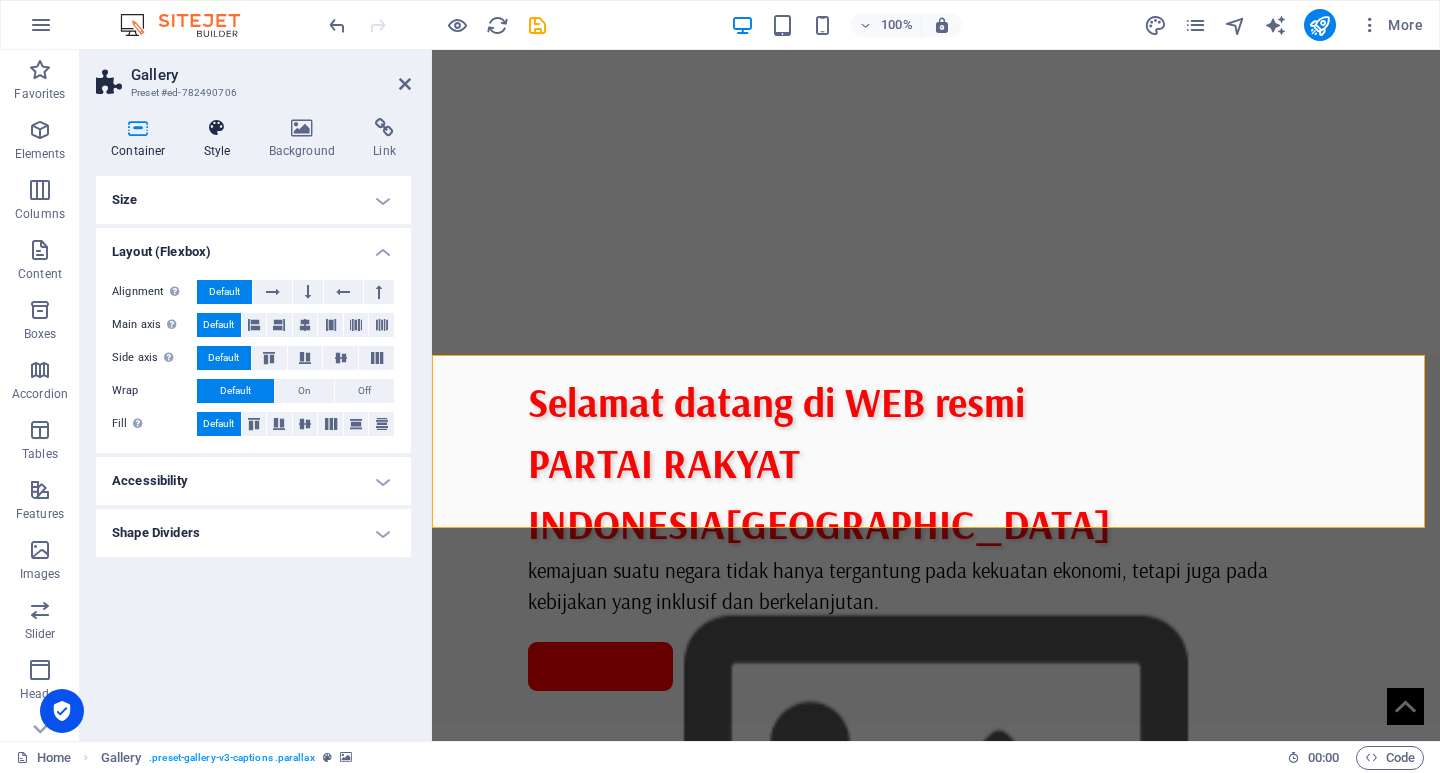 click on "Style" at bounding box center [221, 139] 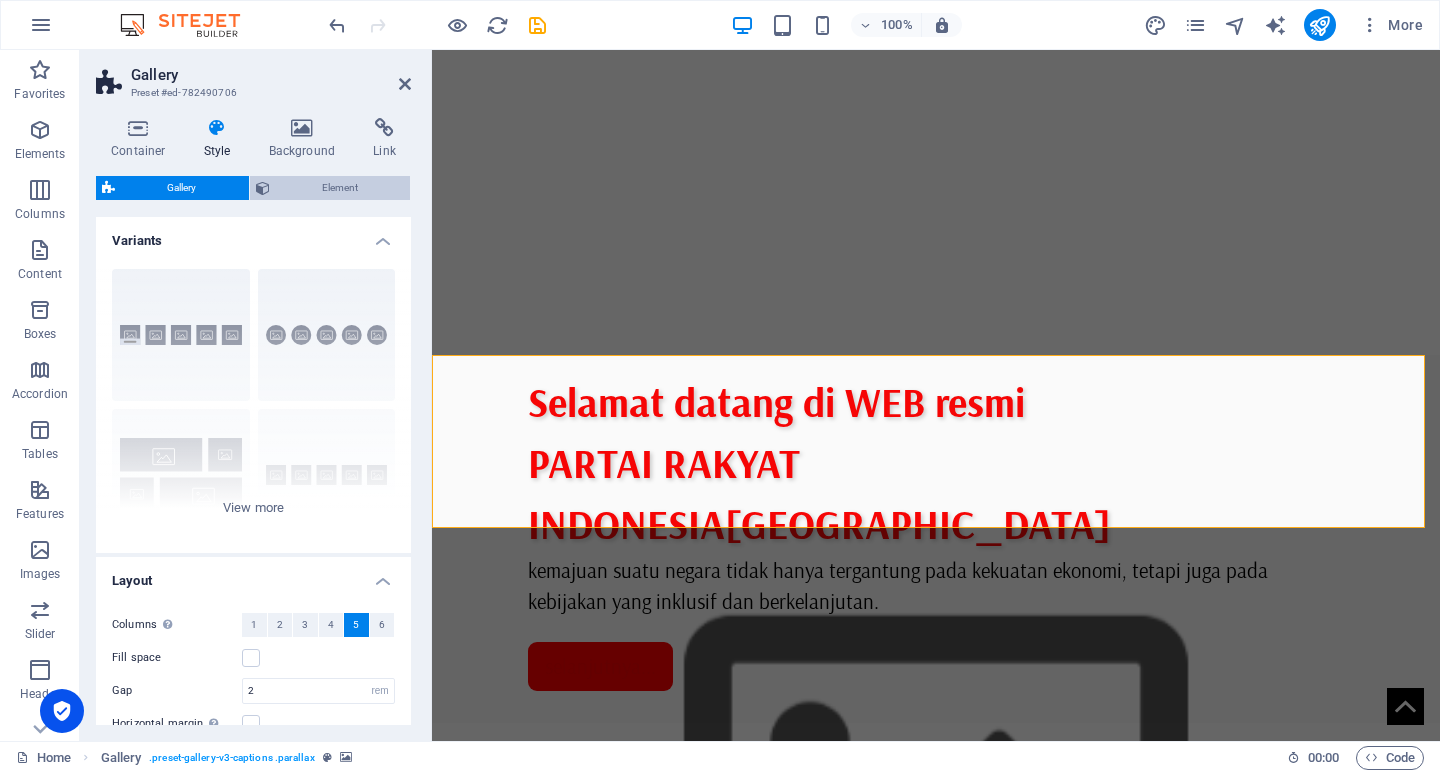 click on "Element" at bounding box center (340, 188) 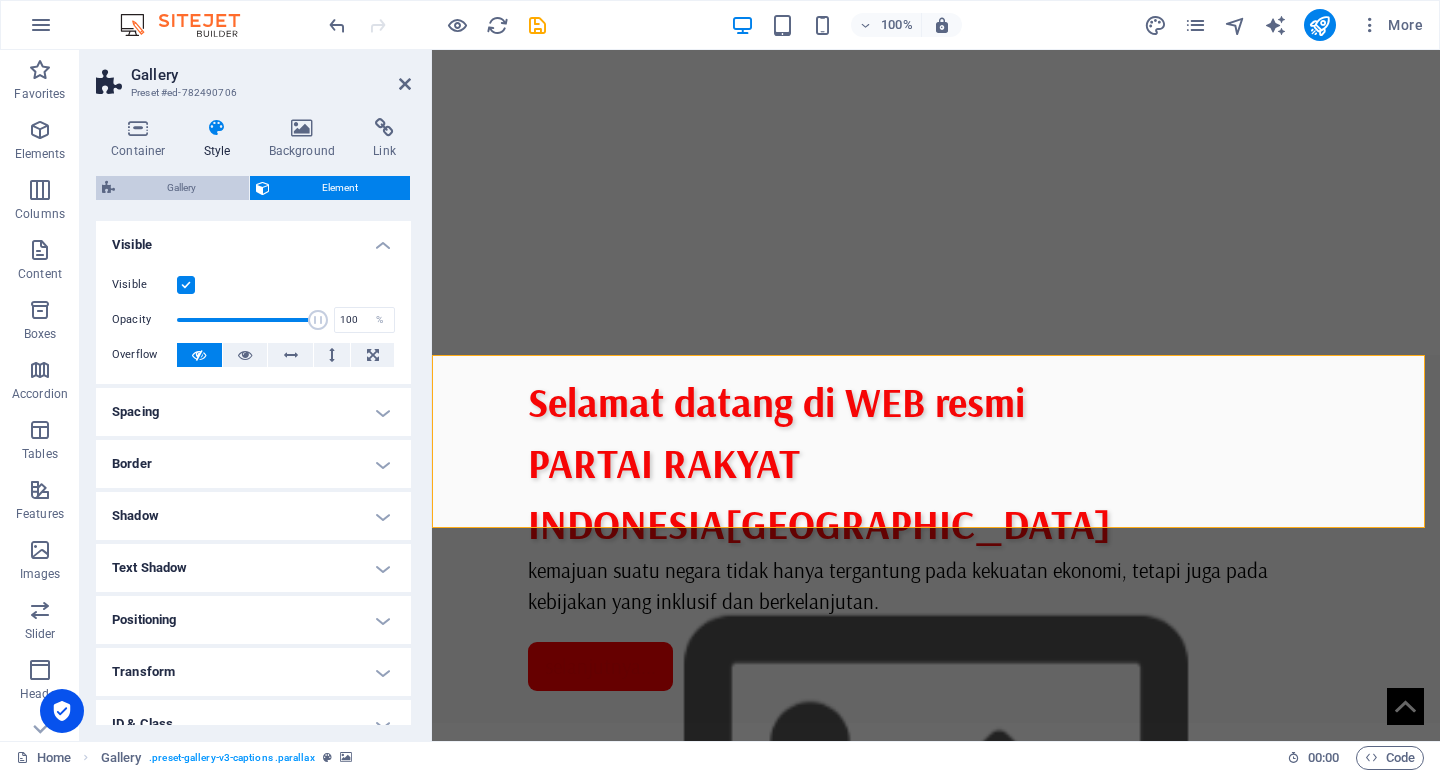 click on "Gallery" at bounding box center (182, 188) 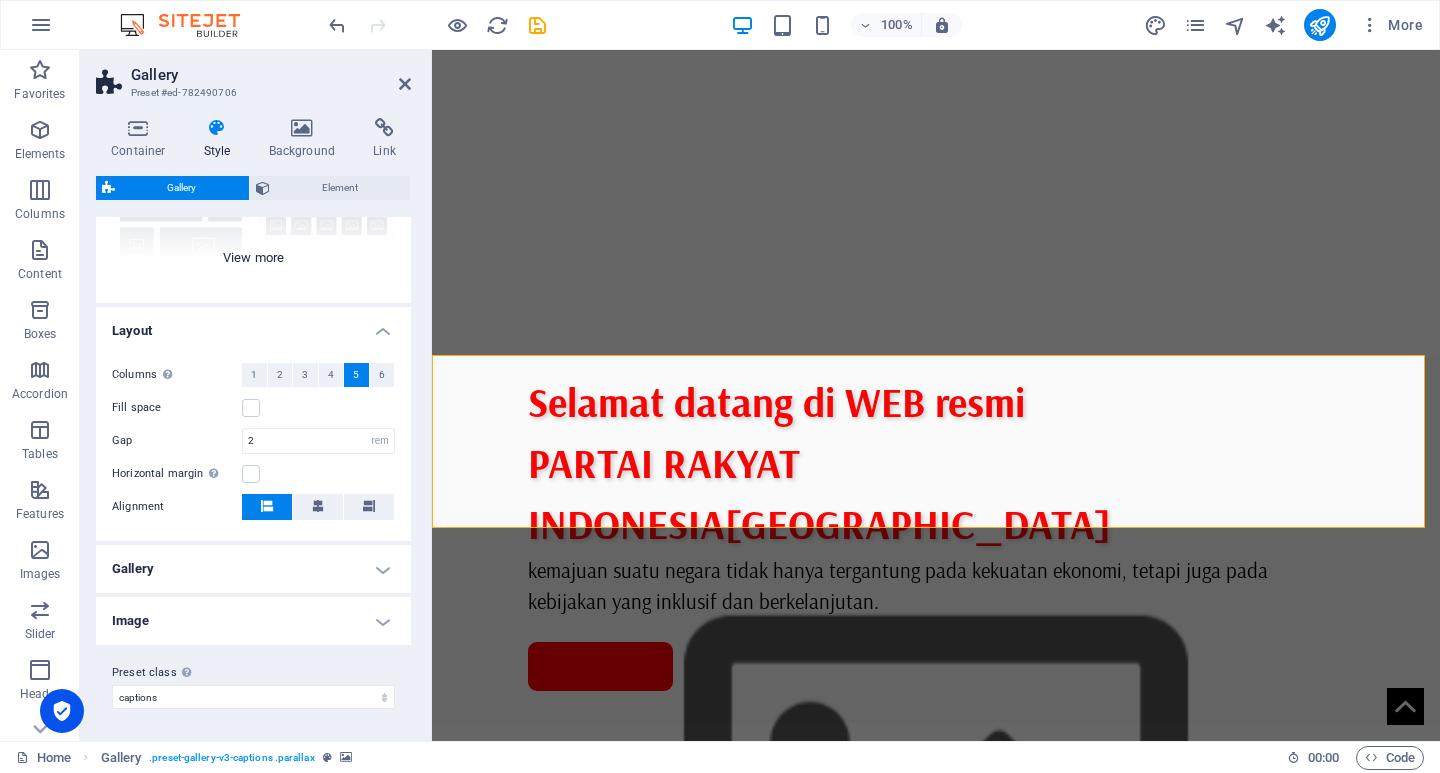 scroll, scrollTop: 0, scrollLeft: 0, axis: both 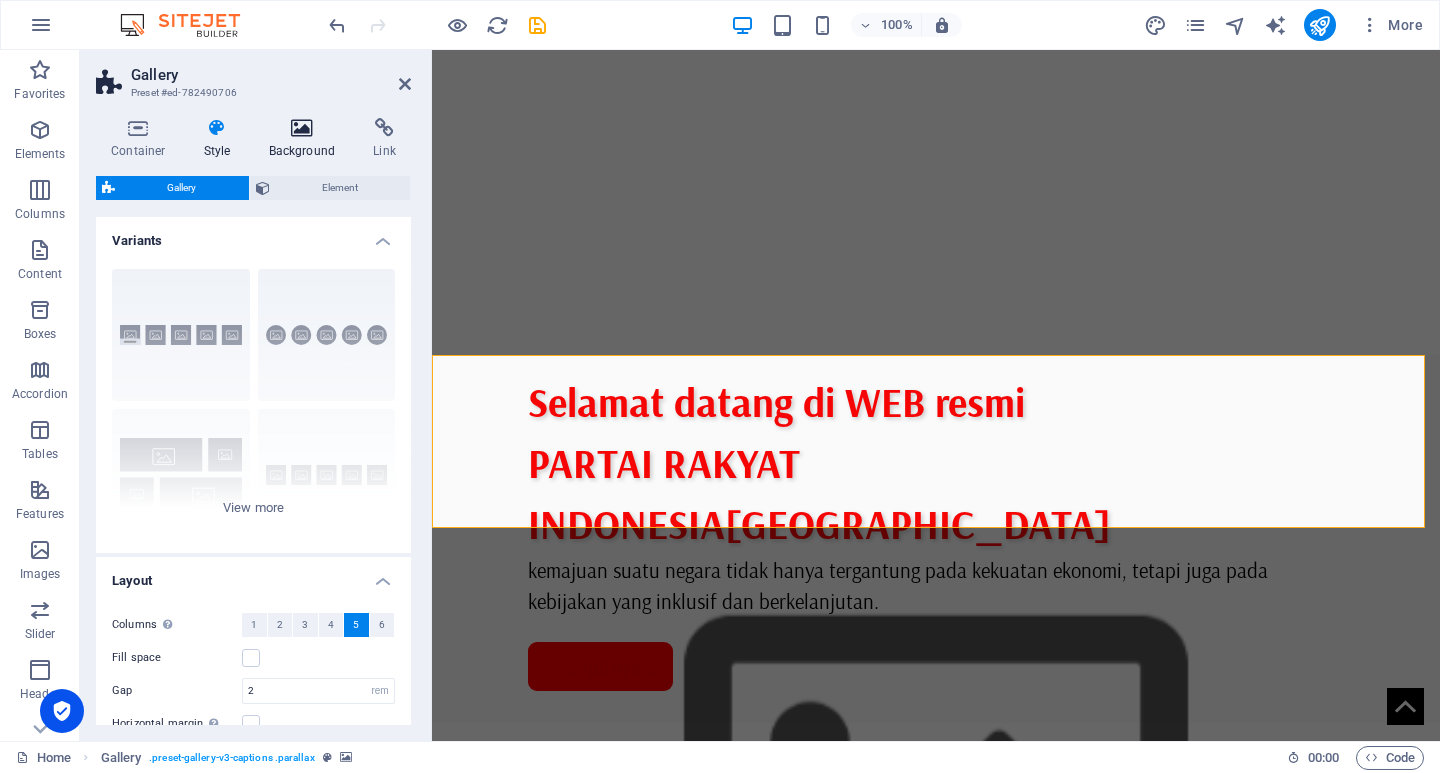 click at bounding box center (302, 128) 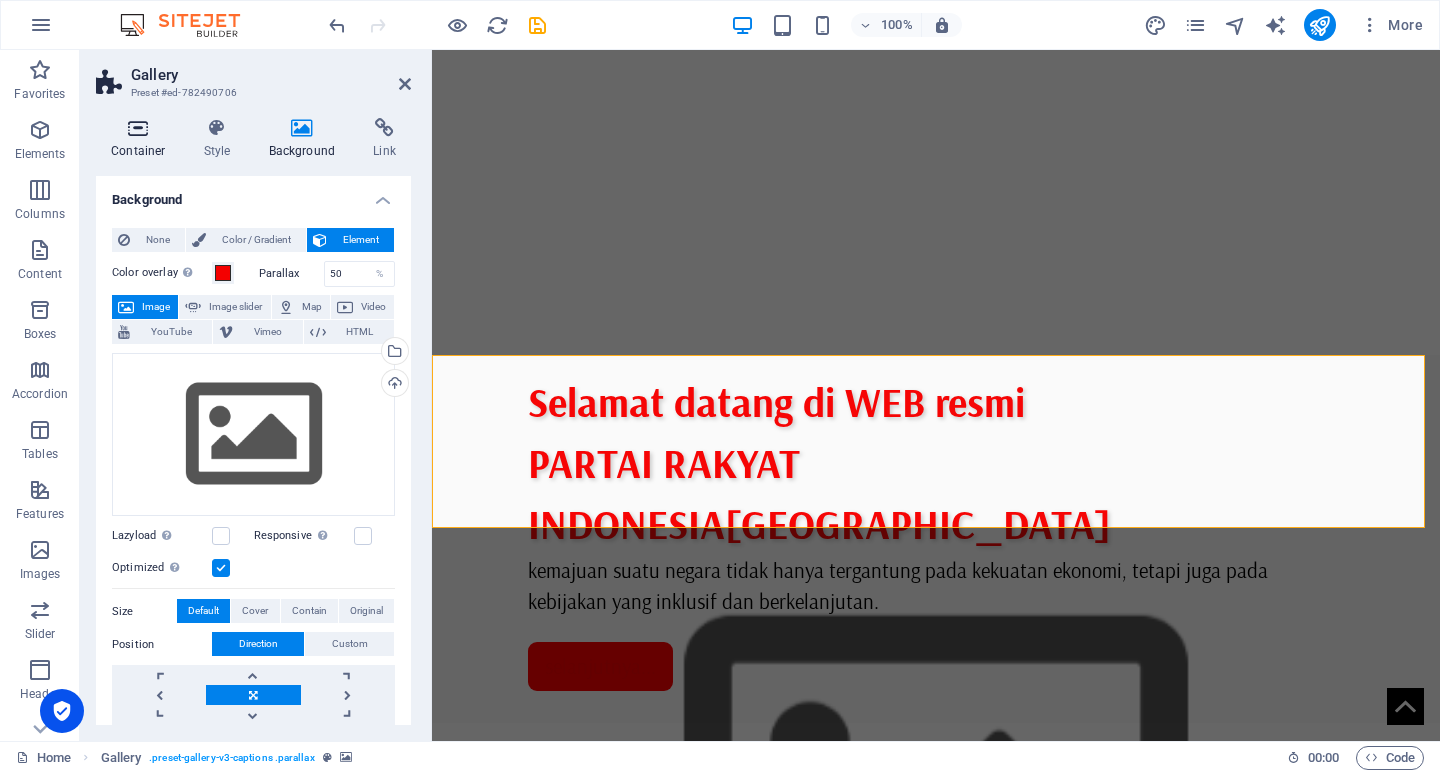 click at bounding box center [138, 128] 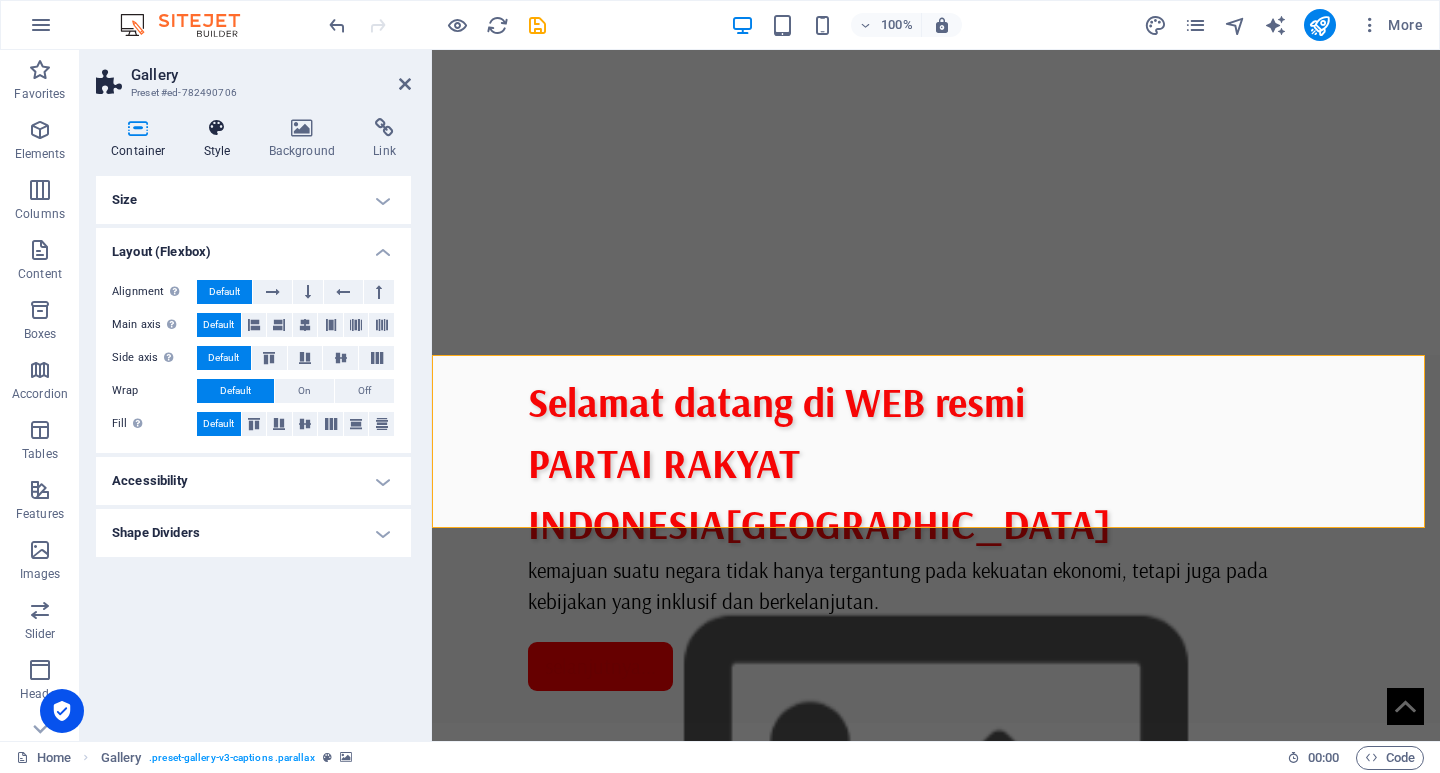 click at bounding box center (217, 128) 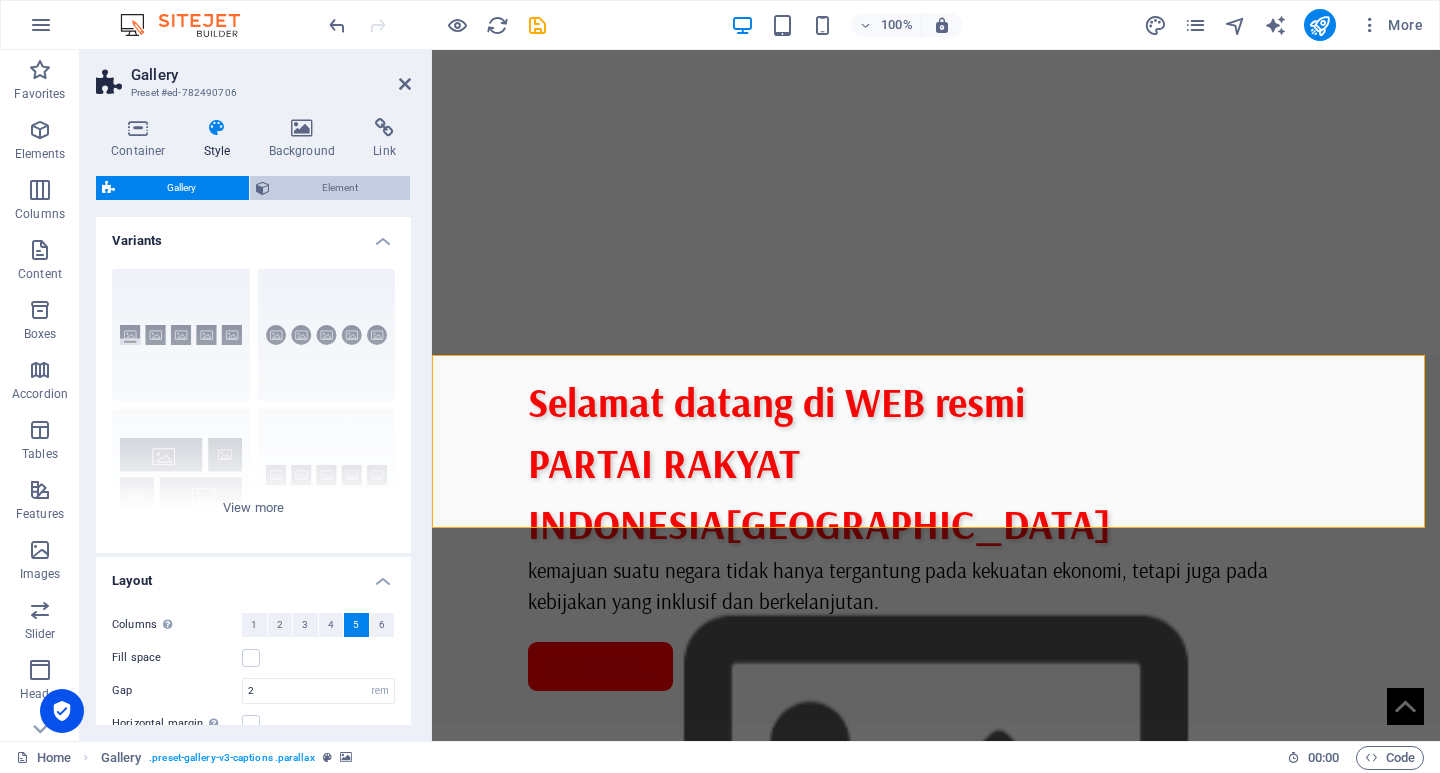 click on "Element" at bounding box center (340, 188) 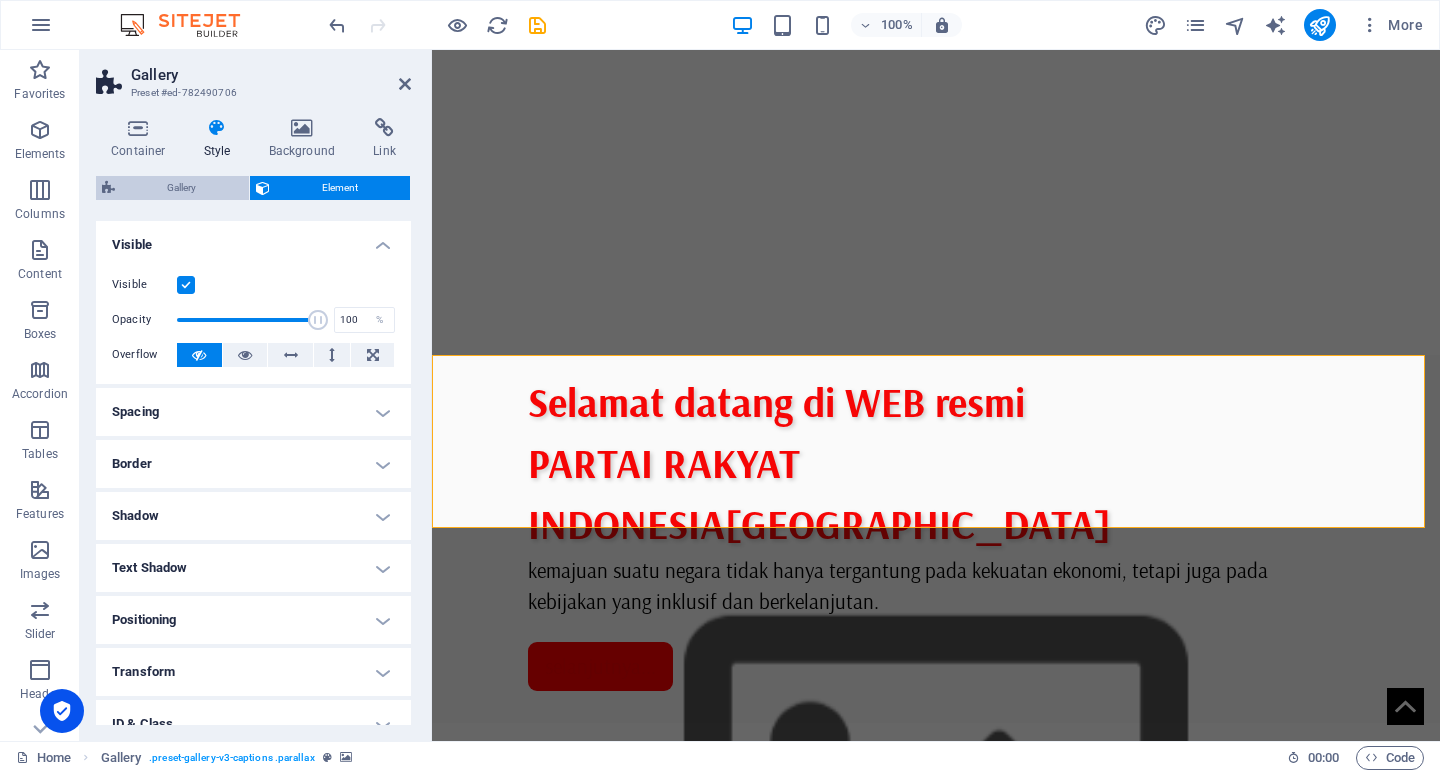 click on "Gallery" at bounding box center (182, 188) 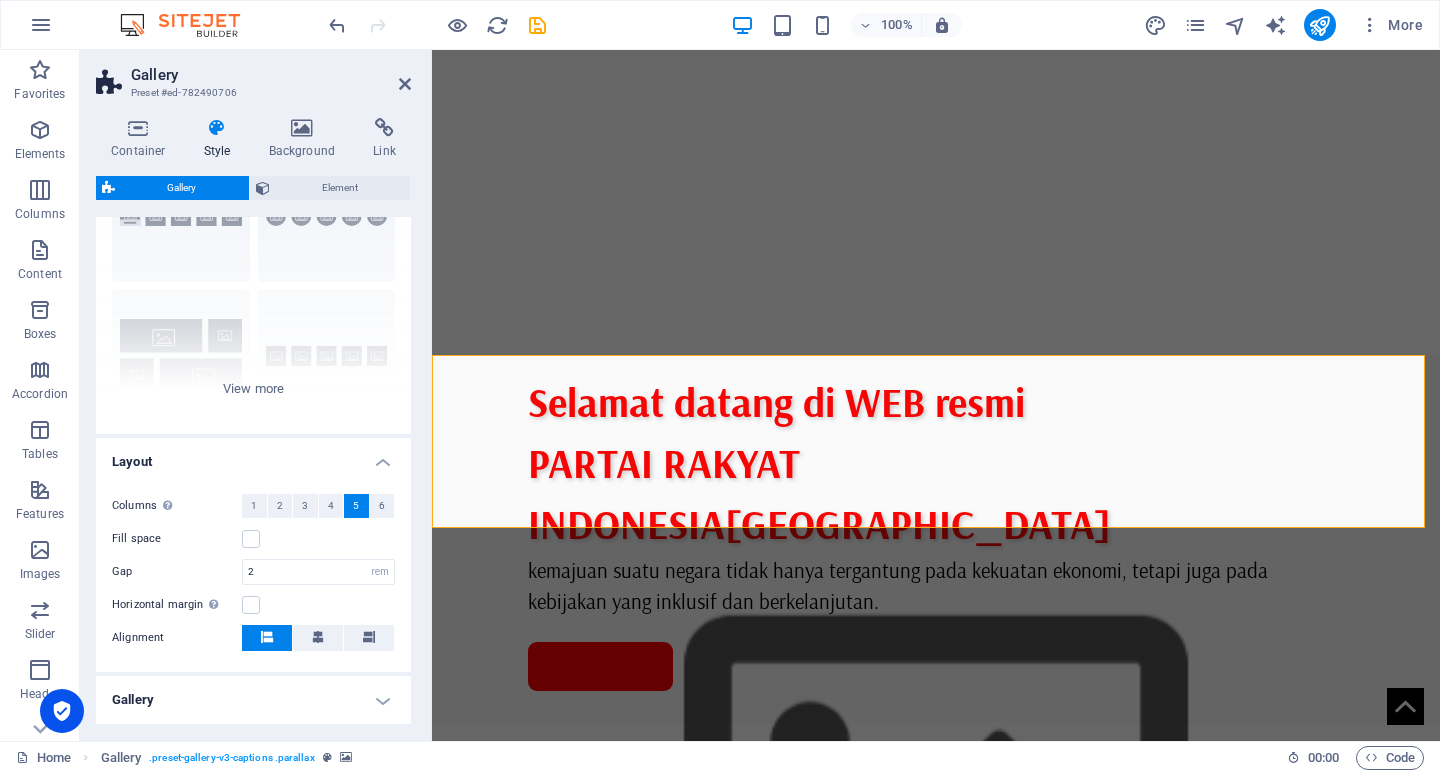 scroll, scrollTop: 250, scrollLeft: 0, axis: vertical 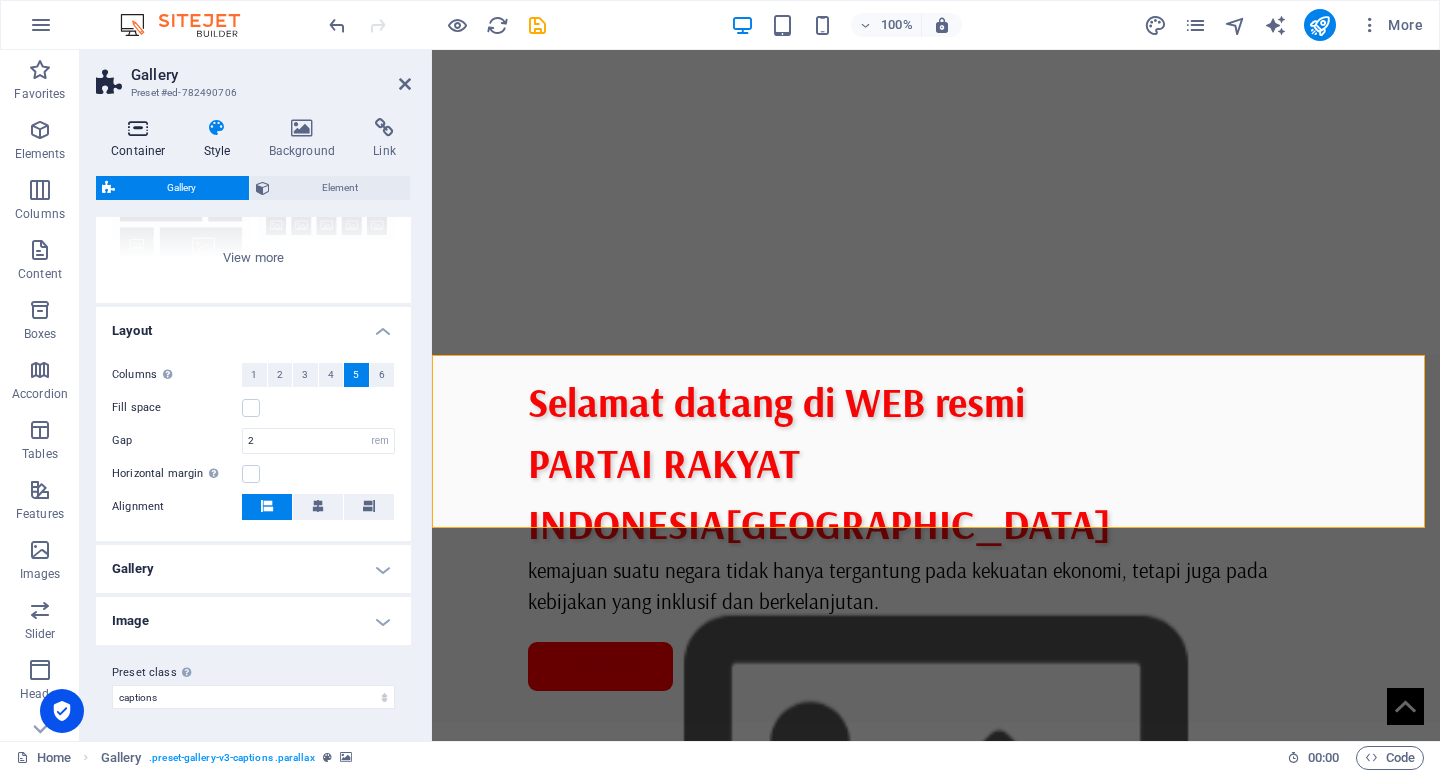 click at bounding box center [138, 128] 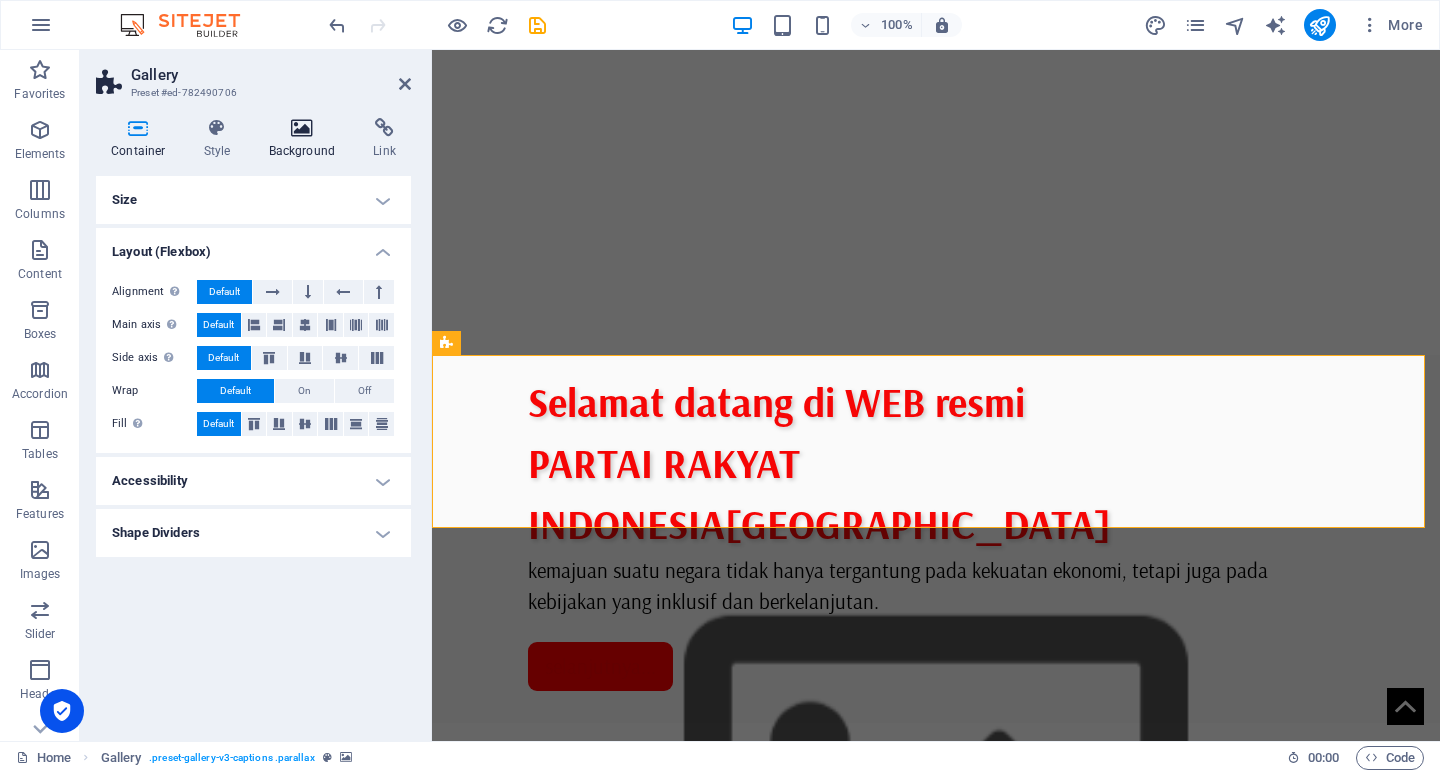 click on "Background" at bounding box center (306, 139) 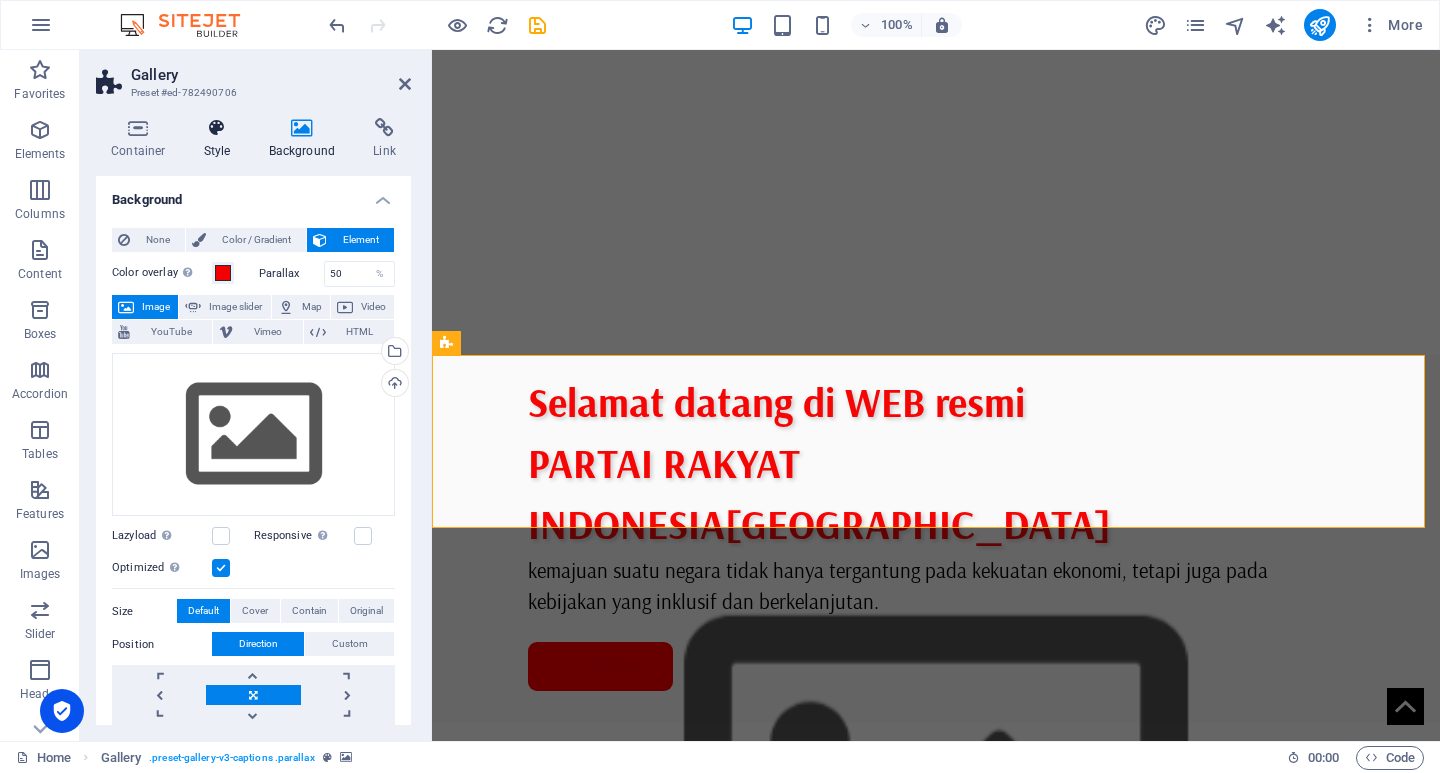 click at bounding box center [217, 128] 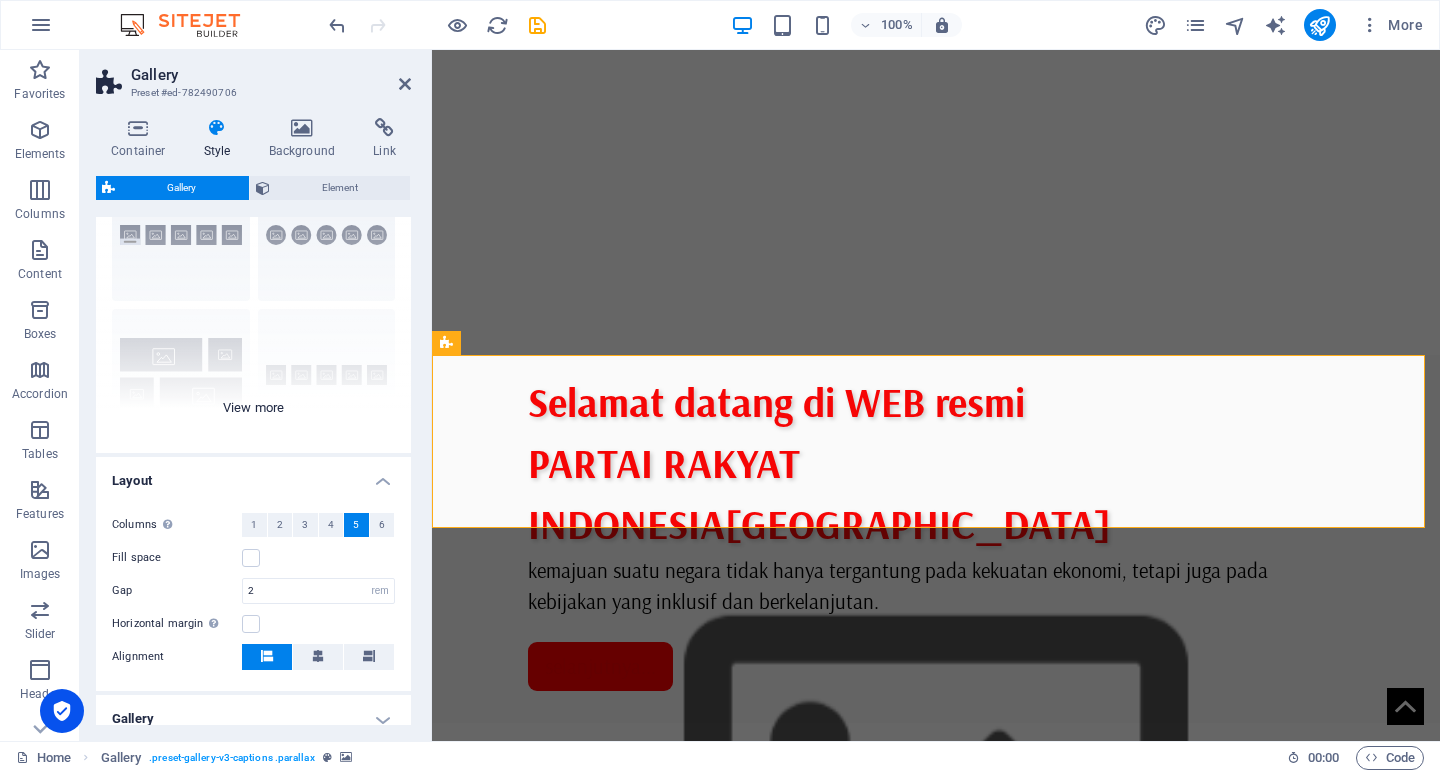 scroll, scrollTop: 0, scrollLeft: 0, axis: both 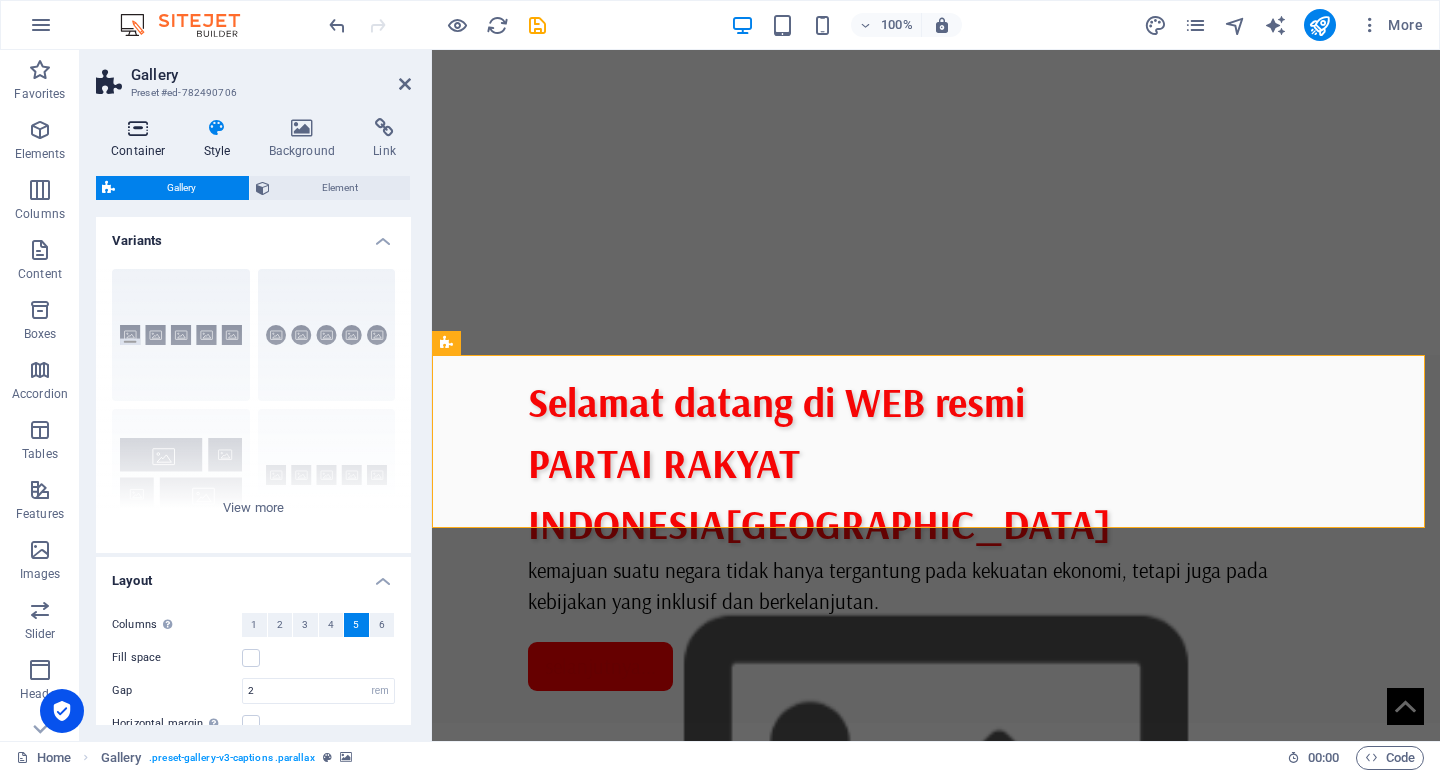 click at bounding box center [138, 128] 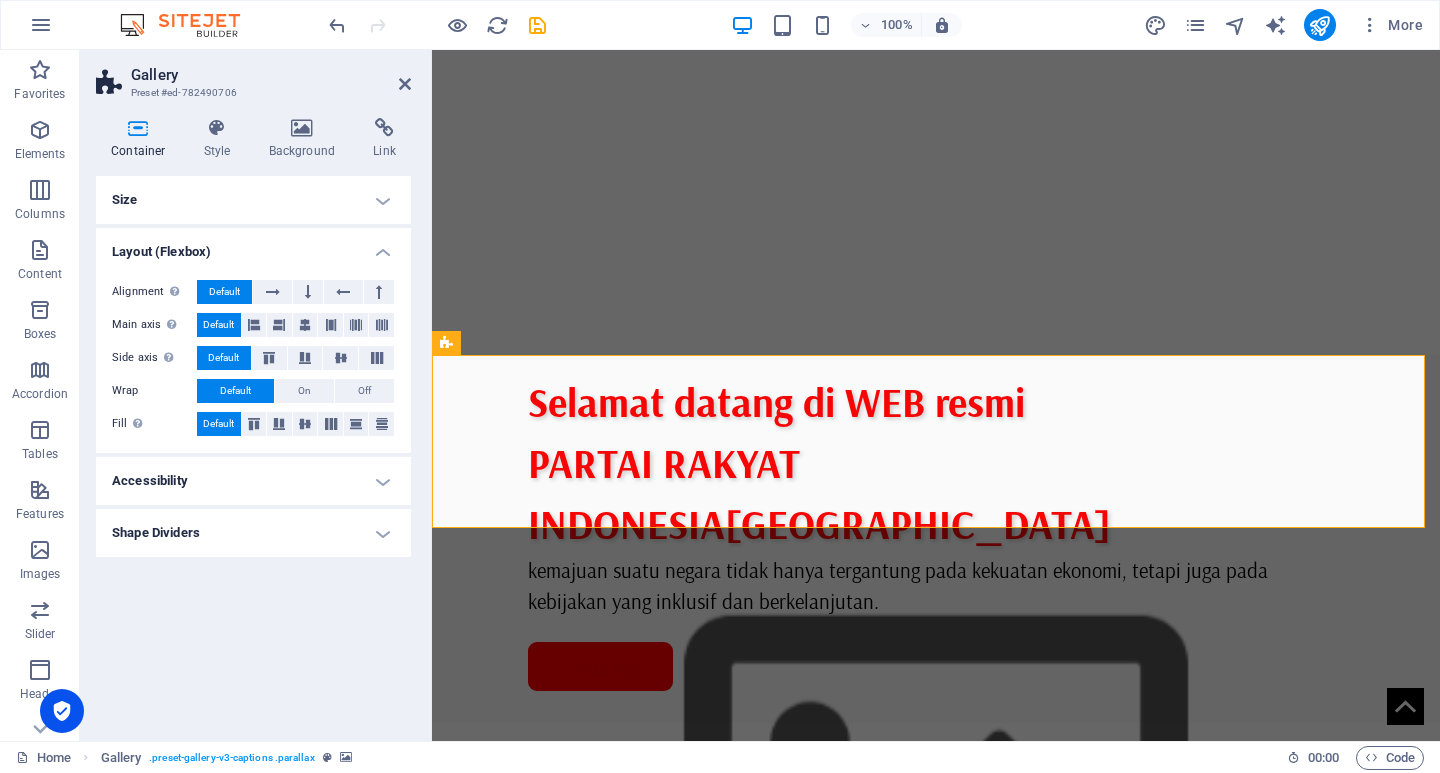 click on "Size" at bounding box center [253, 200] 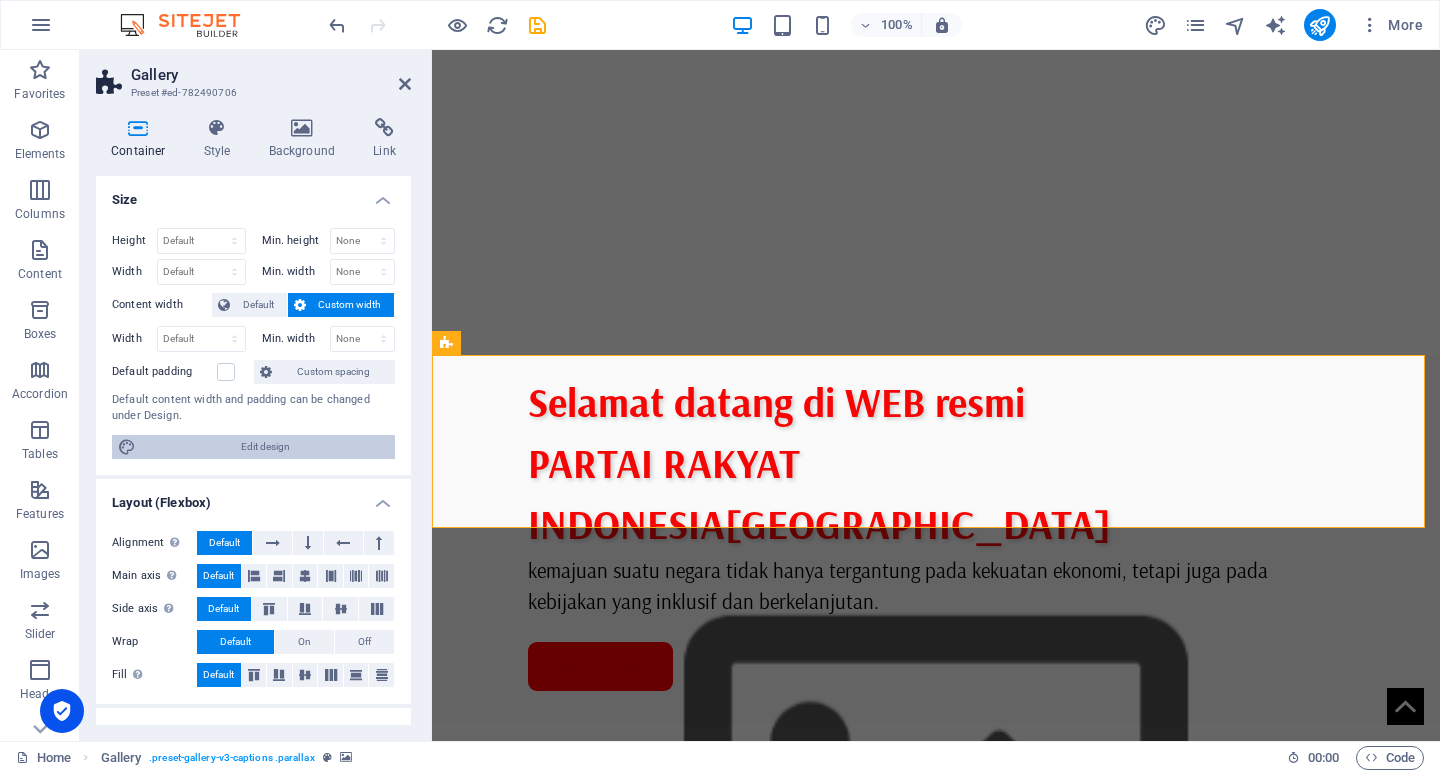 click on "Edit design" at bounding box center [265, 447] 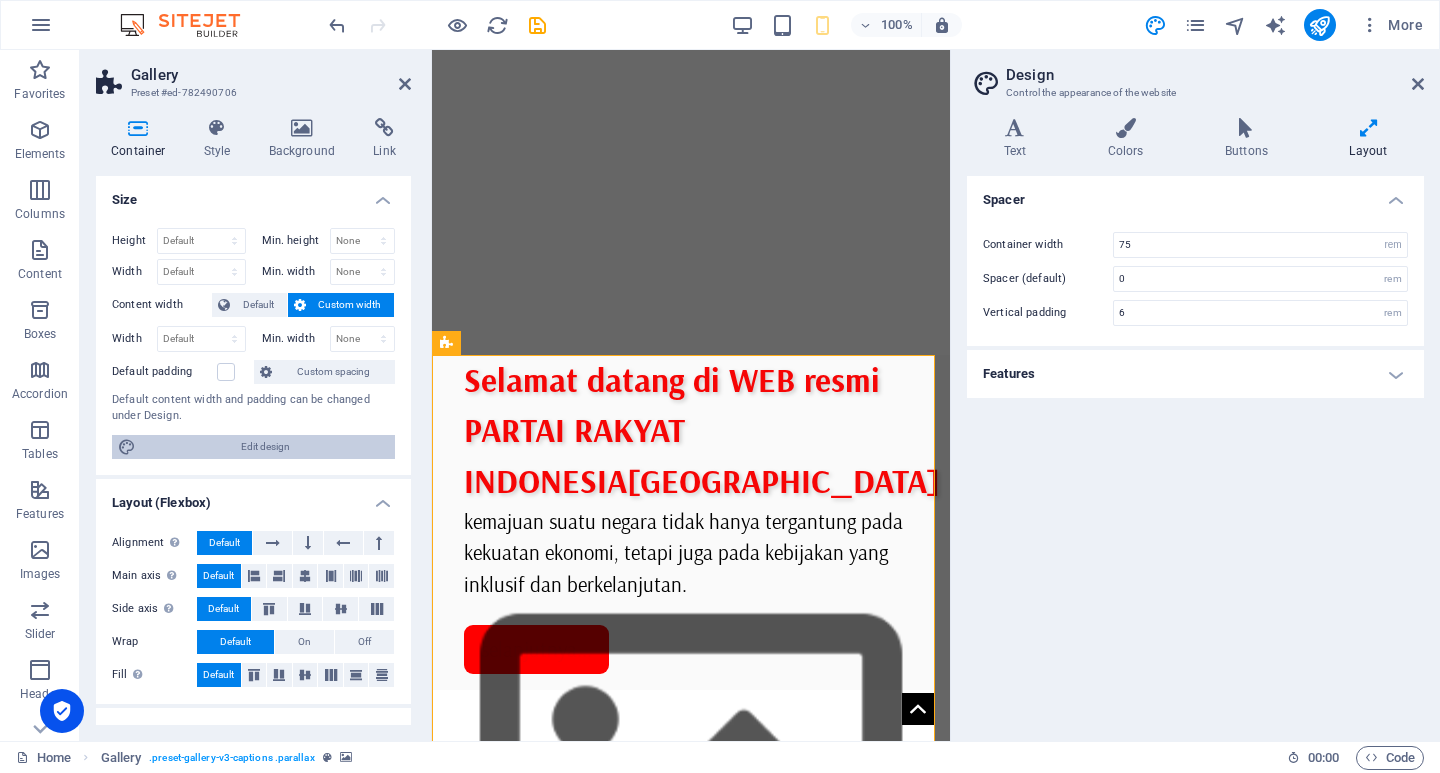 type on "5" 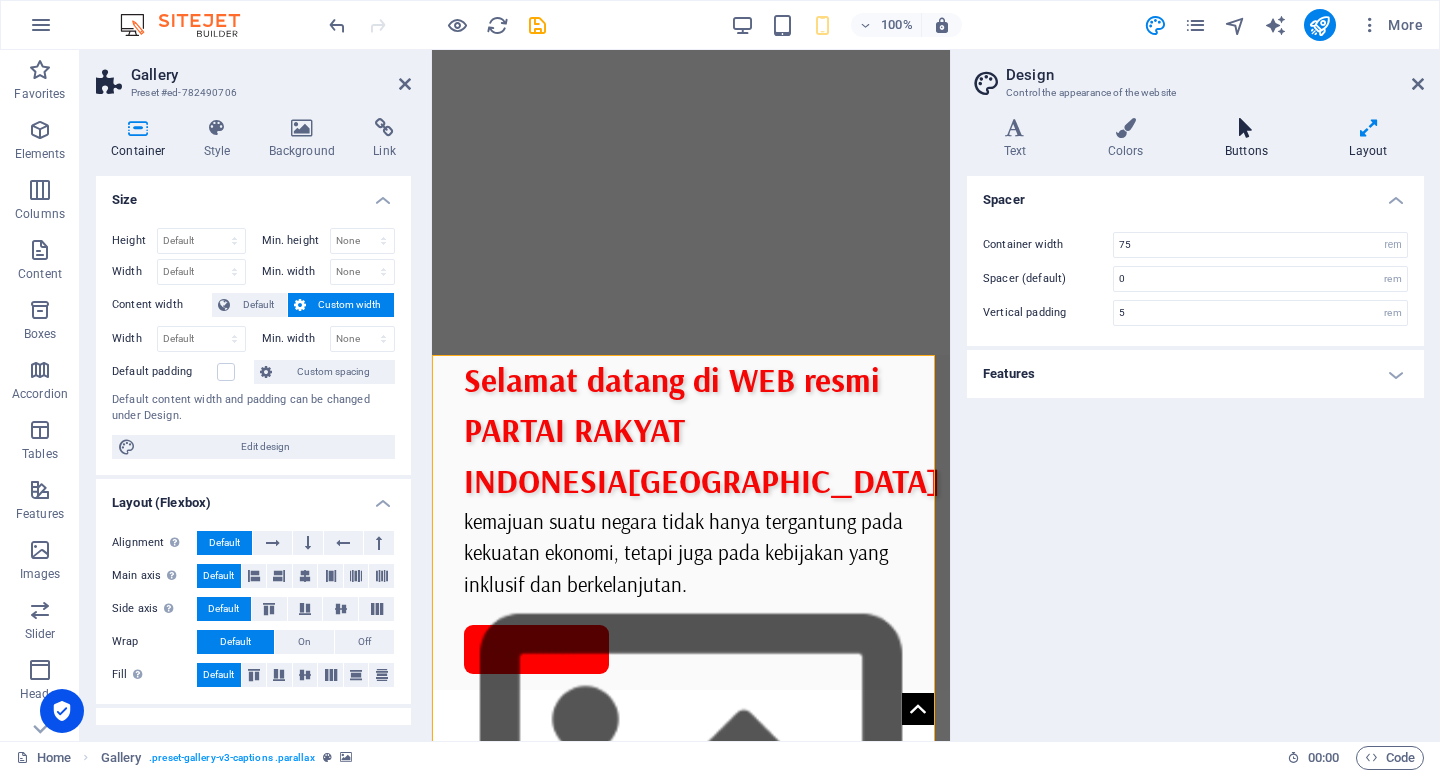 click at bounding box center (1246, 128) 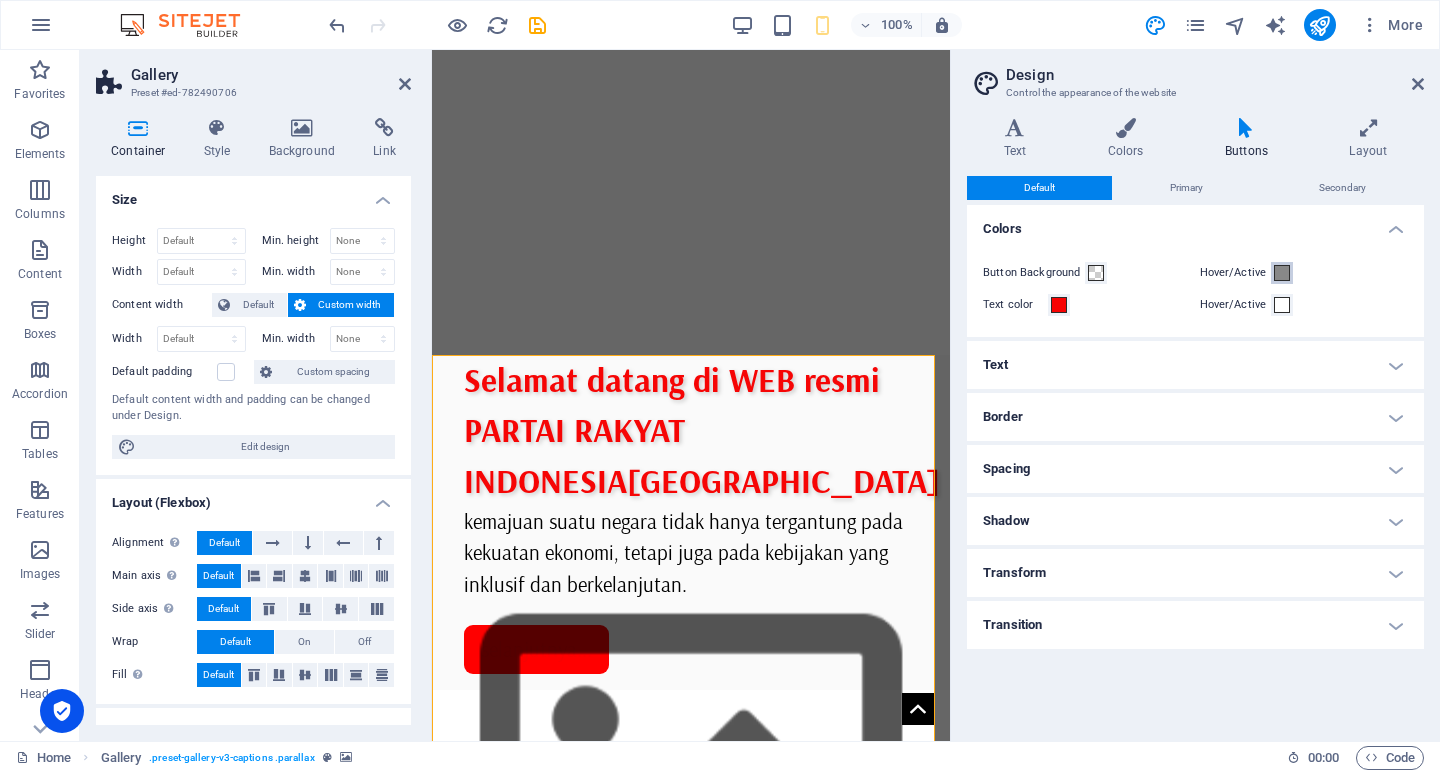 click at bounding box center [1282, 273] 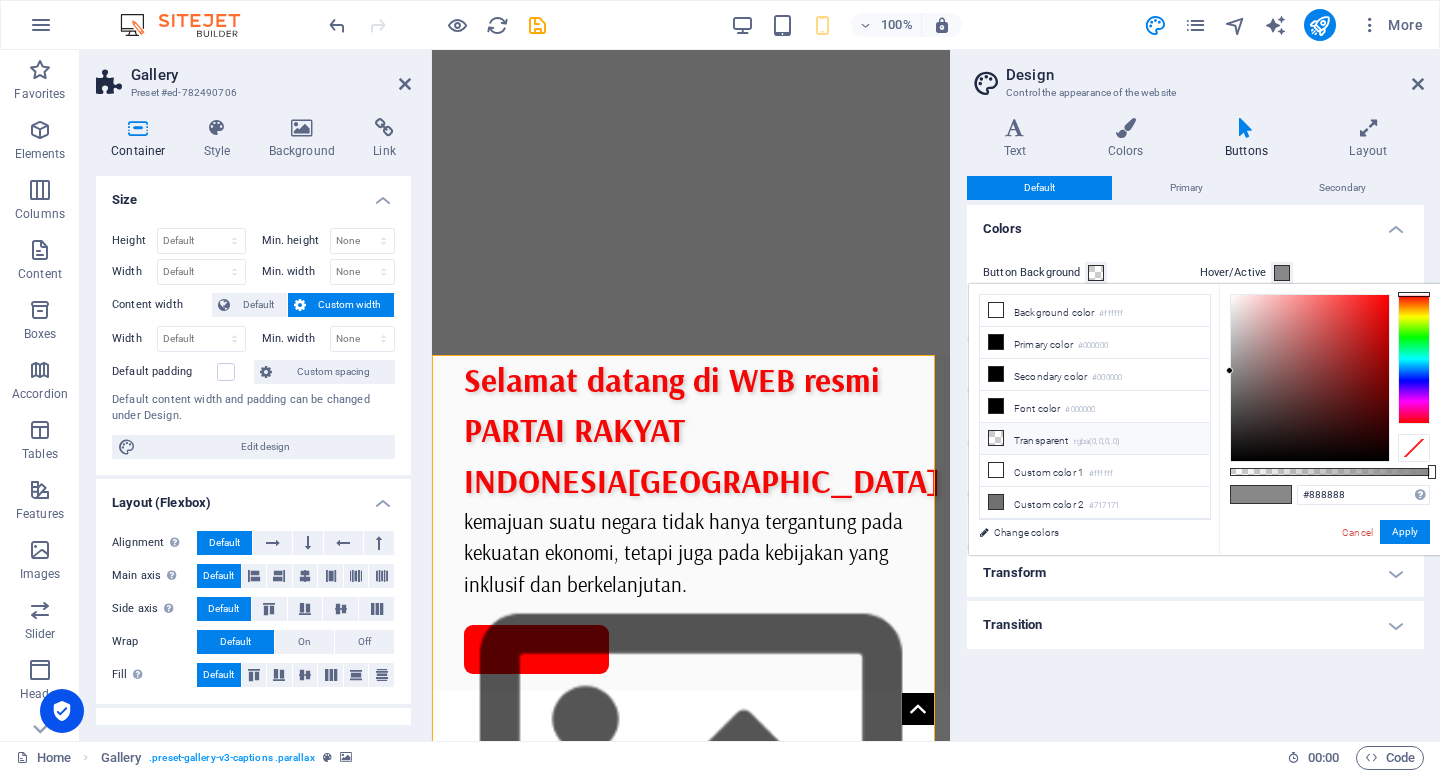 click on "Transparent
rgba(0,0,0,.0)" at bounding box center [1095, 439] 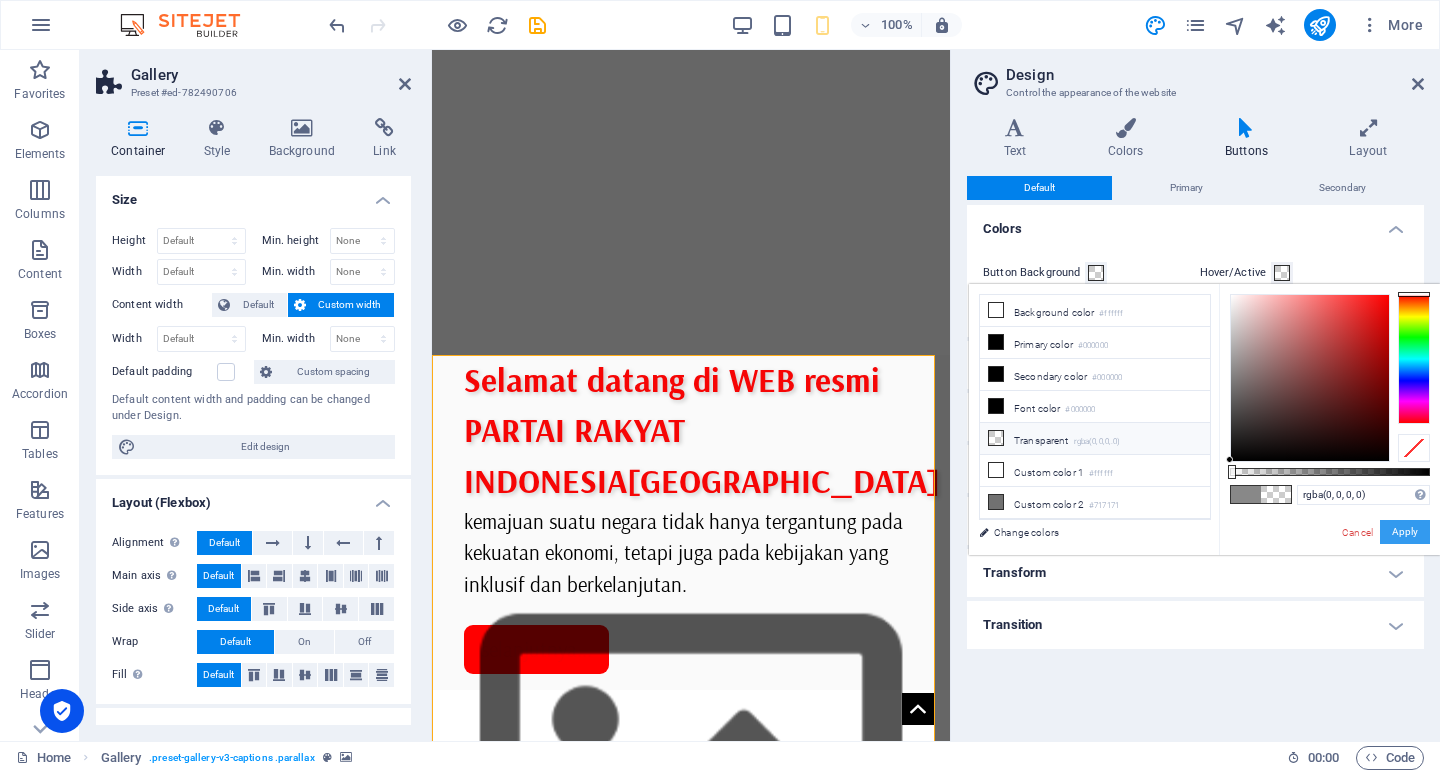 click on "Apply" at bounding box center [1405, 532] 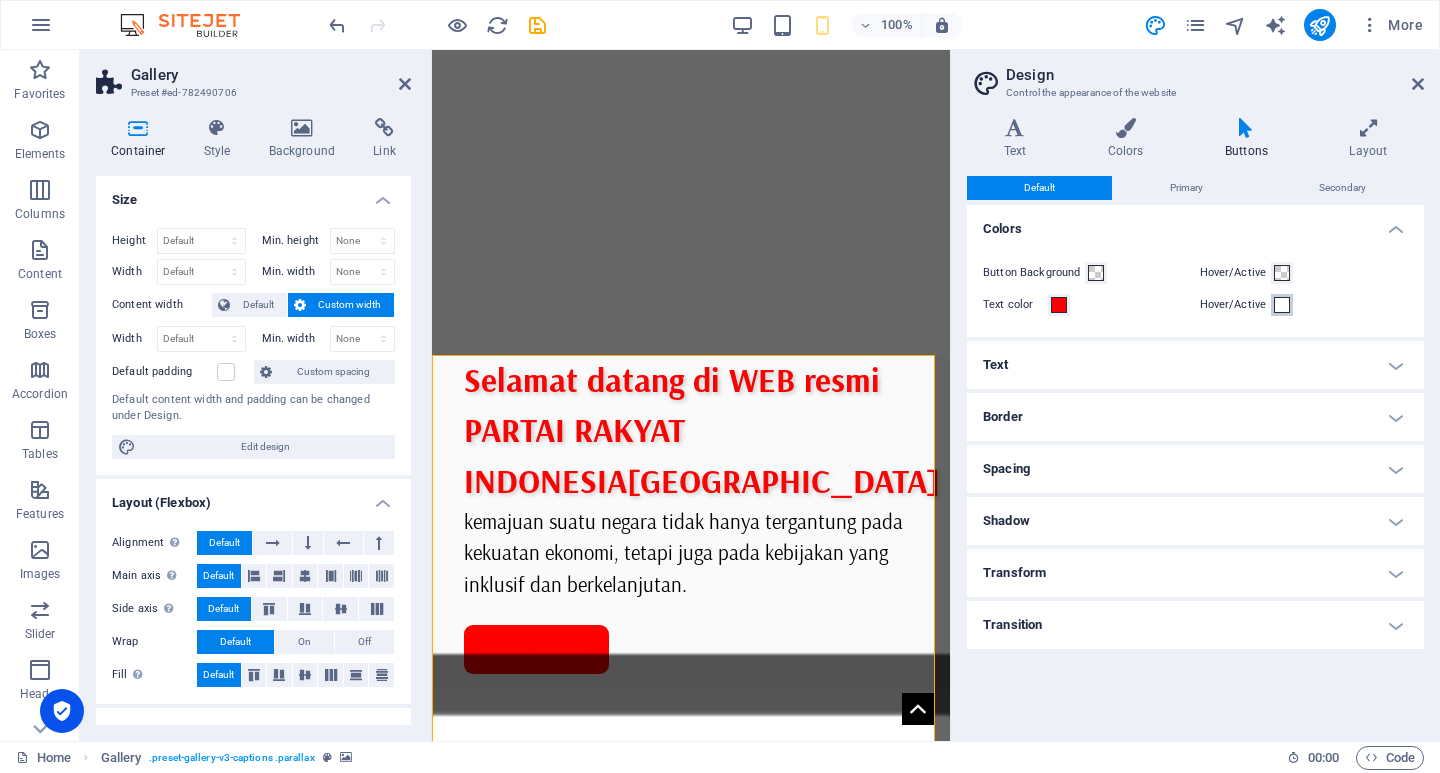 click at bounding box center (1282, 305) 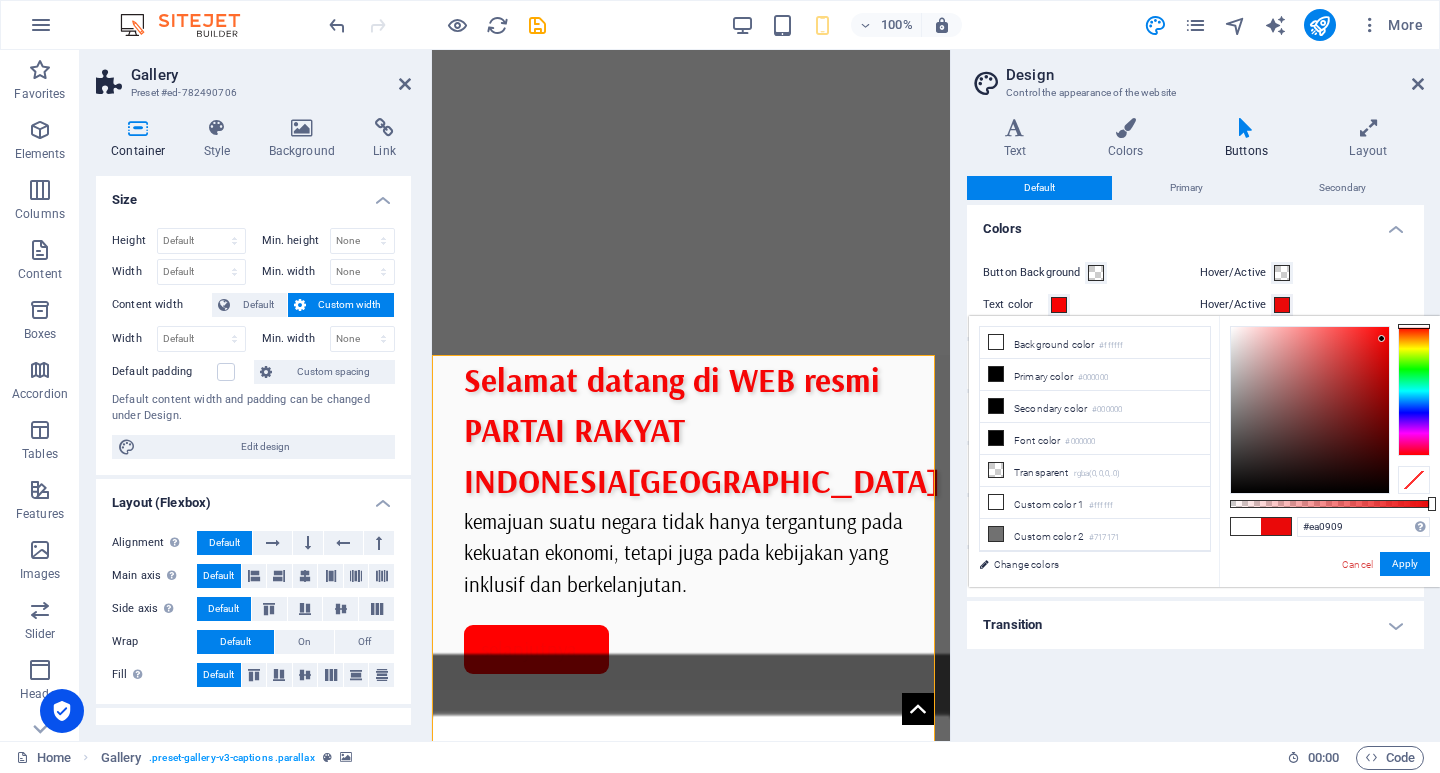 type on "#fd0505" 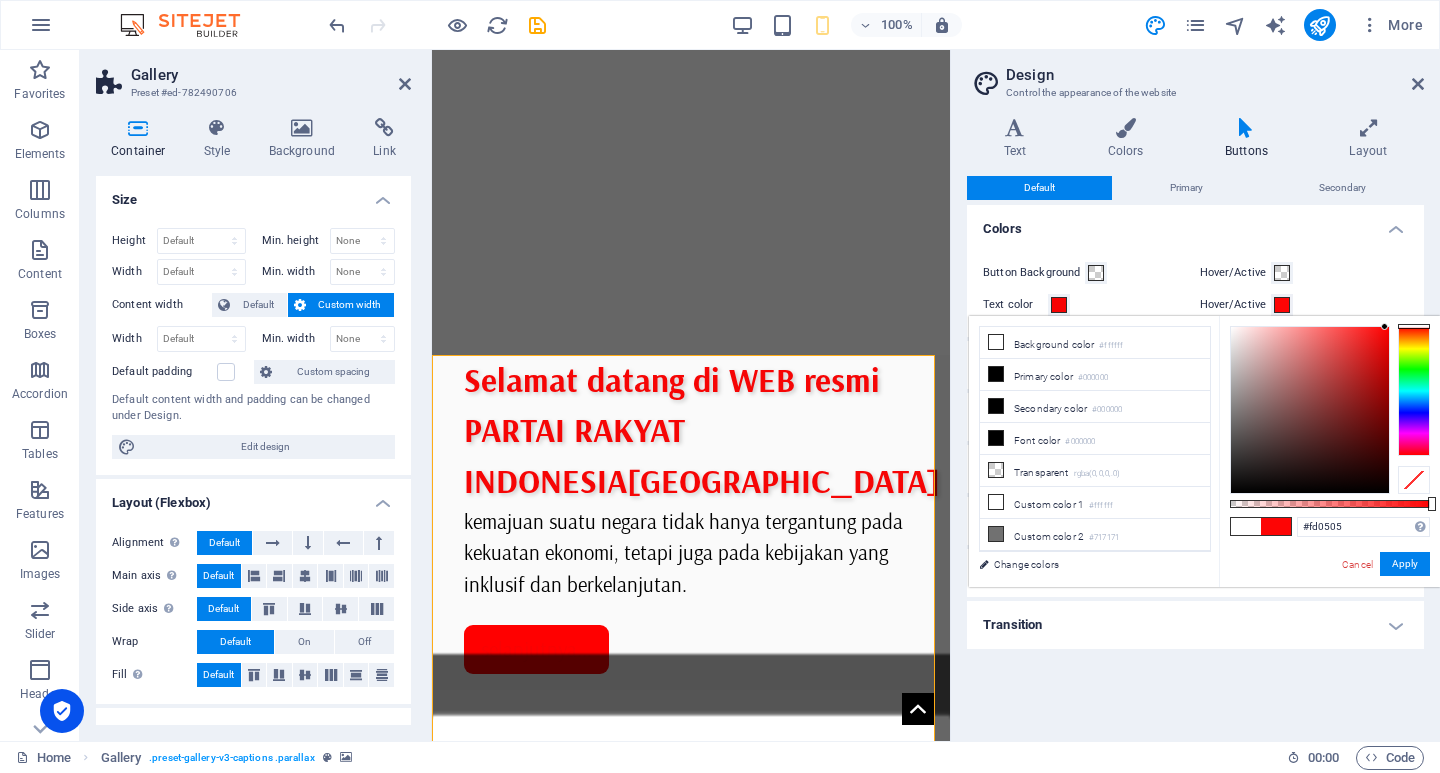 drag, startPoint x: 1253, startPoint y: 330, endPoint x: 1385, endPoint y: 327, distance: 132.03409 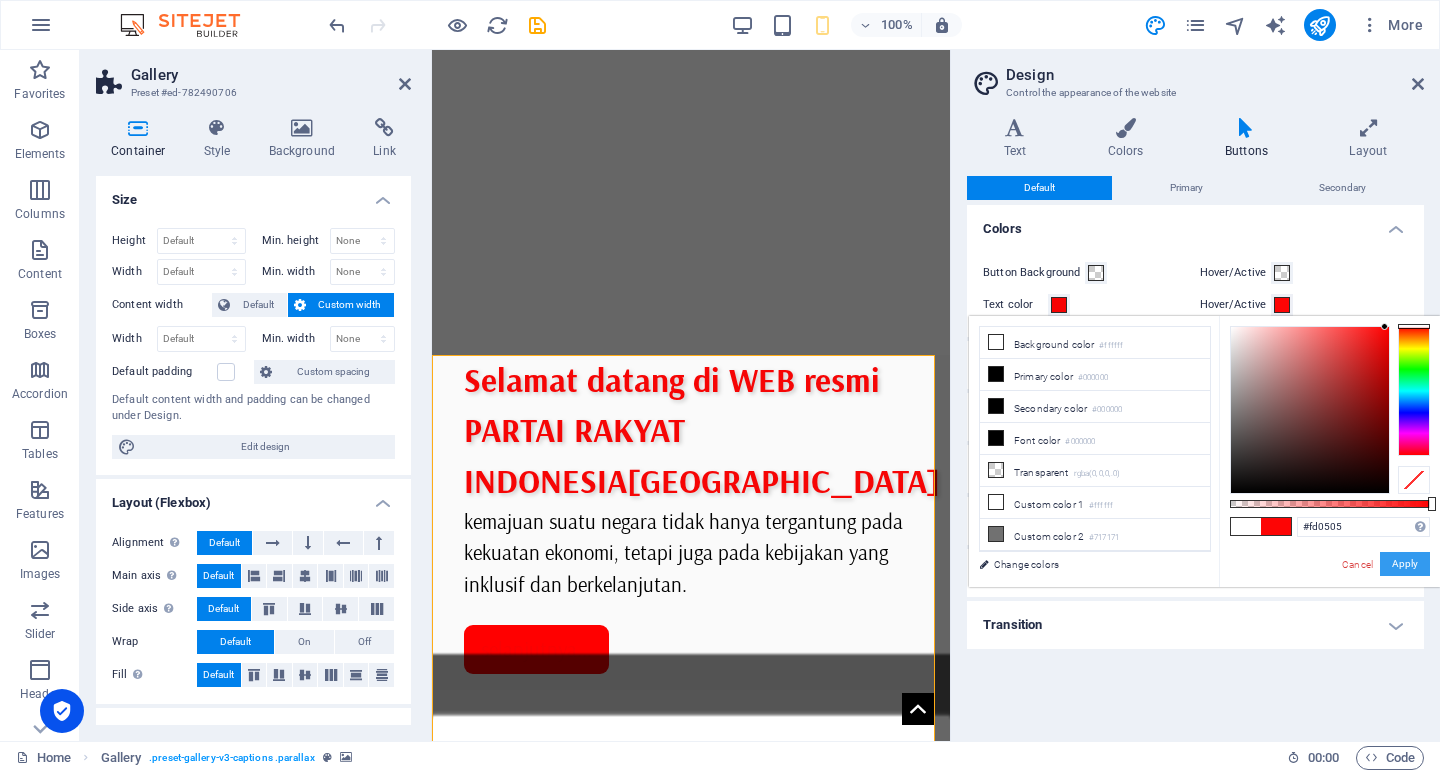 click on "Apply" at bounding box center [1405, 564] 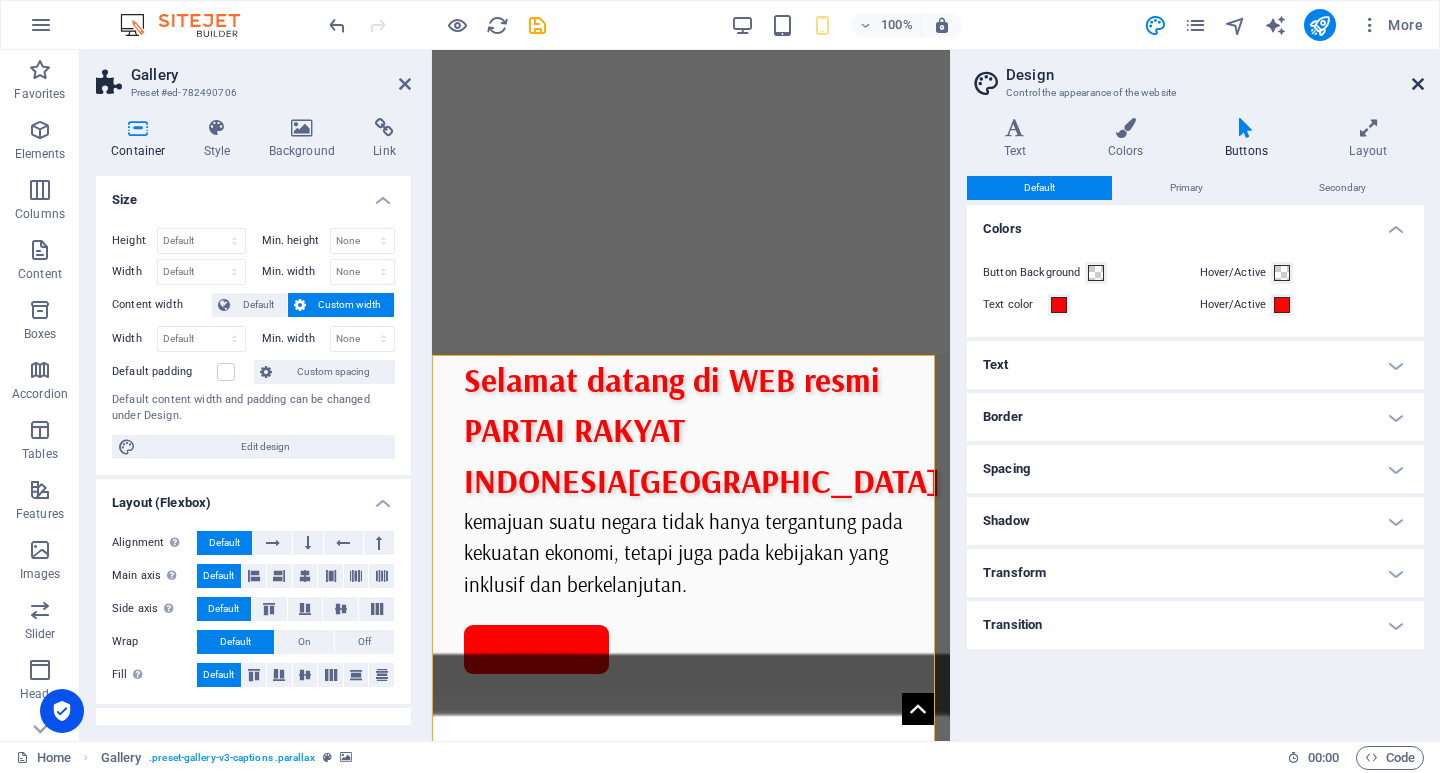click at bounding box center (1418, 84) 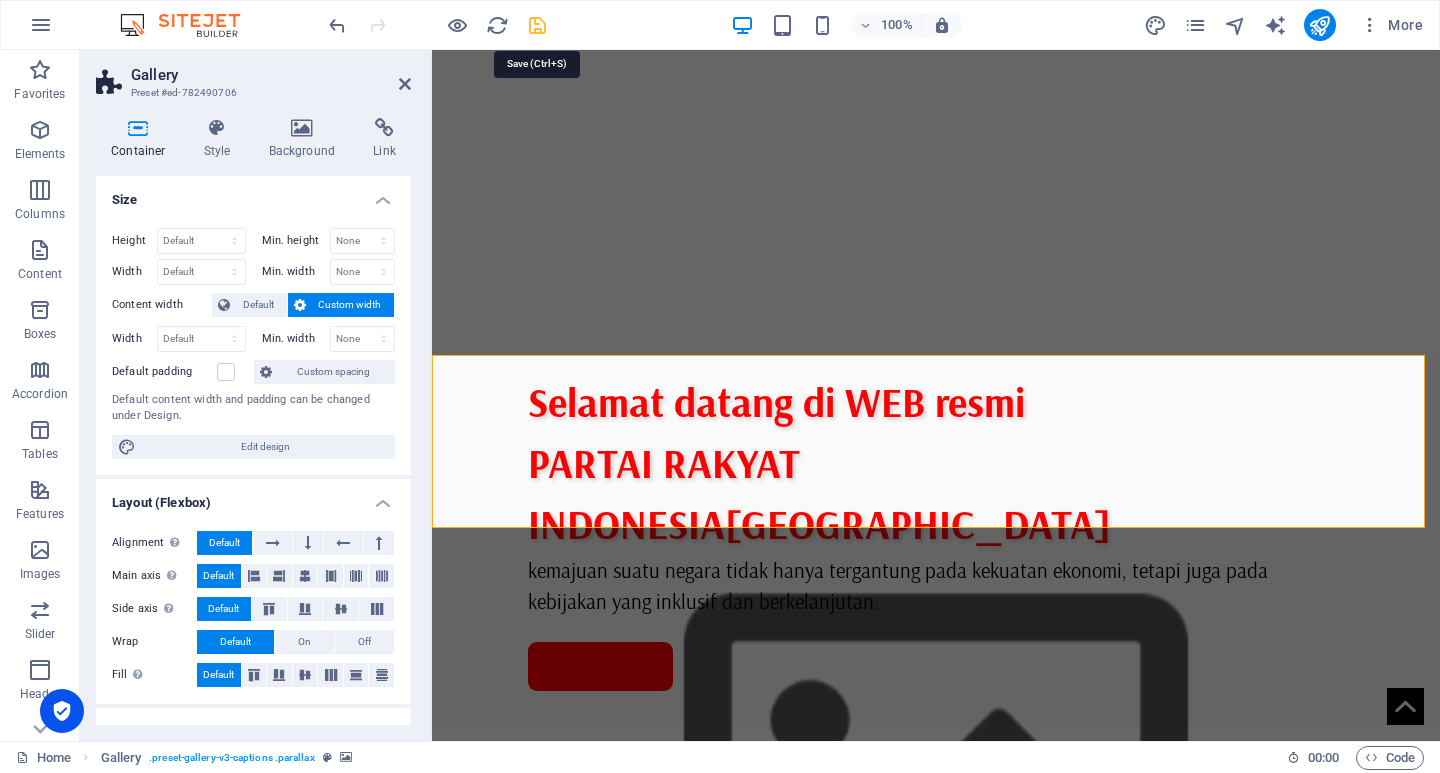click at bounding box center [537, 25] 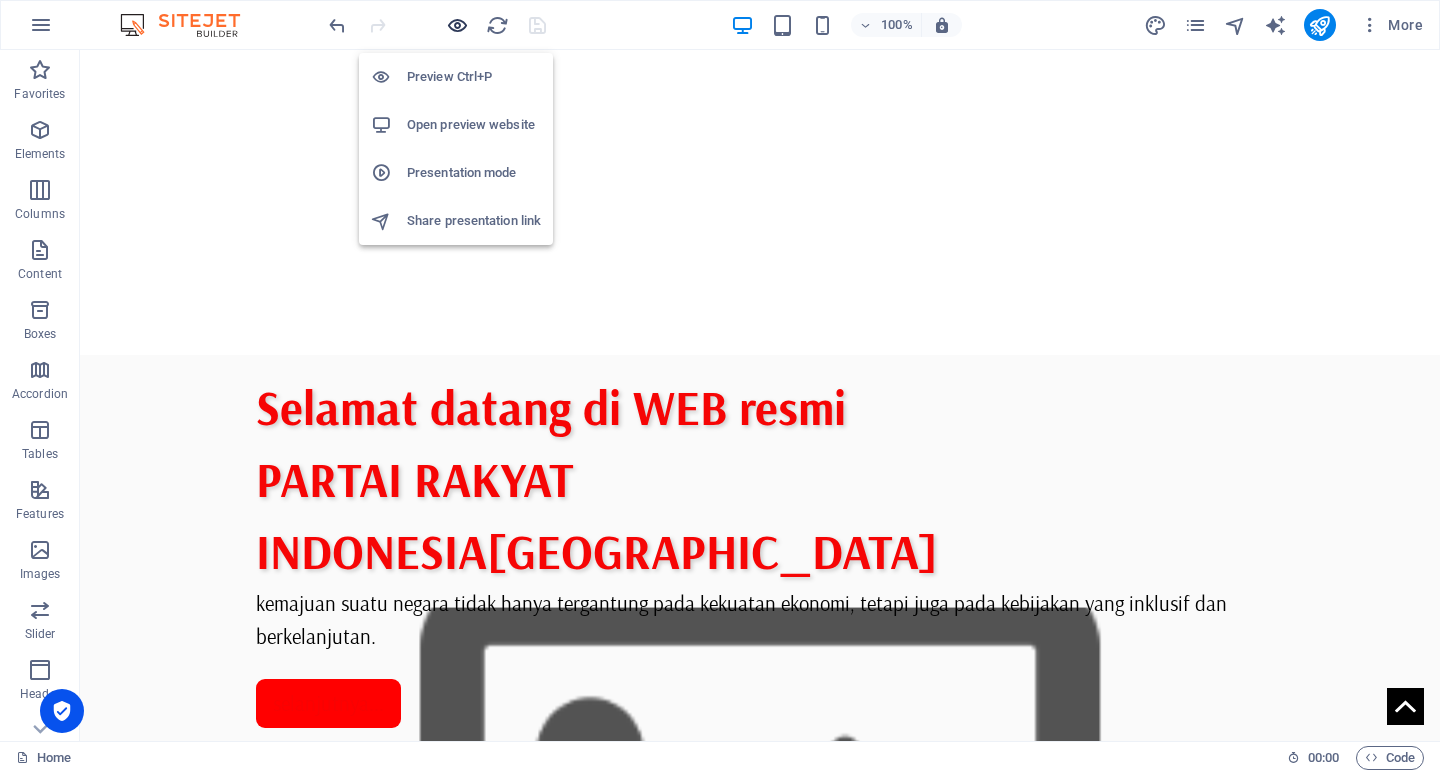 click at bounding box center (457, 25) 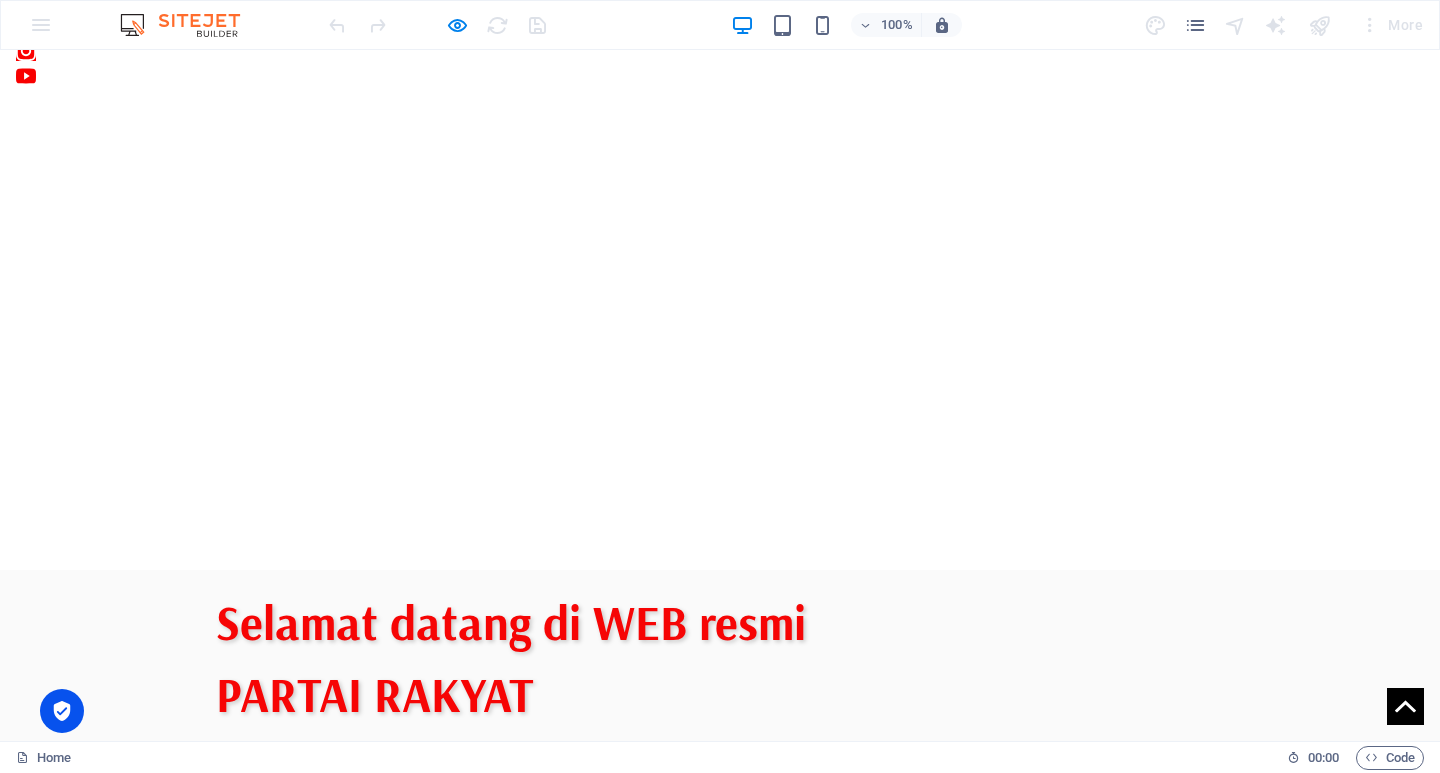 scroll, scrollTop: 300, scrollLeft: 0, axis: vertical 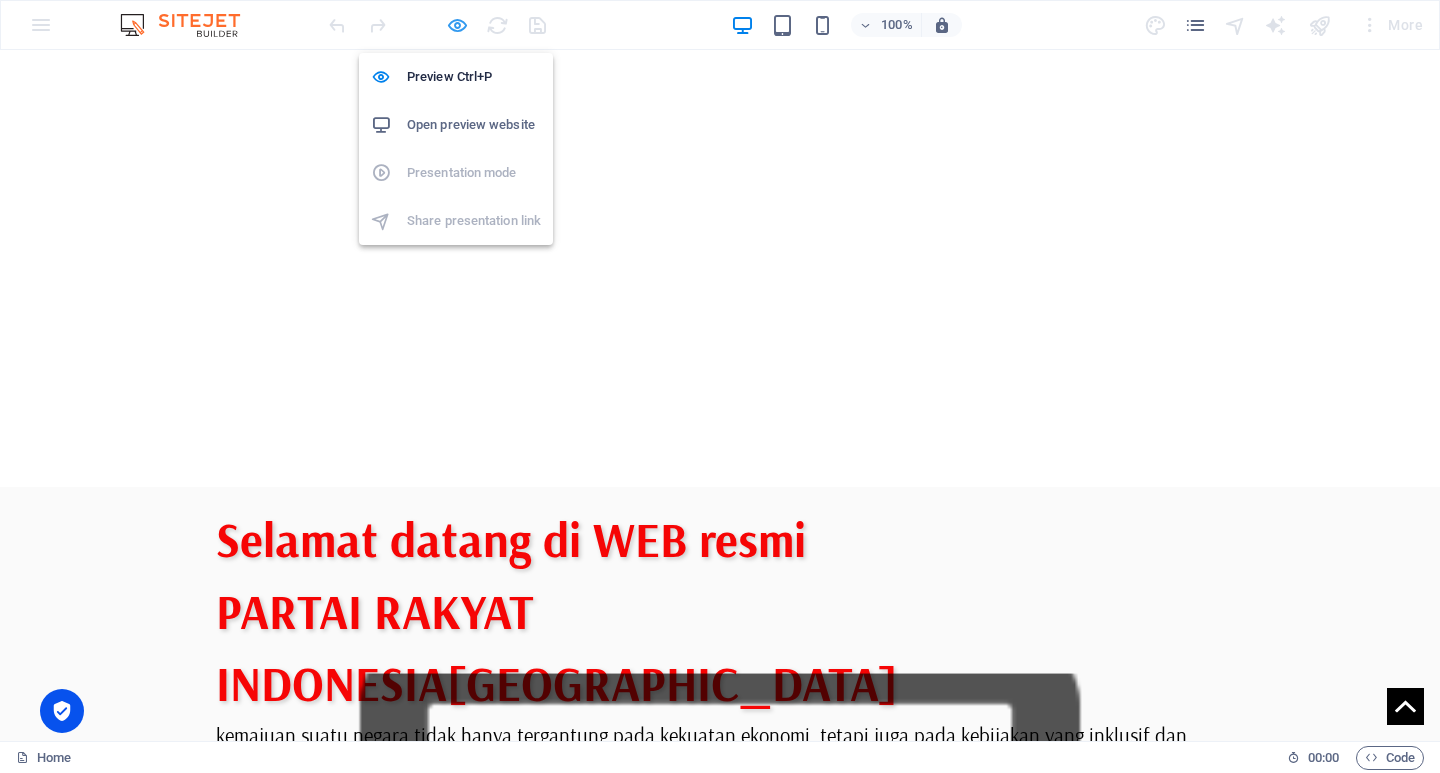 click at bounding box center (457, 25) 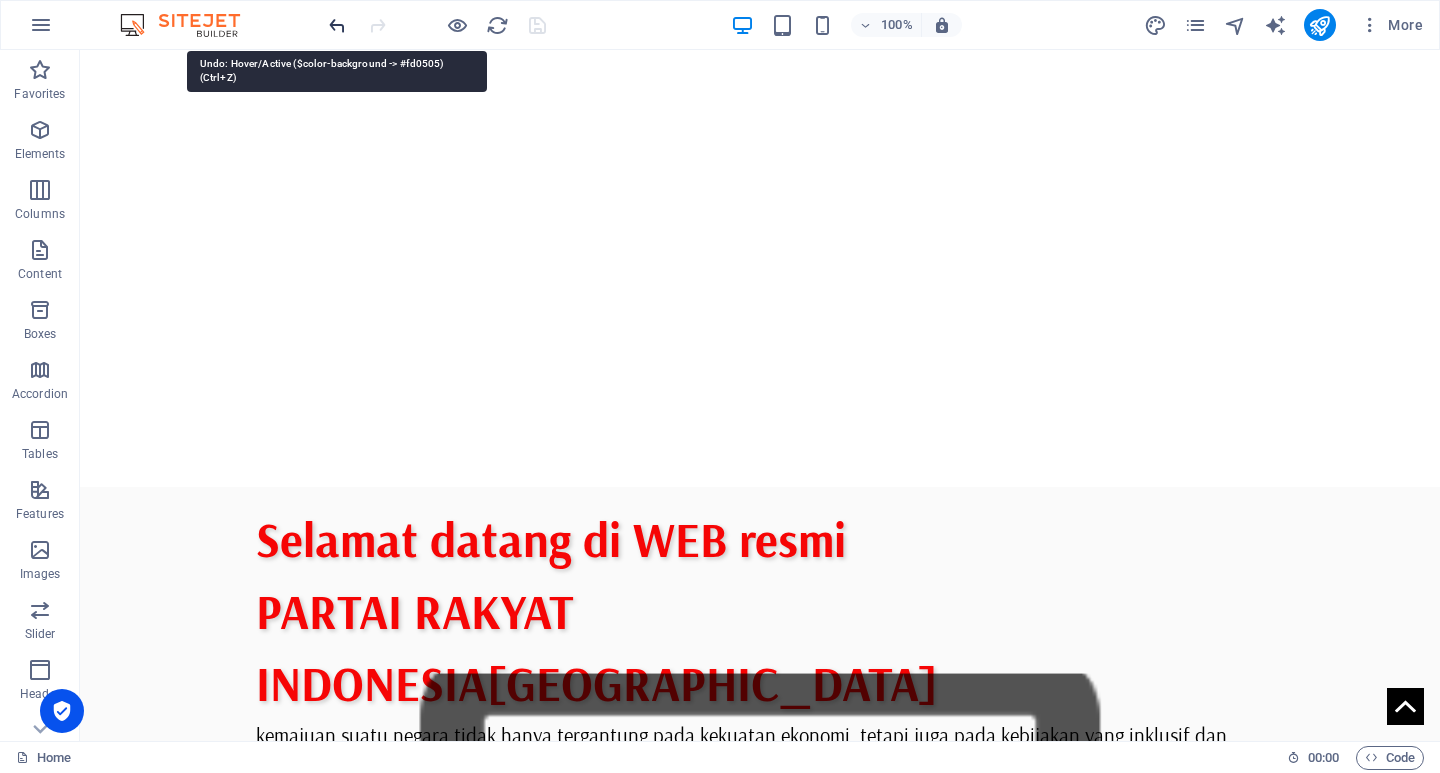 click at bounding box center (337, 25) 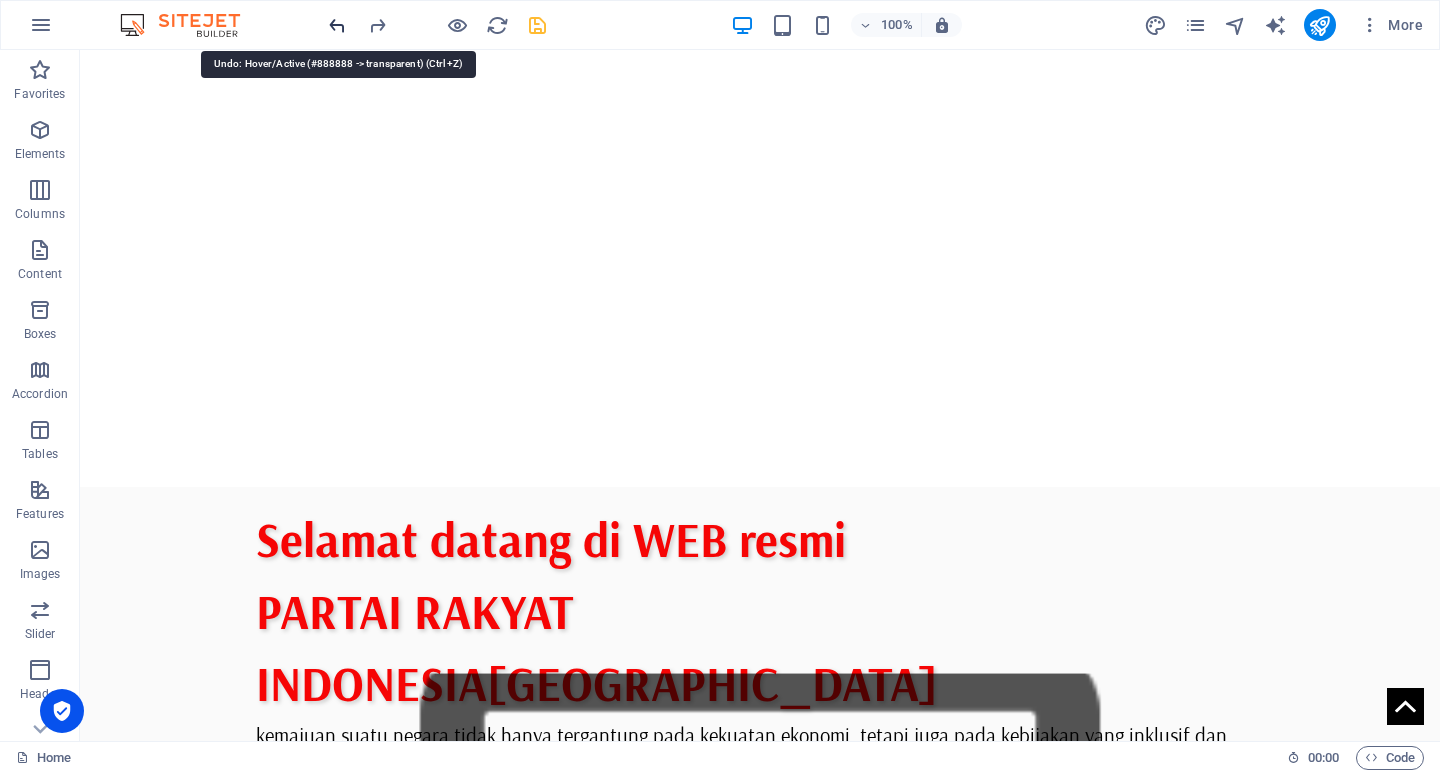 click at bounding box center (337, 25) 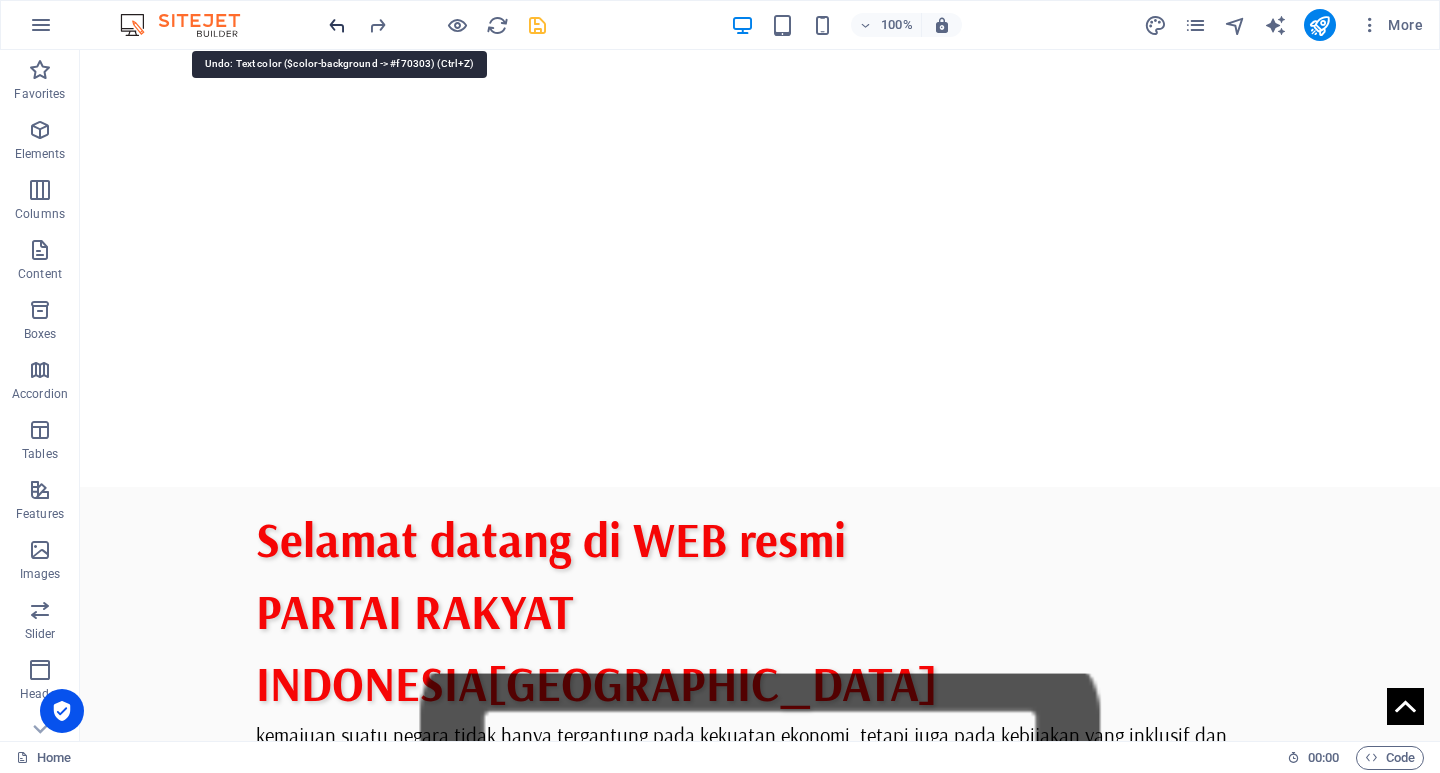 click at bounding box center (337, 25) 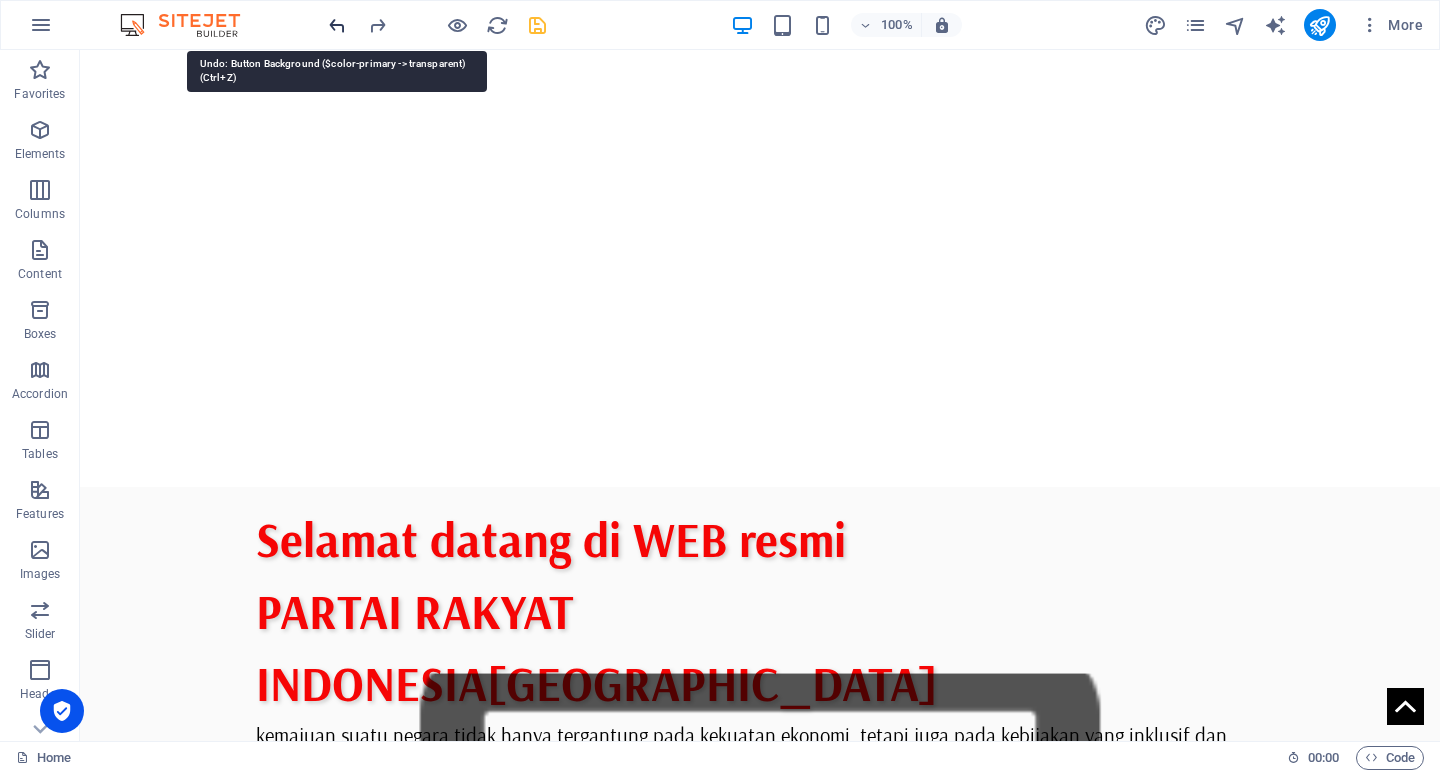 click at bounding box center [337, 25] 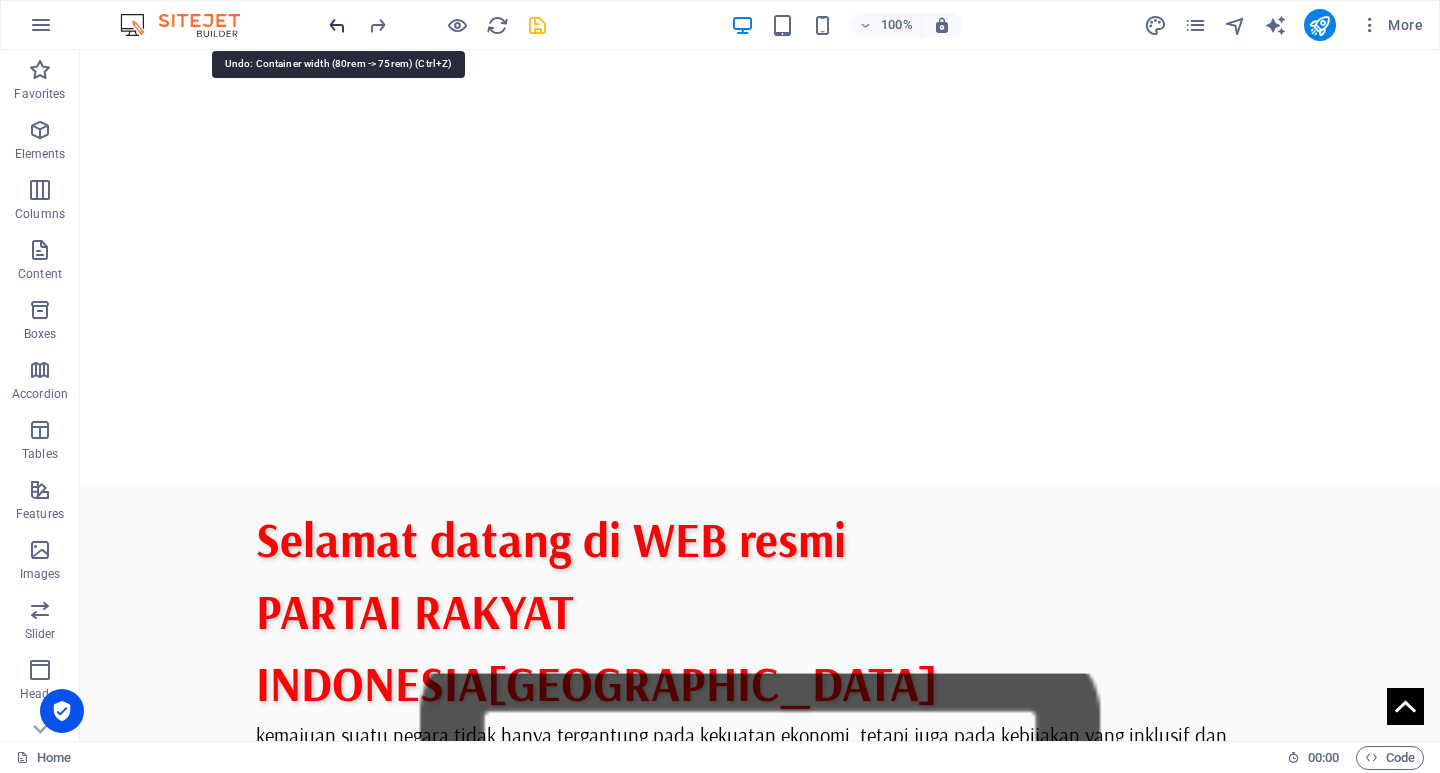 click at bounding box center [337, 25] 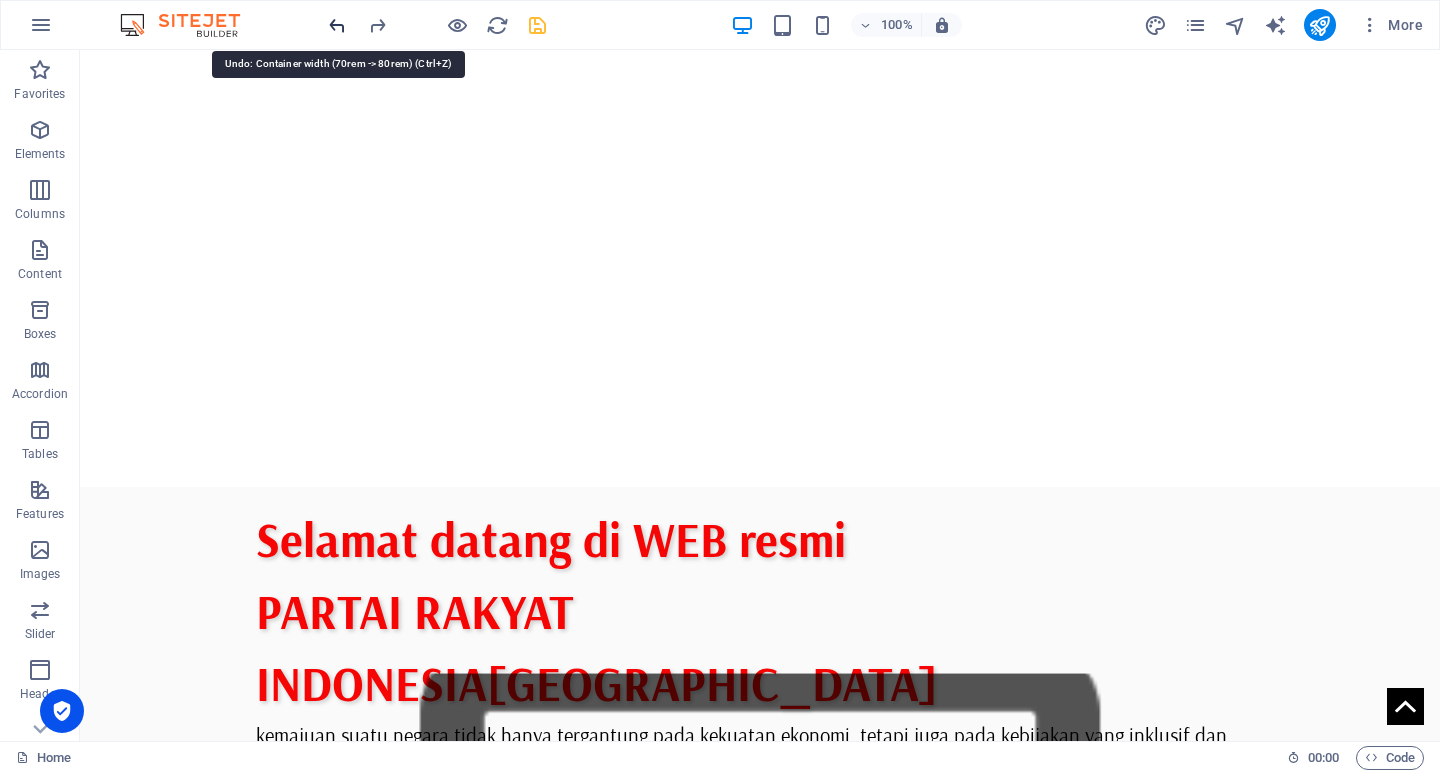 click at bounding box center (337, 25) 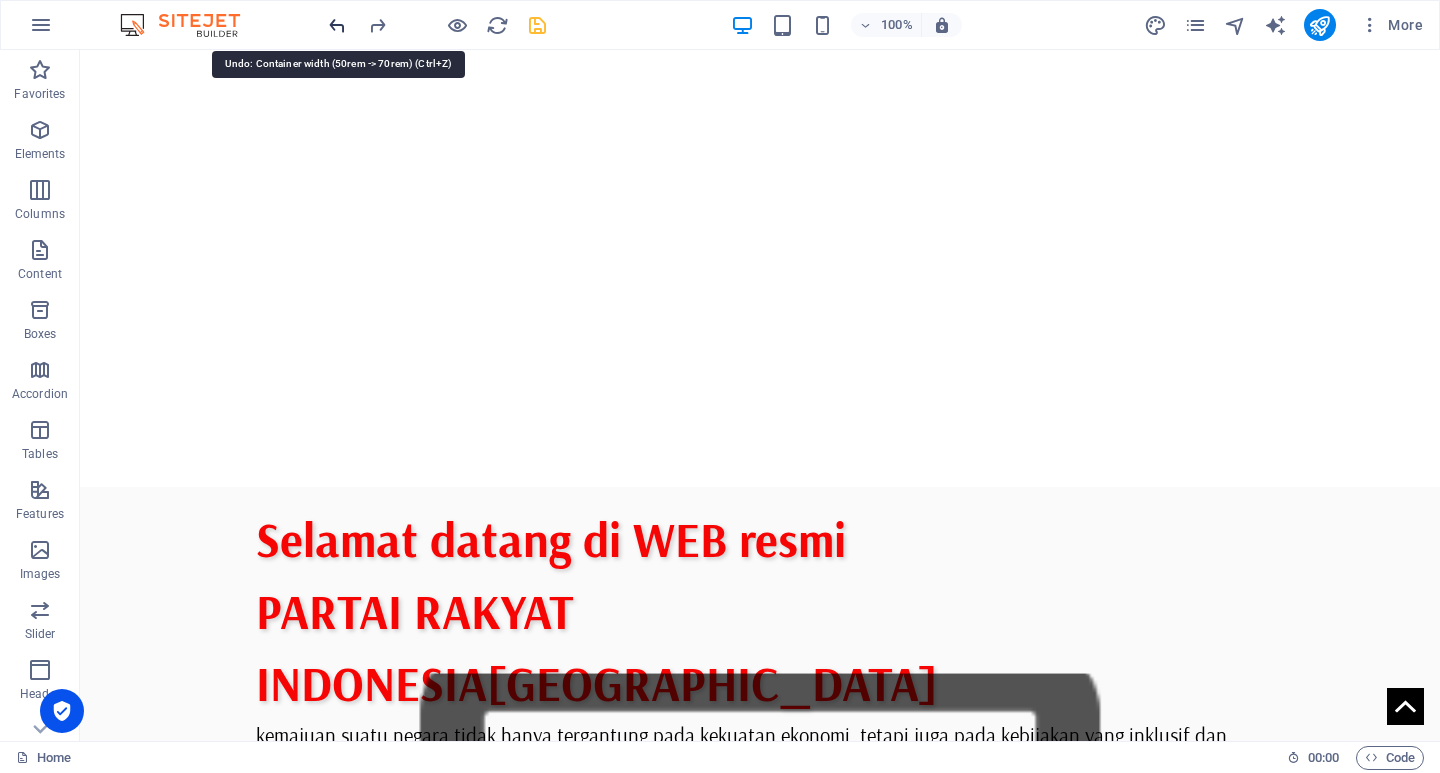 click at bounding box center (337, 25) 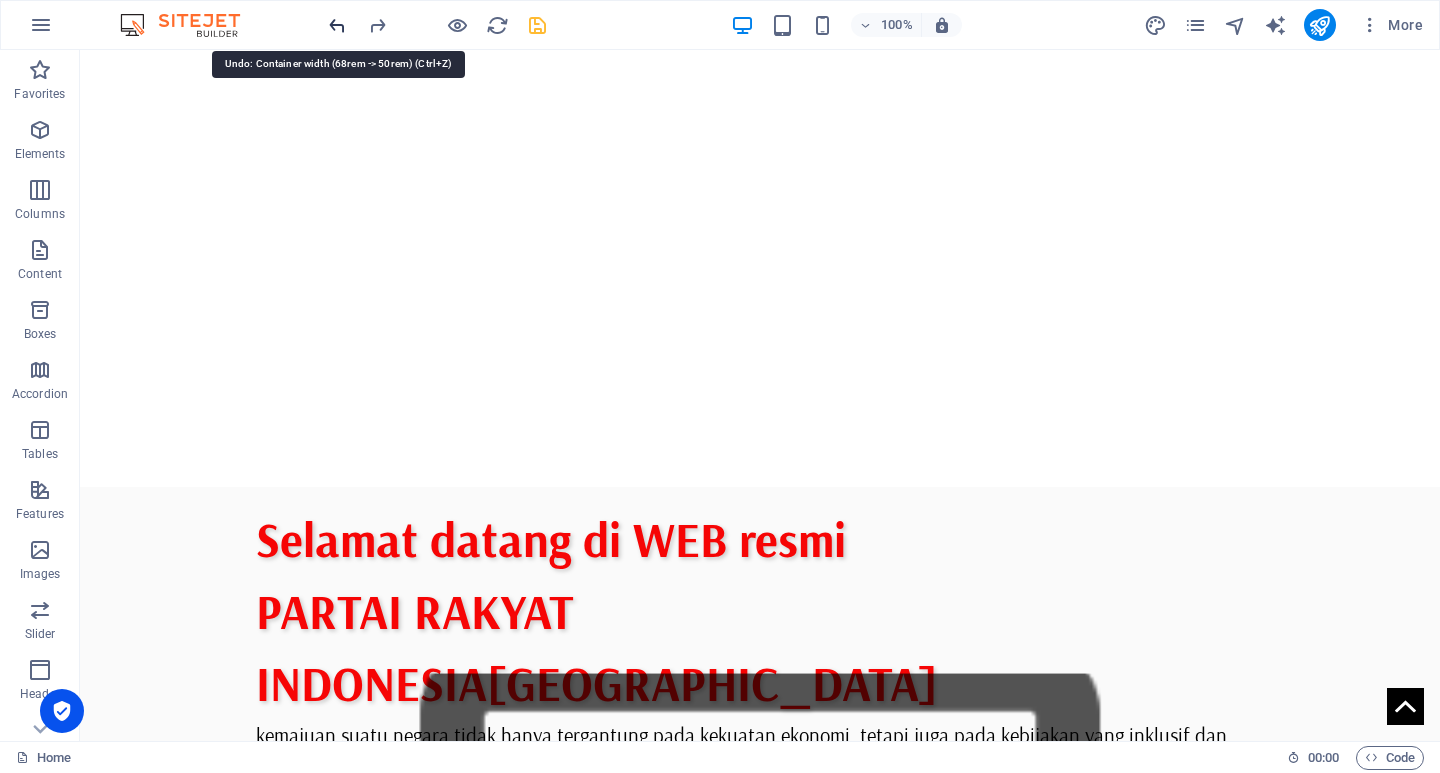 click at bounding box center [337, 25] 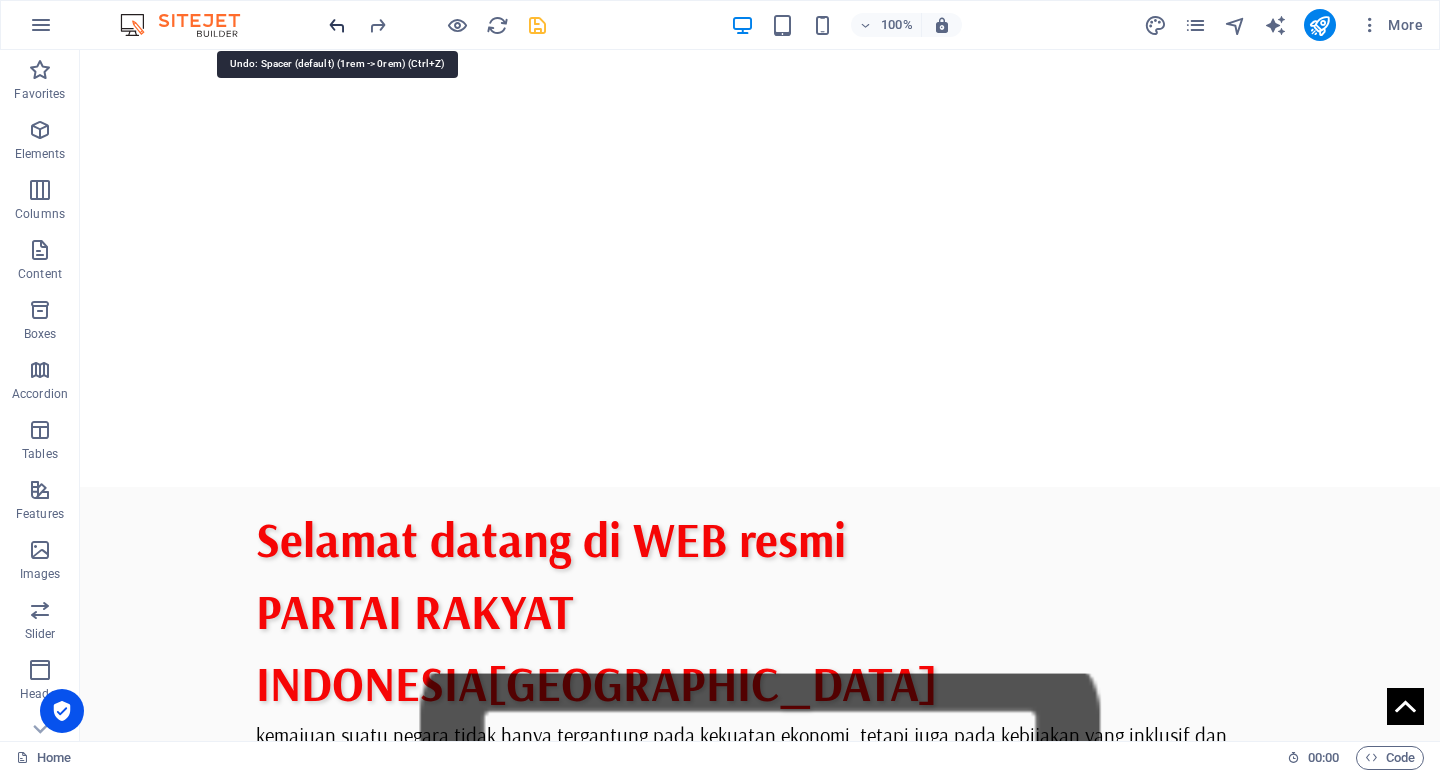 click at bounding box center (337, 25) 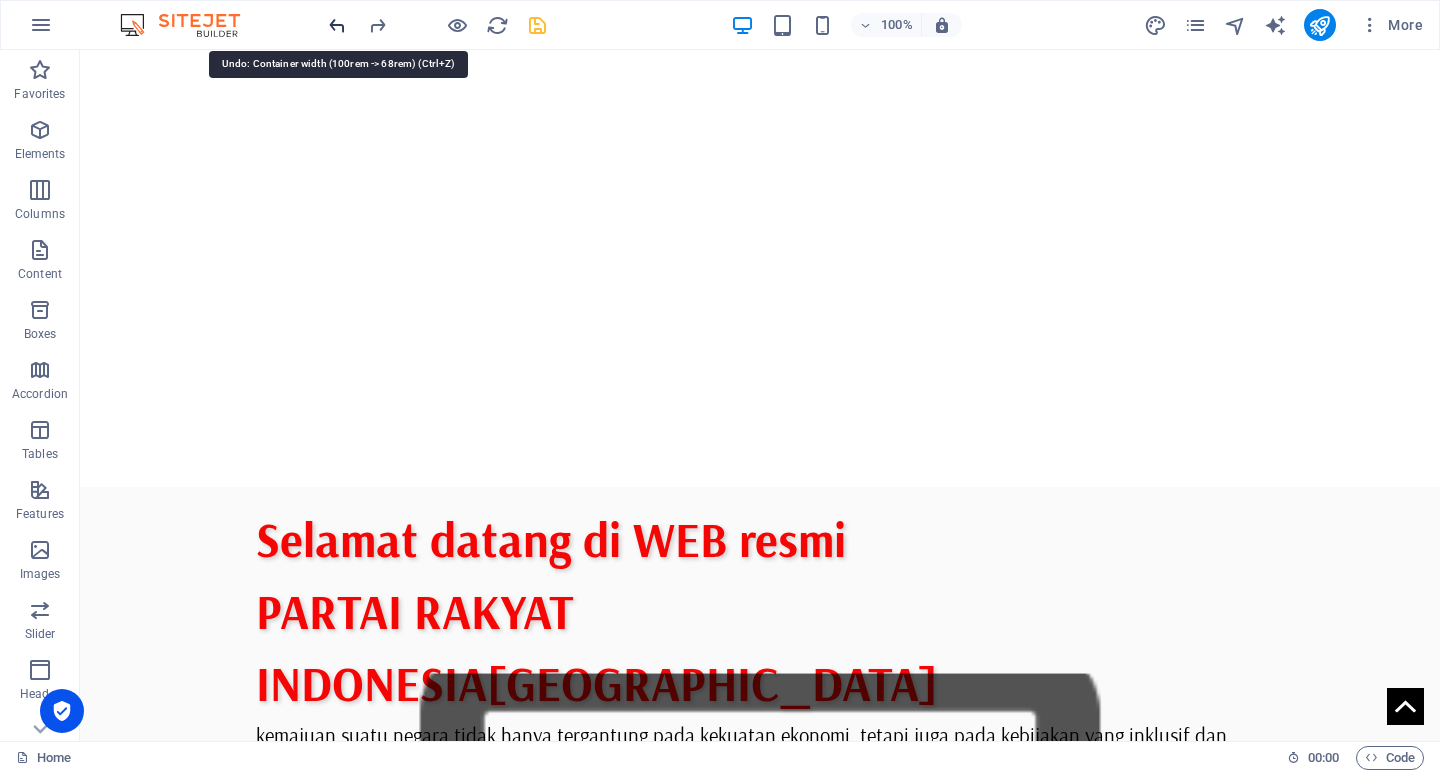click at bounding box center [337, 25] 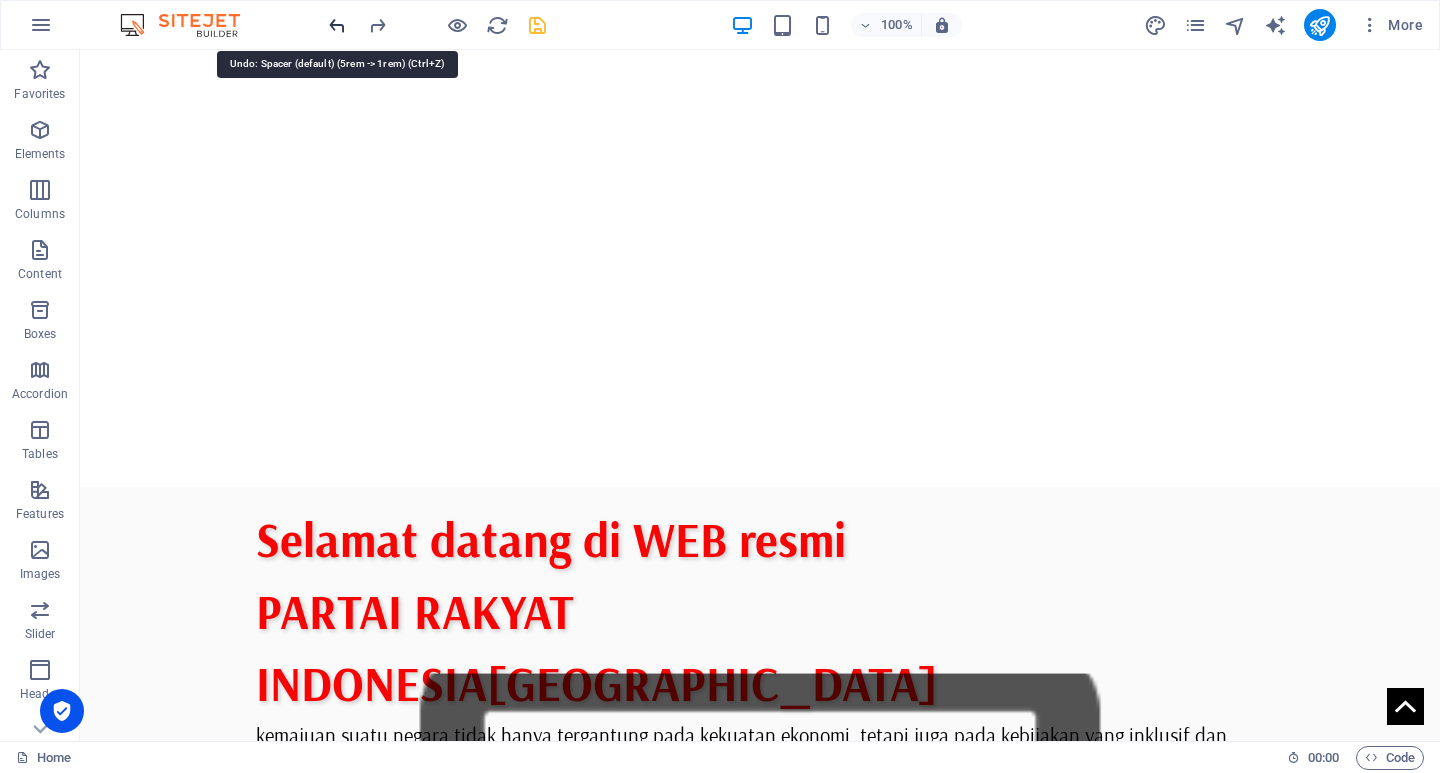 click at bounding box center (337, 25) 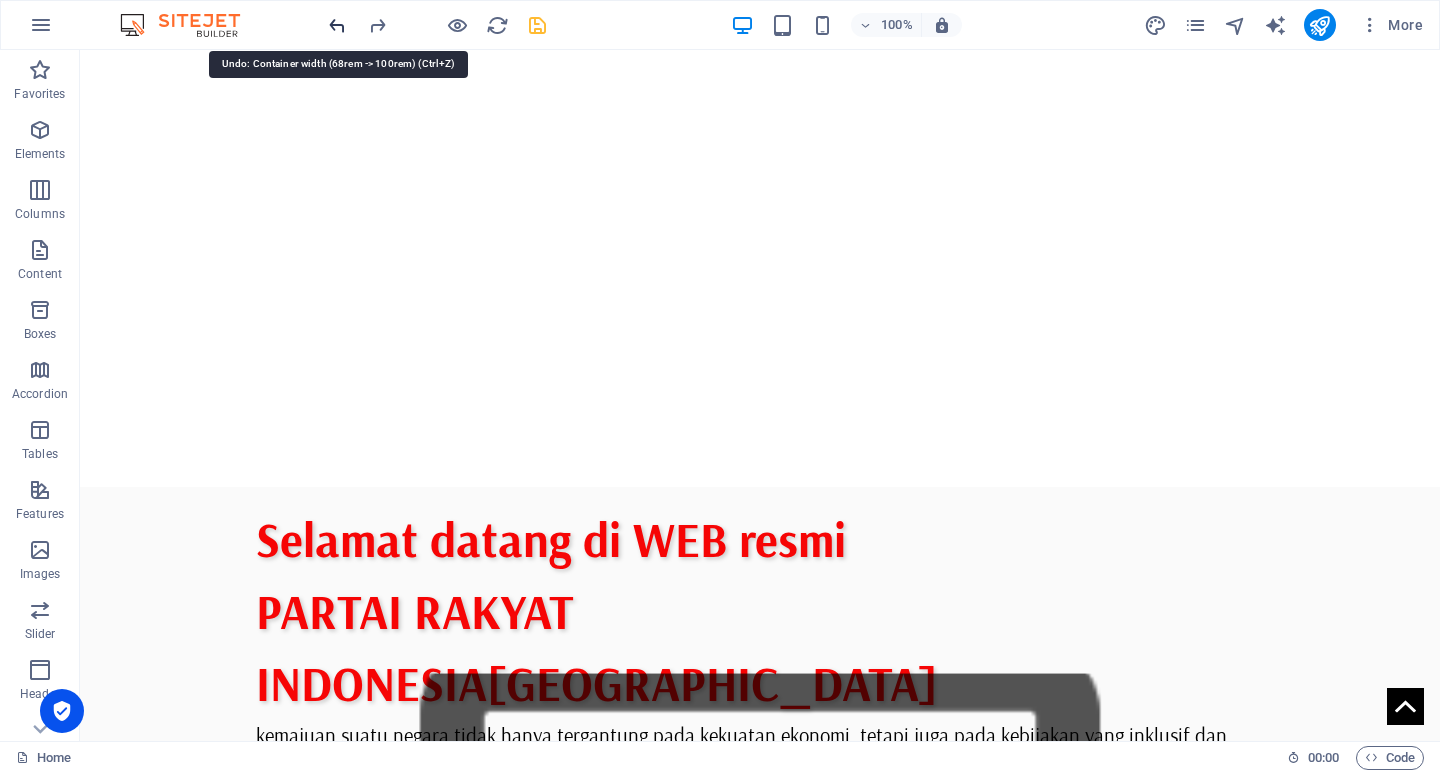 click at bounding box center [337, 25] 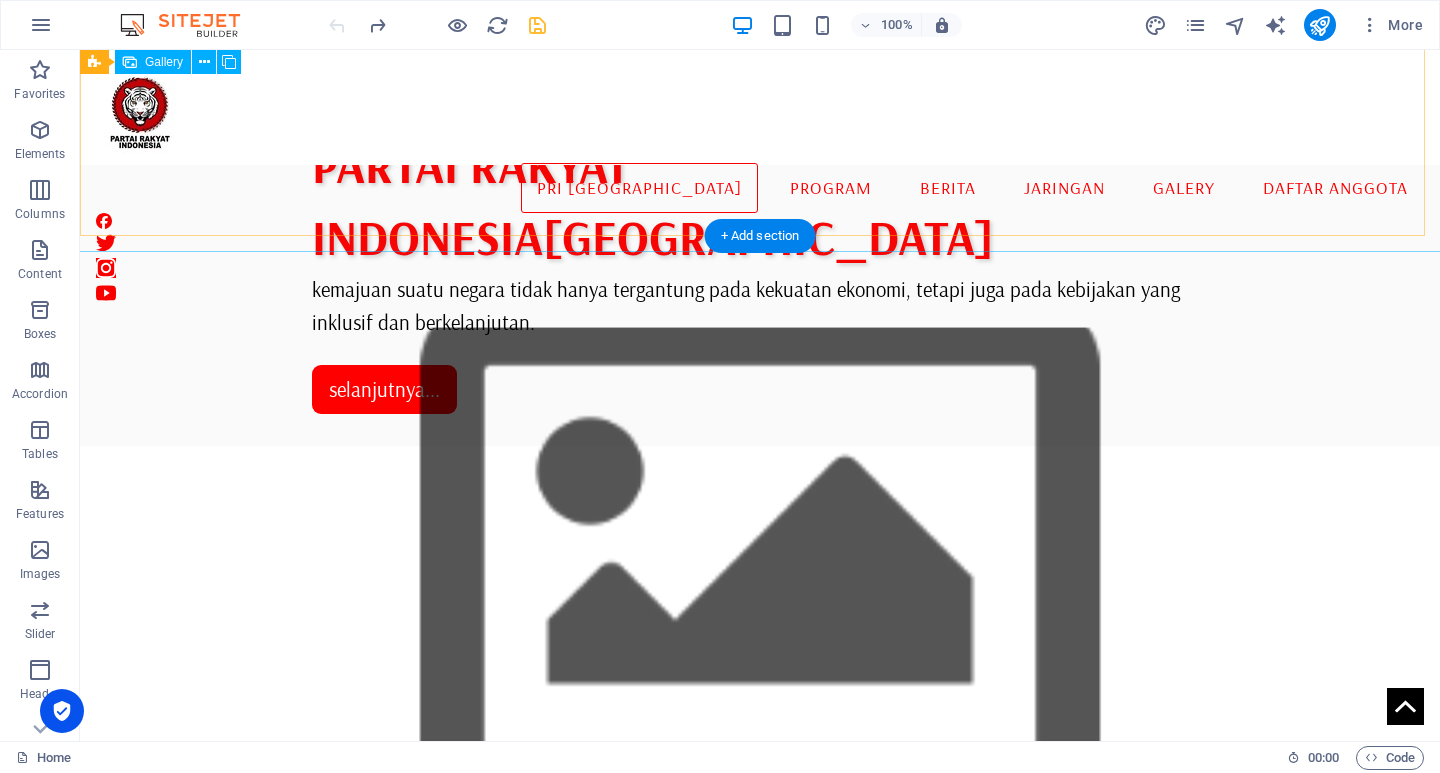 scroll, scrollTop: 500, scrollLeft: 0, axis: vertical 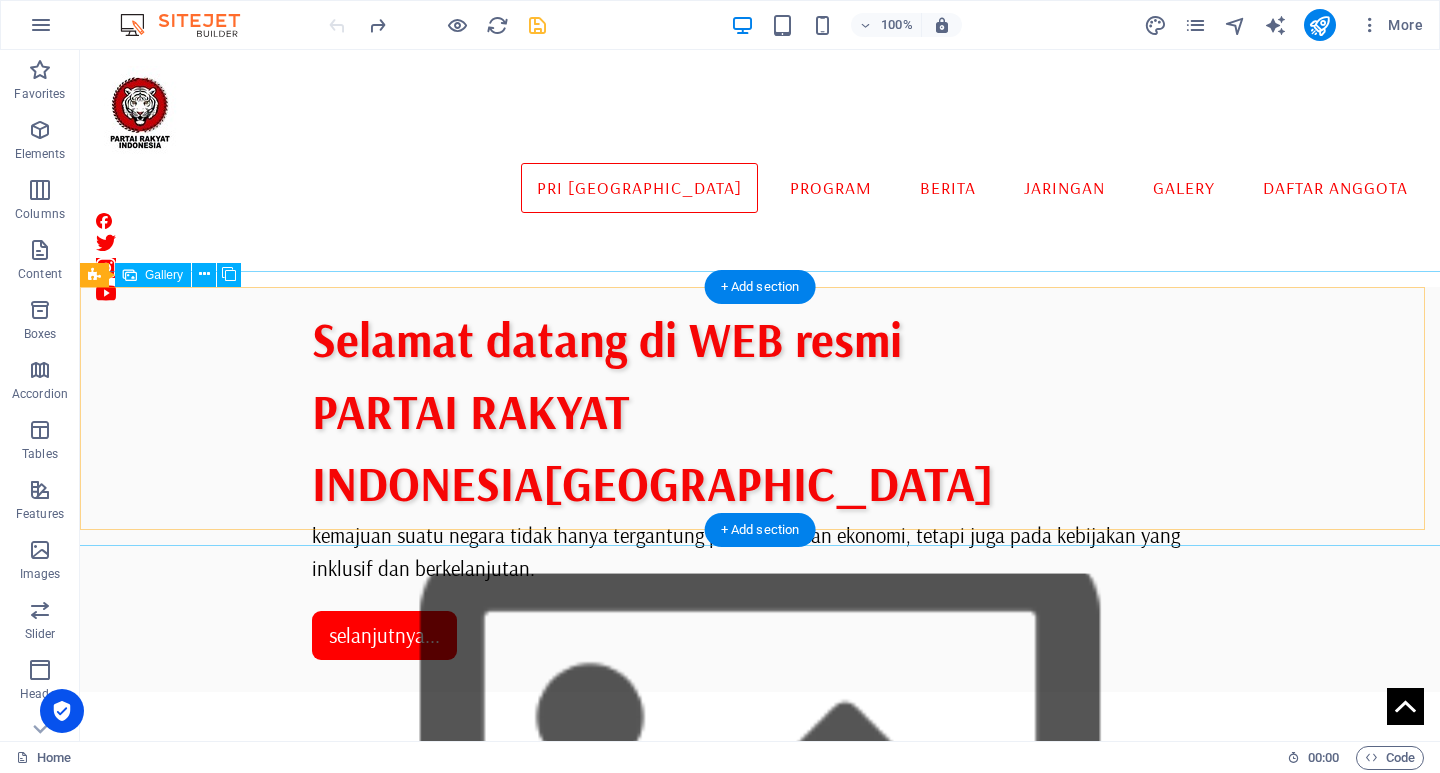 click at bounding box center (760, 1282) 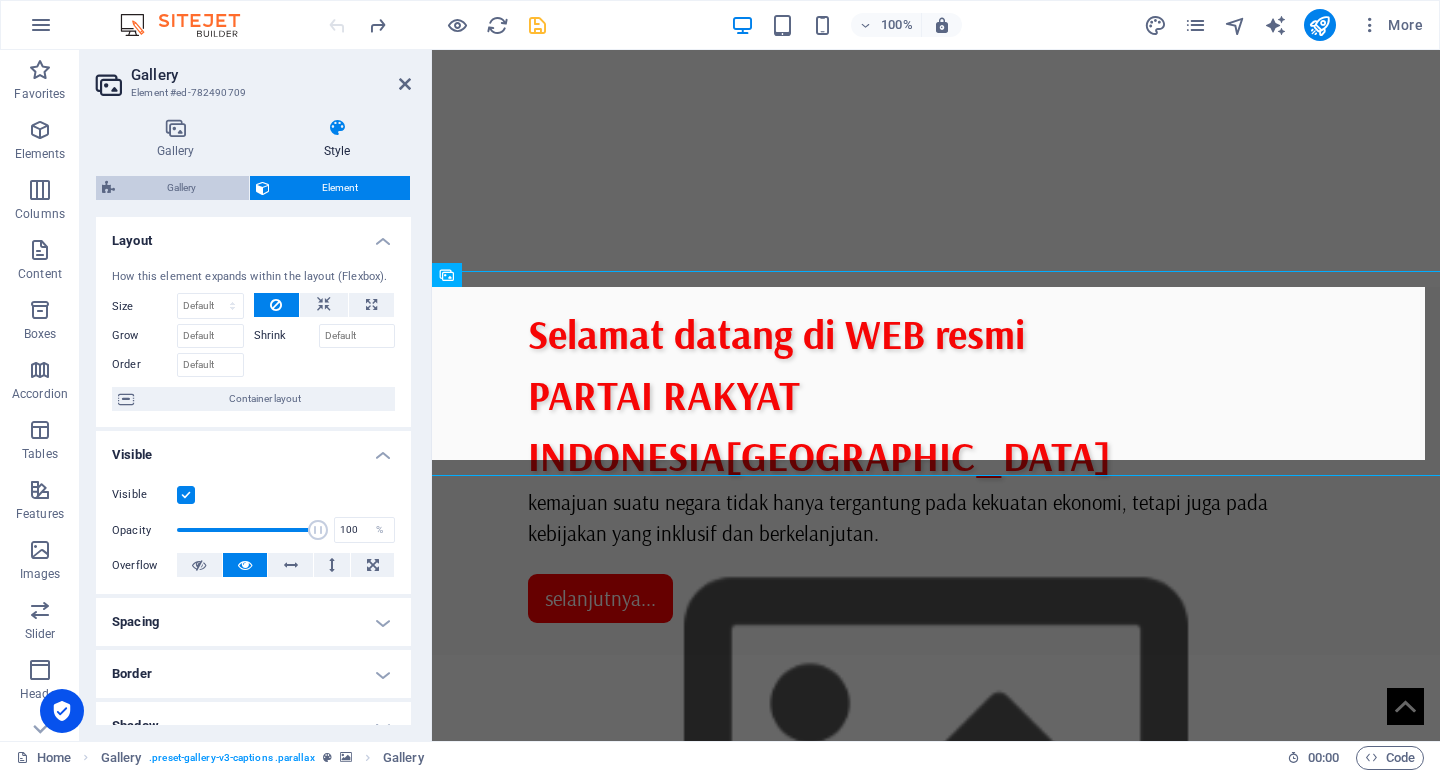 click on "Gallery" at bounding box center (182, 188) 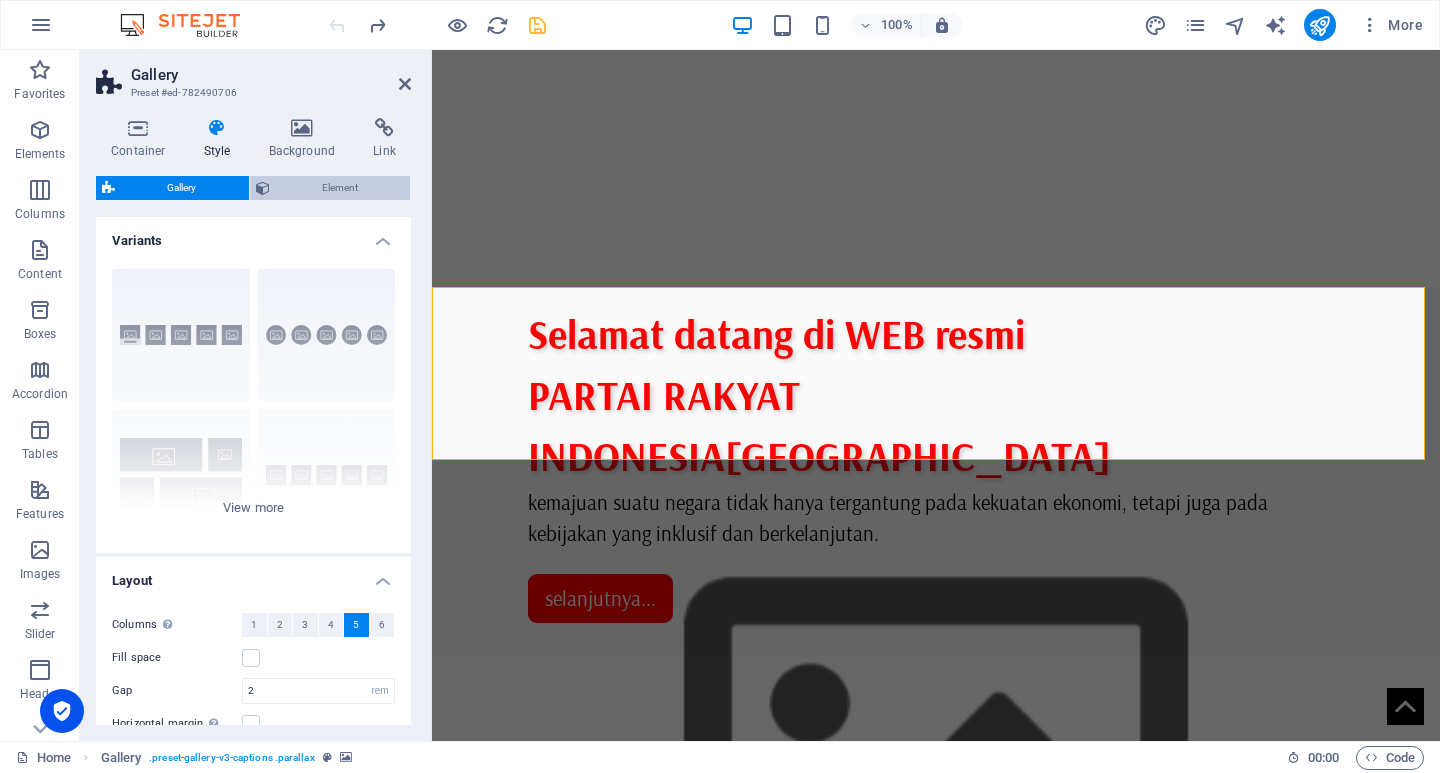 click on "Element" at bounding box center (340, 188) 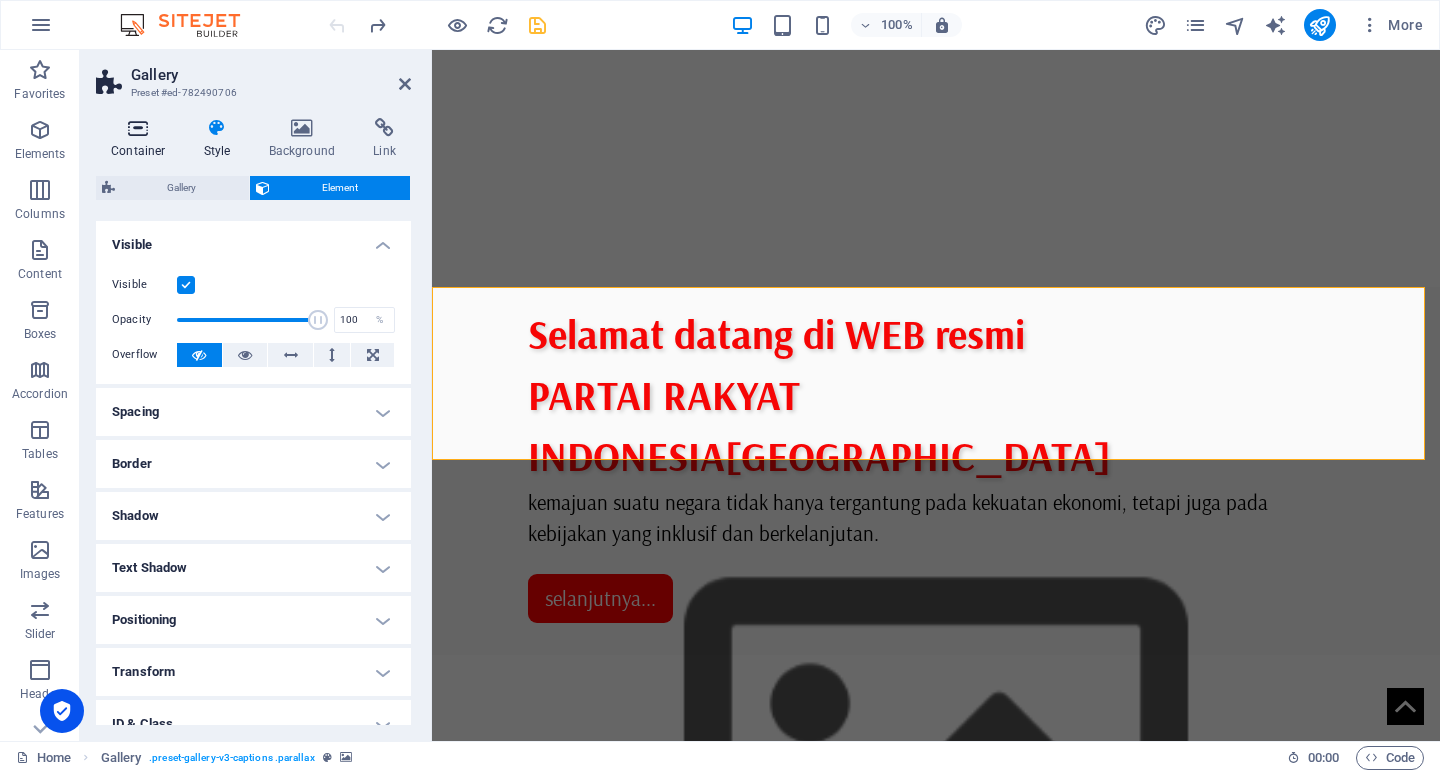 click on "Container" at bounding box center [142, 139] 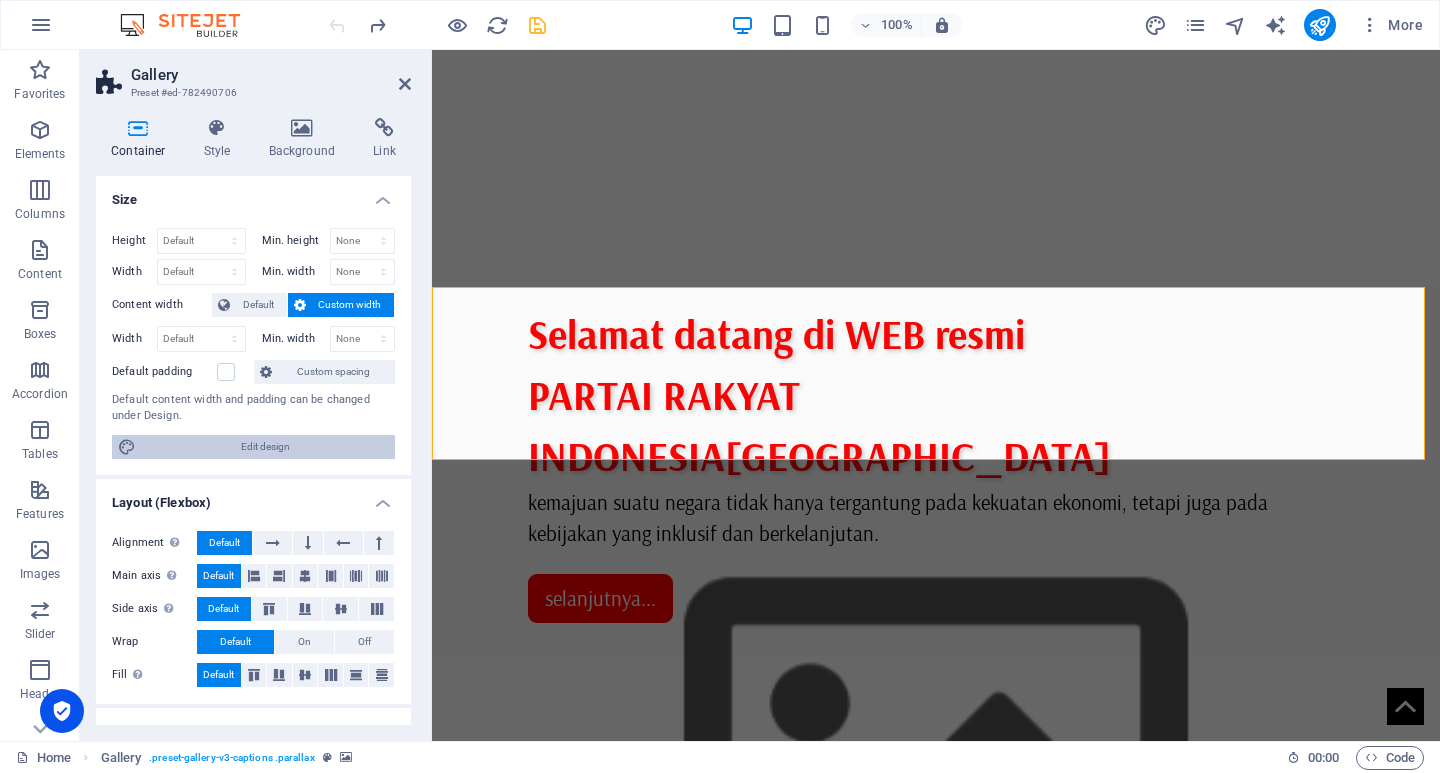 click on "Edit design" at bounding box center [265, 447] 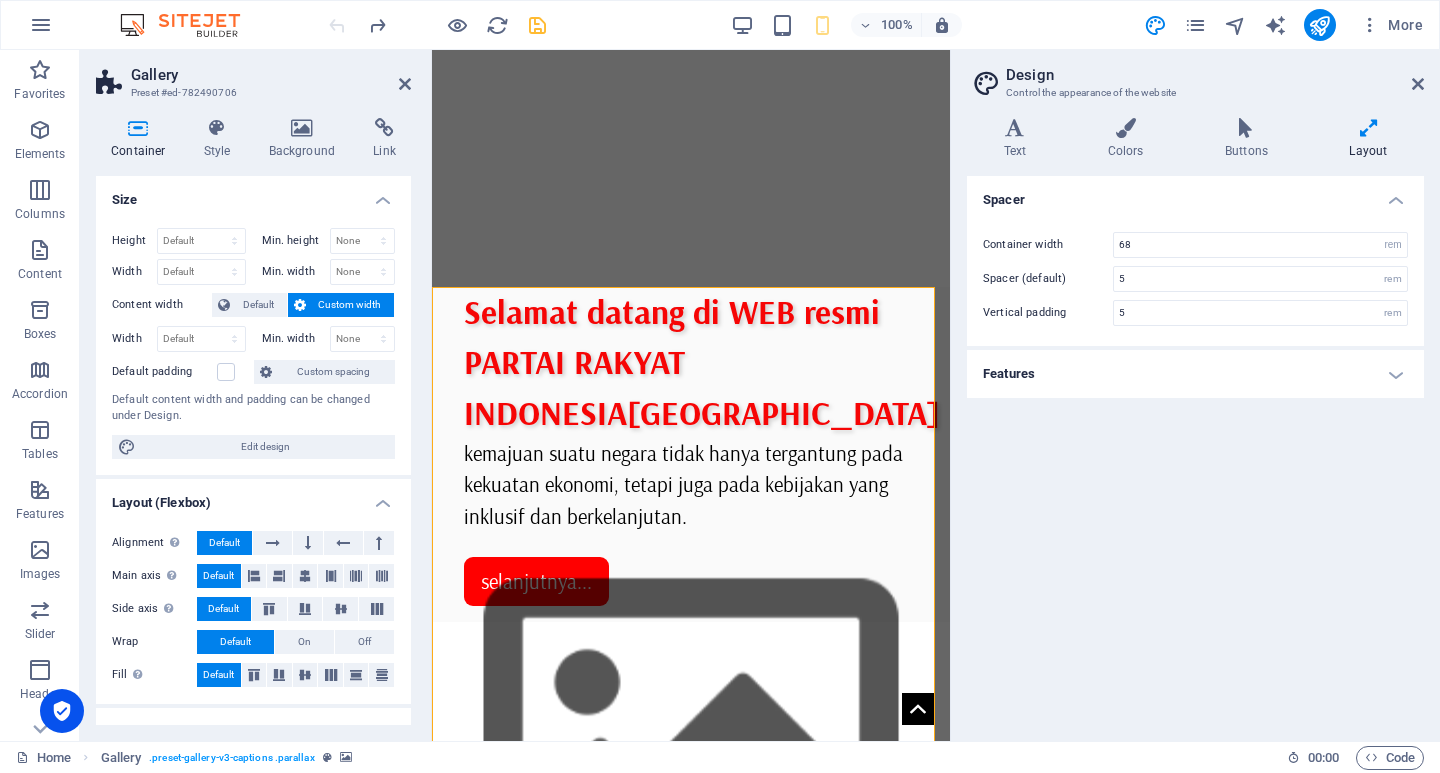type on "5" 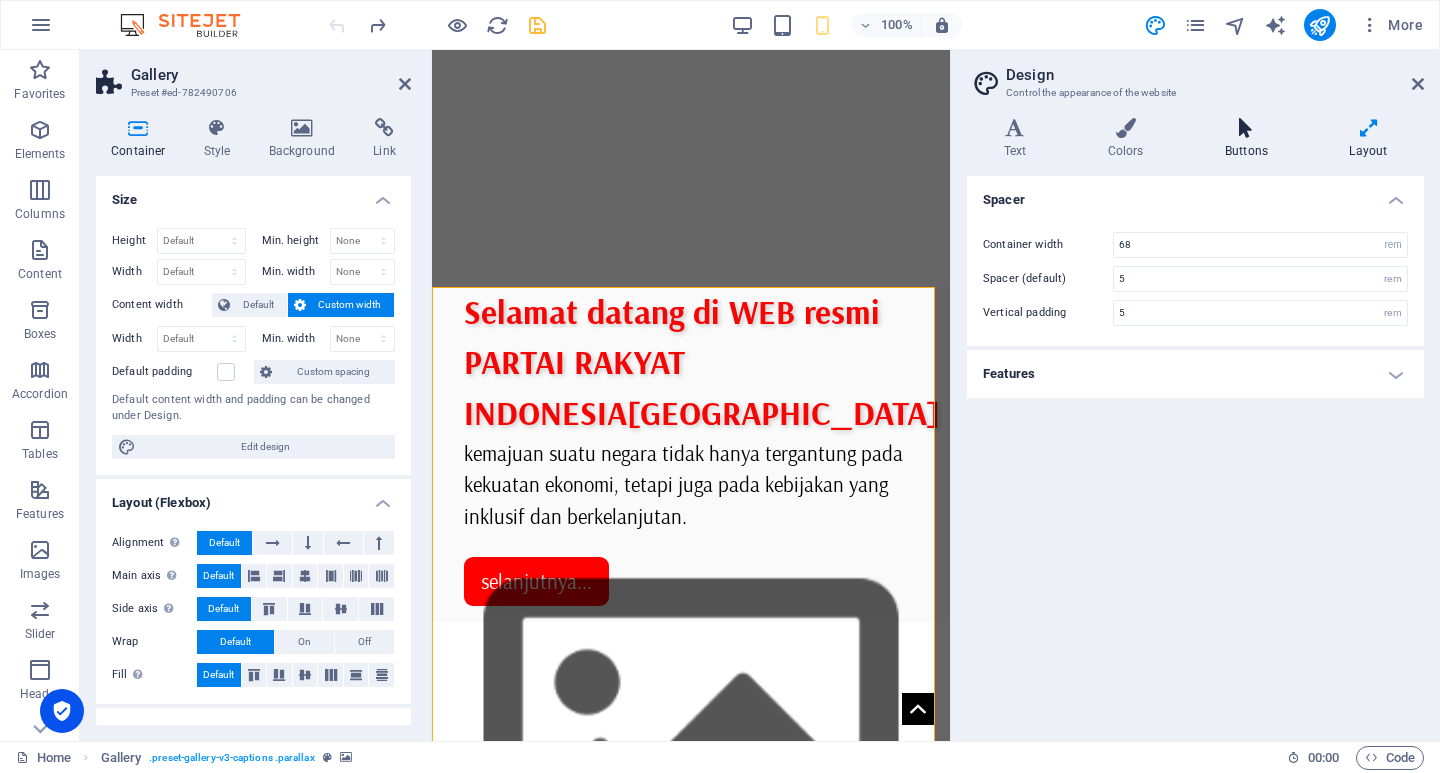 click at bounding box center [1246, 128] 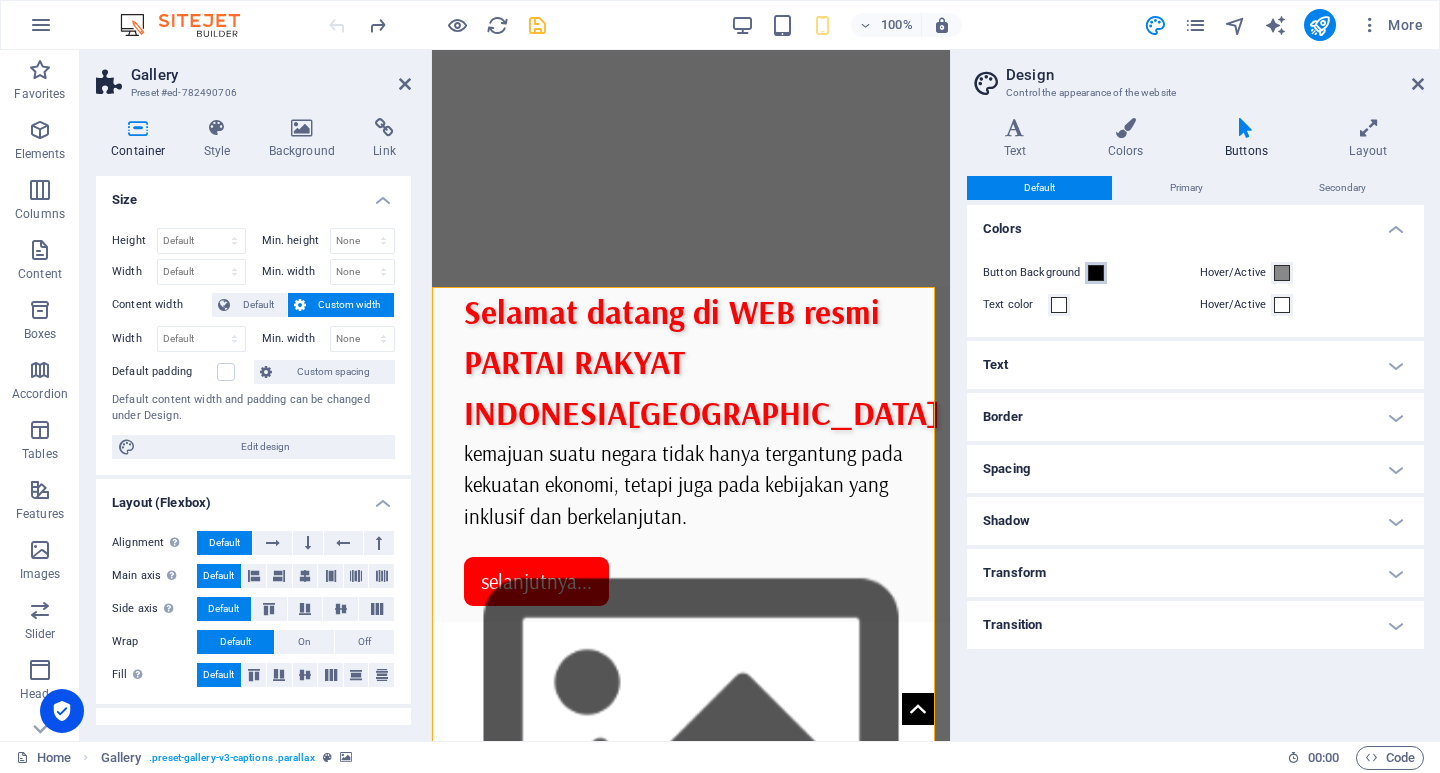 click at bounding box center [1096, 273] 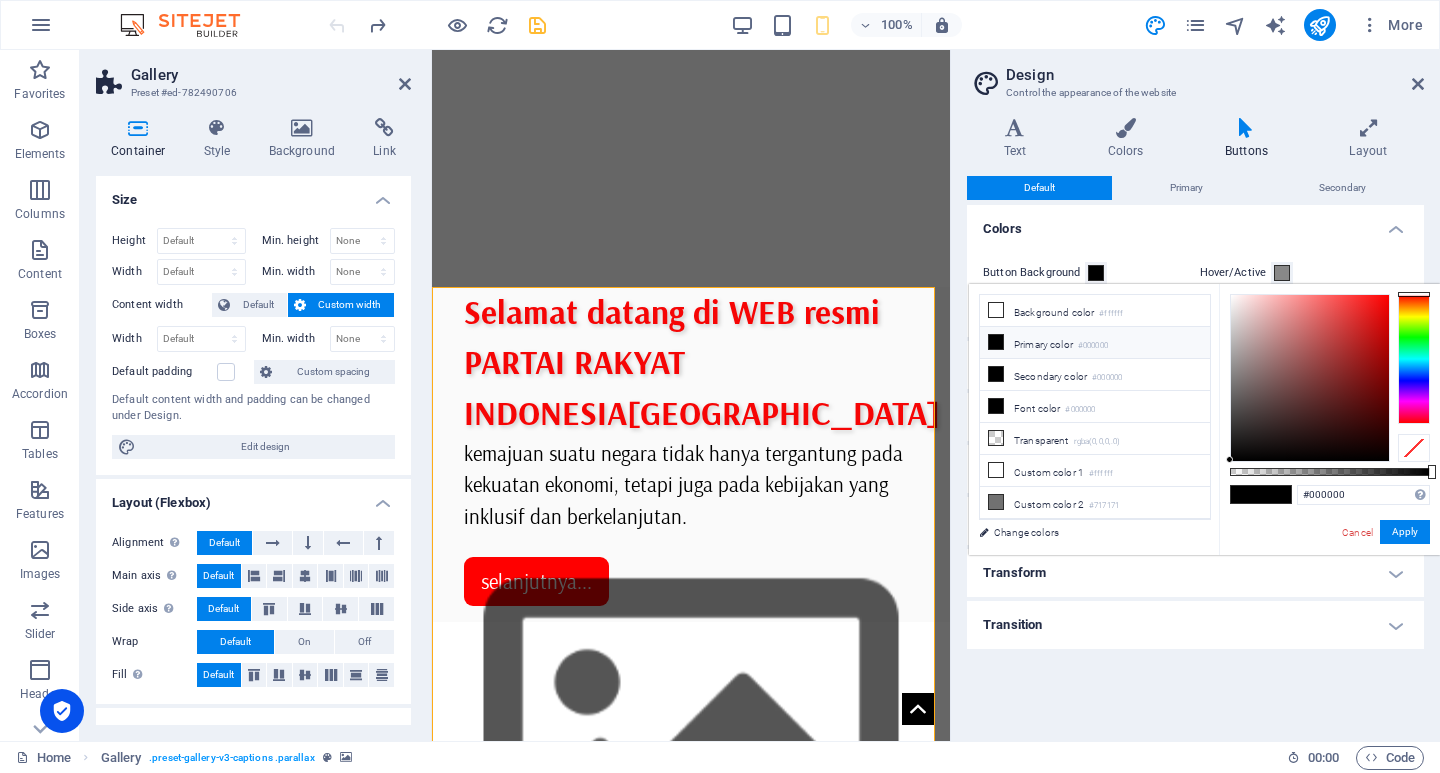 click on "Colors" at bounding box center (1195, 223) 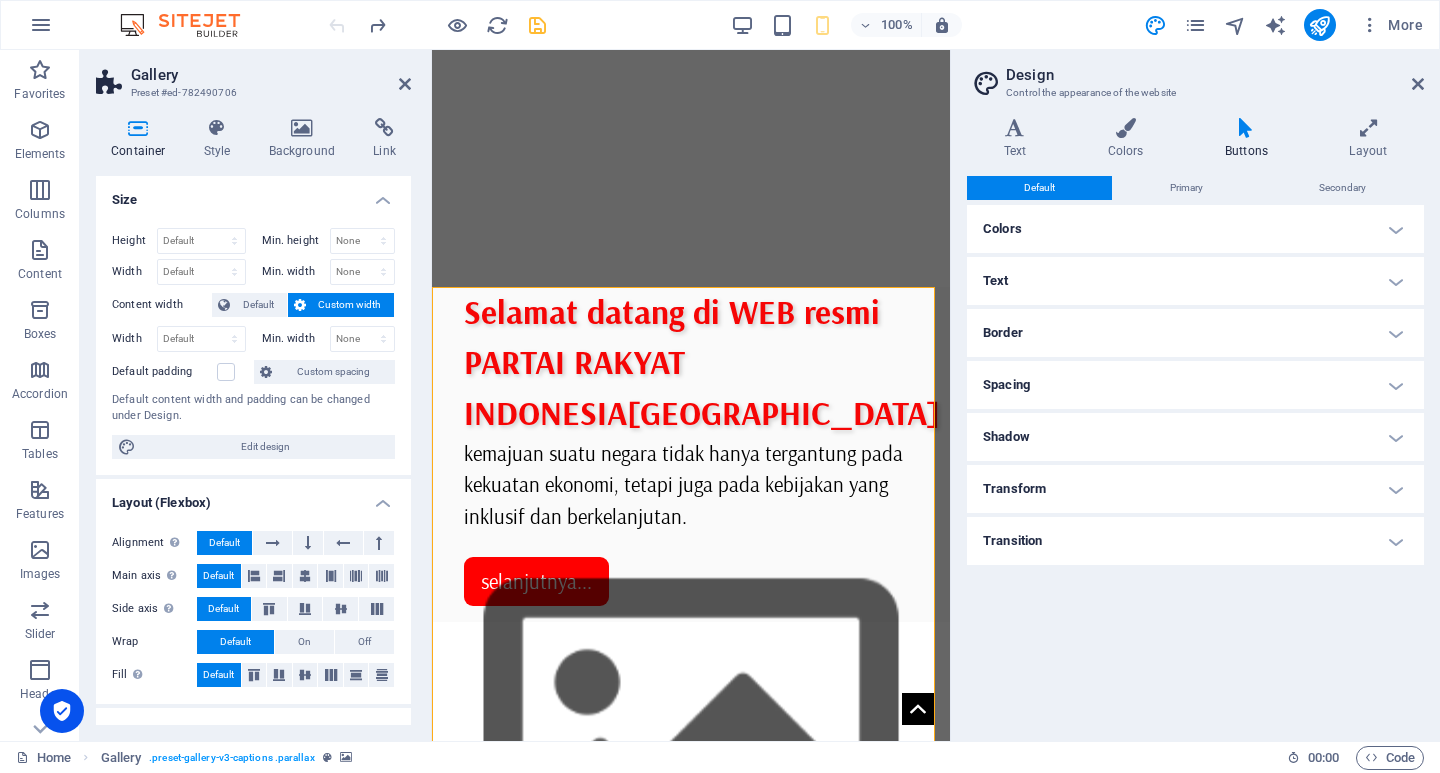 click at bounding box center (1246, 128) 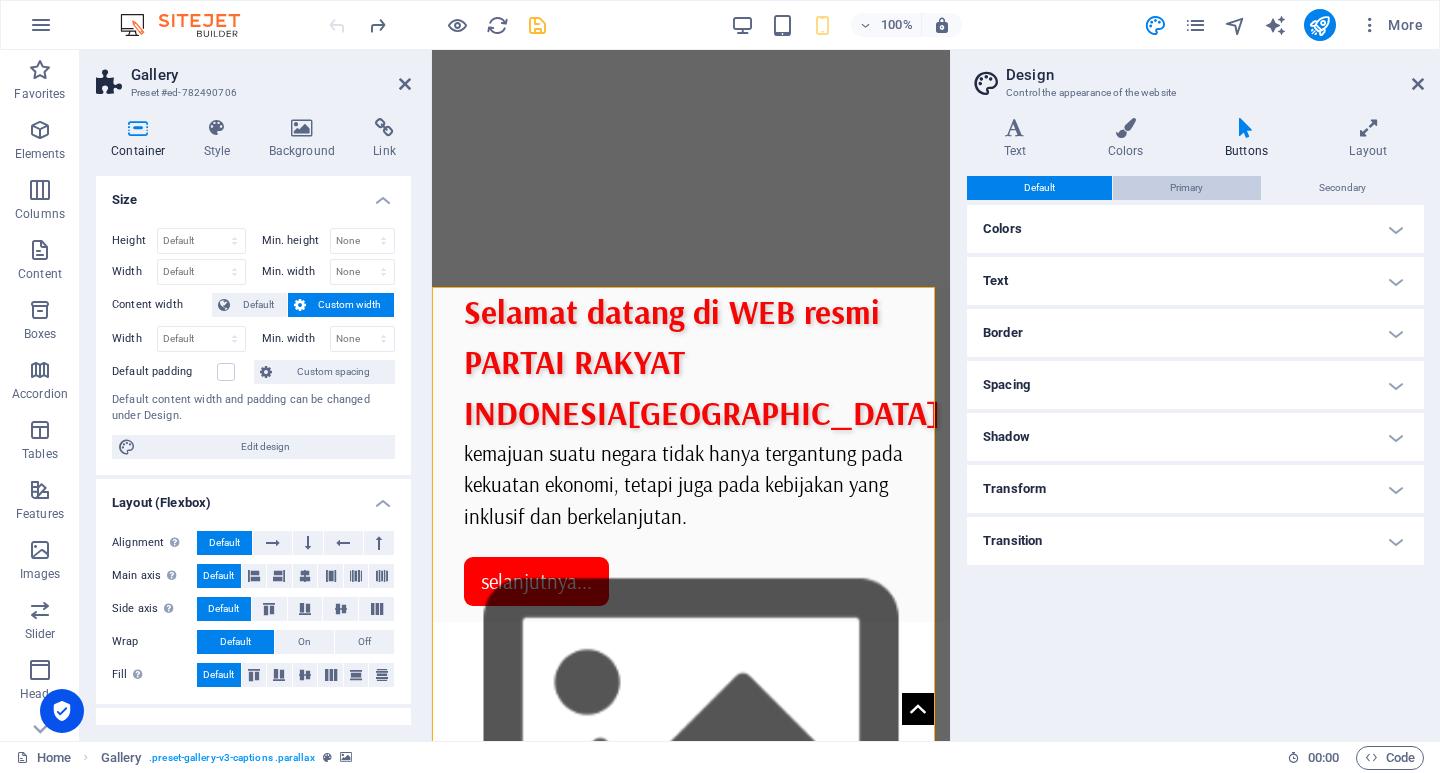 click on "Primary" at bounding box center [1186, 188] 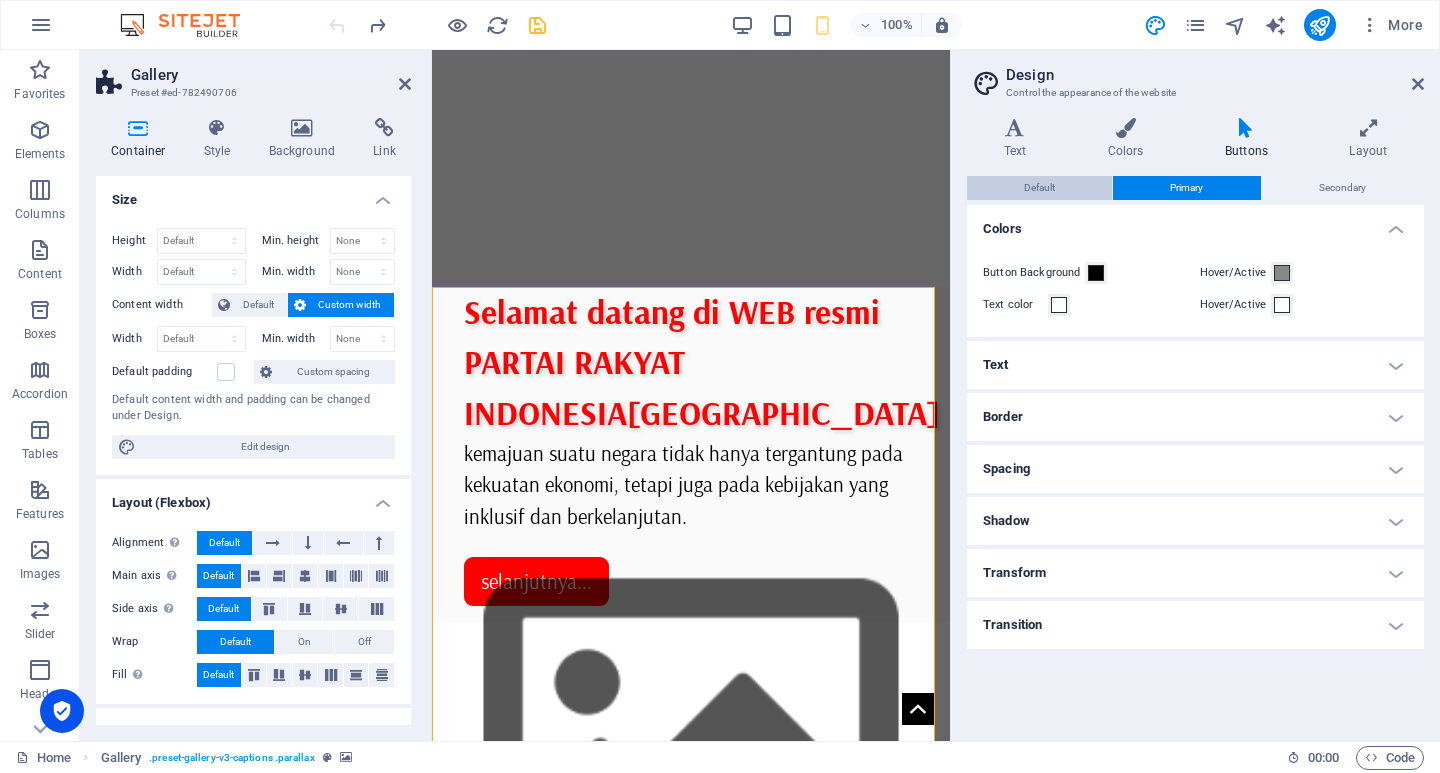 click on "Default" at bounding box center [1039, 188] 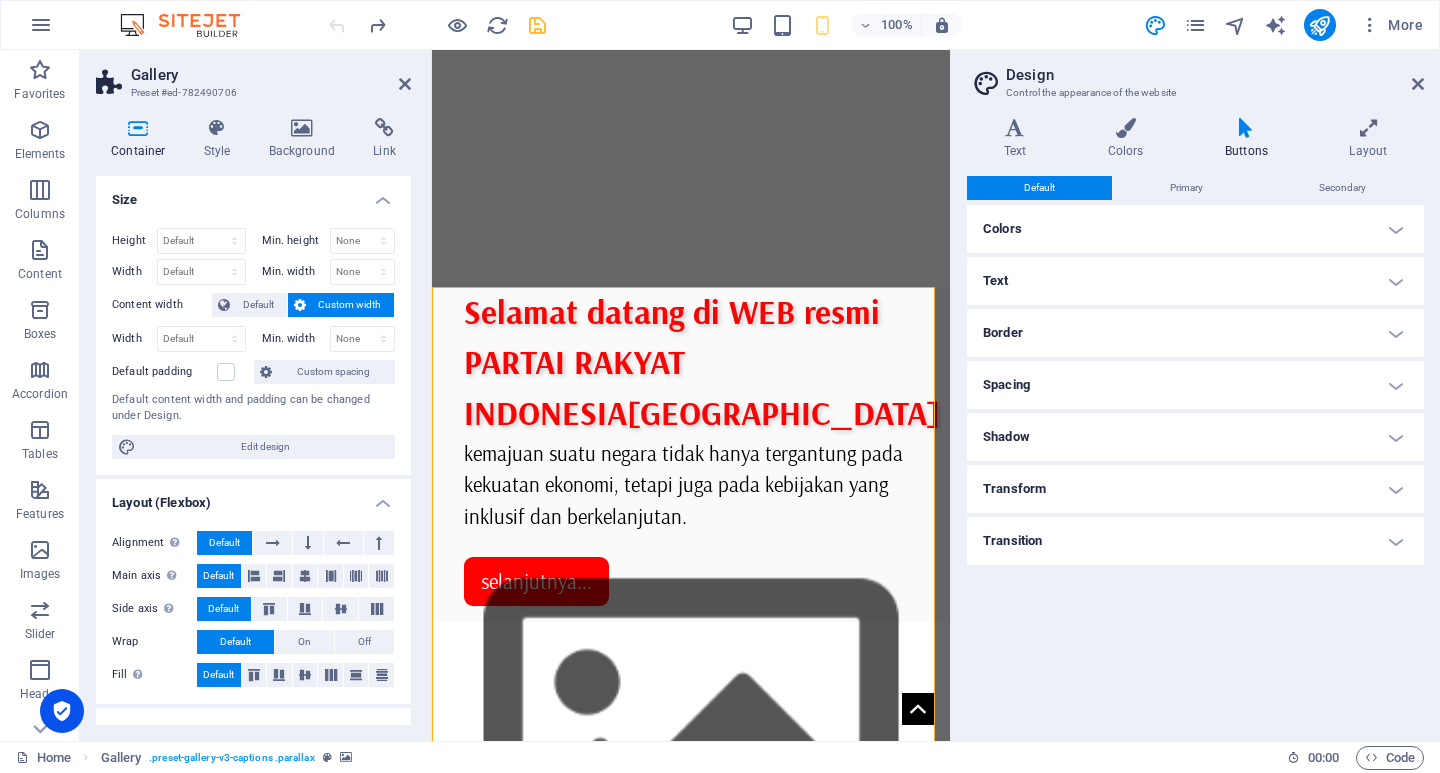 click on "Colors" at bounding box center [1195, 229] 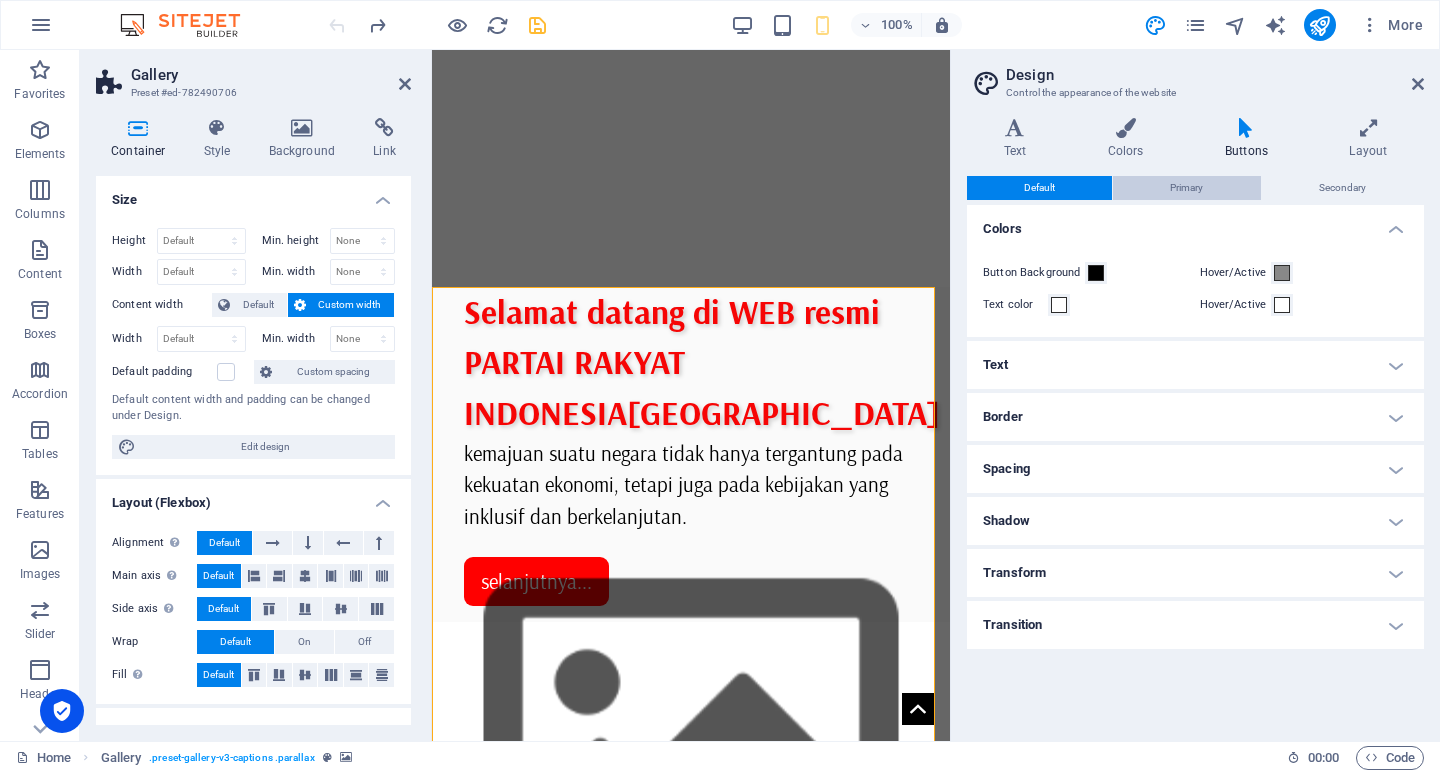 click on "Primary" at bounding box center [1186, 188] 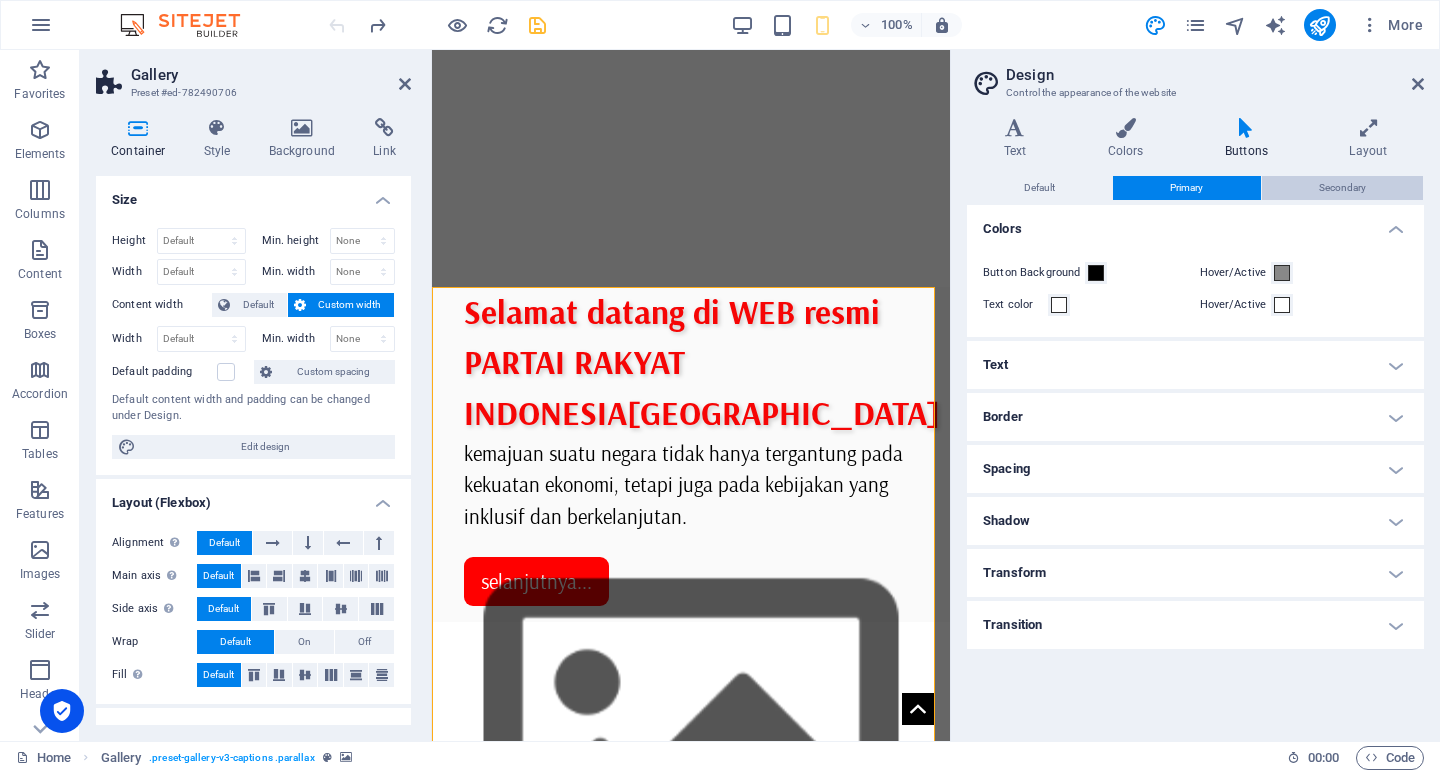 click on "Secondary" at bounding box center [1342, 188] 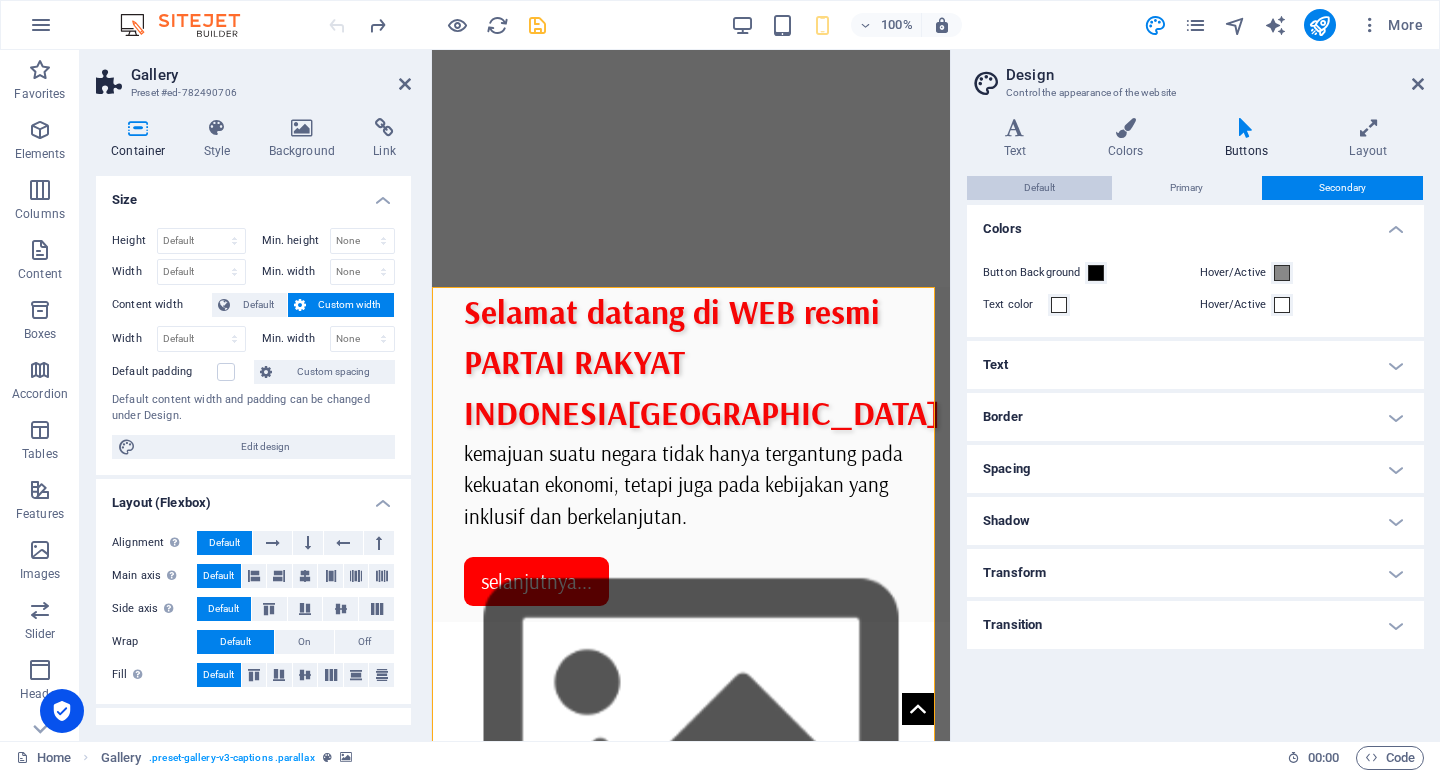click on "Default" at bounding box center (1039, 188) 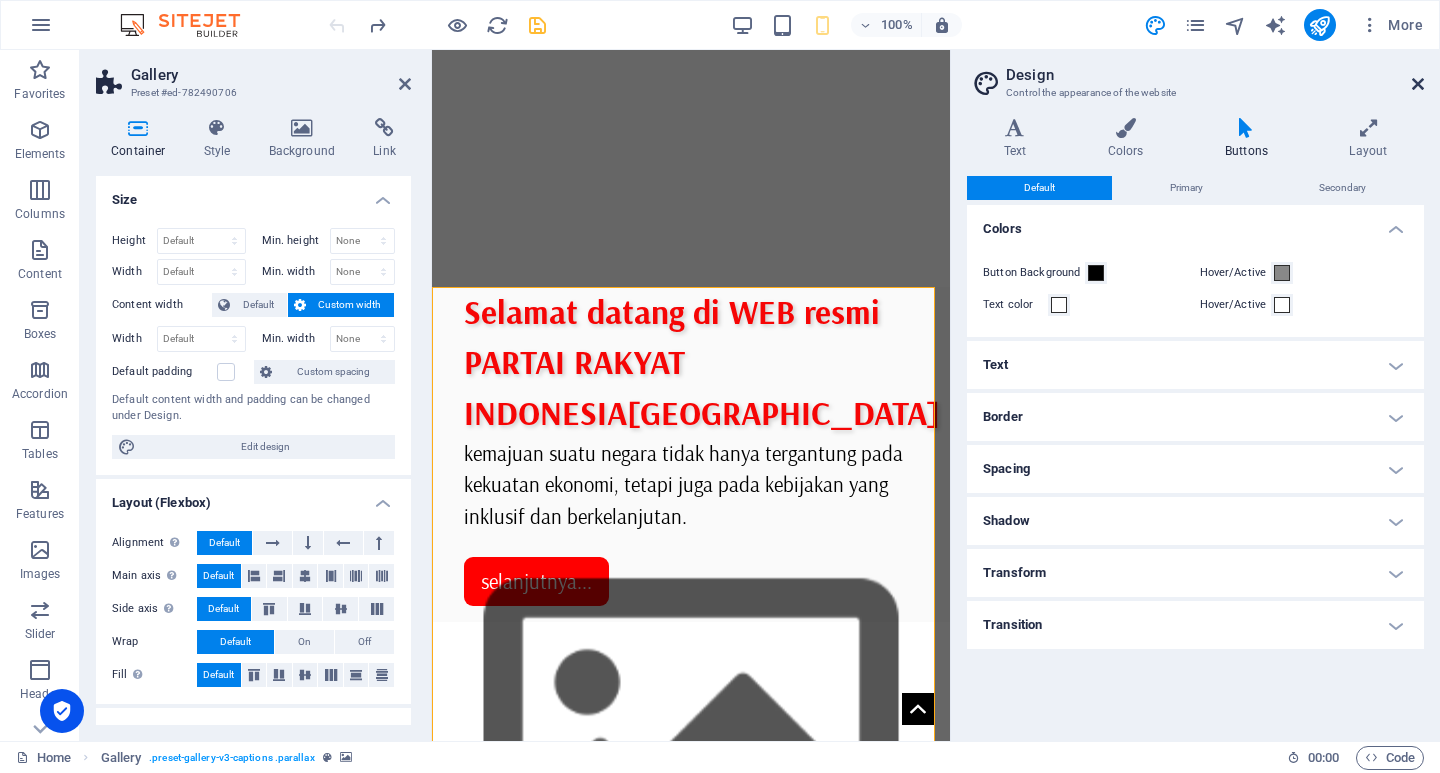 click at bounding box center (1418, 84) 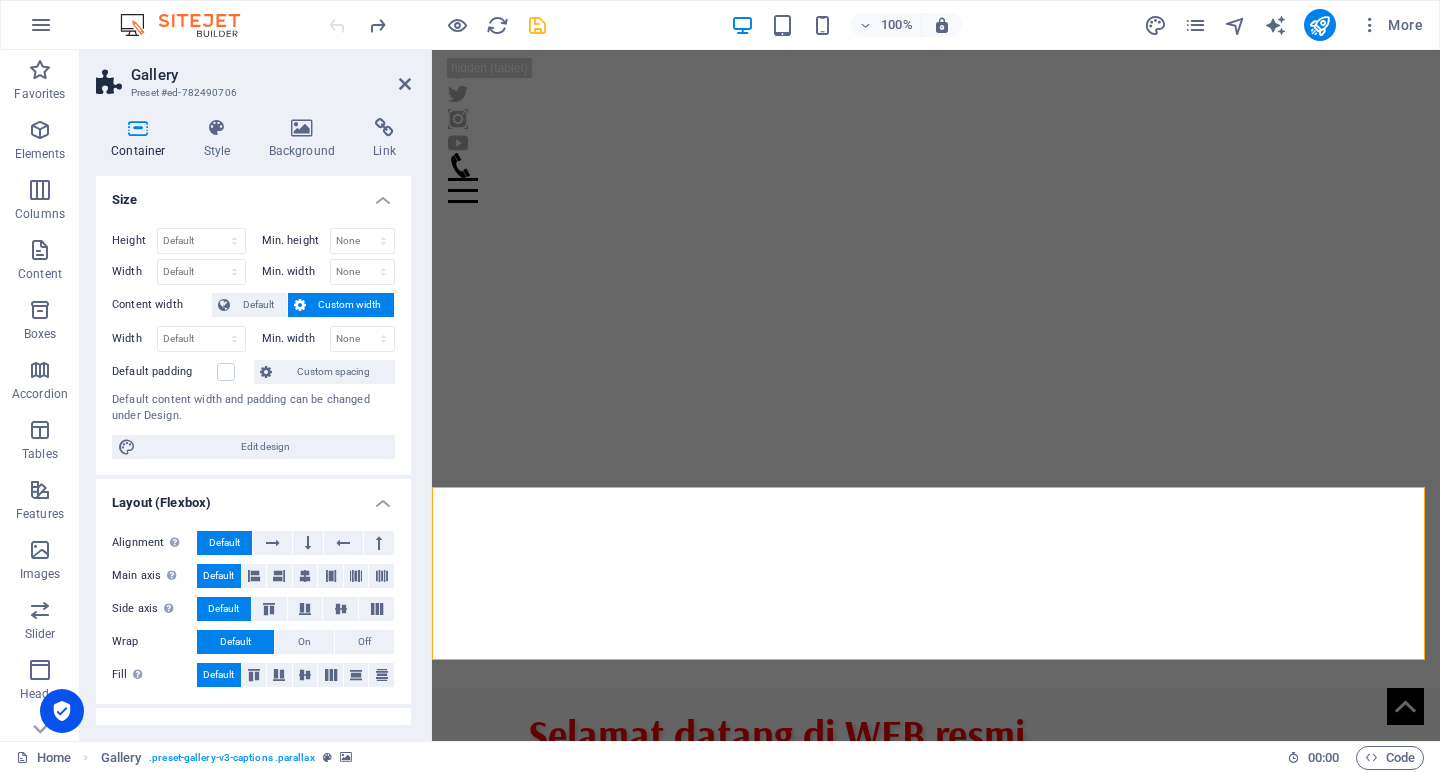 scroll, scrollTop: 300, scrollLeft: 0, axis: vertical 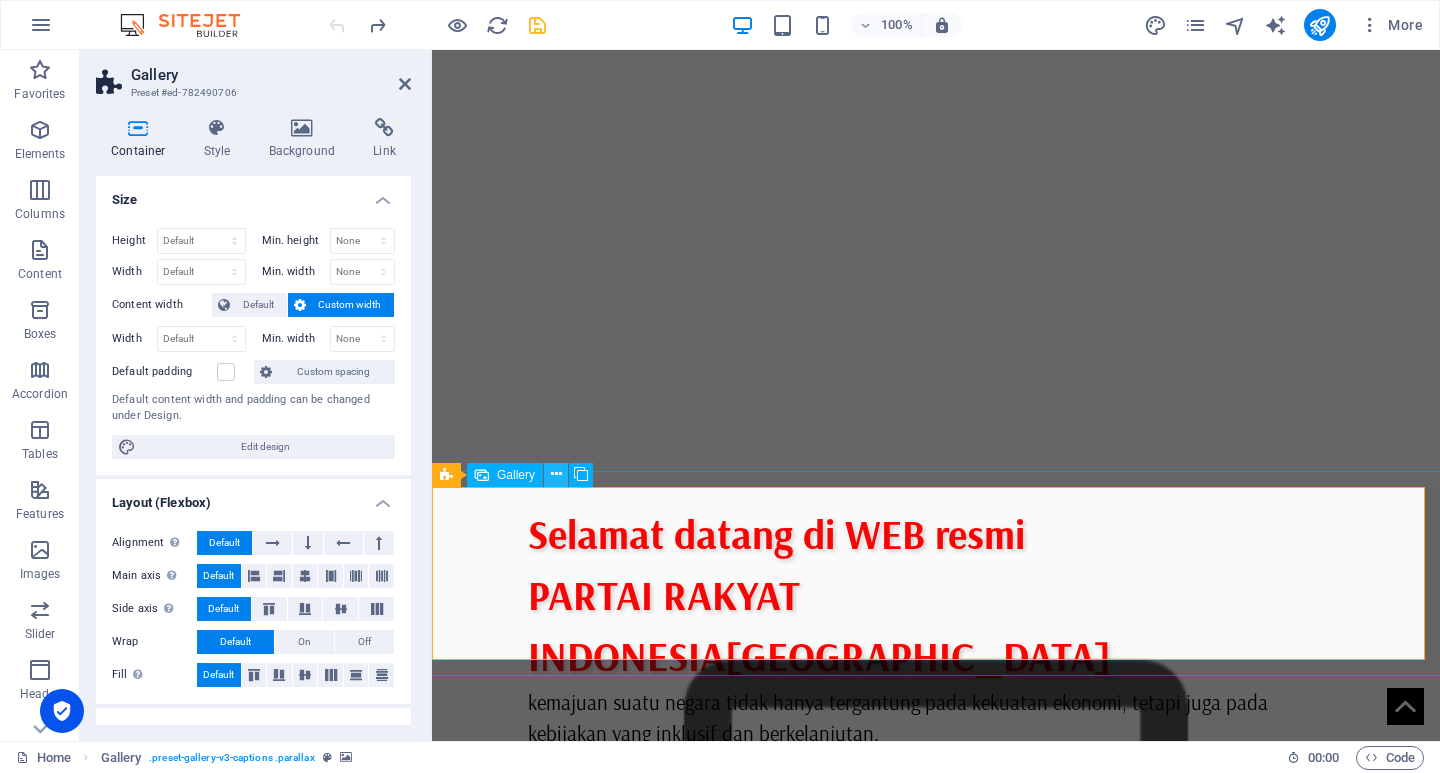 click at bounding box center (556, 474) 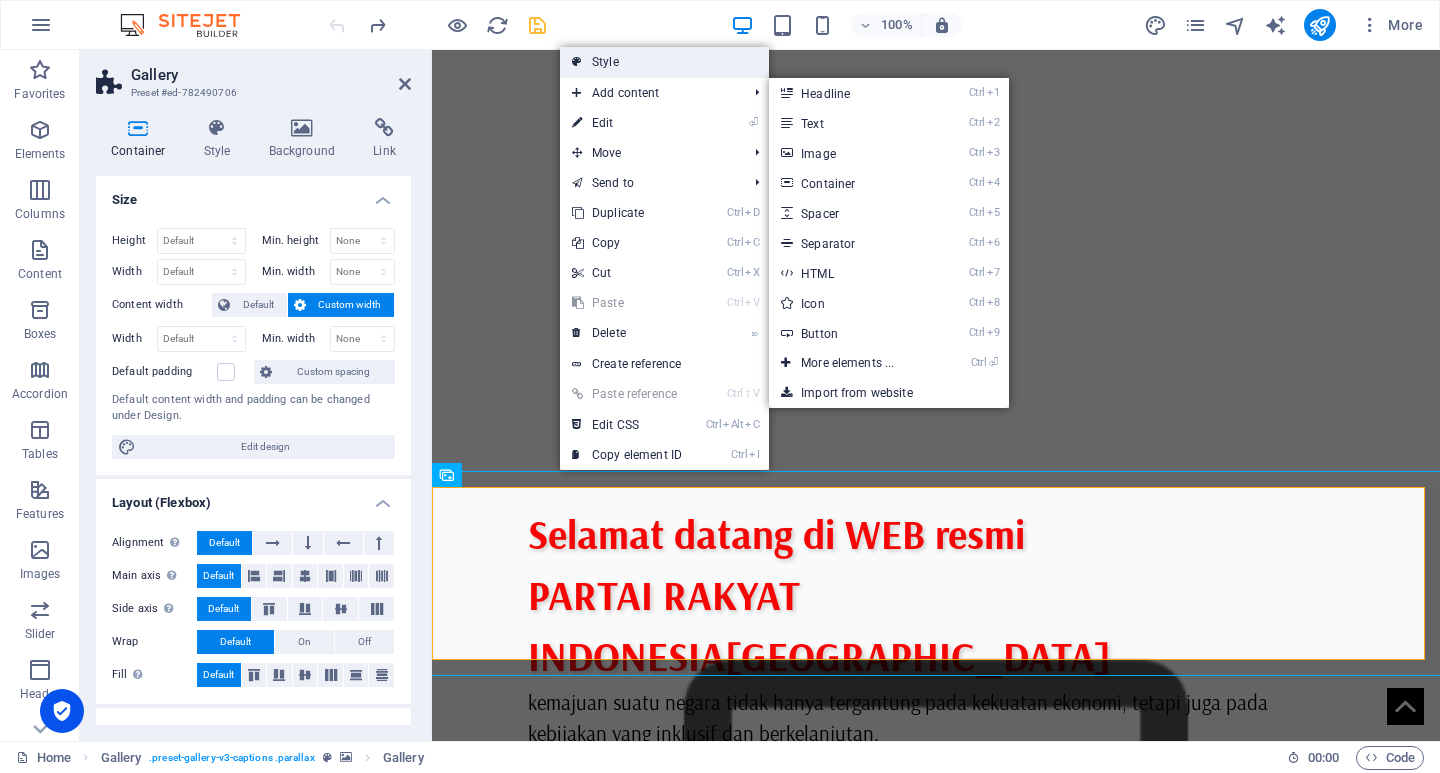click on "Style" at bounding box center [664, 62] 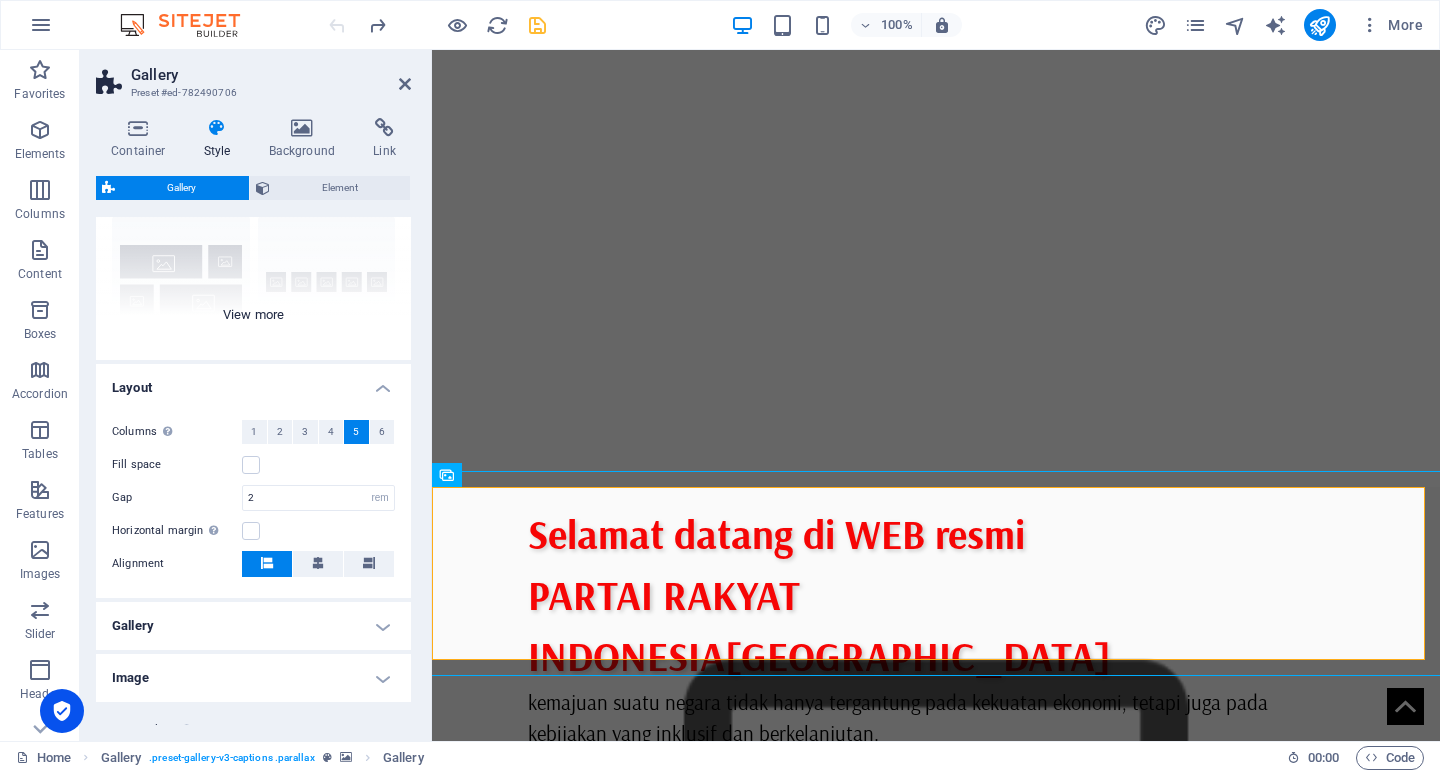 scroll, scrollTop: 250, scrollLeft: 0, axis: vertical 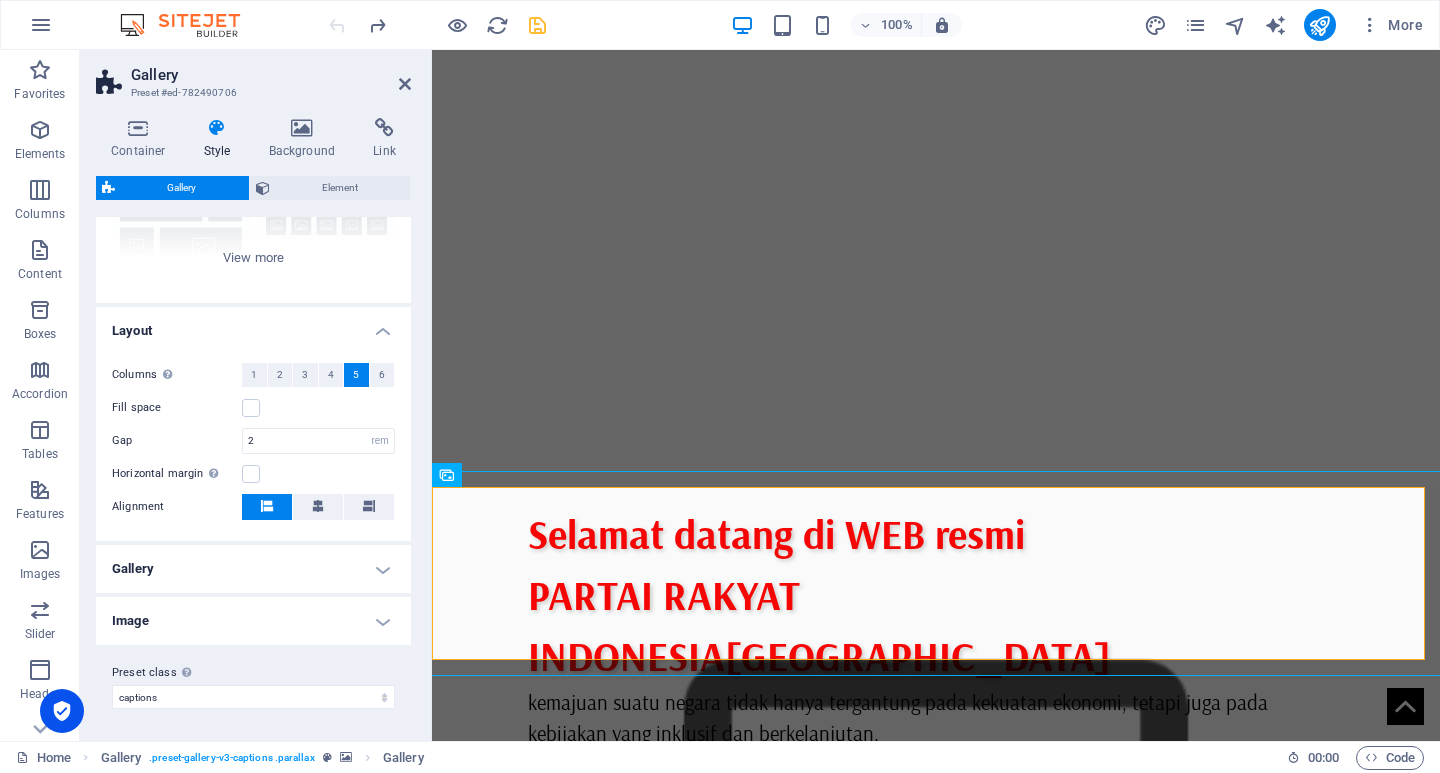 click on "Gallery" at bounding box center (253, 569) 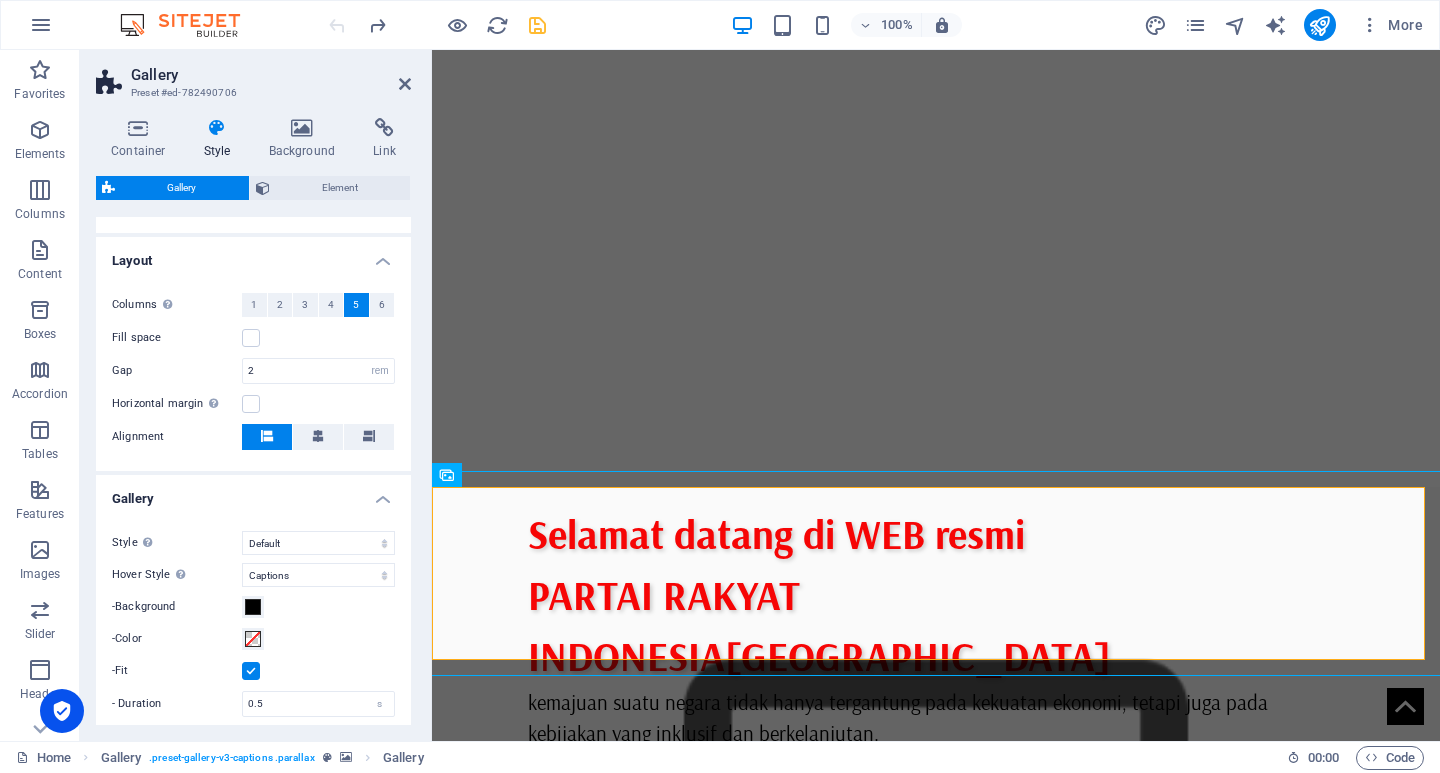 scroll, scrollTop: 350, scrollLeft: 0, axis: vertical 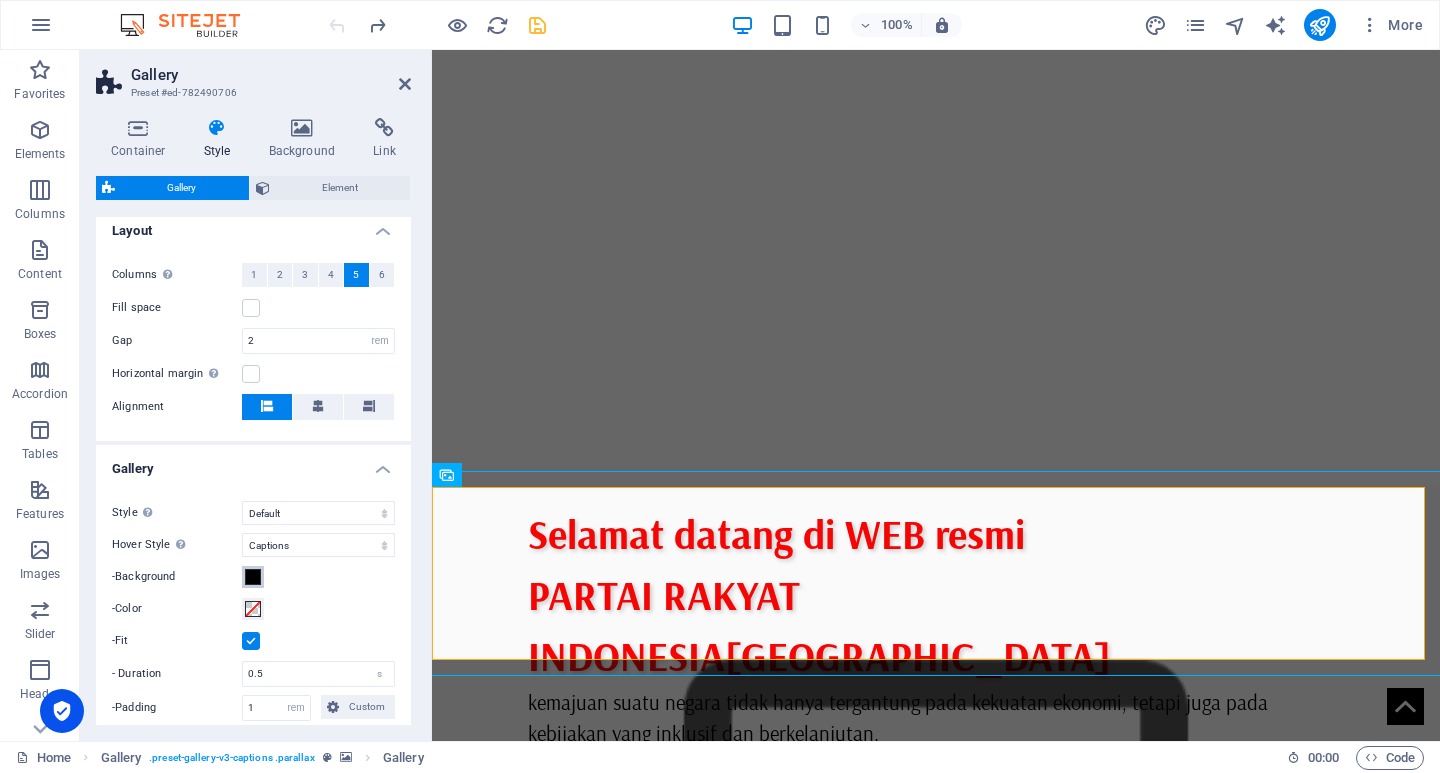 click at bounding box center [253, 577] 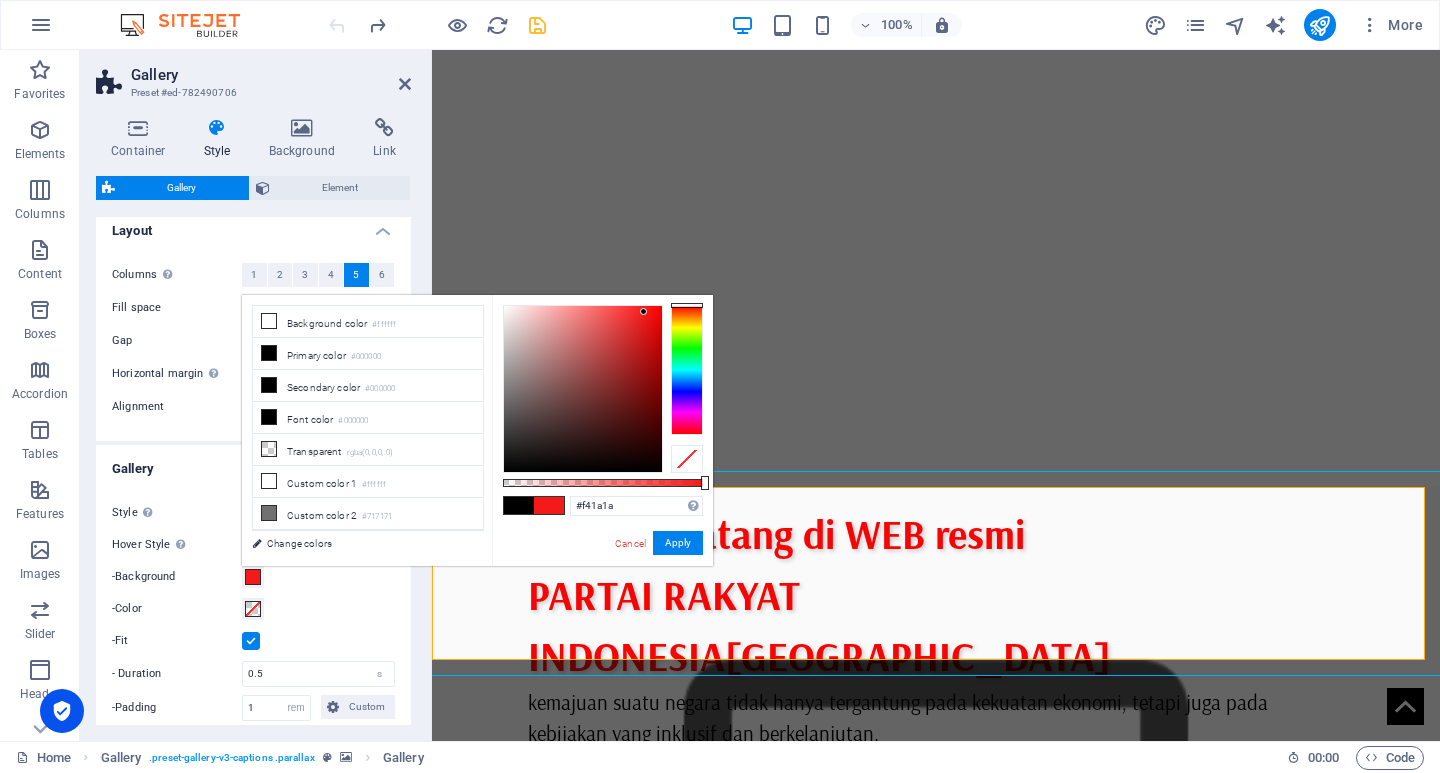 click at bounding box center [583, 389] 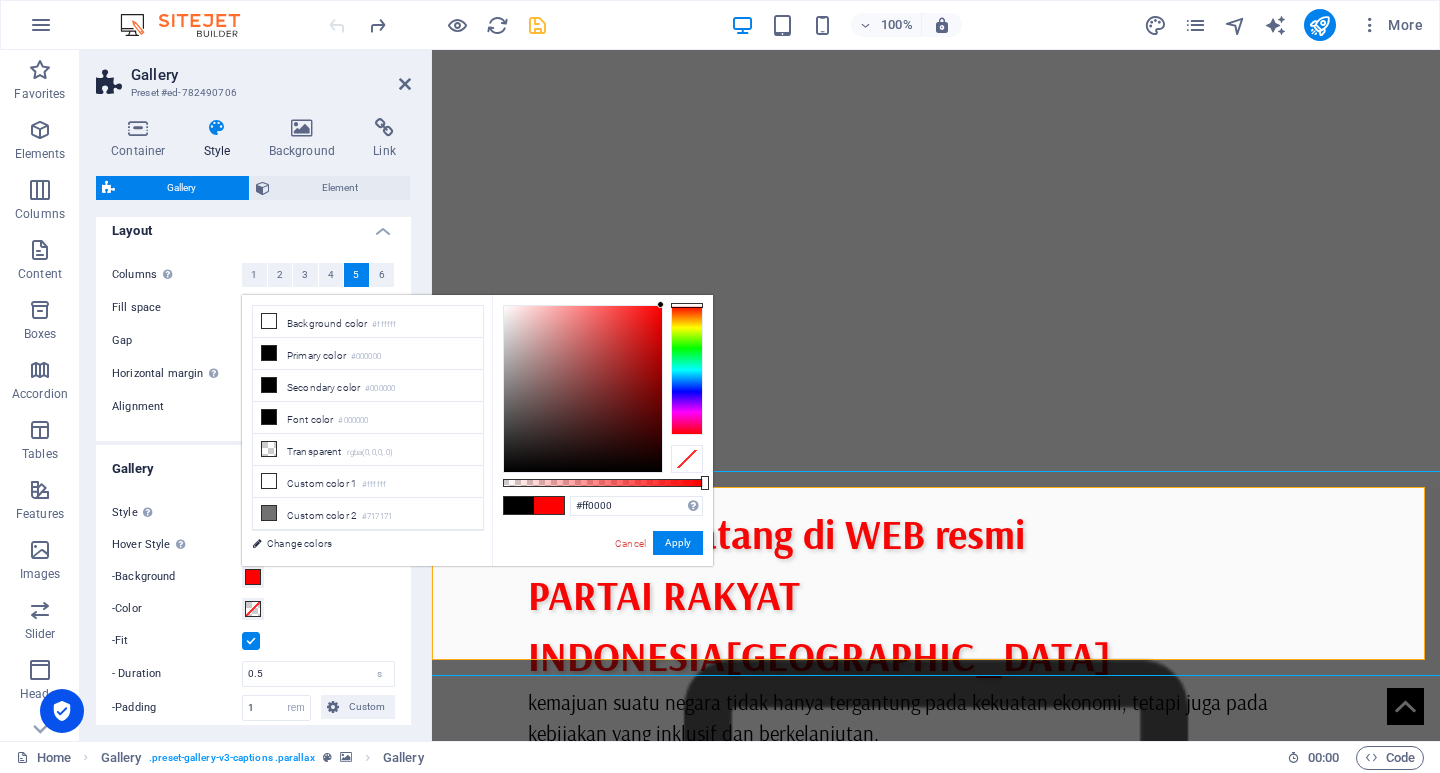 drag, startPoint x: 644, startPoint y: 311, endPoint x: 672, endPoint y: 304, distance: 28.86174 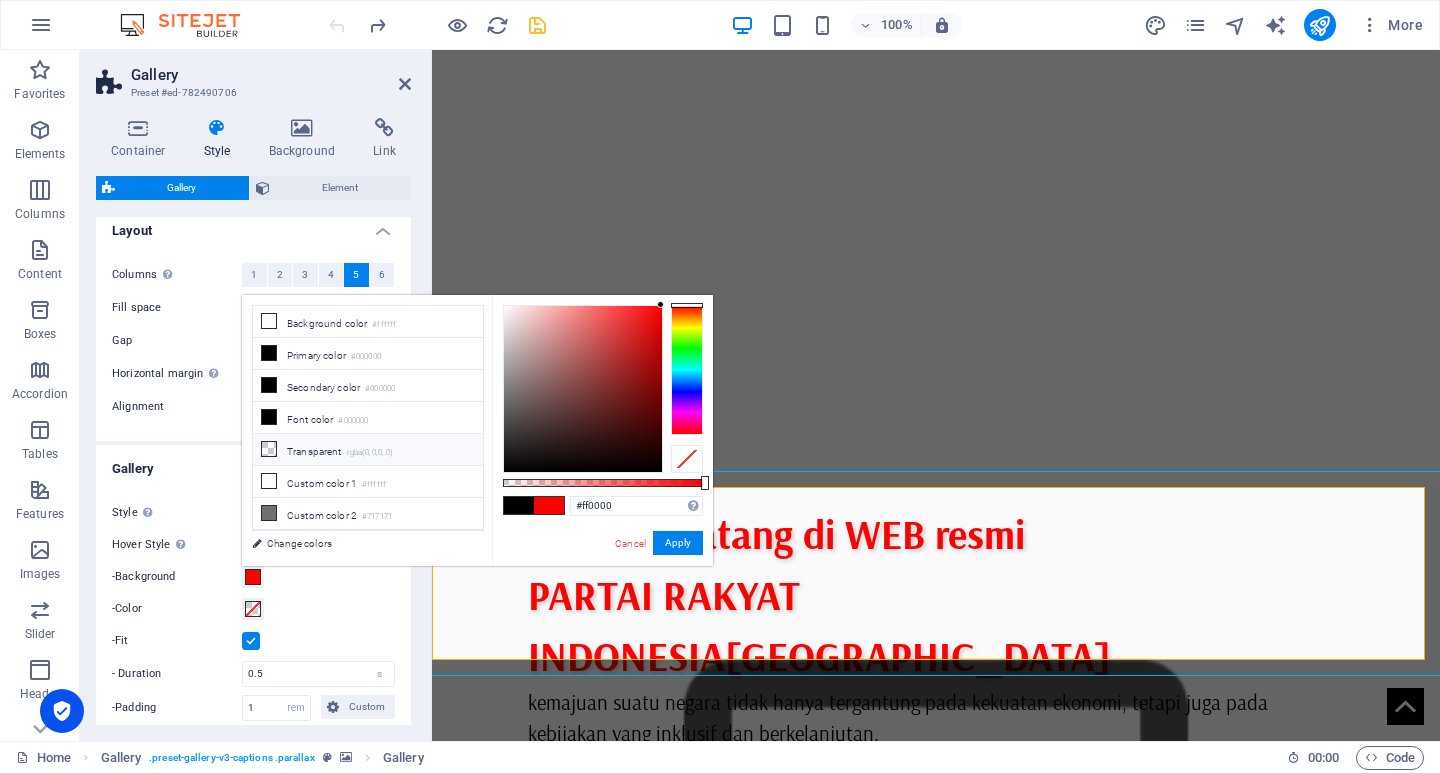 click on "Transparent
rgba(0,0,0,.0)" at bounding box center [368, 450] 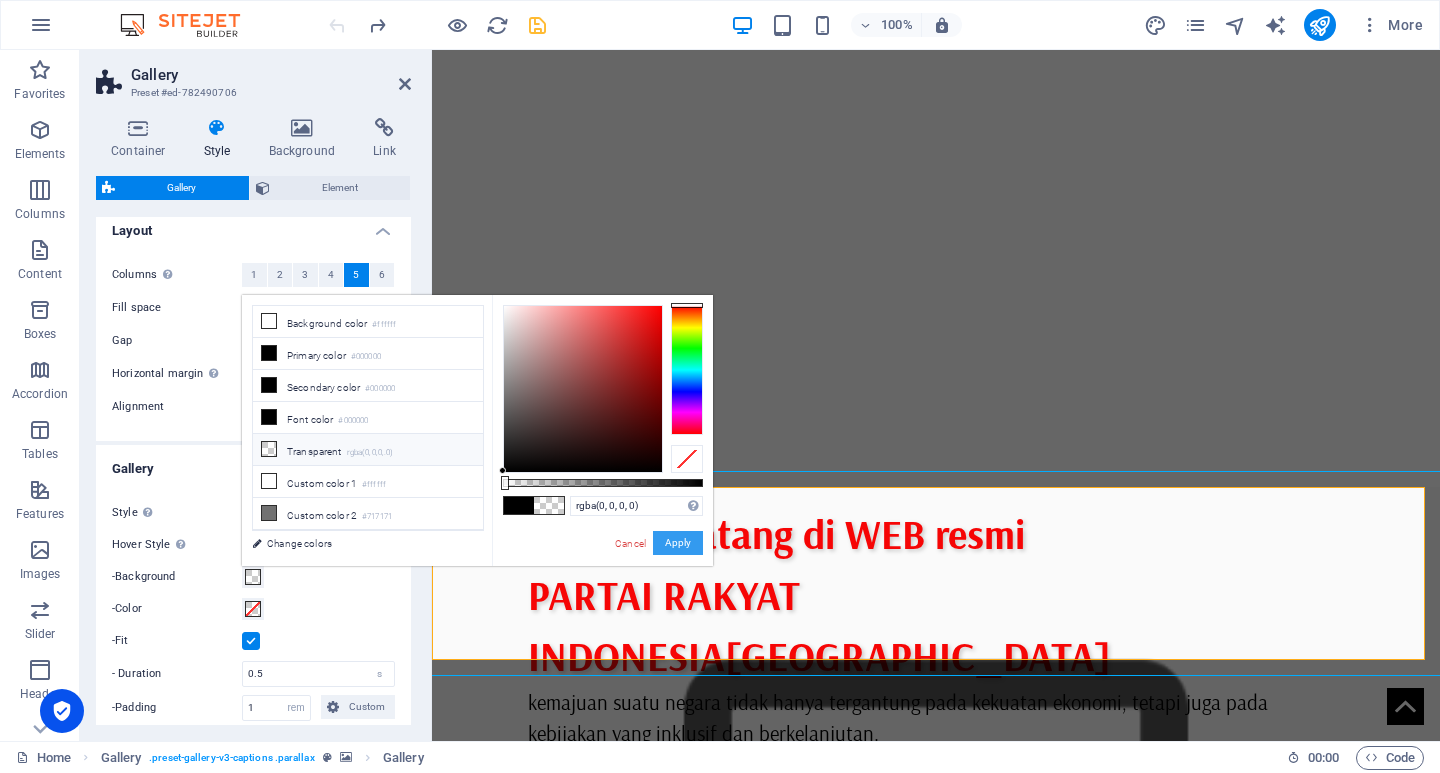 click on "Apply" at bounding box center [678, 543] 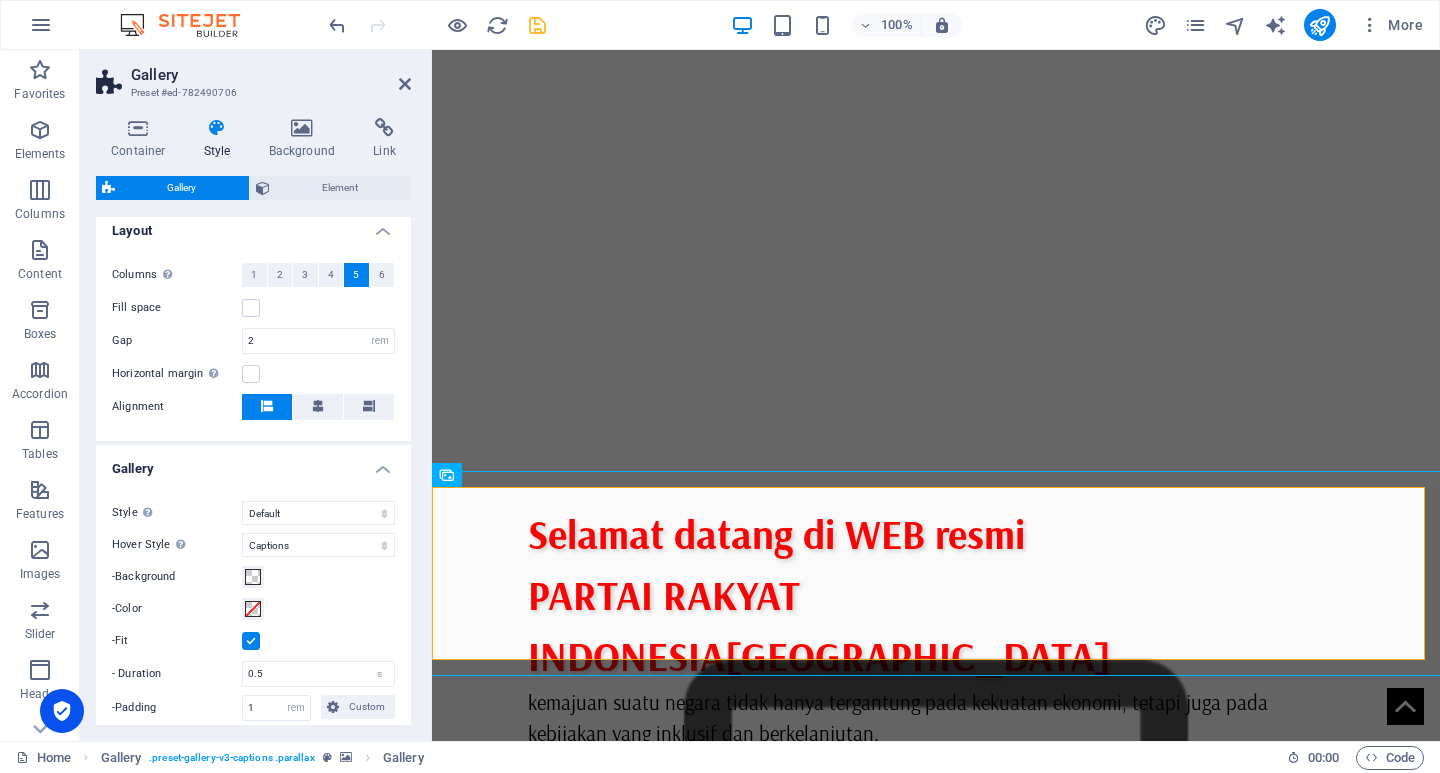 scroll, scrollTop: 450, scrollLeft: 0, axis: vertical 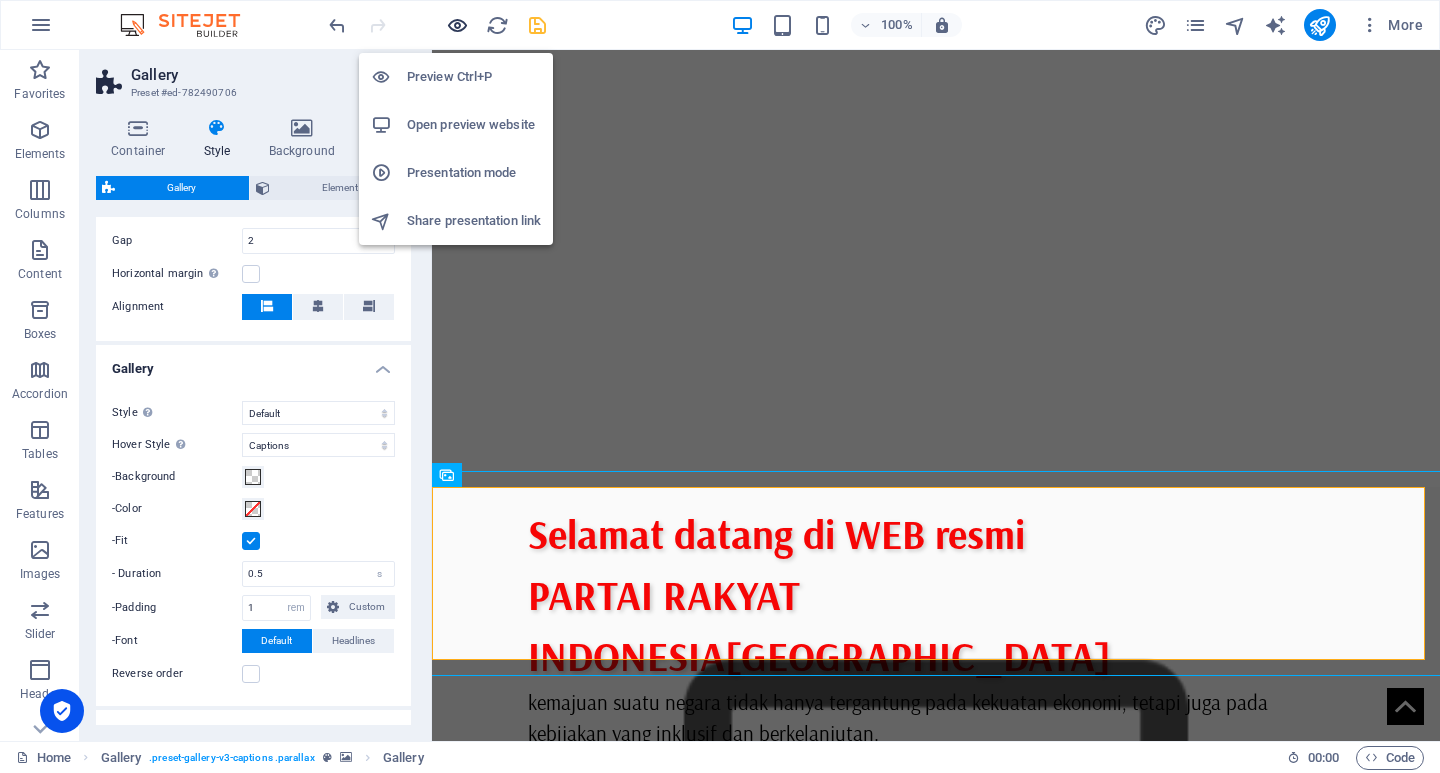 click at bounding box center (457, 25) 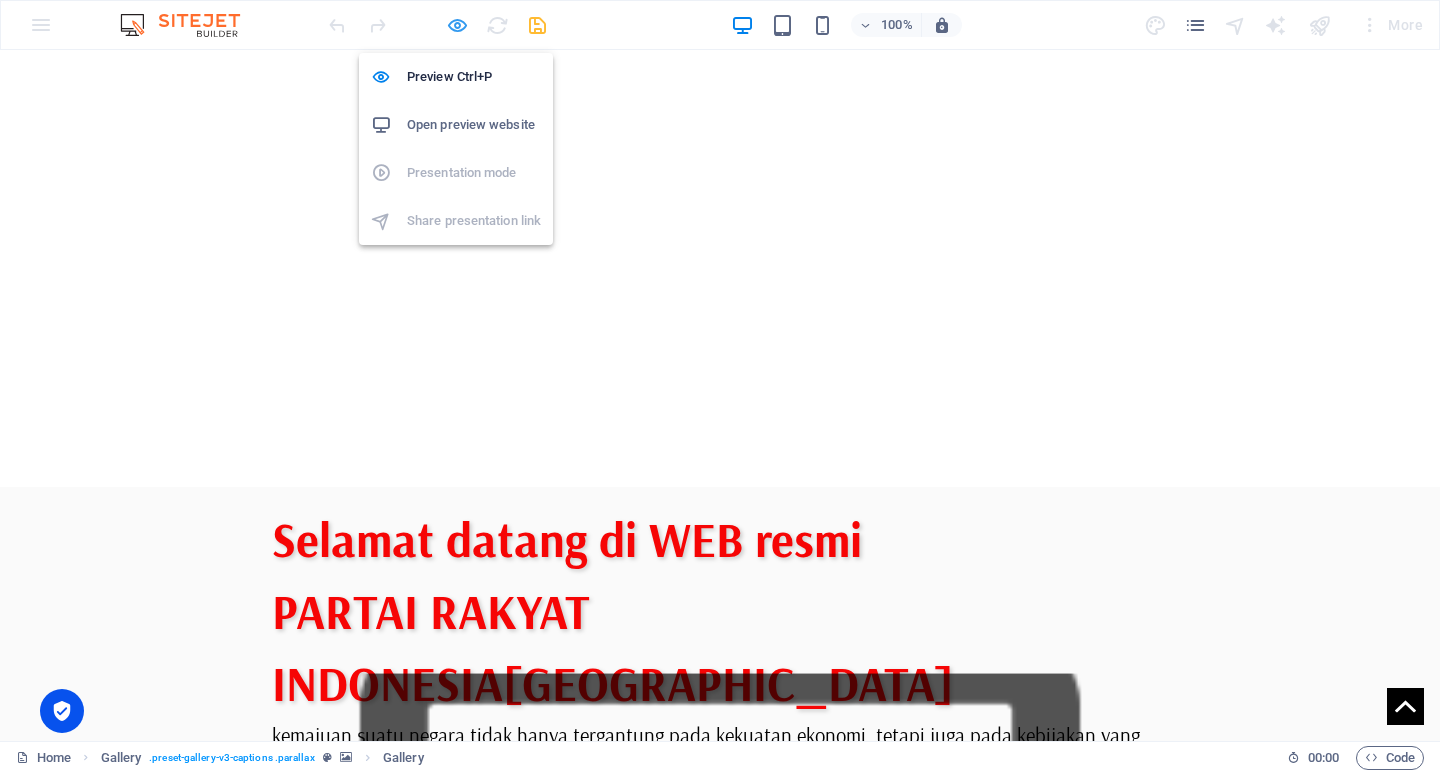 click at bounding box center [457, 25] 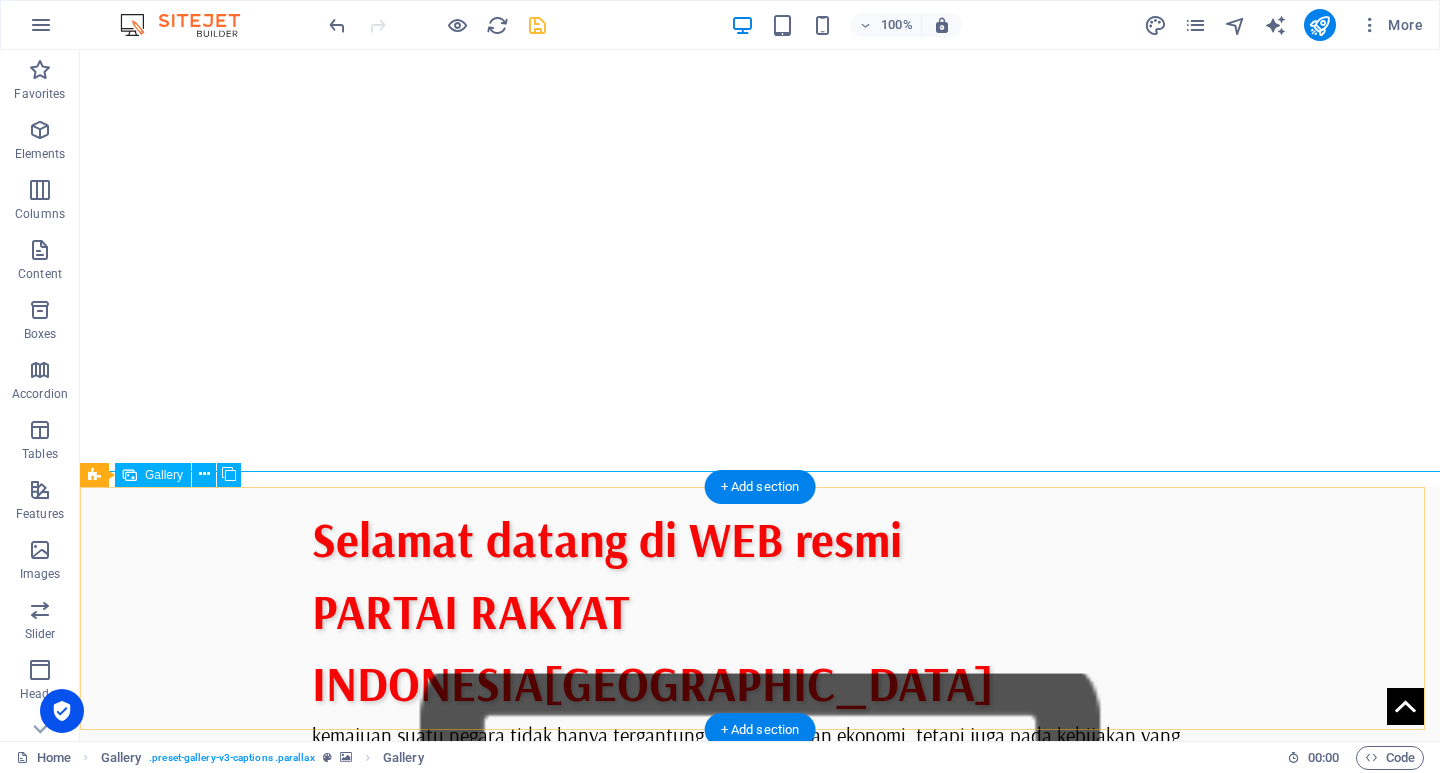 click at bounding box center [760, 1490] 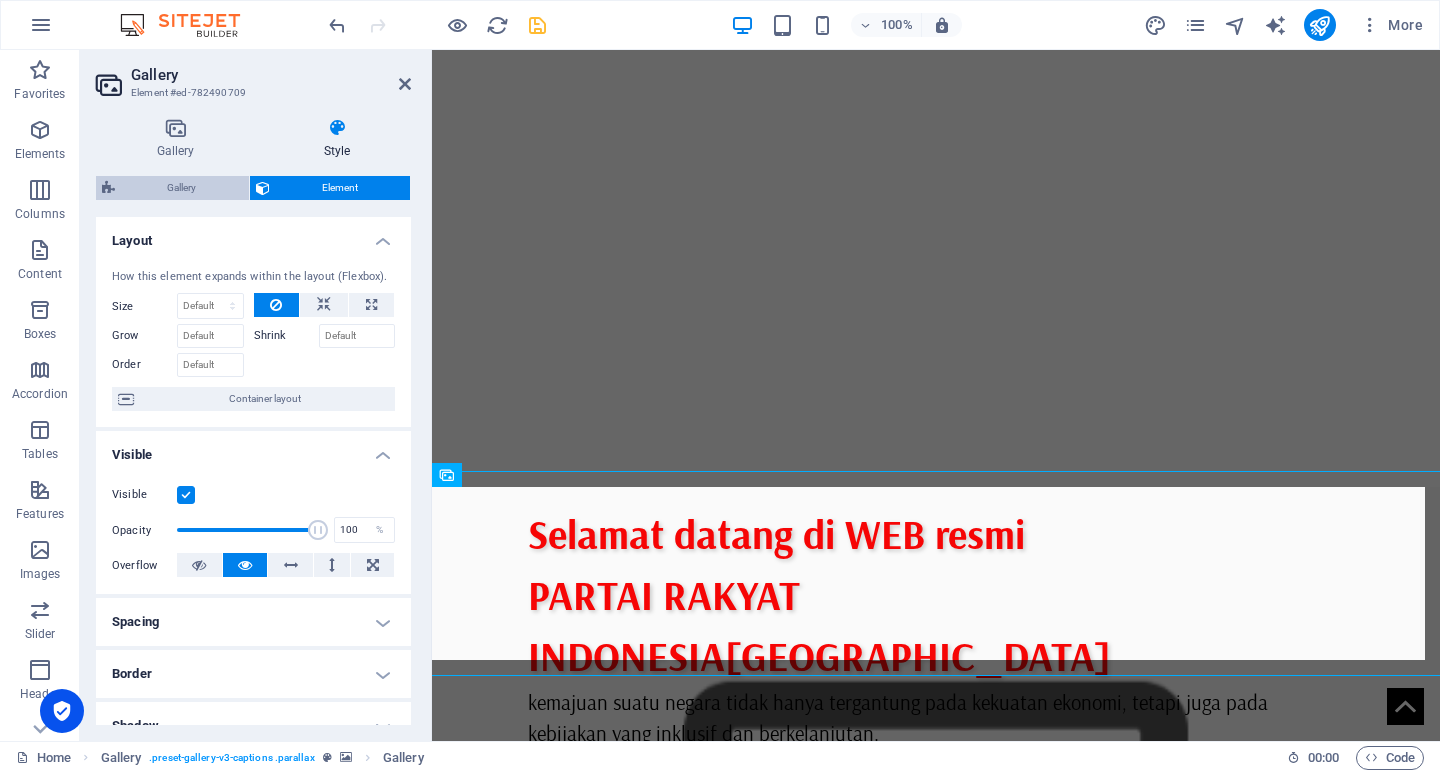 click on "Gallery" at bounding box center [182, 188] 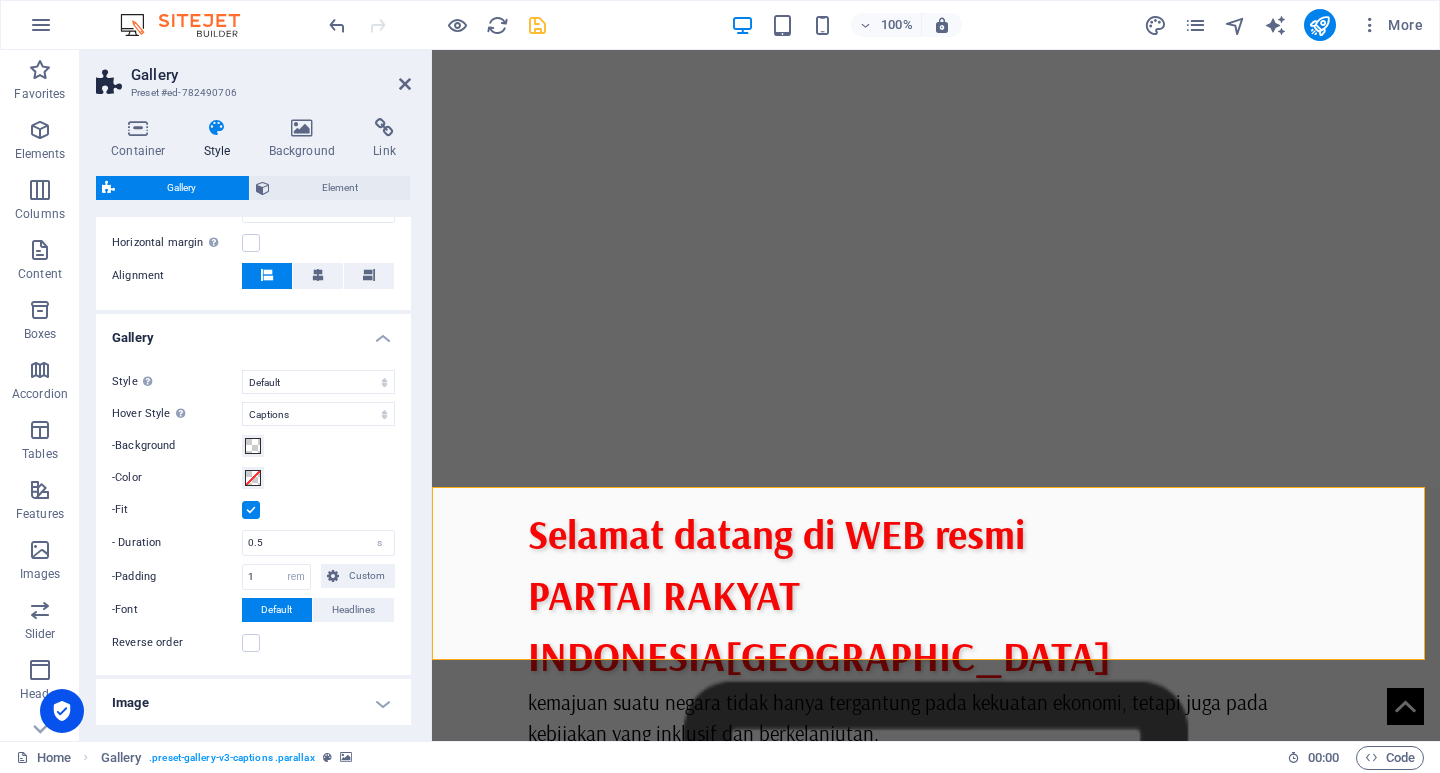 scroll, scrollTop: 500, scrollLeft: 0, axis: vertical 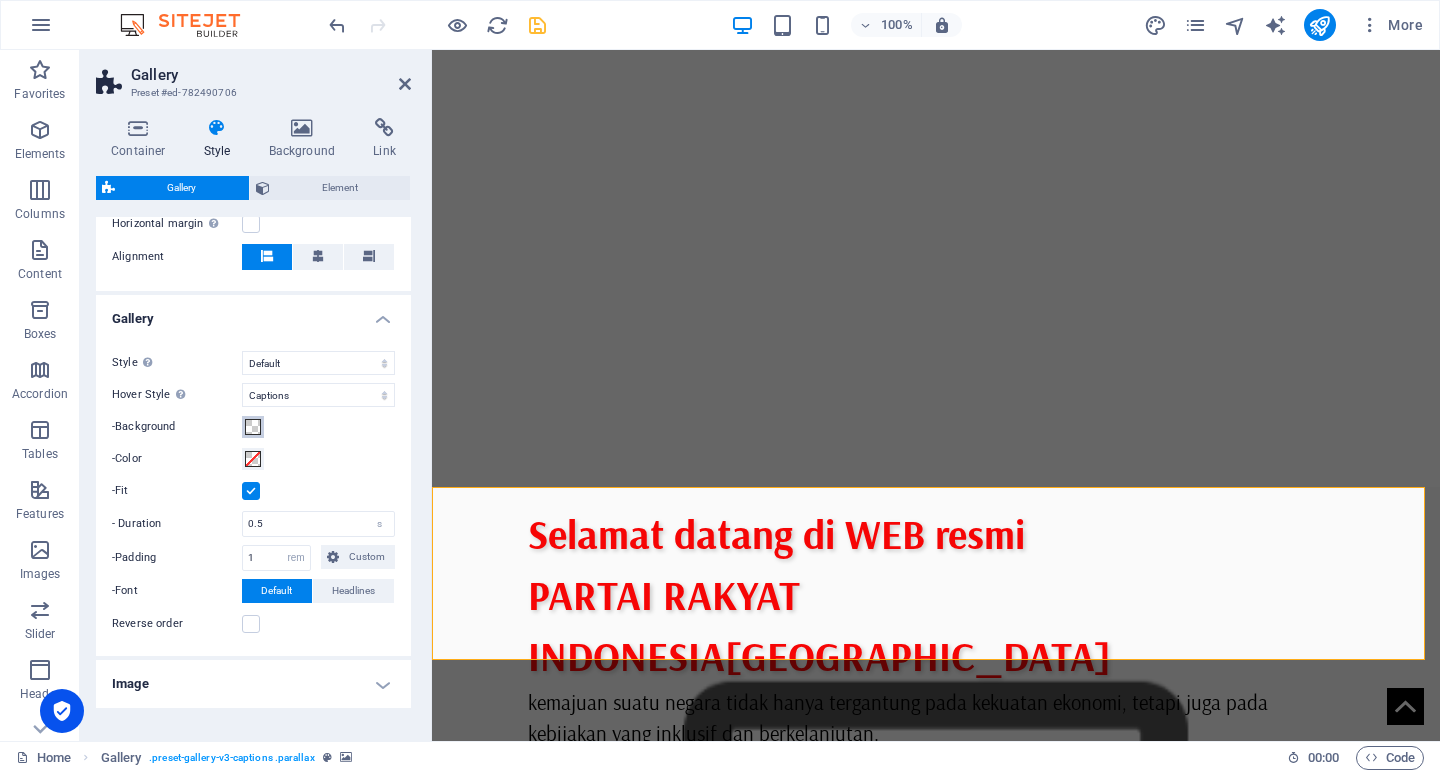 click at bounding box center [253, 427] 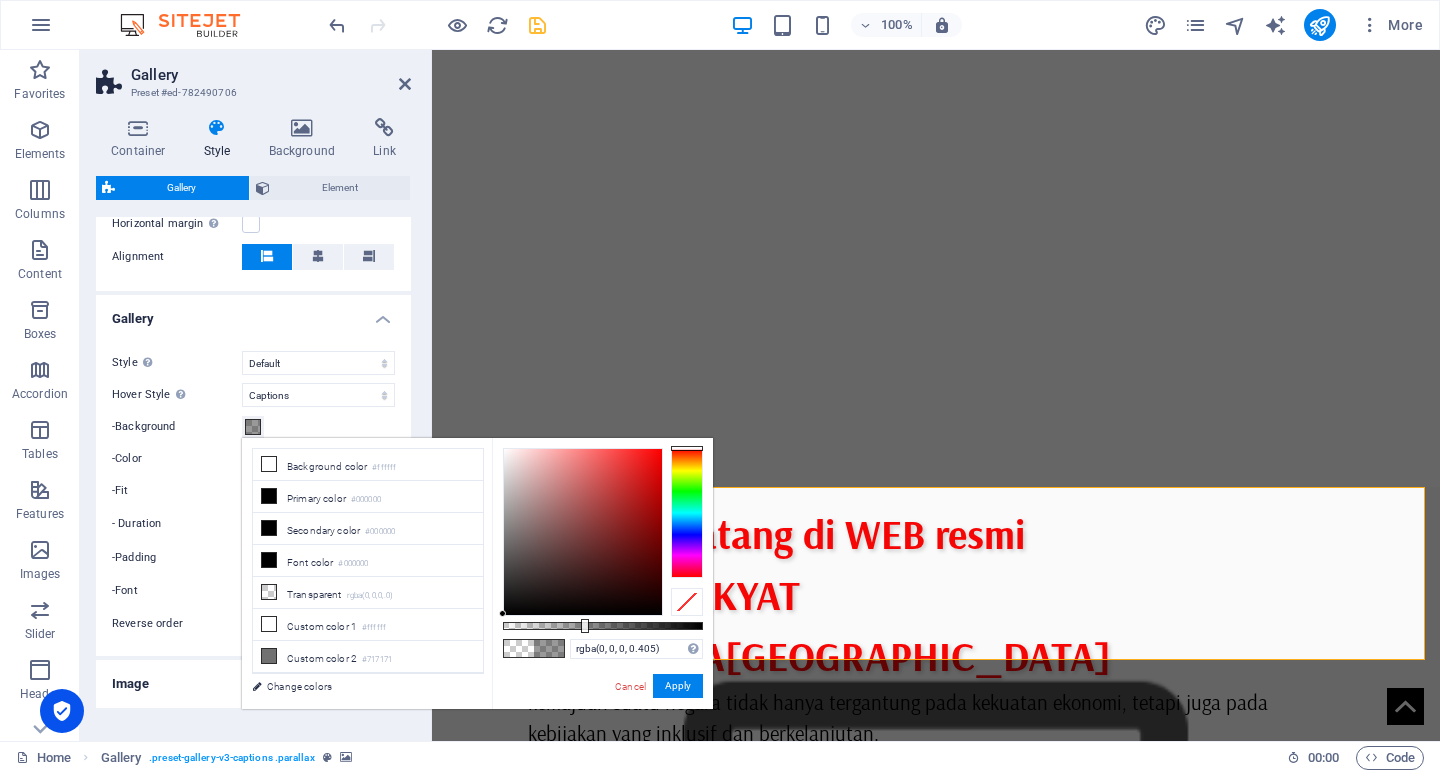 type on "rgba(0, 0, 0, 0.41)" 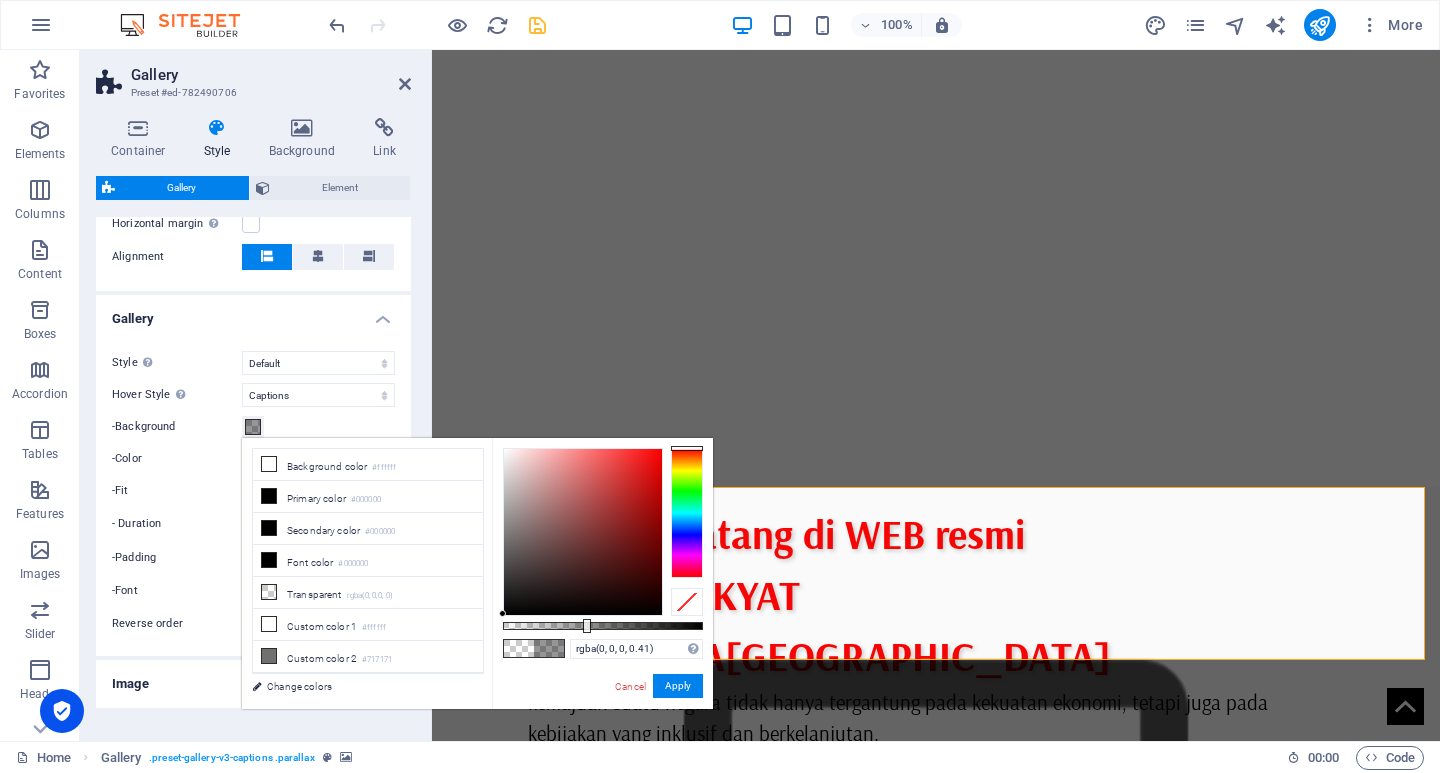 drag, startPoint x: 506, startPoint y: 625, endPoint x: 585, endPoint y: 624, distance: 79.00633 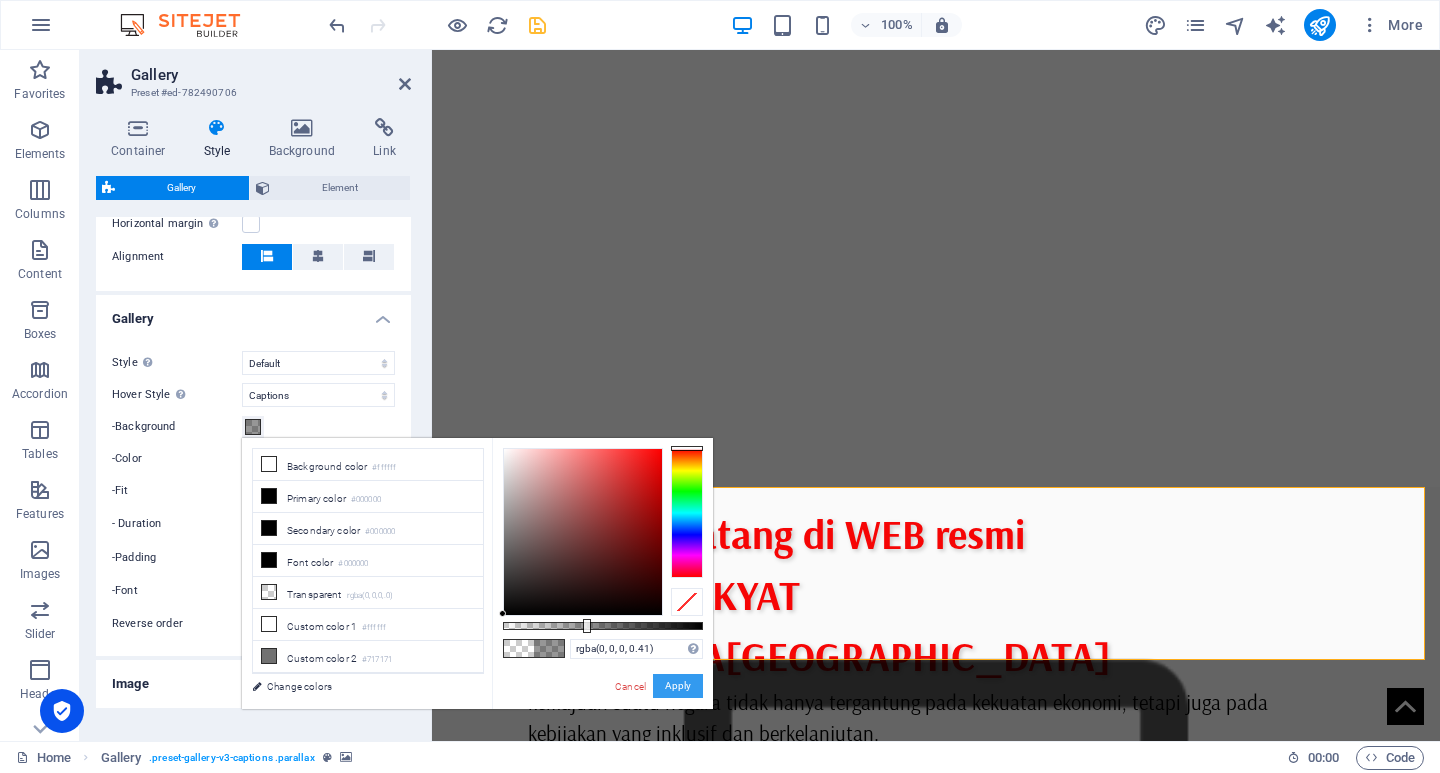 click on "Apply" at bounding box center (678, 686) 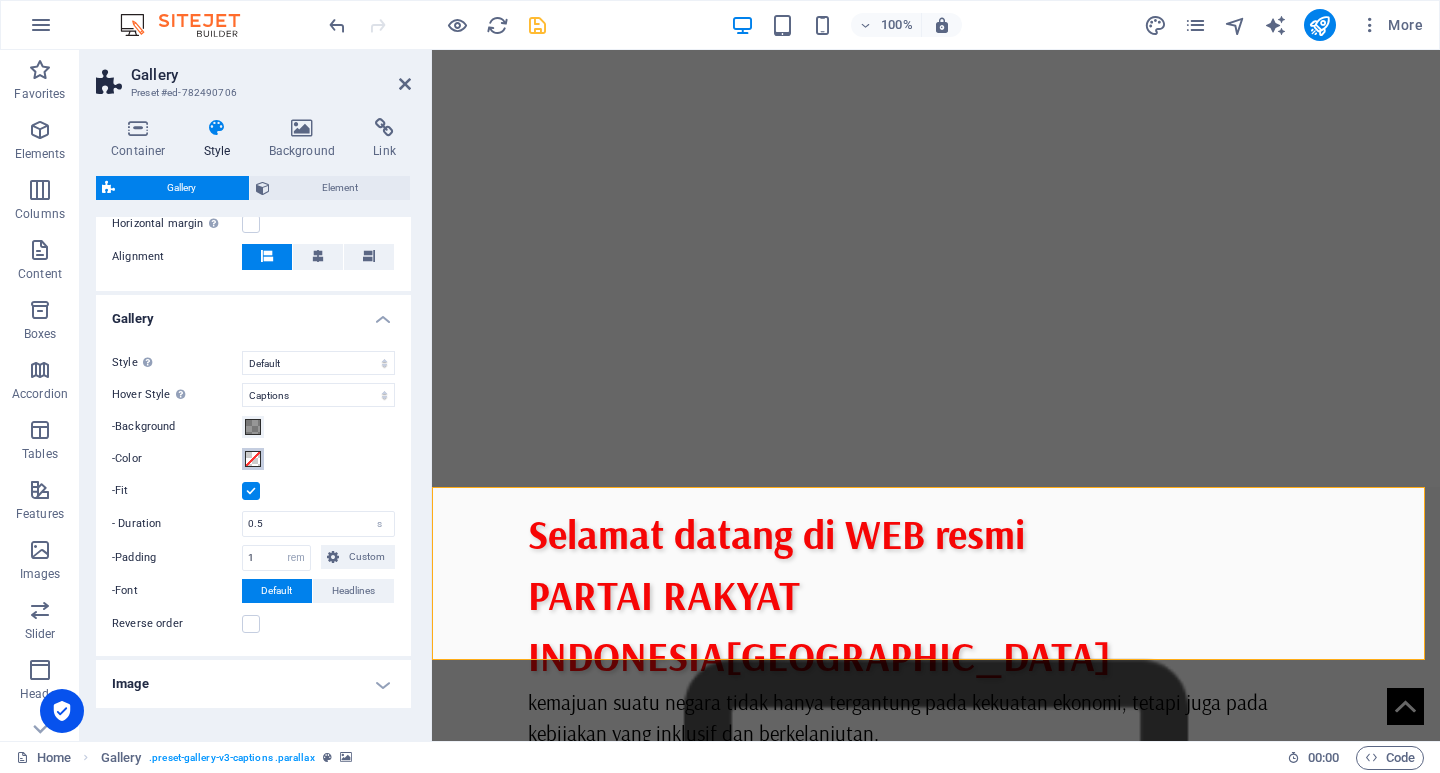 click at bounding box center [253, 459] 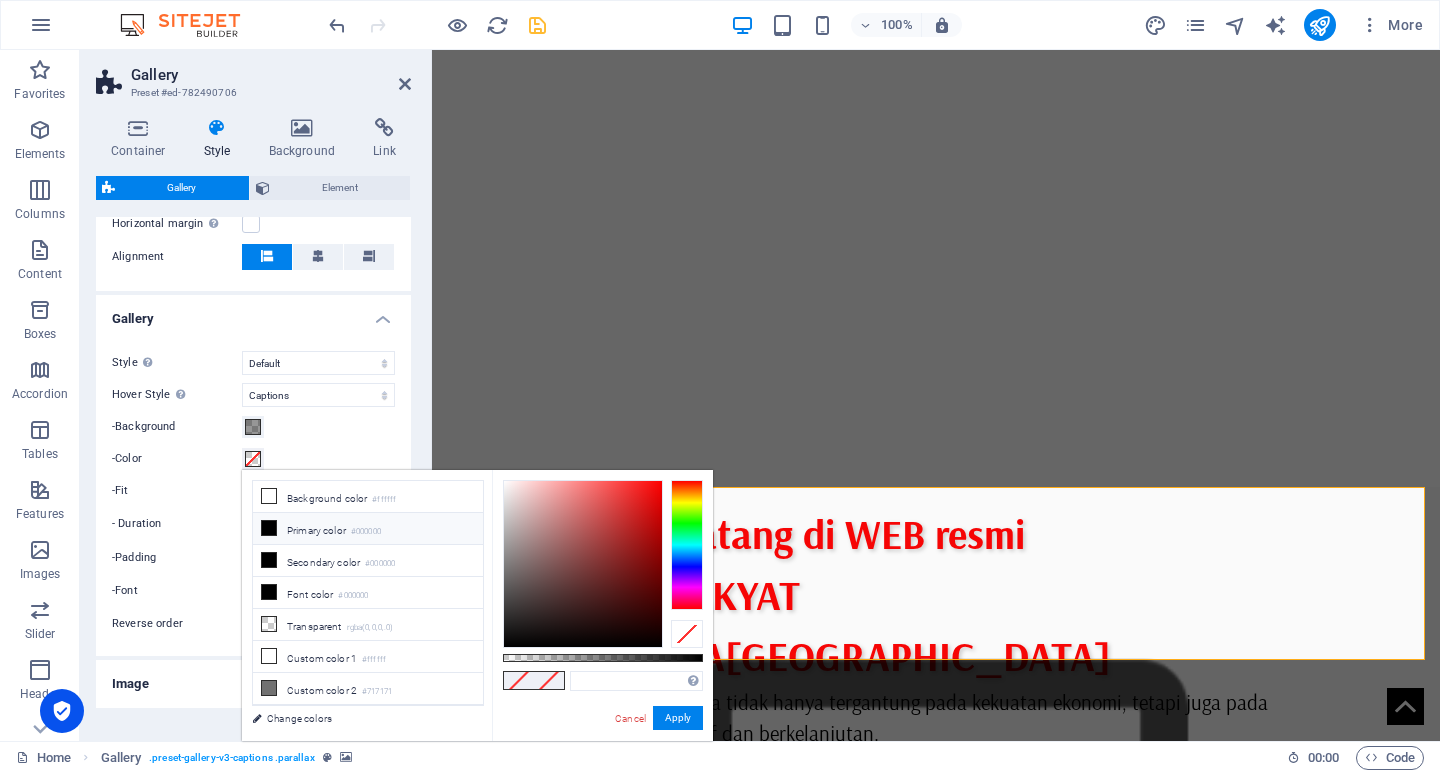 click on "Primary color
#000000" at bounding box center (368, 529) 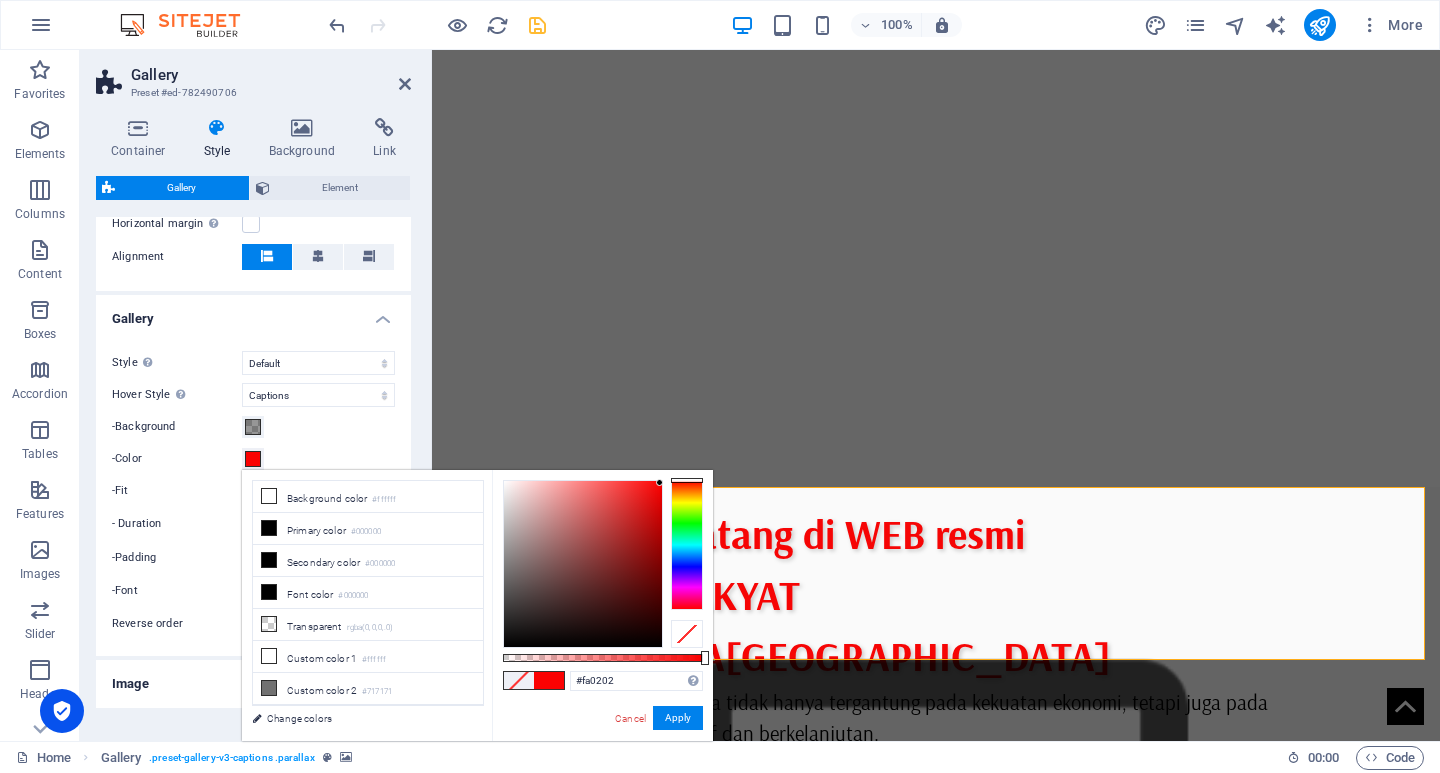 type on "#f50000" 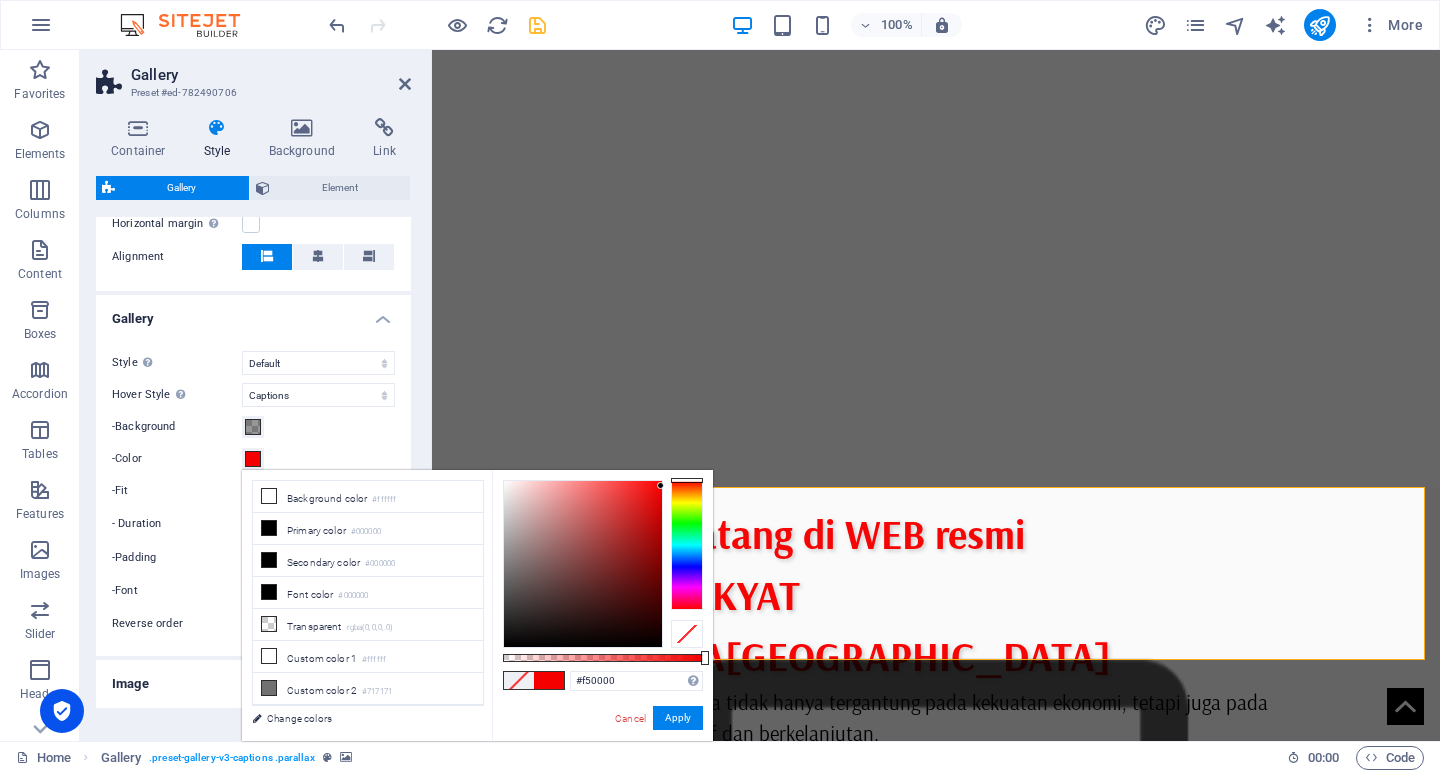 drag, startPoint x: 639, startPoint y: 496, endPoint x: 663, endPoint y: 486, distance: 26 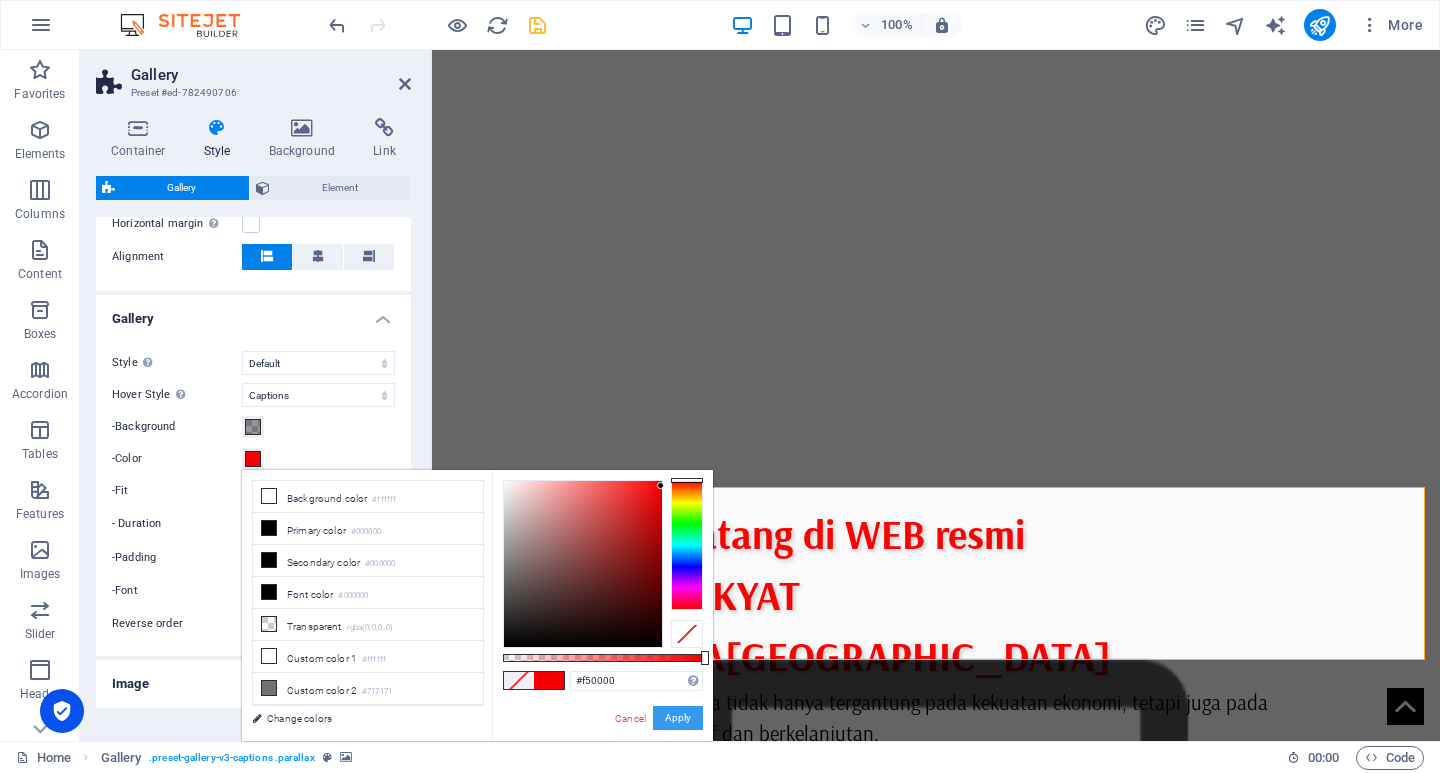 click on "Apply" at bounding box center [678, 718] 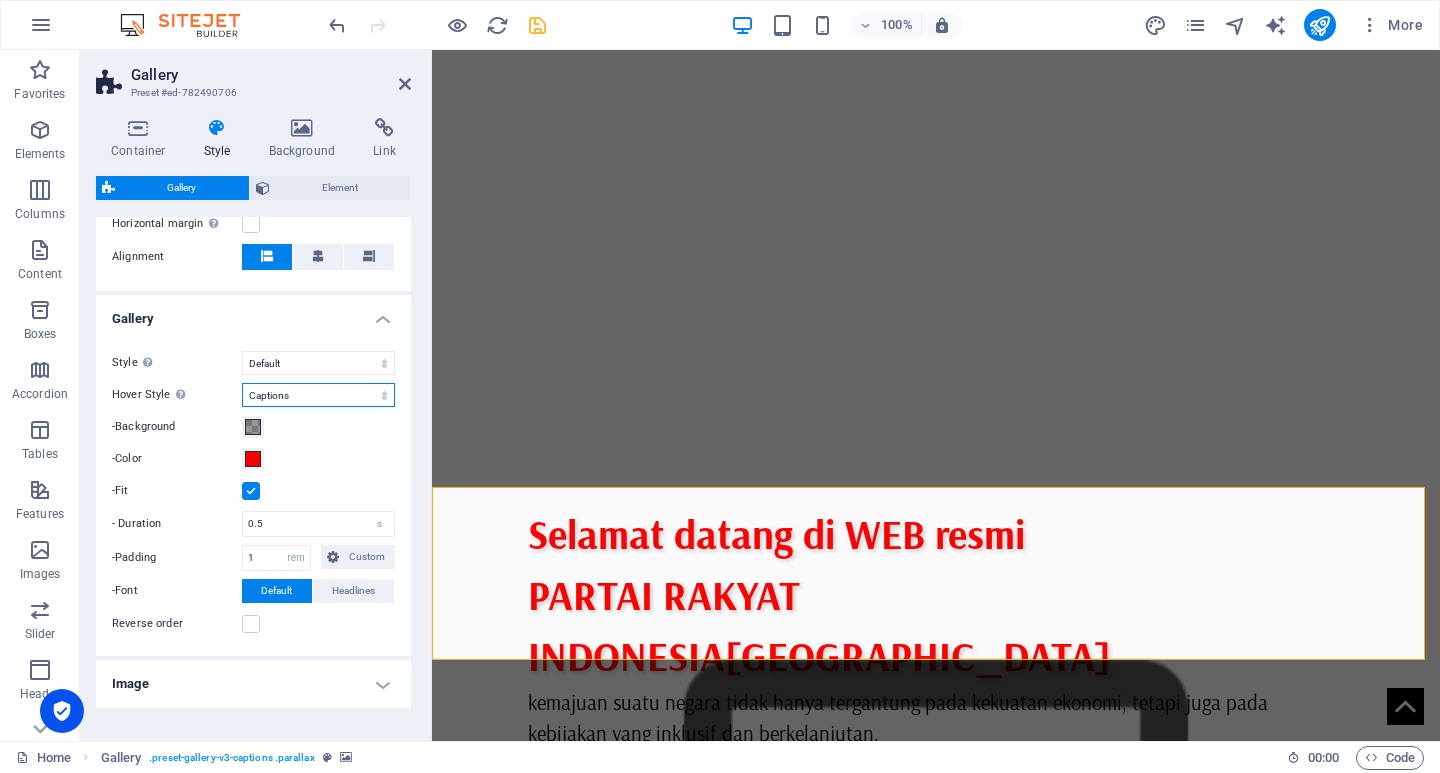 click on "Off Rotate Zoom Fade Captions" at bounding box center [318, 395] 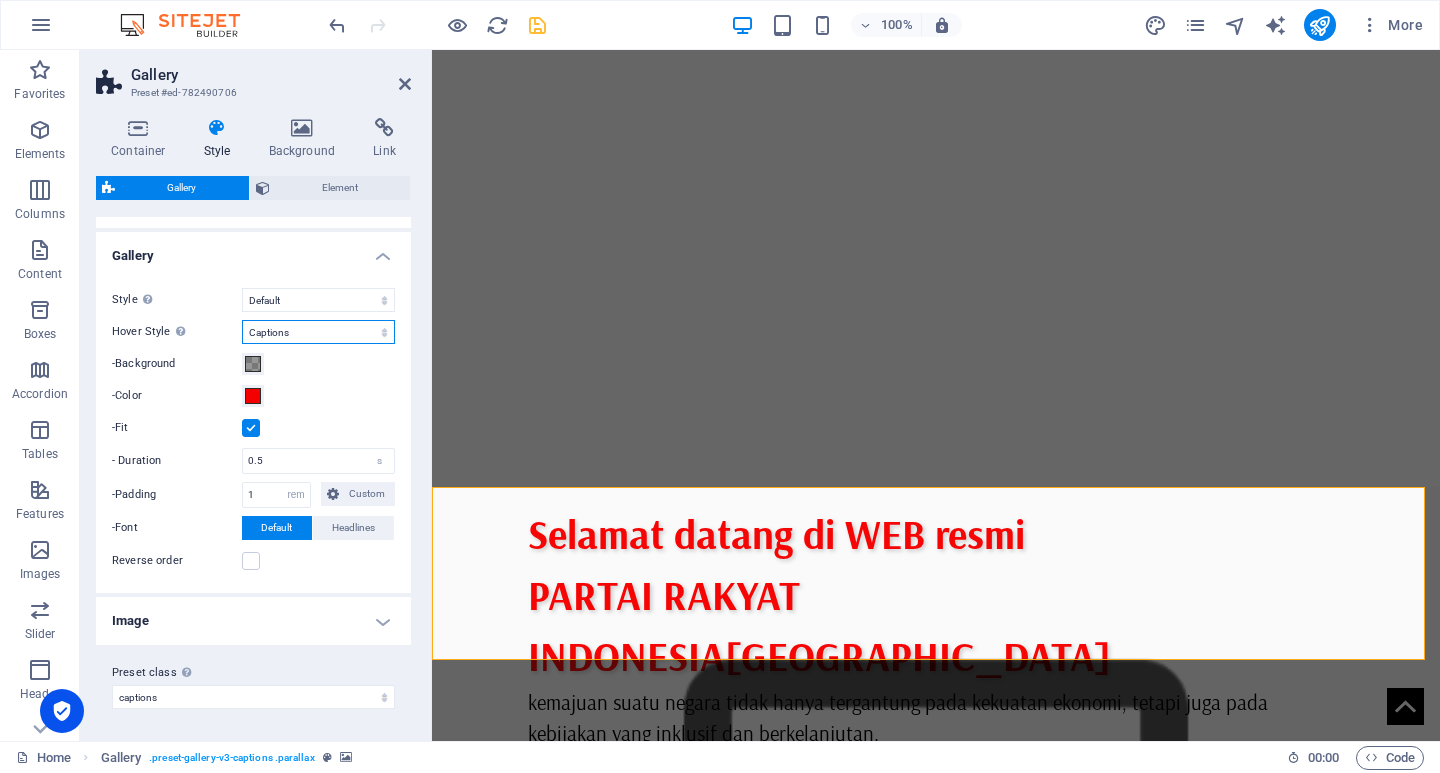 scroll, scrollTop: 463, scrollLeft: 0, axis: vertical 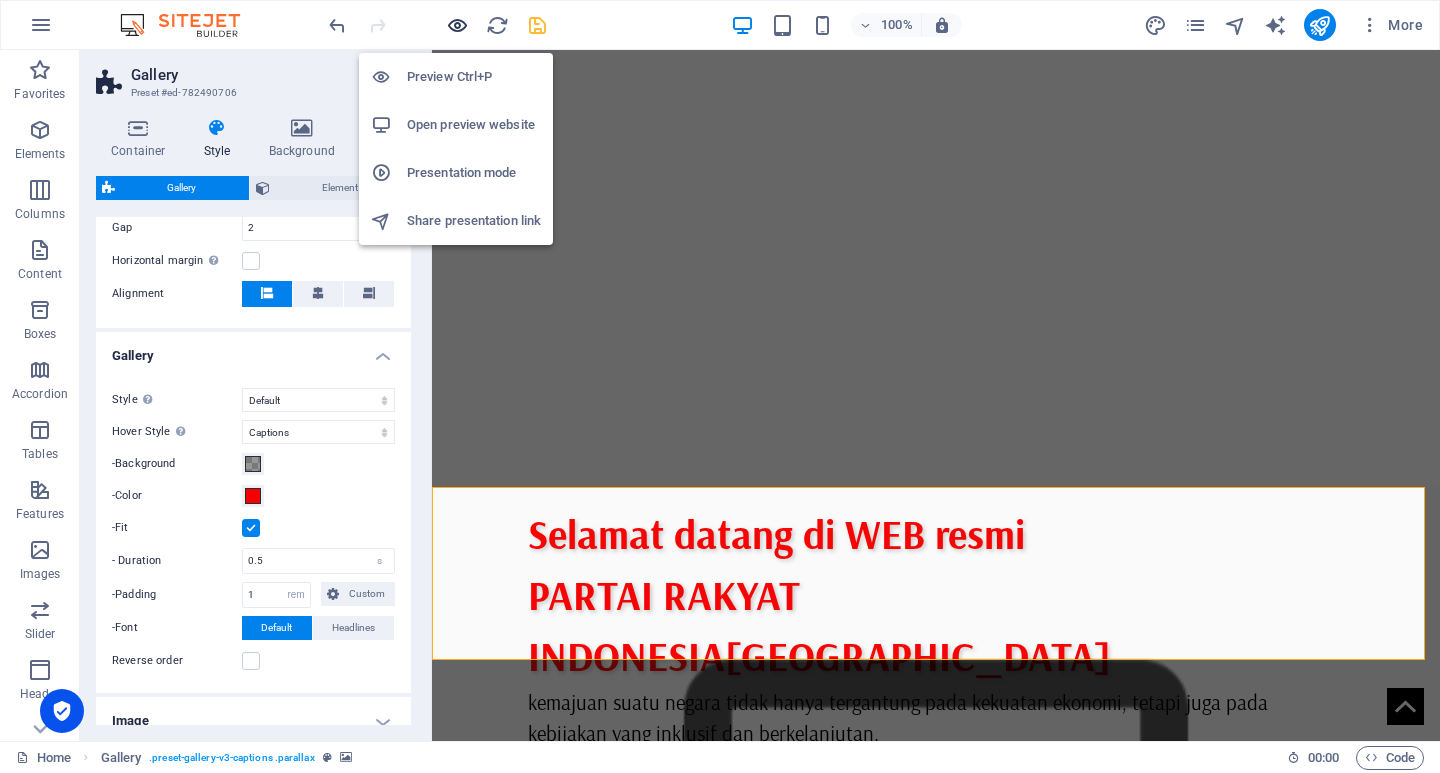 click at bounding box center (457, 25) 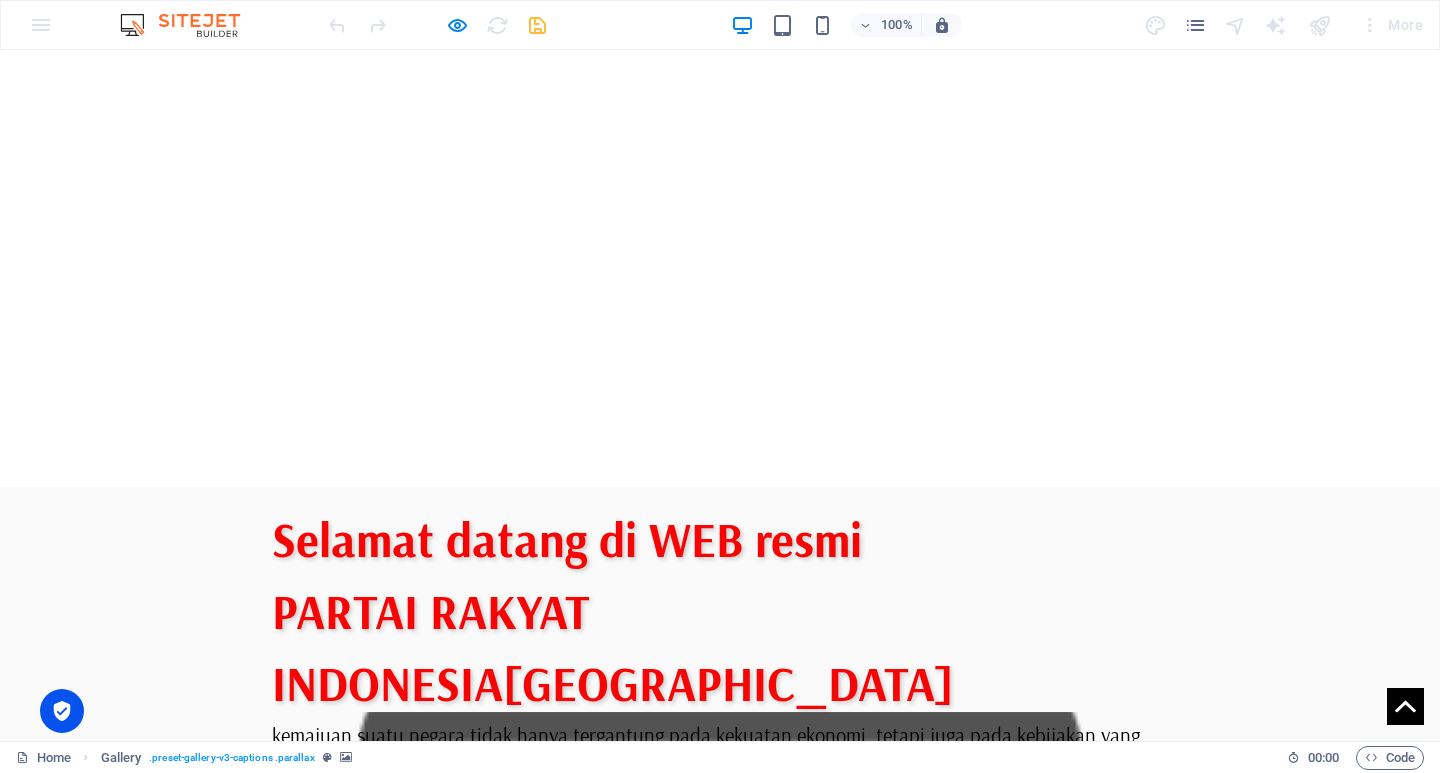 scroll, scrollTop: 400, scrollLeft: 0, axis: vertical 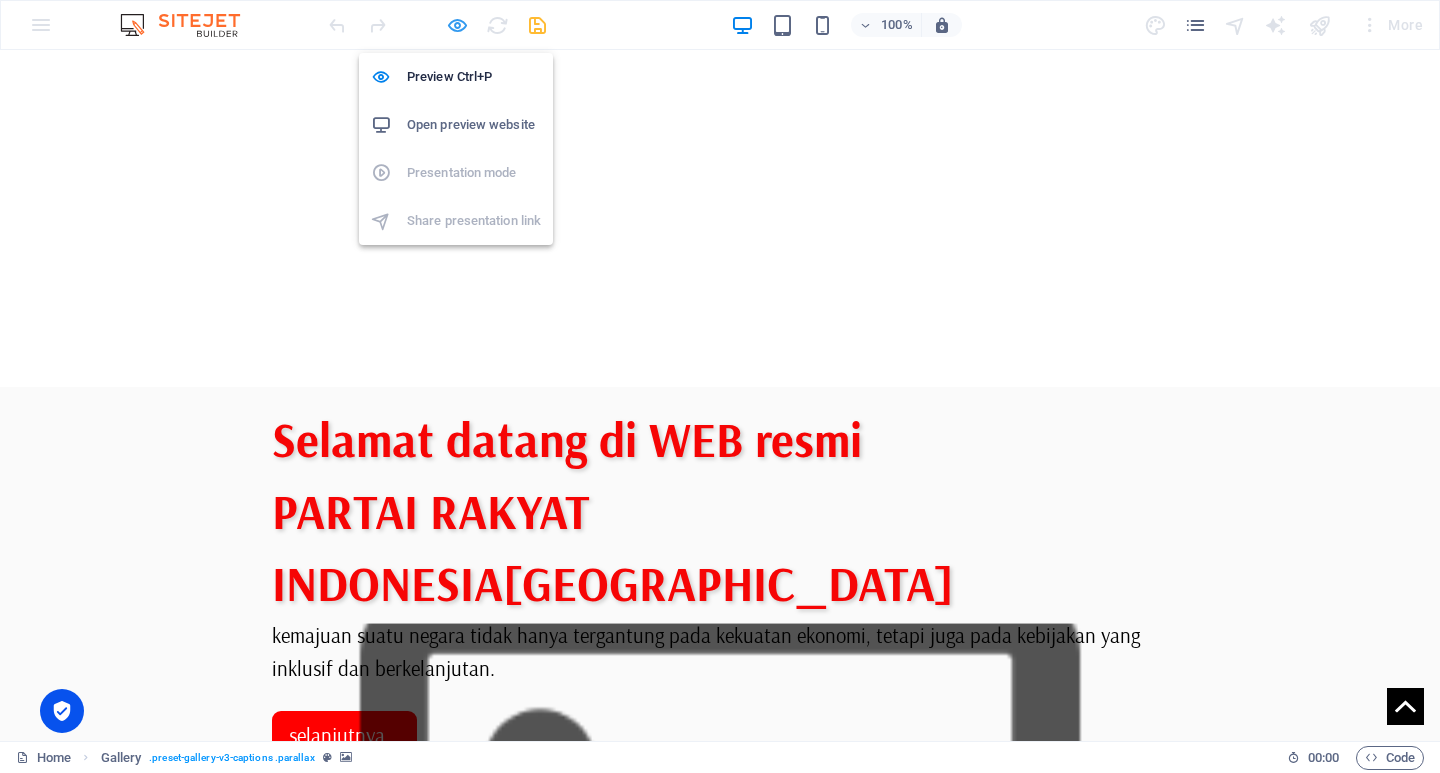 click at bounding box center [457, 25] 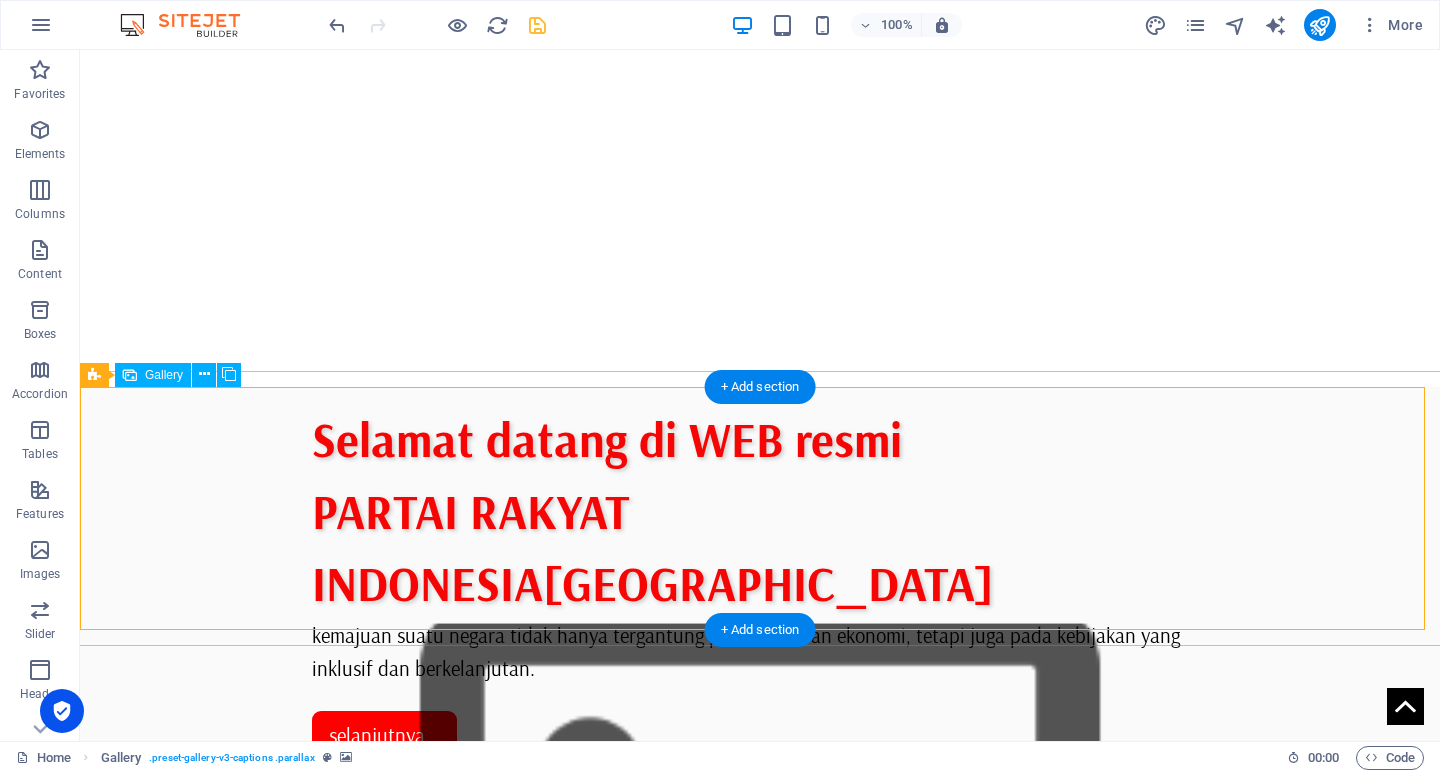 click at bounding box center [481, 1390] 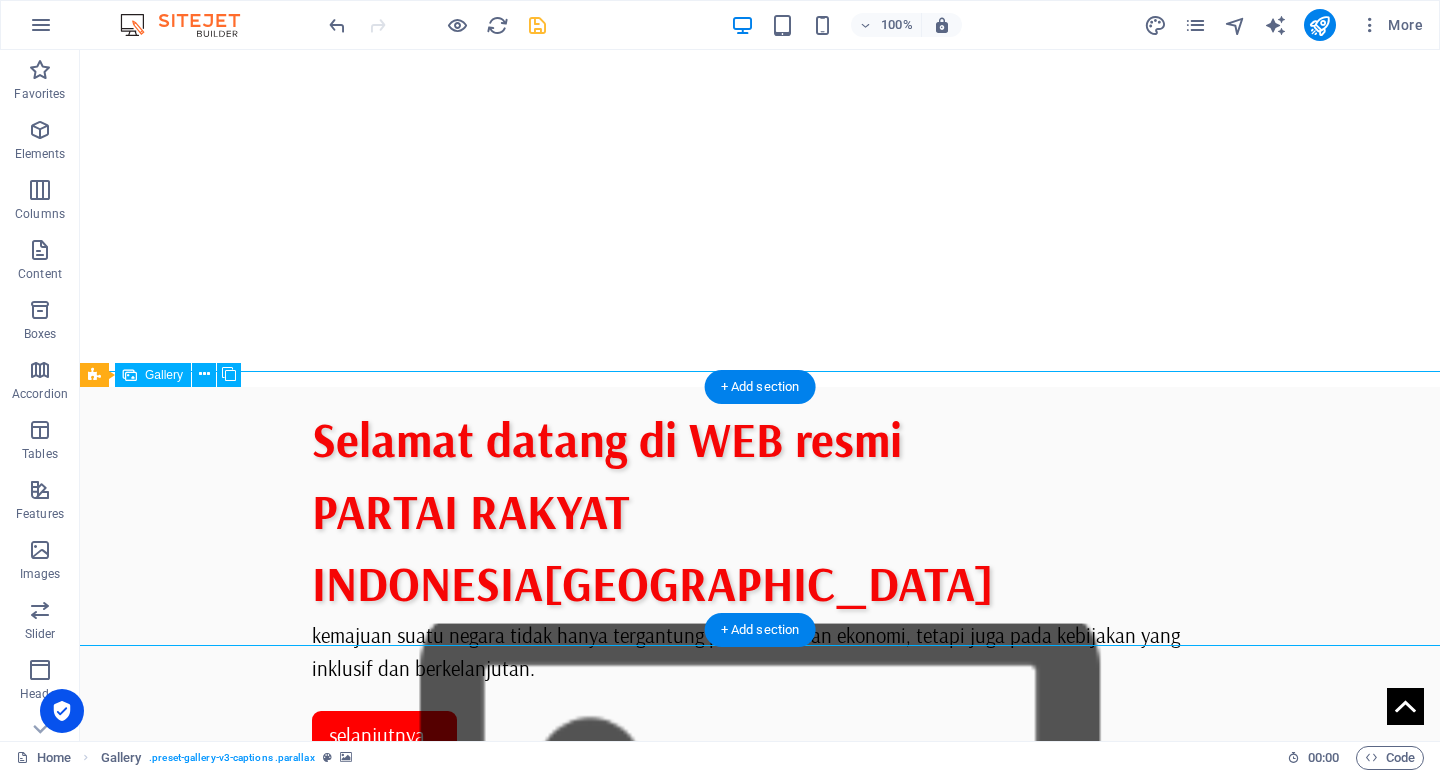 click at bounding box center (481, 1390) 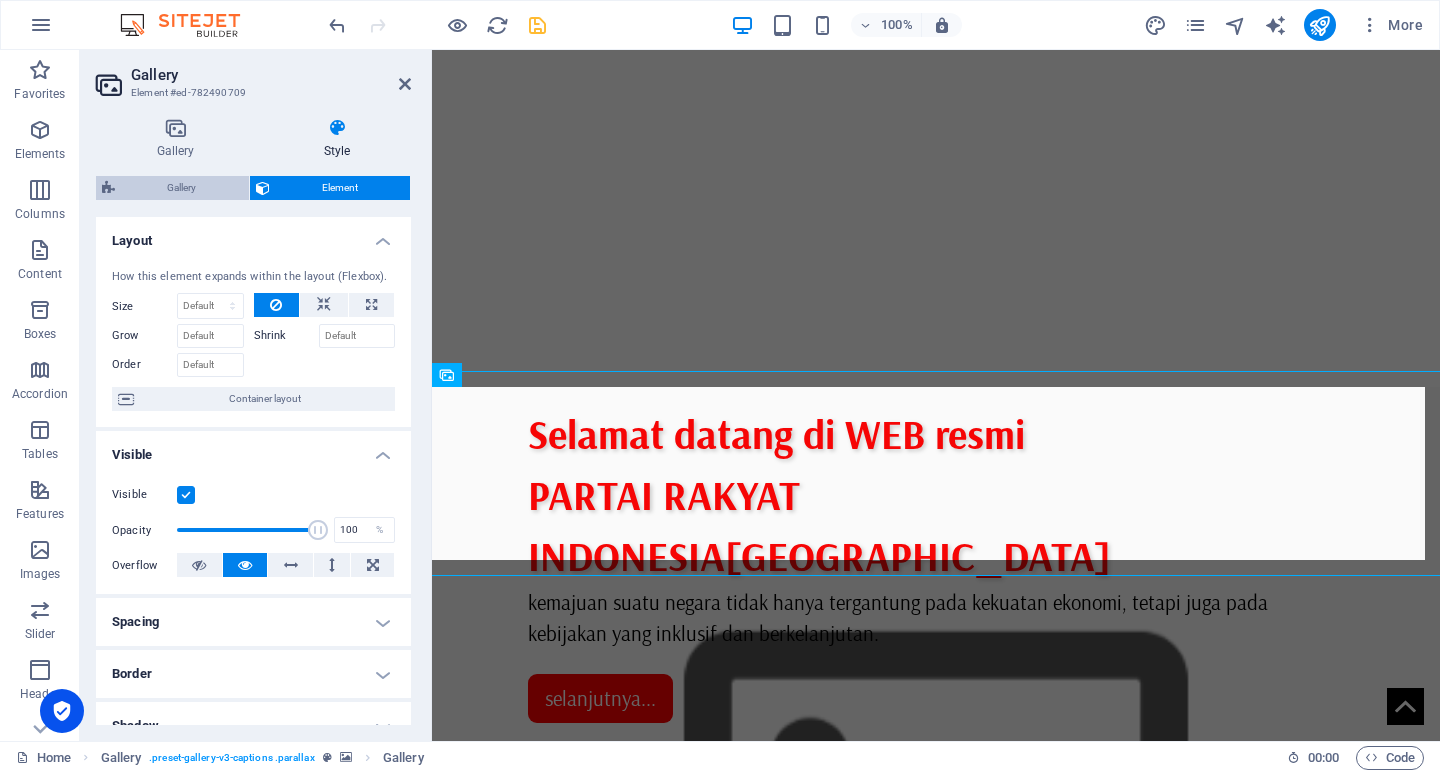 click on "Gallery" at bounding box center (182, 188) 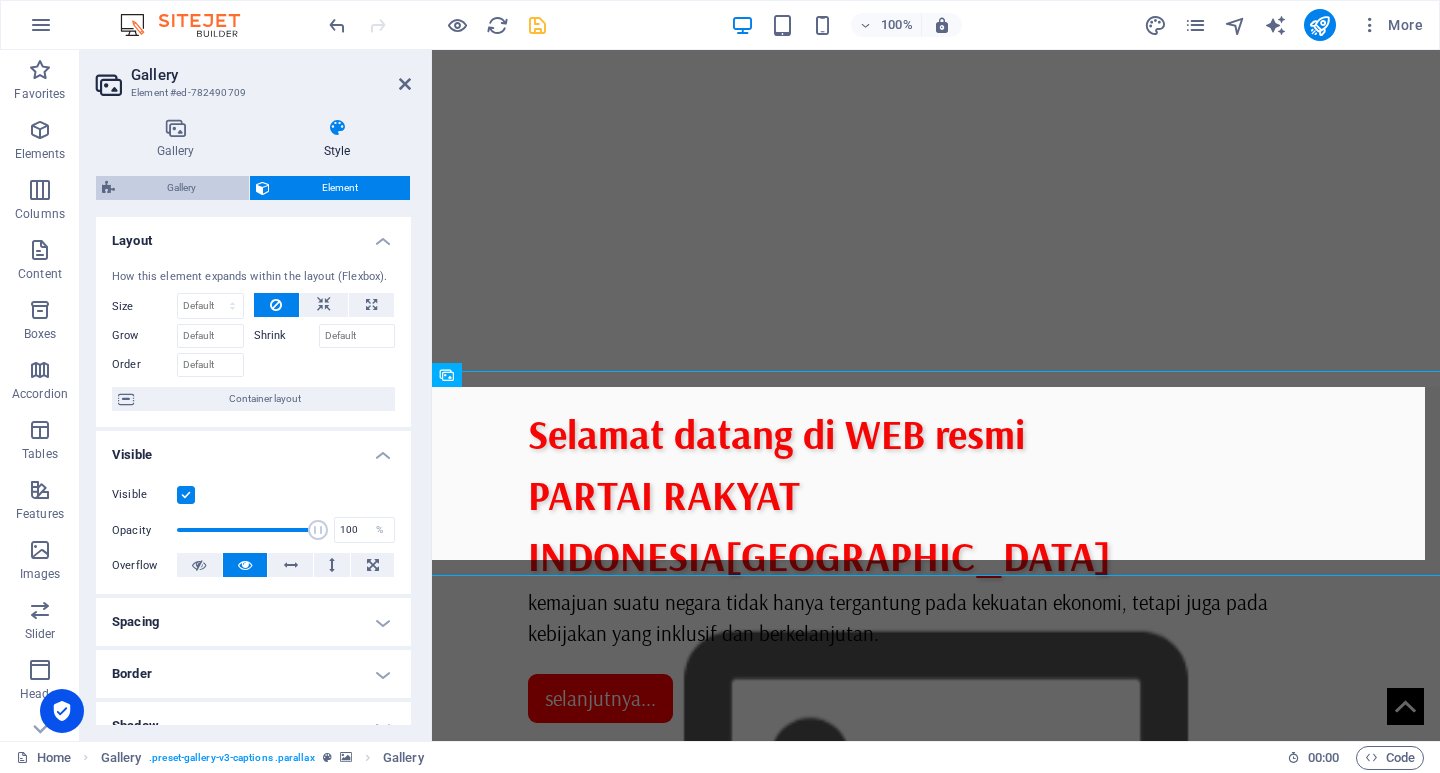 select on "rem" 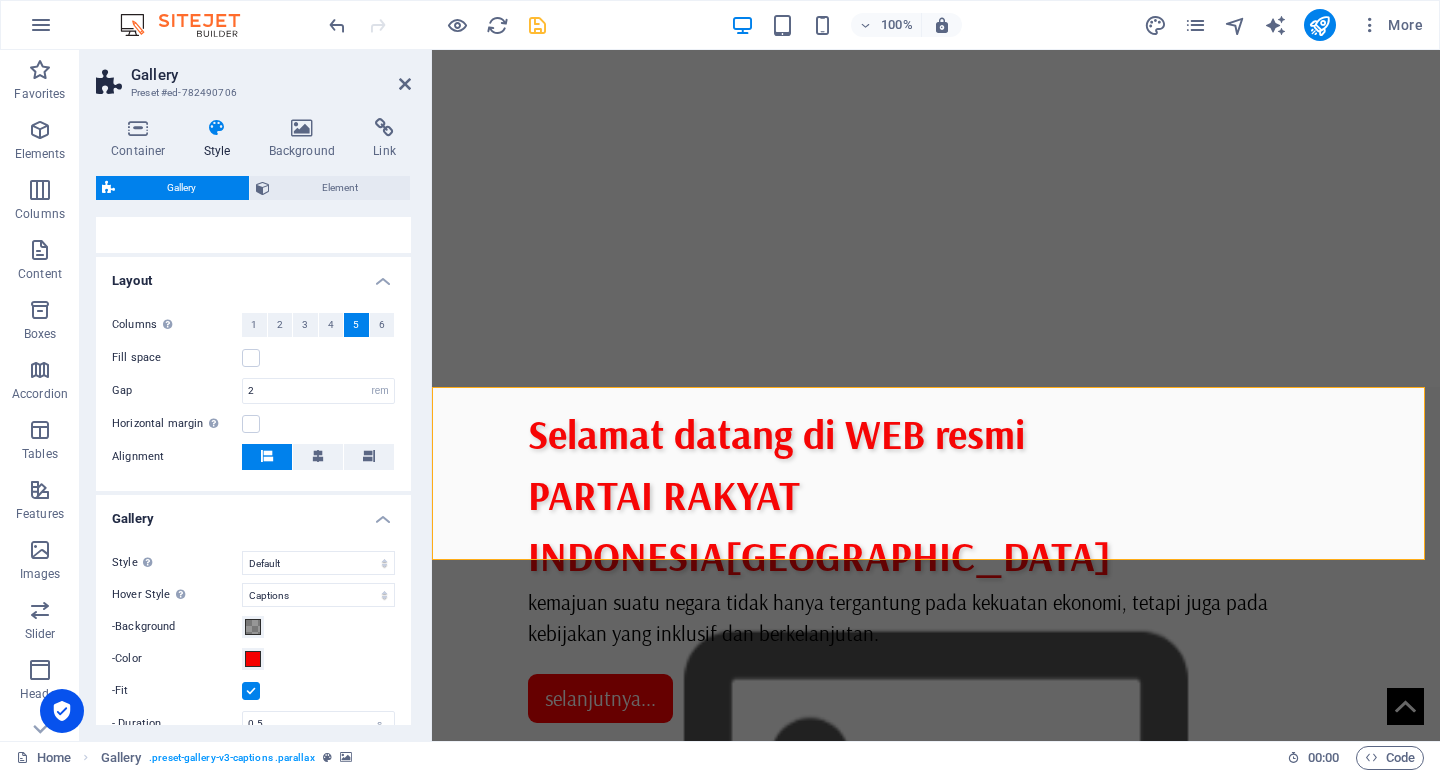 scroll, scrollTop: 400, scrollLeft: 0, axis: vertical 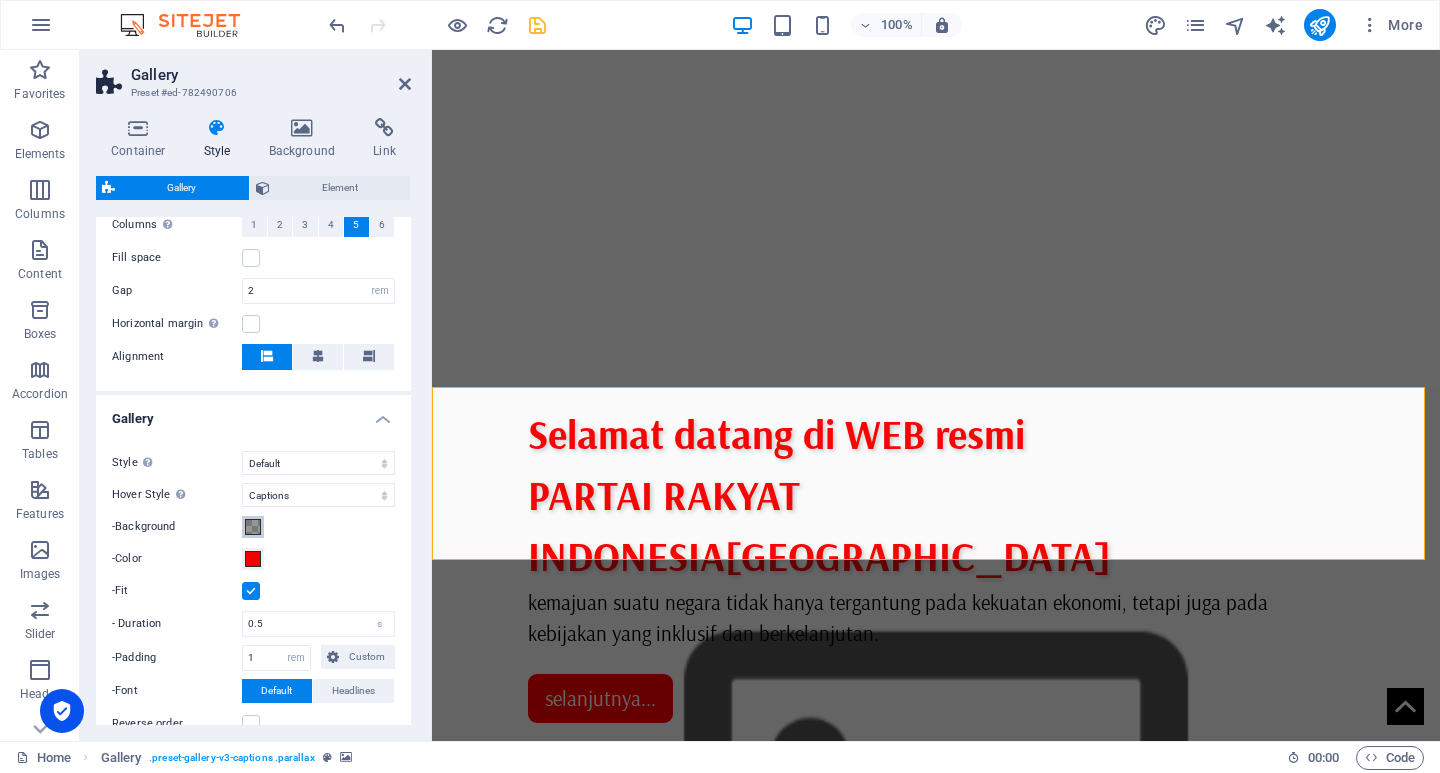click at bounding box center (253, 527) 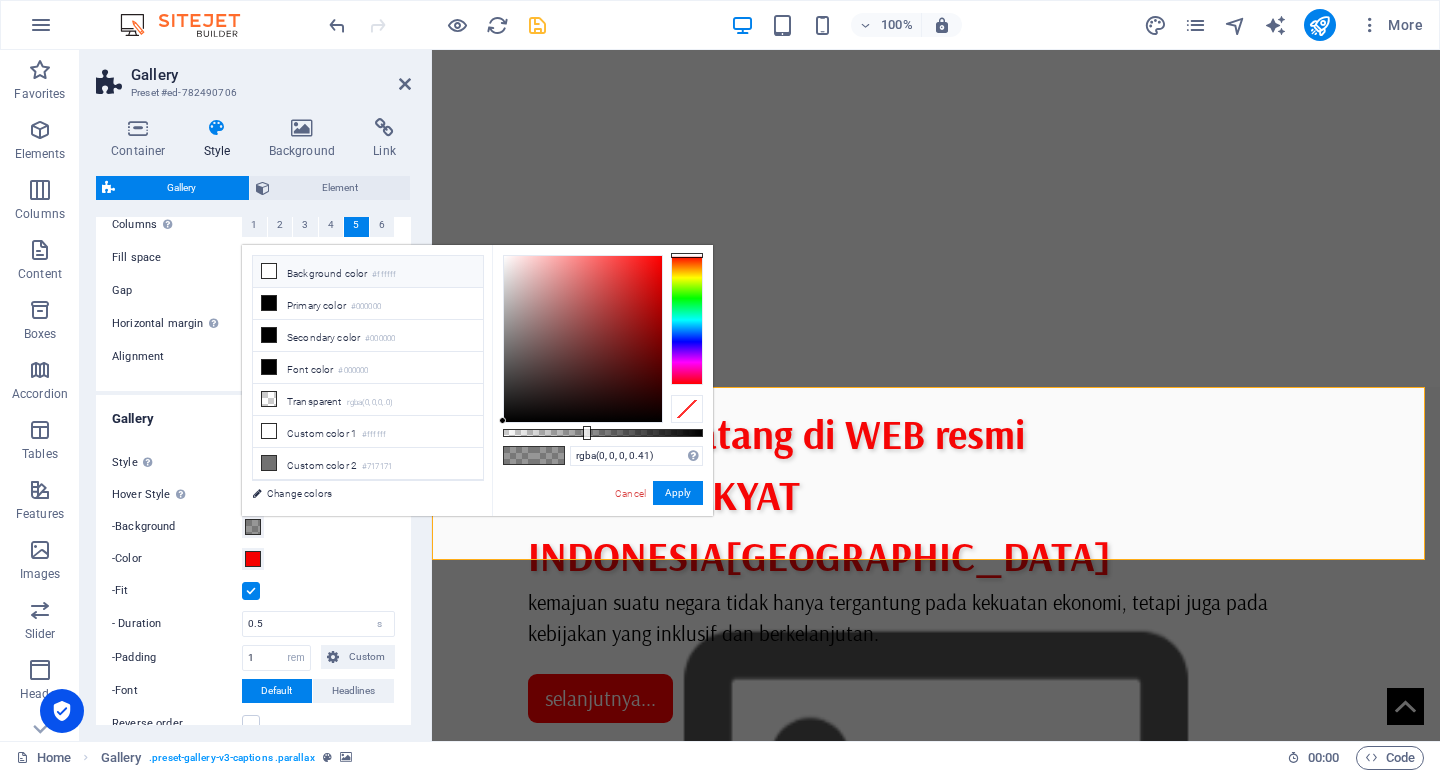 click on "Background color
#ffffff" at bounding box center (368, 272) 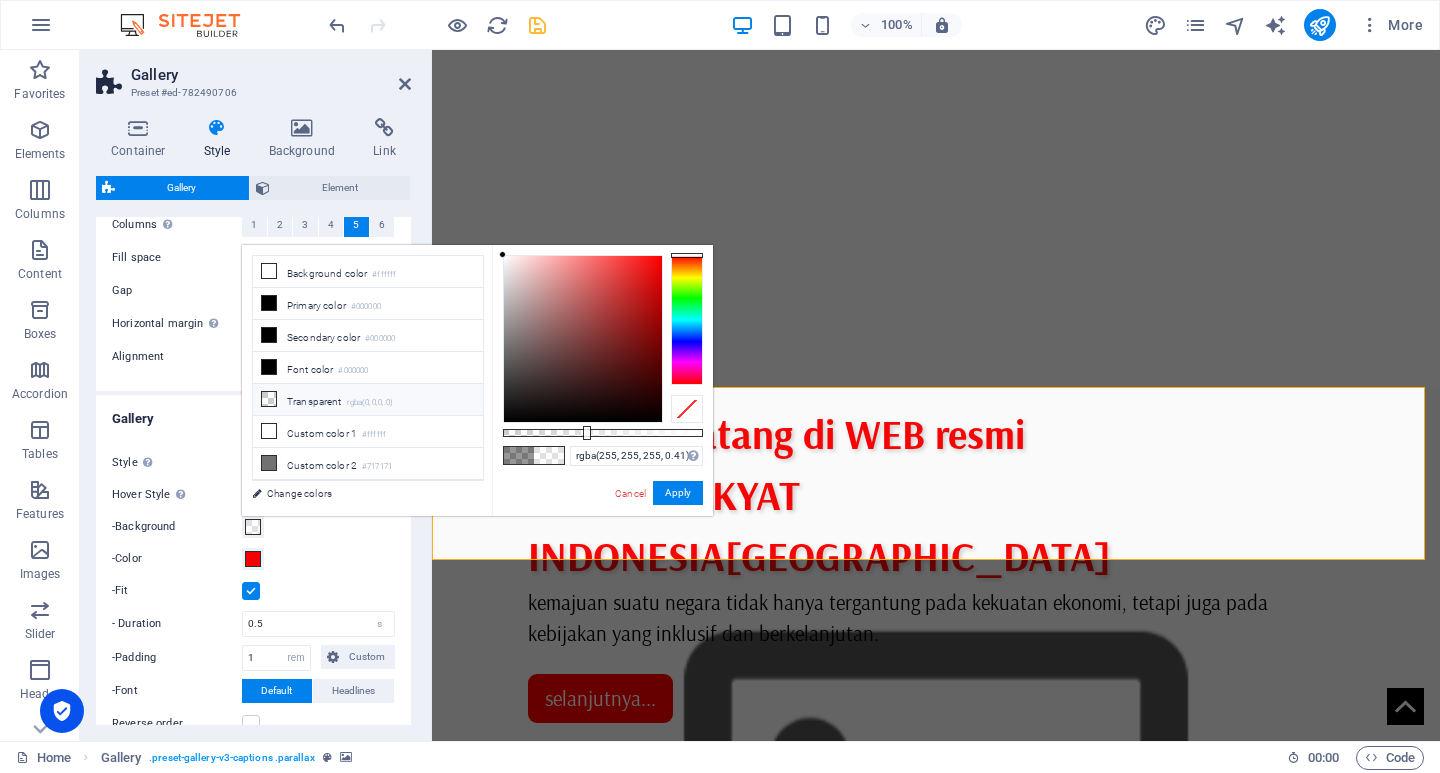click on "rgba(0,0,0,.0)" at bounding box center (370, 403) 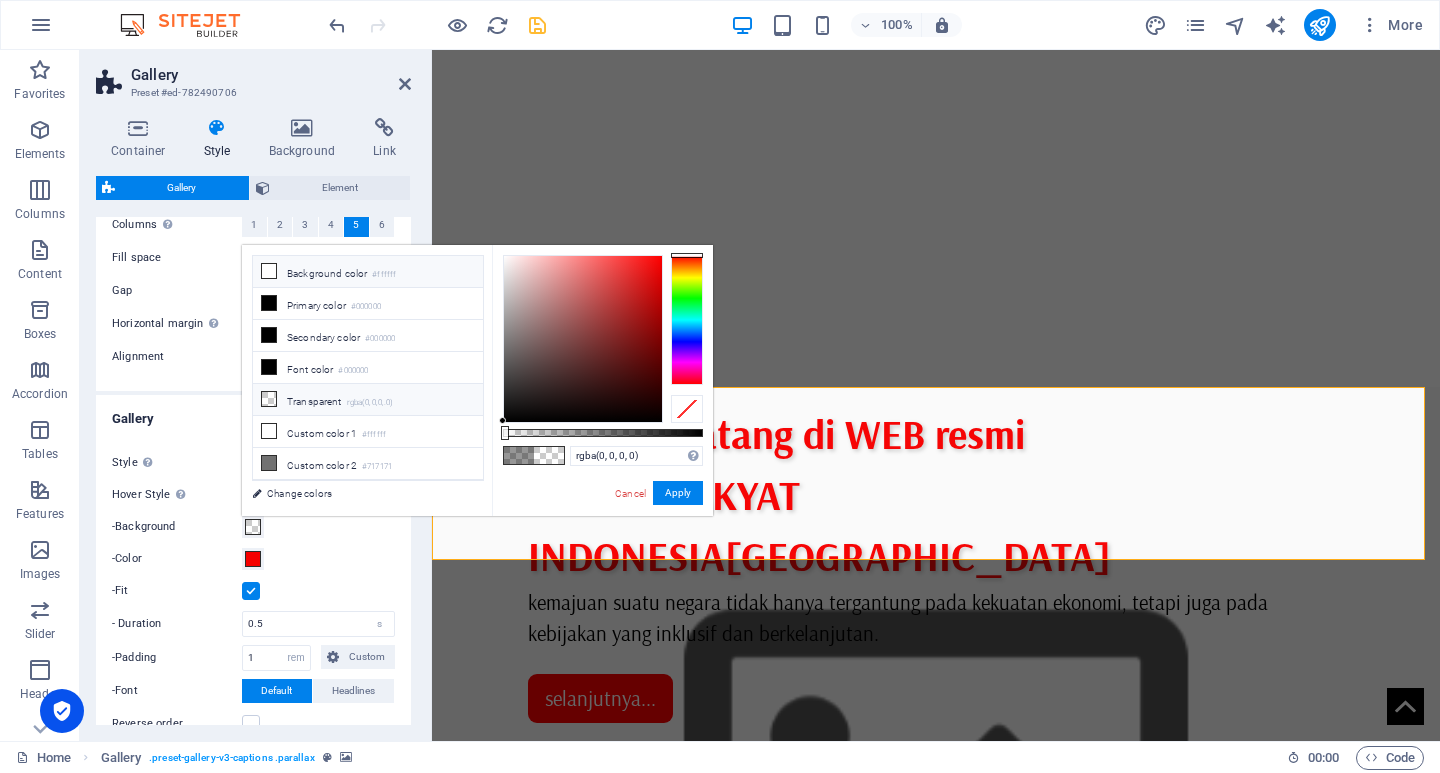 click on "Background color
#ffffff" at bounding box center [368, 272] 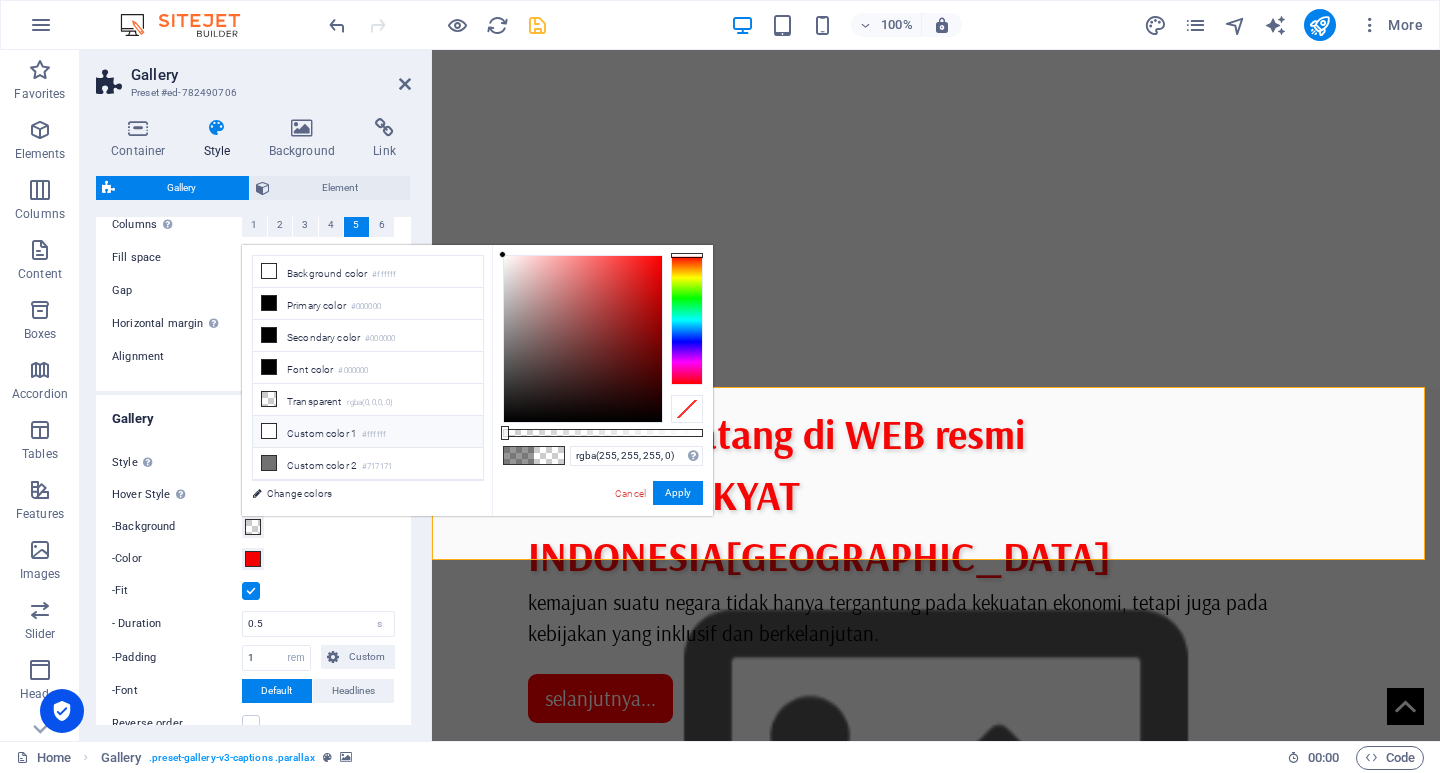 drag, startPoint x: 508, startPoint y: 431, endPoint x: 433, endPoint y: 433, distance: 75.026665 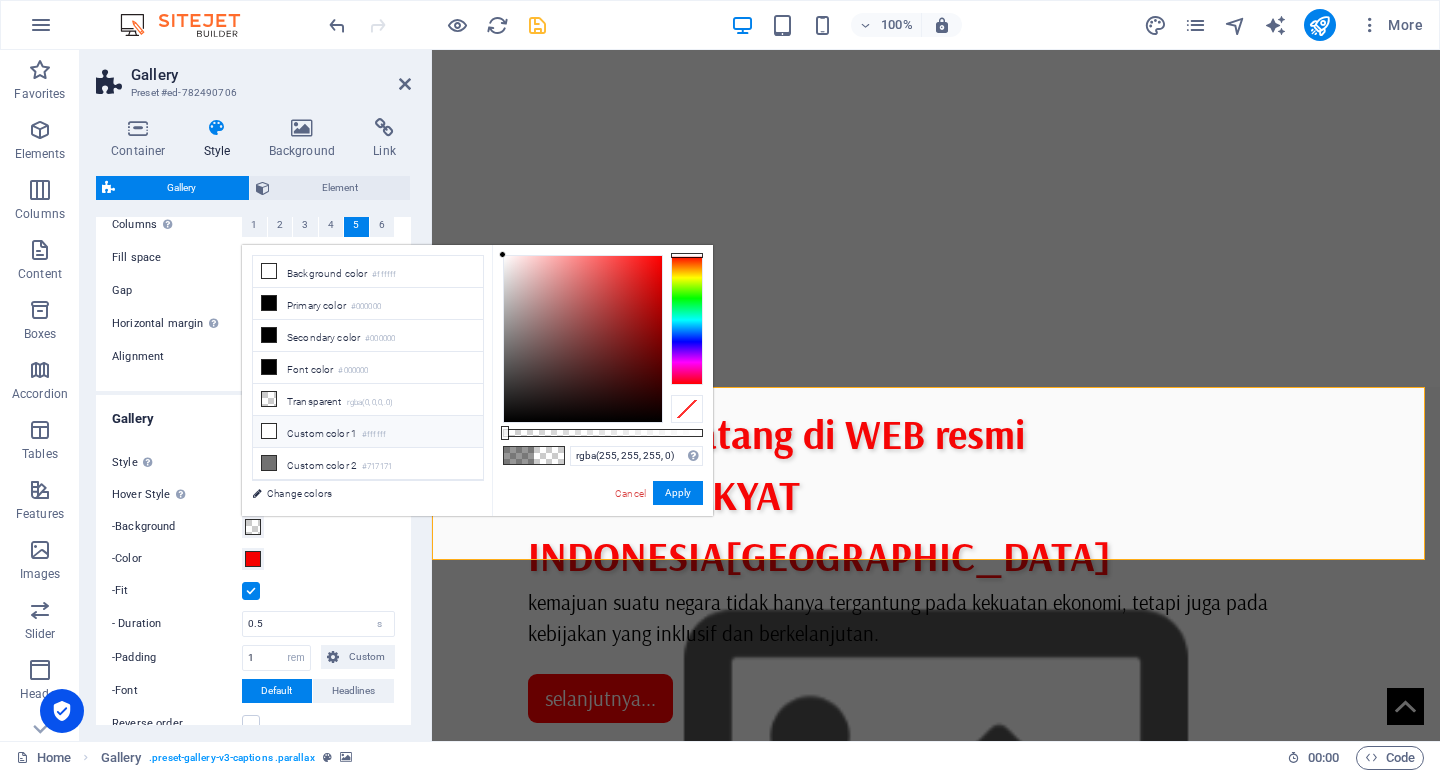 click on "less
Background color
#ffffff
Primary color
#000000
Secondary color
#000000
Font color
#0852ed" at bounding box center [477, 380] 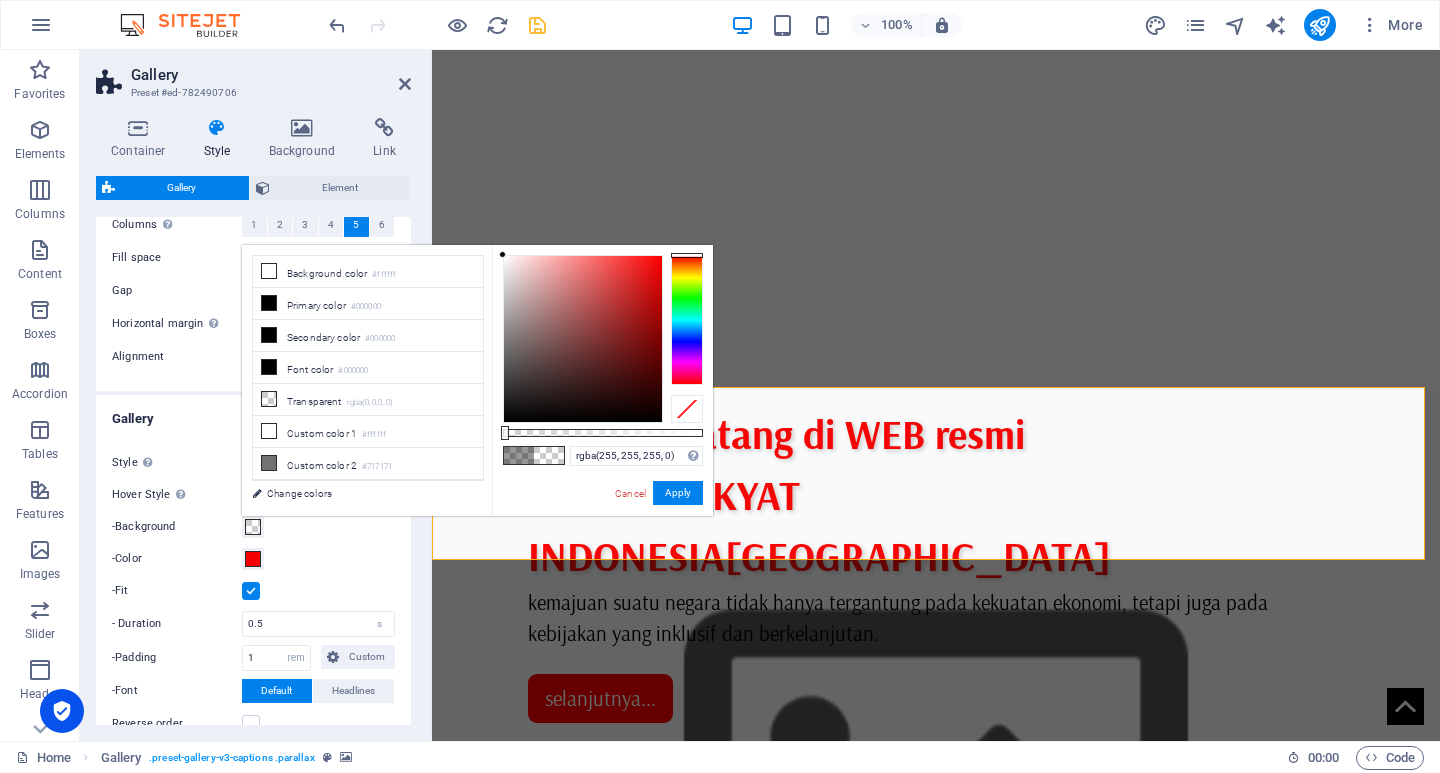 click on "Style Only for Desktop- and Tabletmode Default Grid Grid reverse Grid shifted Collage   -Columns 3 4 6 8   -Horizontal   -Vertical Hover Style Switch to preview mode and move the mouse over the pictures to test the effect. Off Rotate Zoom Fade Captions  -Background  -Color   -Fit  - Width auto px rem % vh vw  - Alignment  -Position Centered Top left Top right Bottom right Bottom left  - Duration 0.5 s  -Opacity 70 %  -Scale 110 %  -Rotate 6 °  -Padding 1 px rem % vh vw Custom Custom 1 px rem % vh vw 1 px rem % vh vw 1 px rem % vh vw 1 px rem % vh vw  -Font Default Headlines Reverse order" at bounding box center [253, 593] 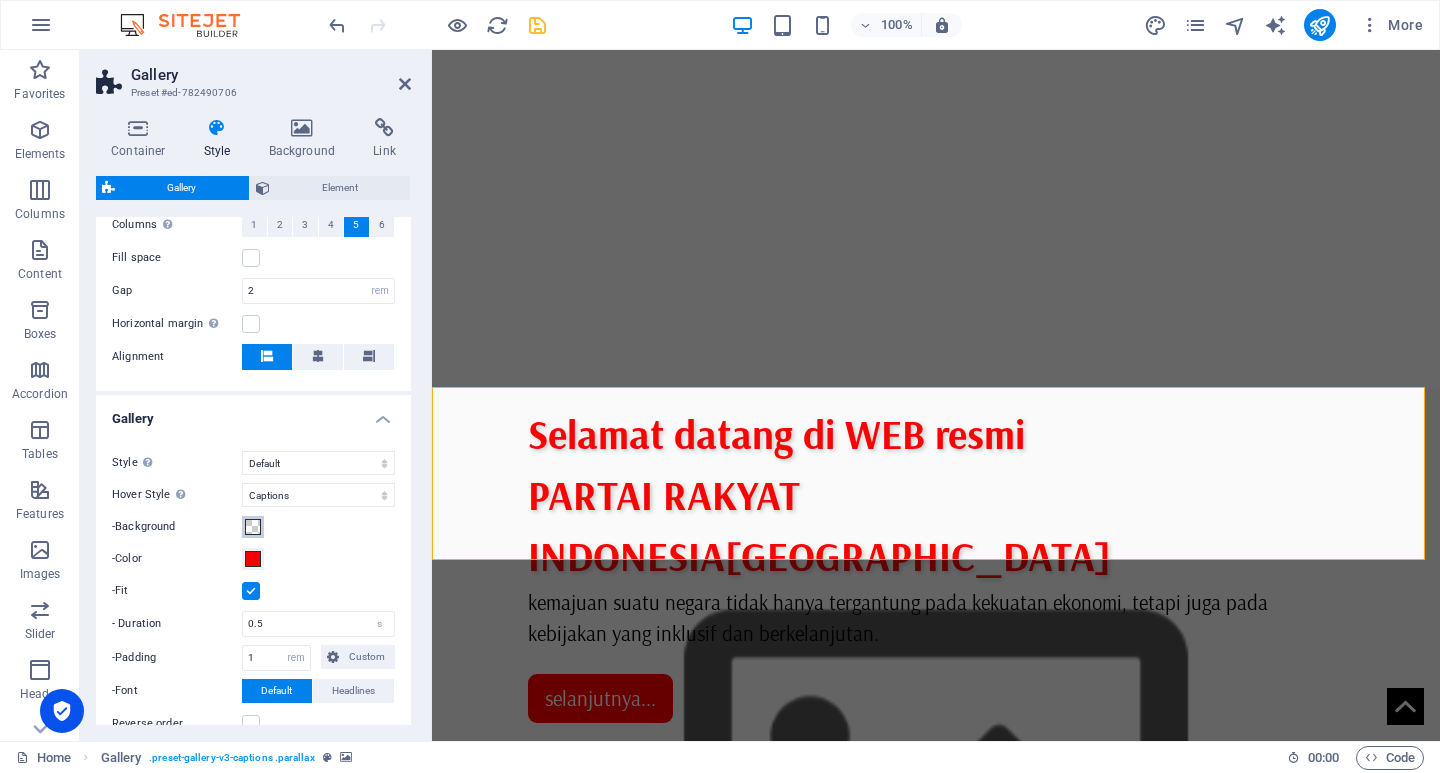 click at bounding box center (253, 527) 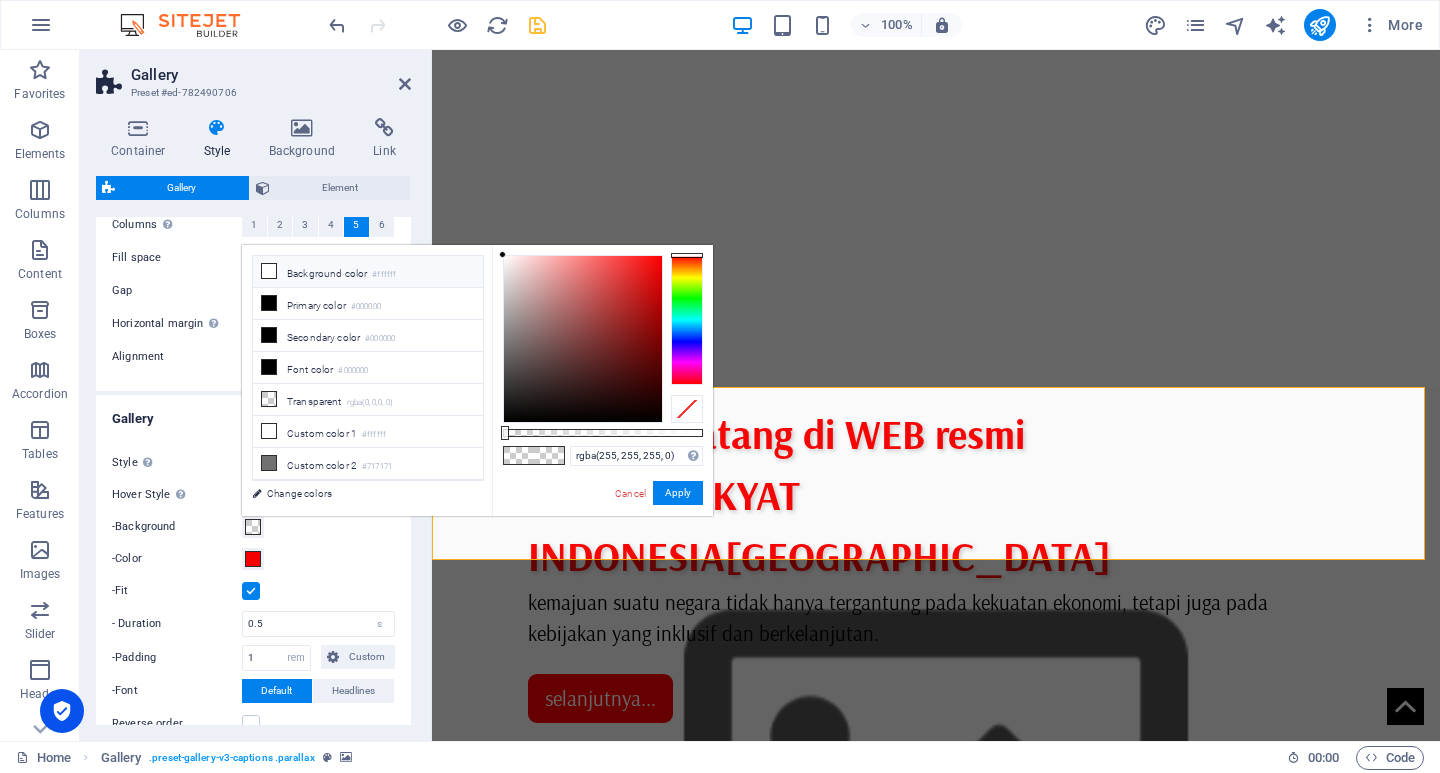 click on "Background color
#ffffff" at bounding box center [368, 272] 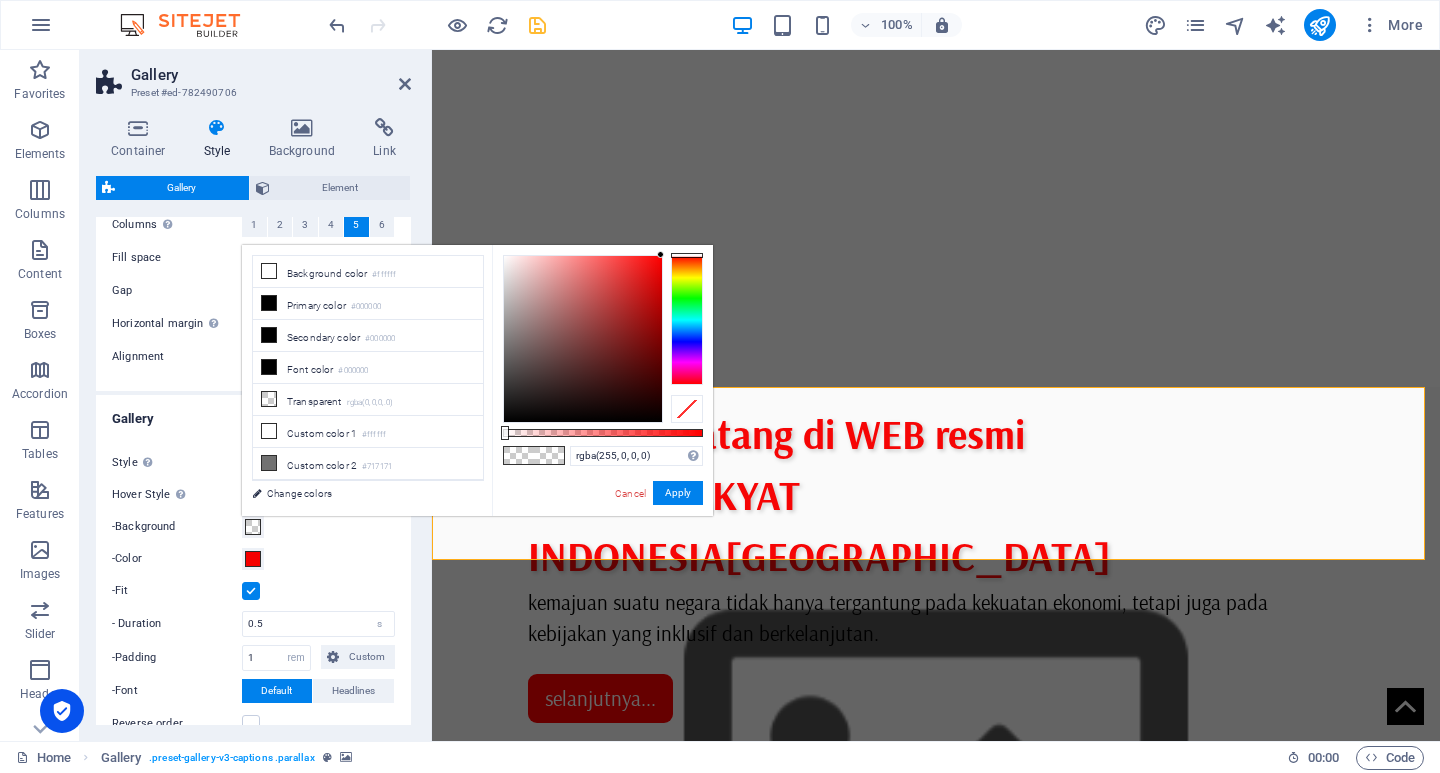 drag, startPoint x: 560, startPoint y: 269, endPoint x: 520, endPoint y: 280, distance: 41.484936 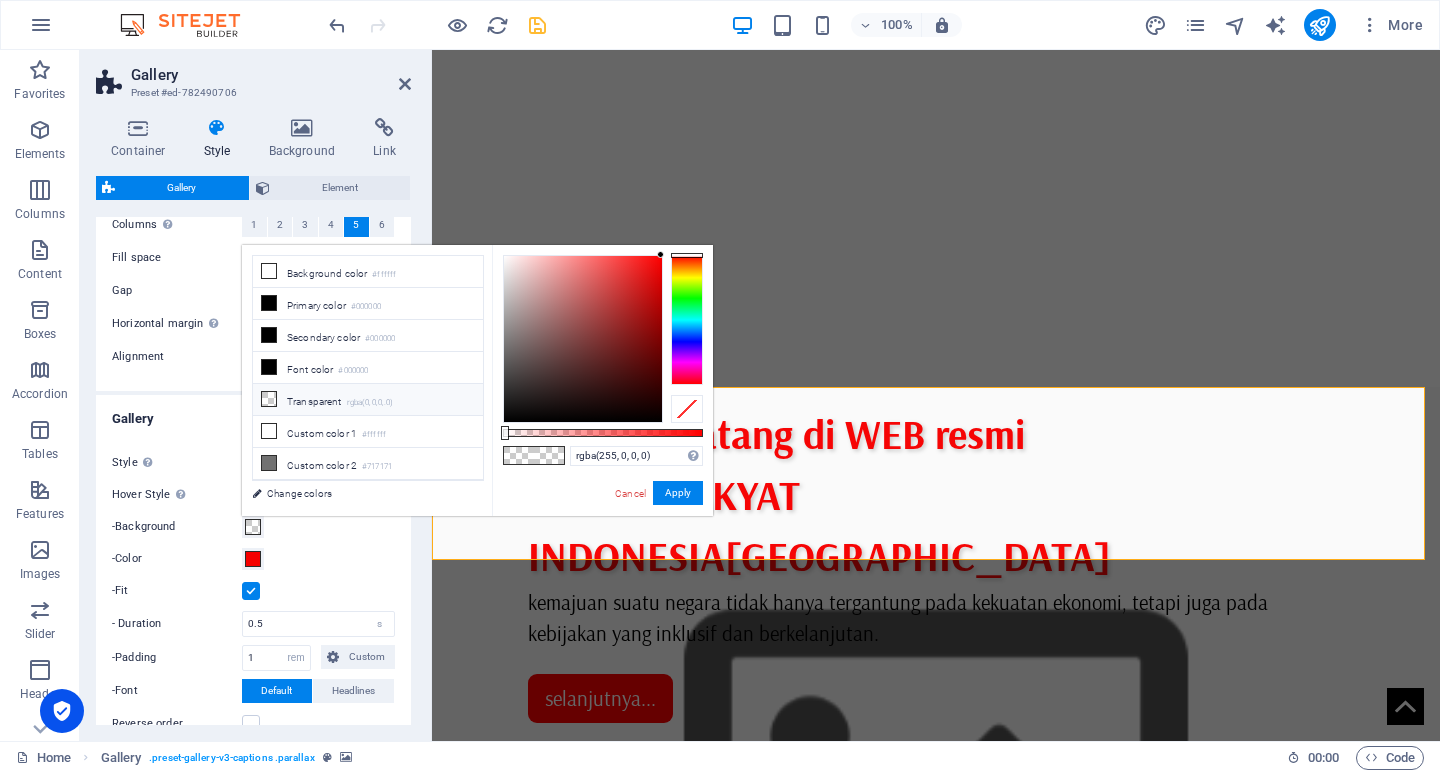 click on "Transparent
rgba(0,0,0,.0)" at bounding box center [368, 400] 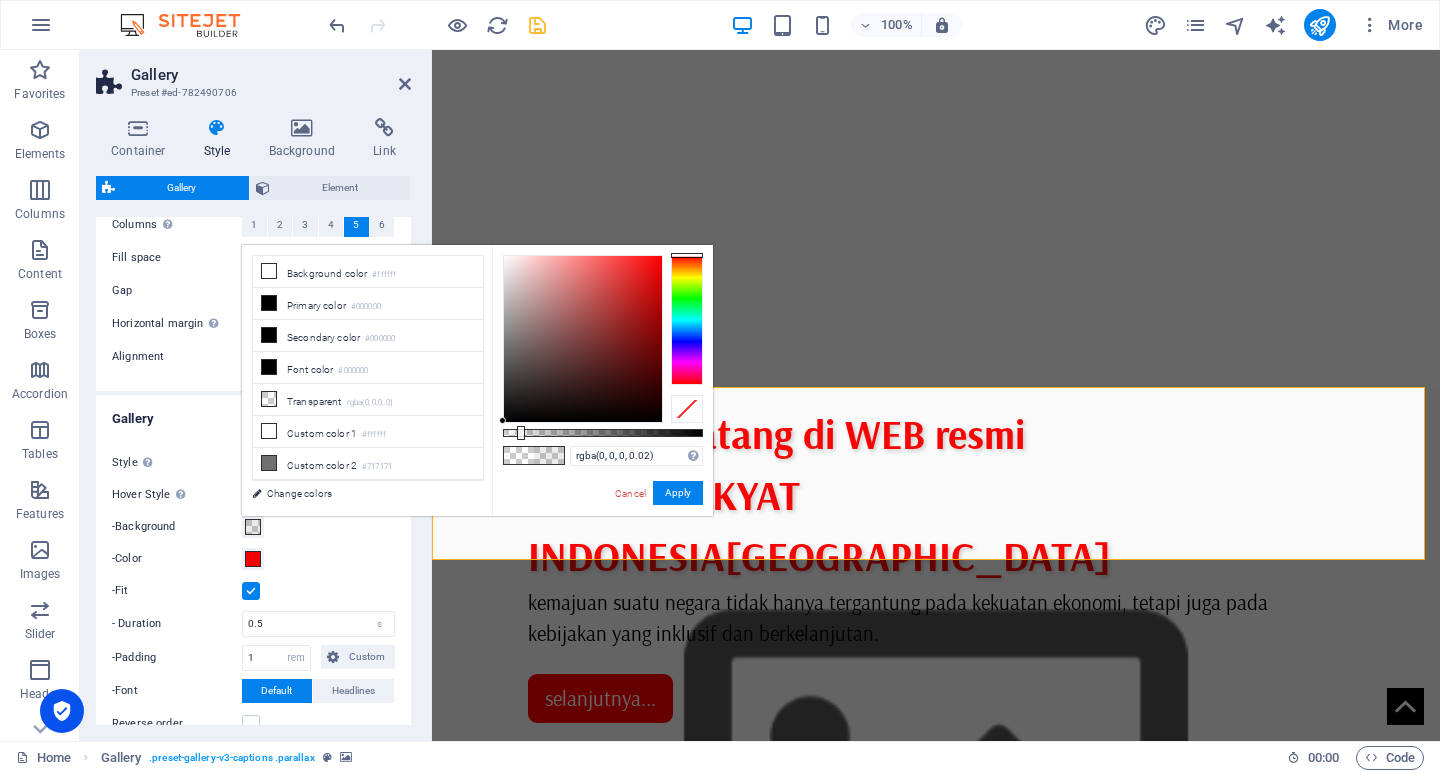 type on "rgba(0, 0, 0, 0)" 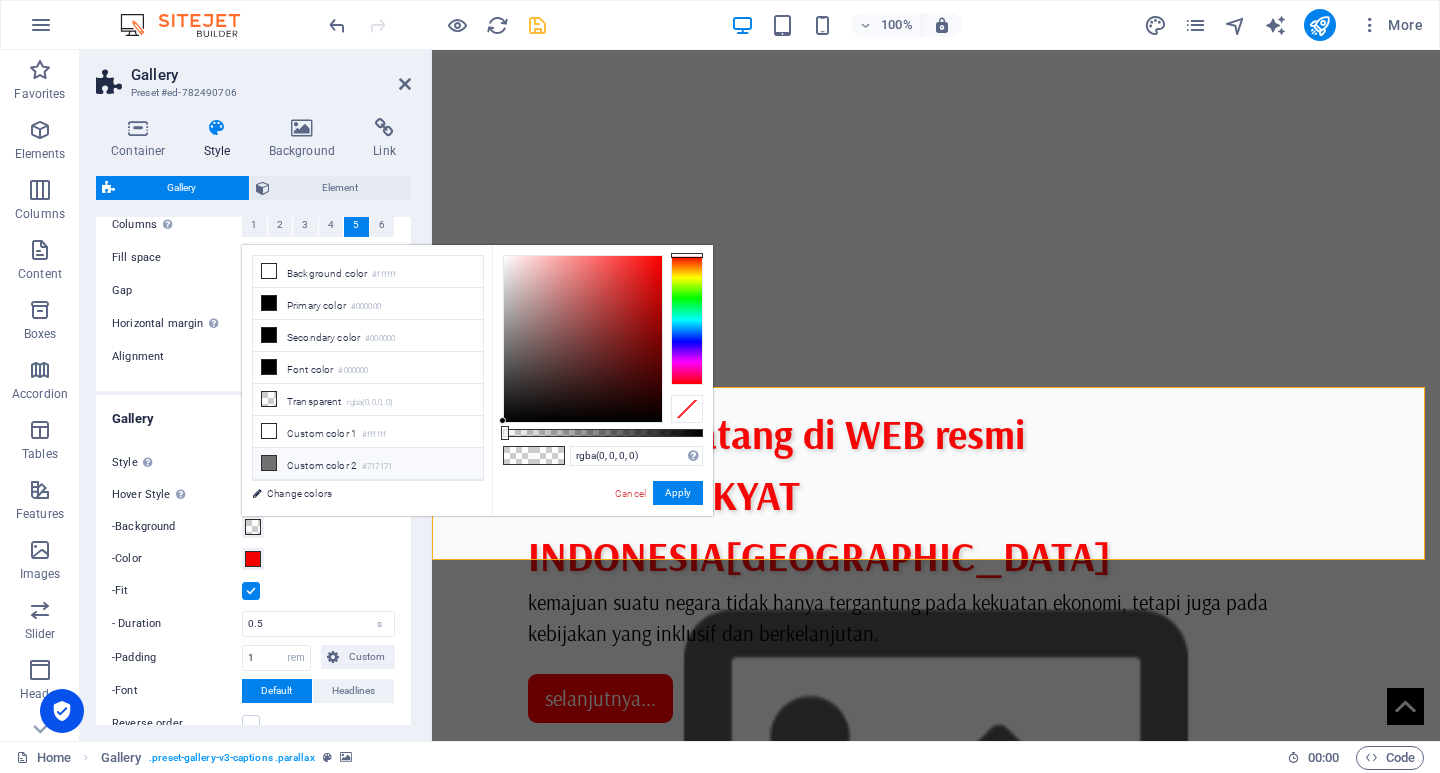 drag, startPoint x: 505, startPoint y: 430, endPoint x: 472, endPoint y: 461, distance: 45.276924 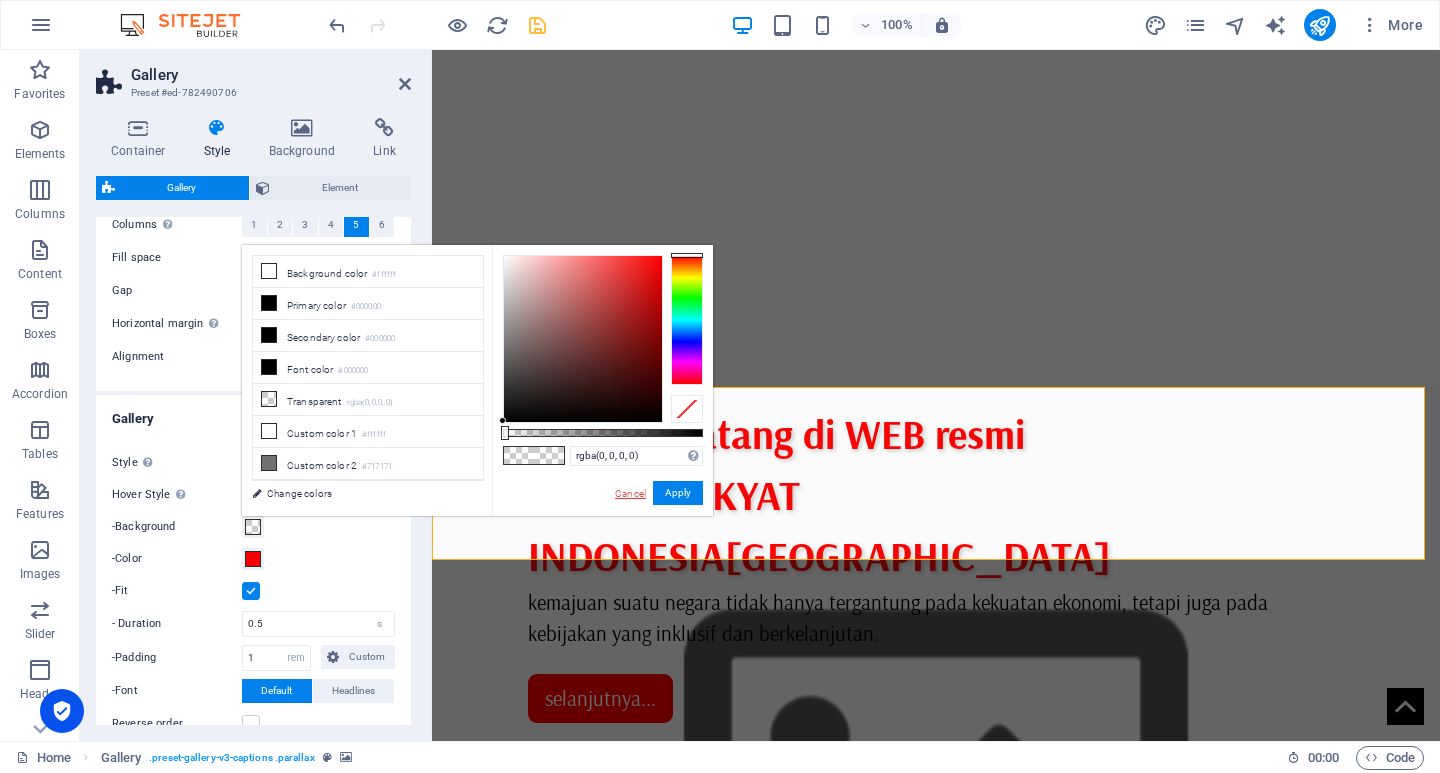 drag, startPoint x: 185, startPoint y: 442, endPoint x: 642, endPoint y: 492, distance: 459.72708 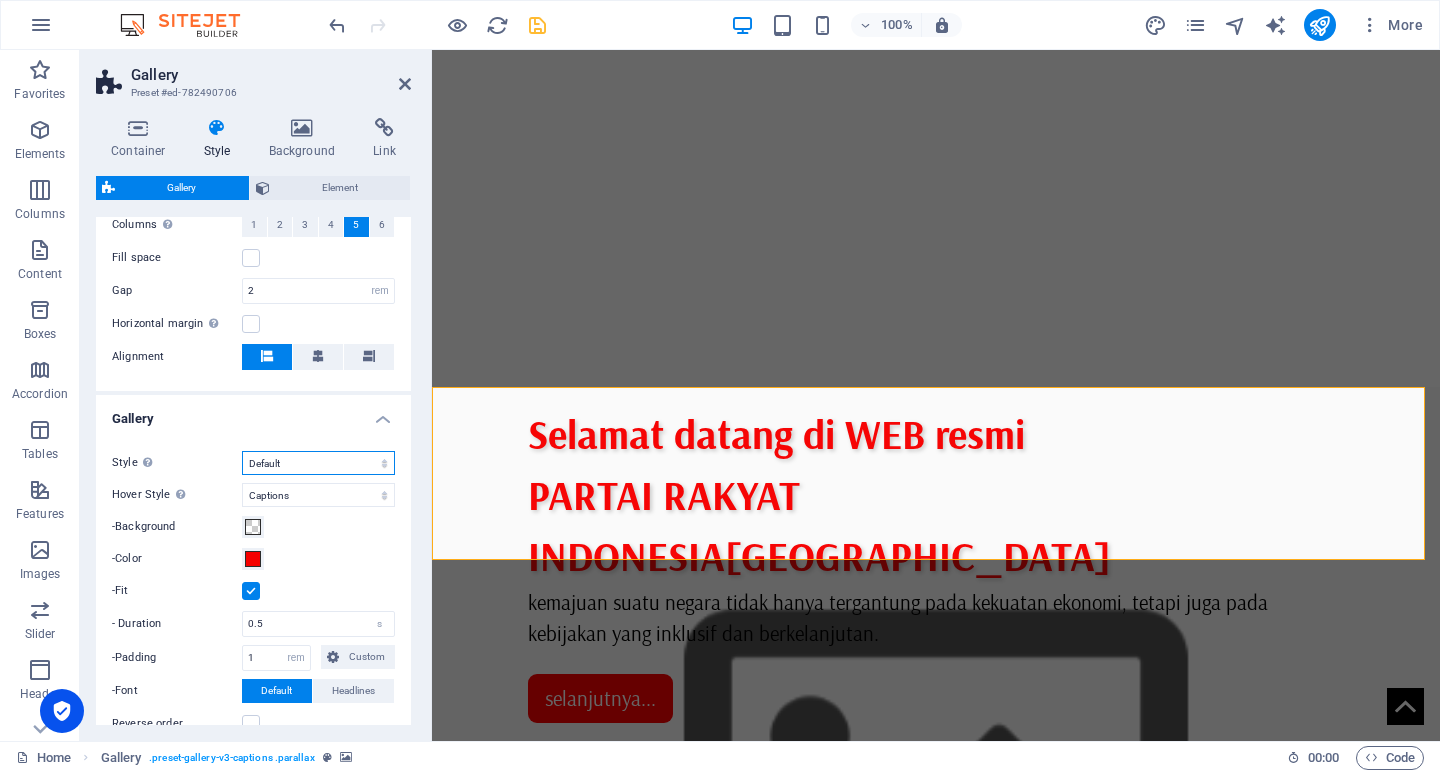 click on "Default Grid Grid reverse Grid shifted Collage" at bounding box center [318, 463] 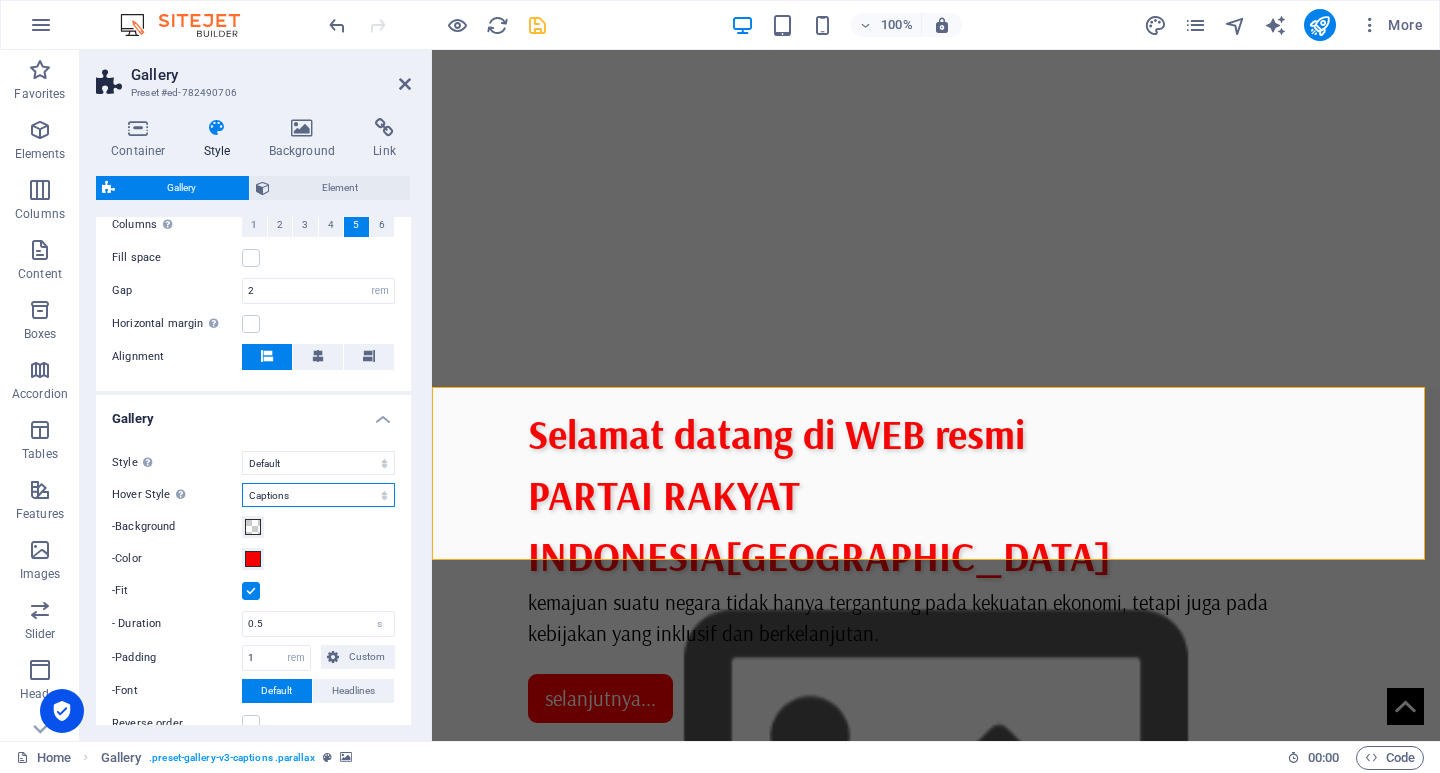 click on "Off Rotate Zoom Fade Captions" at bounding box center (318, 495) 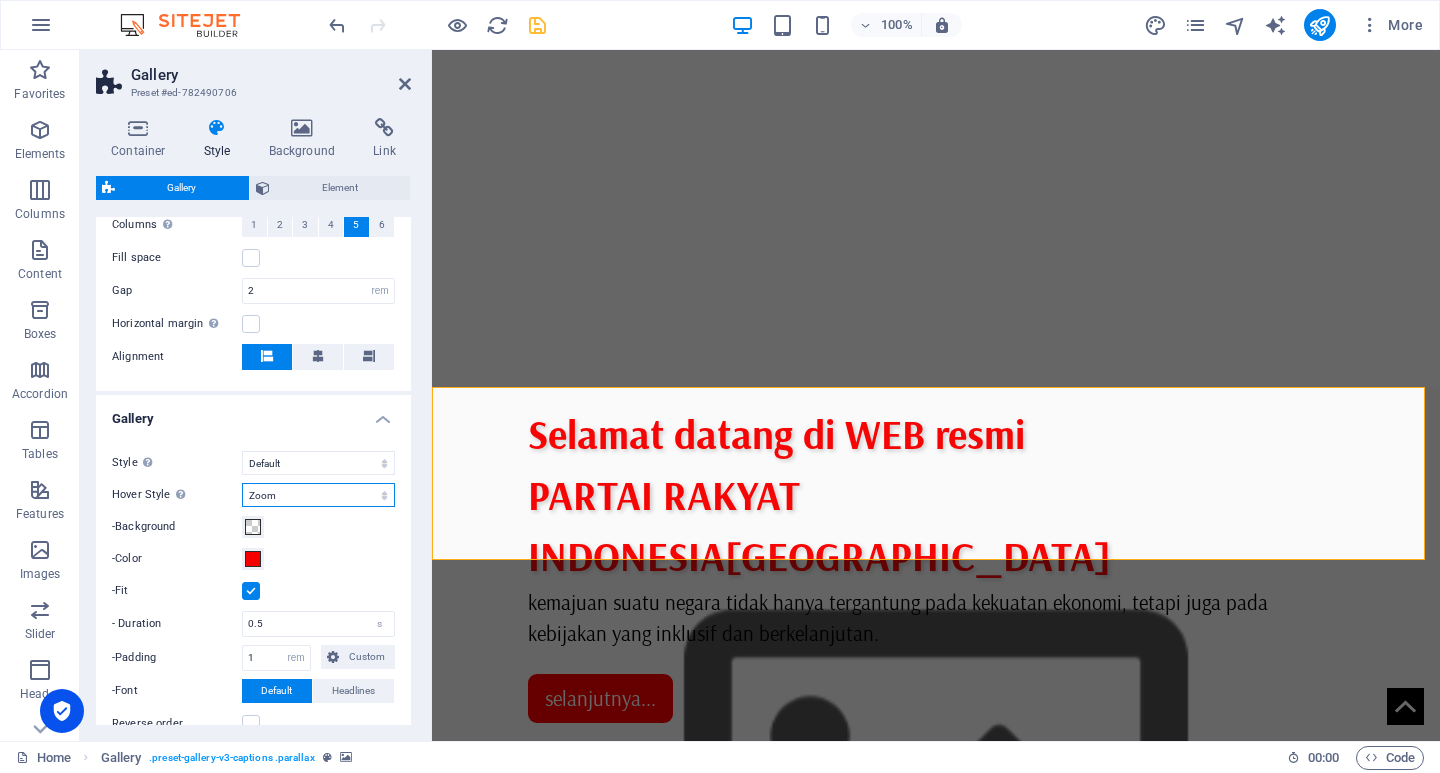 click on "Off Rotate Zoom Fade Captions" at bounding box center (318, 495) 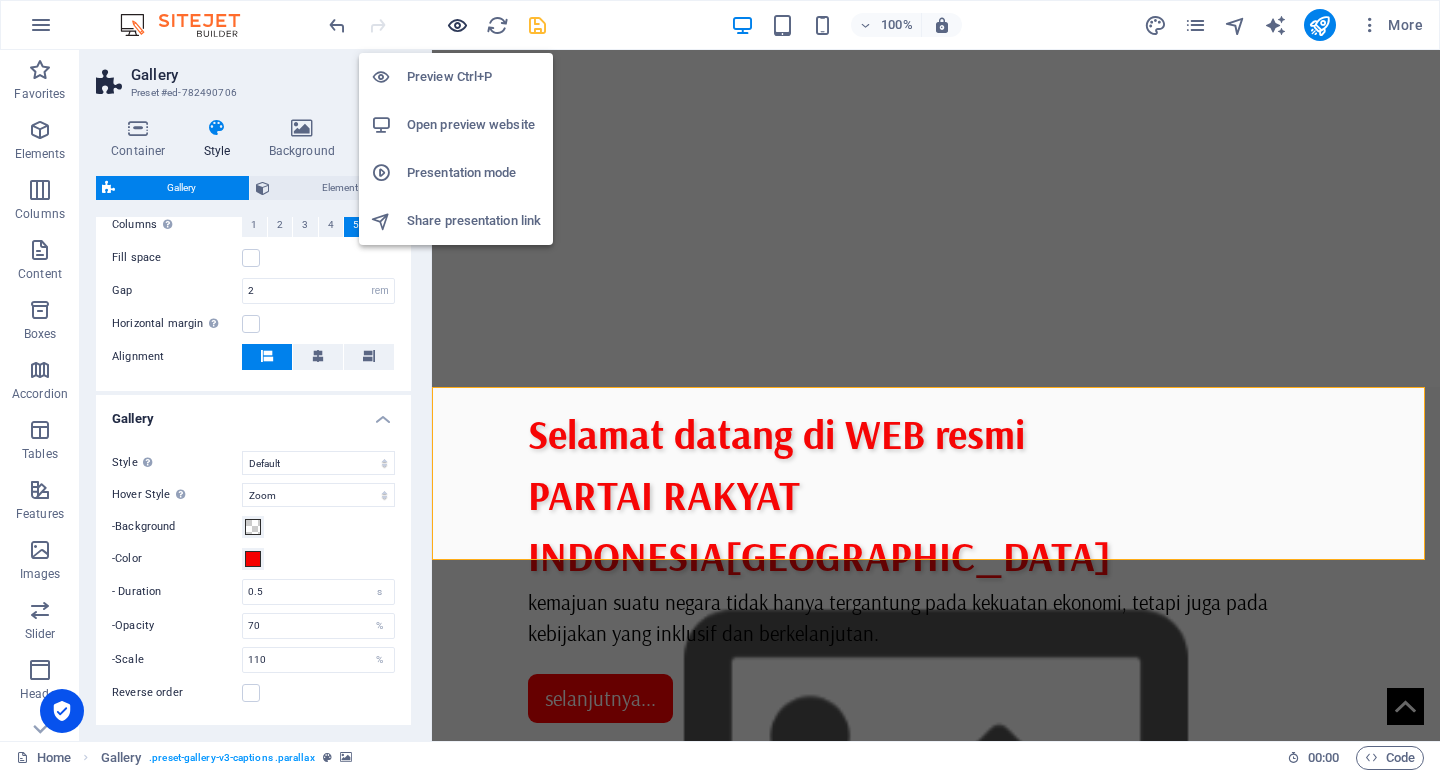 click at bounding box center [457, 25] 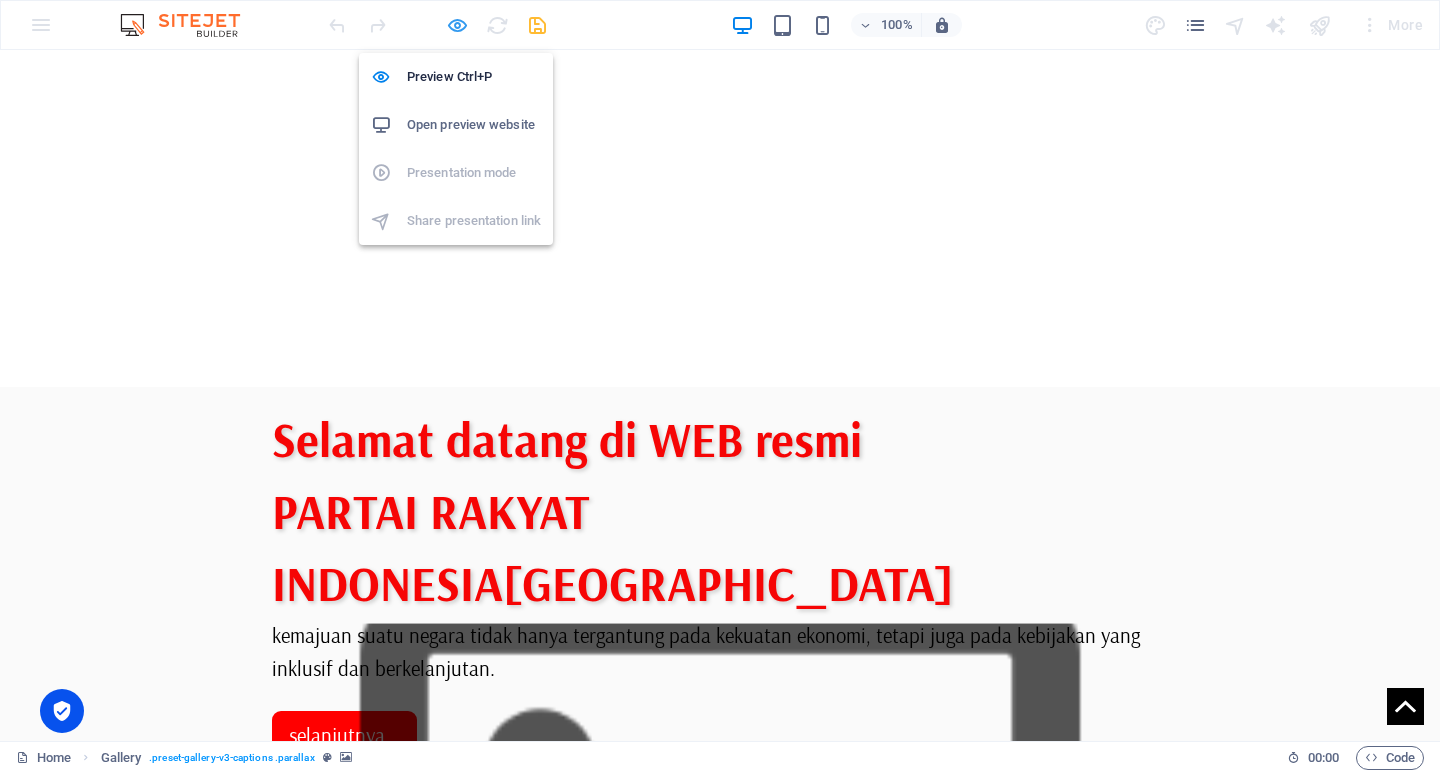 click at bounding box center (457, 25) 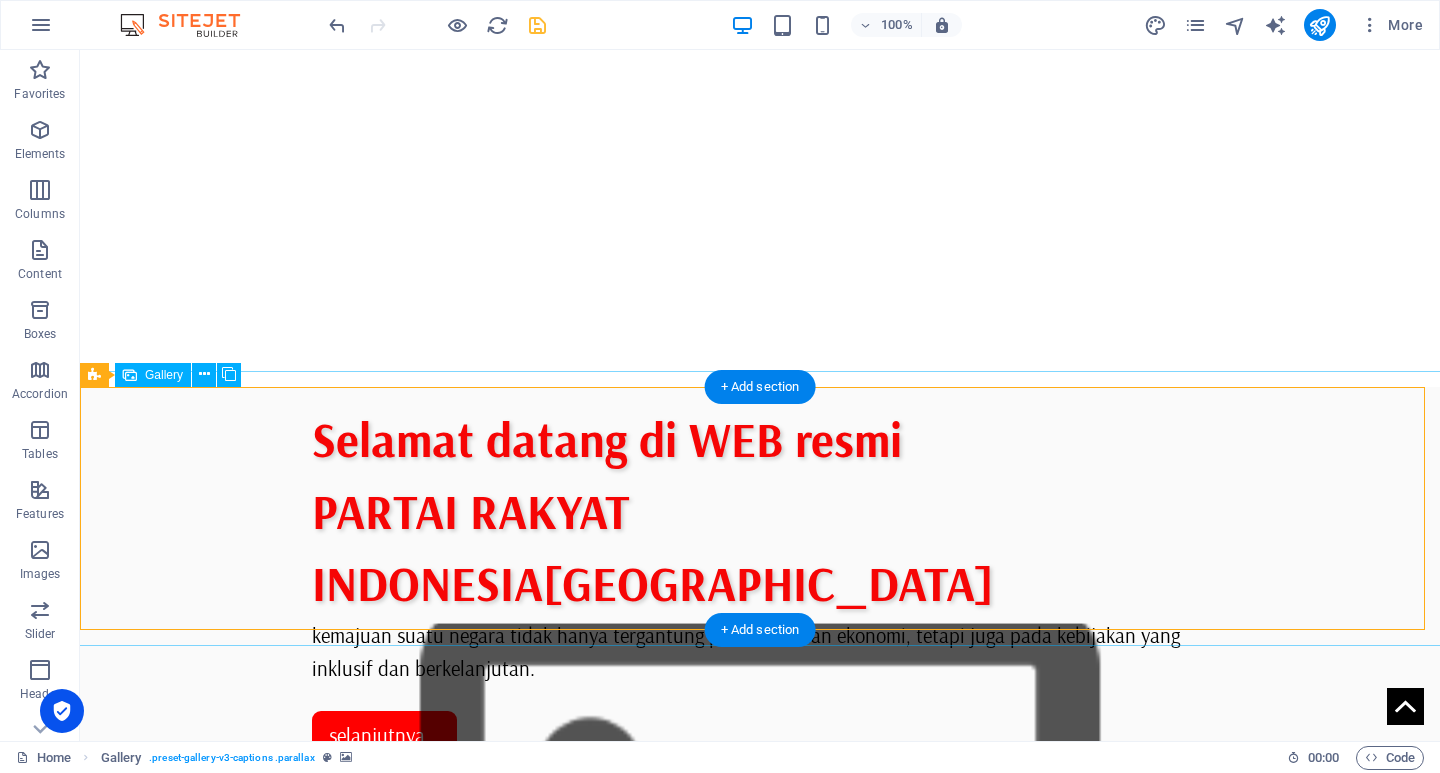 click at bounding box center (760, 1390) 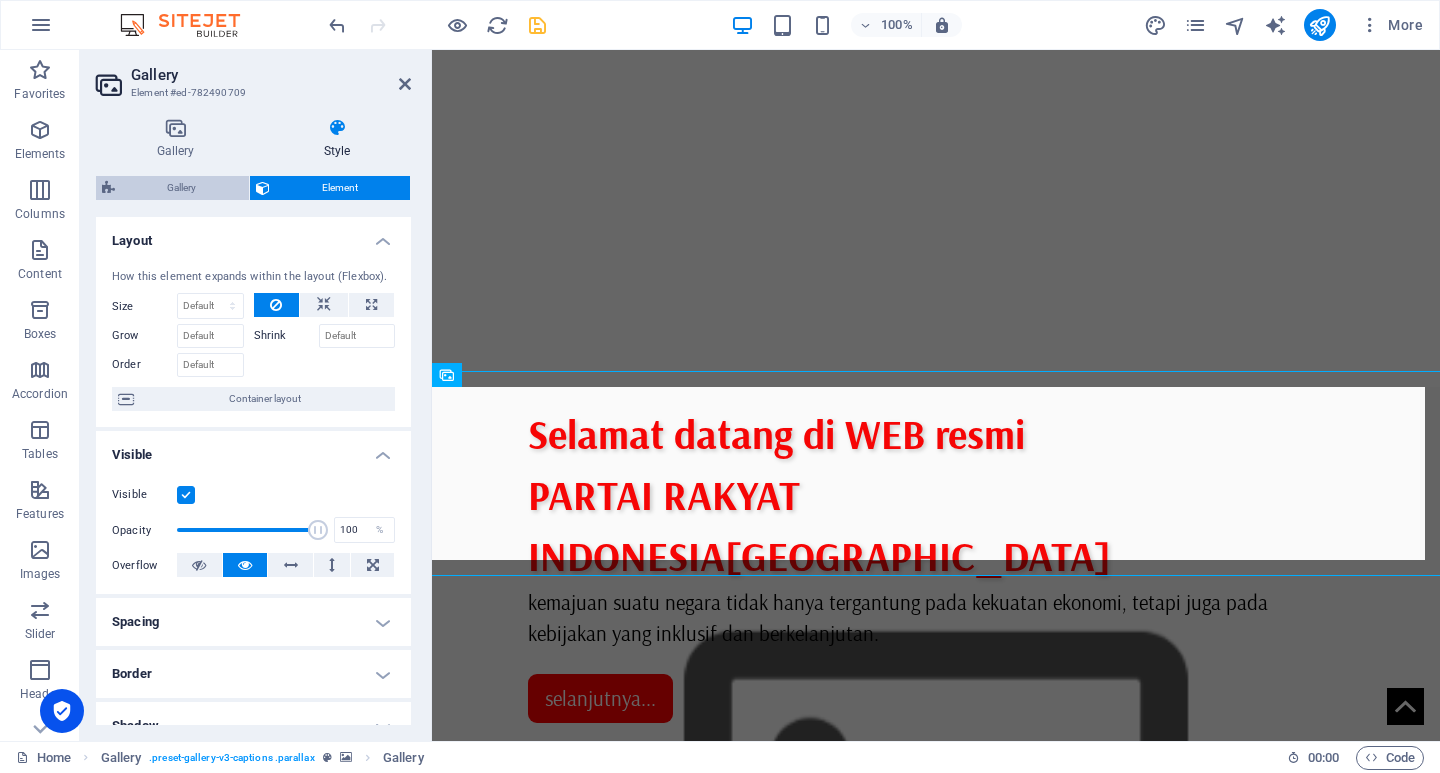 click on "Gallery" at bounding box center [182, 188] 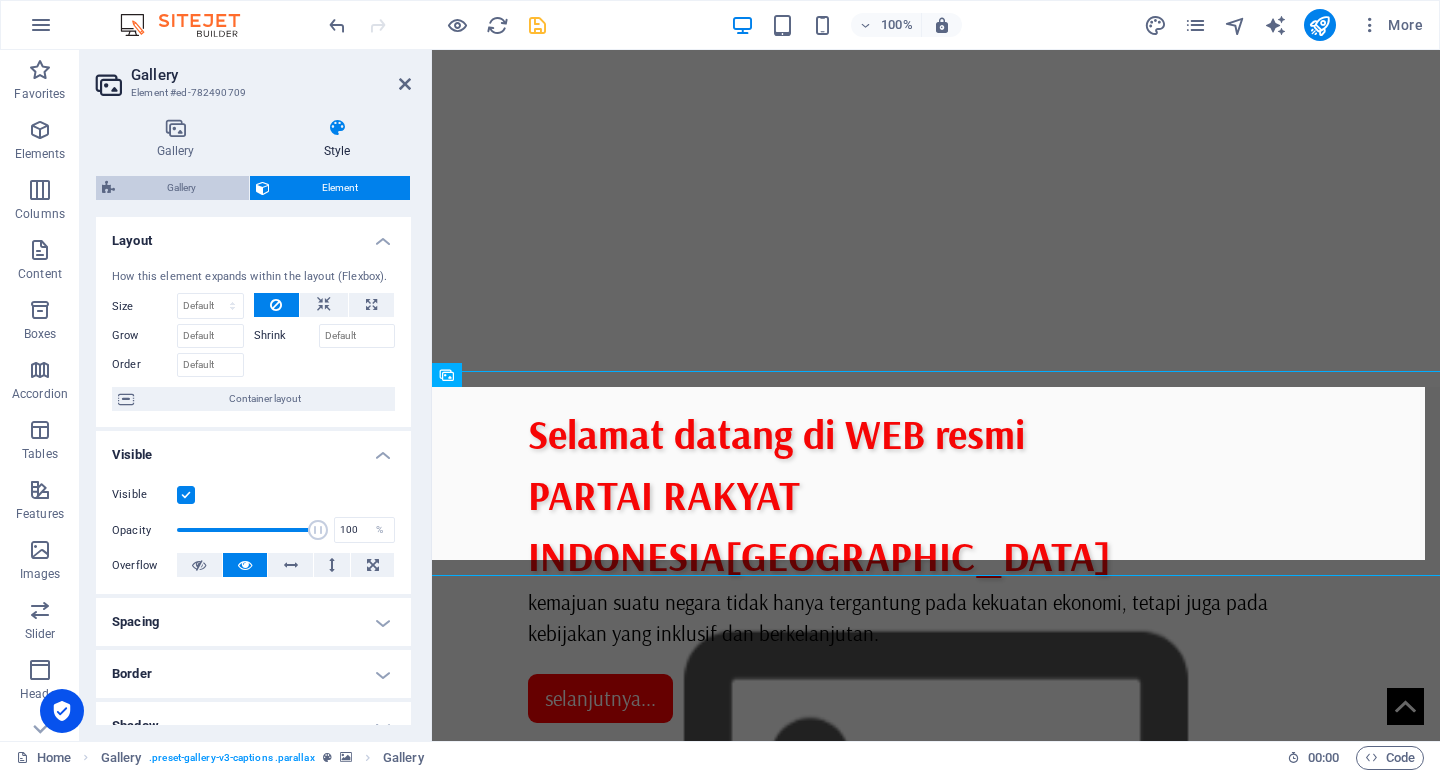 select on "preset-gallery-v3-captions" 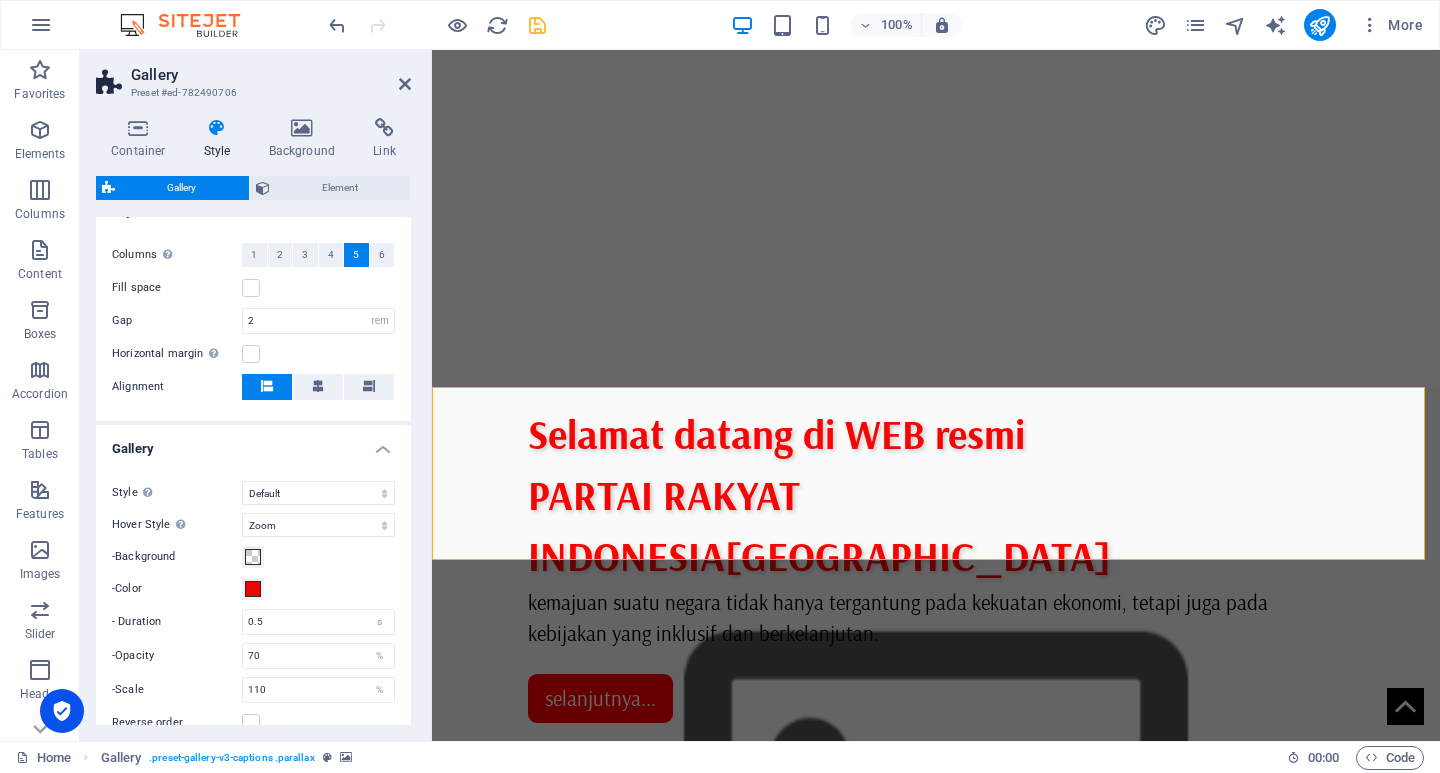 scroll, scrollTop: 400, scrollLeft: 0, axis: vertical 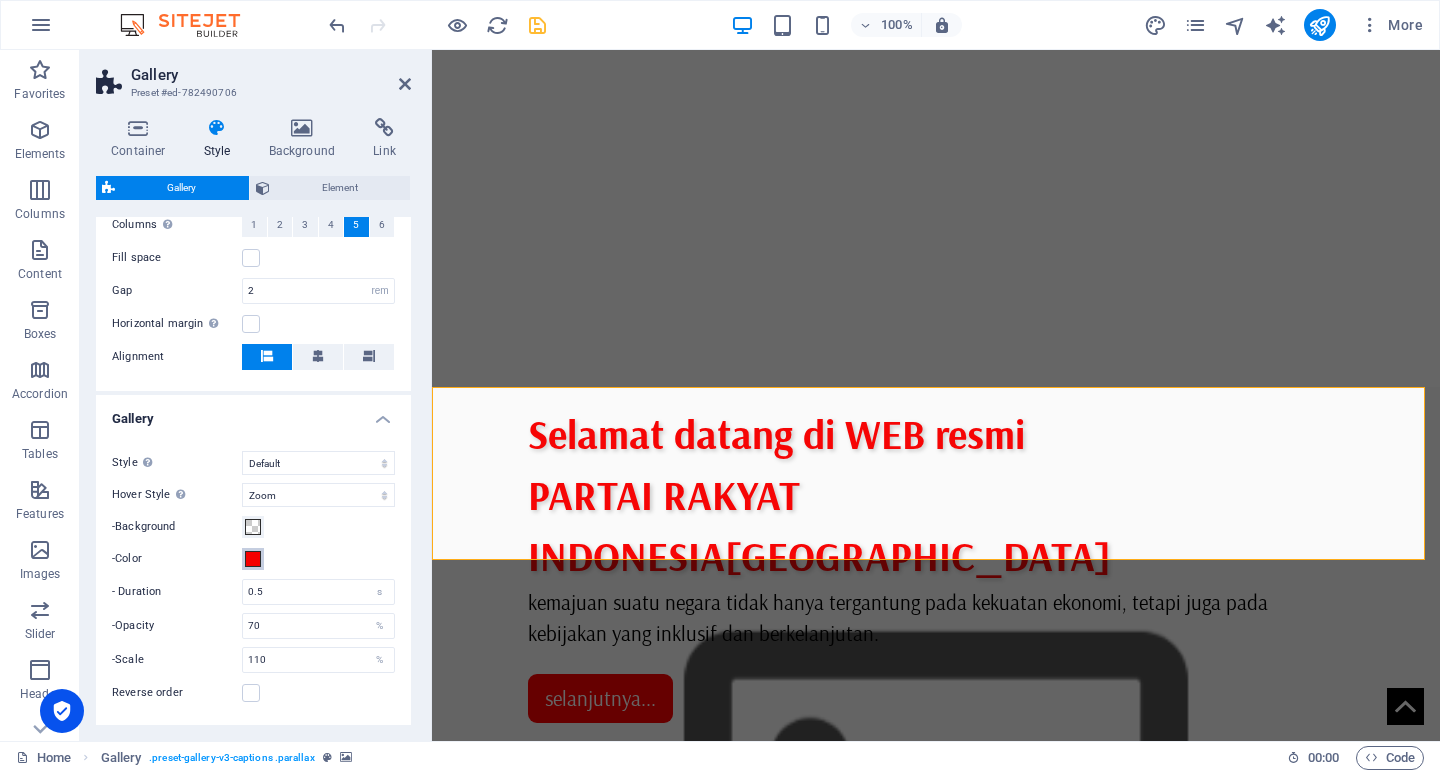 click at bounding box center [253, 559] 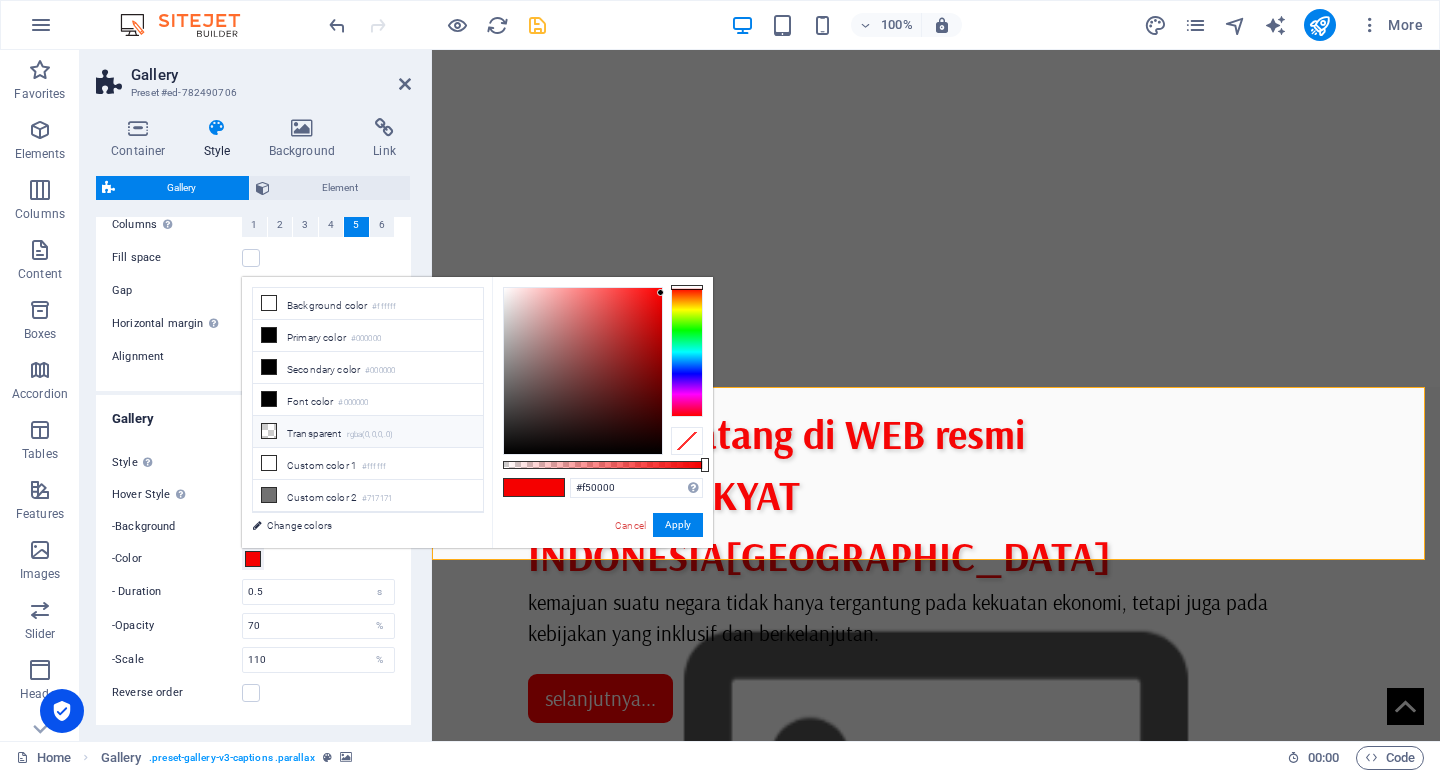 click on "Transparent
rgba(0,0,0,.0)" at bounding box center (368, 432) 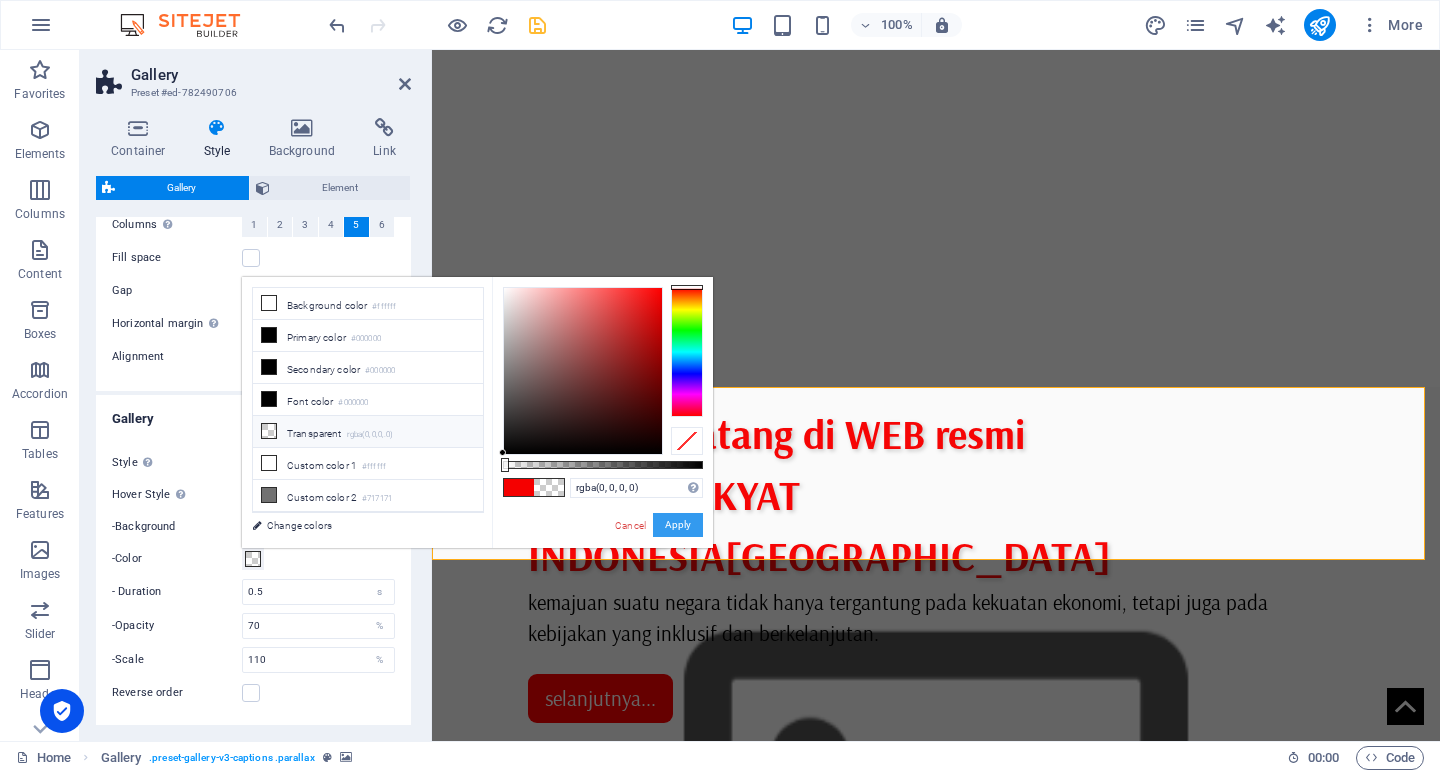 drag, startPoint x: 677, startPoint y: 525, endPoint x: 223, endPoint y: 468, distance: 457.5642 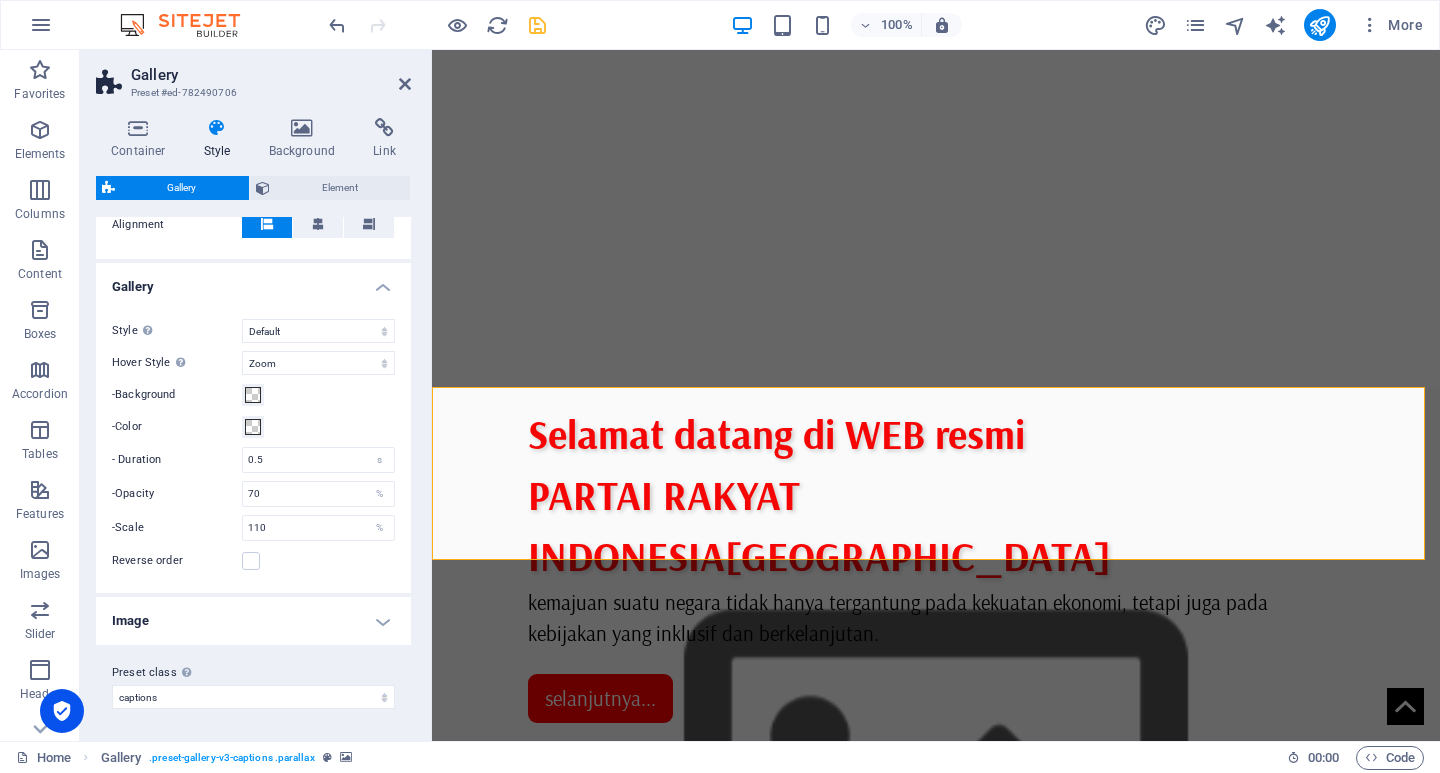 scroll, scrollTop: 432, scrollLeft: 0, axis: vertical 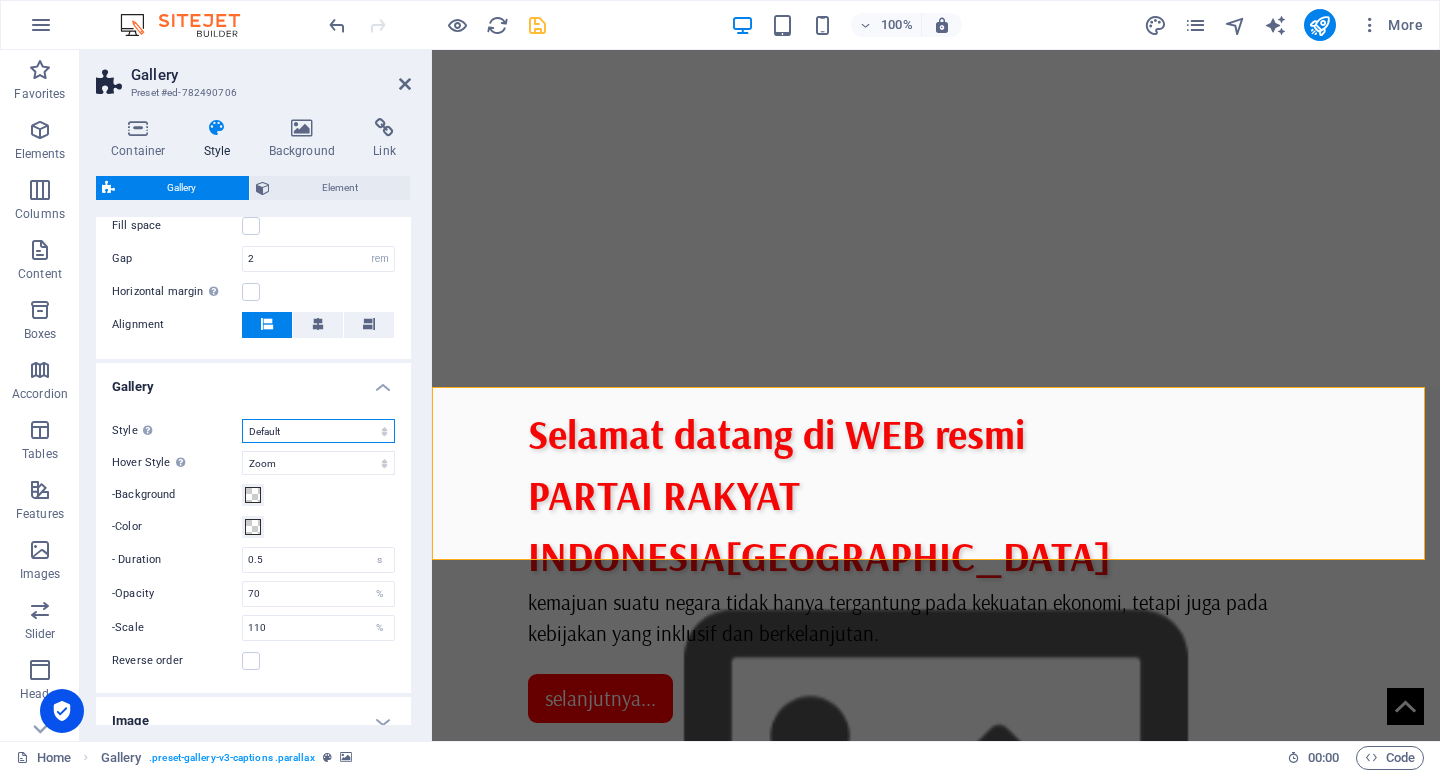 click on "Default Grid Grid reverse Grid shifted Collage" at bounding box center [318, 431] 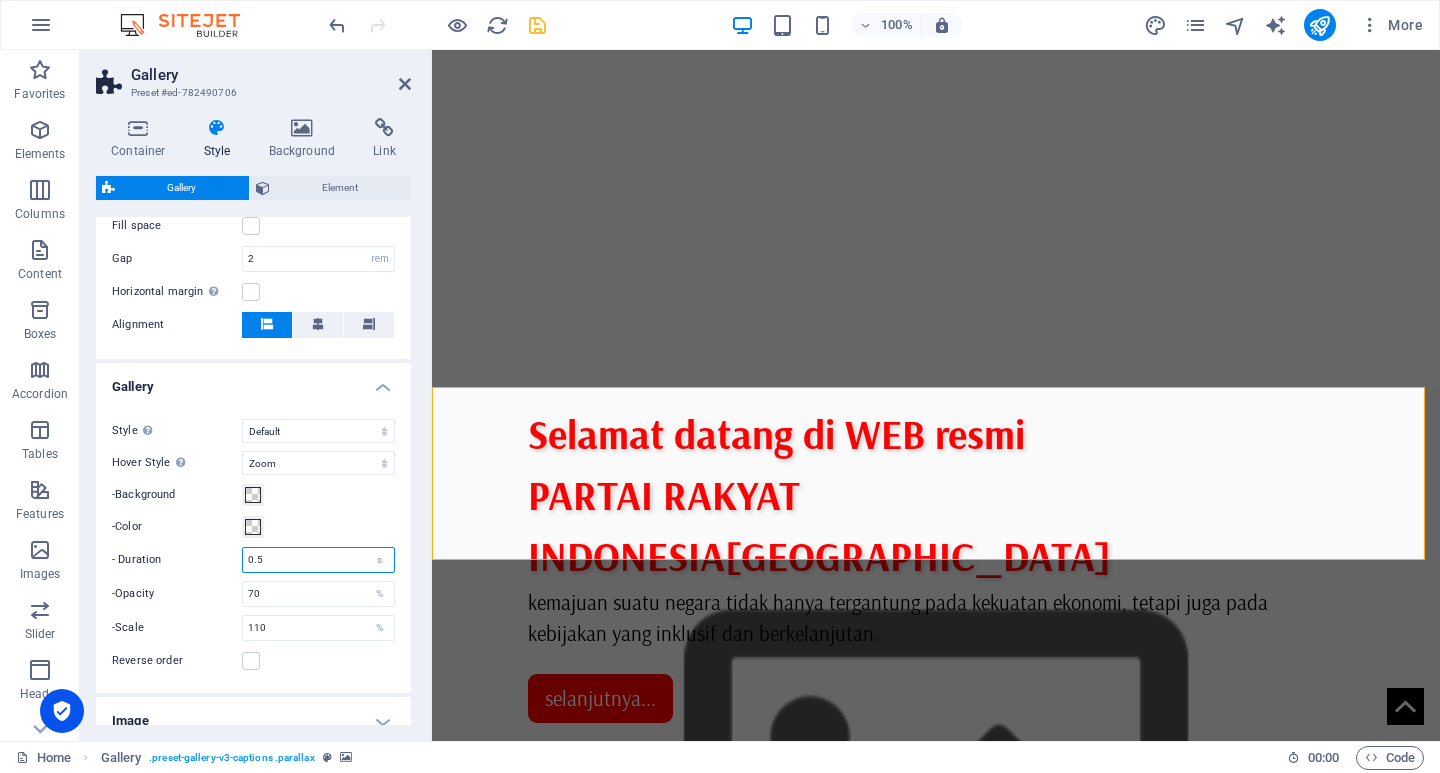 click on "0.5" at bounding box center (318, 560) 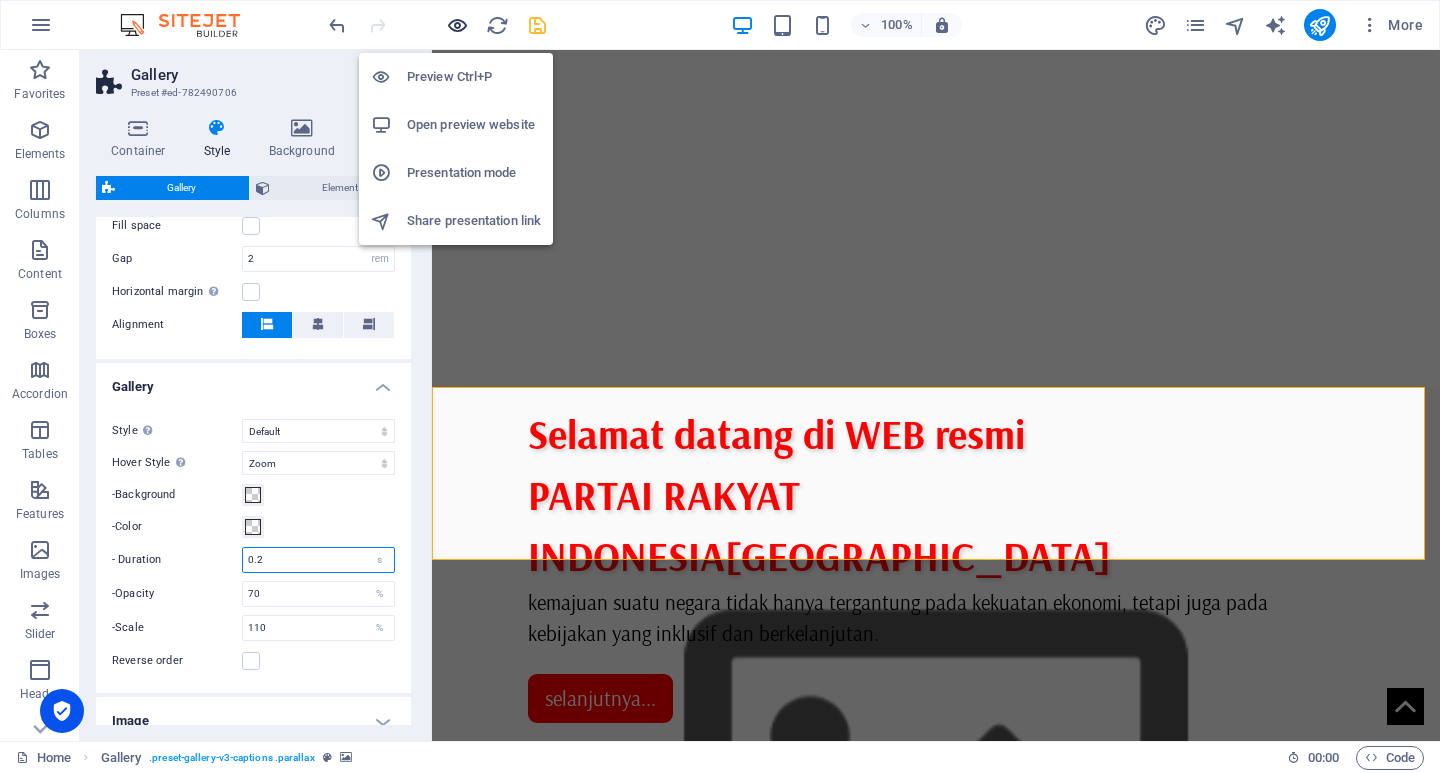 type on "0.2" 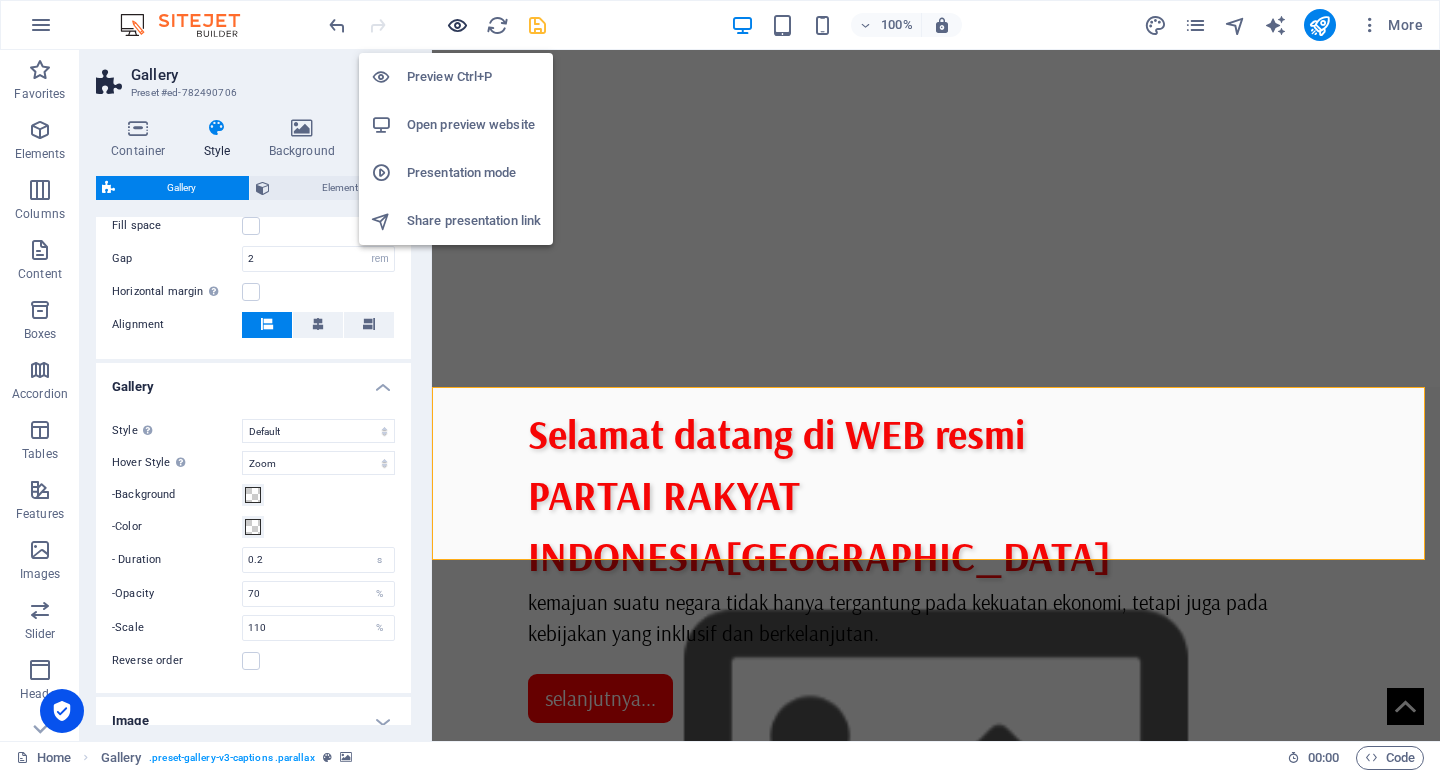 click at bounding box center (457, 25) 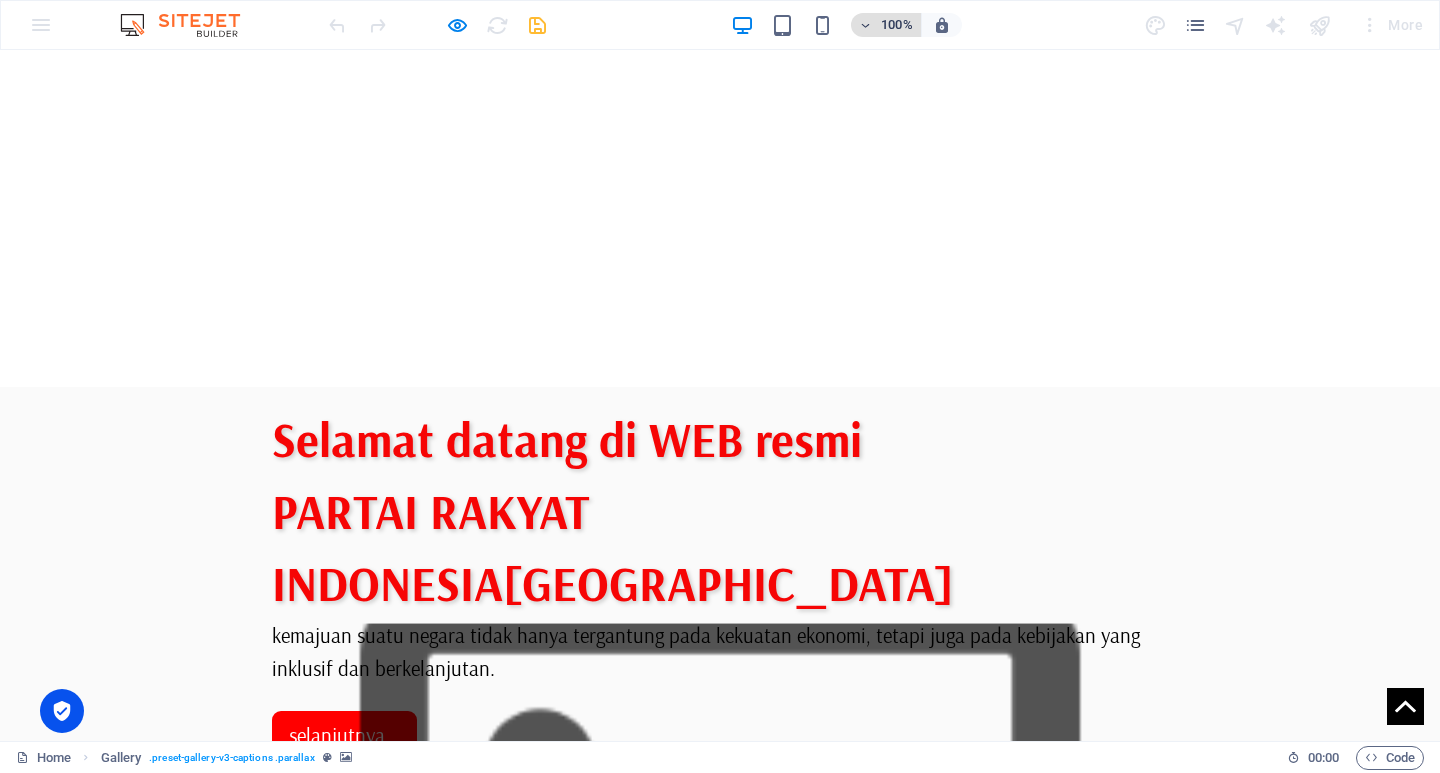 click on "100%" at bounding box center (897, 25) 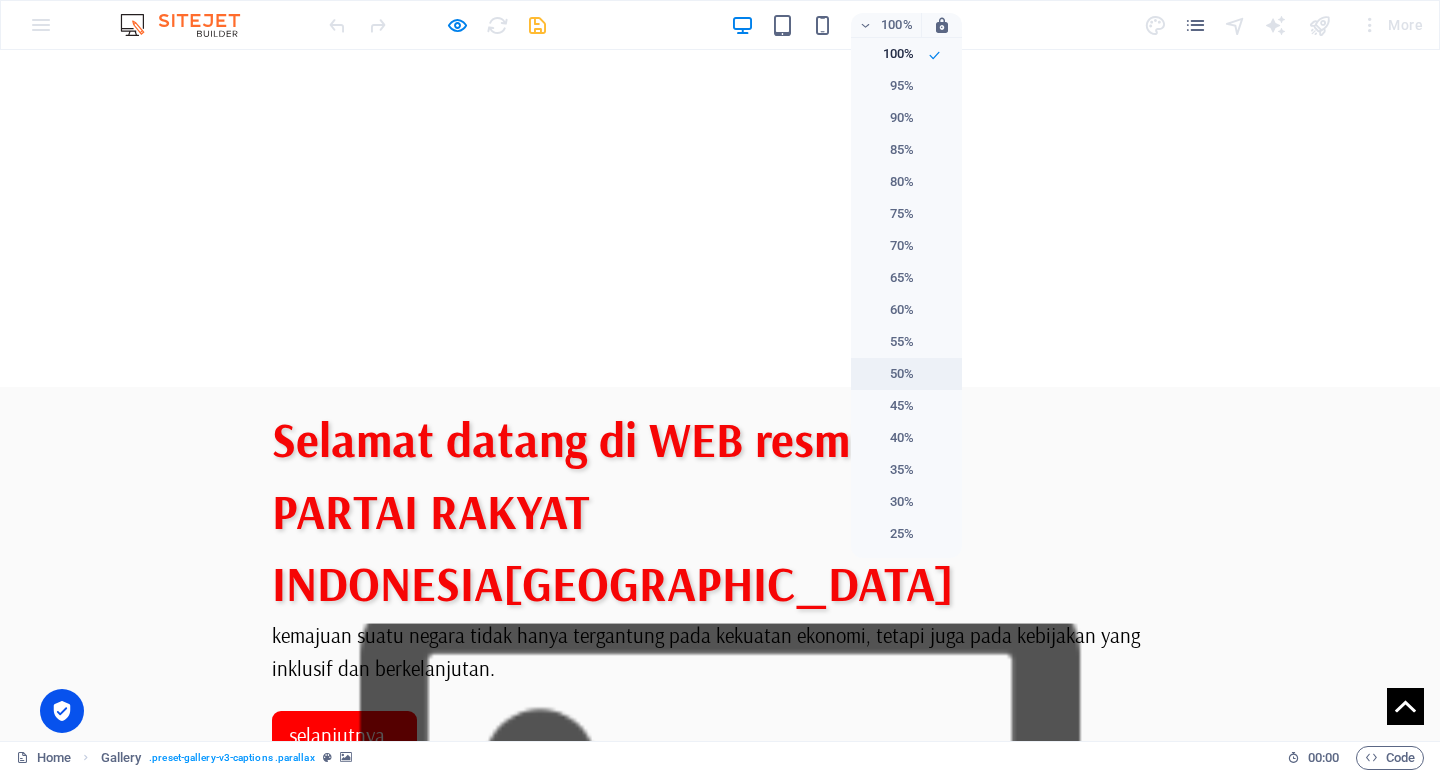 click on "50%" at bounding box center (888, 374) 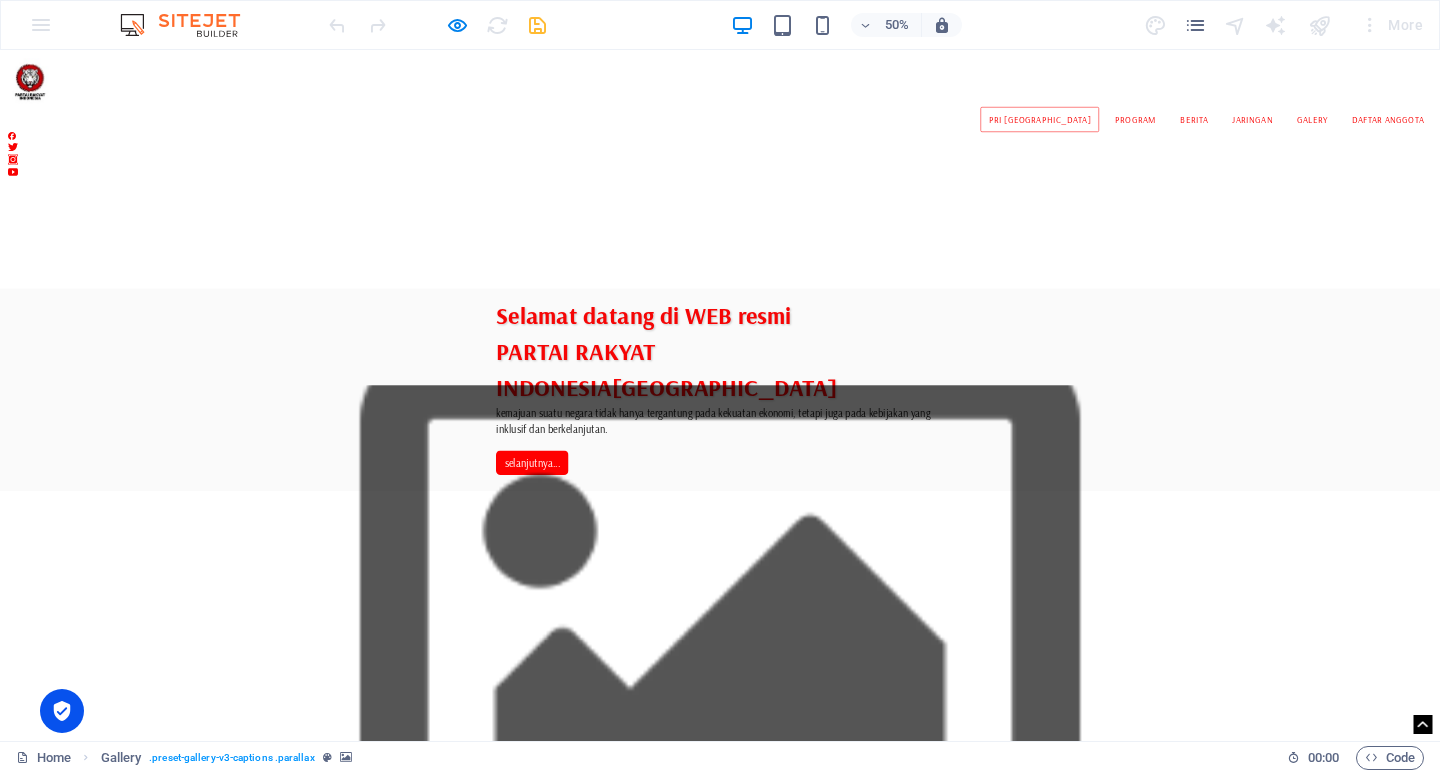 scroll, scrollTop: 841, scrollLeft: 0, axis: vertical 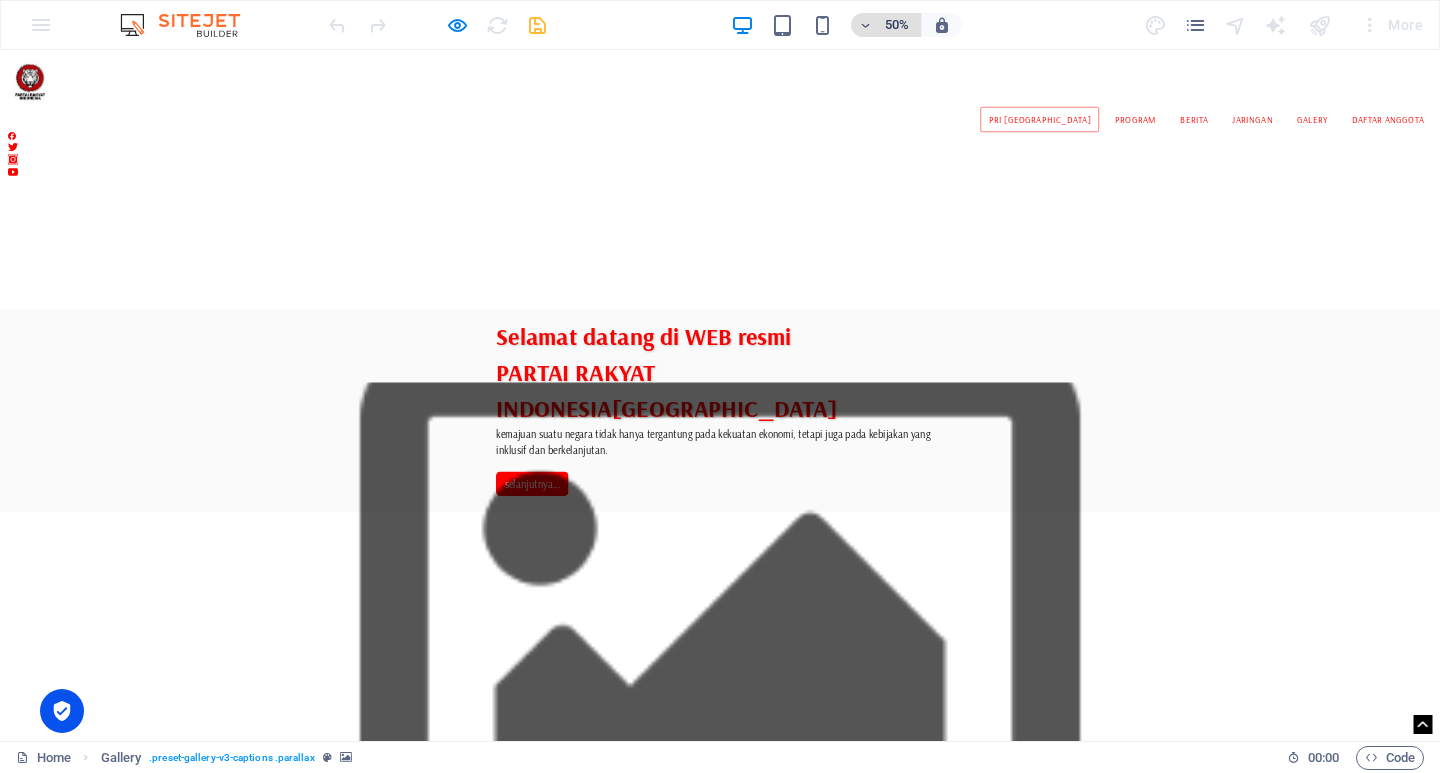 click on "50%" at bounding box center (897, 25) 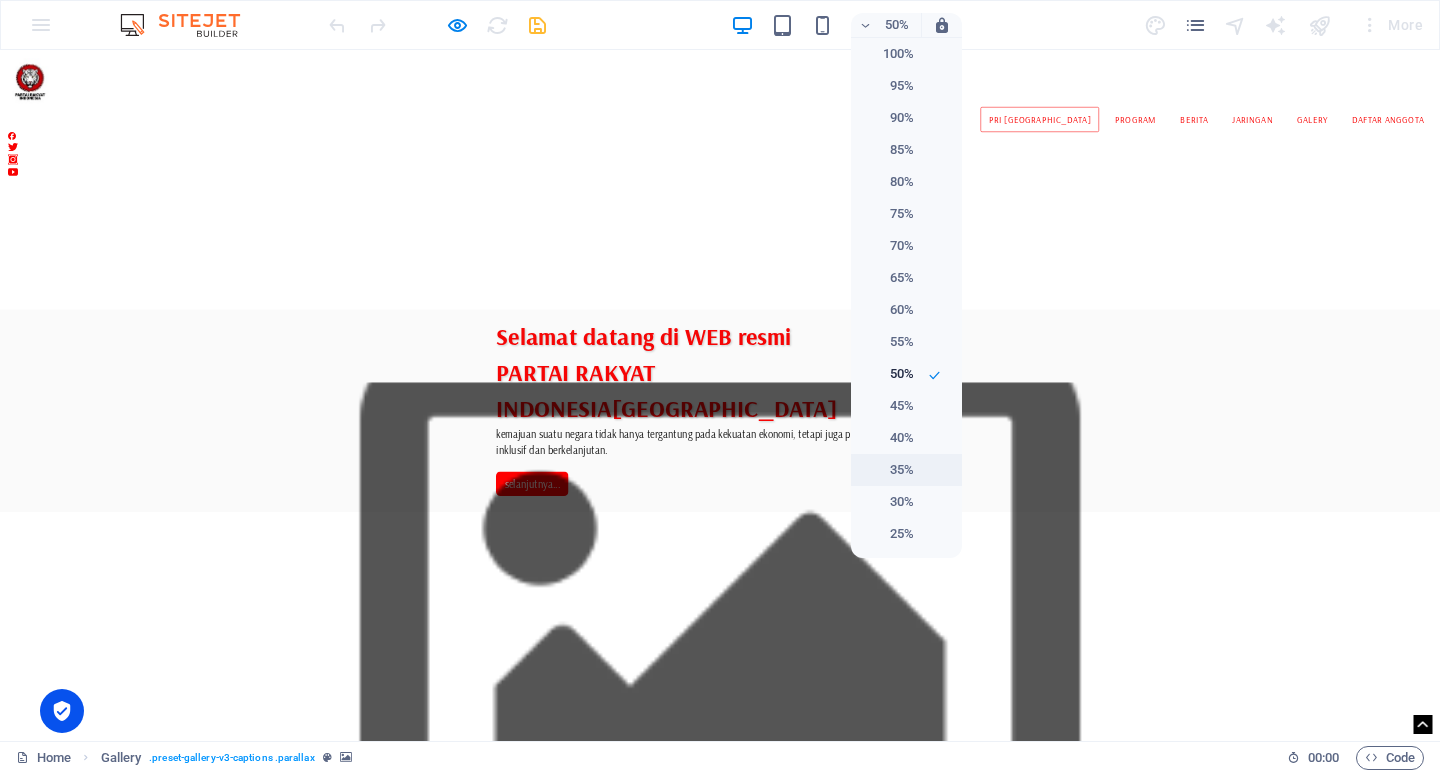 click on "35%" at bounding box center [888, 470] 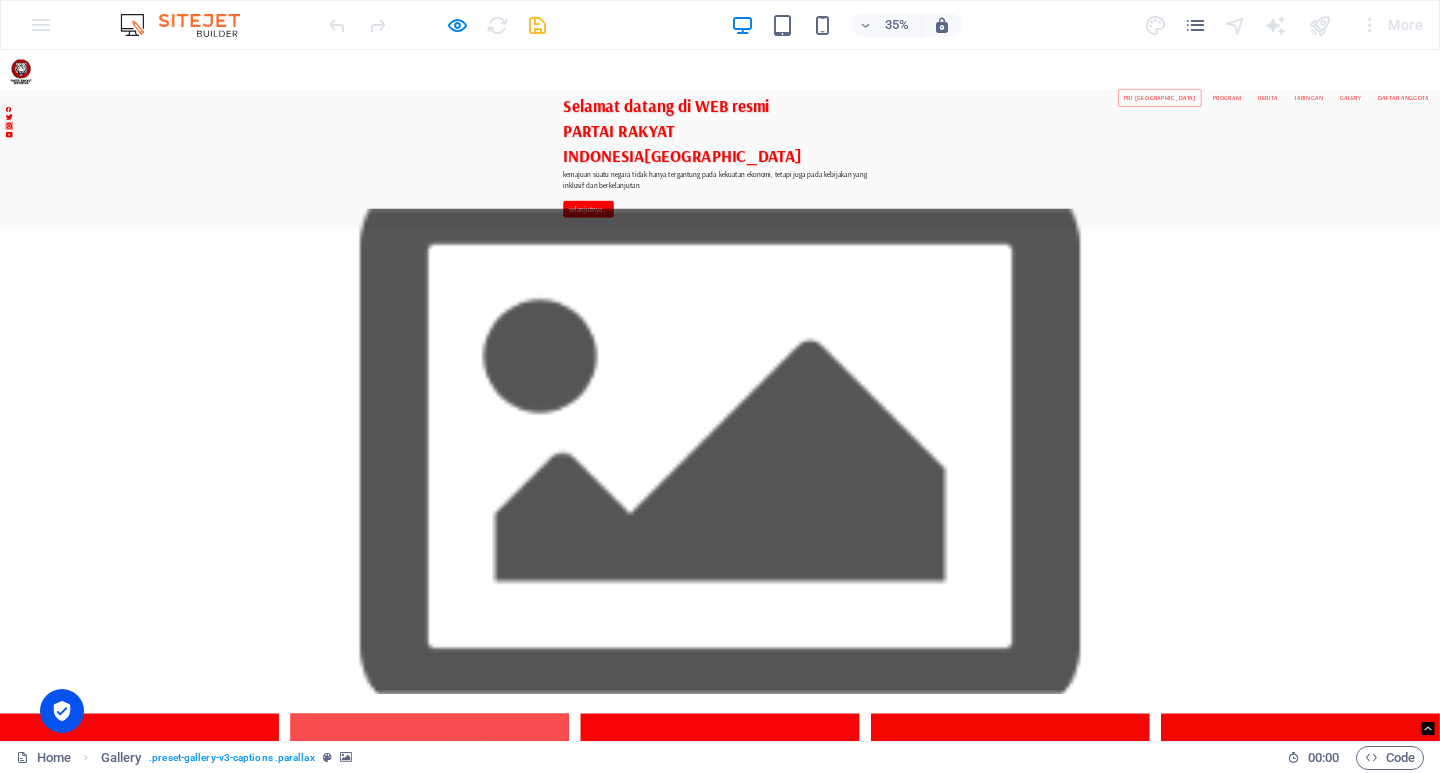 scroll, scrollTop: 1778, scrollLeft: 0, axis: vertical 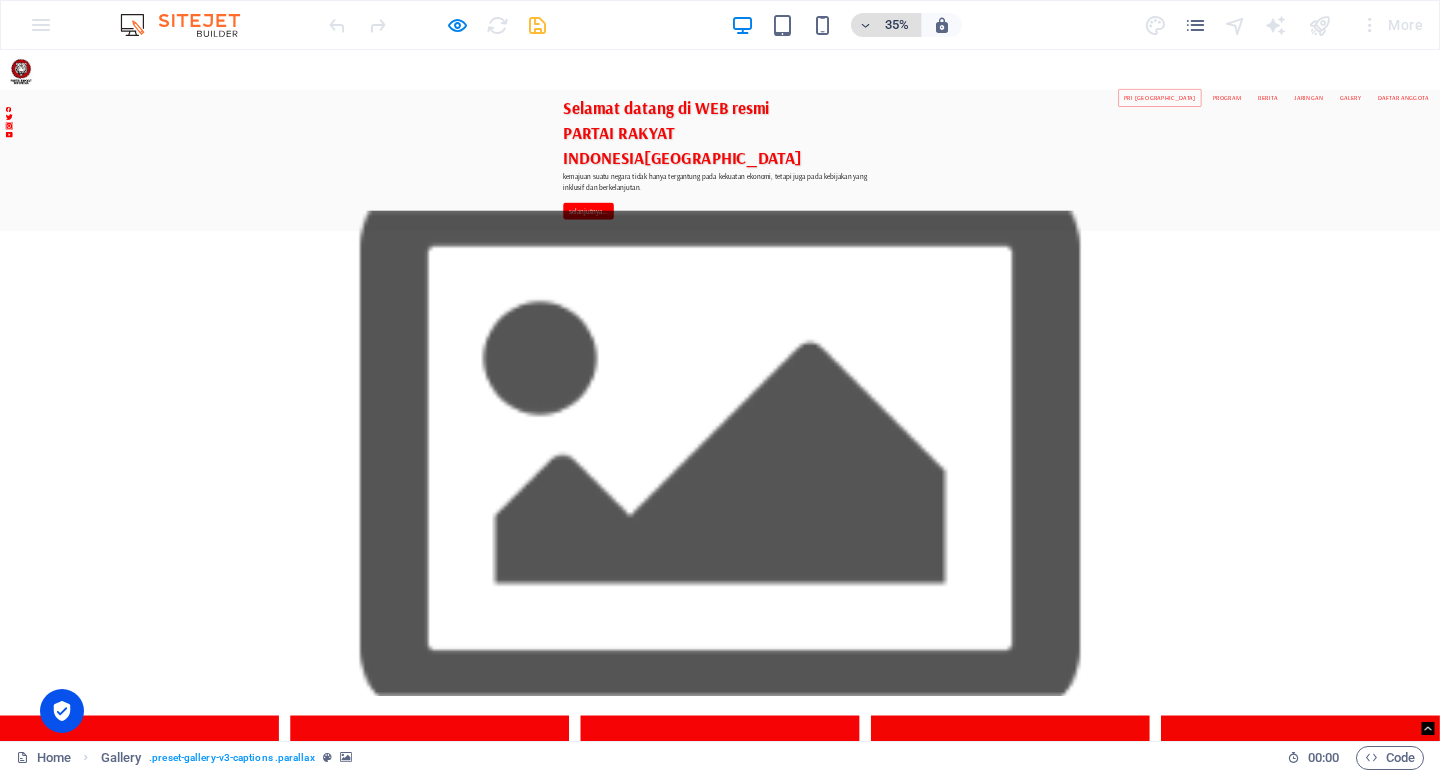click on "35%" at bounding box center (897, 25) 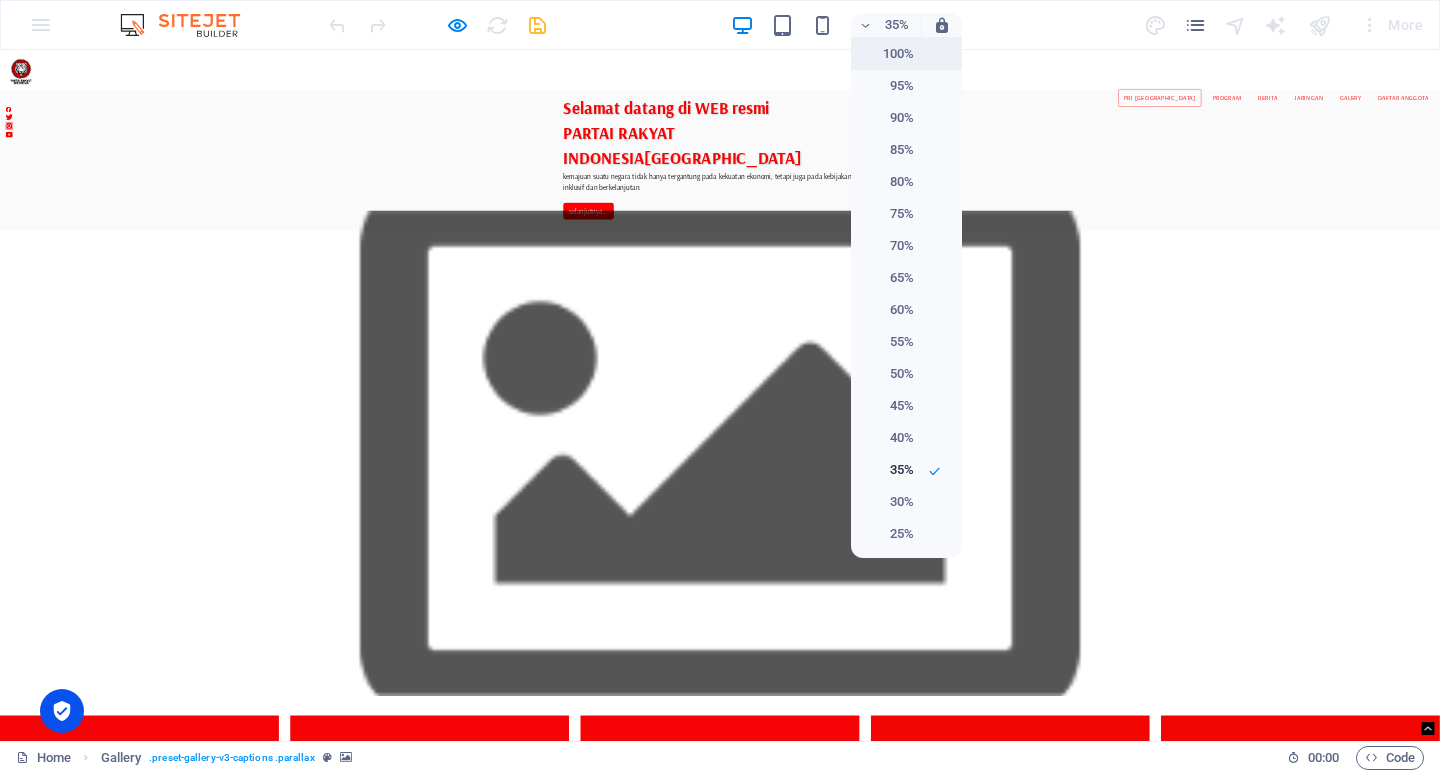 click on "100%" at bounding box center (888, 54) 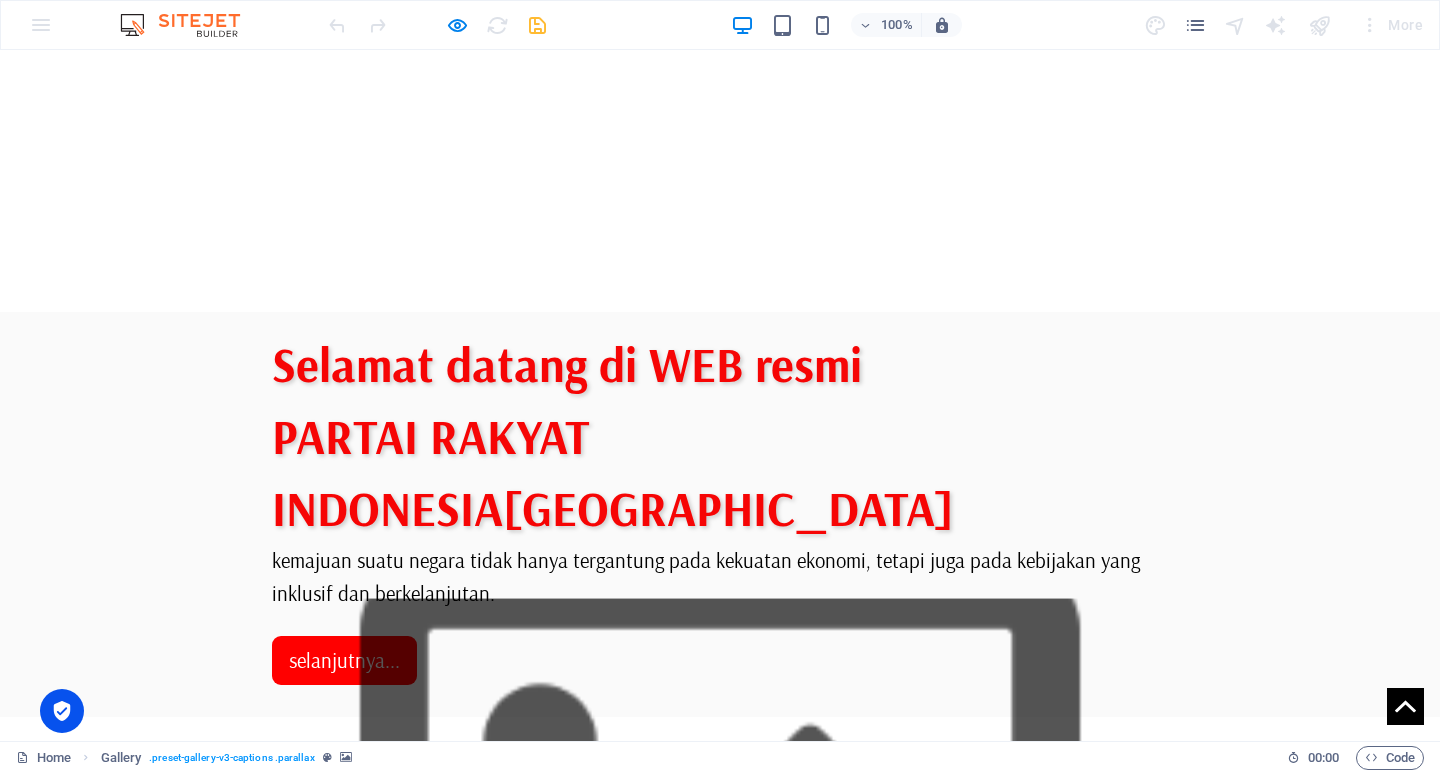 scroll, scrollTop: 500, scrollLeft: 0, axis: vertical 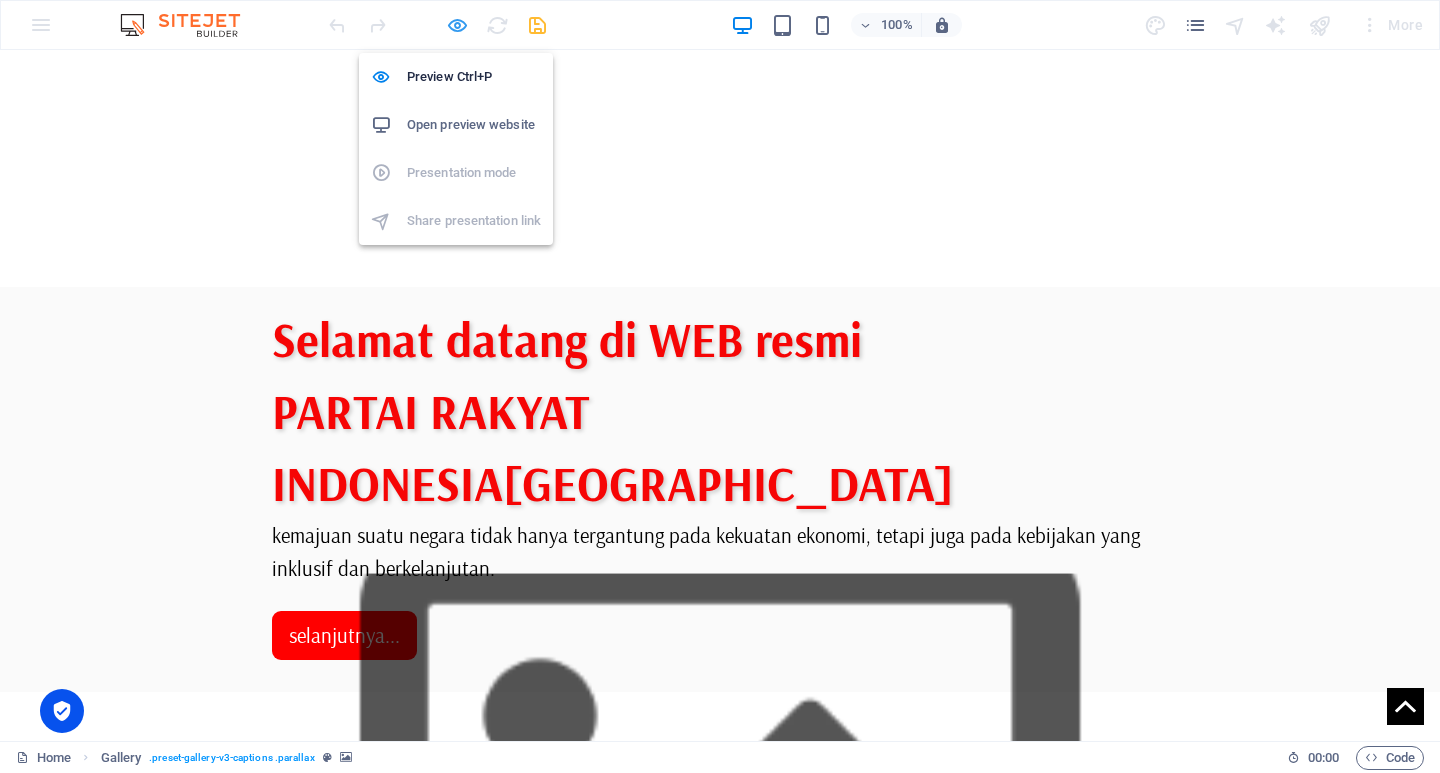 click at bounding box center [457, 25] 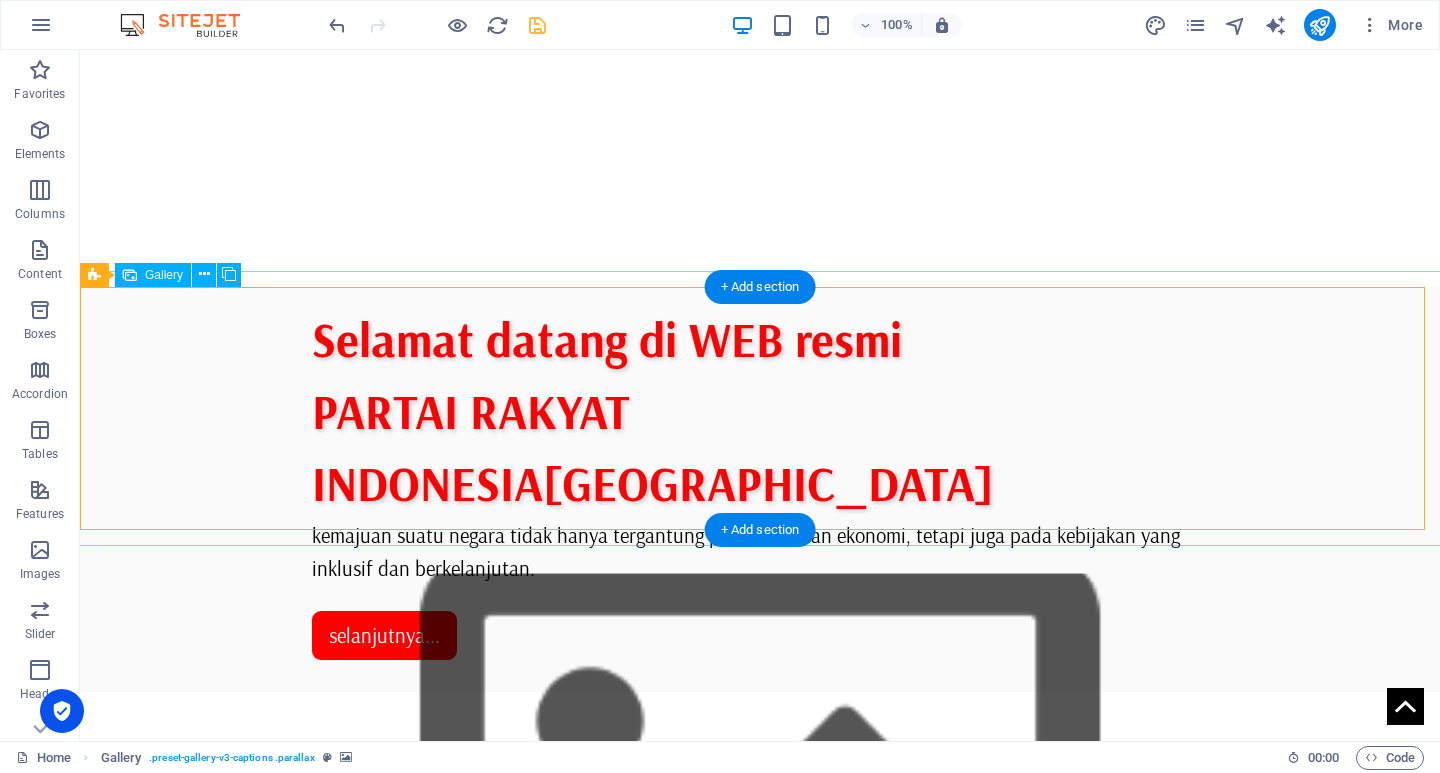 click at bounding box center (481, 1290) 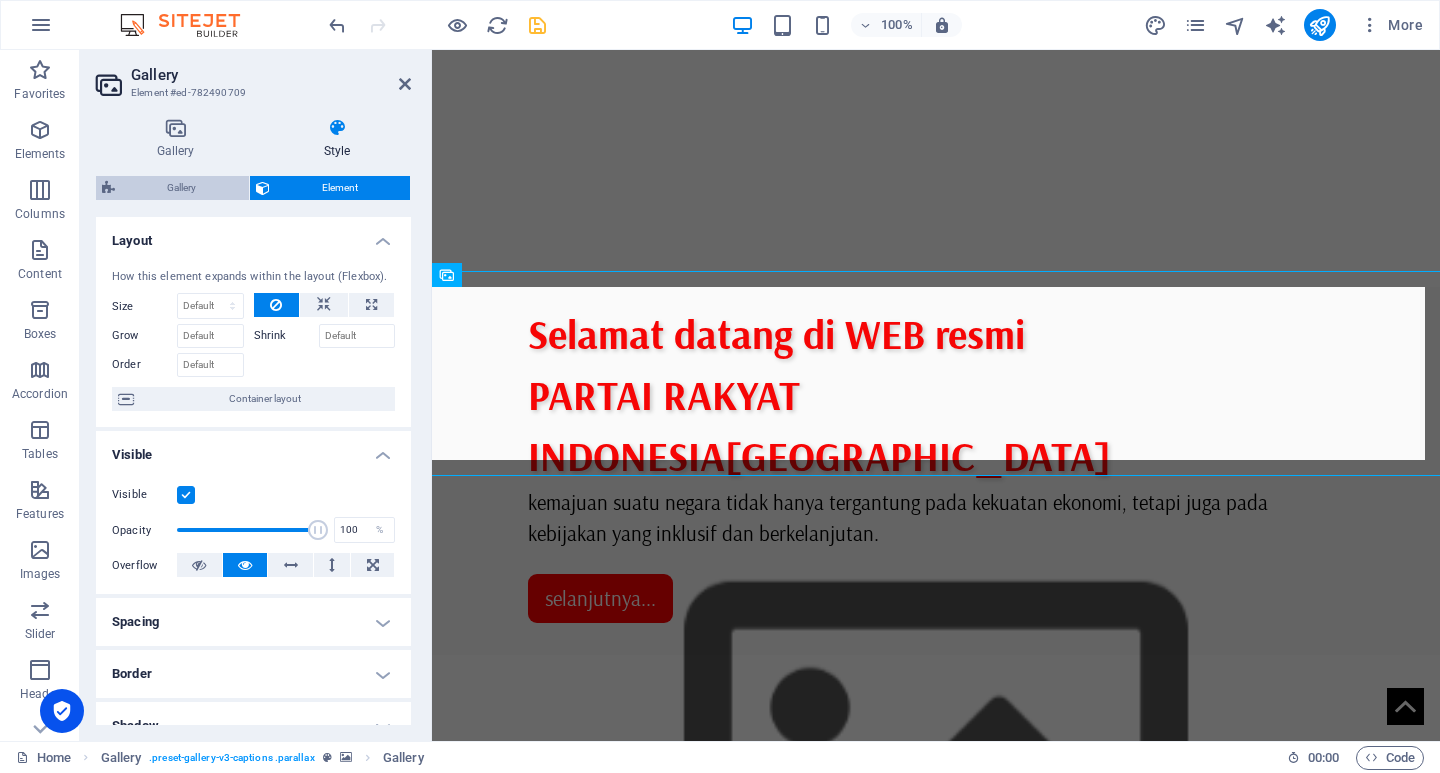 click on "Gallery" at bounding box center (182, 188) 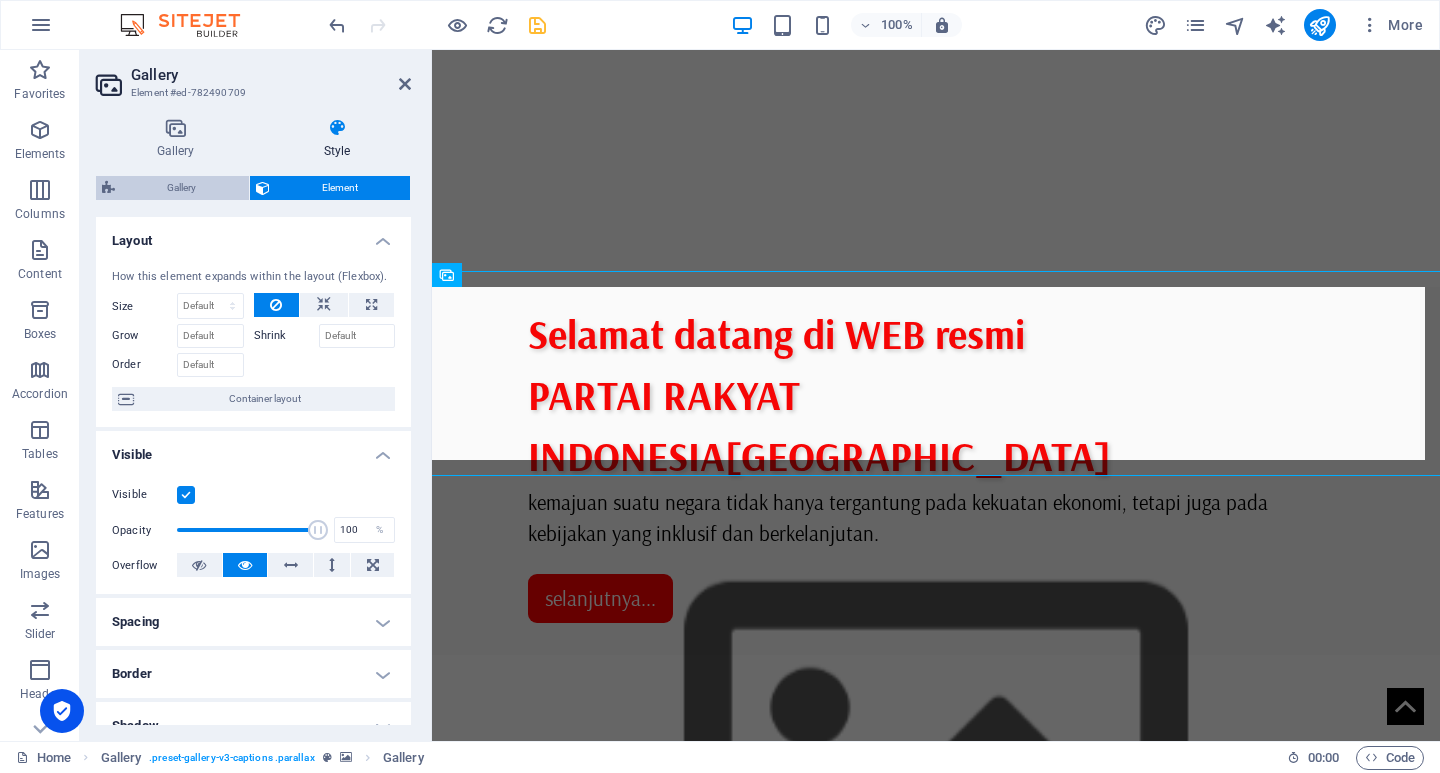 select on "rem" 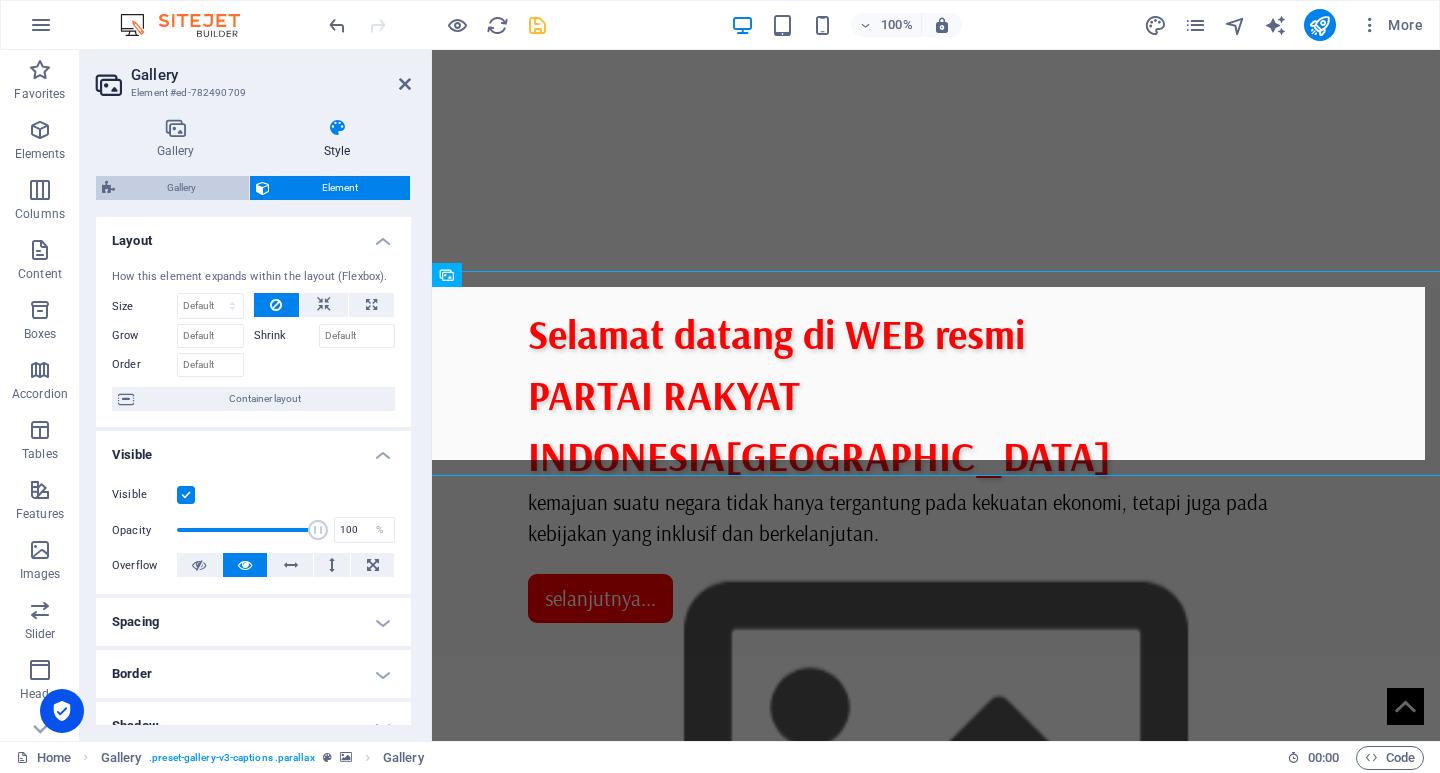 select on "zoom" 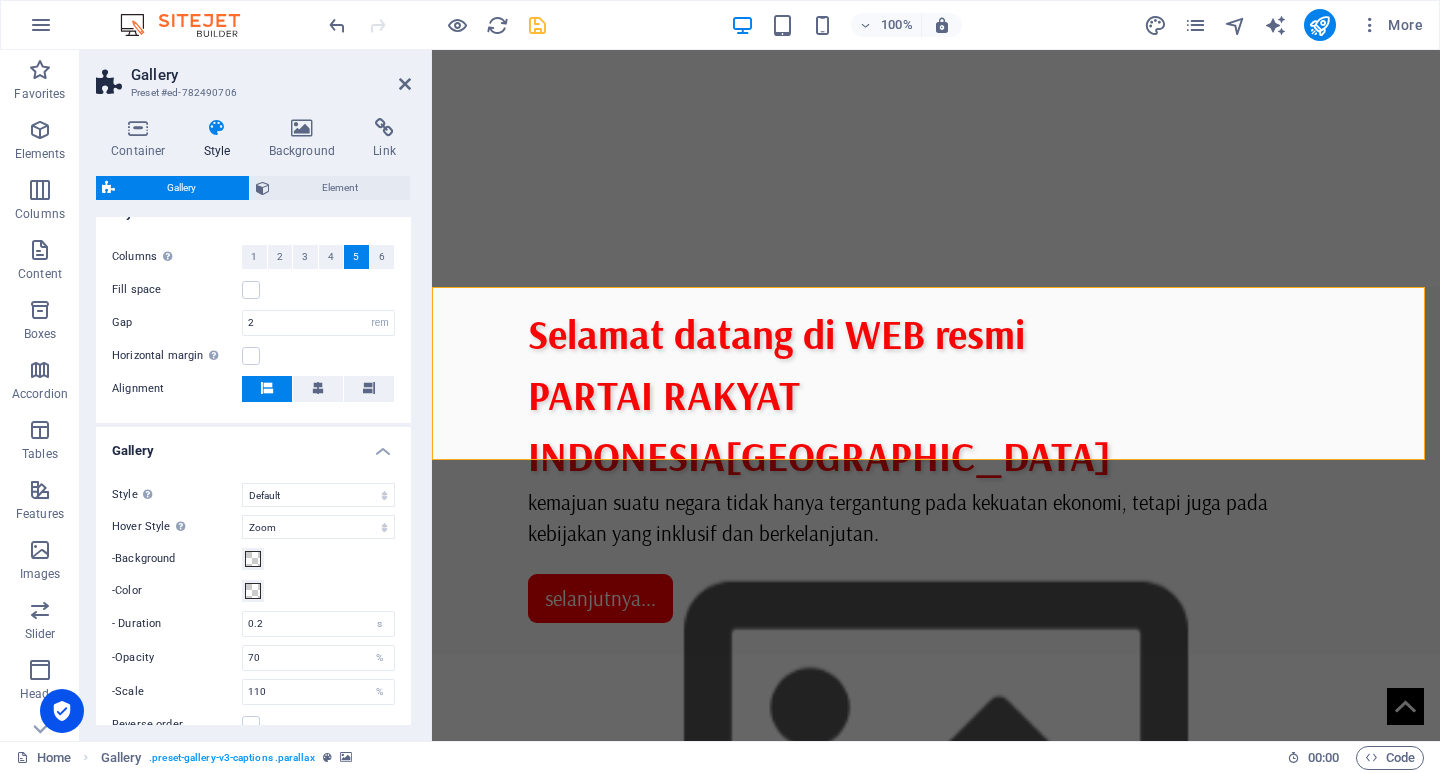 scroll, scrollTop: 400, scrollLeft: 0, axis: vertical 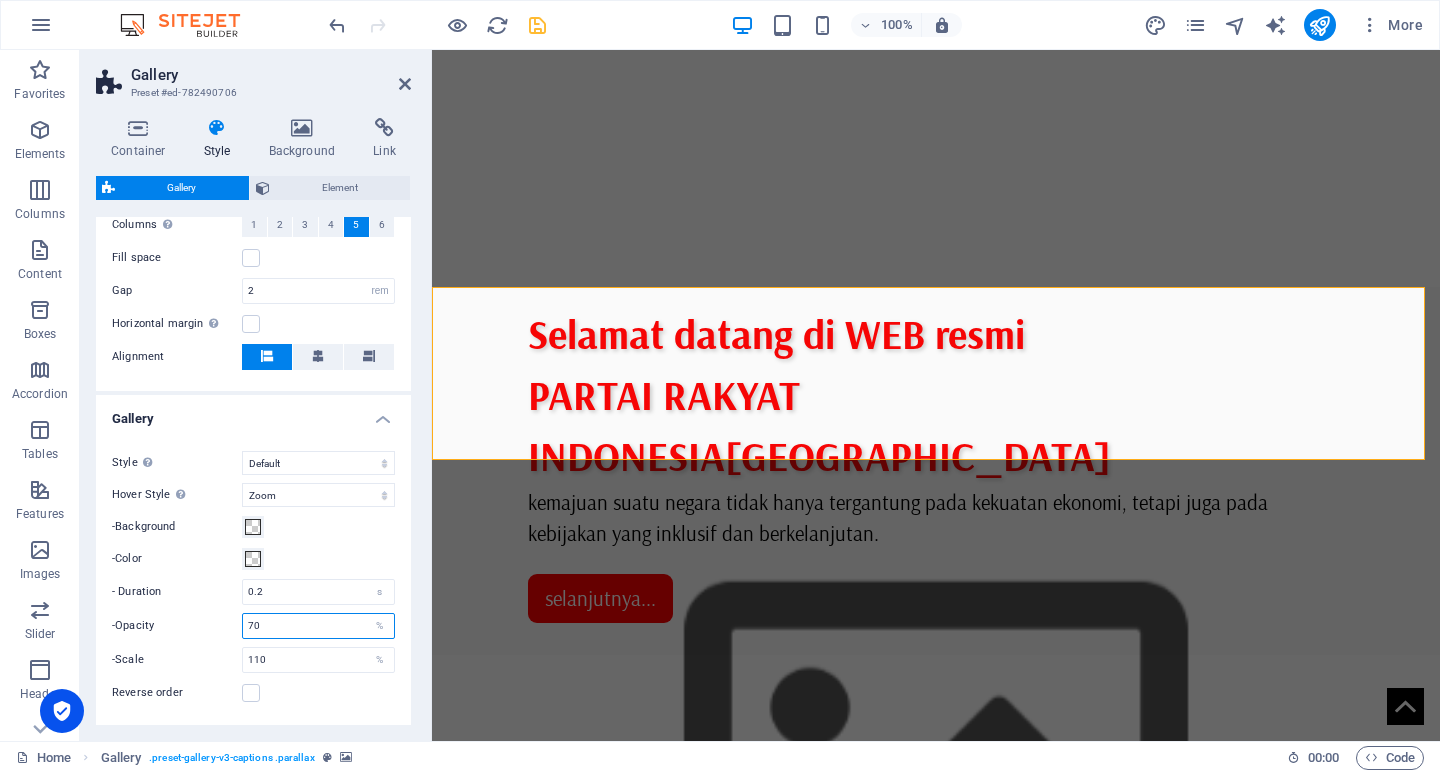 click on "70" at bounding box center [318, 626] 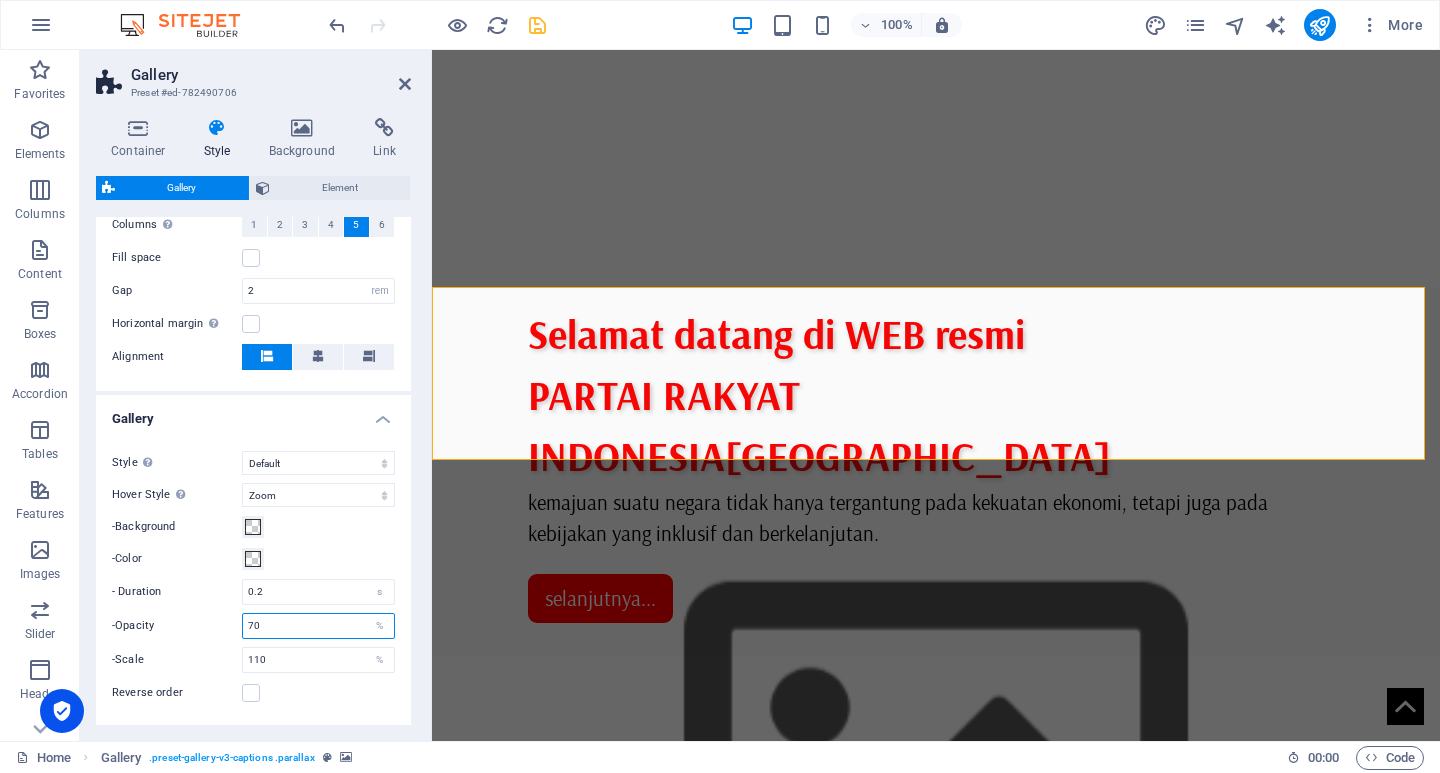 type on "7" 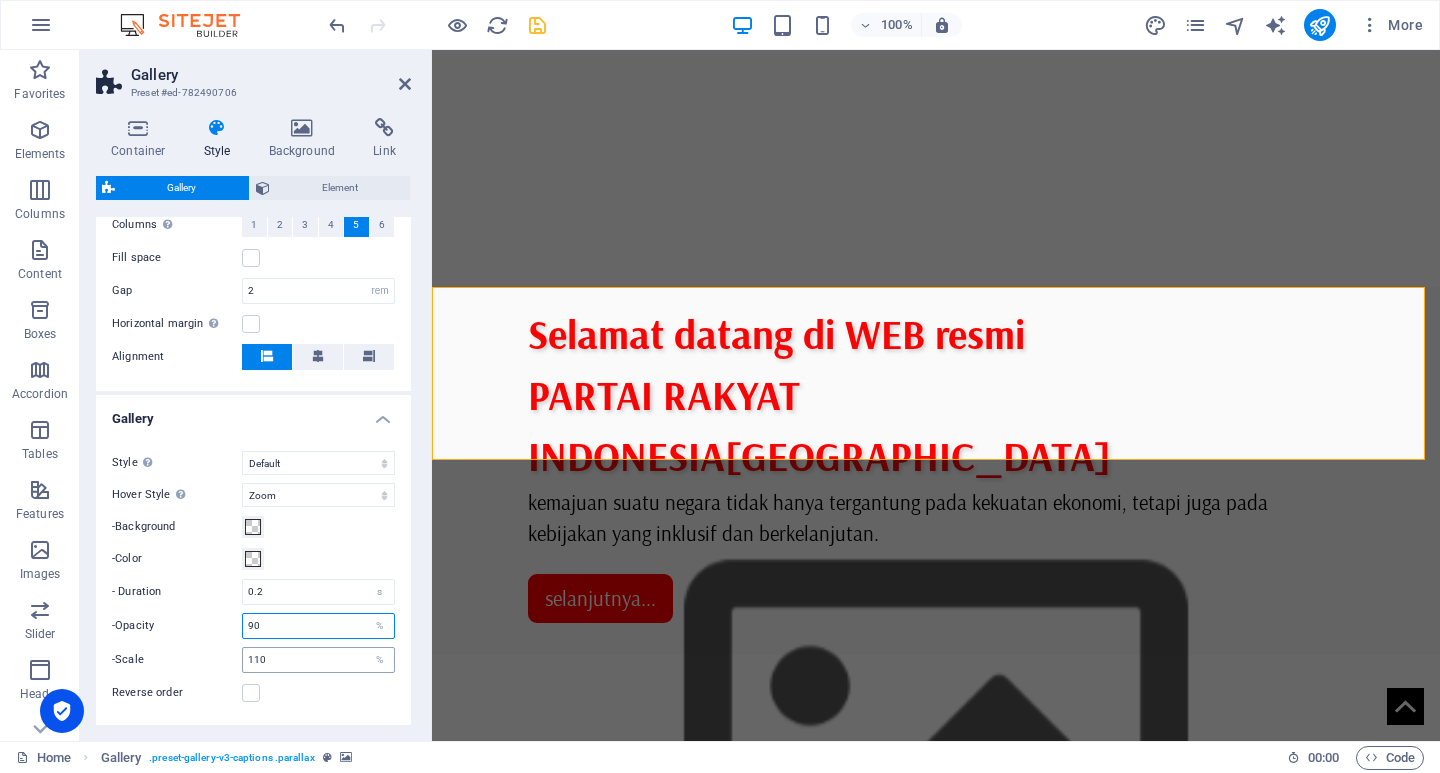 type on "90" 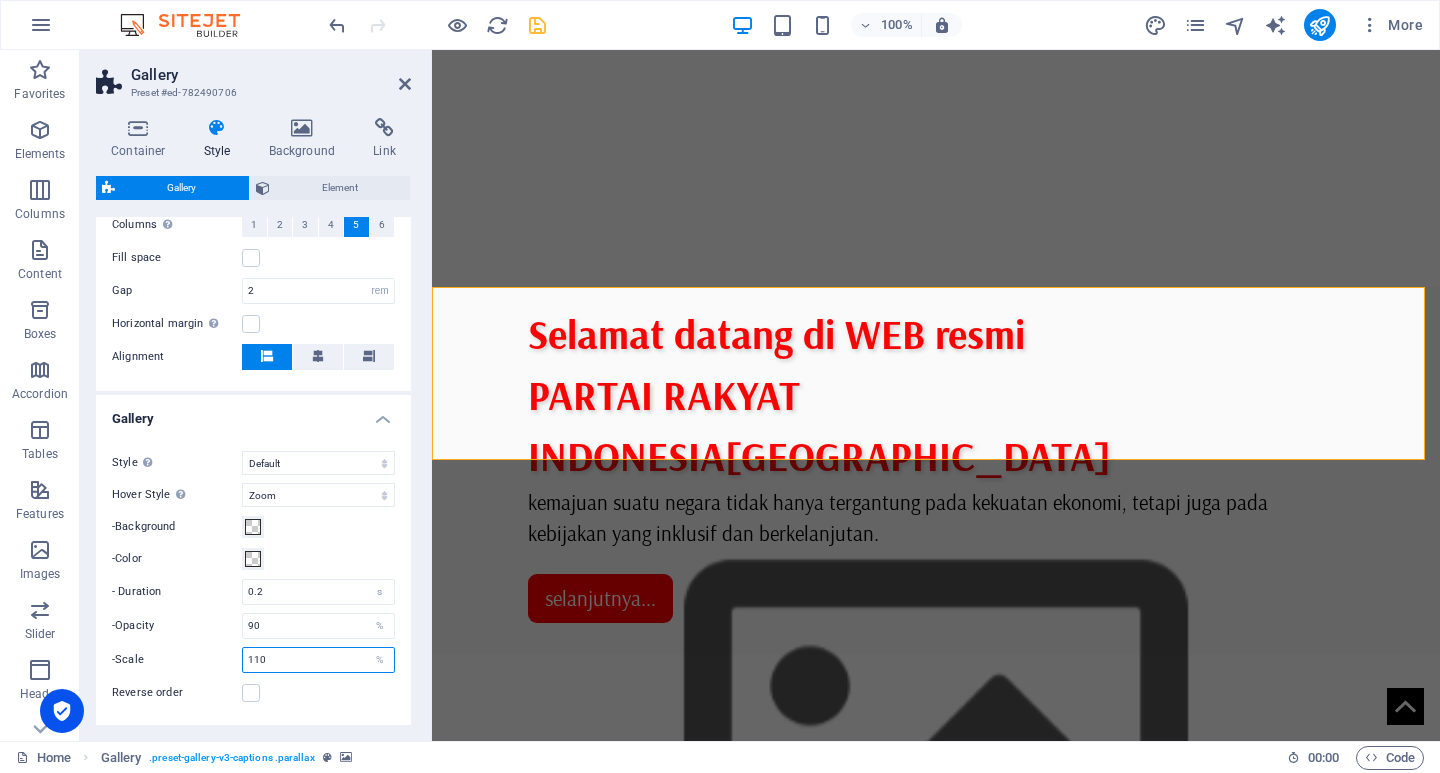 click on "110" at bounding box center (318, 660) 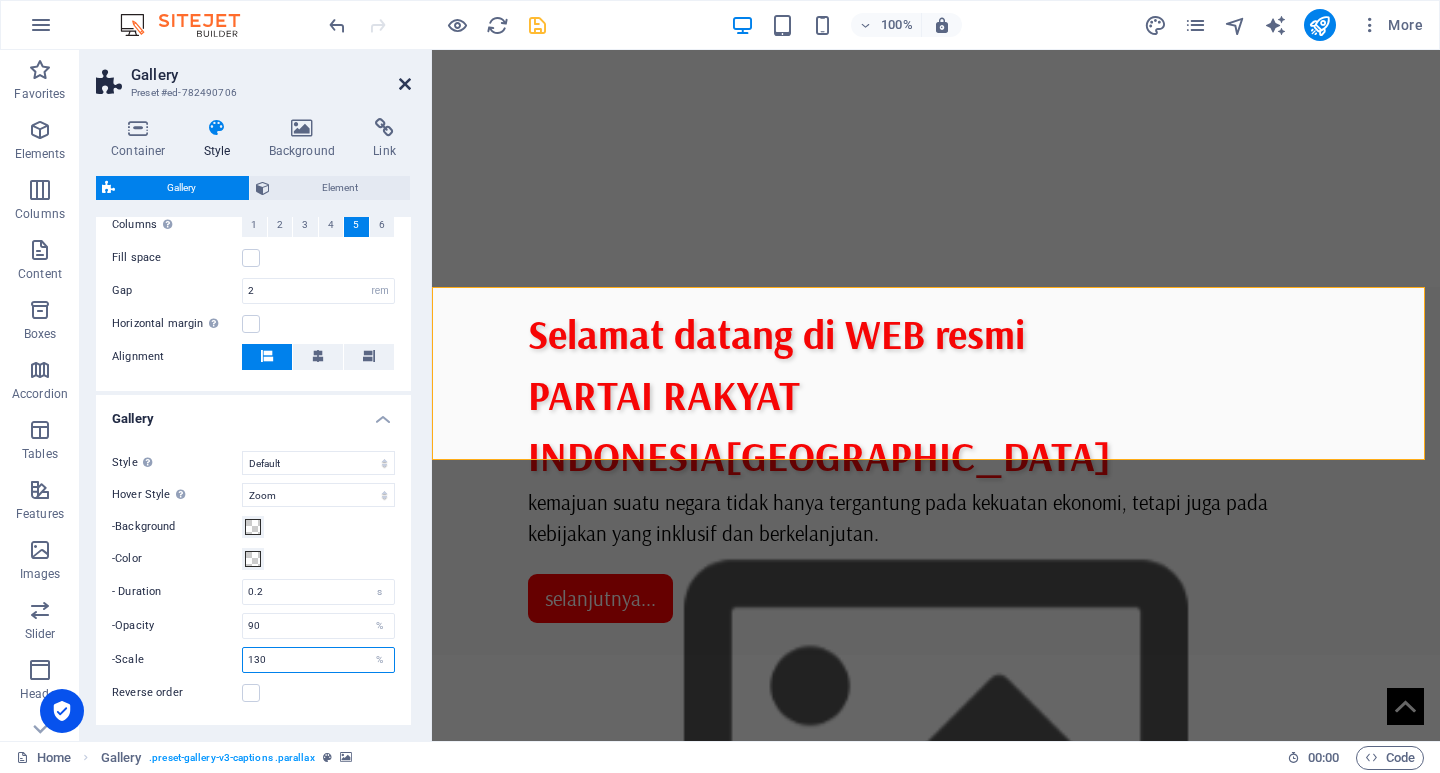 type on "130" 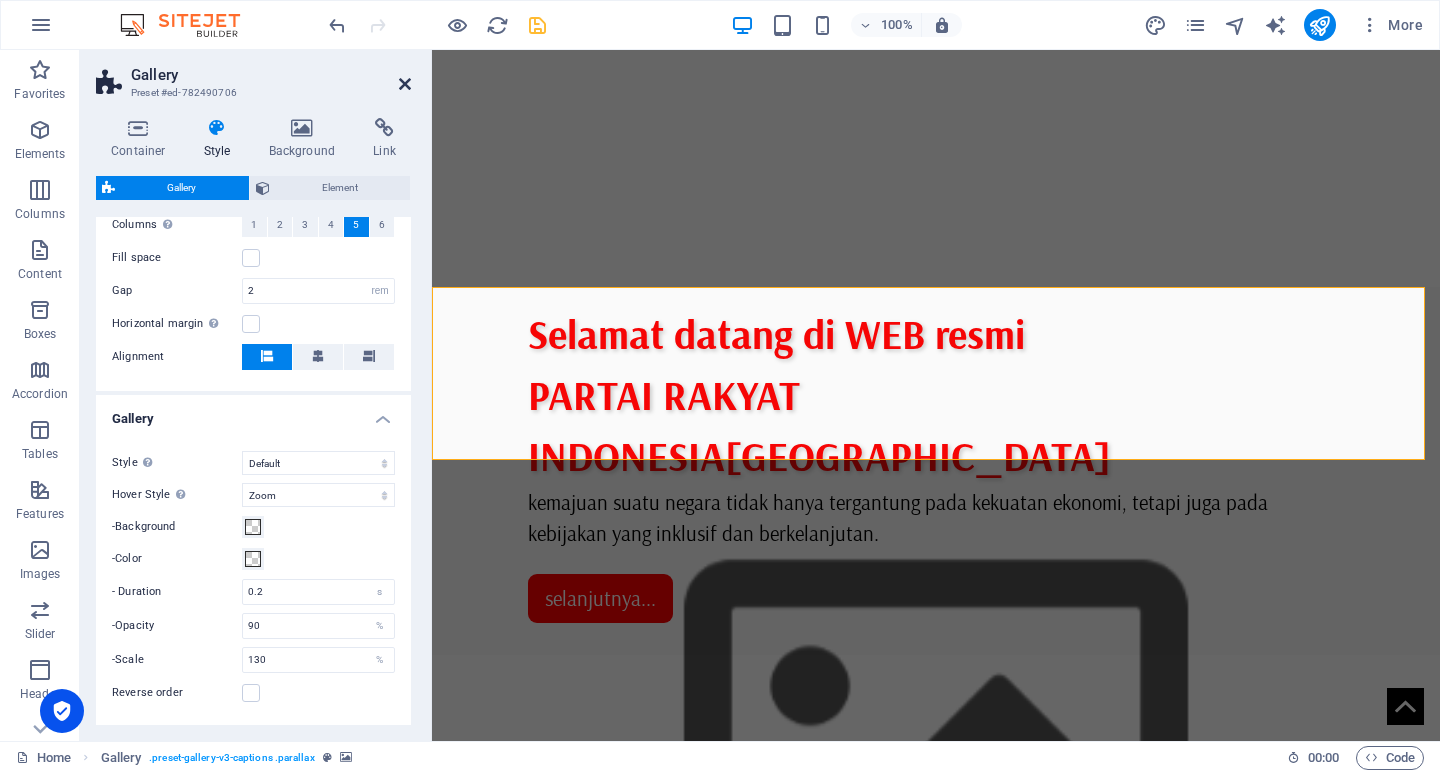 drag, startPoint x: 402, startPoint y: 81, endPoint x: 324, endPoint y: 28, distance: 94.302704 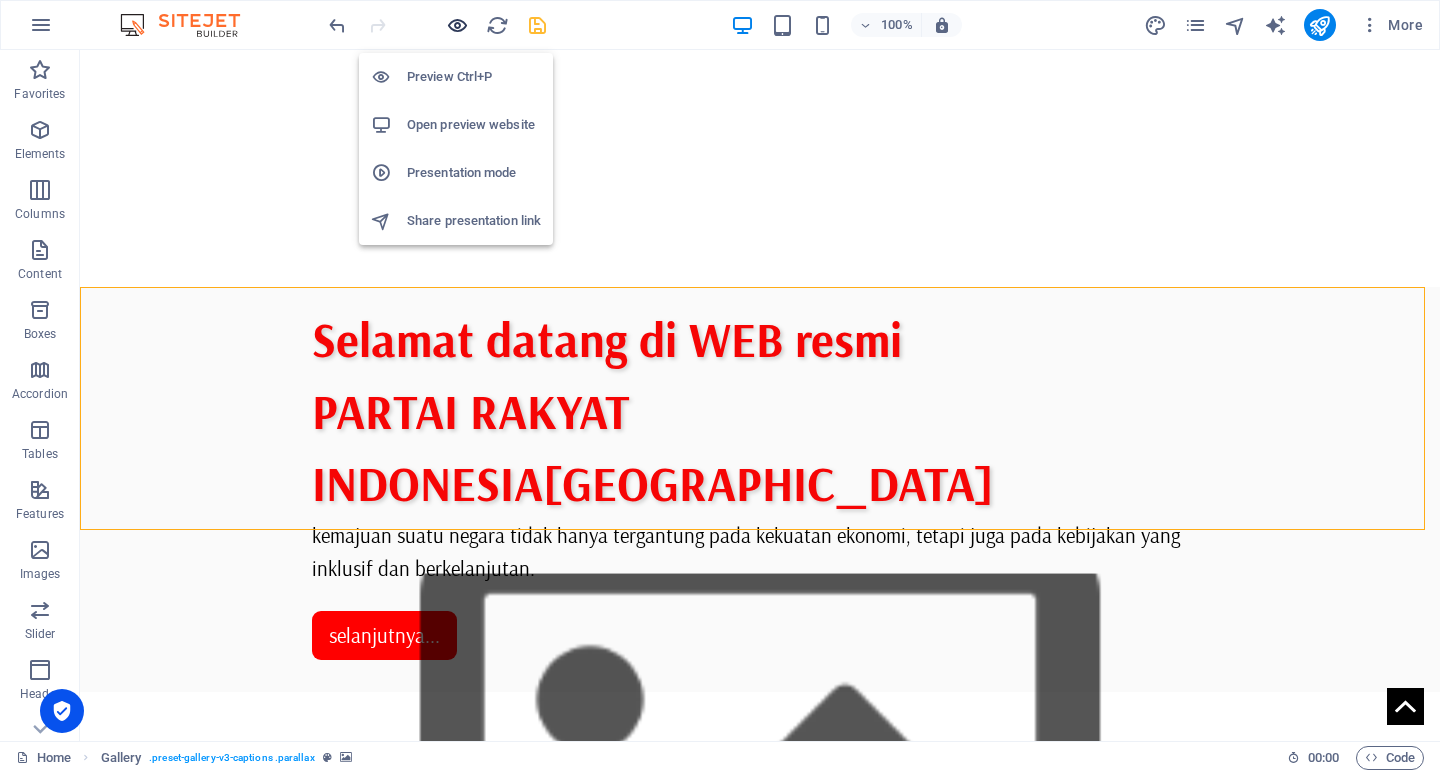 click at bounding box center [457, 25] 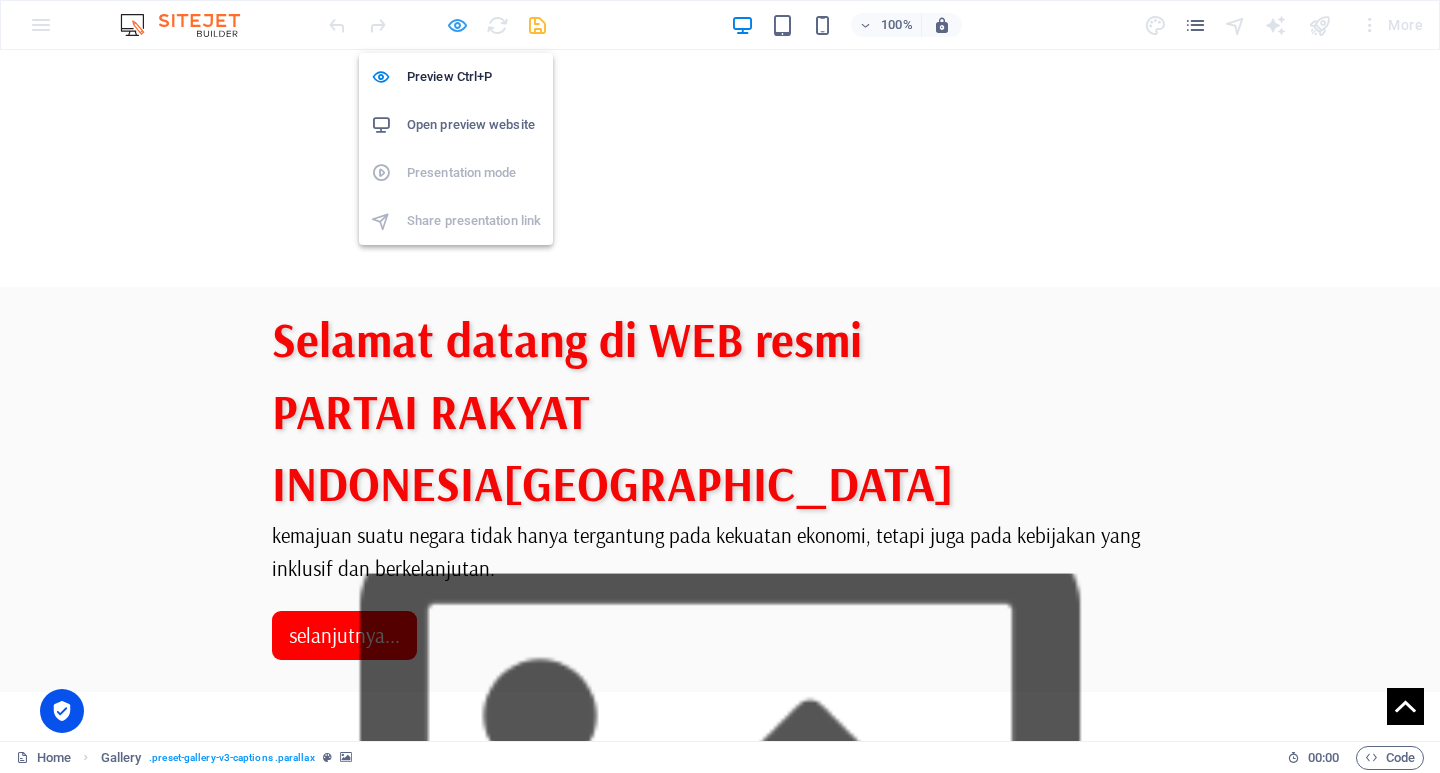 click at bounding box center (457, 25) 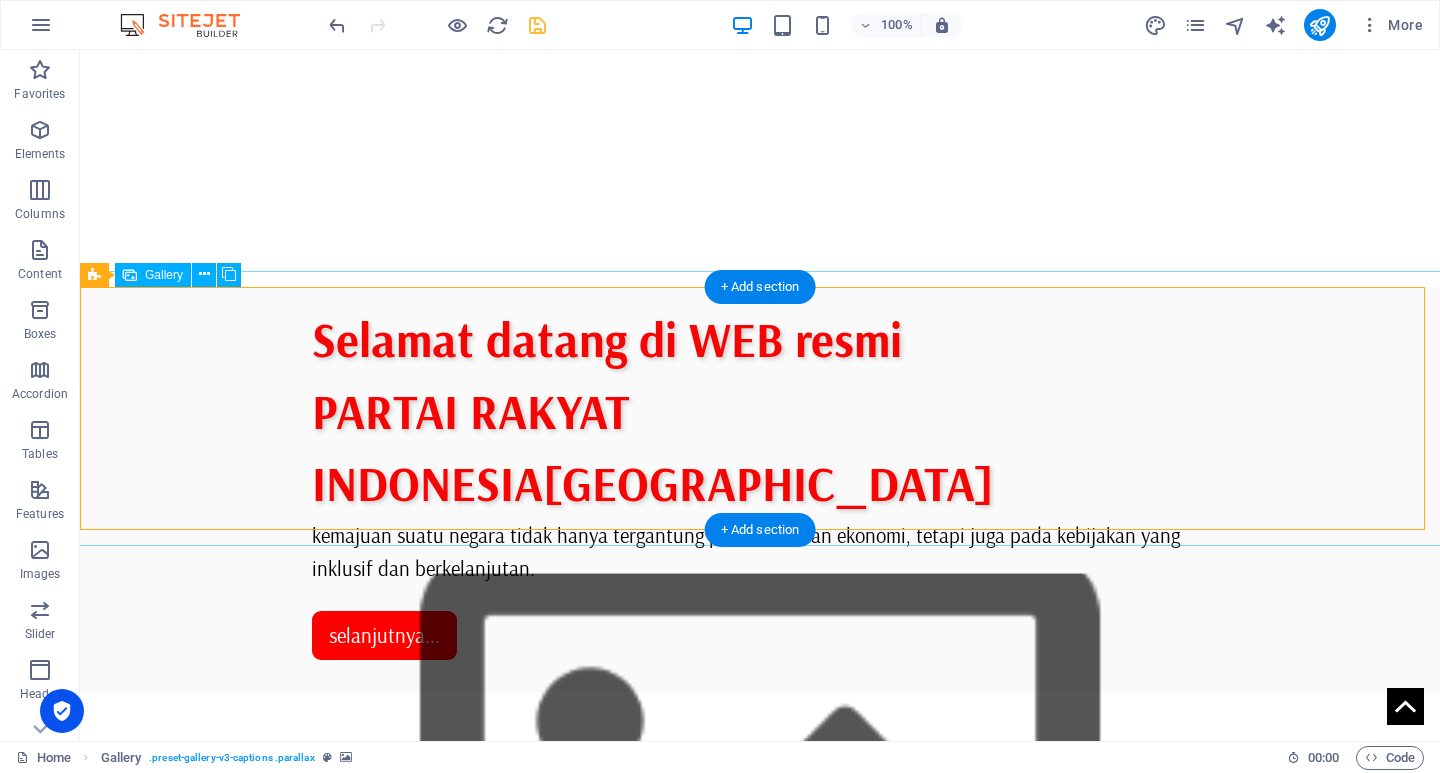 click at bounding box center (760, 1290) 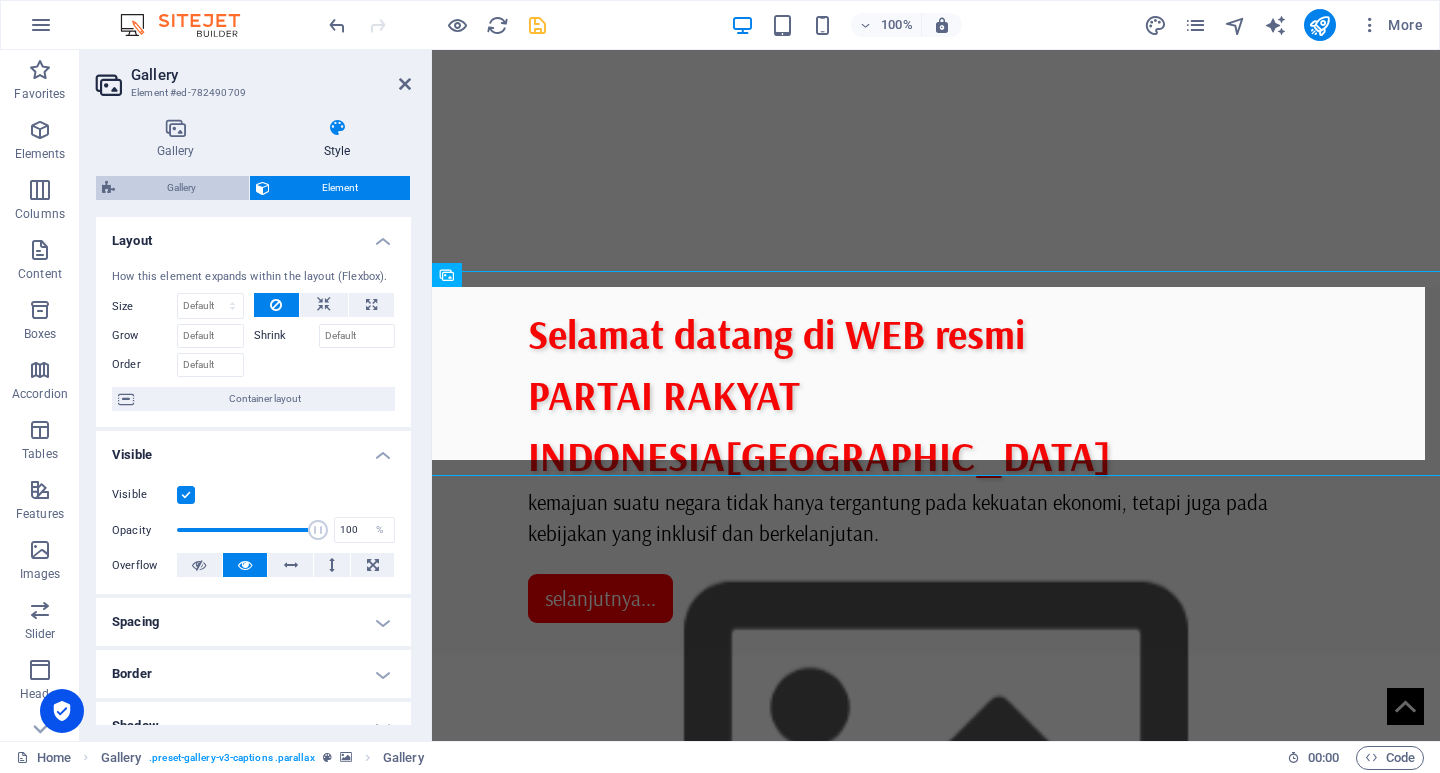click on "Gallery" at bounding box center [182, 188] 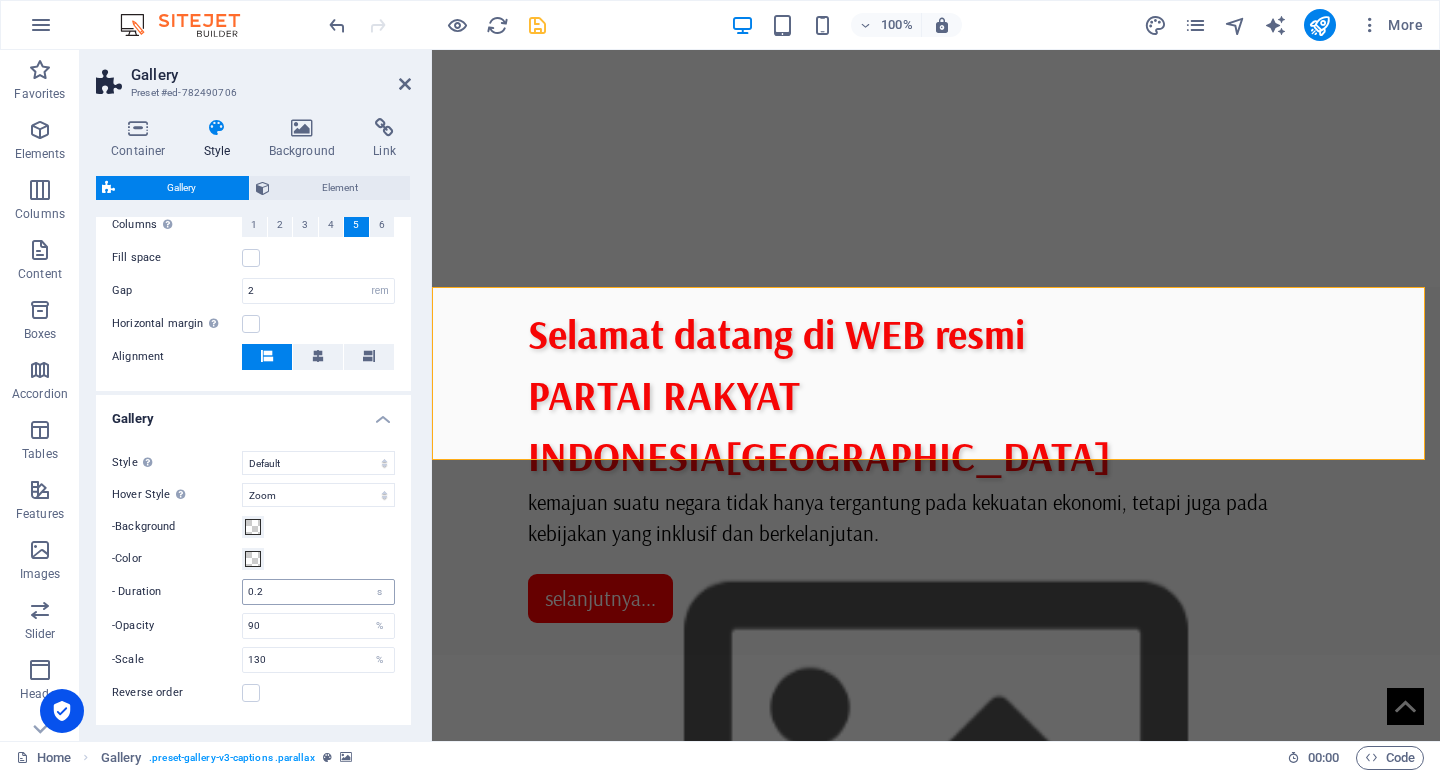 scroll, scrollTop: 500, scrollLeft: 0, axis: vertical 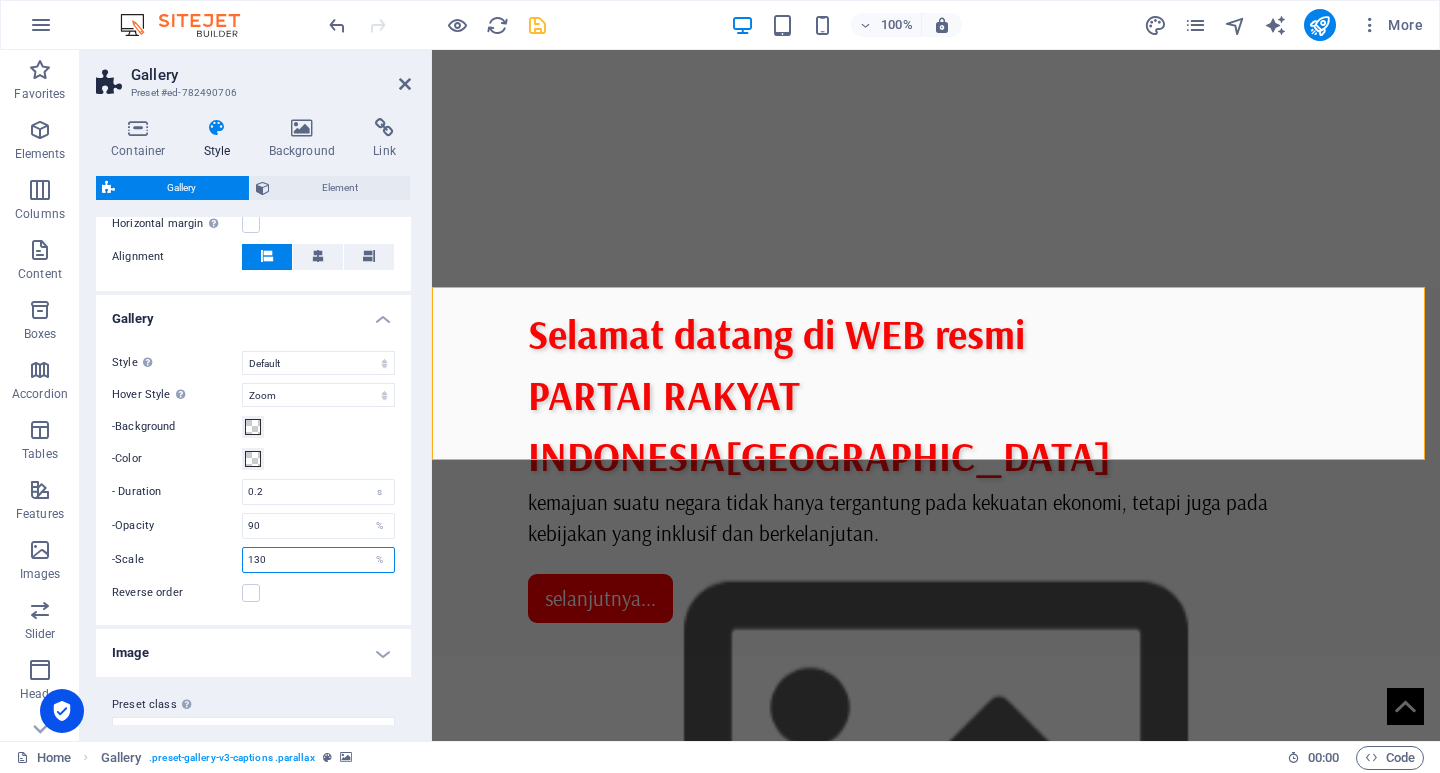 click on "130" at bounding box center [318, 560] 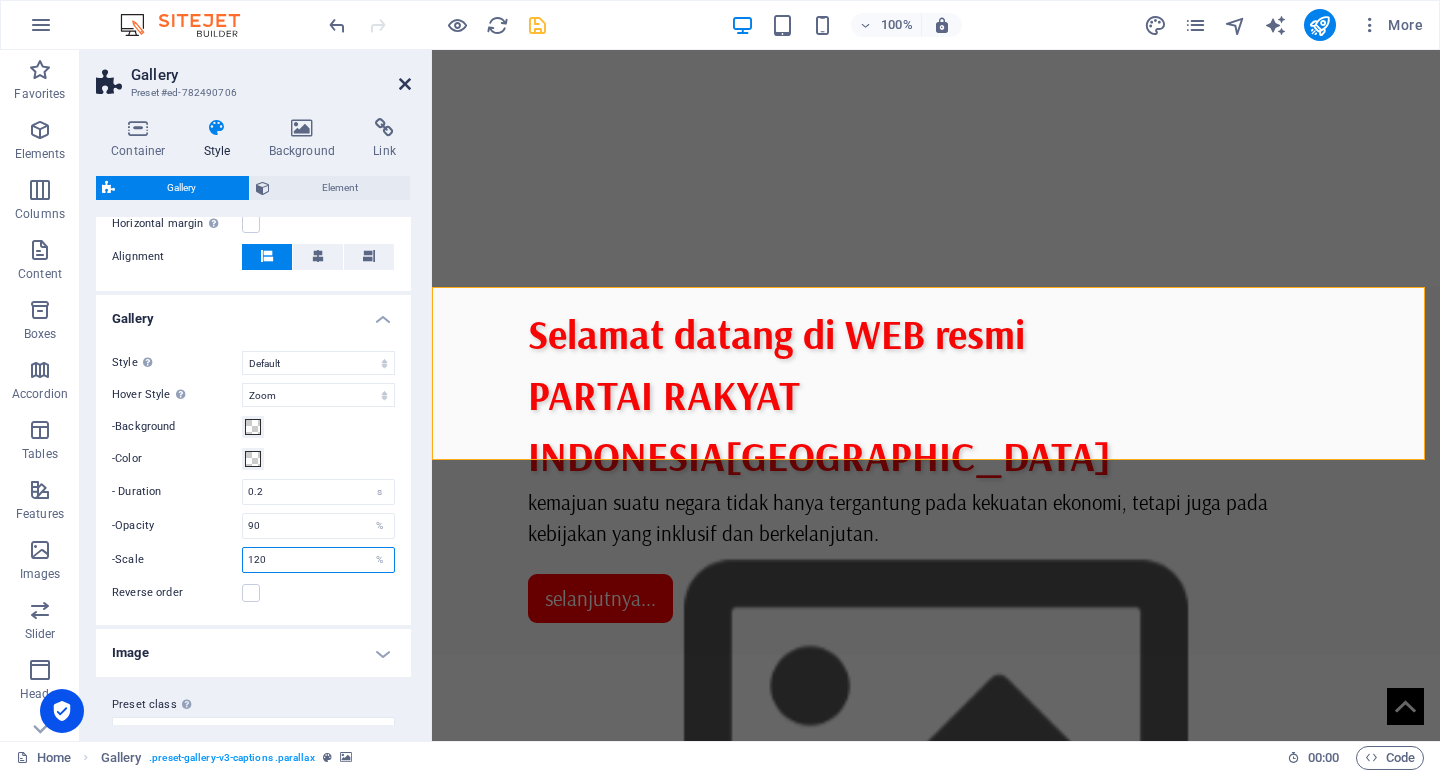 type on "120" 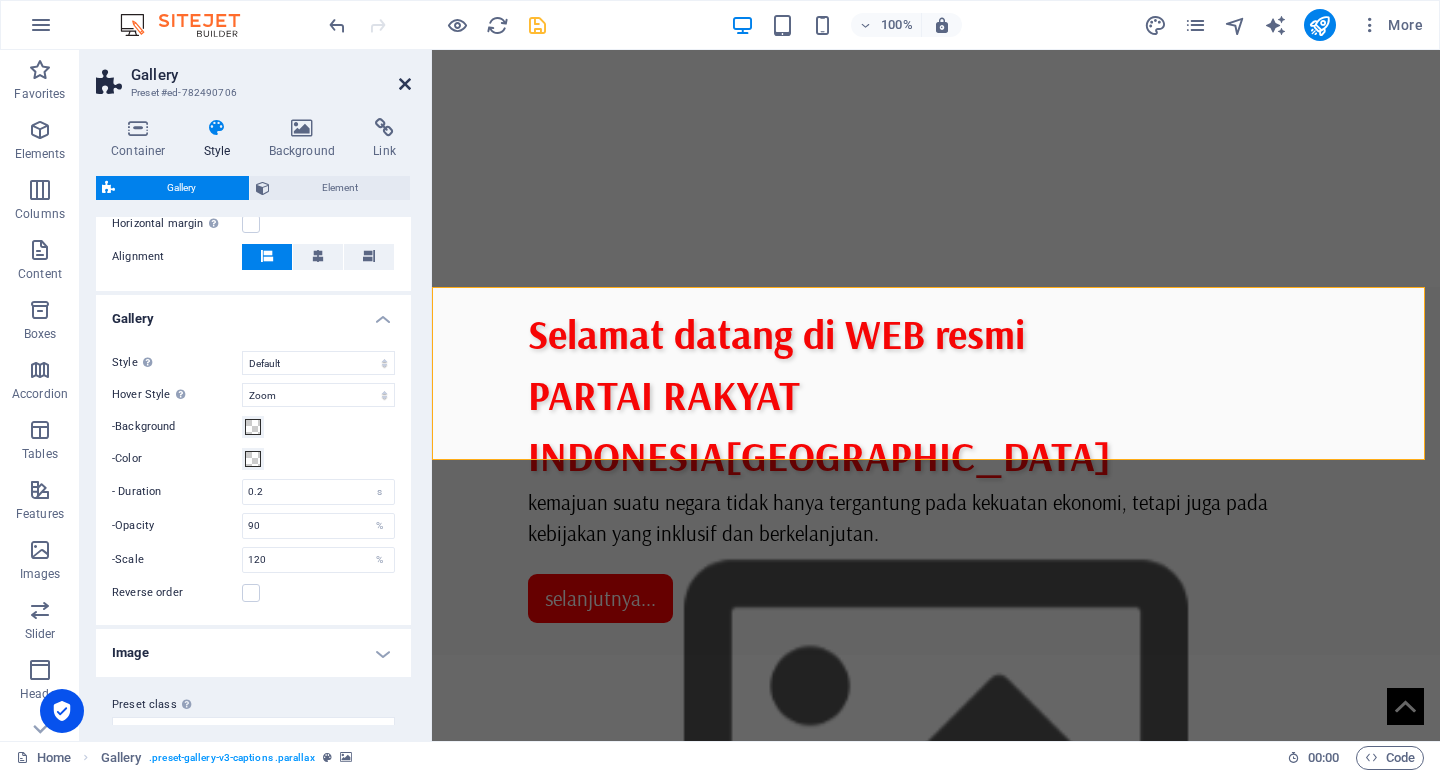 click at bounding box center (405, 84) 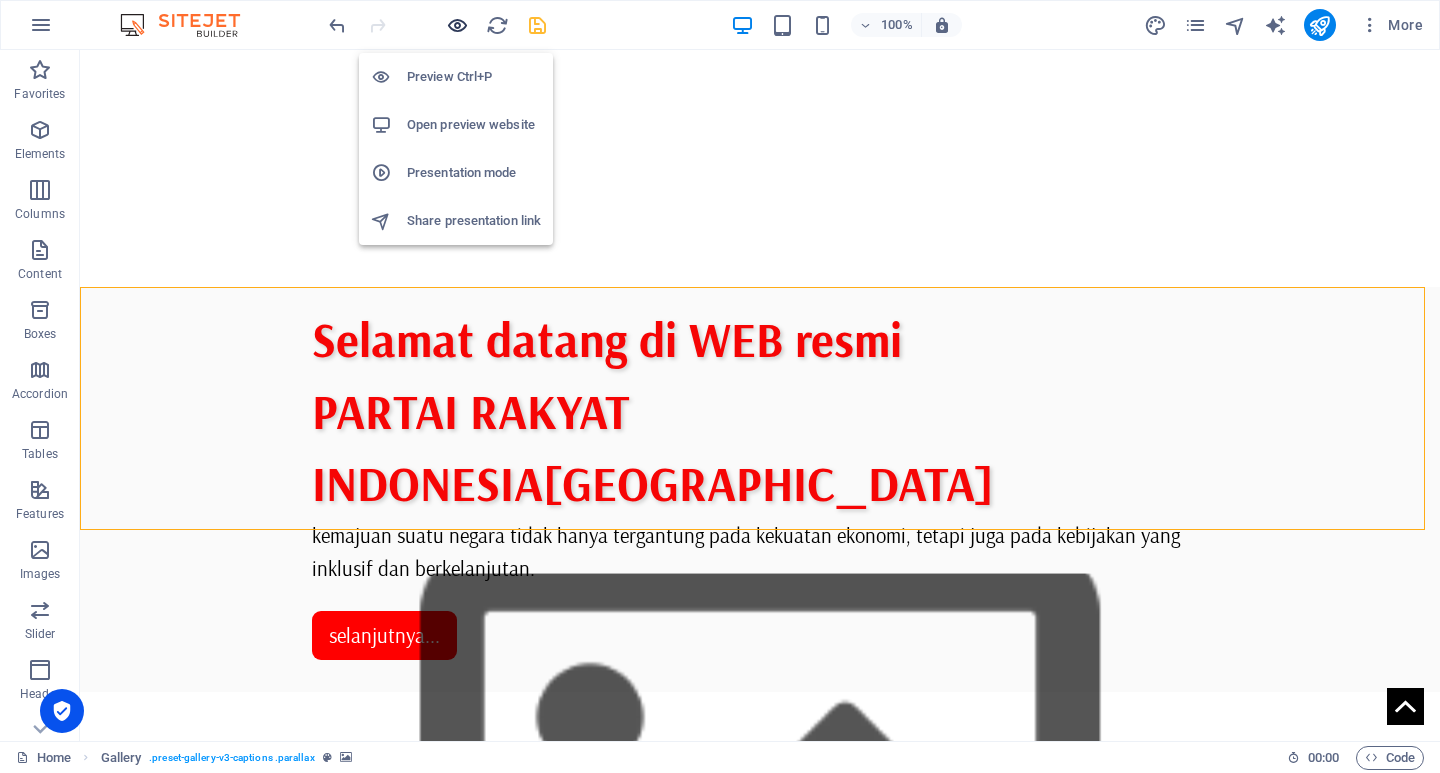 click at bounding box center [457, 25] 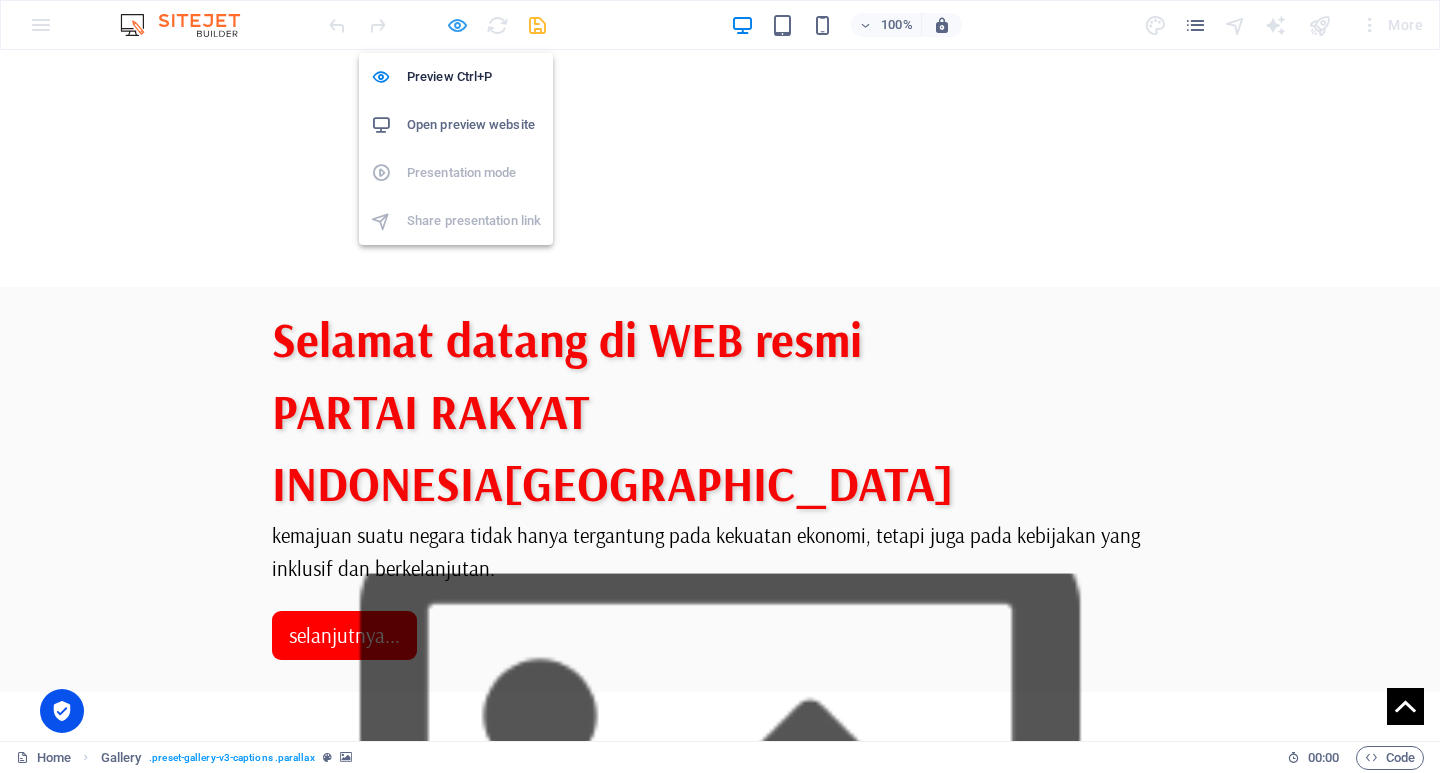click at bounding box center [457, 25] 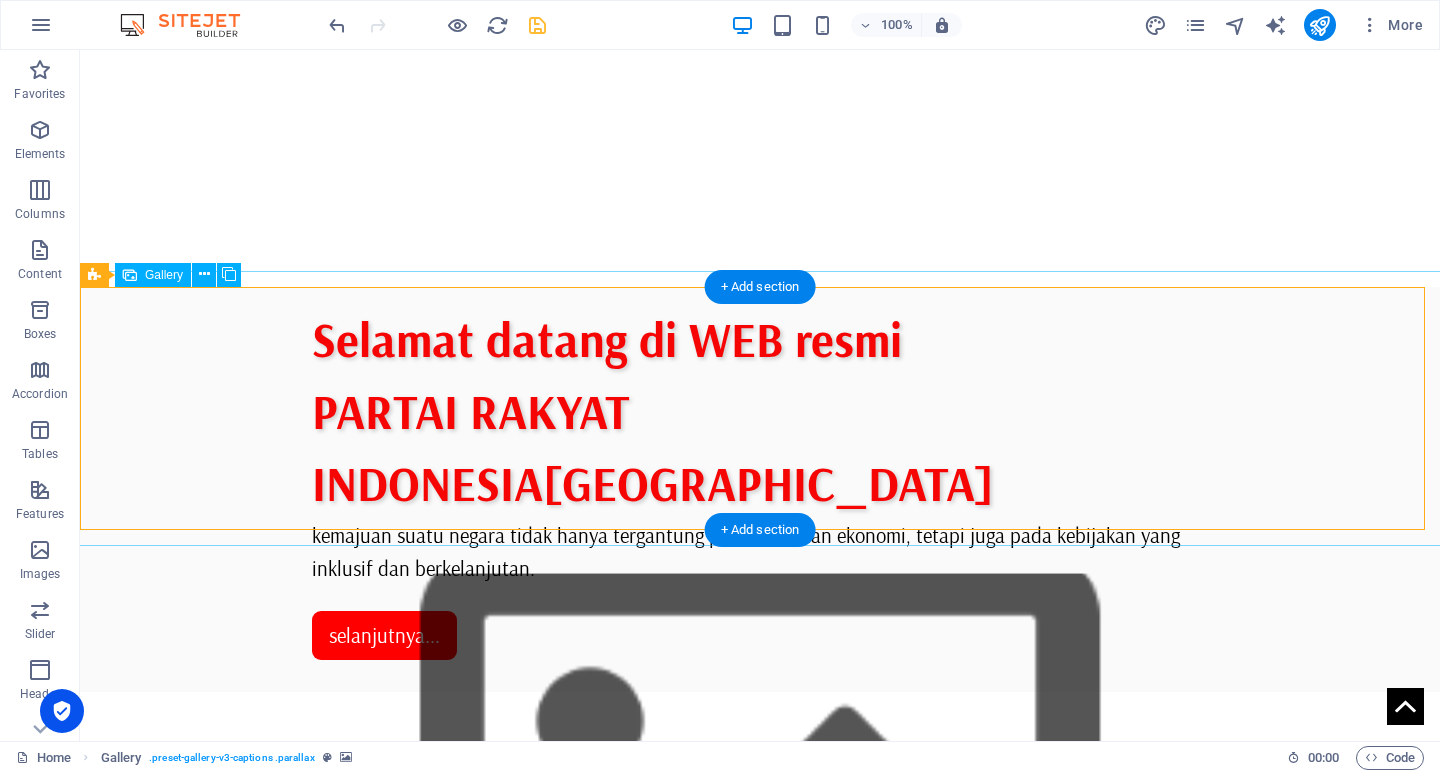 click at bounding box center (760, 1290) 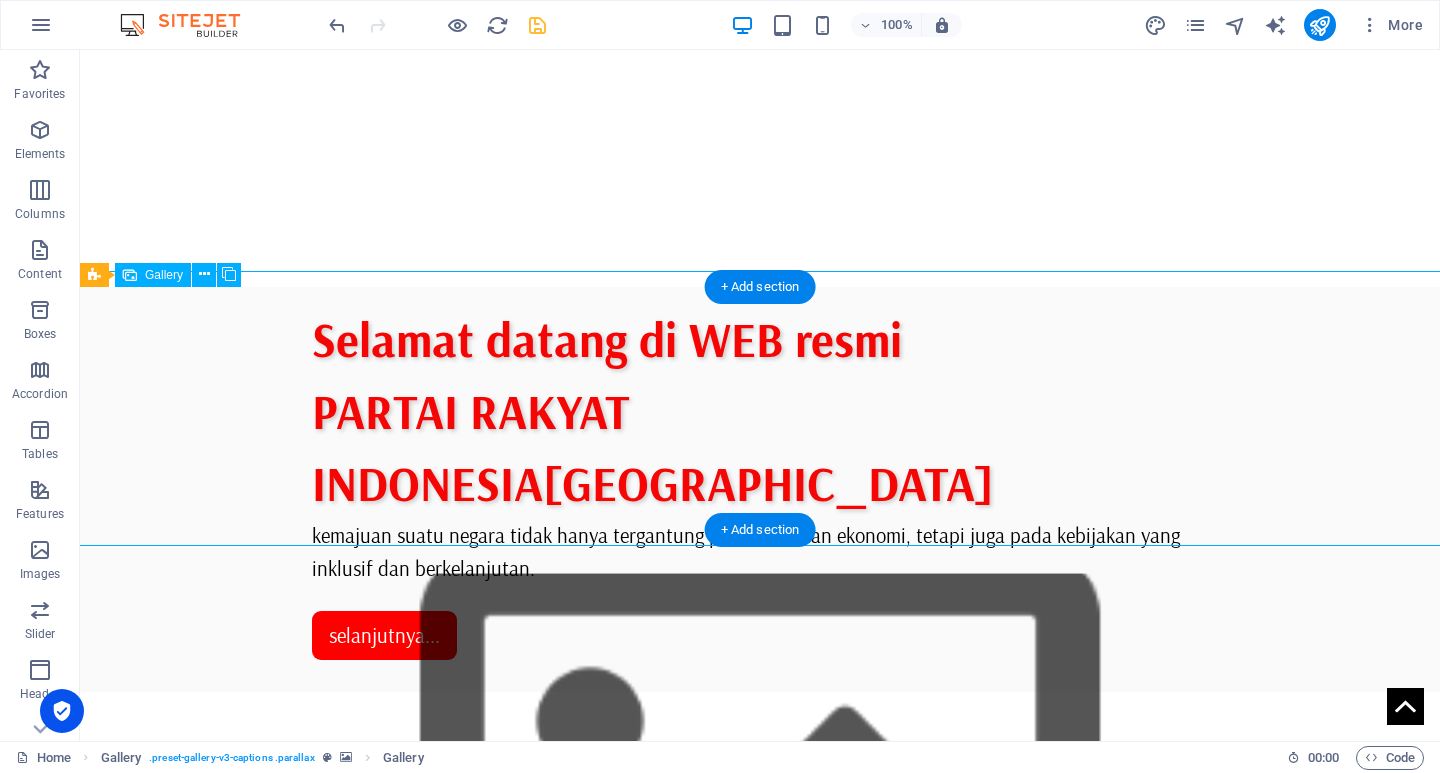 click at bounding box center [760, 1290] 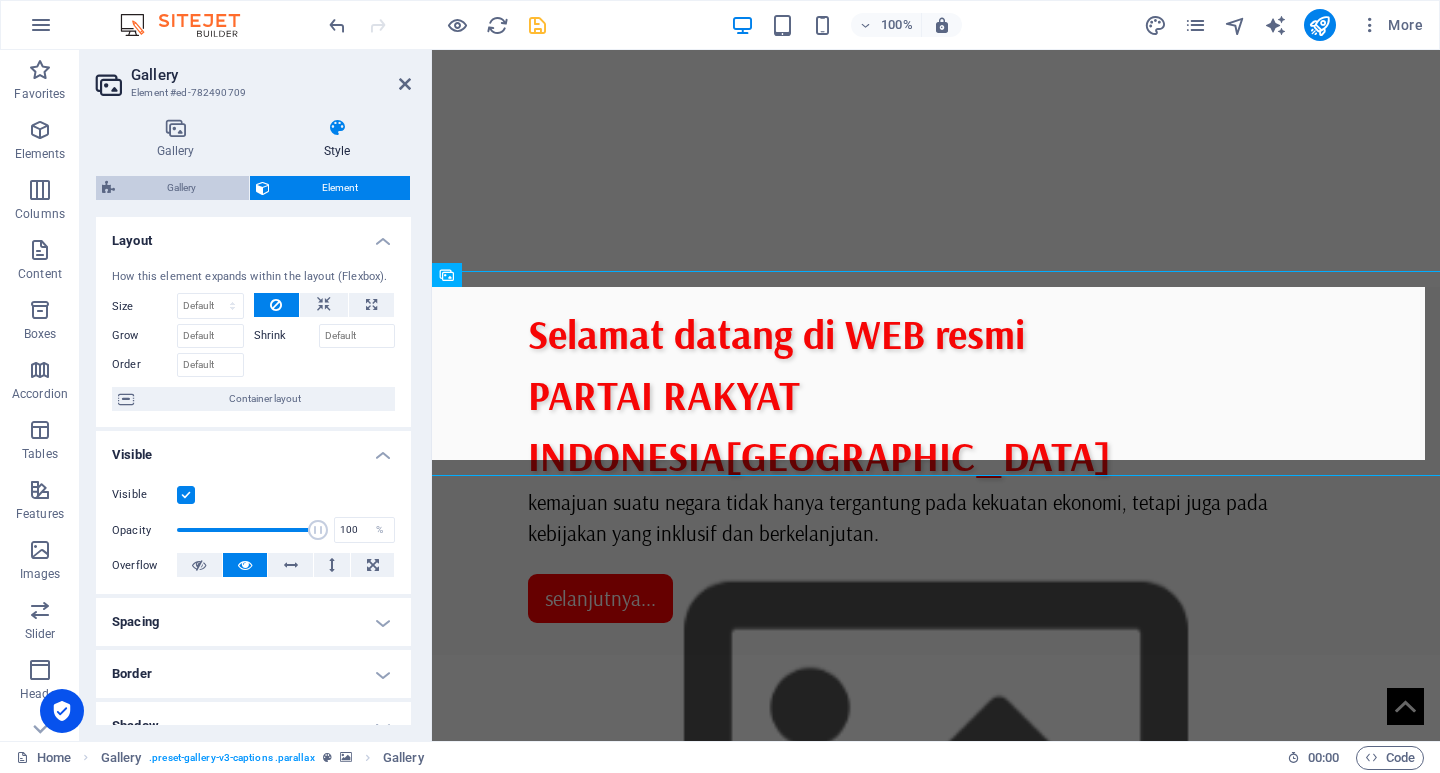 click on "Gallery" at bounding box center [182, 188] 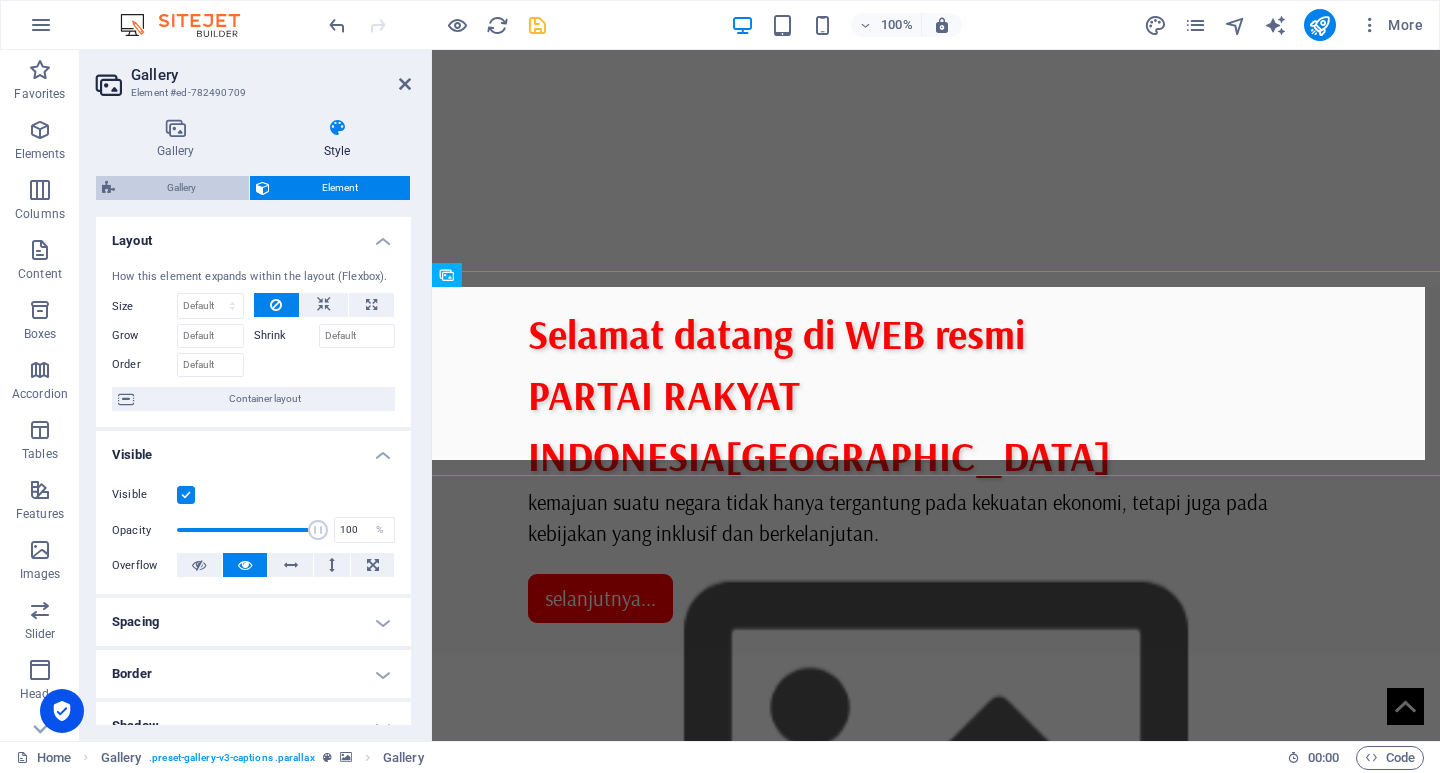 select on "rem" 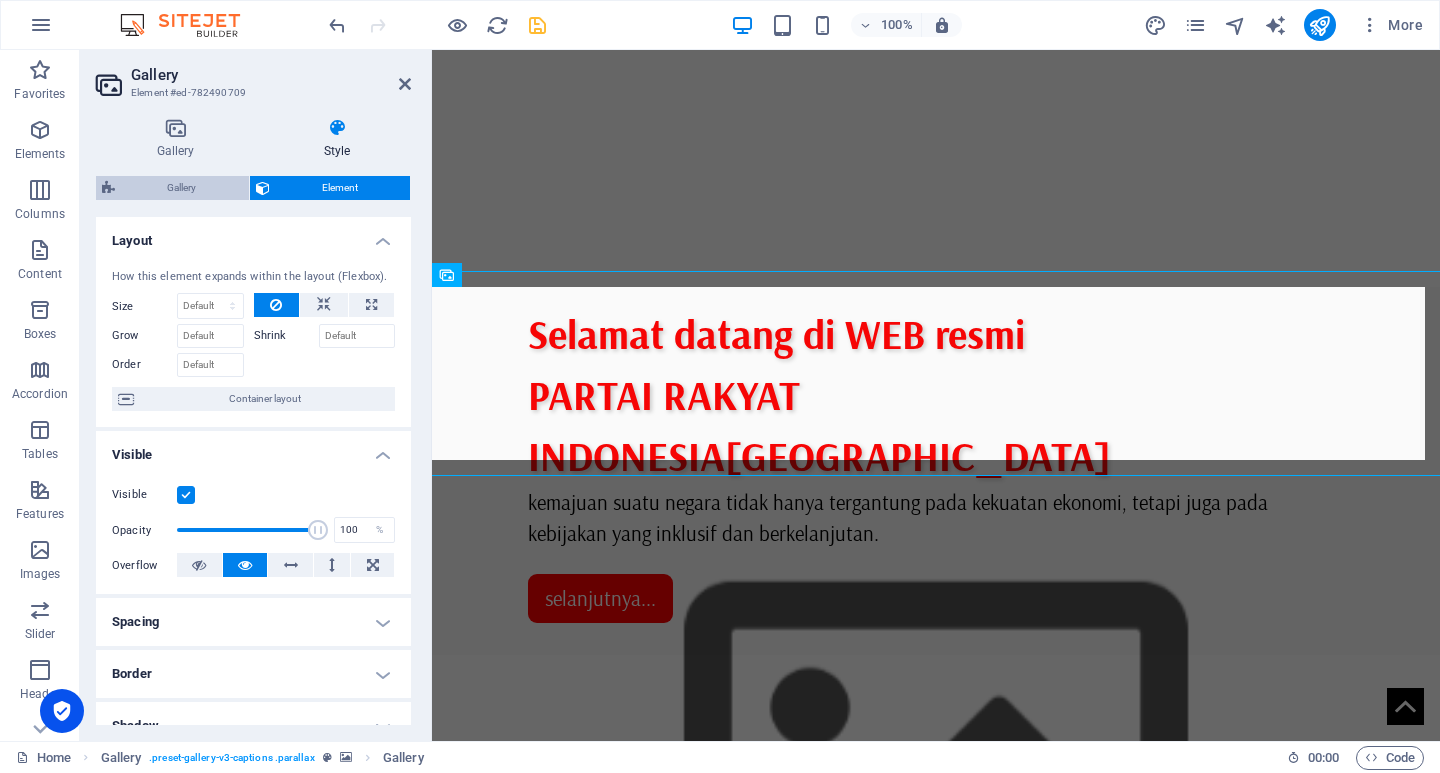 select on "preset-gallery-v3-captions" 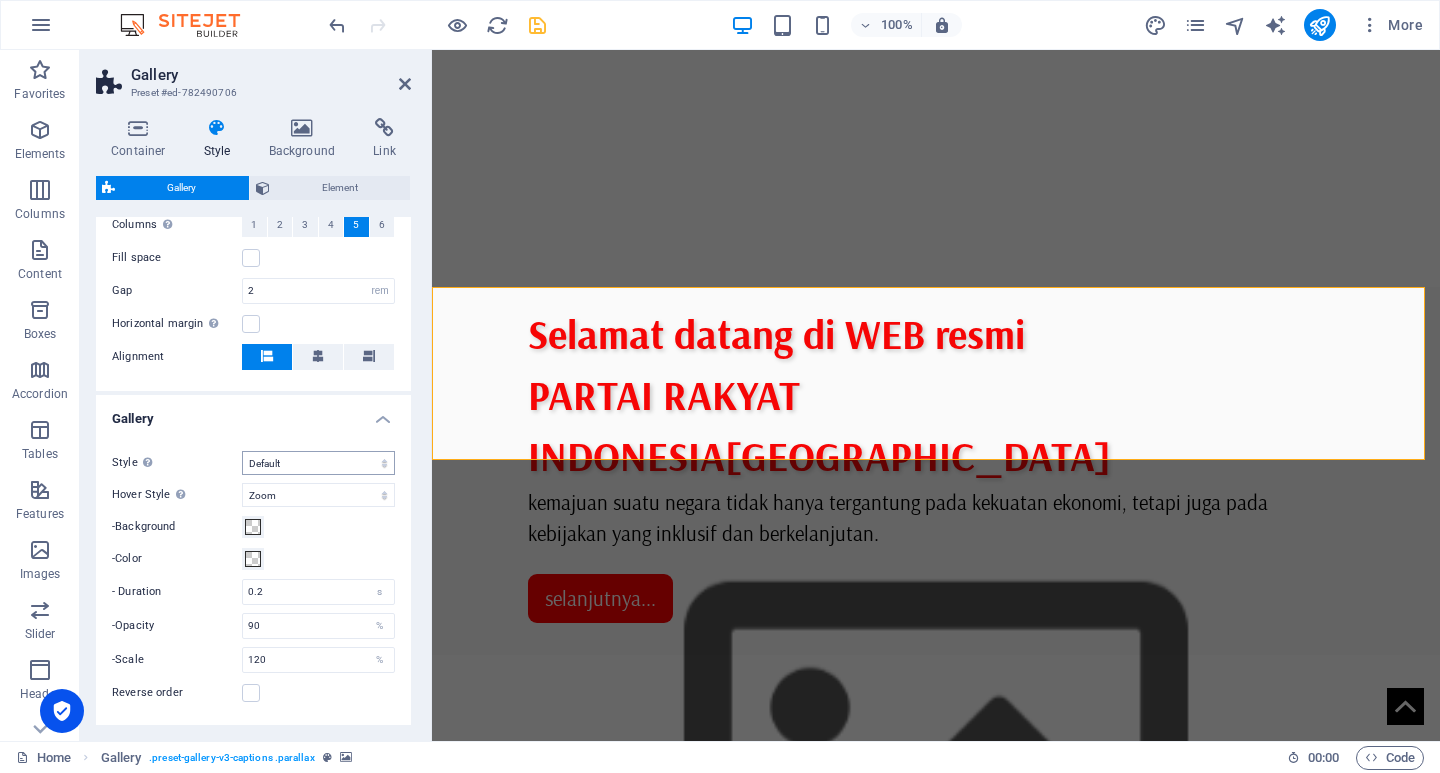 scroll, scrollTop: 500, scrollLeft: 0, axis: vertical 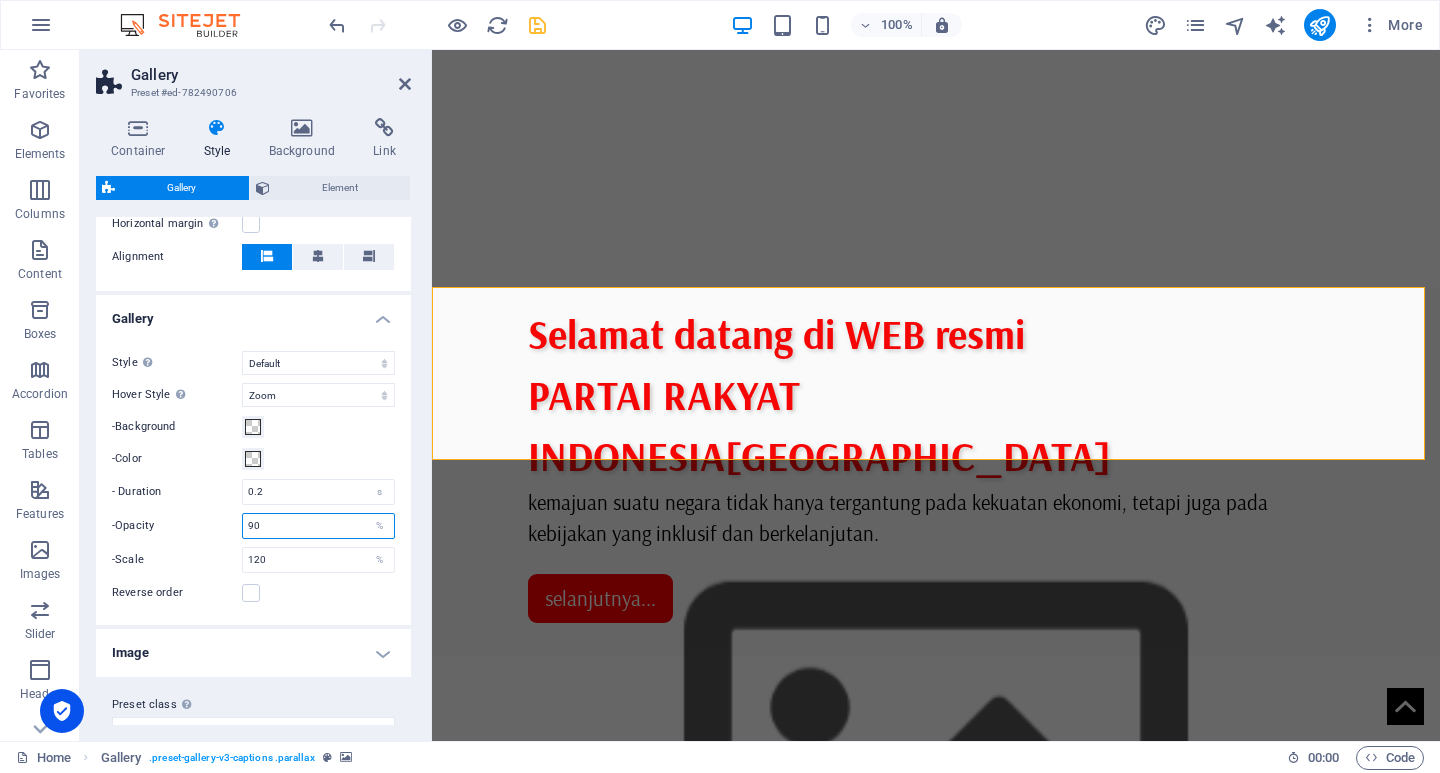 drag, startPoint x: 261, startPoint y: 522, endPoint x: 225, endPoint y: 522, distance: 36 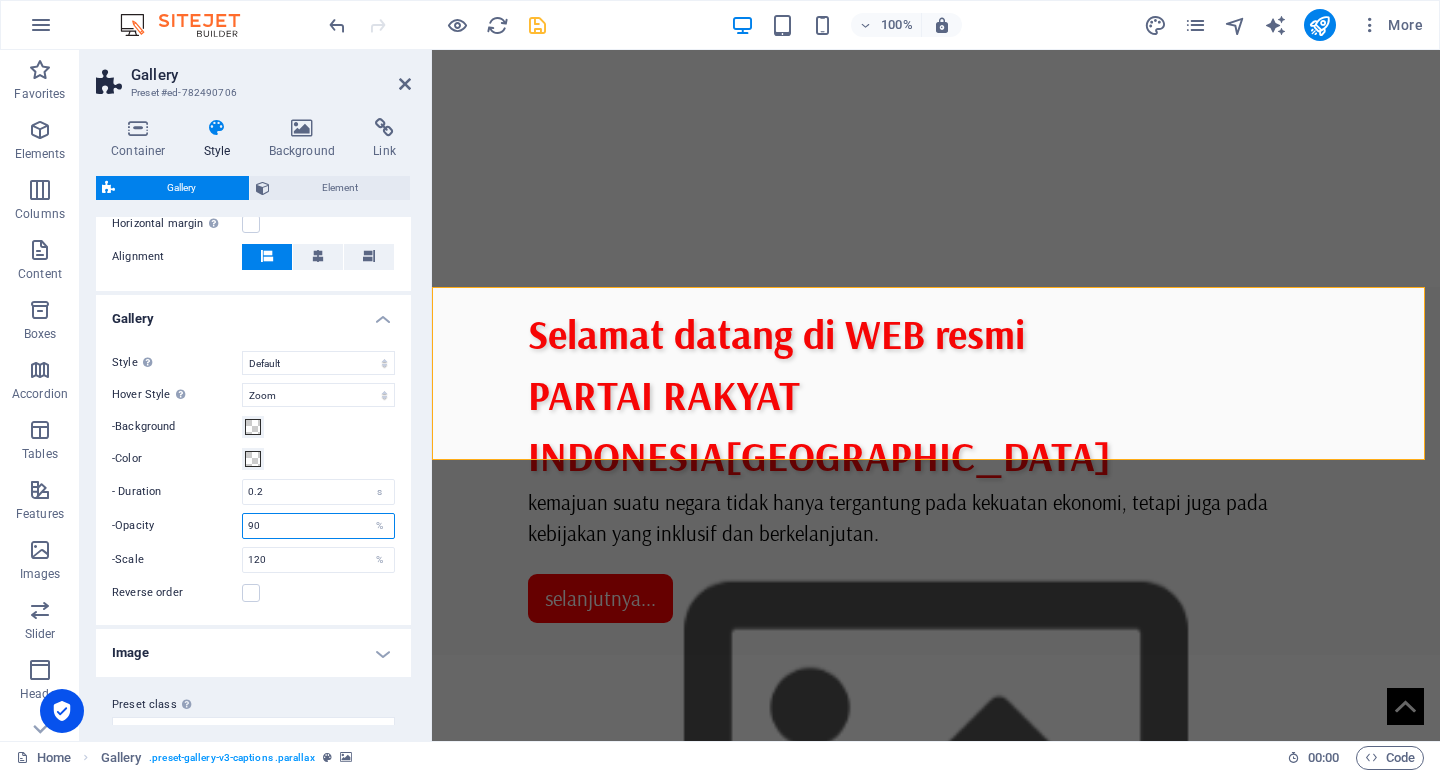 click on "-Opacity 90 %" at bounding box center [253, 526] 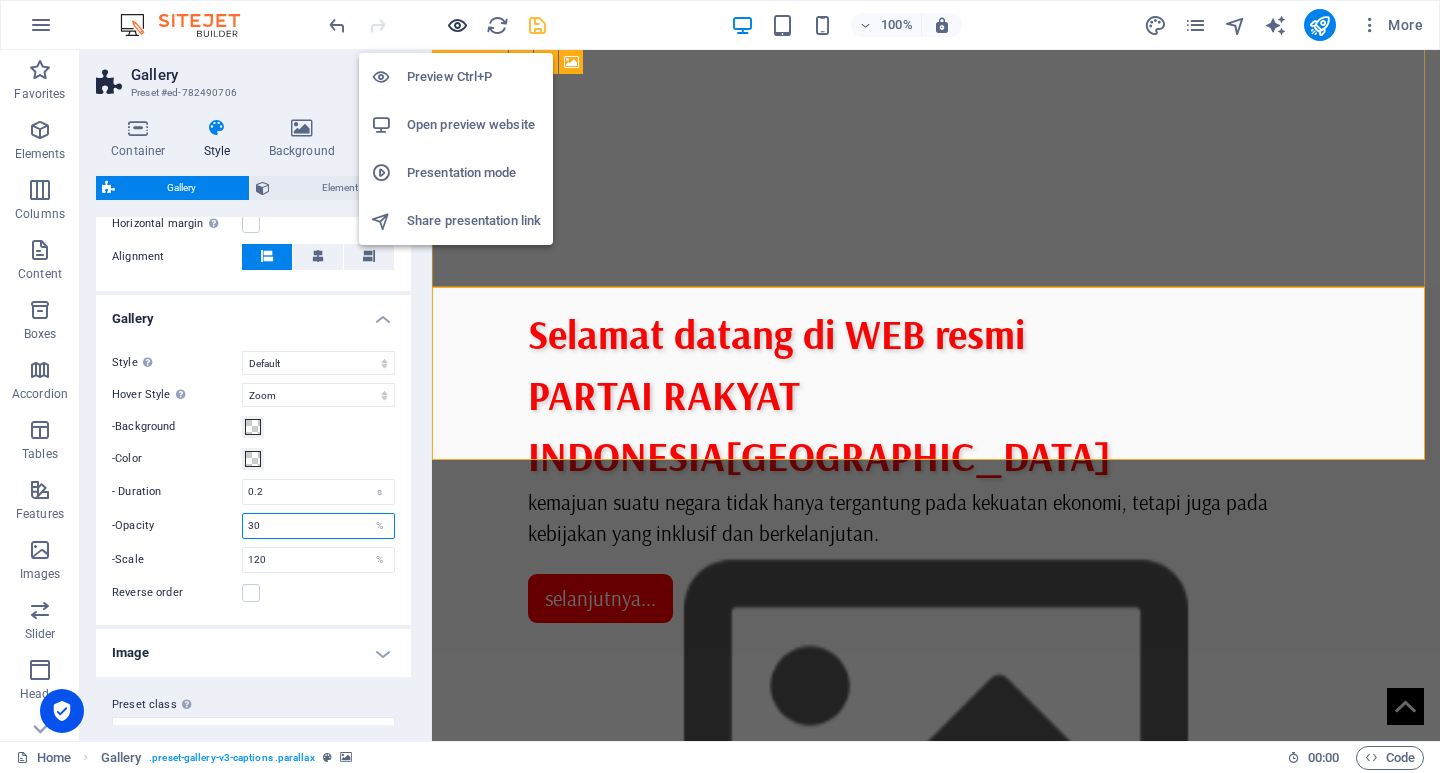 type on "30" 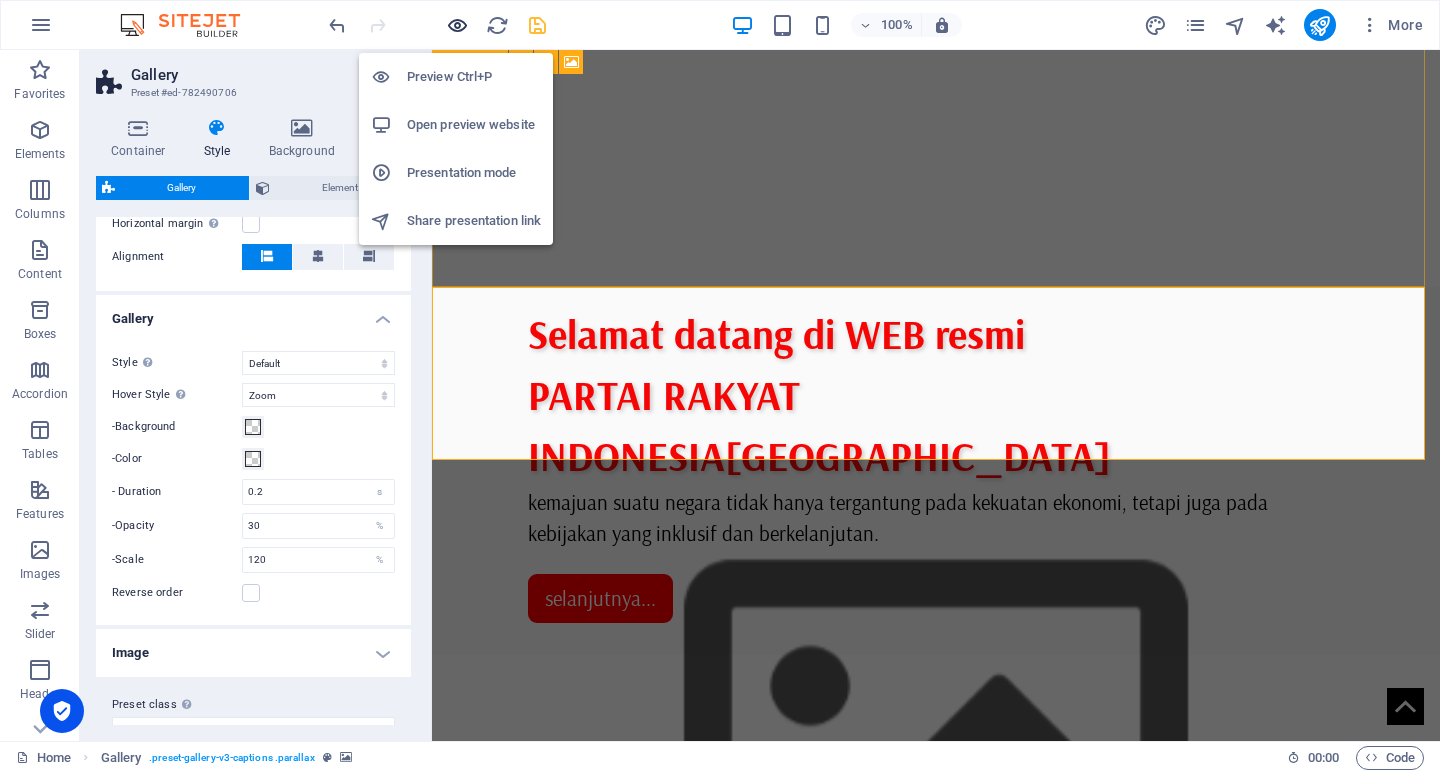 click at bounding box center (457, 25) 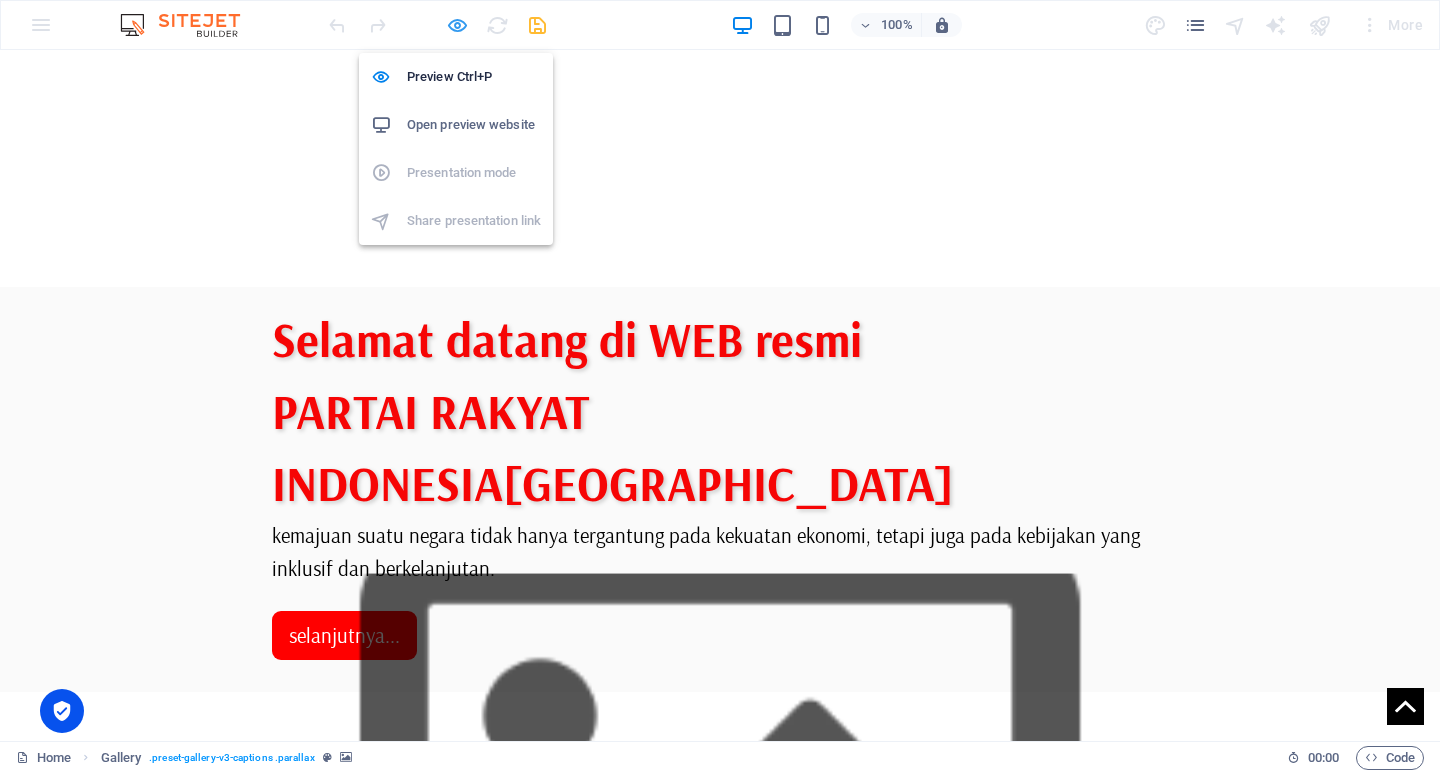 click at bounding box center [457, 25] 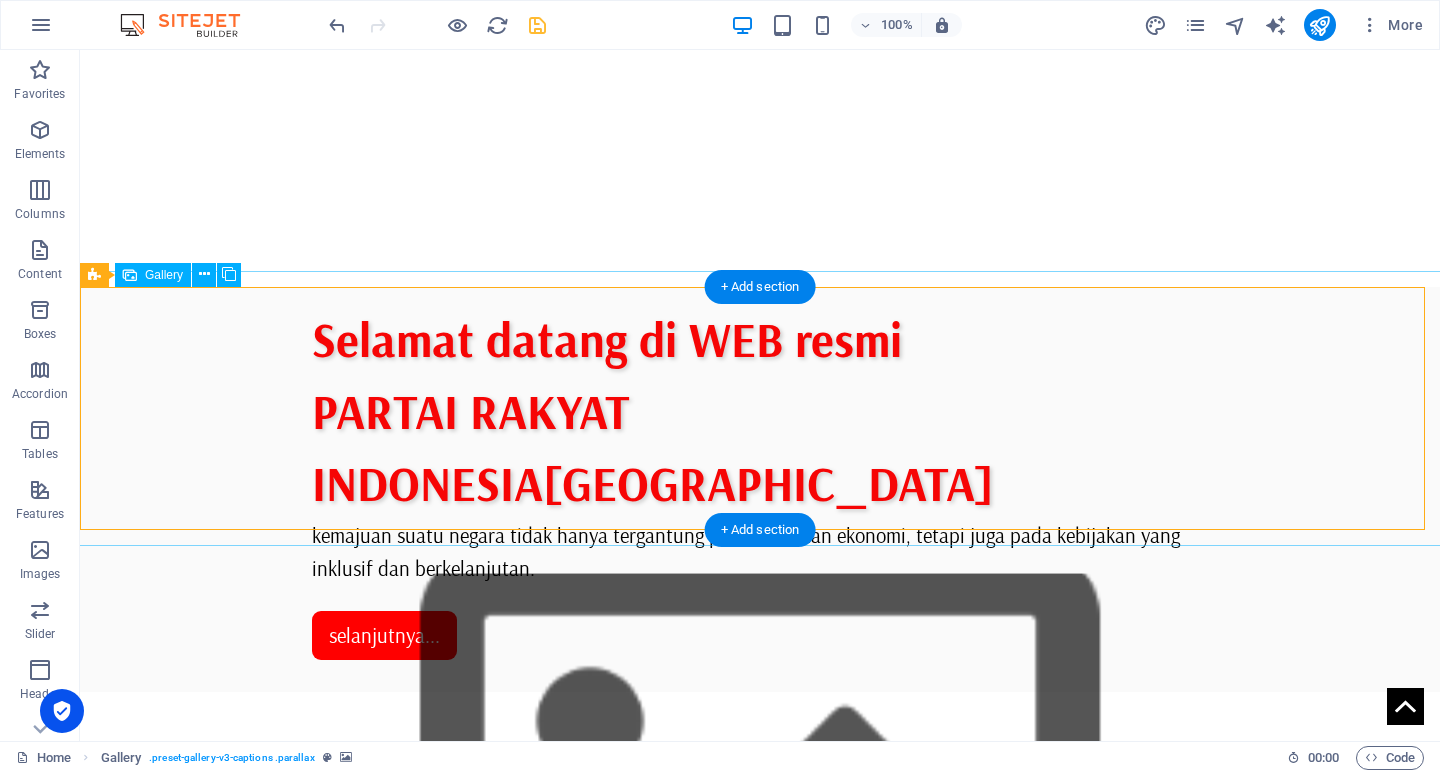 click at bounding box center [760, 1290] 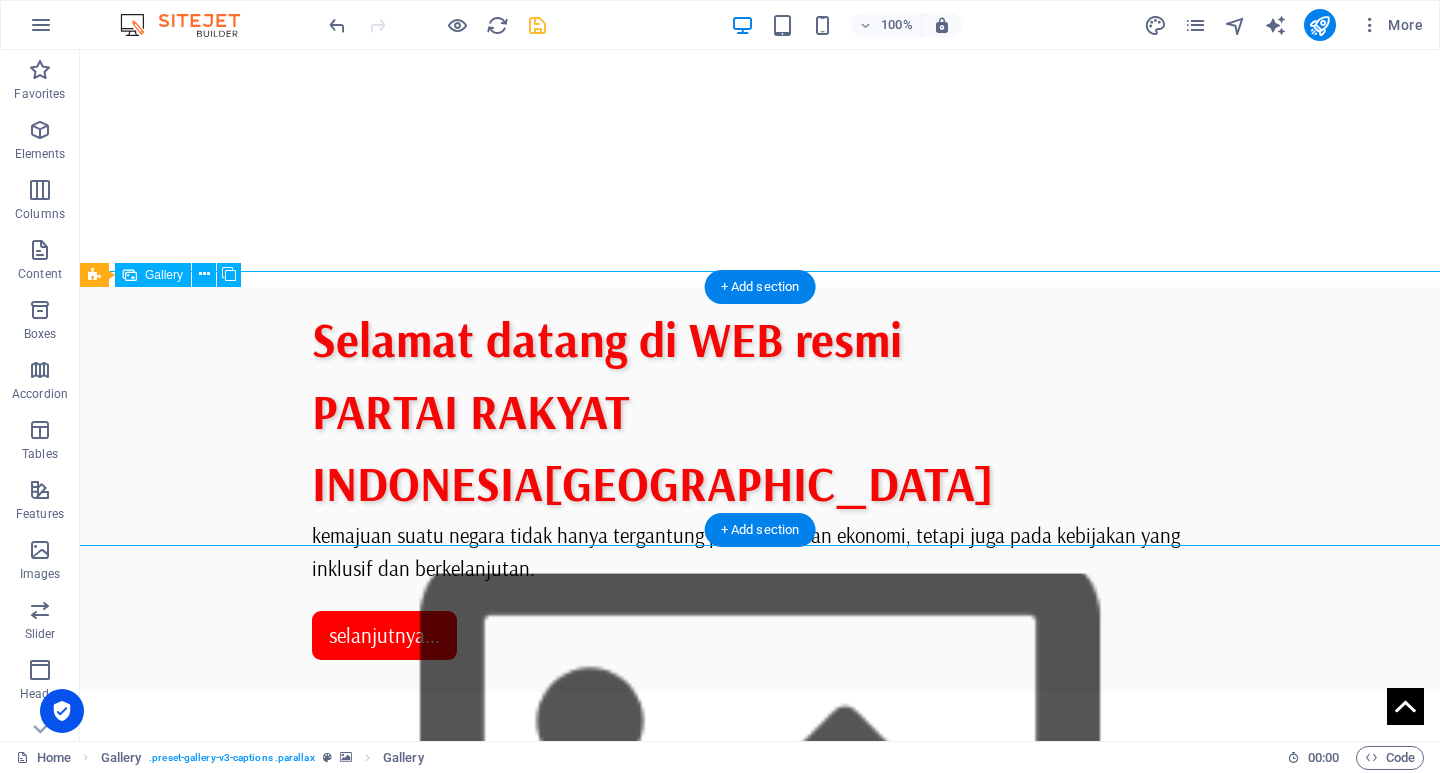 click at bounding box center [760, 1290] 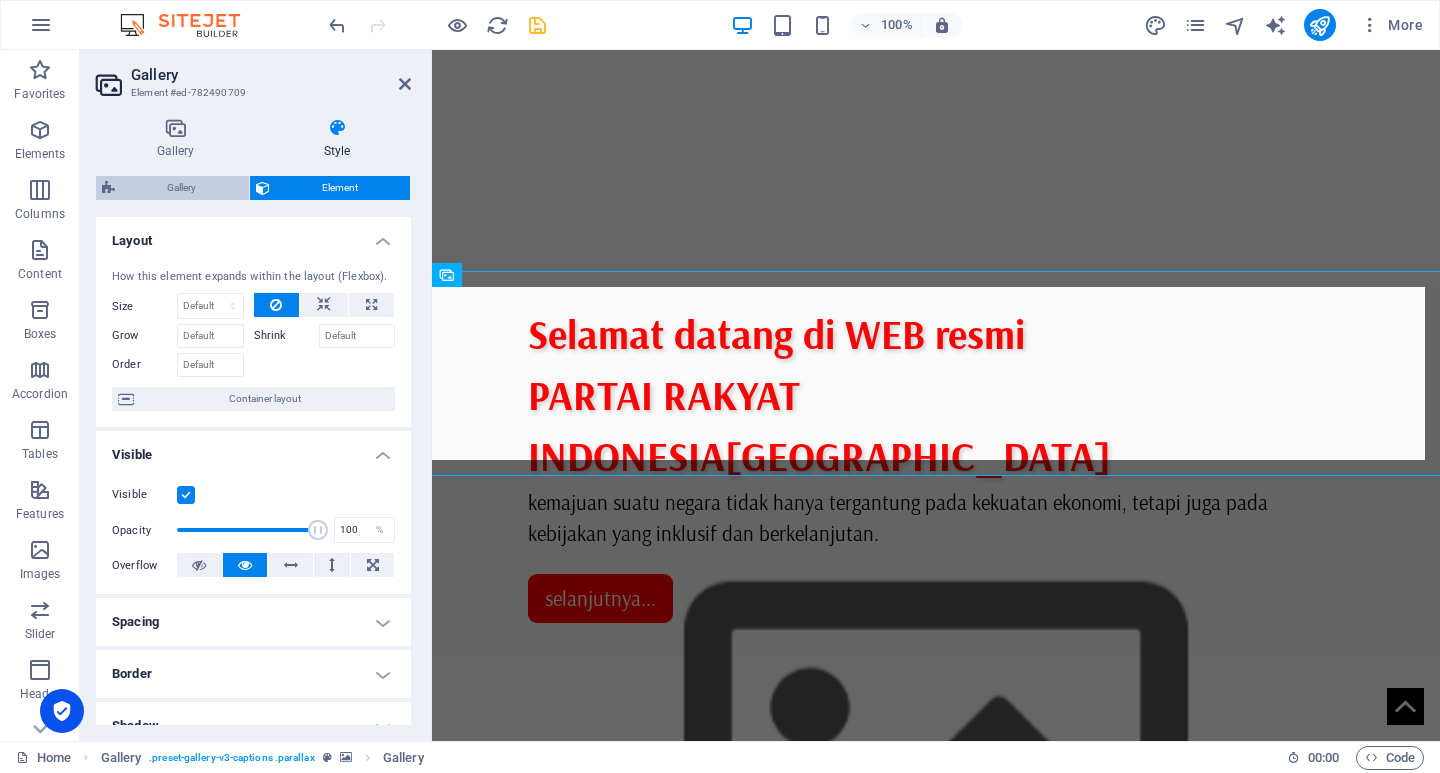 click on "Gallery" at bounding box center (182, 188) 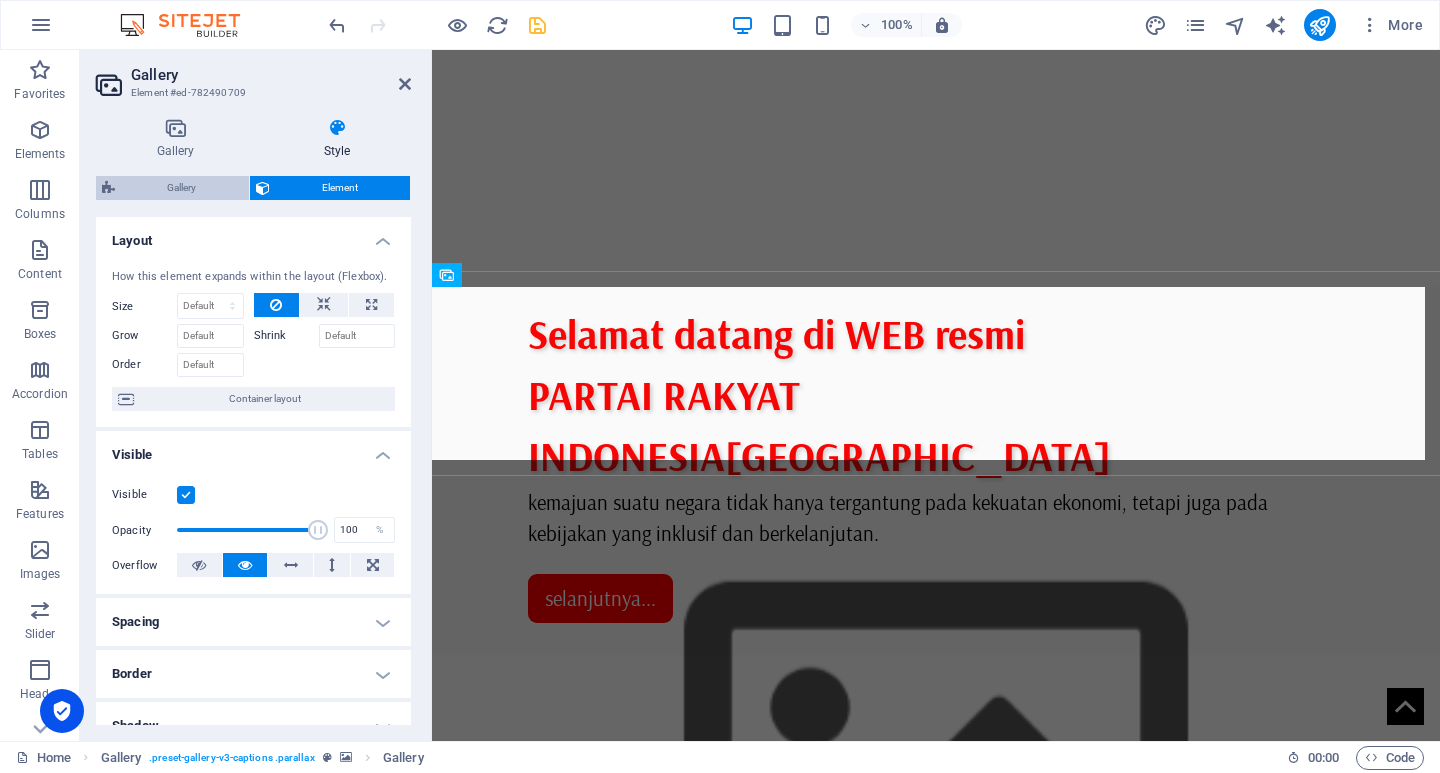 select on "preset-gallery-v3-captions" 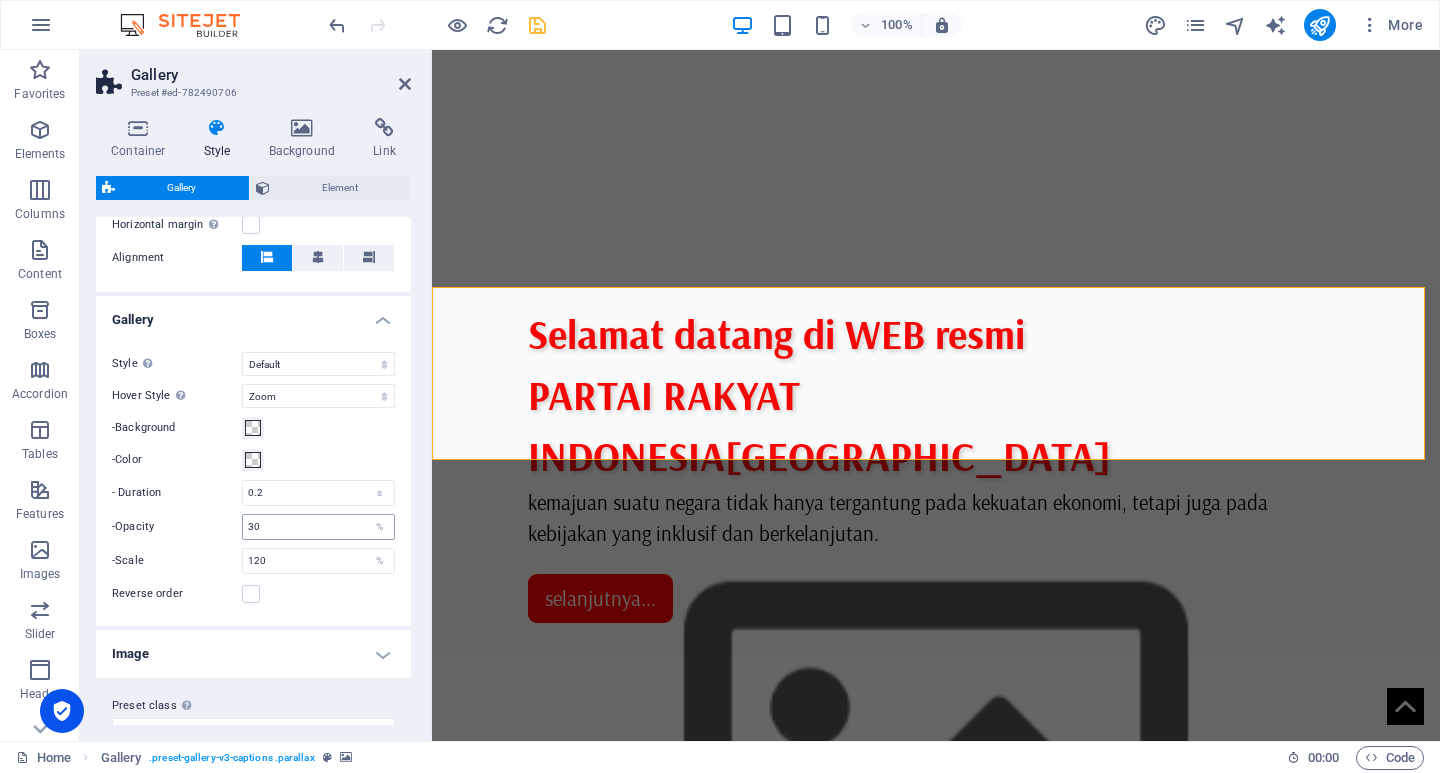 scroll, scrollTop: 500, scrollLeft: 0, axis: vertical 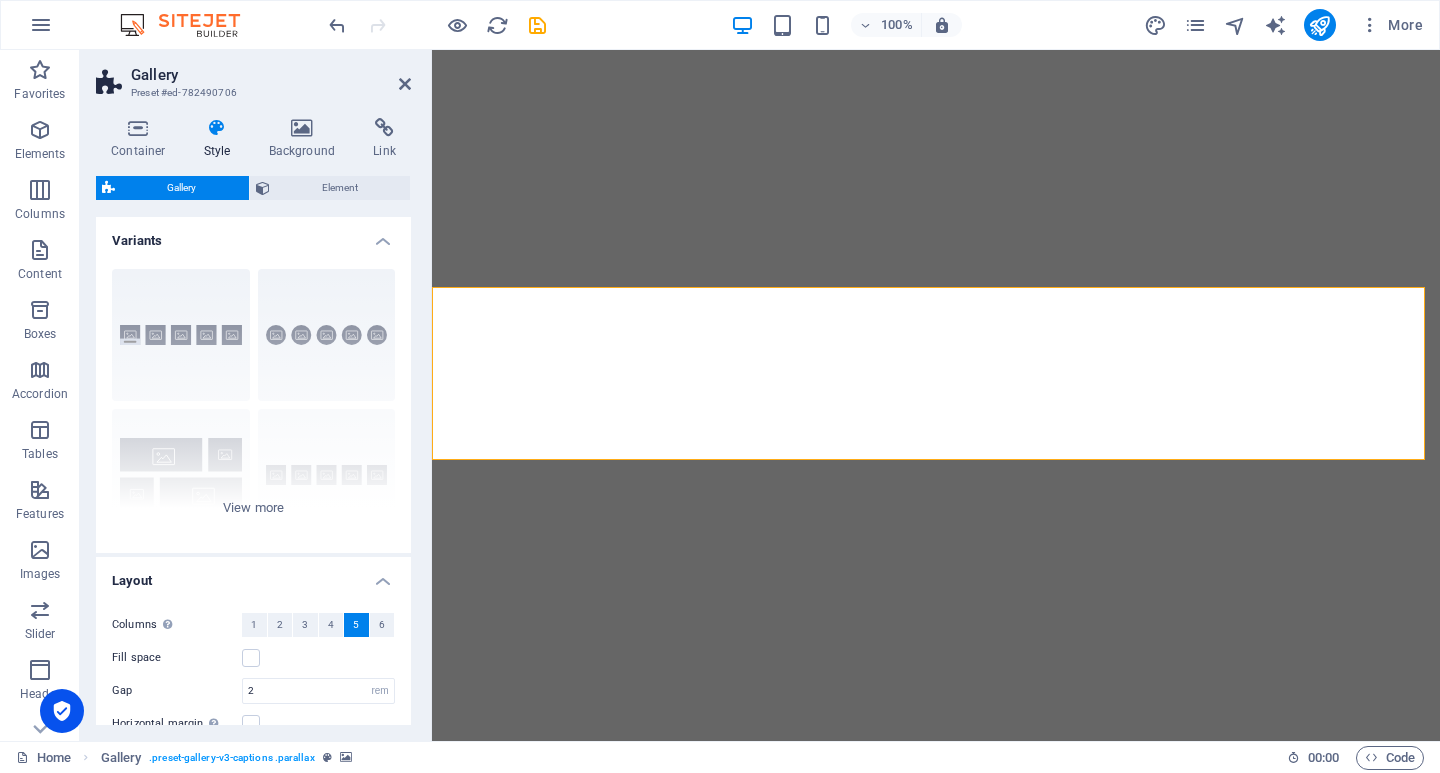select on "rem" 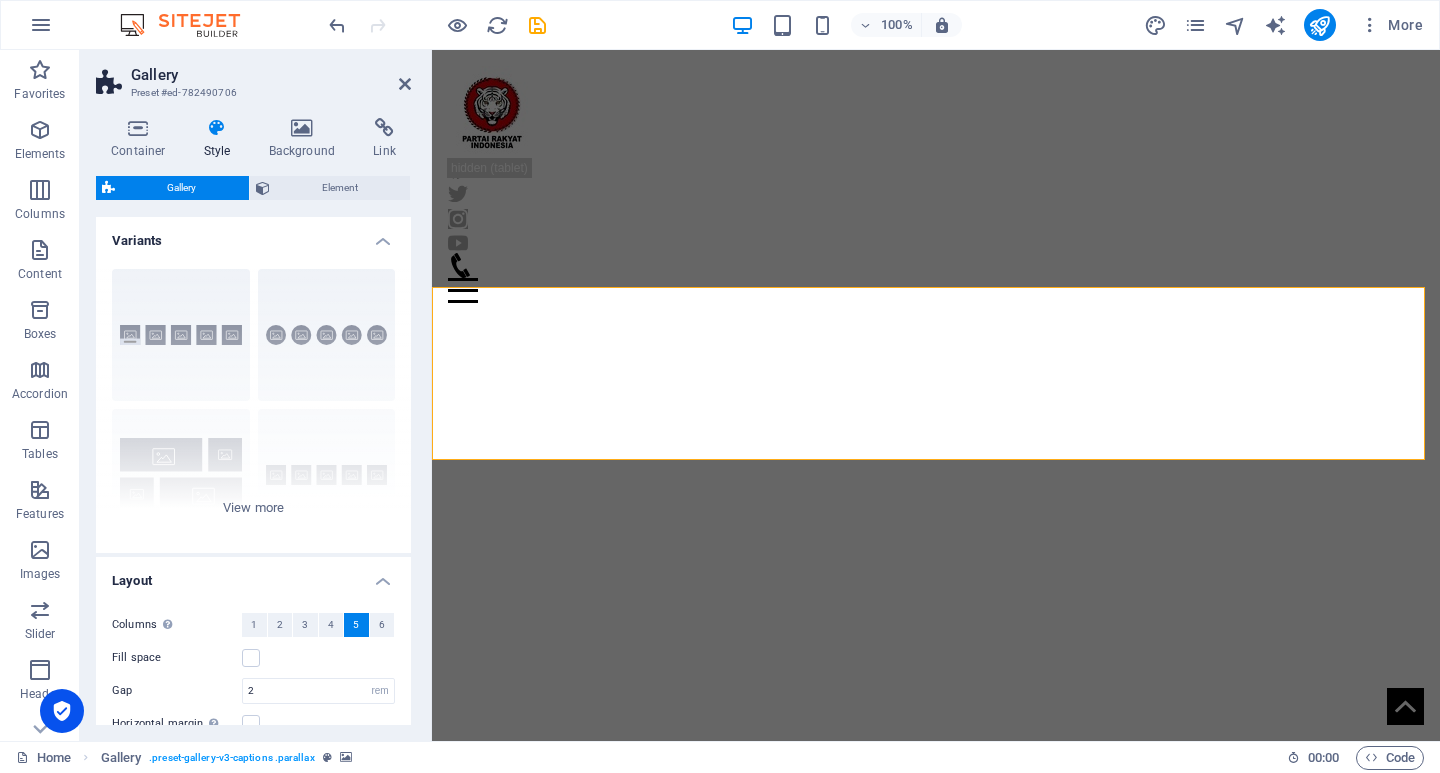 scroll, scrollTop: 500, scrollLeft: 0, axis: vertical 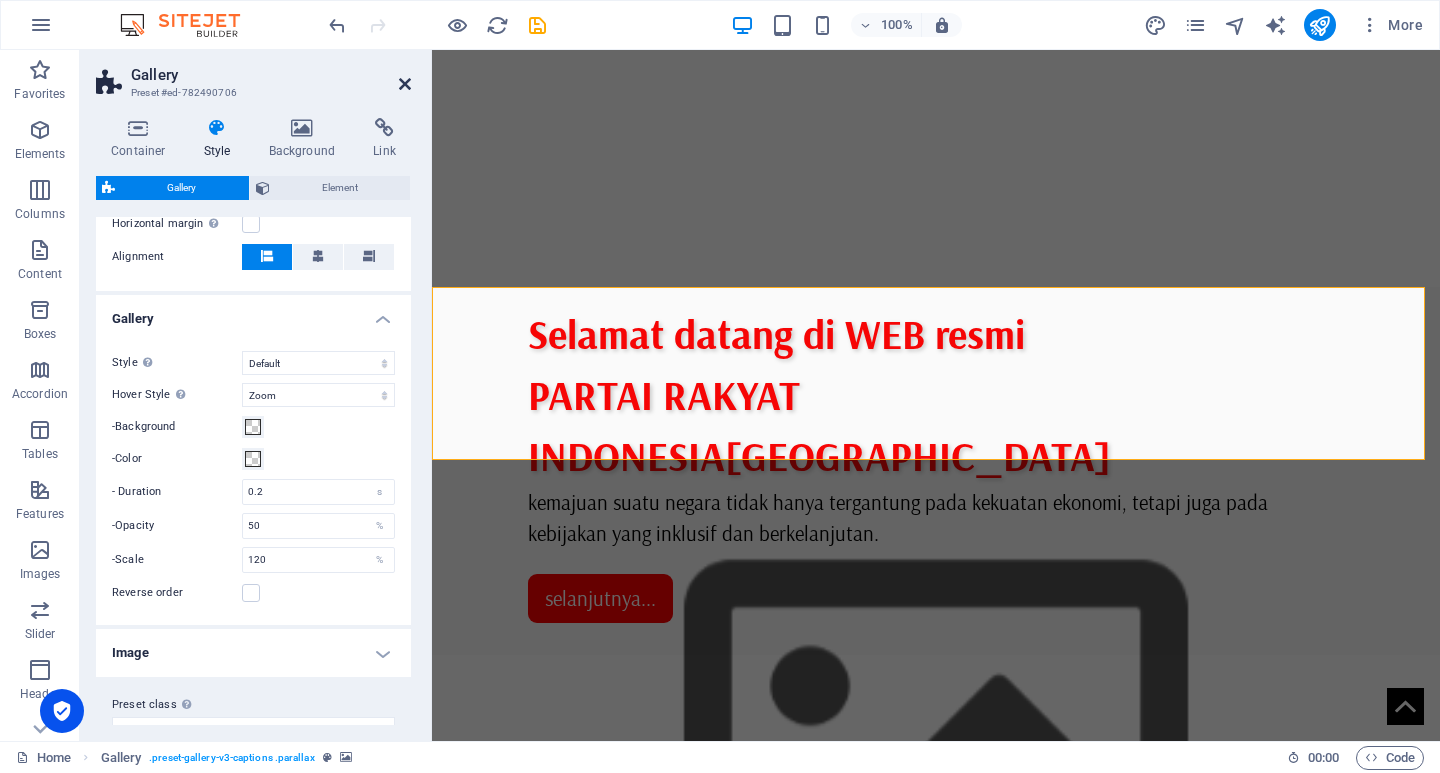 type on "50" 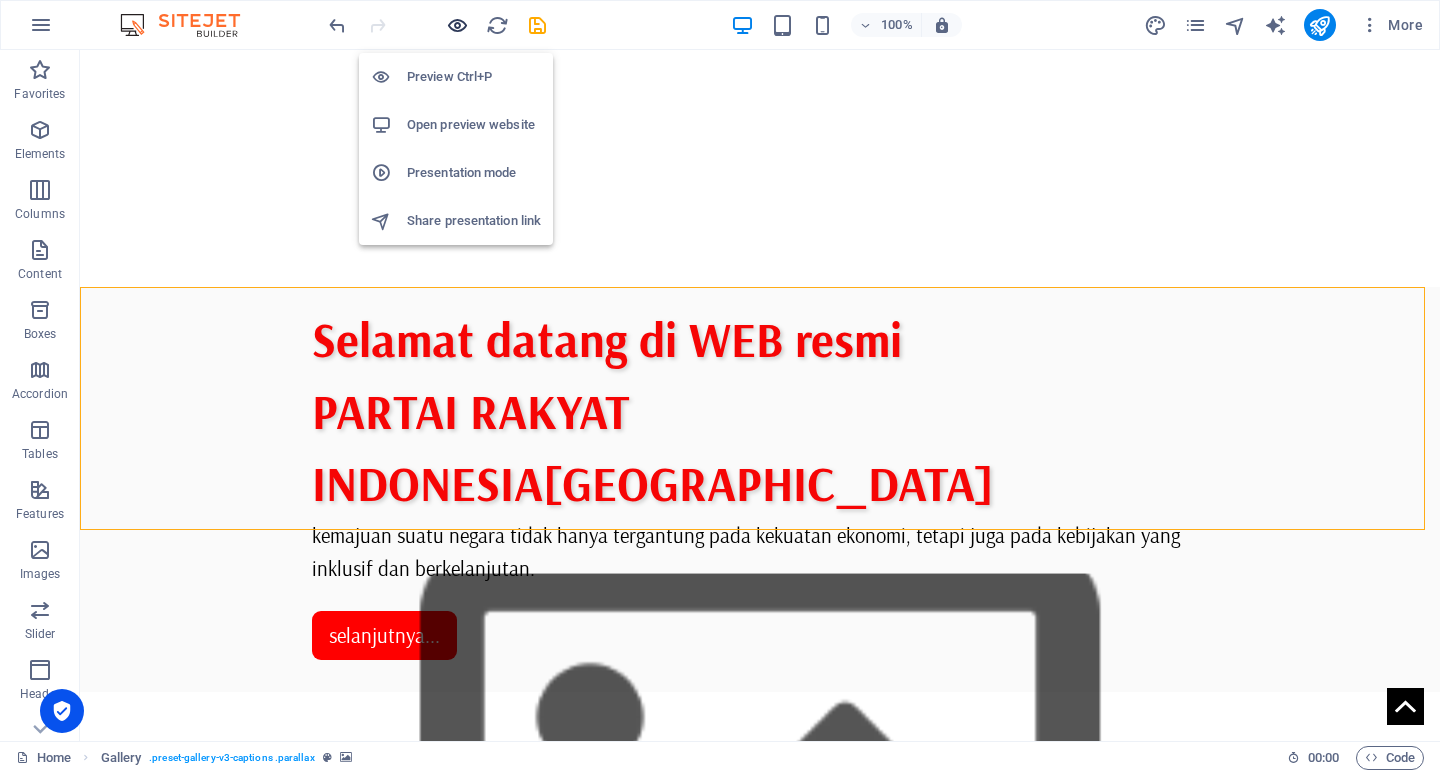 click at bounding box center (457, 25) 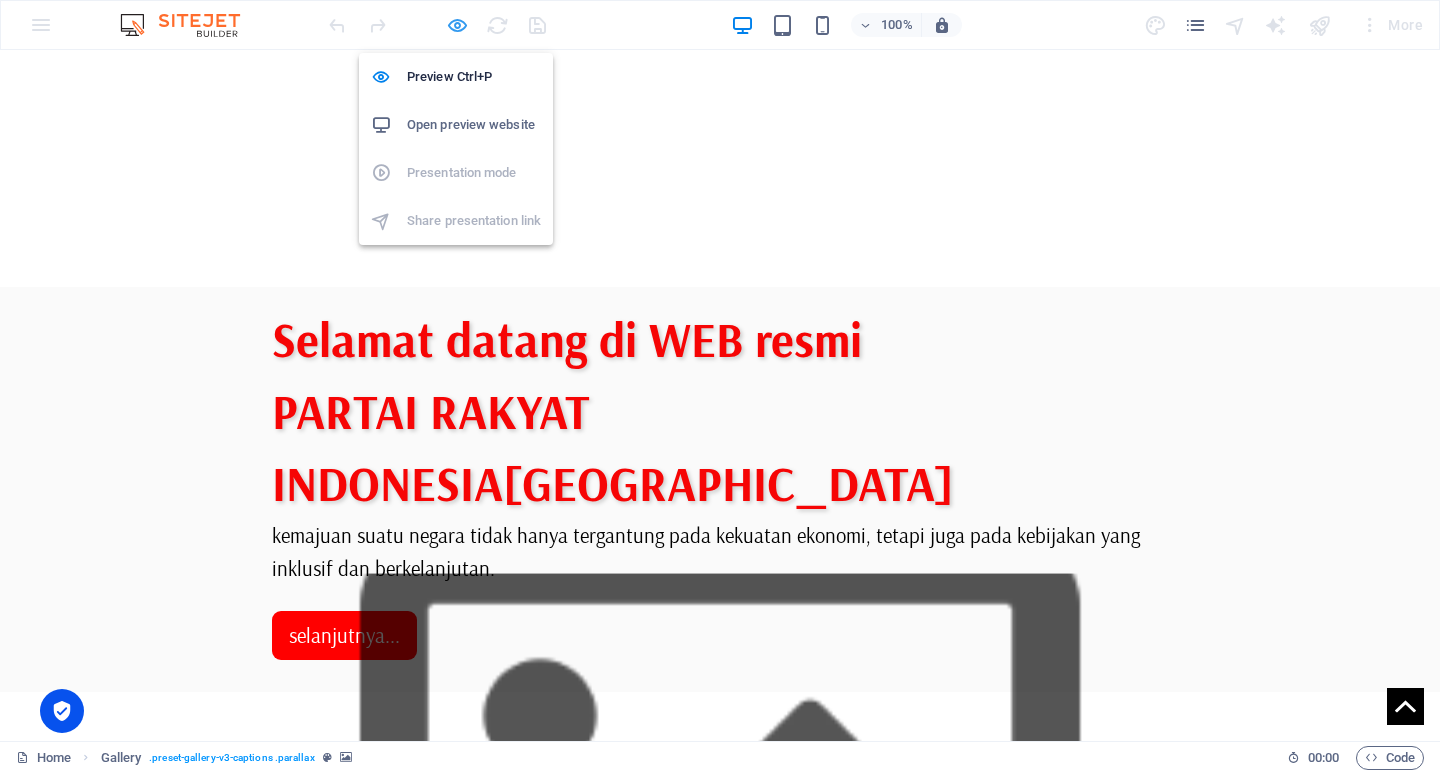 click at bounding box center [457, 25] 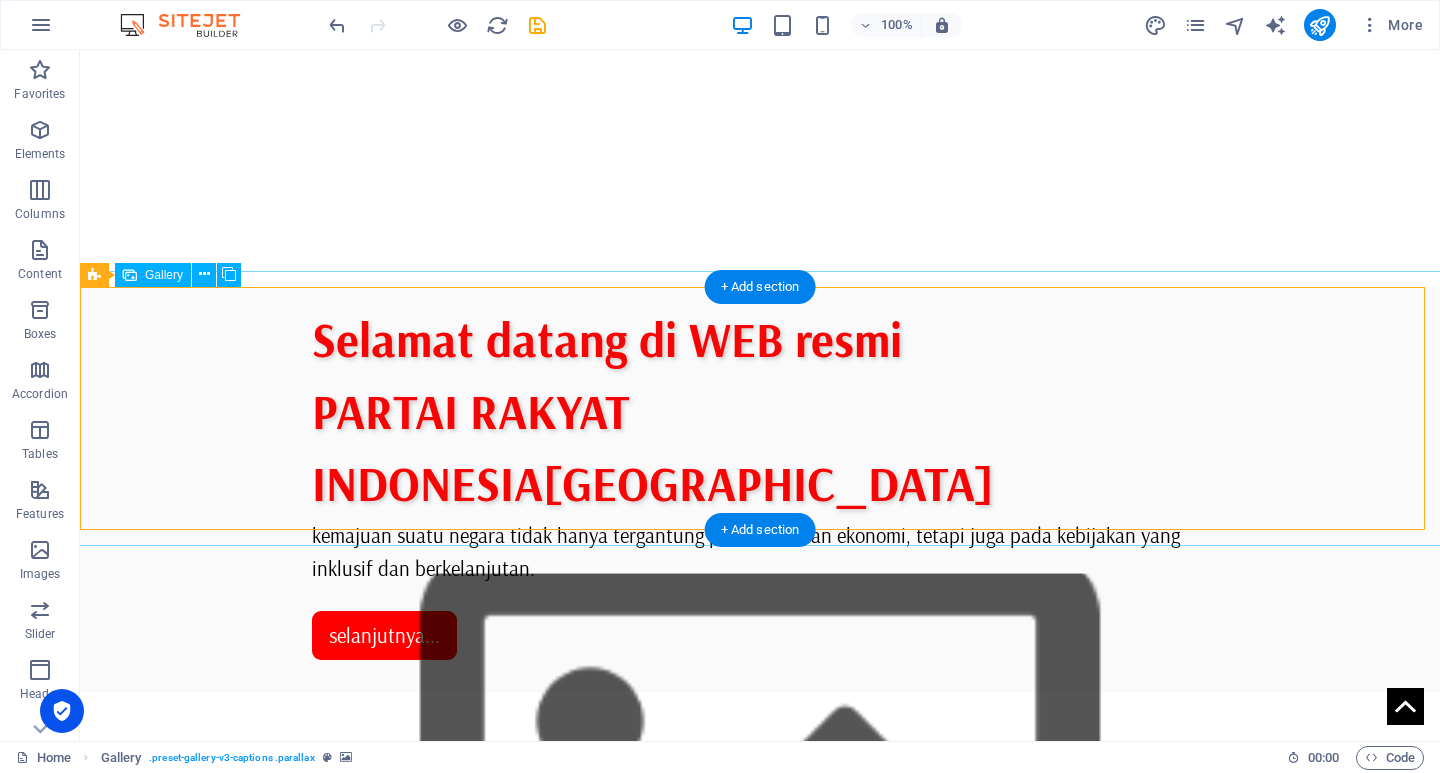 click at bounding box center (760, 1290) 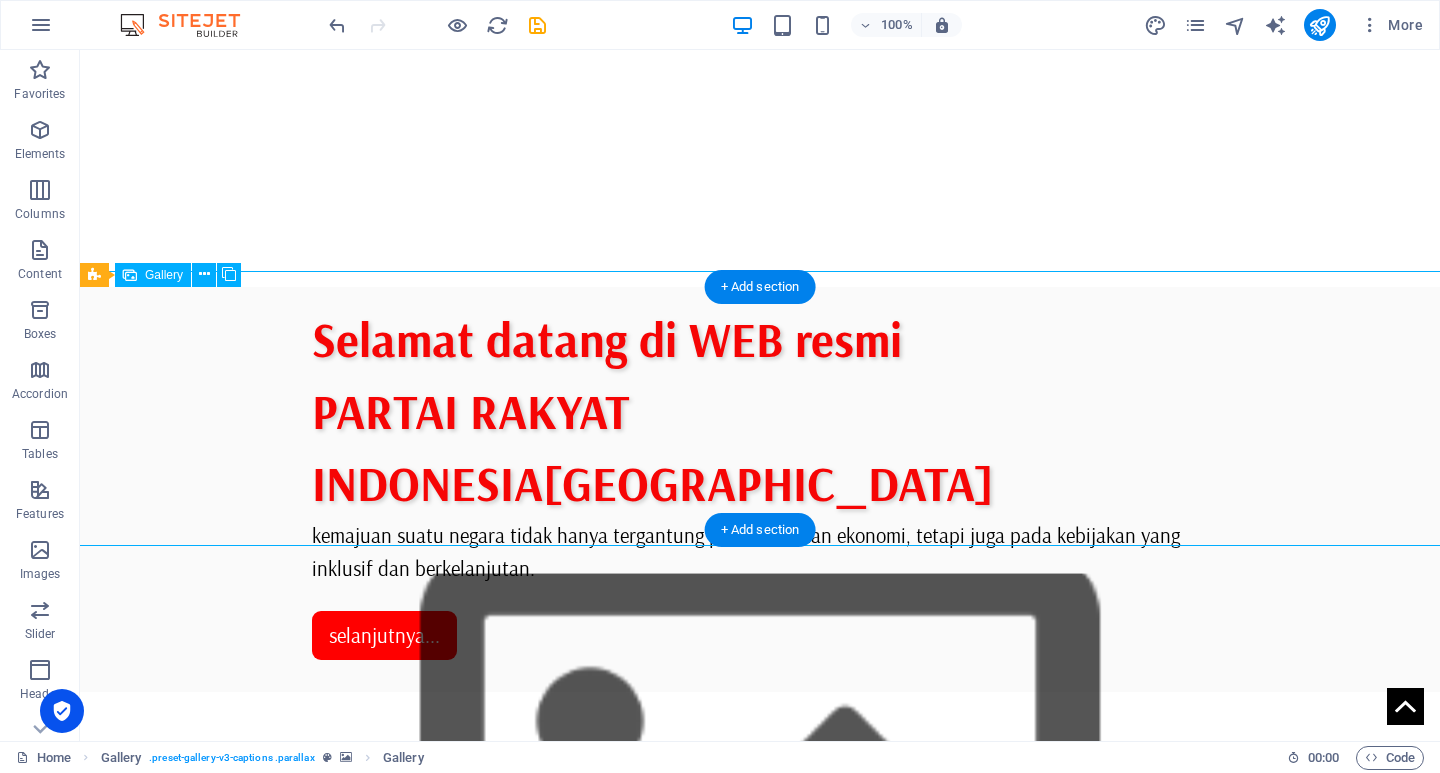 click at bounding box center (760, 1290) 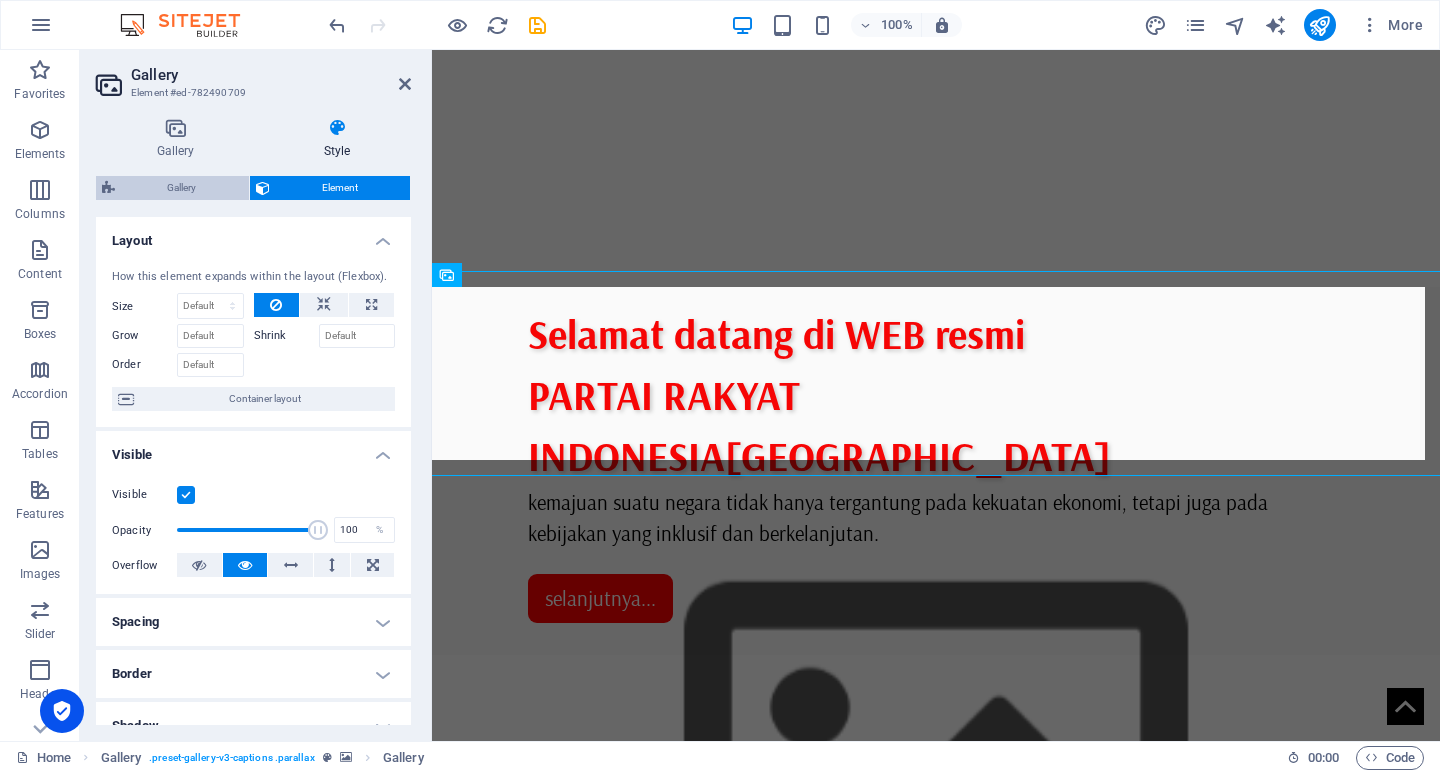 click on "Gallery" at bounding box center (182, 188) 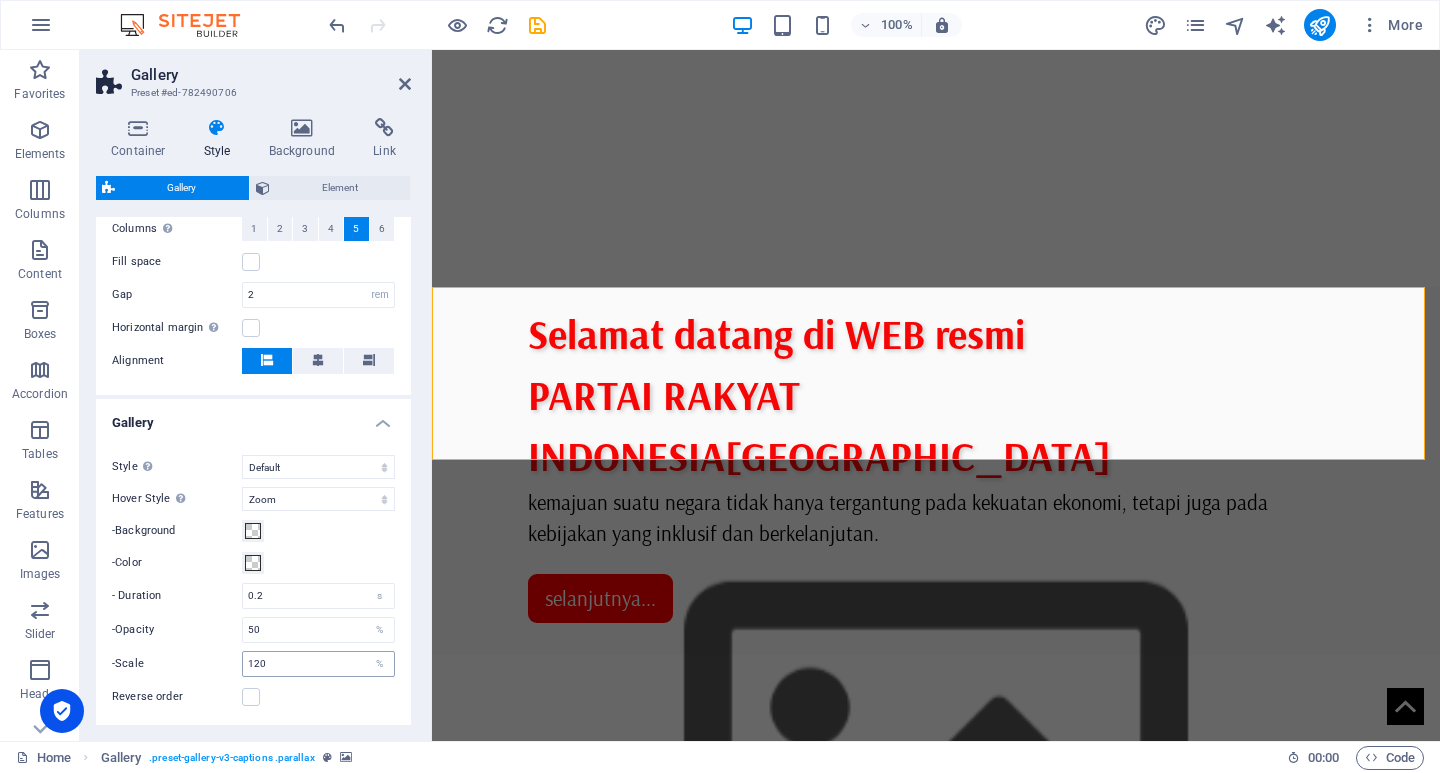 scroll, scrollTop: 400, scrollLeft: 0, axis: vertical 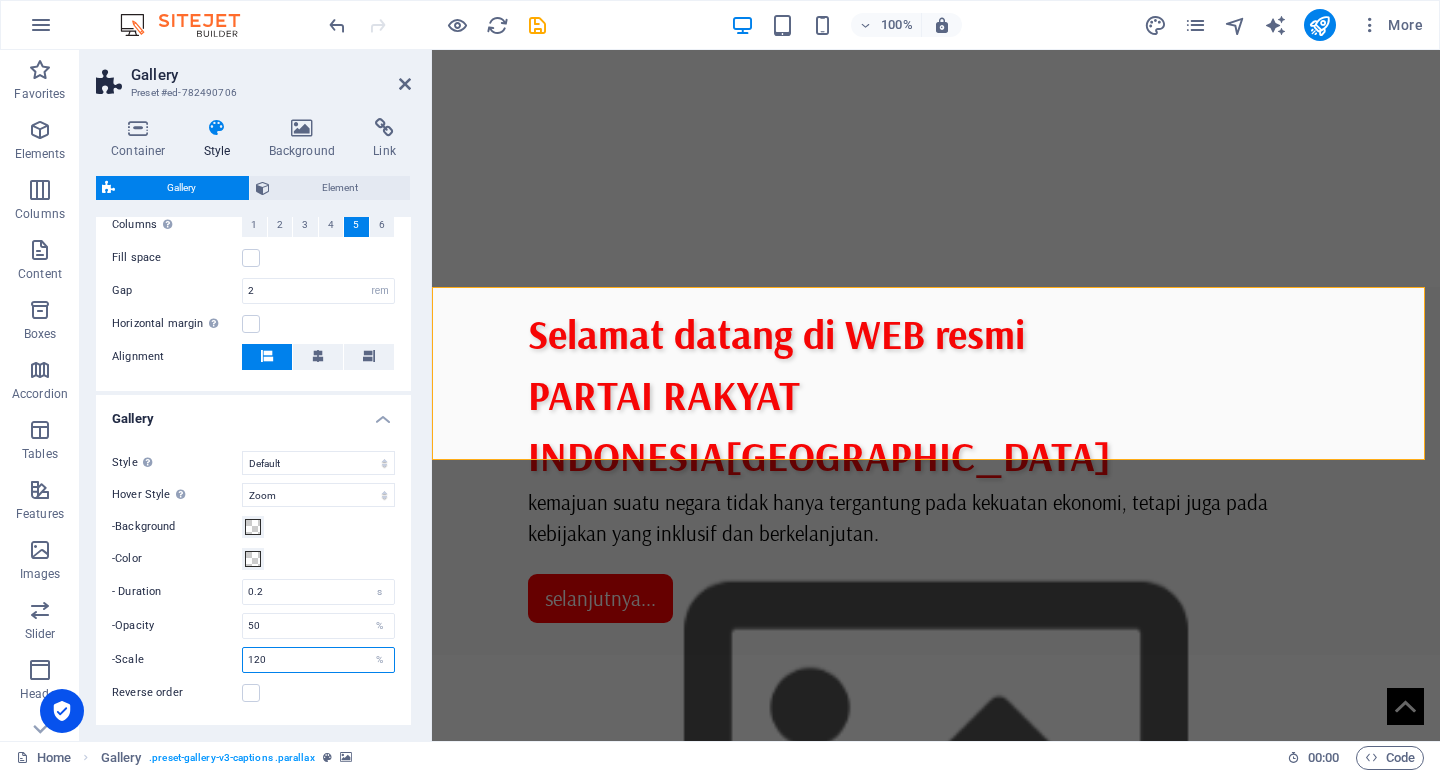 click on "120" at bounding box center (318, 660) 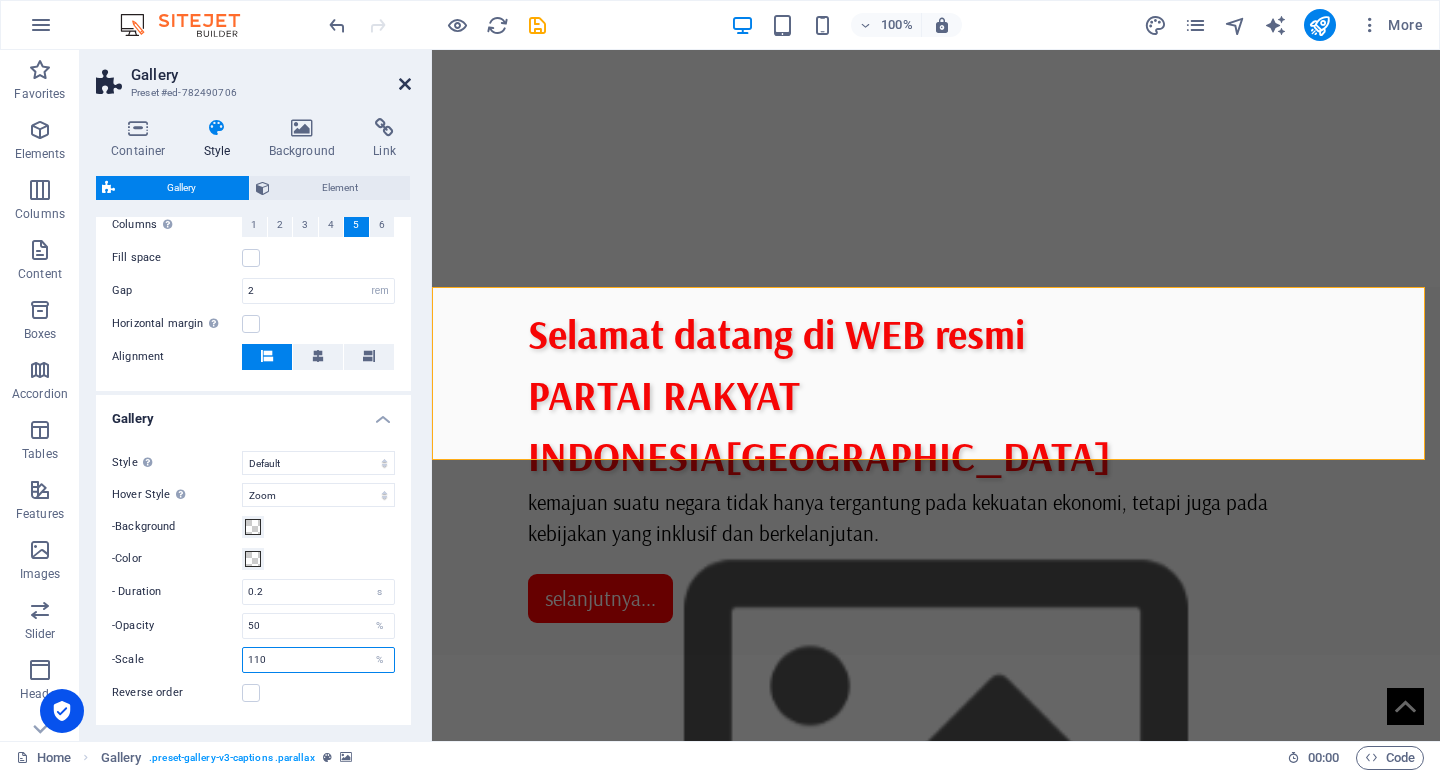 type on "110" 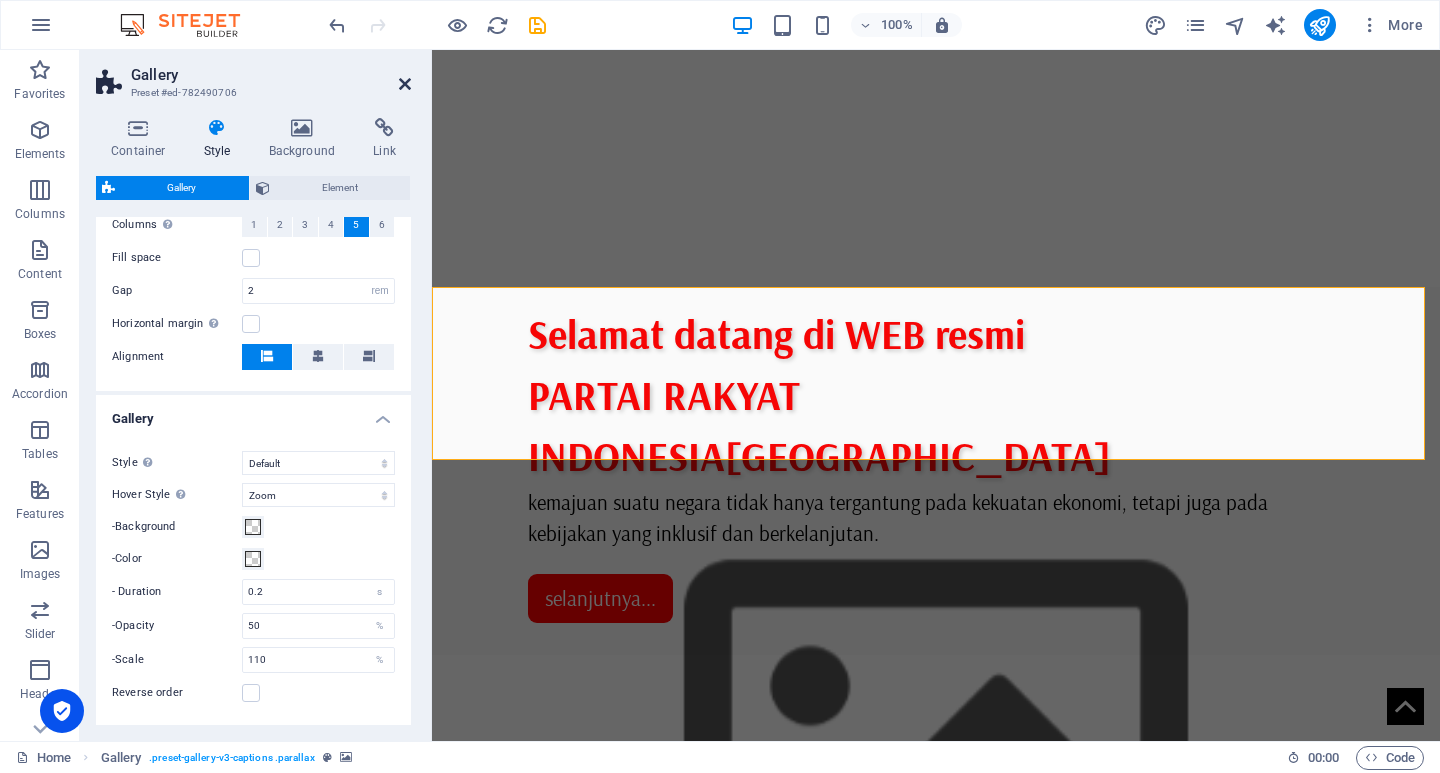 click at bounding box center (405, 84) 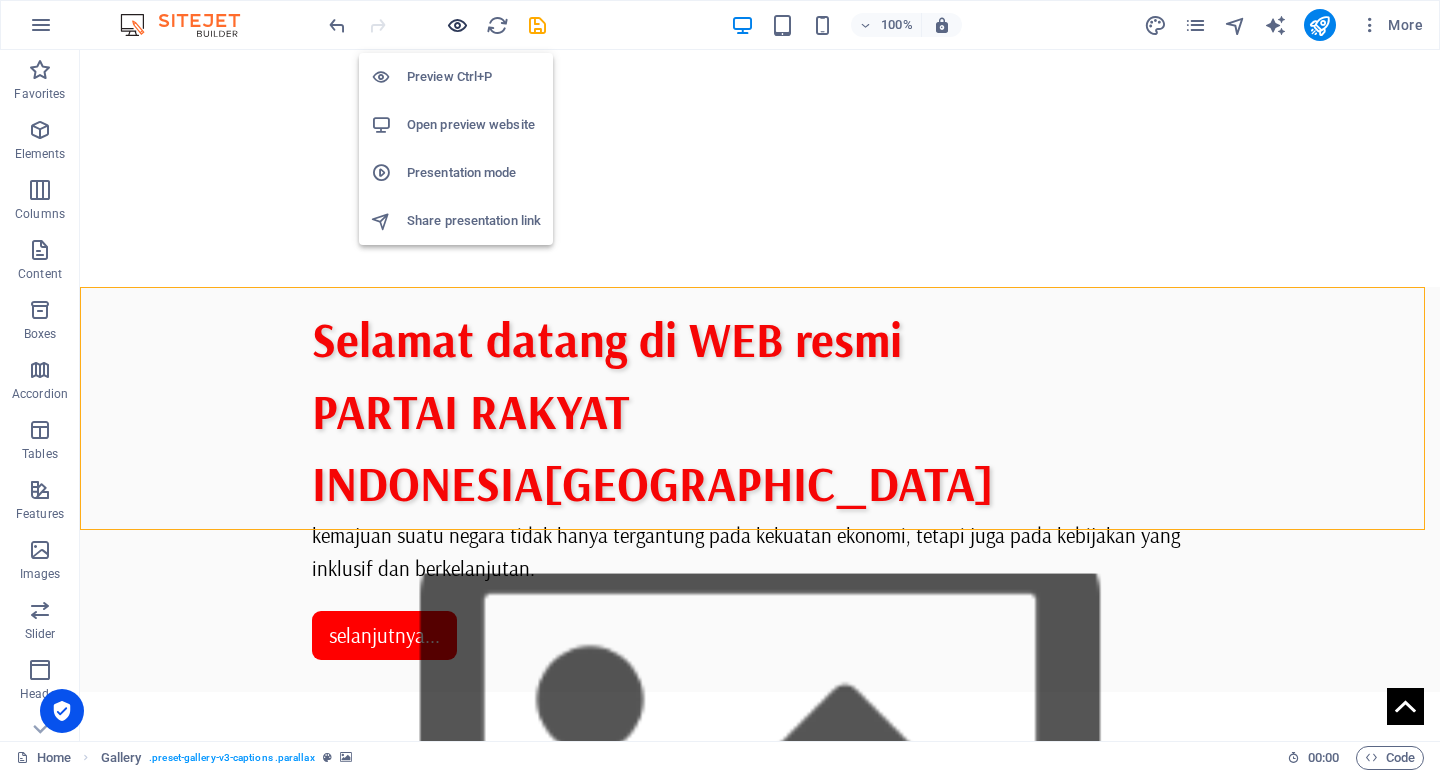 click at bounding box center (457, 25) 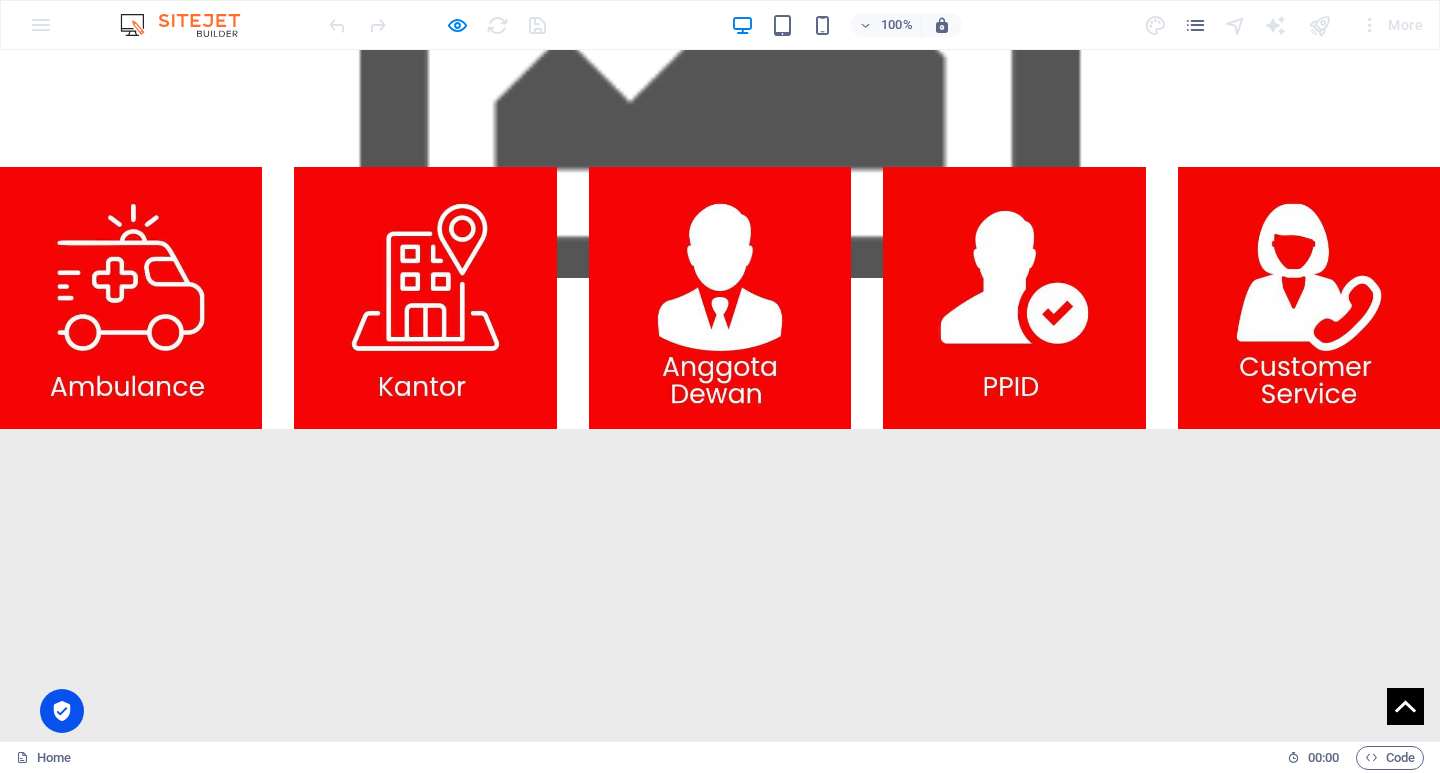 scroll, scrollTop: 1565, scrollLeft: 0, axis: vertical 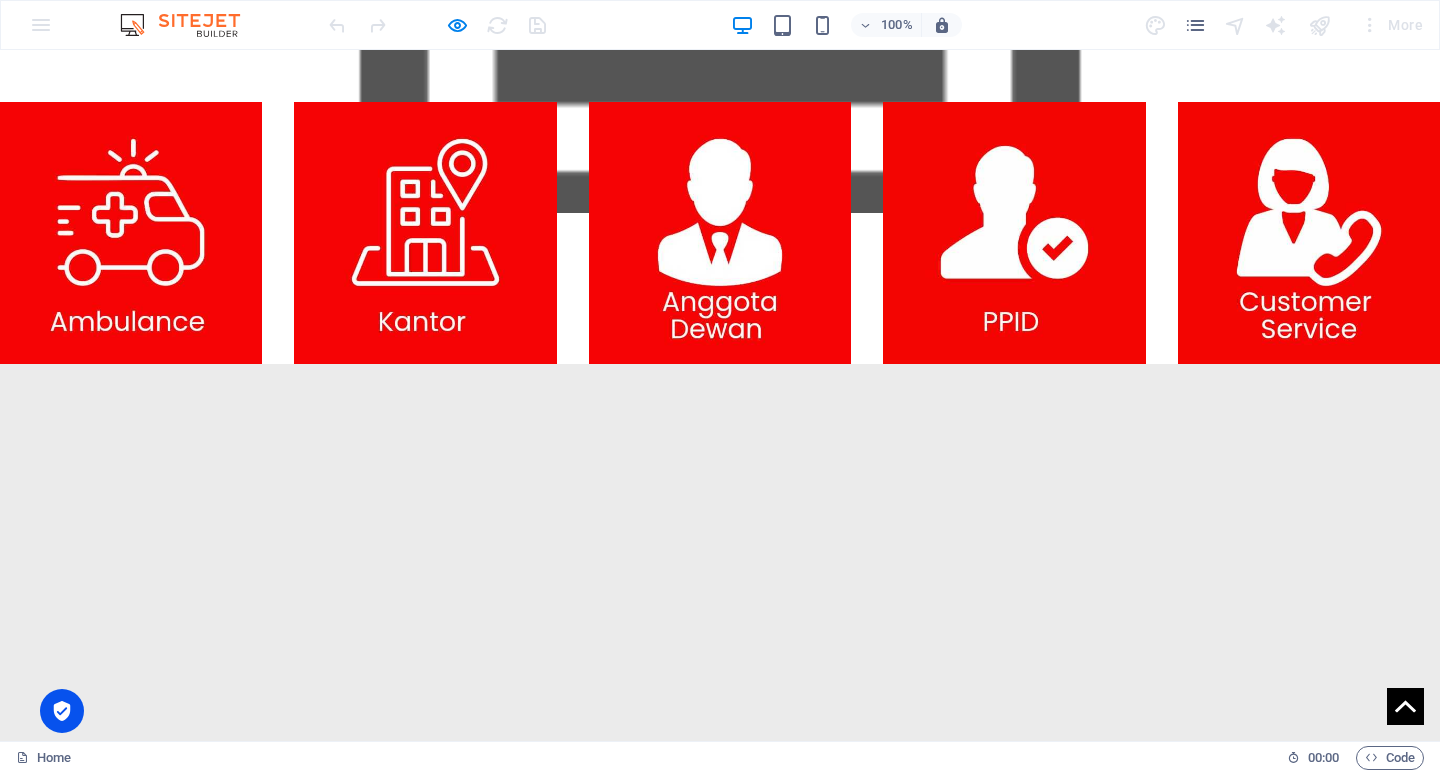 click on "" Kemajuan suatu negara tidak hanya tergantung pada kekuatan ekonomi, tetapi juga pada kebijakan yang inklusif dan berkelanjutan. " Contact [STREET_ADDRESS][PERSON_NAME][PHONE_NUMBER] Phone:  [PHONE_NUMBER] Mobile:  Email:  [DOMAIN_NAME] Navigation Home About Service Contact Legal Notice Privacy Policy Social media Facebook Twitter Instagram" at bounding box center (720, 2144) 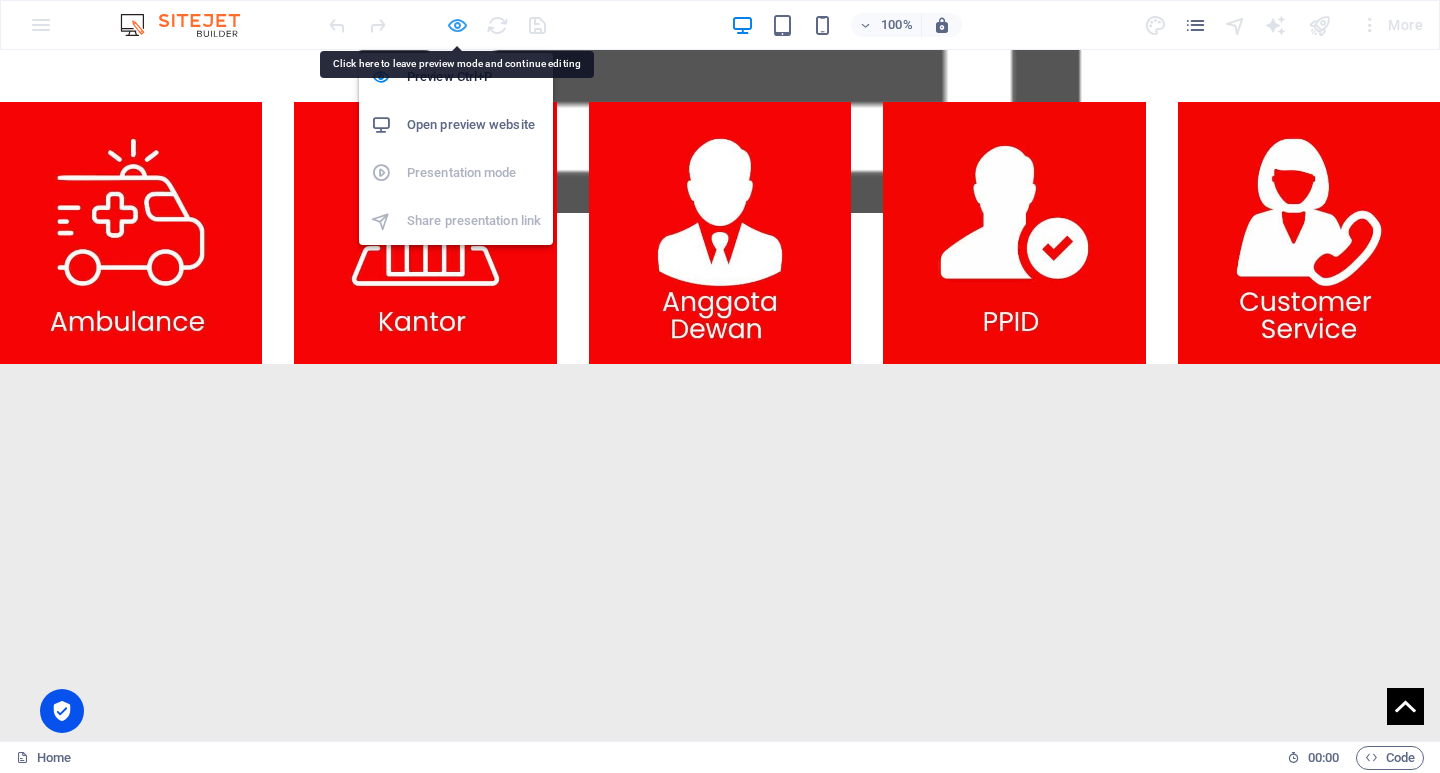 click at bounding box center [457, 25] 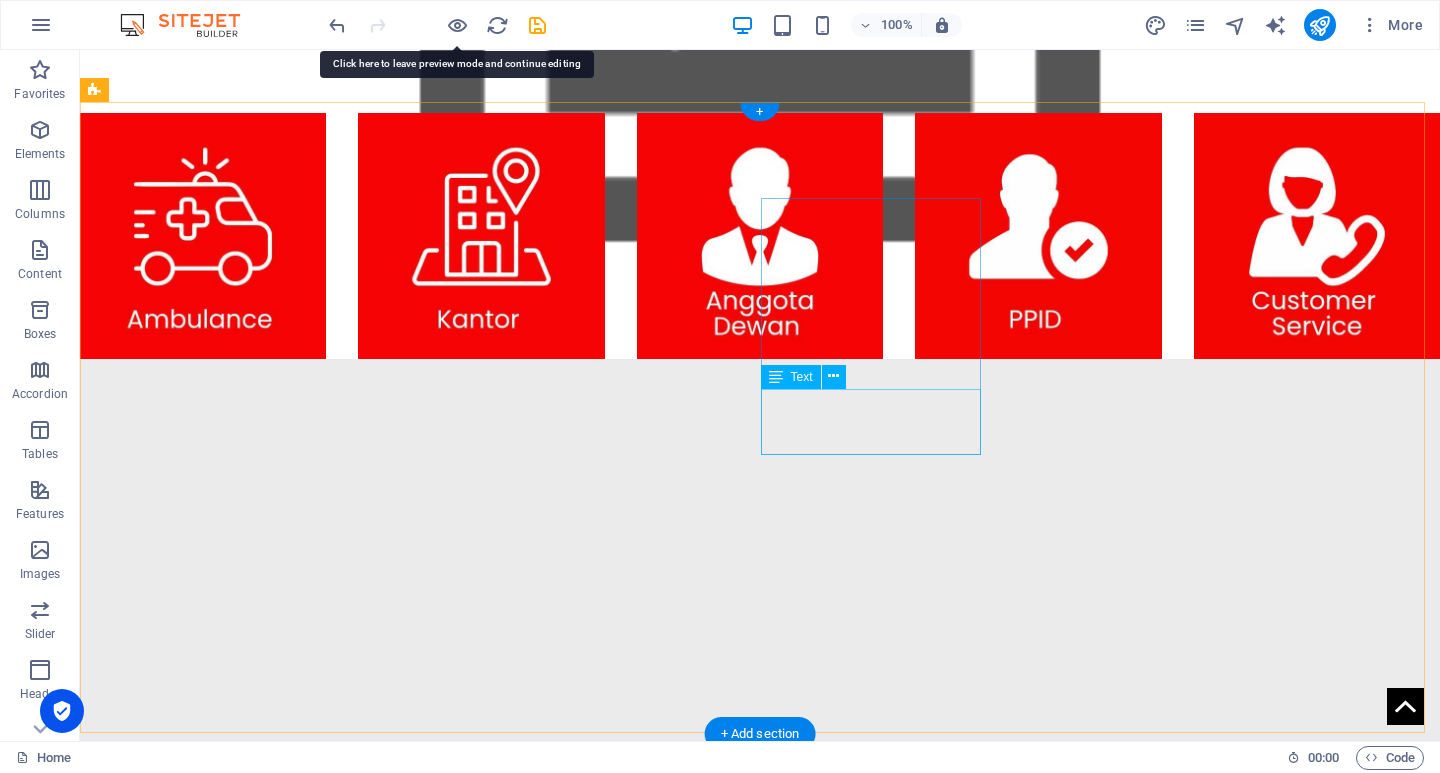 scroll, scrollTop: 1594, scrollLeft: 0, axis: vertical 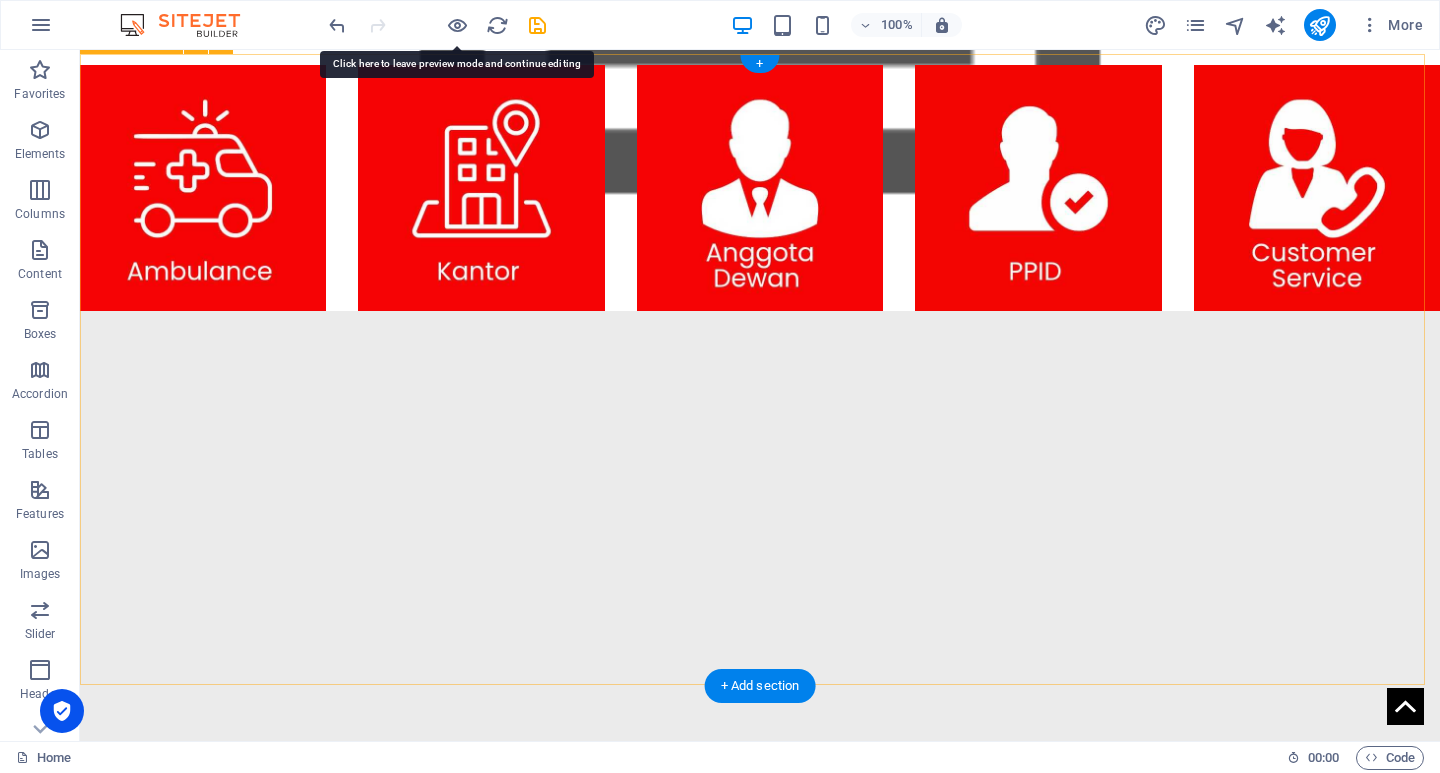 click on "" Kemajuan suatu negara tidak hanya tergantung pada kekuatan ekonomi, tetapi juga pada kebijakan yang inklusif dan berkelanjutan. " Contact [STREET_ADDRESS][PERSON_NAME][PHONE_NUMBER] Phone:  [PHONE_NUMBER] Mobile:  Email:  [DOMAIN_NAME] Navigation Home About Service Contact Legal Notice Privacy Policy Social media Facebook Twitter Instagram" at bounding box center (760, 2088) 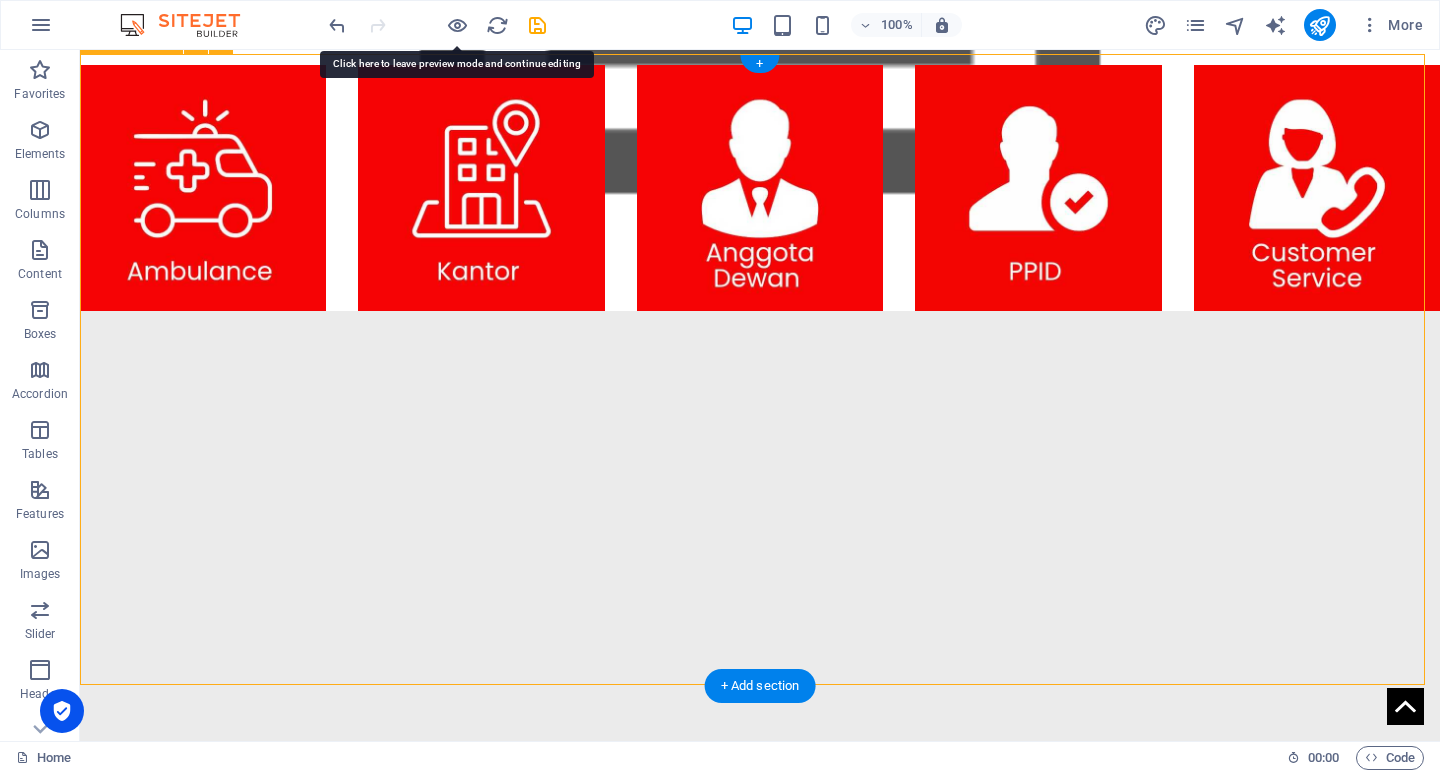 click on "" Kemajuan suatu negara tidak hanya tergantung pada kekuatan ekonomi, tetapi juga pada kebijakan yang inklusif dan berkelanjutan. " Contact [STREET_ADDRESS][PERSON_NAME][PHONE_NUMBER] Phone:  [PHONE_NUMBER] Mobile:  Email:  [DOMAIN_NAME] Navigation Home About Service Contact Legal Notice Privacy Policy Social media Facebook Twitter Instagram" at bounding box center (760, 2088) 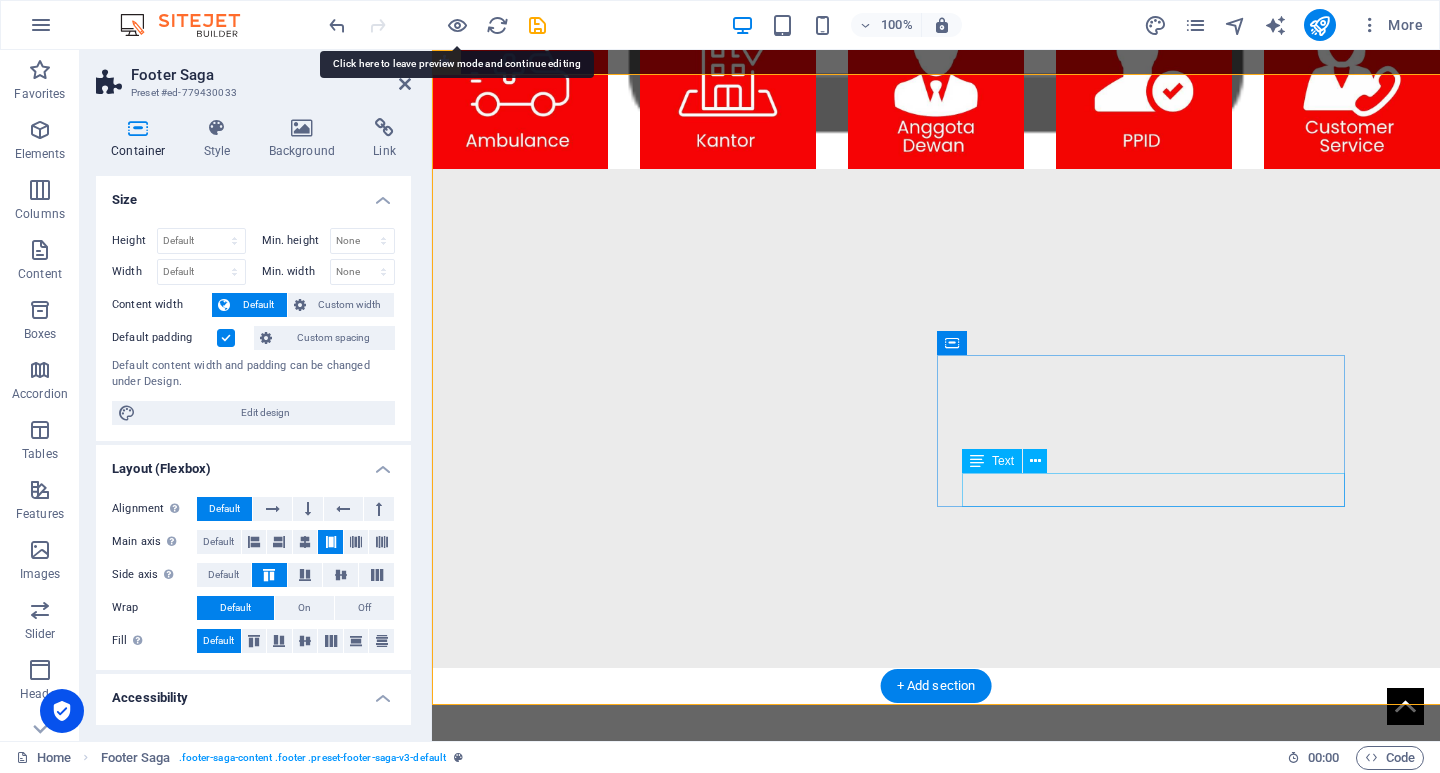 scroll, scrollTop: 1574, scrollLeft: 0, axis: vertical 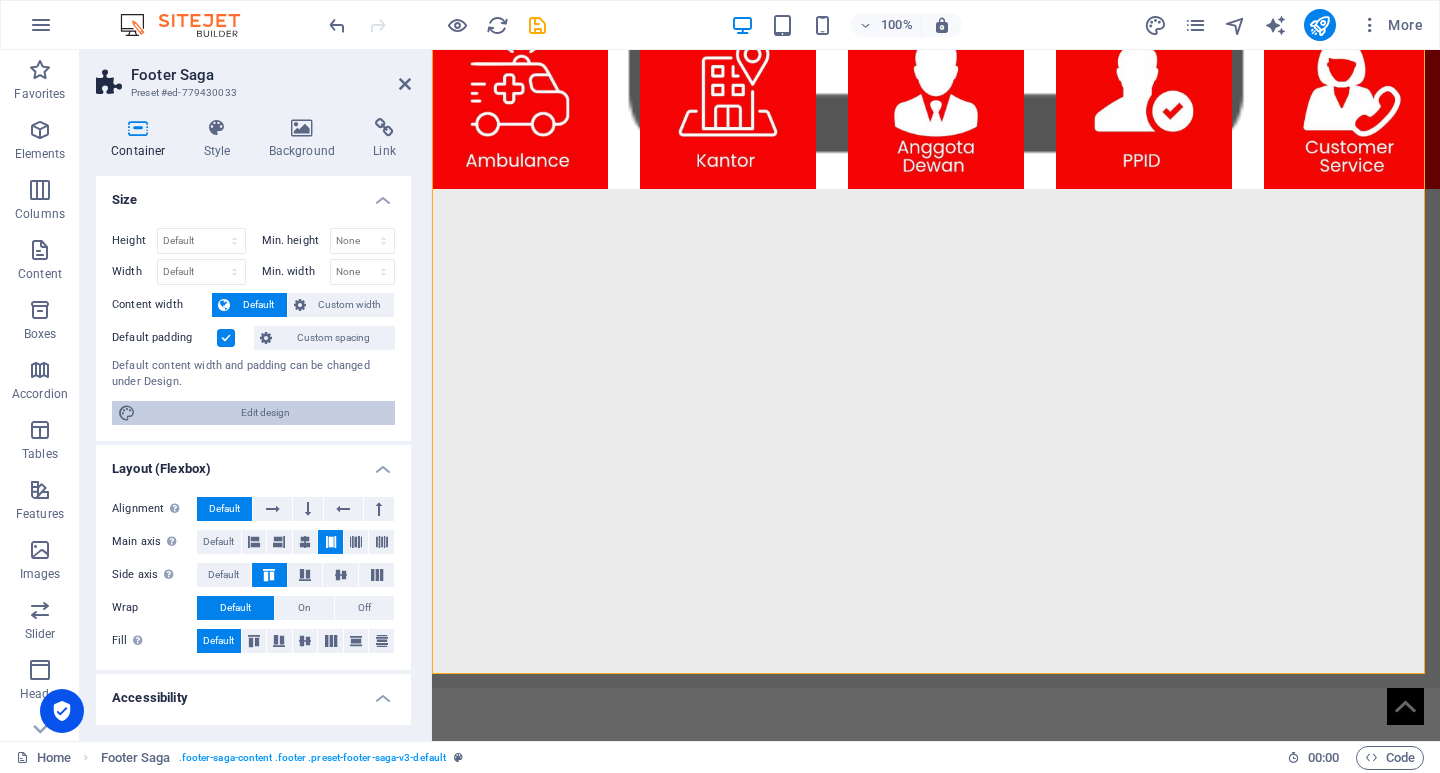 click on "Edit design" at bounding box center [265, 413] 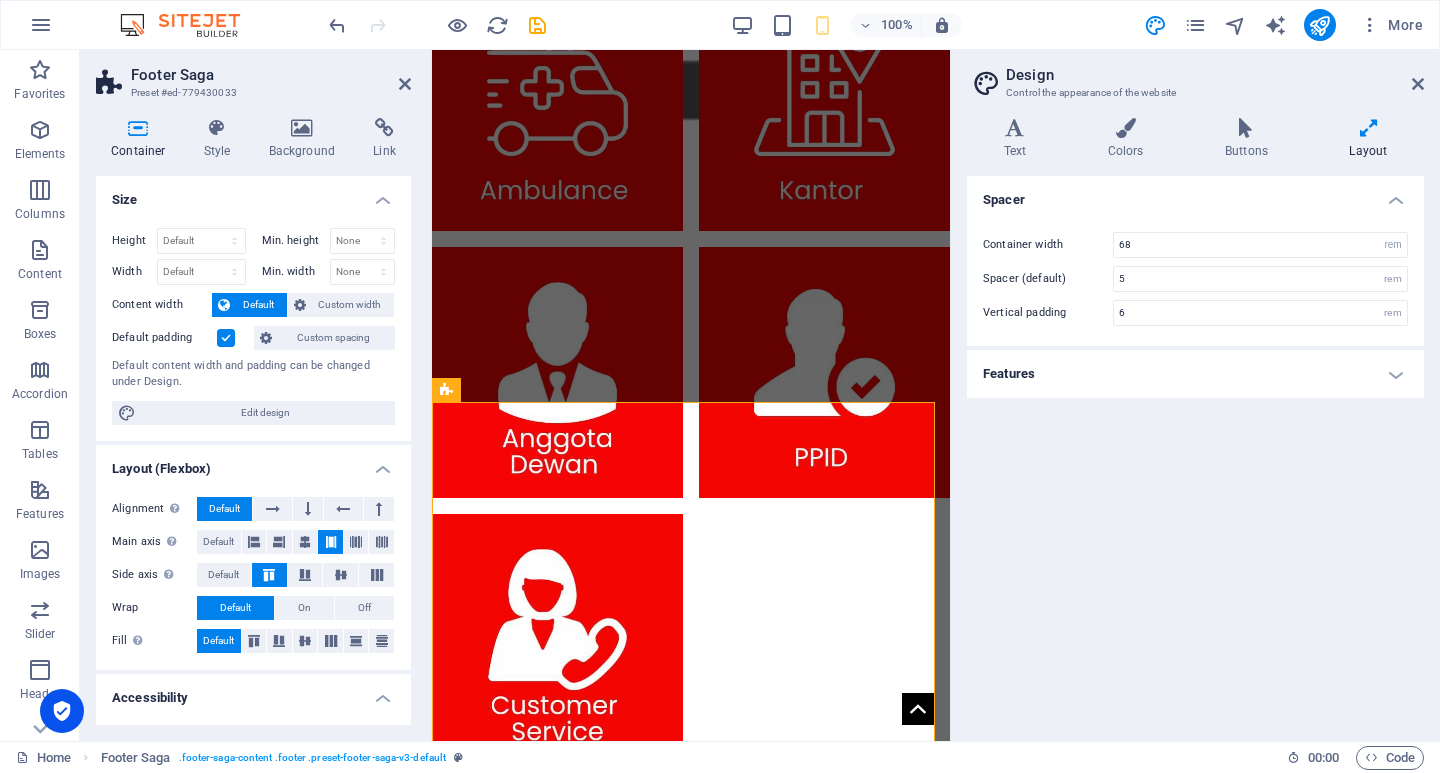 type on "5" 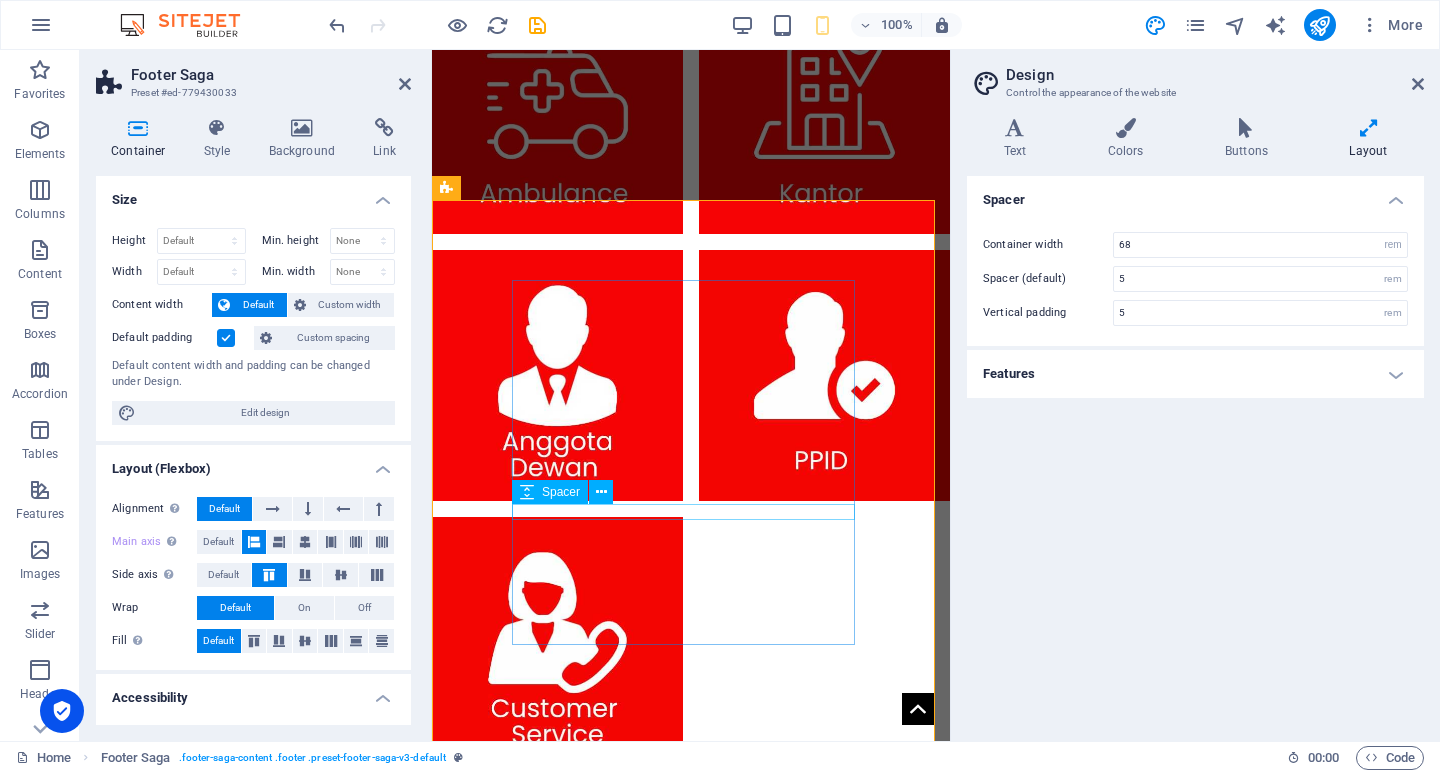 scroll, scrollTop: 1874, scrollLeft: 0, axis: vertical 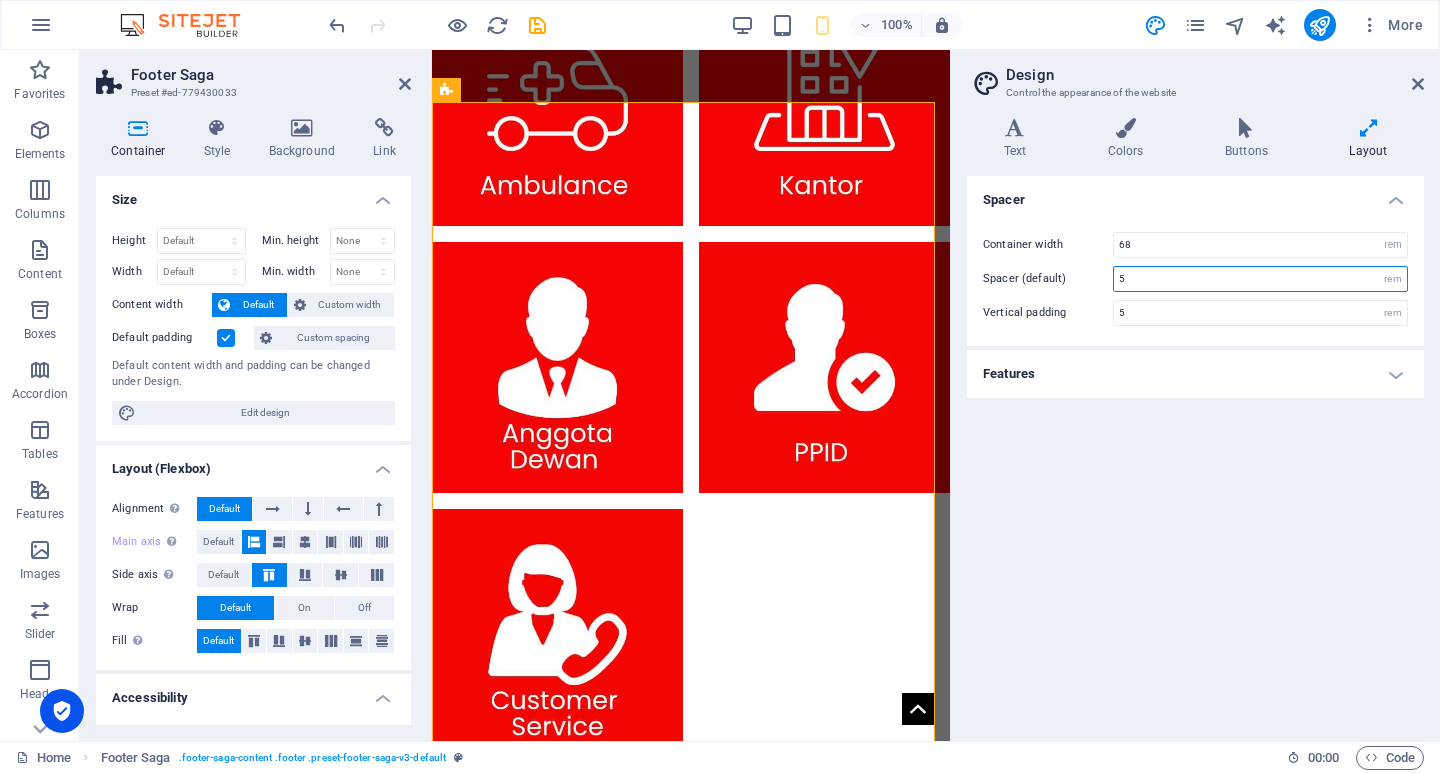 drag, startPoint x: 1143, startPoint y: 278, endPoint x: 1095, endPoint y: 278, distance: 48 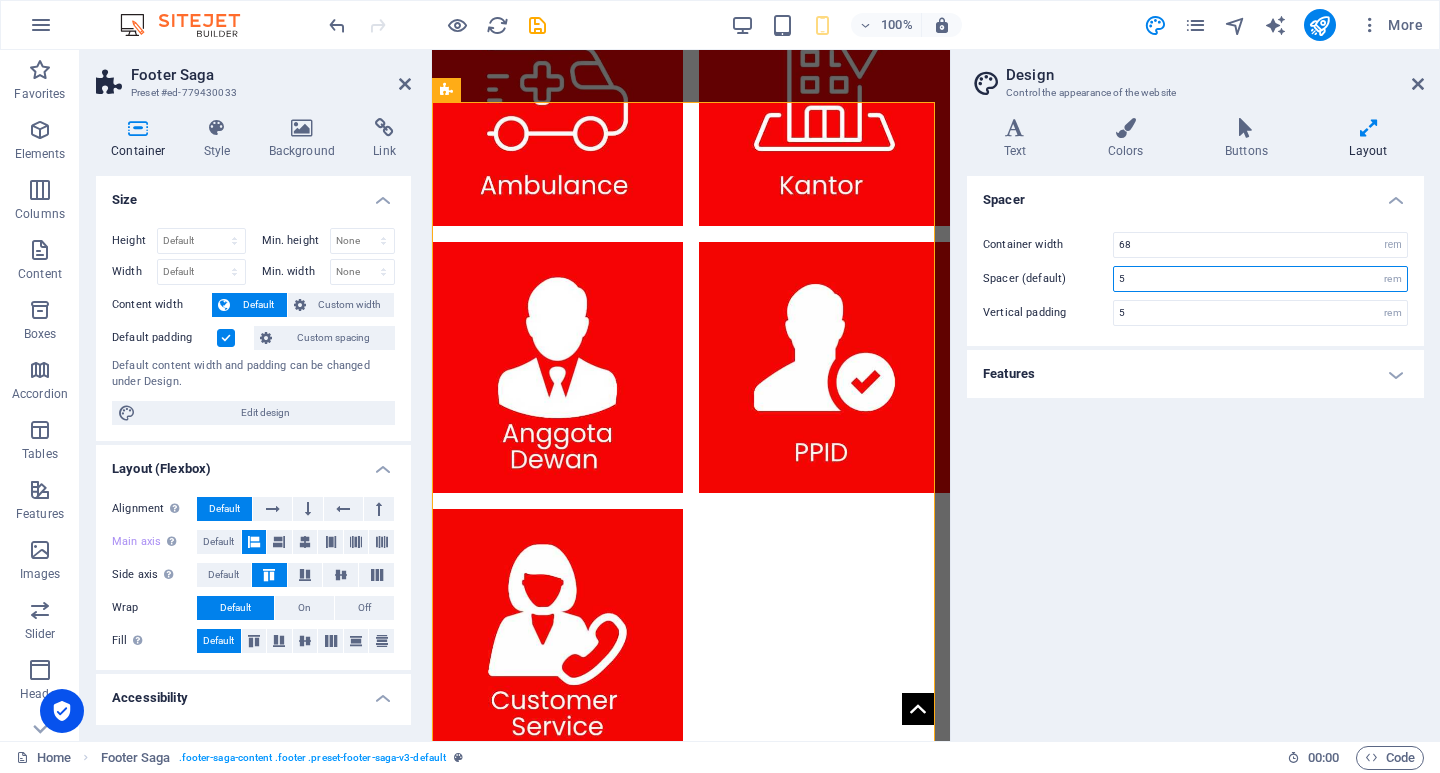 click on "Spacer (default) 5 rem" at bounding box center (1195, 279) 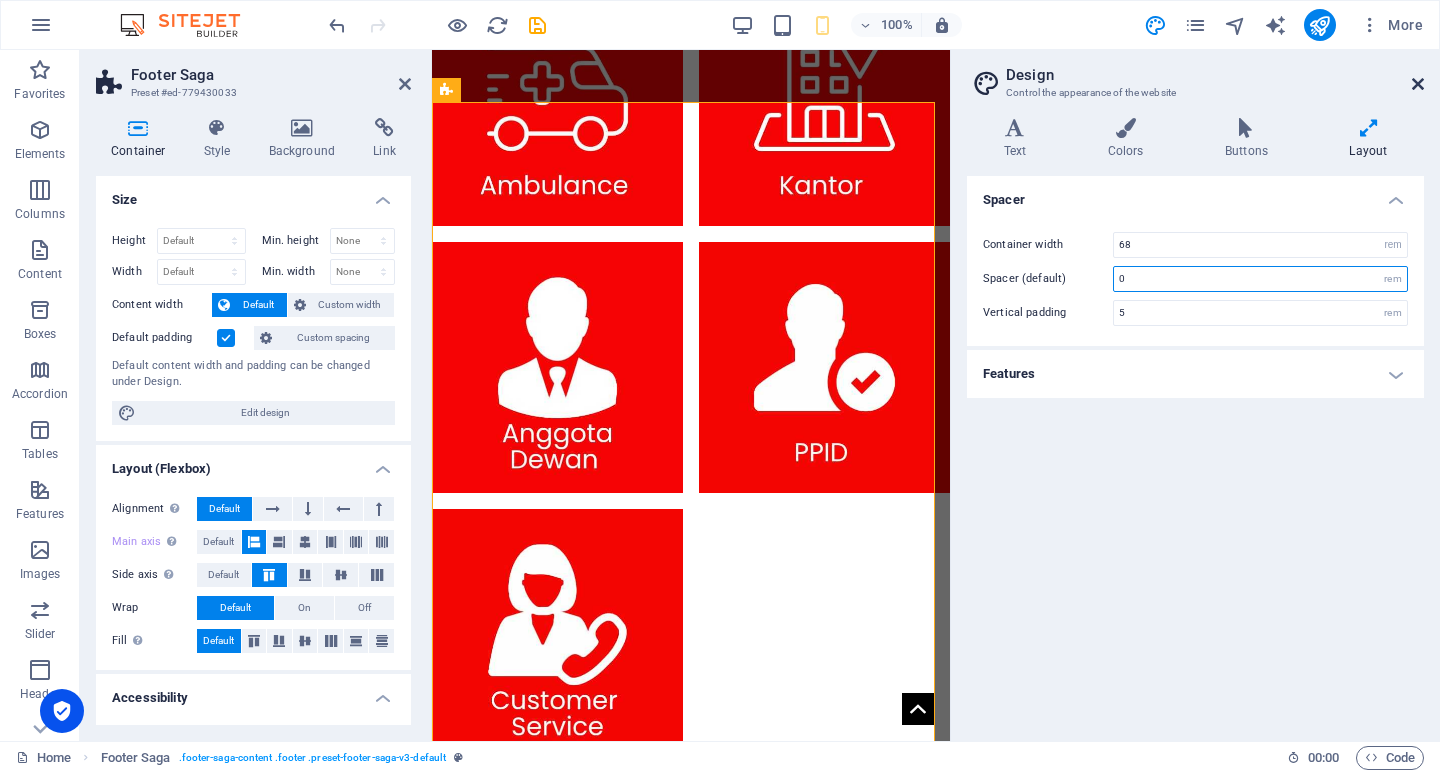 type on "0" 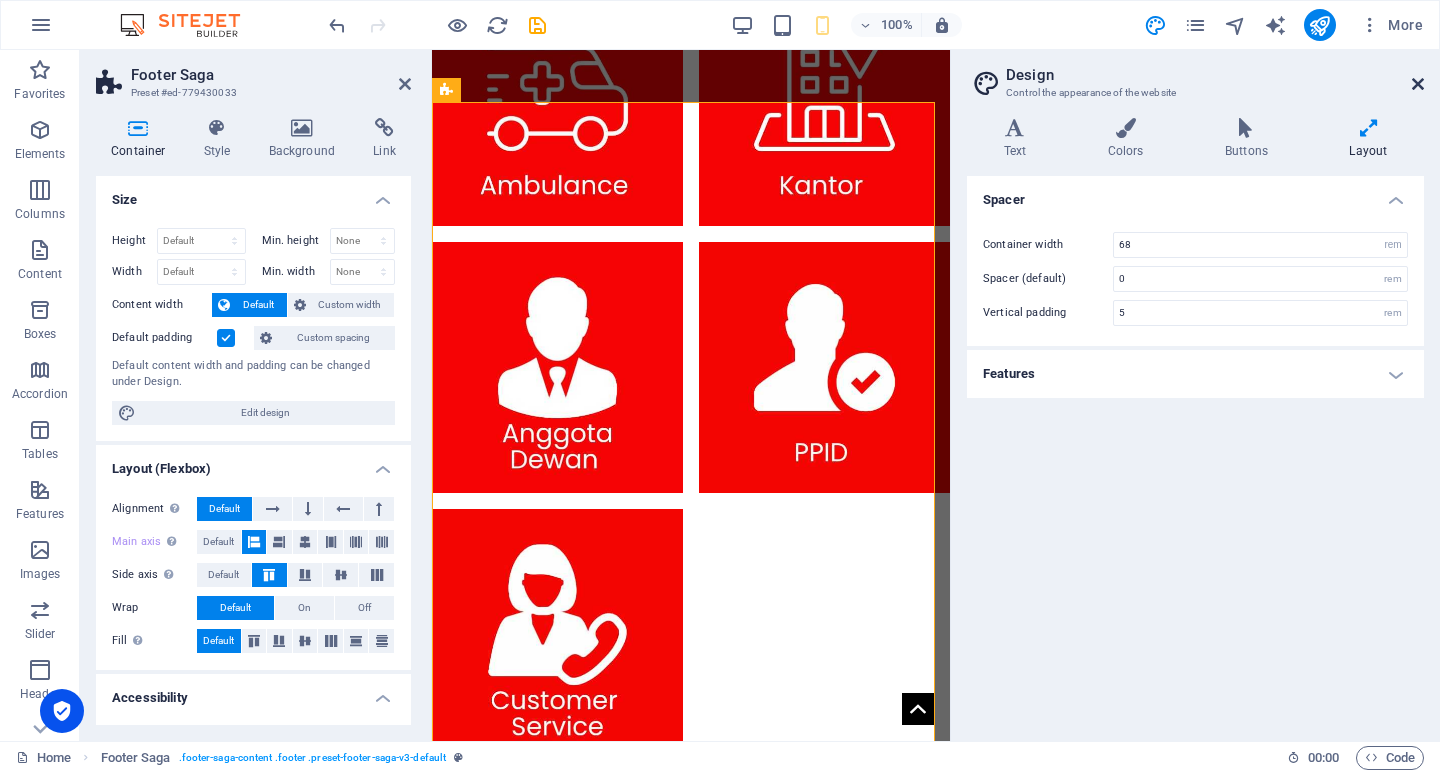 click at bounding box center [1418, 84] 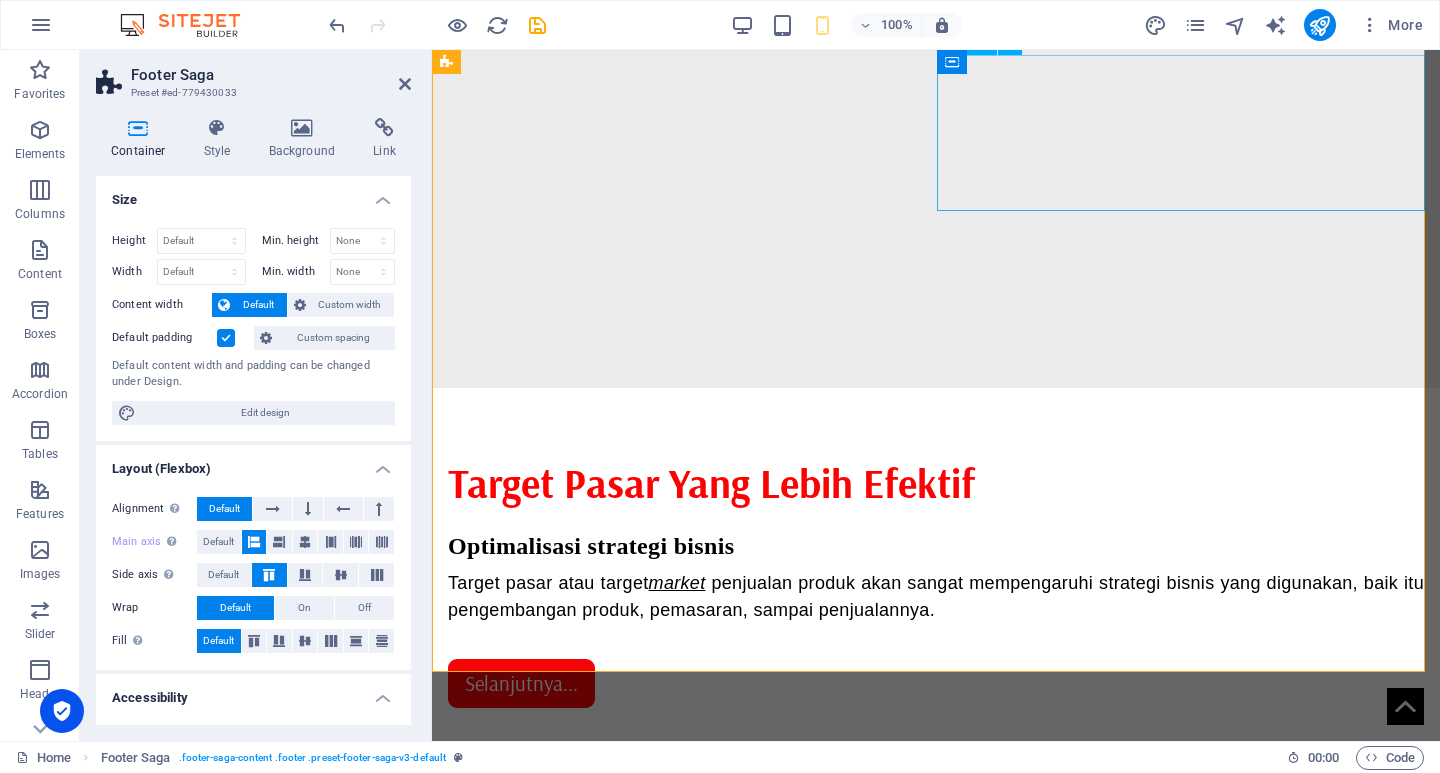 scroll, scrollTop: 1576, scrollLeft: 0, axis: vertical 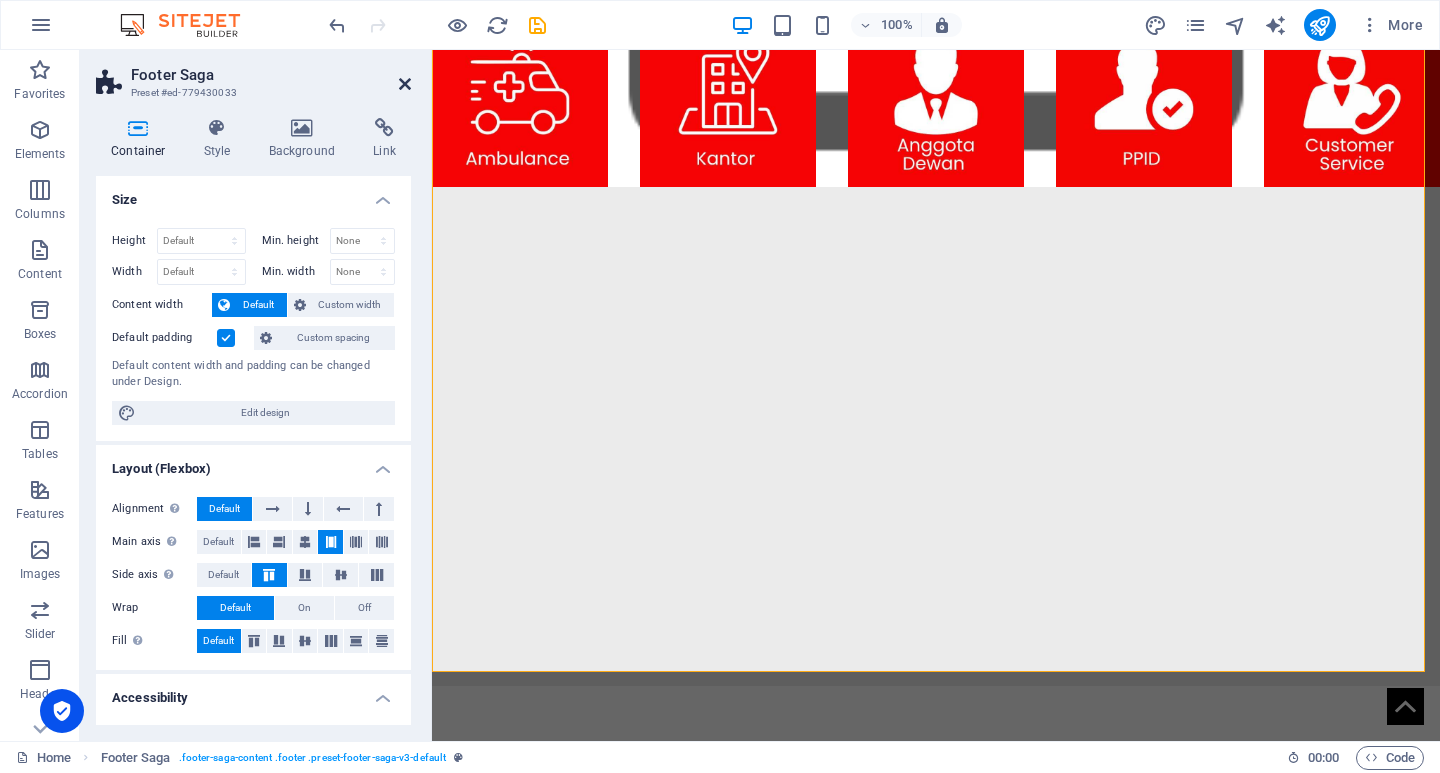 click at bounding box center (405, 84) 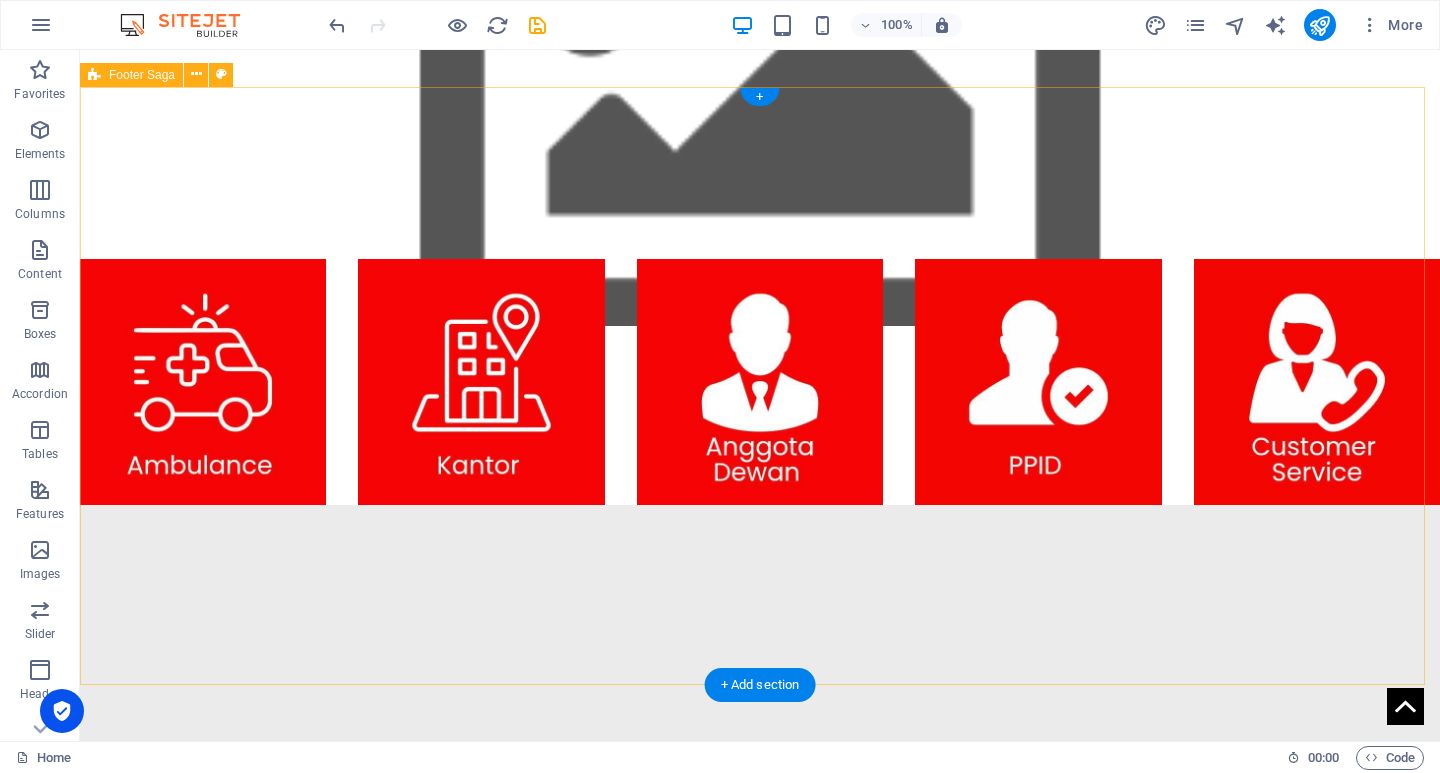 scroll, scrollTop: 1561, scrollLeft: 0, axis: vertical 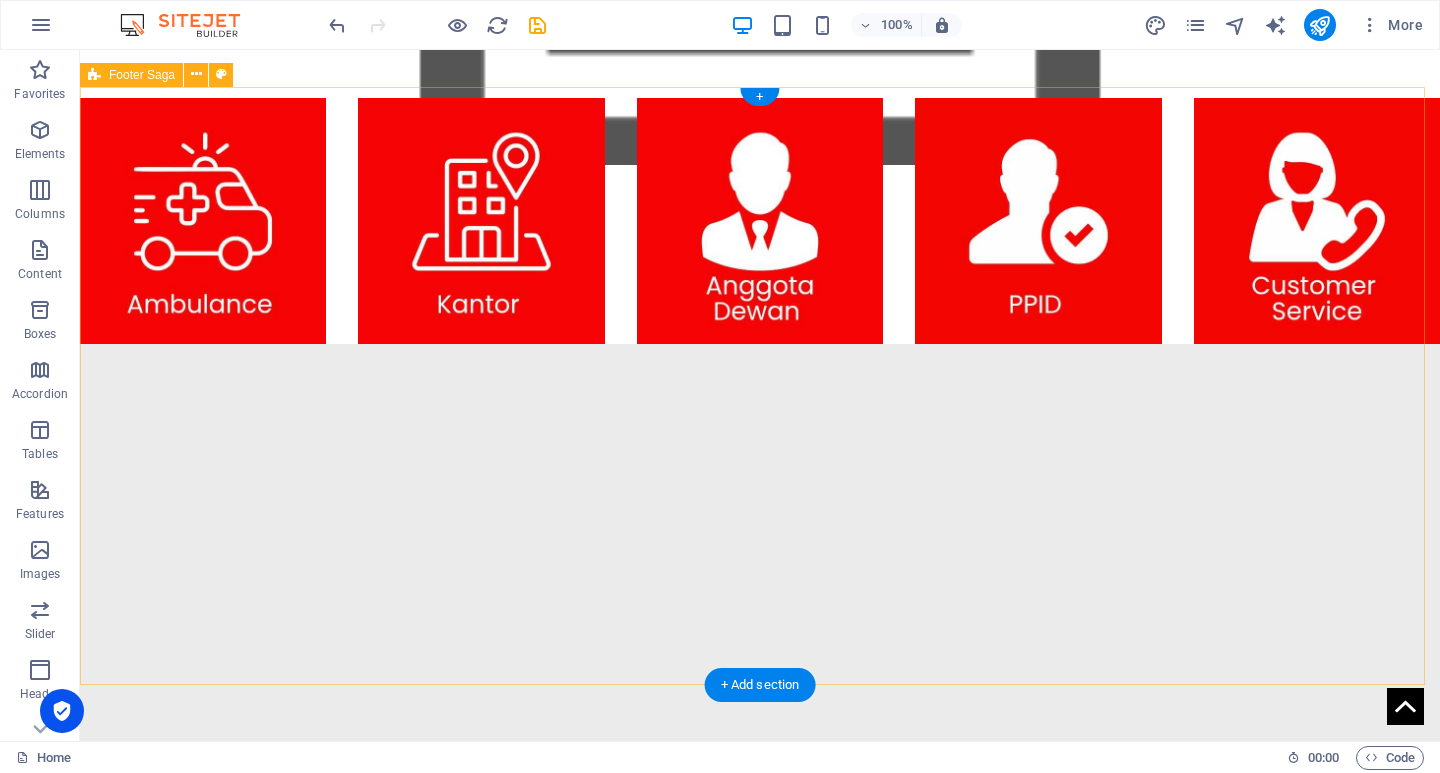 click on "" Kemajuan suatu negara tidak hanya tergantung pada kekuatan ekonomi, tetapi juga pada kebijakan yang inklusif dan berkelanjutan. " Contact [STREET_ADDRESS][PERSON_NAME][PHONE_NUMBER] Phone:  [PHONE_NUMBER] Mobile:  Email:  [DOMAIN_NAME] Navigation Home About Service Contact Legal Notice Privacy Policy Social media Facebook Twitter Instagram" at bounding box center [760, 2105] 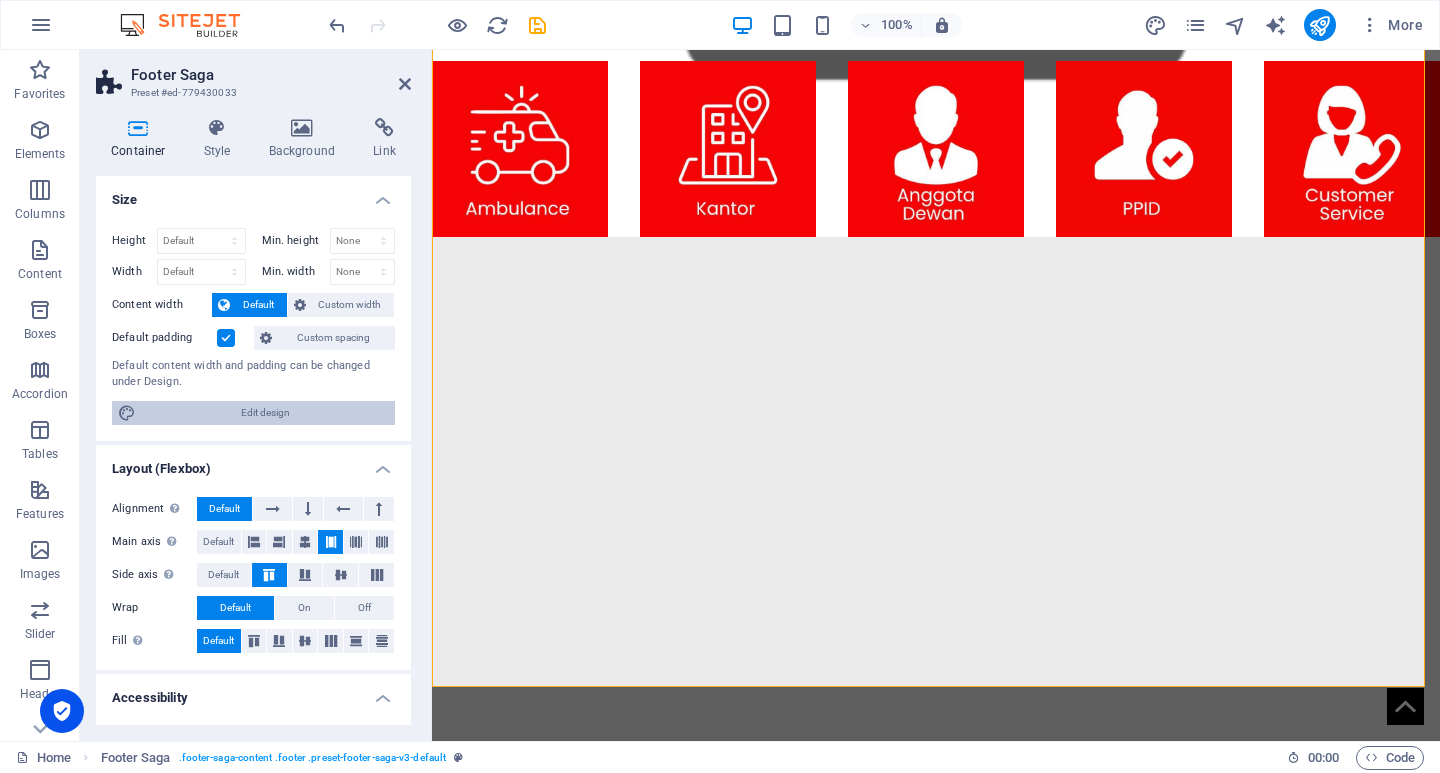 click on "Edit design" at bounding box center (265, 413) 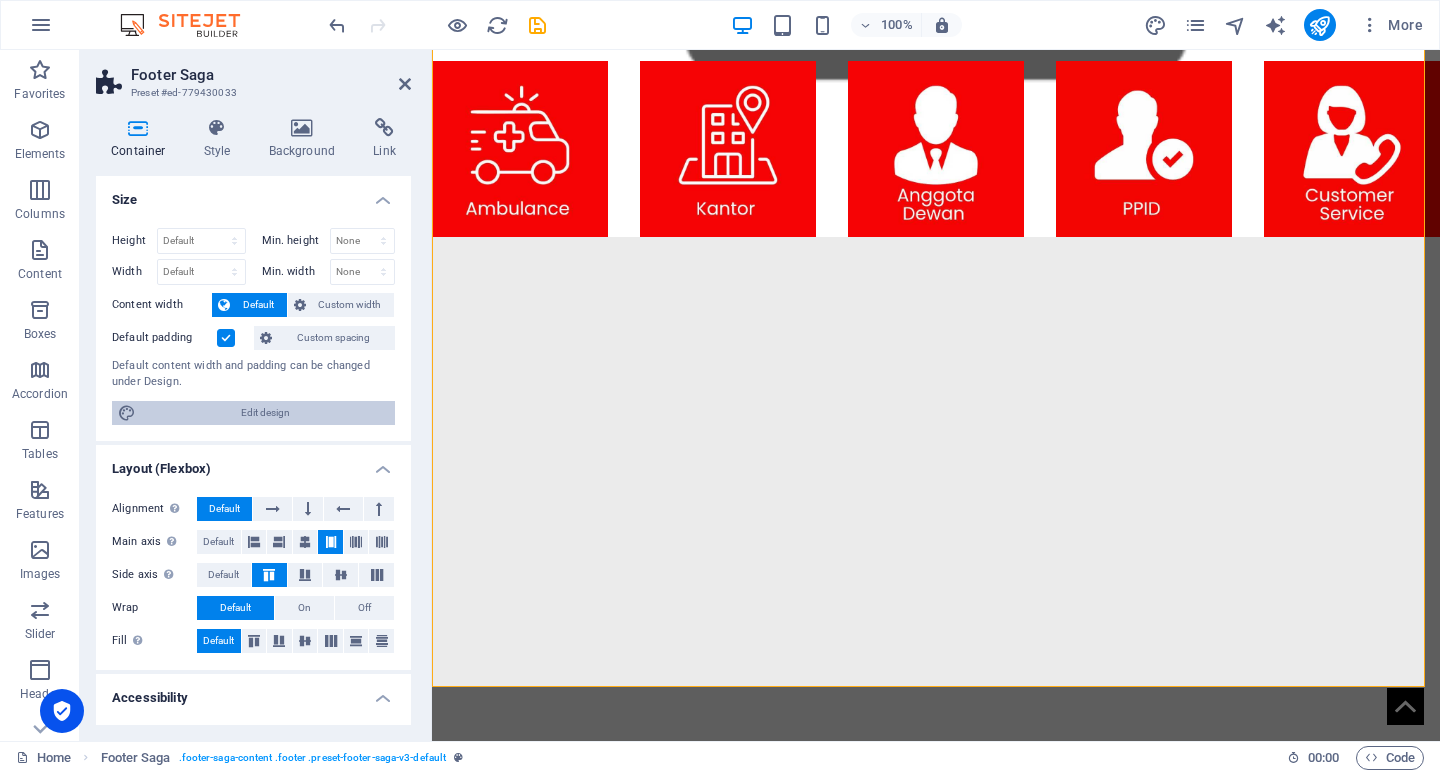 select on "rem" 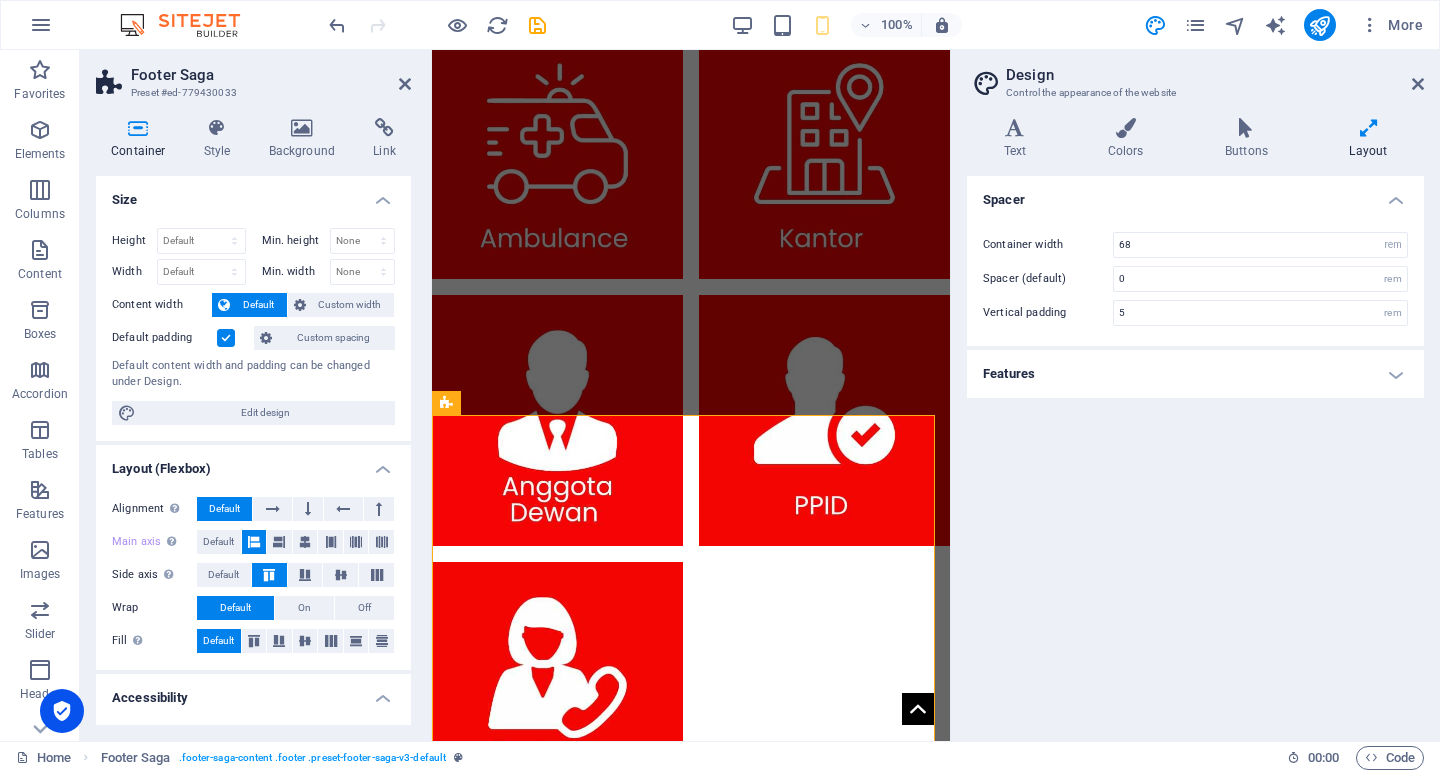 type on "5" 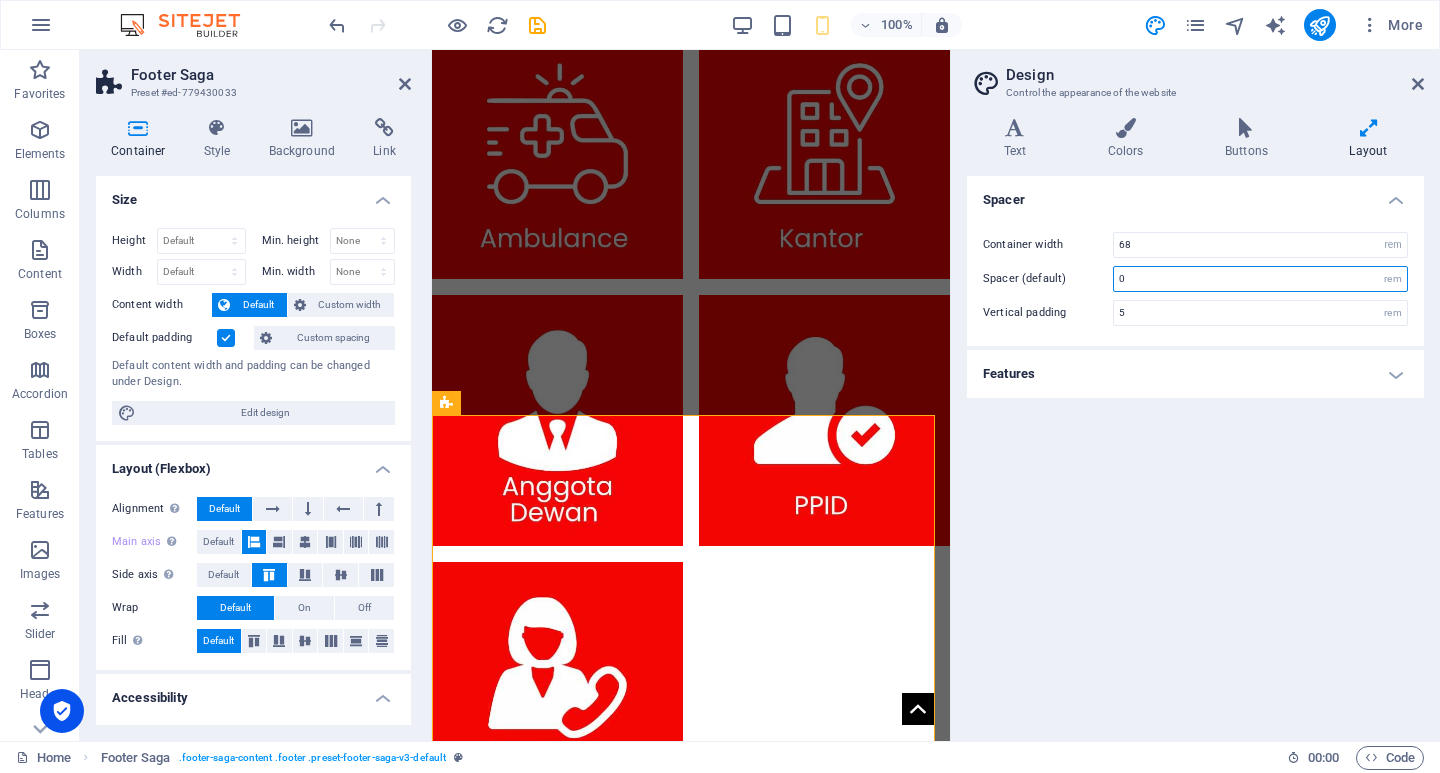 click on "0" at bounding box center (1260, 279) 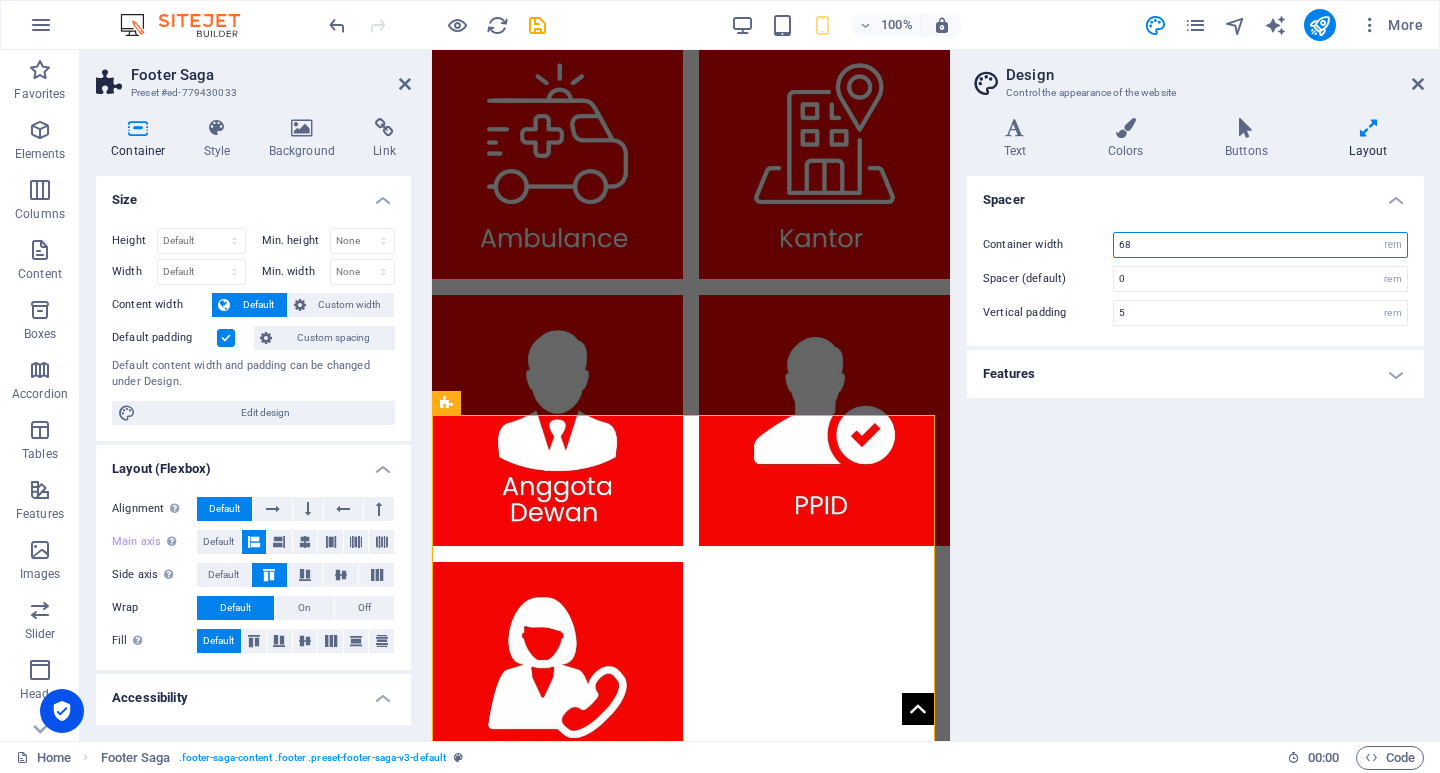 drag, startPoint x: 1158, startPoint y: 239, endPoint x: 1073, endPoint y: 235, distance: 85.09406 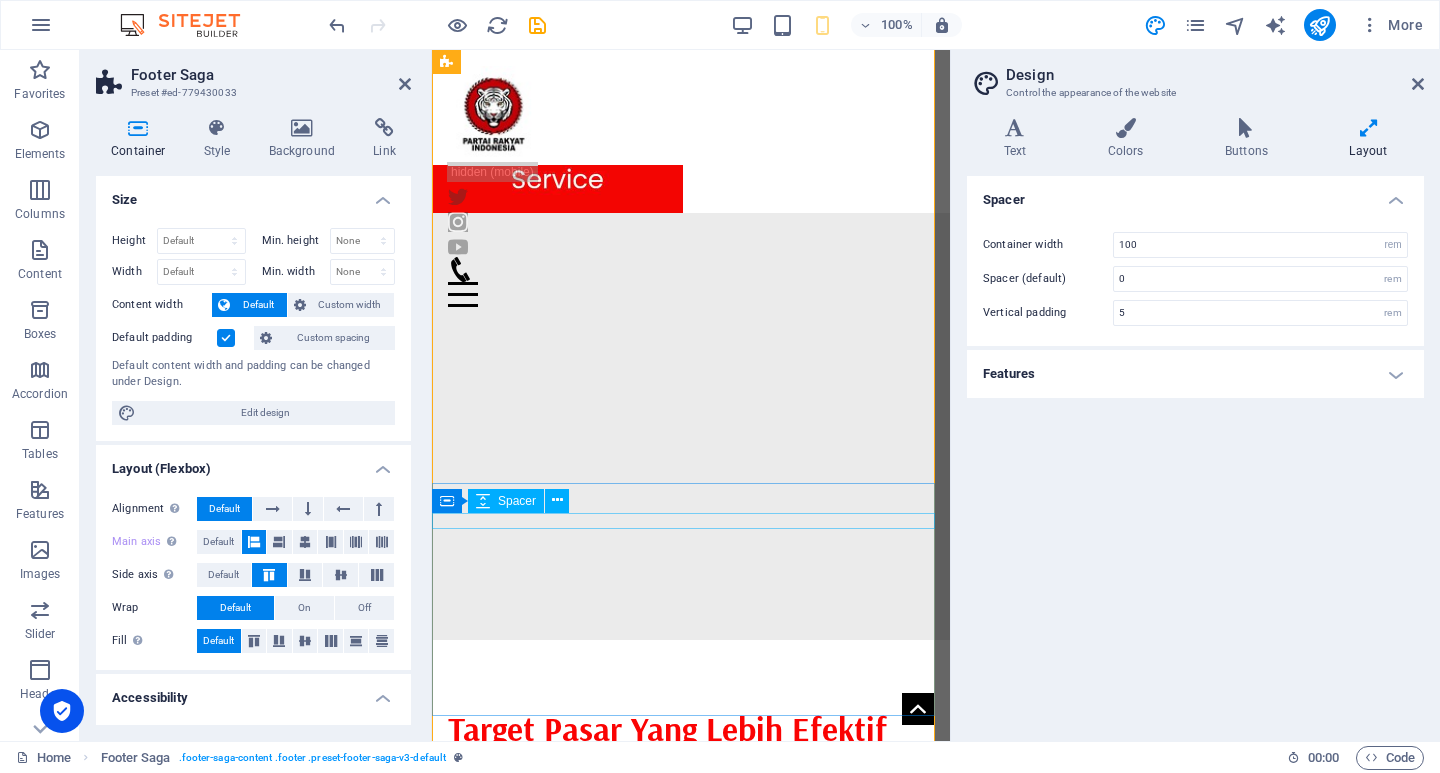 scroll, scrollTop: 2121, scrollLeft: 0, axis: vertical 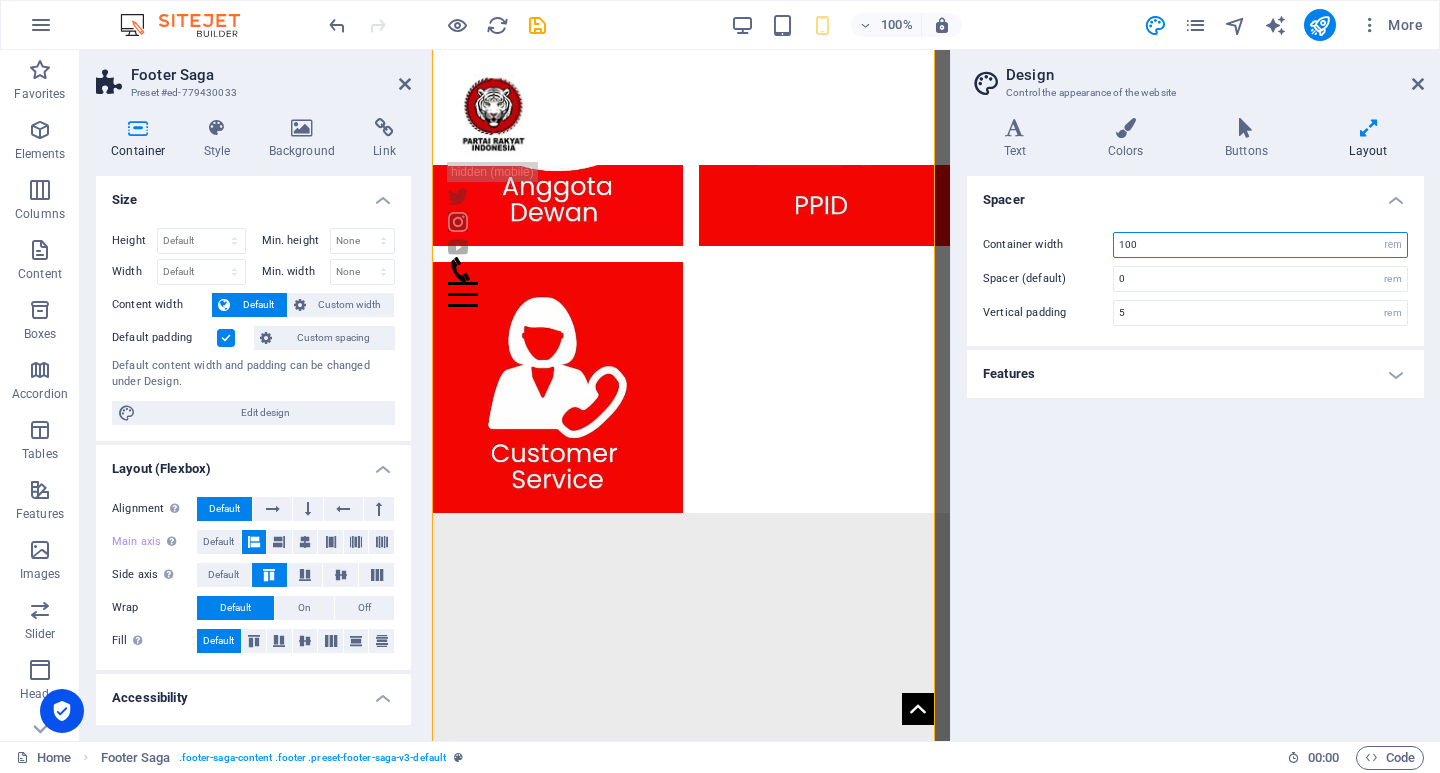 drag, startPoint x: 1166, startPoint y: 245, endPoint x: 1050, endPoint y: 239, distance: 116.15507 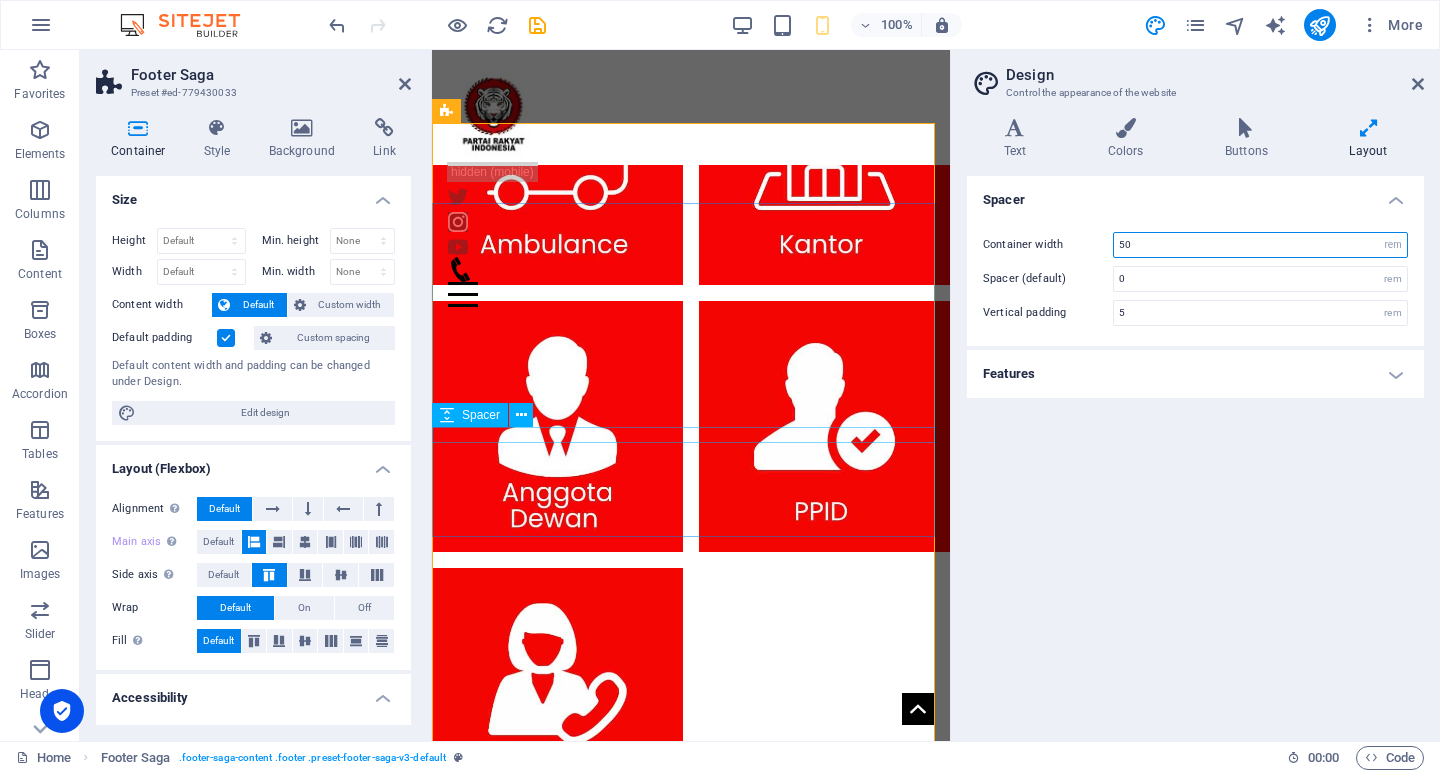 scroll, scrollTop: 1721, scrollLeft: 0, axis: vertical 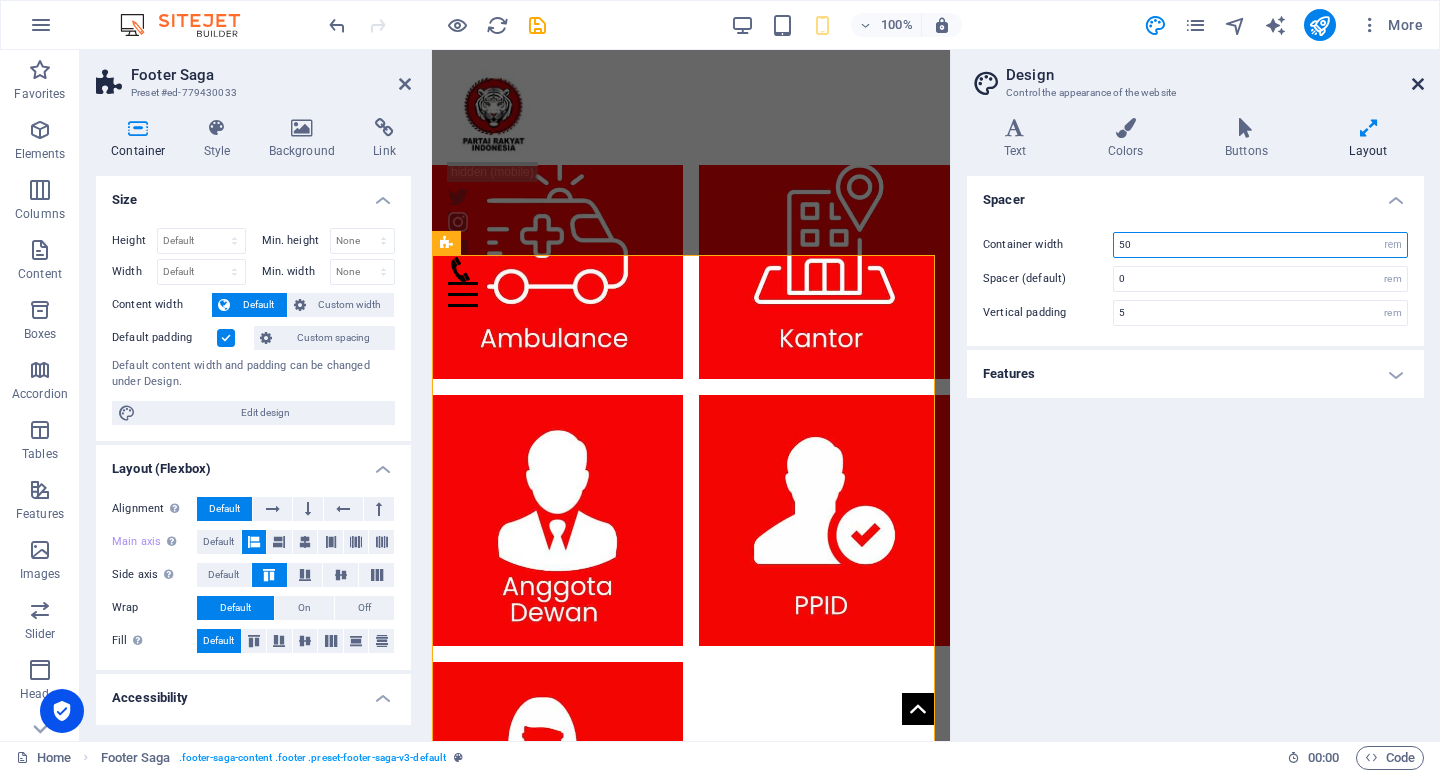 type on "50" 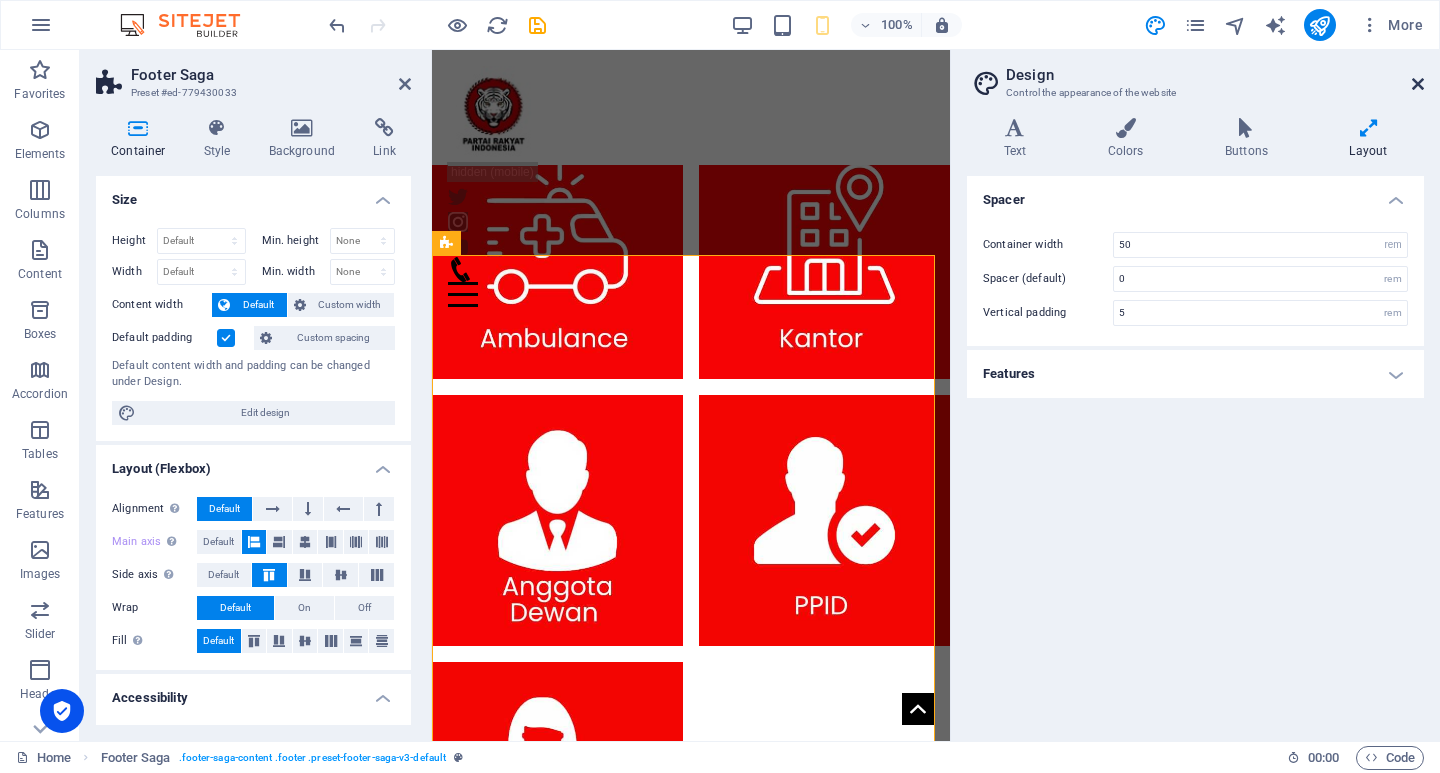 click at bounding box center (1418, 84) 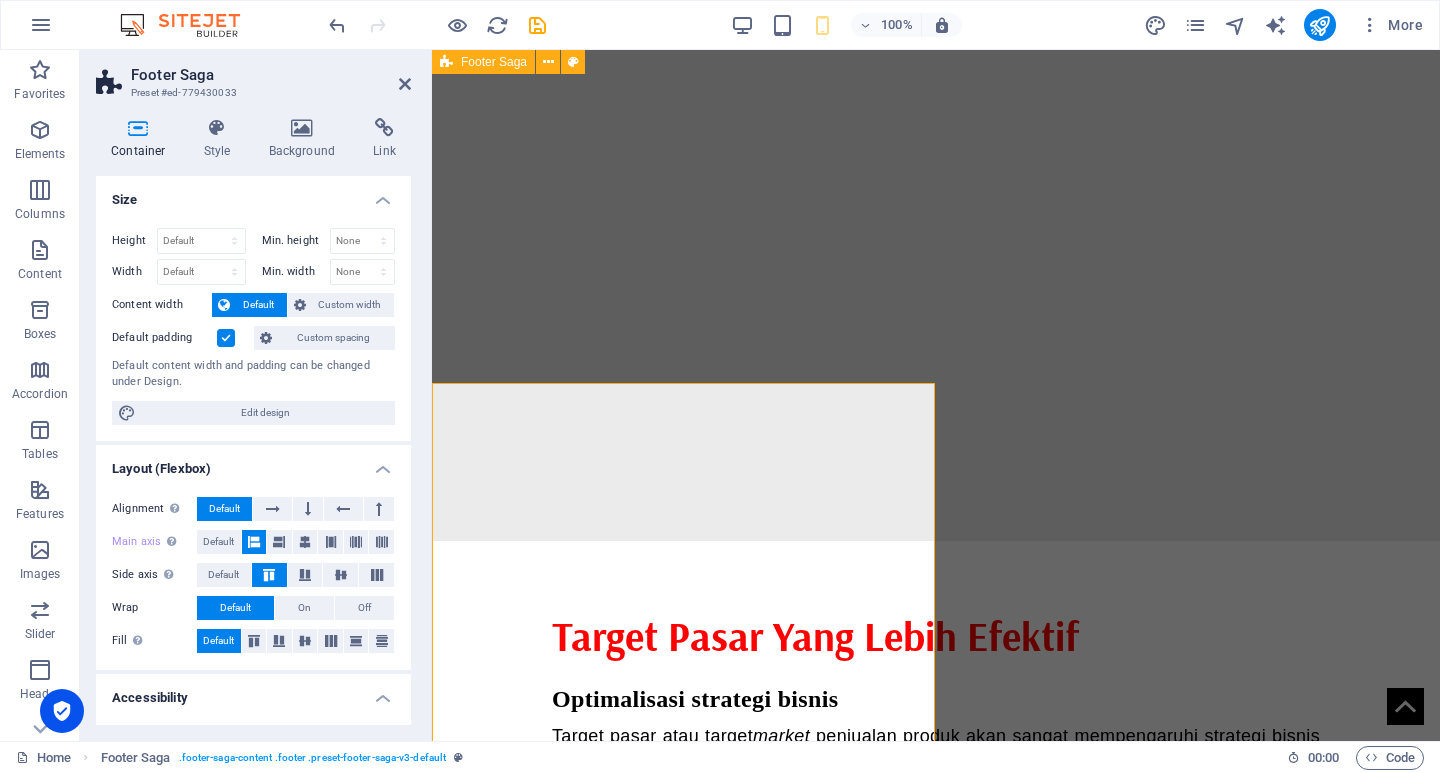 scroll, scrollTop: 1593, scrollLeft: 0, axis: vertical 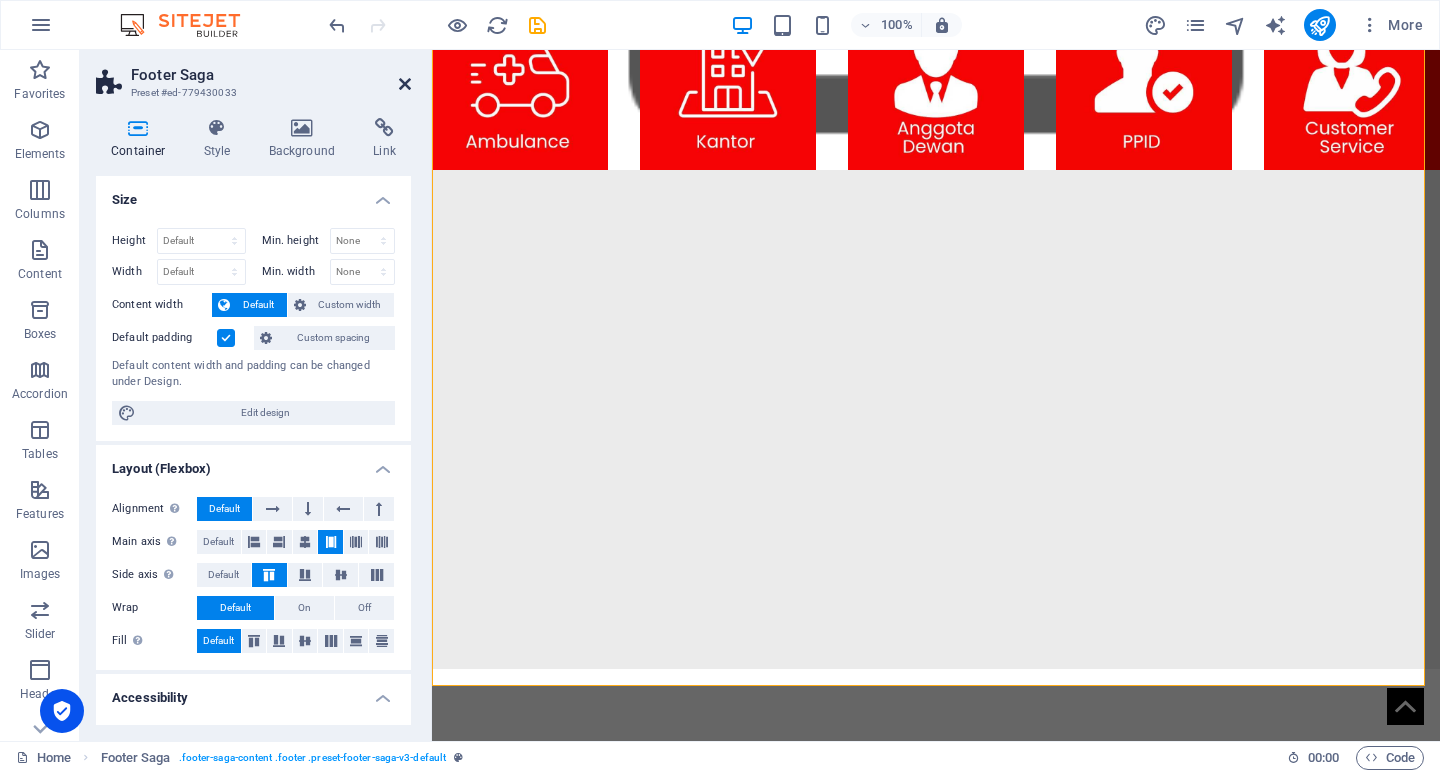 click at bounding box center [405, 84] 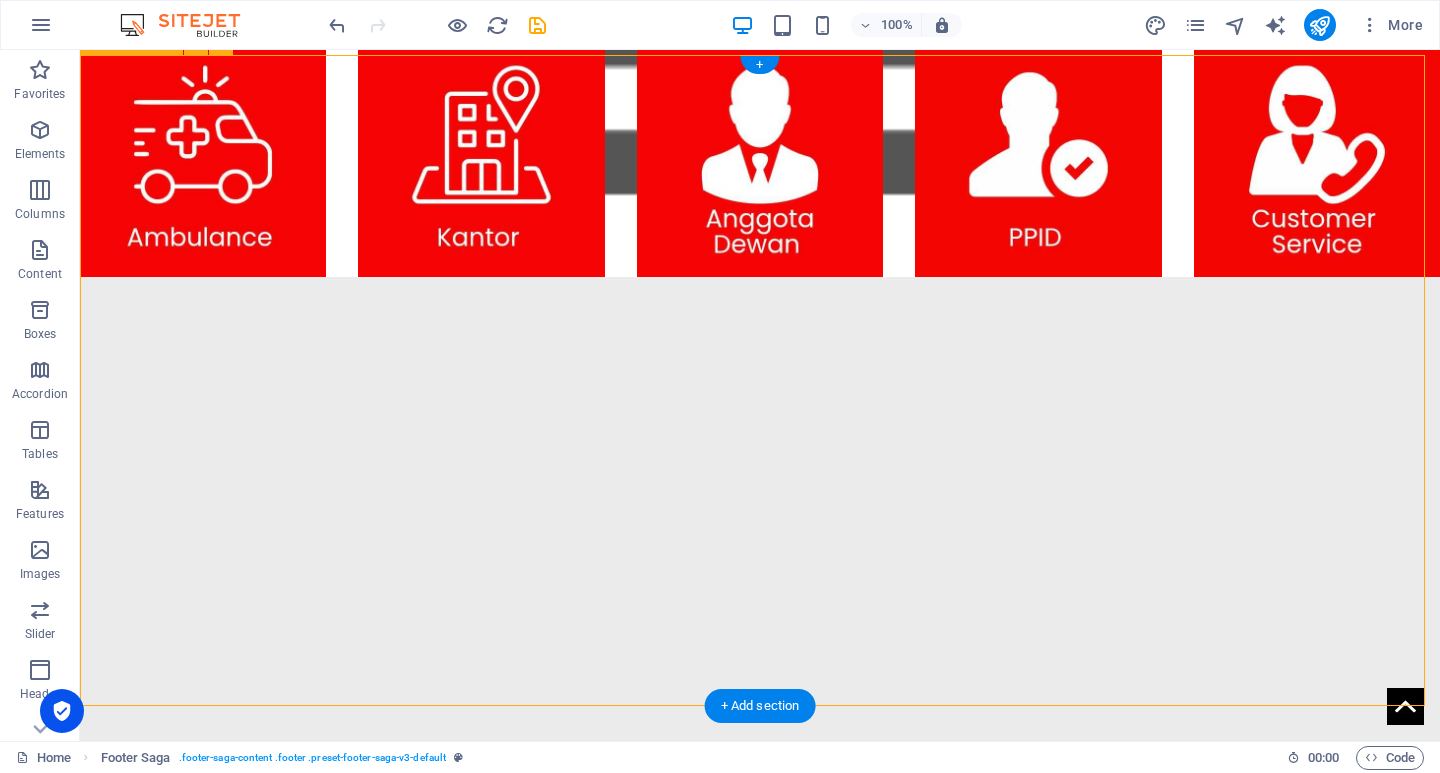 click on "" Kemajuan suatu negara tidak hanya tergantung pada kekuatan ekonomi, tetapi juga pada kebijakan yang inklusif dan berkelanjutan. " Contact [STREET_ADDRESS][PERSON_NAME][PHONE_NUMBER] Phone:  [PHONE_NUMBER] Mobile:  Email:  [DOMAIN_NAME] Navigation Home About Service Contact Legal Notice Privacy Policy Social media Facebook Twitter Instagram" at bounding box center [760, 2101] 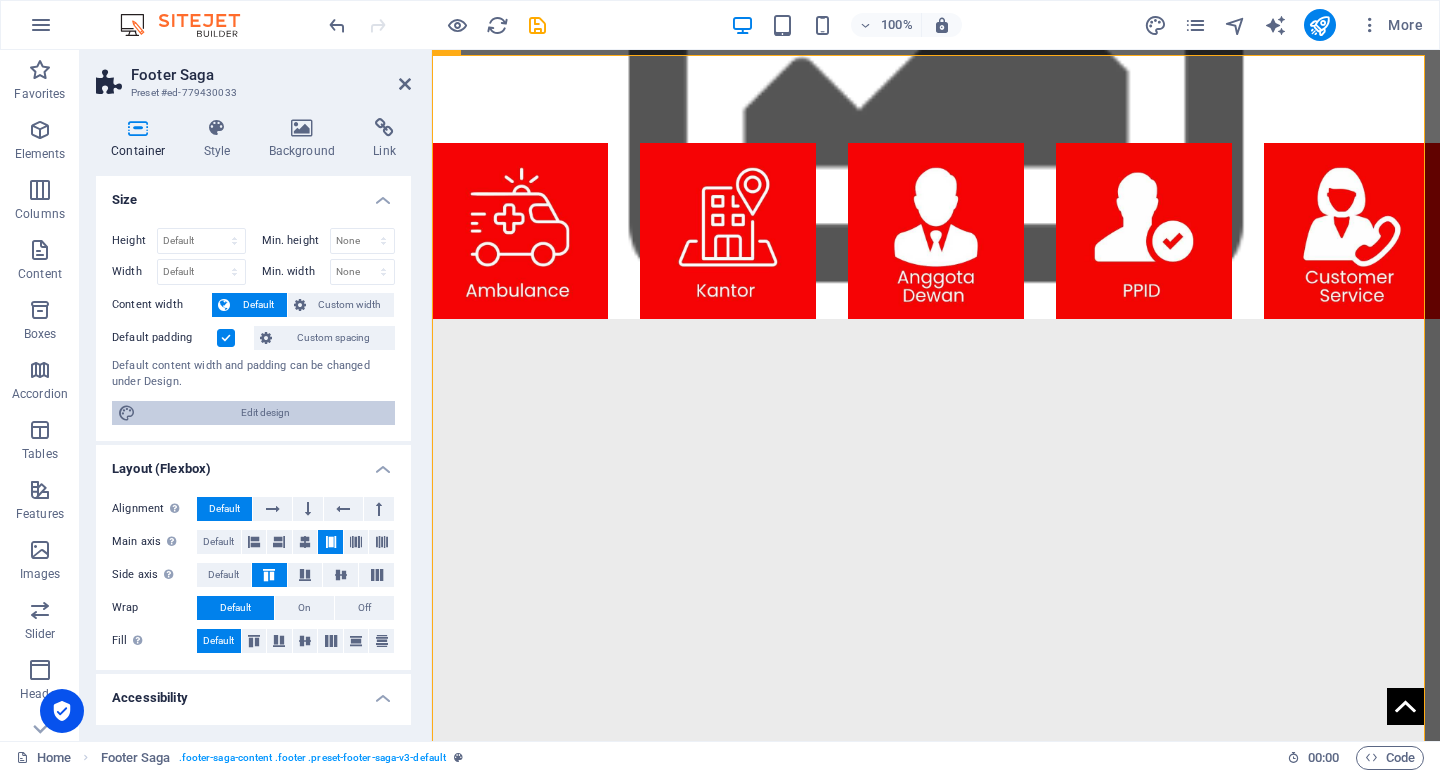 click on "Edit design" at bounding box center [265, 413] 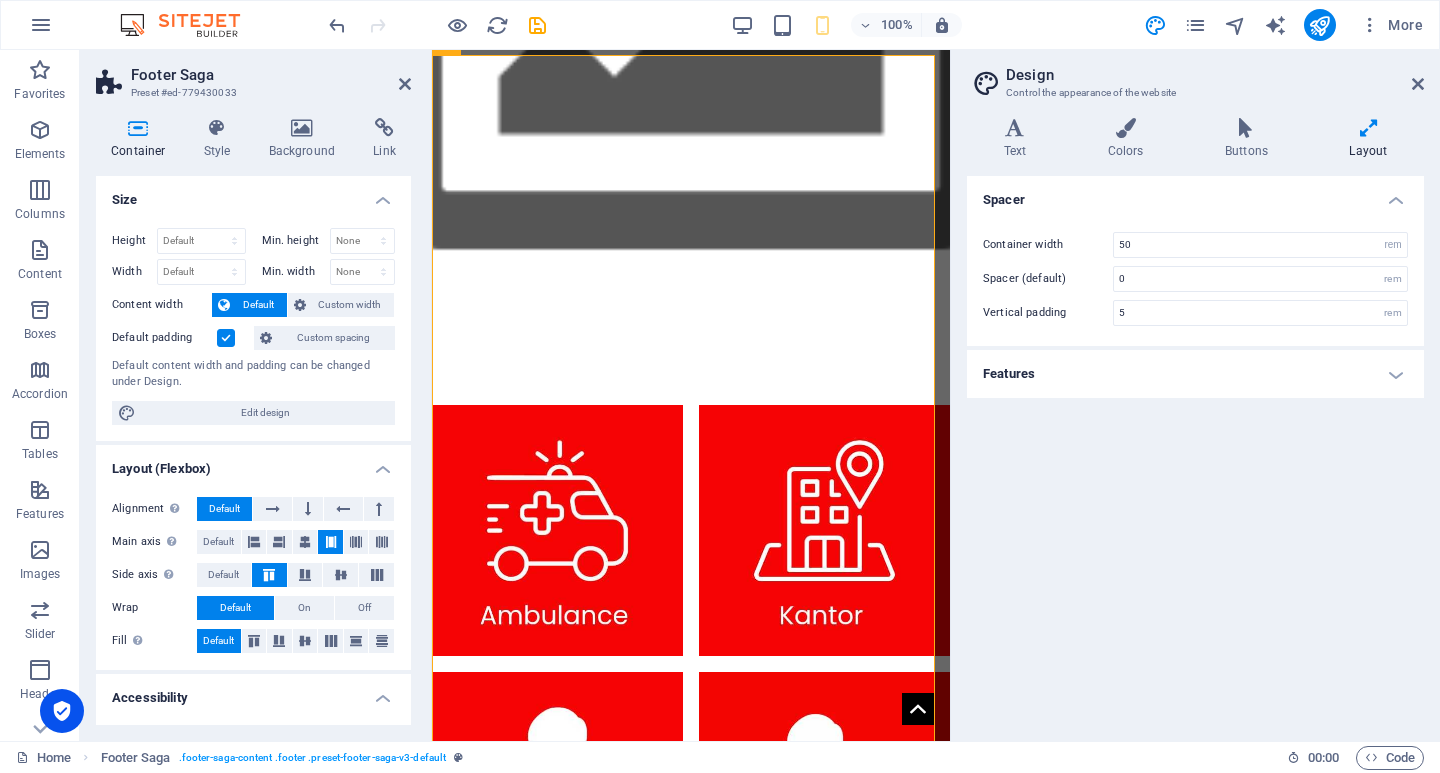 type on "5" 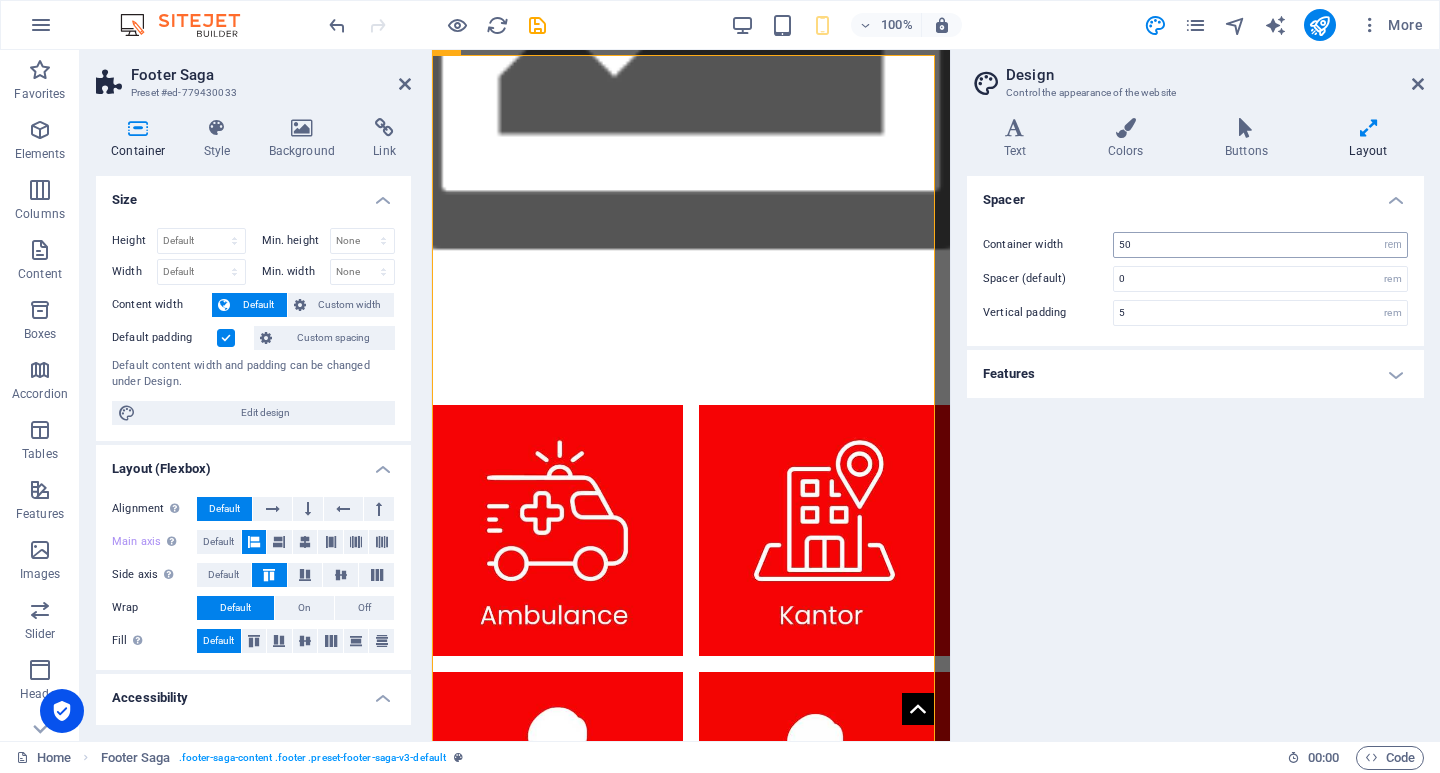 scroll, scrollTop: 1921, scrollLeft: 0, axis: vertical 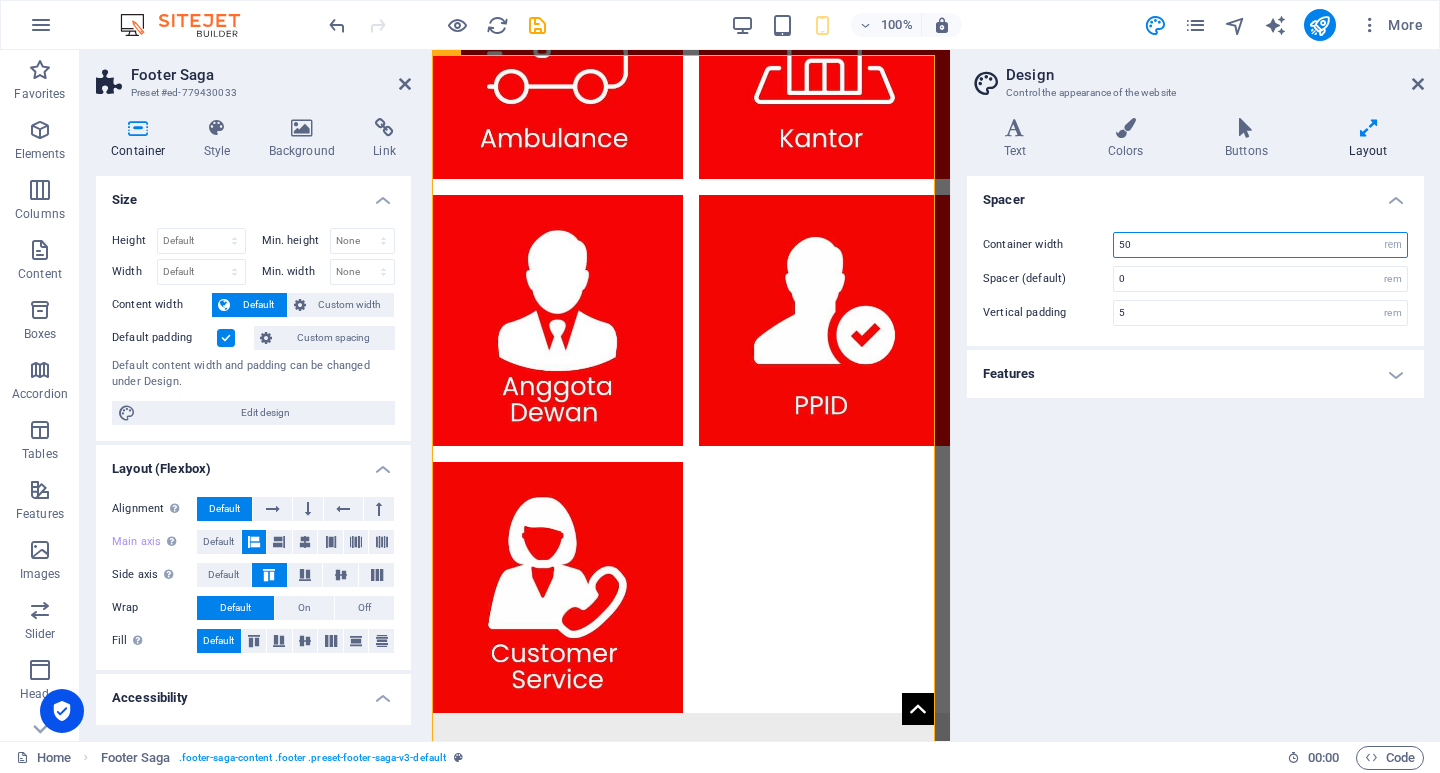 drag, startPoint x: 1147, startPoint y: 242, endPoint x: 1106, endPoint y: 242, distance: 41 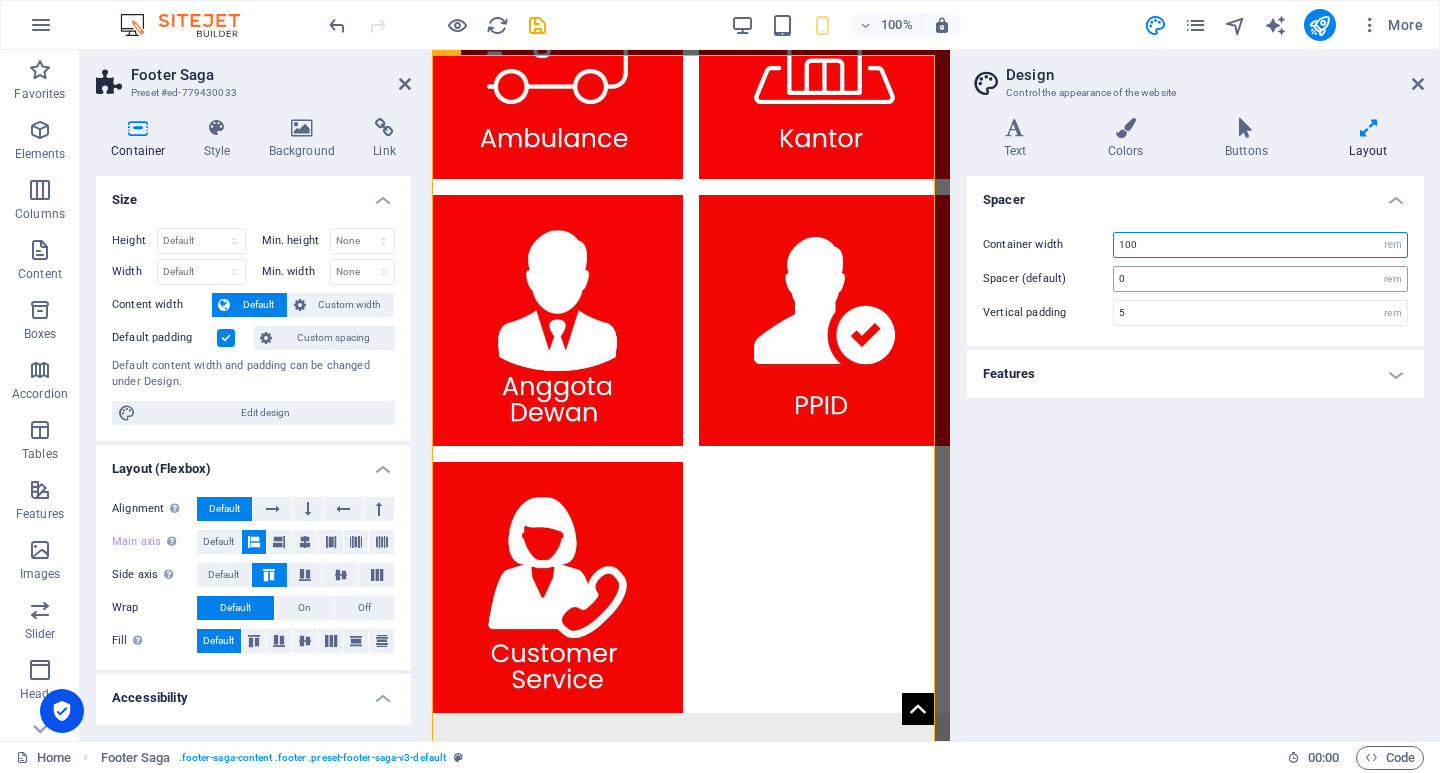 type on "100" 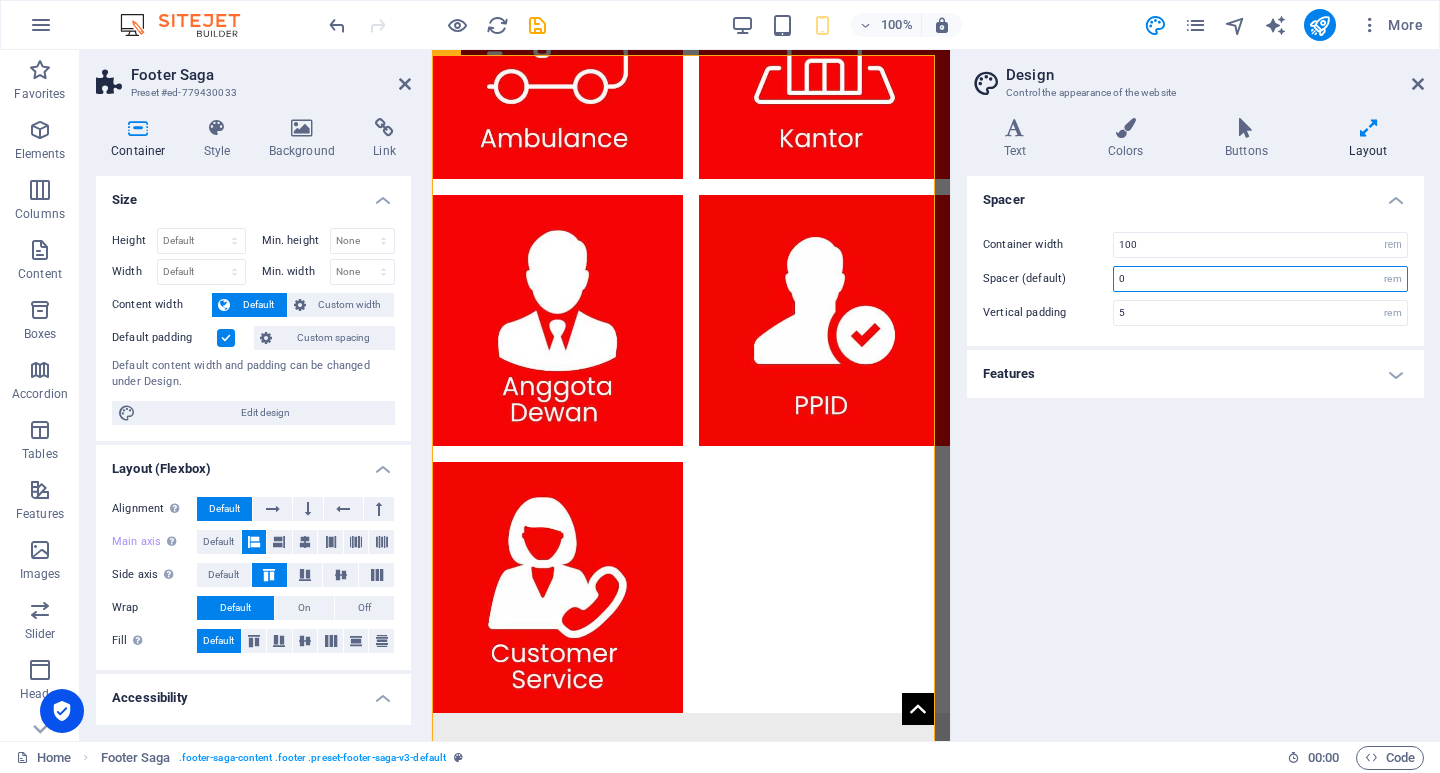 click on "0" at bounding box center [1260, 279] 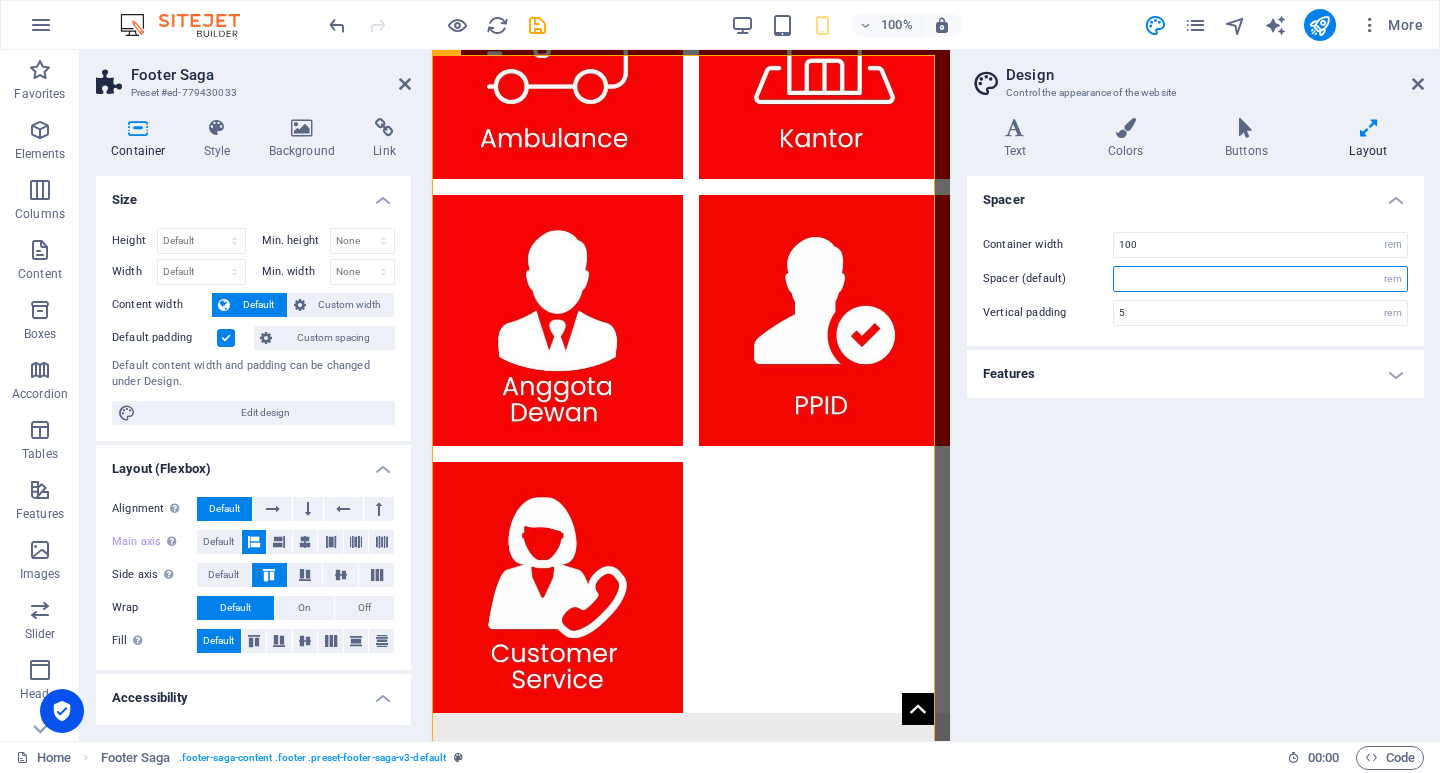 type on "1" 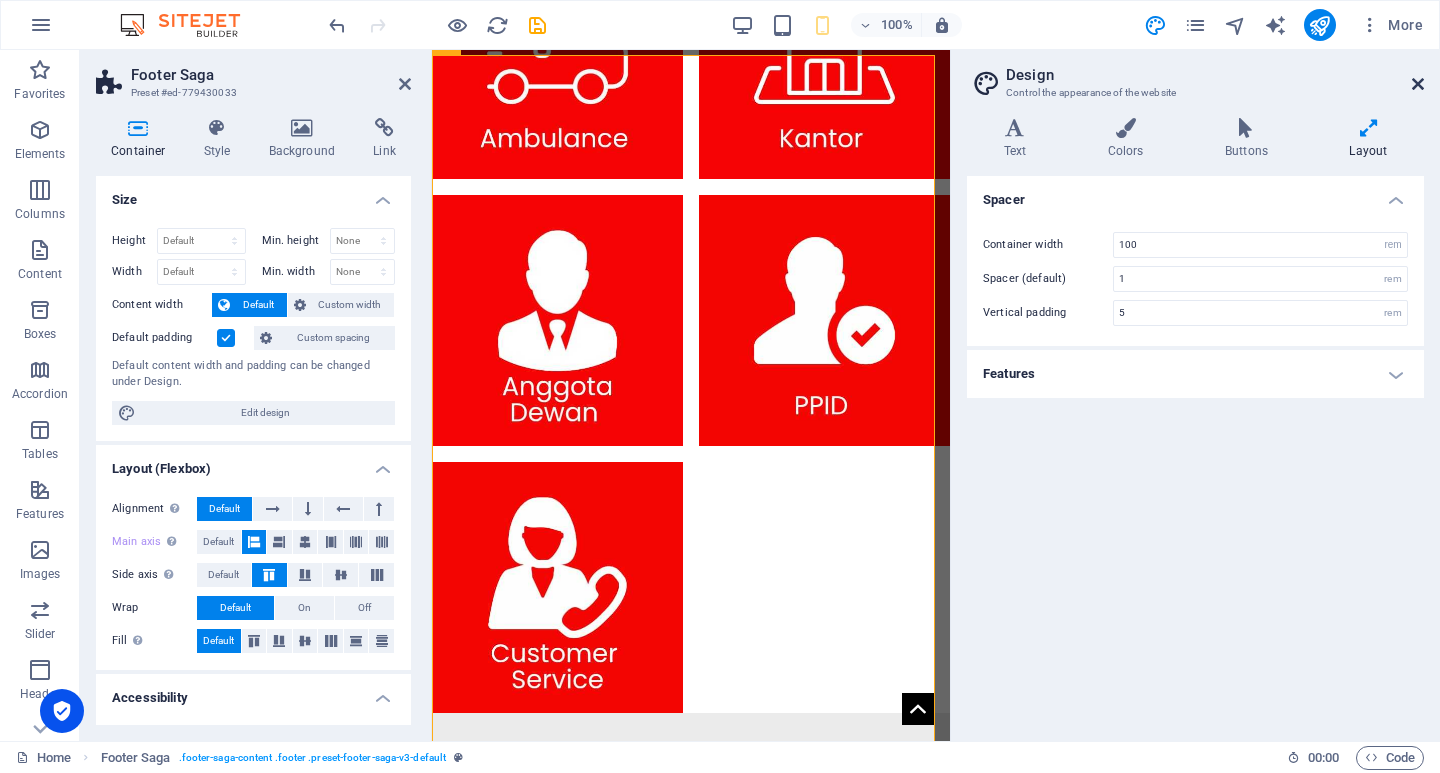 click at bounding box center (1418, 84) 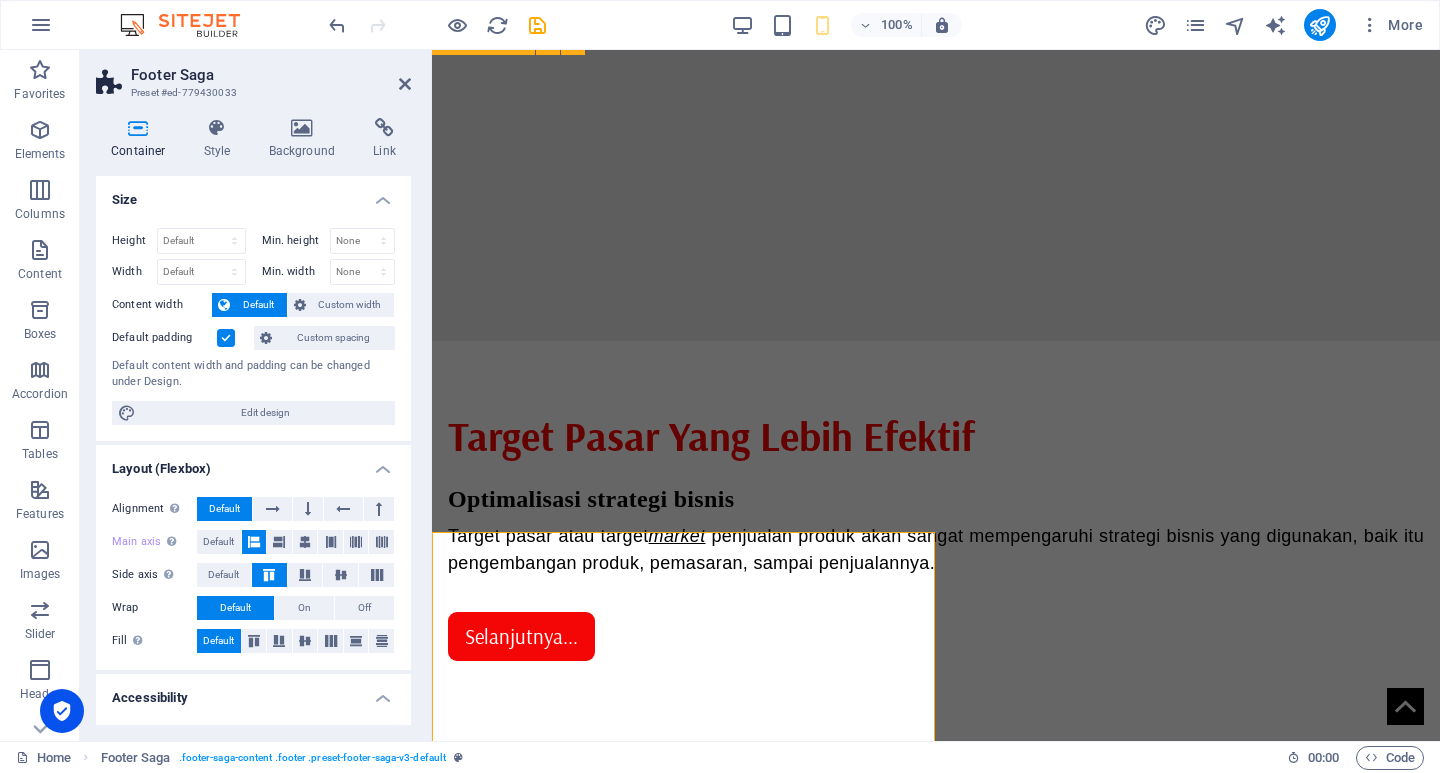 scroll, scrollTop: 1444, scrollLeft: 0, axis: vertical 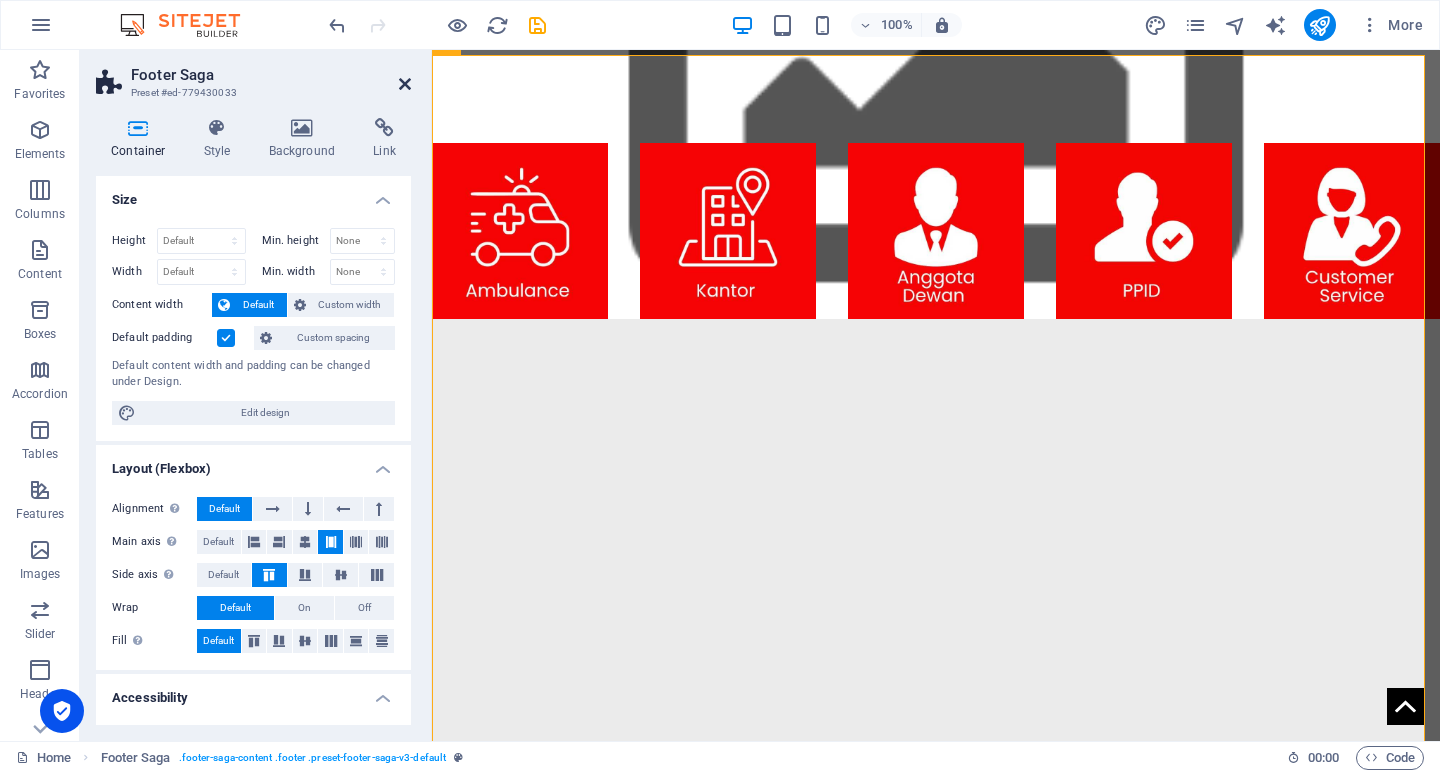 click at bounding box center [405, 84] 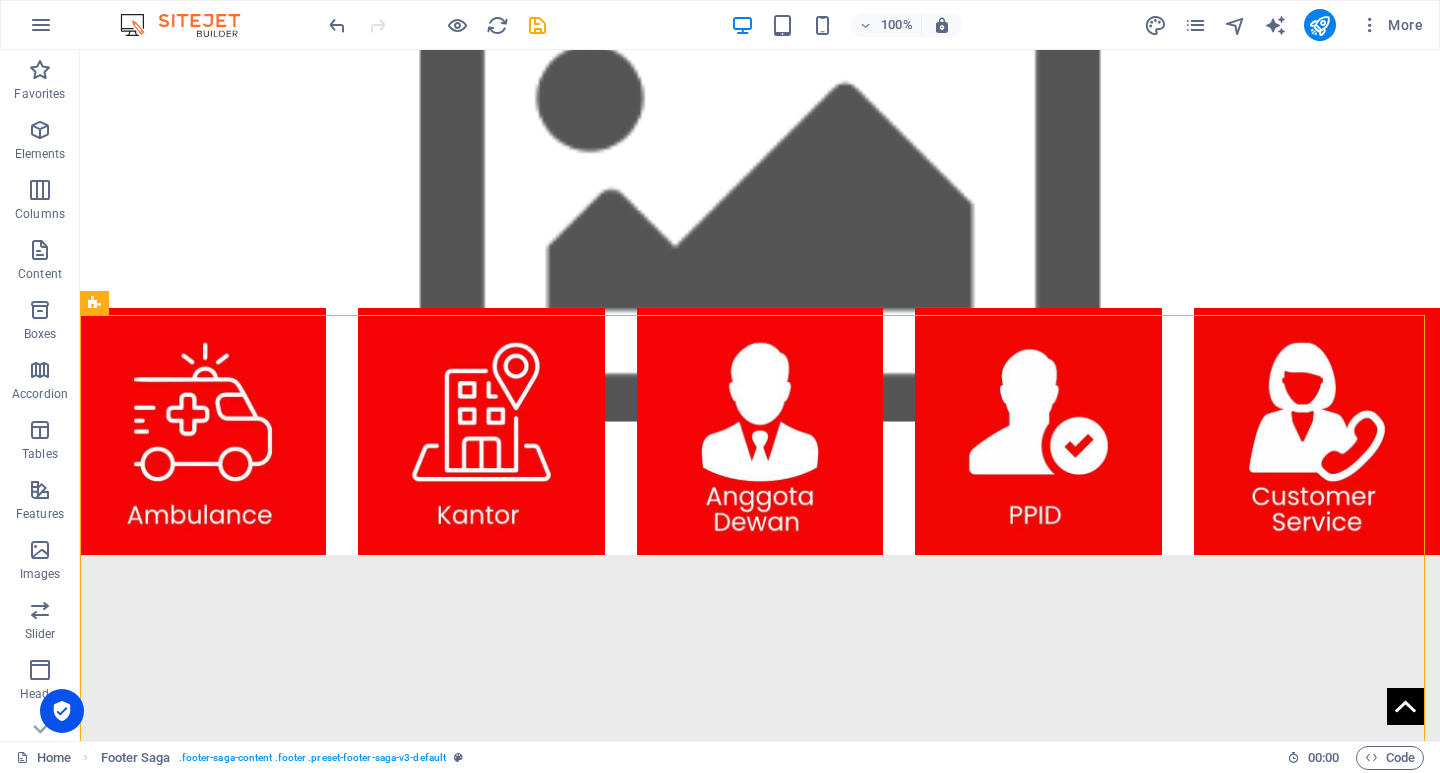 scroll, scrollTop: 1443, scrollLeft: 0, axis: vertical 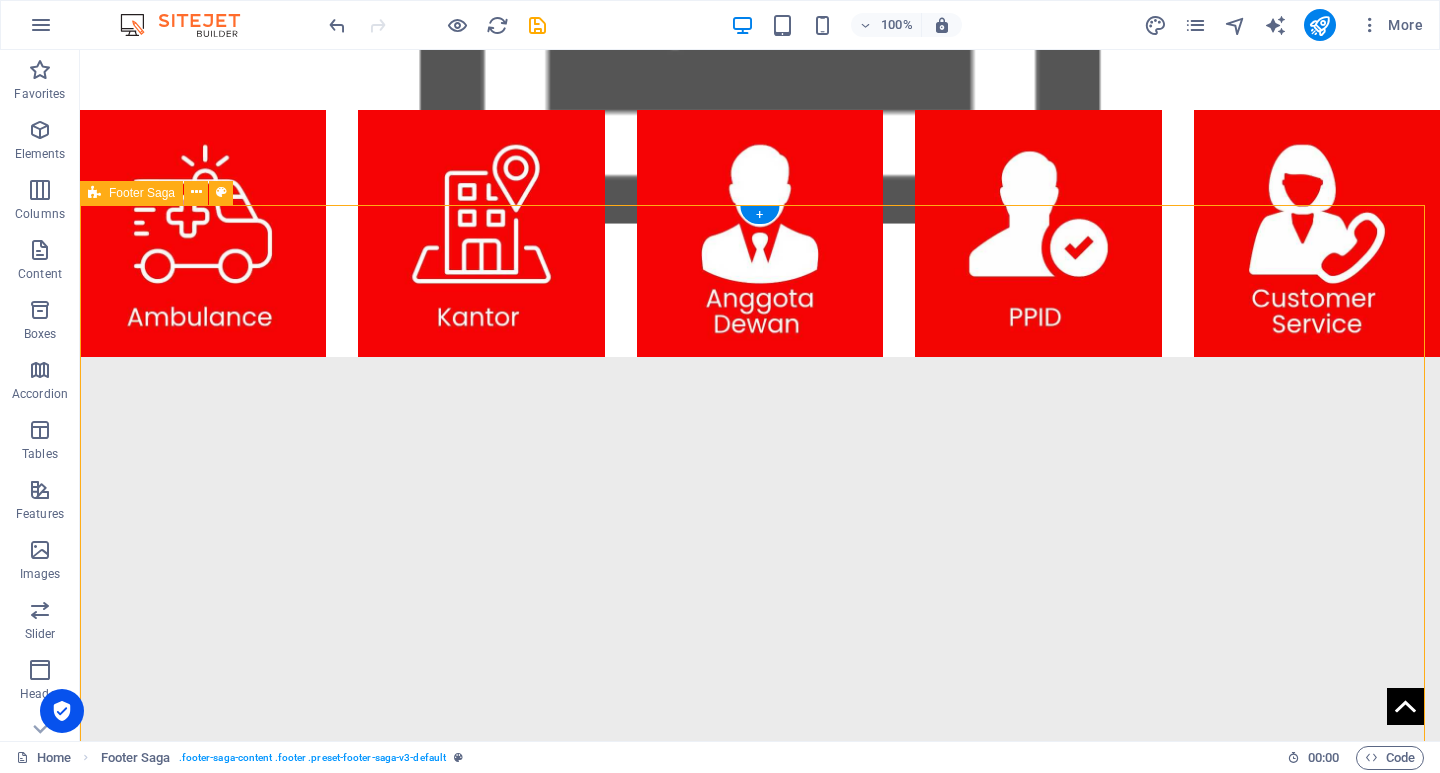 click on "" Kemajuan suatu negara tidak hanya tergantung pada kekuatan ekonomi, tetapi juga pada kebijakan yang inklusif dan berkelanjutan. " Contact [STREET_ADDRESS][PERSON_NAME][PHONE_NUMBER] Phone:  [PHONE_NUMBER] Mobile:  Email:  [DOMAIN_NAME] Navigation Home About Service Contact Legal Notice Privacy Policy Social media Facebook Twitter Instagram" at bounding box center (760, 2100) 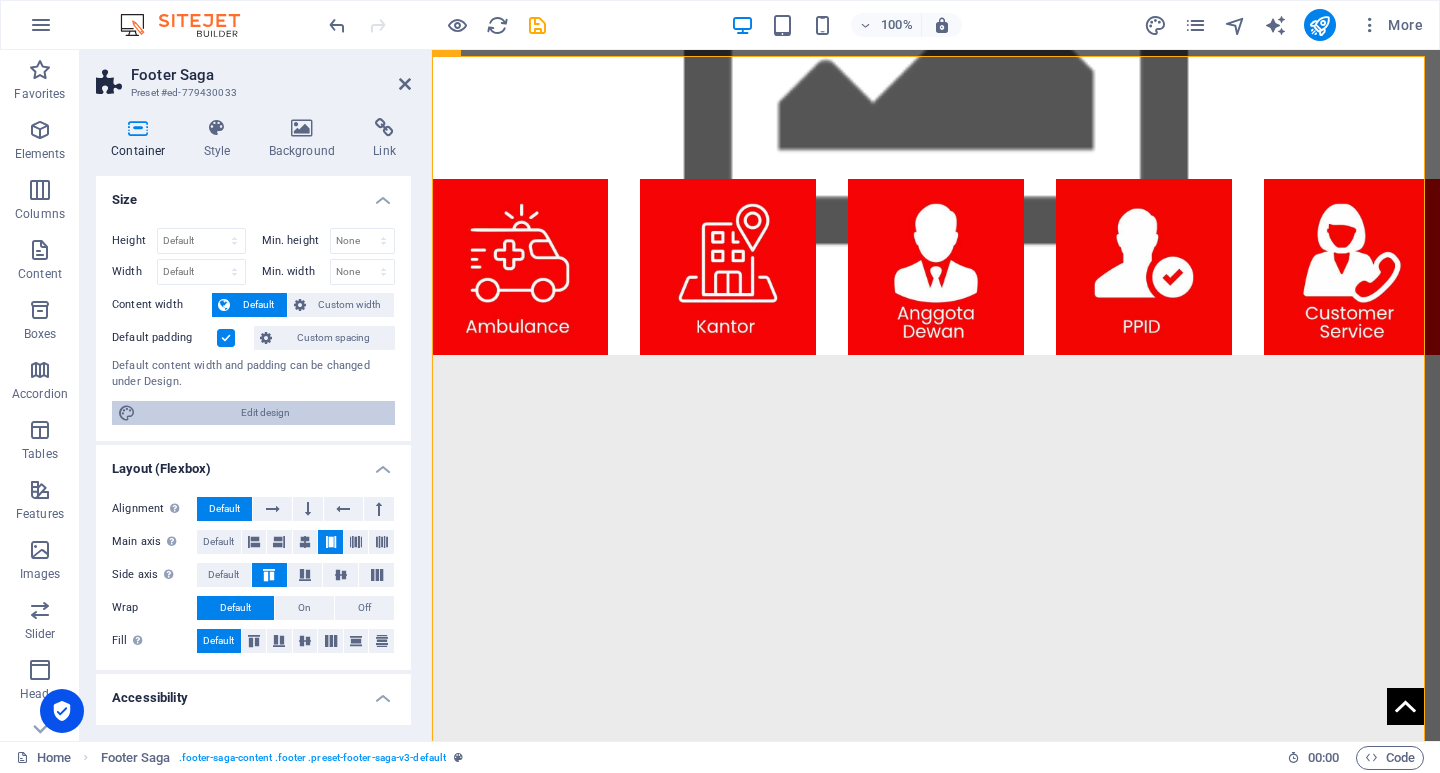 click on "Edit design" at bounding box center (265, 413) 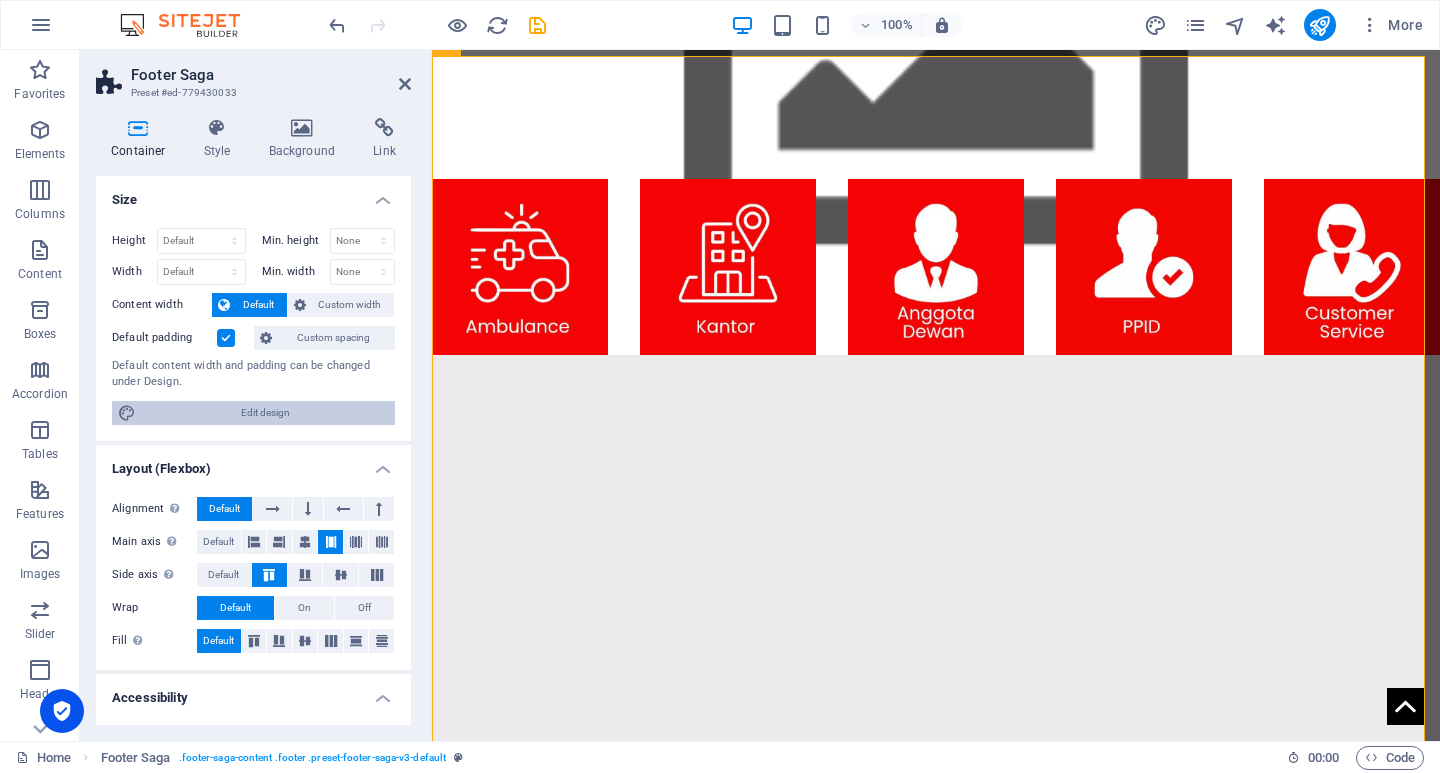 select on "rem" 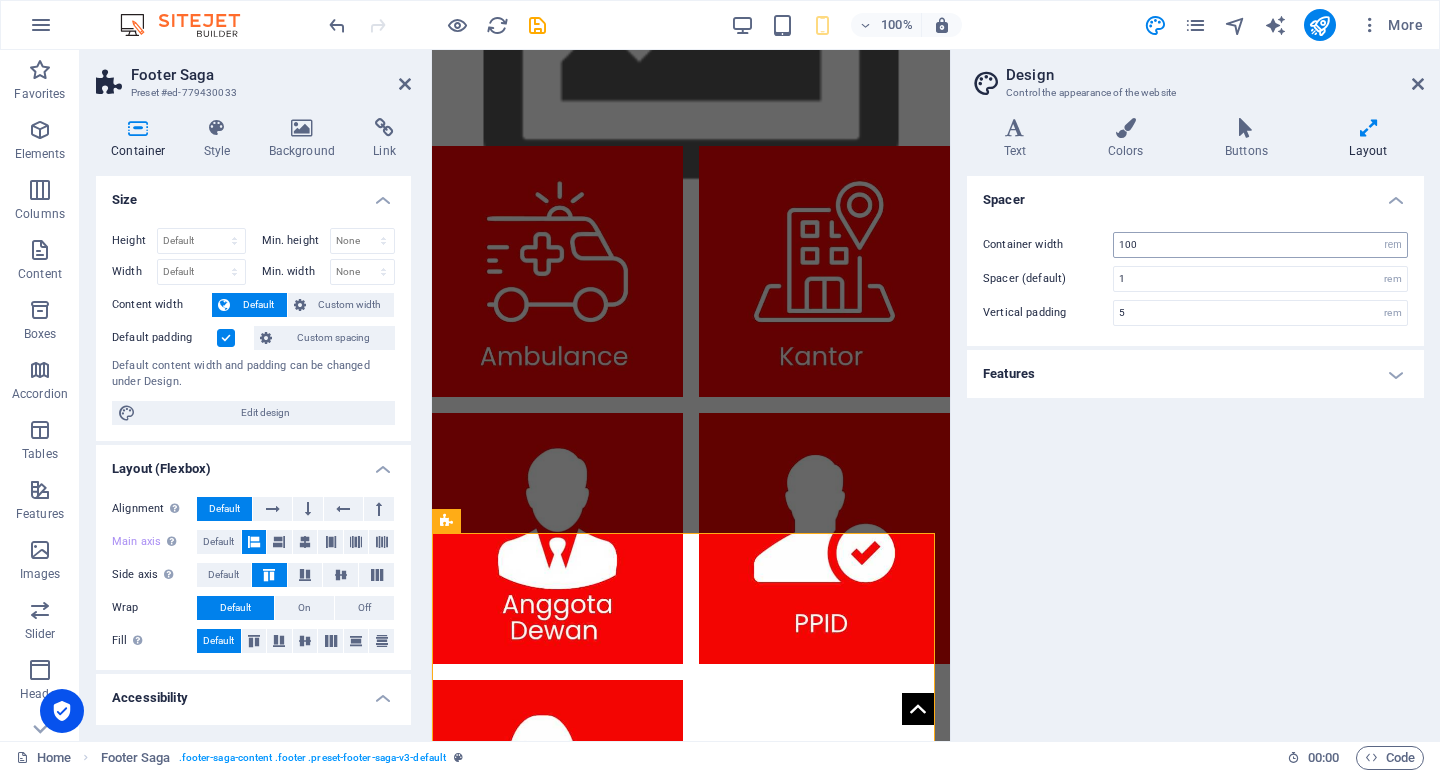 type on "5" 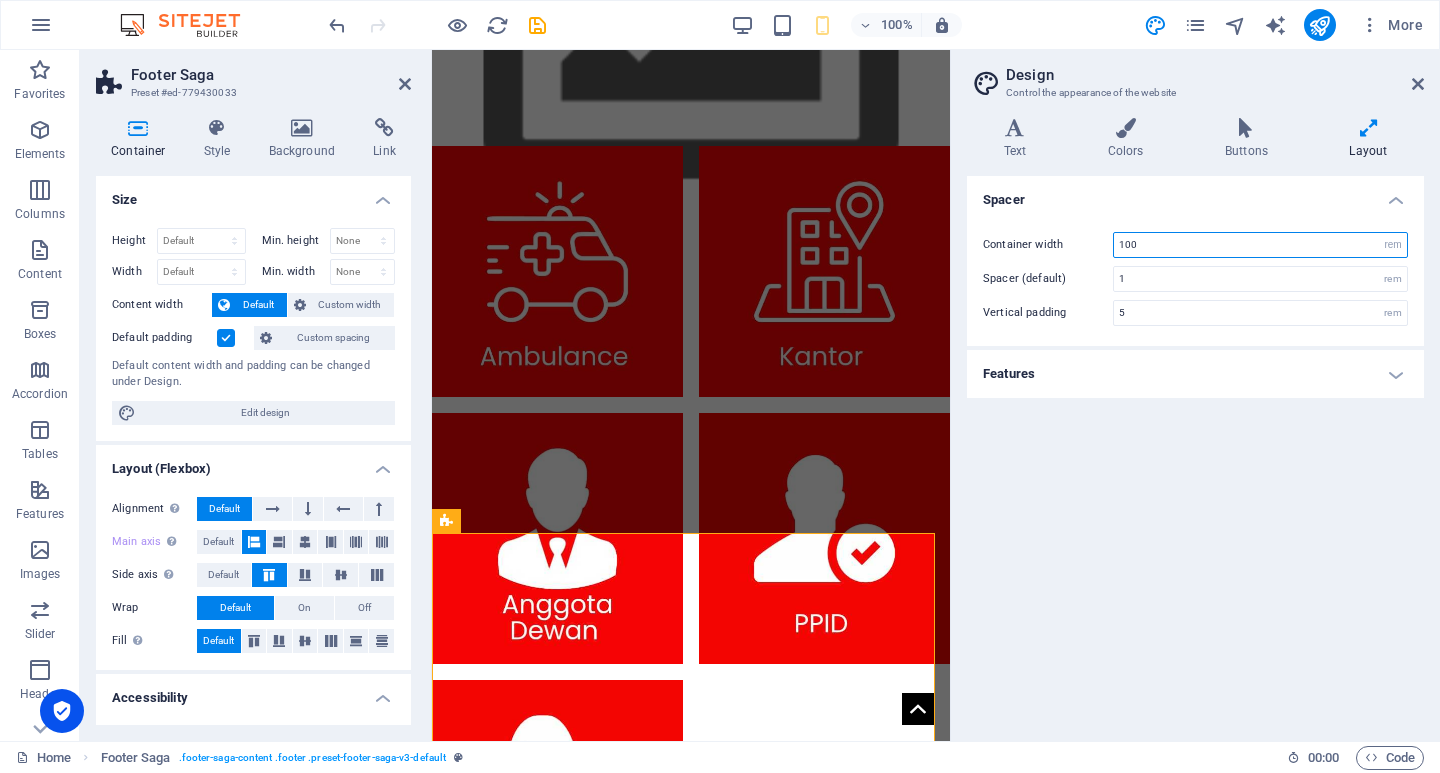 drag, startPoint x: 1142, startPoint y: 243, endPoint x: 1094, endPoint y: 243, distance: 48 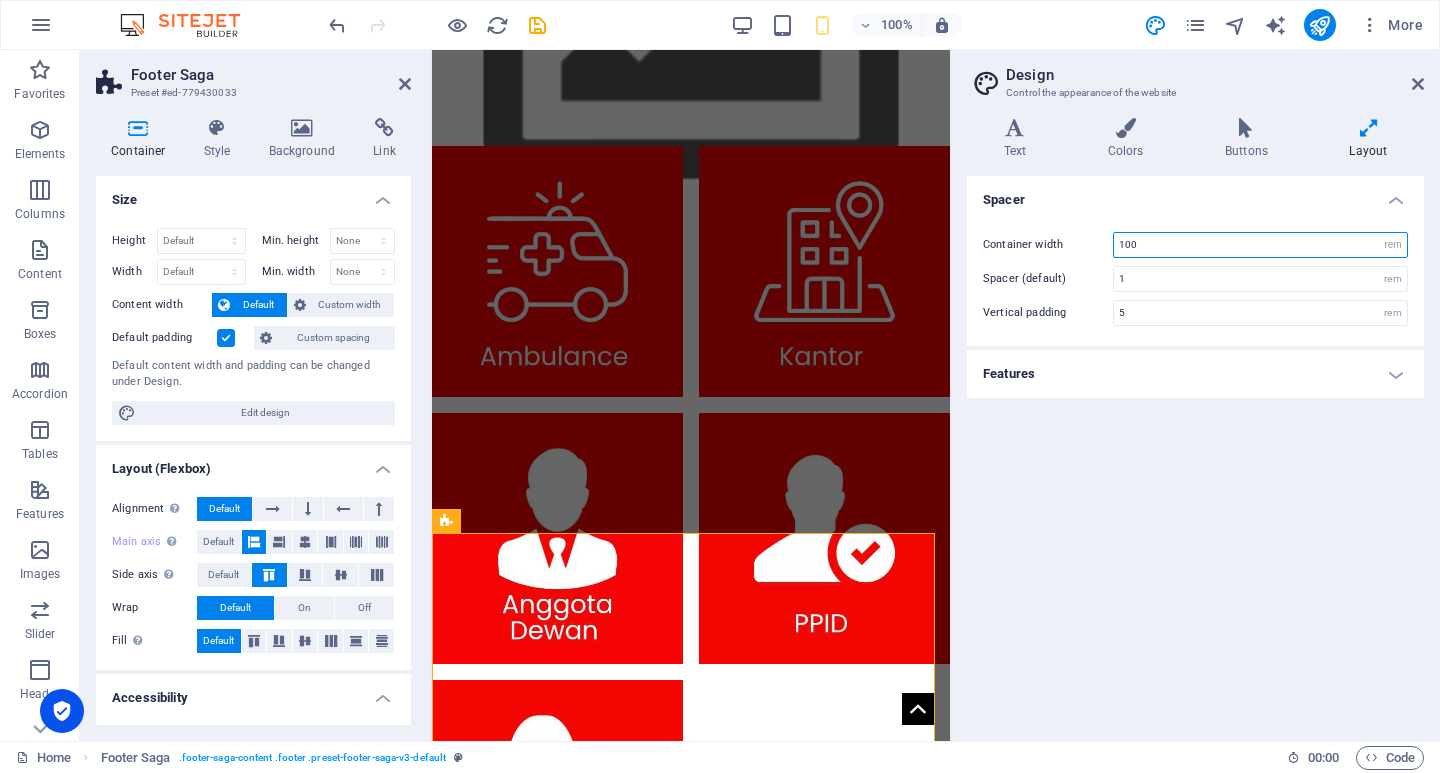 click on "Container width 100 rem px" at bounding box center (1195, 245) 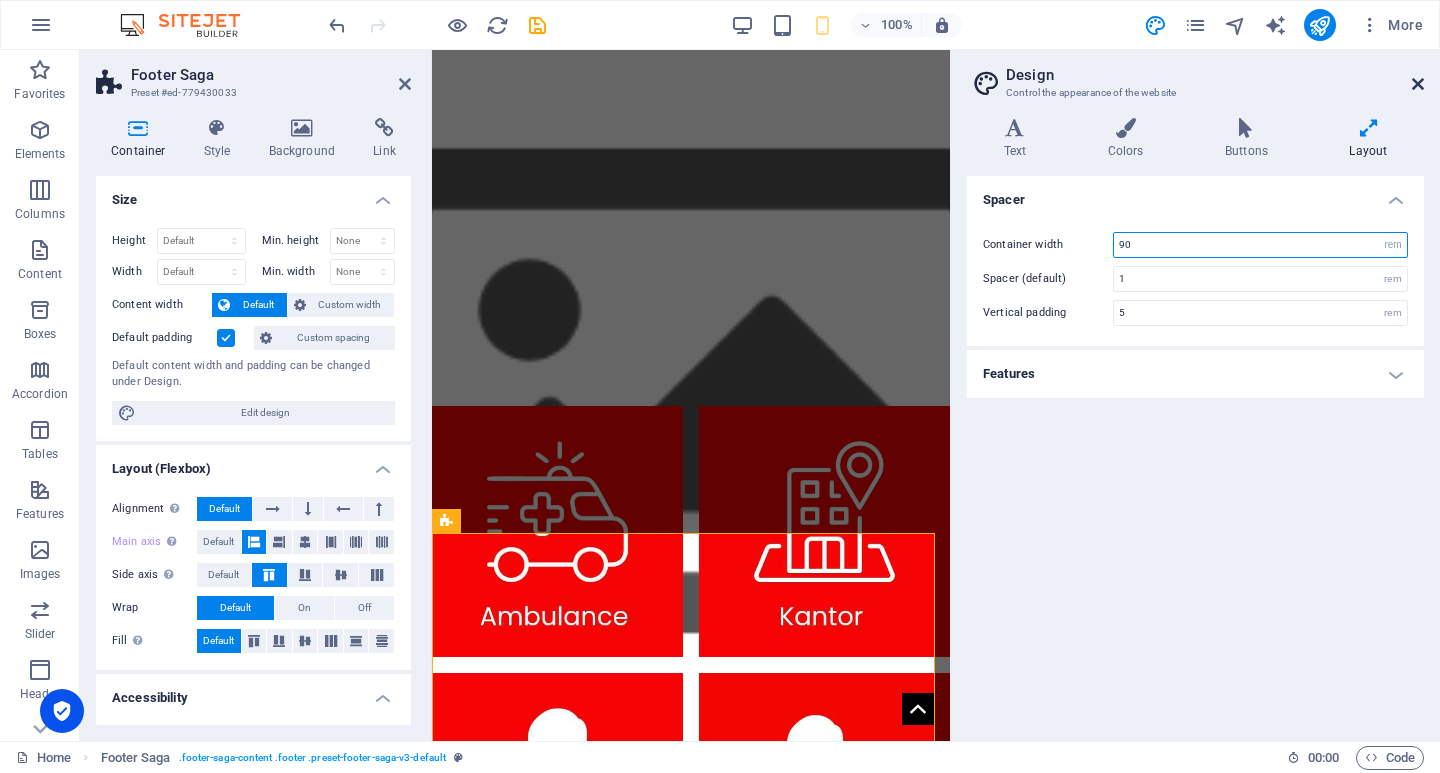 type on "90" 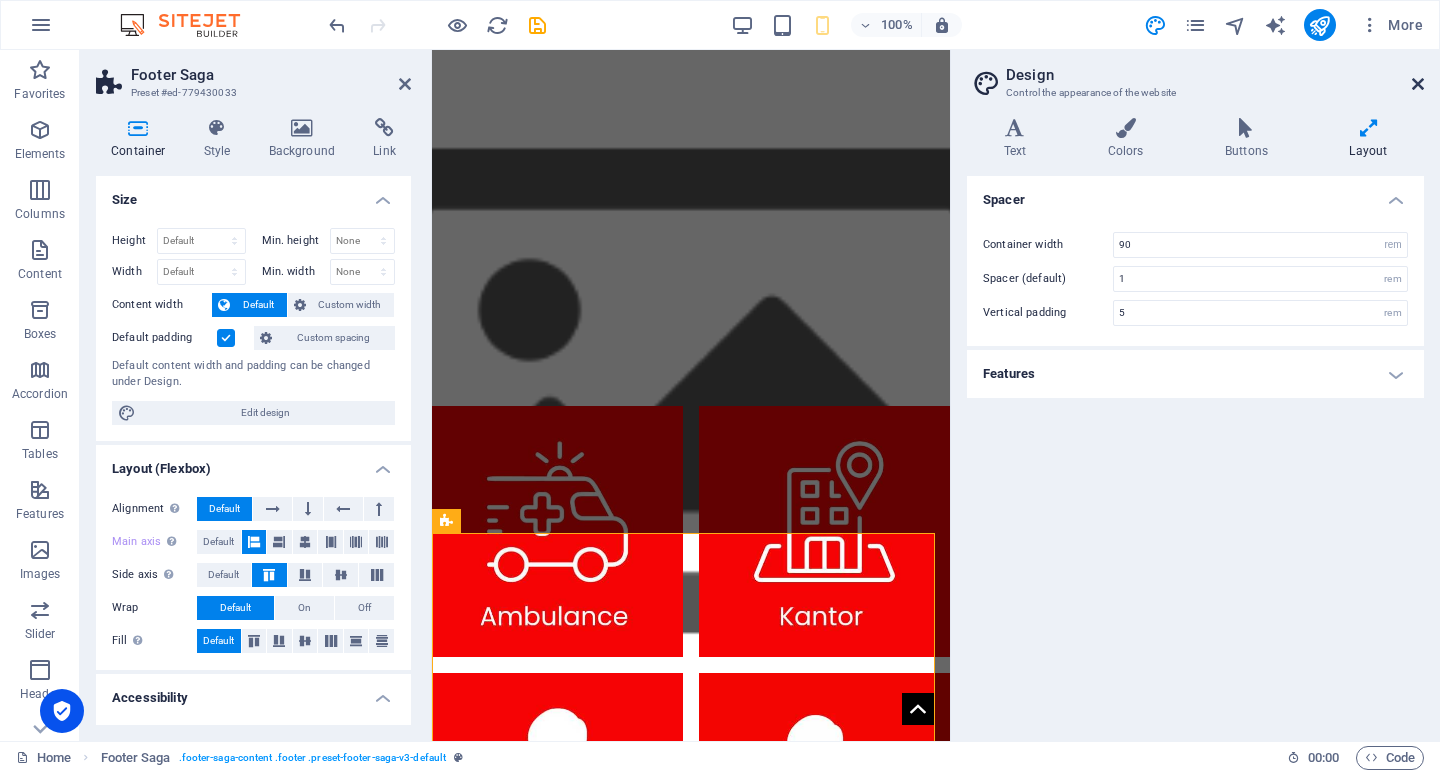 click at bounding box center [1418, 84] 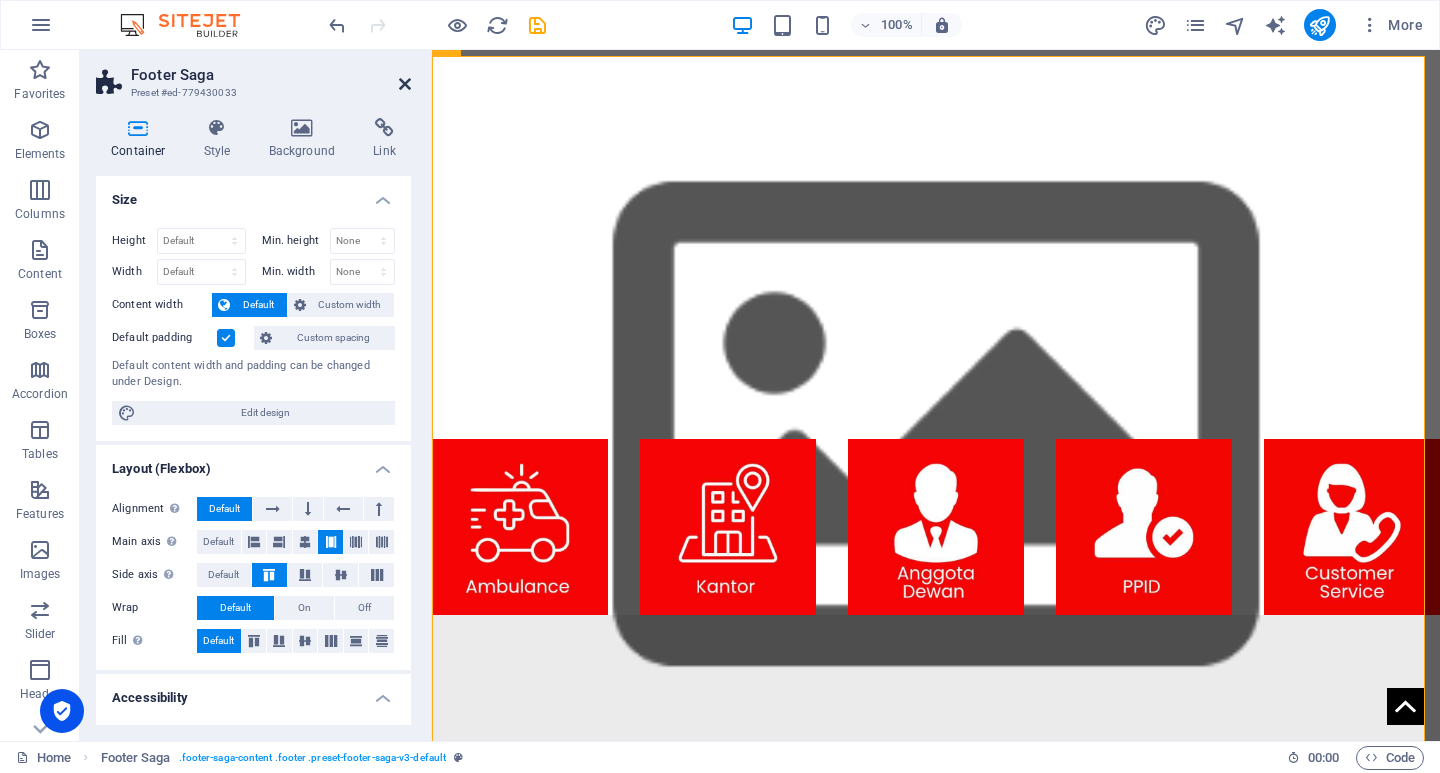 click at bounding box center (405, 84) 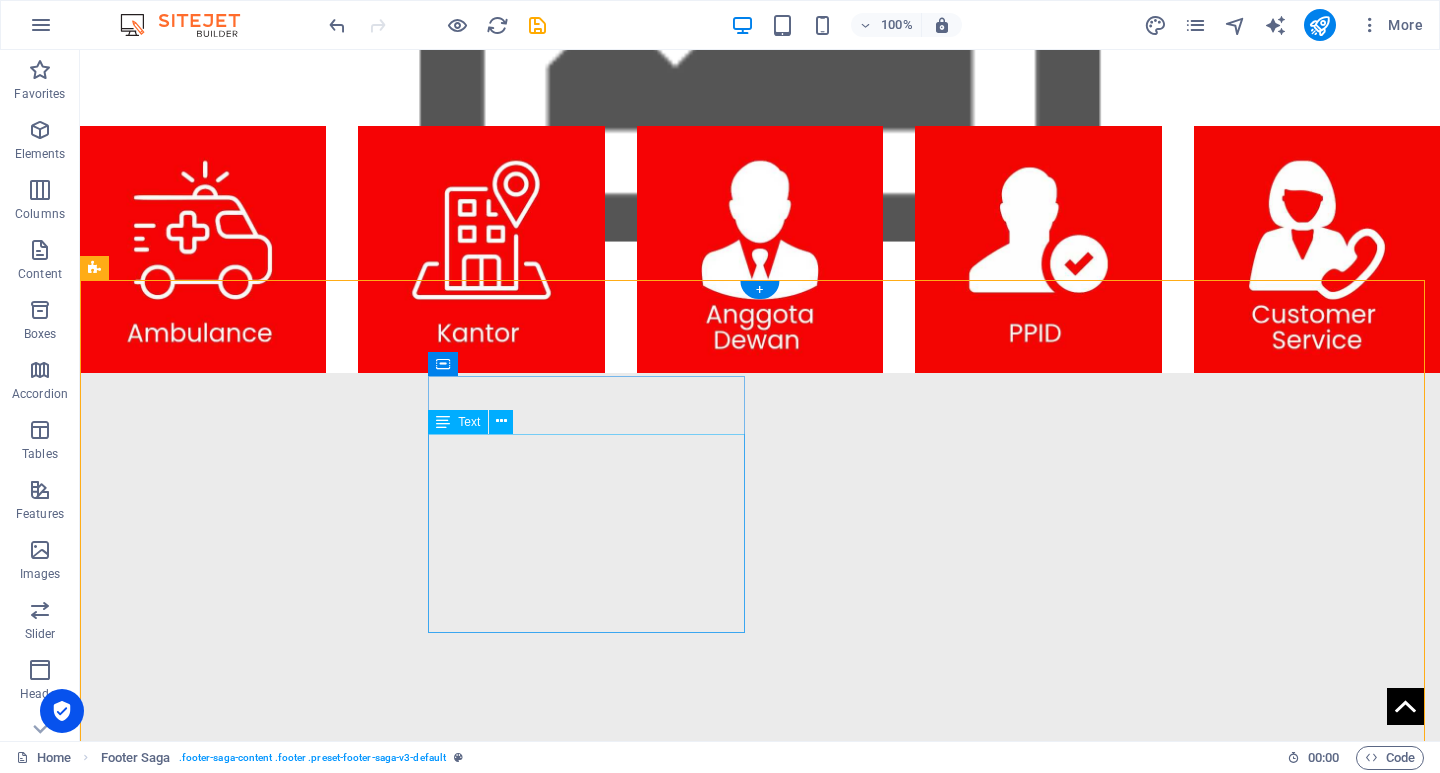 scroll, scrollTop: 1543, scrollLeft: 0, axis: vertical 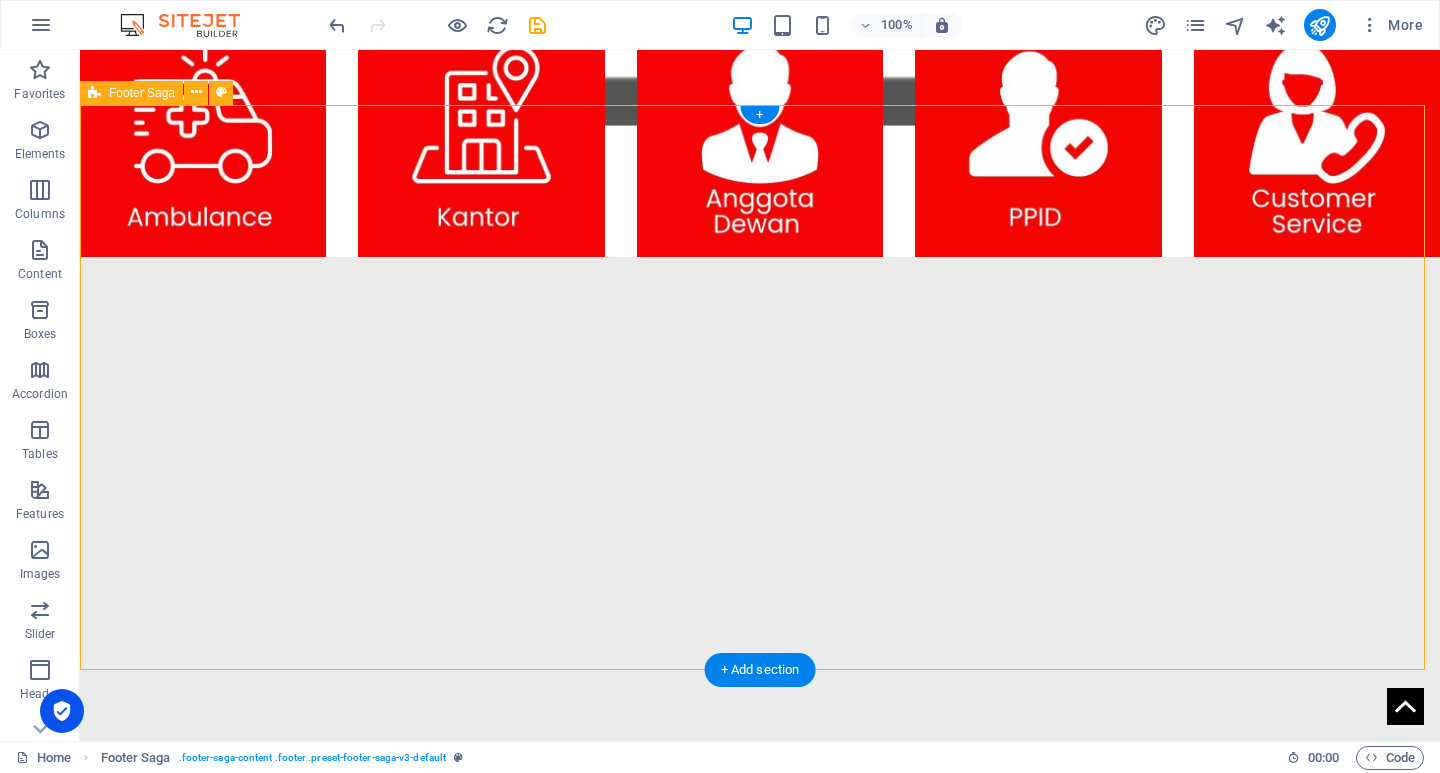 click on "" Kemajuan suatu negara tidak hanya tergantung pada kekuatan ekonomi, tetapi juga pada kebijakan yang inklusif dan berkelanjutan. " Contact [STREET_ADDRESS][PERSON_NAME][PHONE_NUMBER] Phone:  [PHONE_NUMBER] Mobile:  Email:  [DOMAIN_NAME] Navigation Home About Service Contact Legal Notice Privacy Policy Social media Facebook Twitter Instagram" at bounding box center (760, 2000) 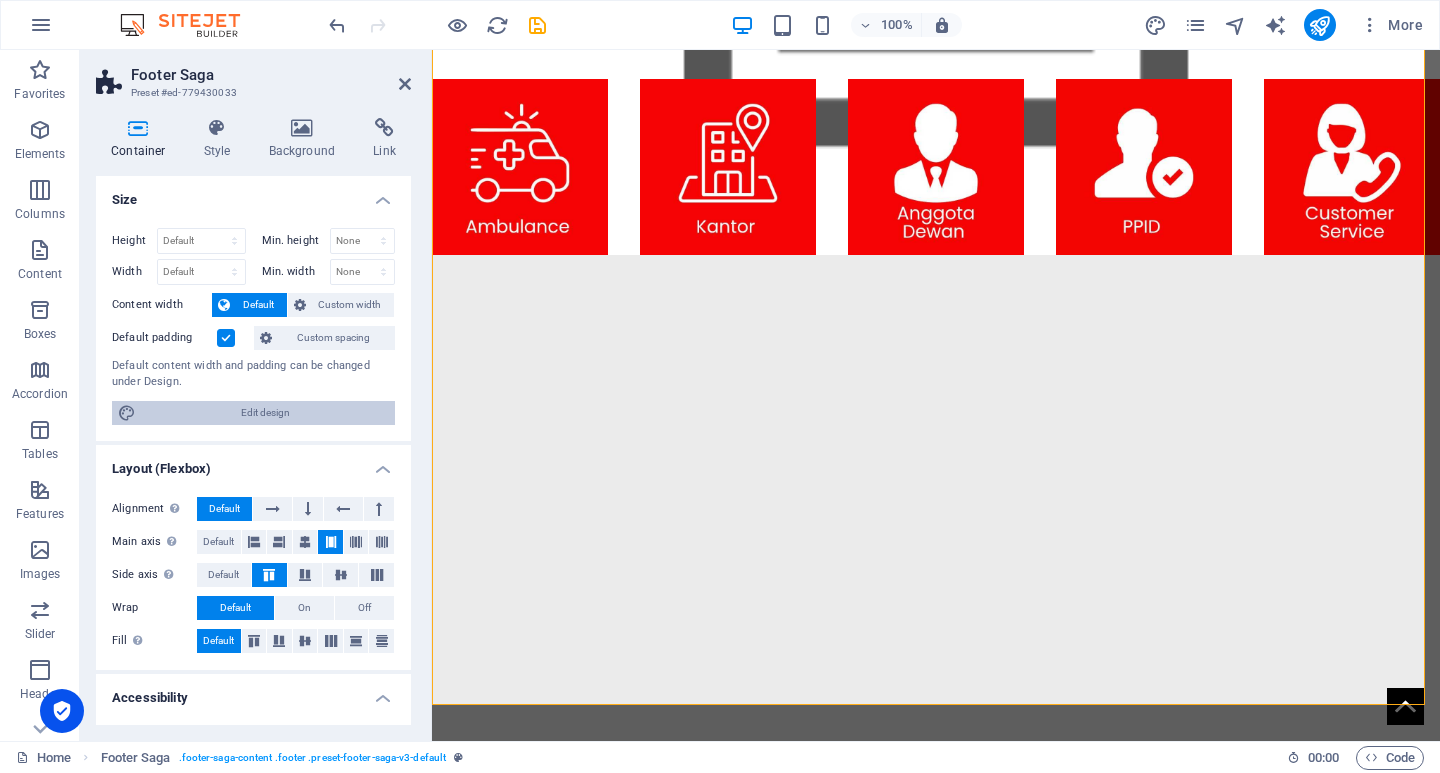 click on "Edit design" at bounding box center [265, 413] 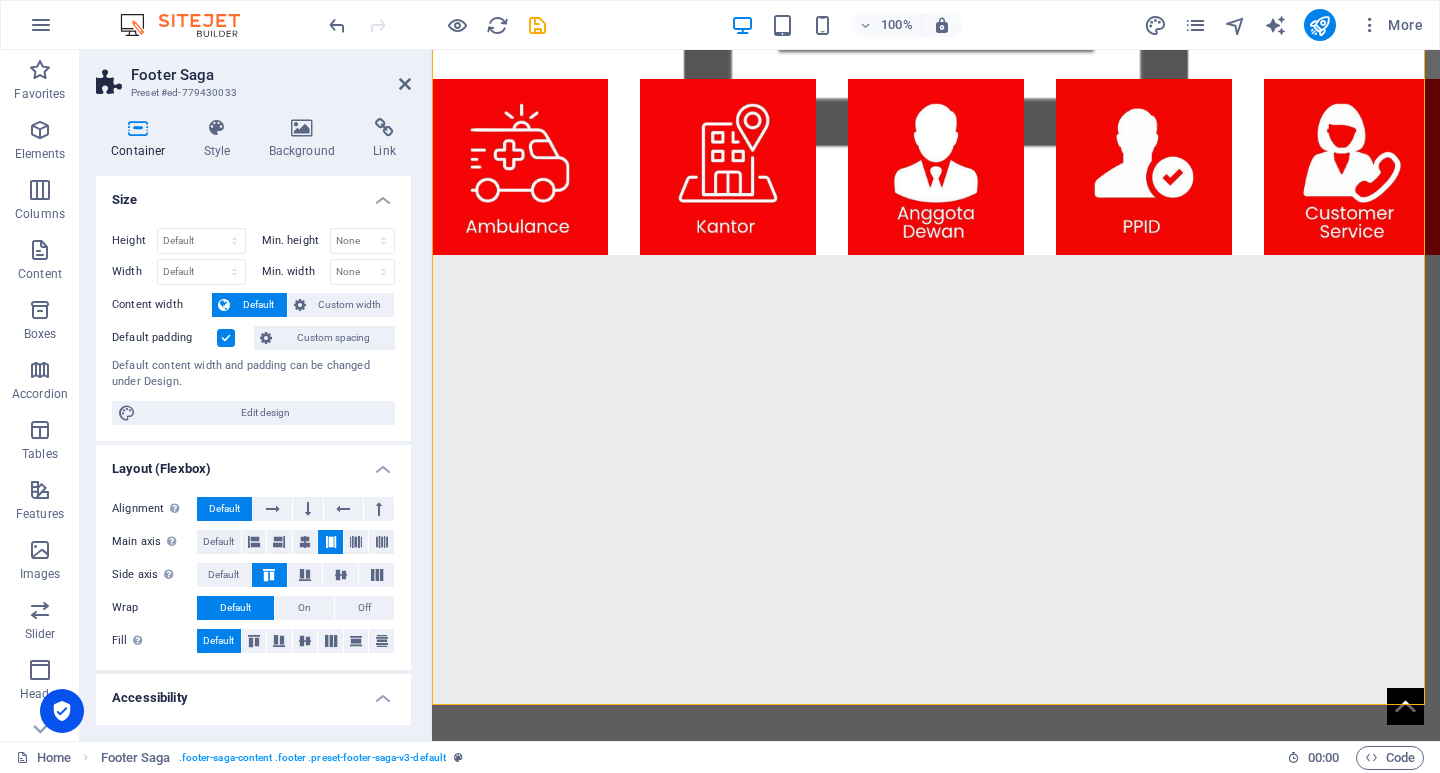 select on "rem" 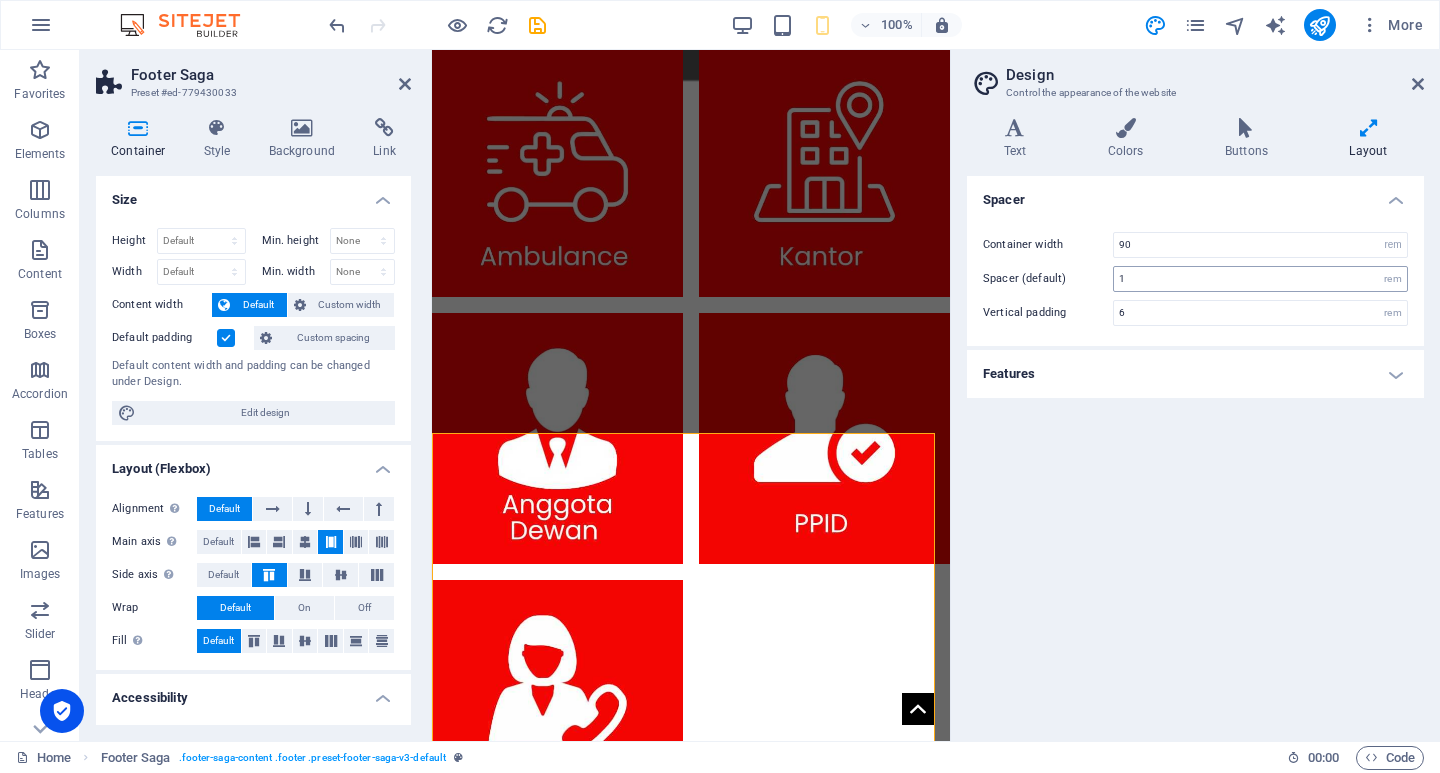 type on "5" 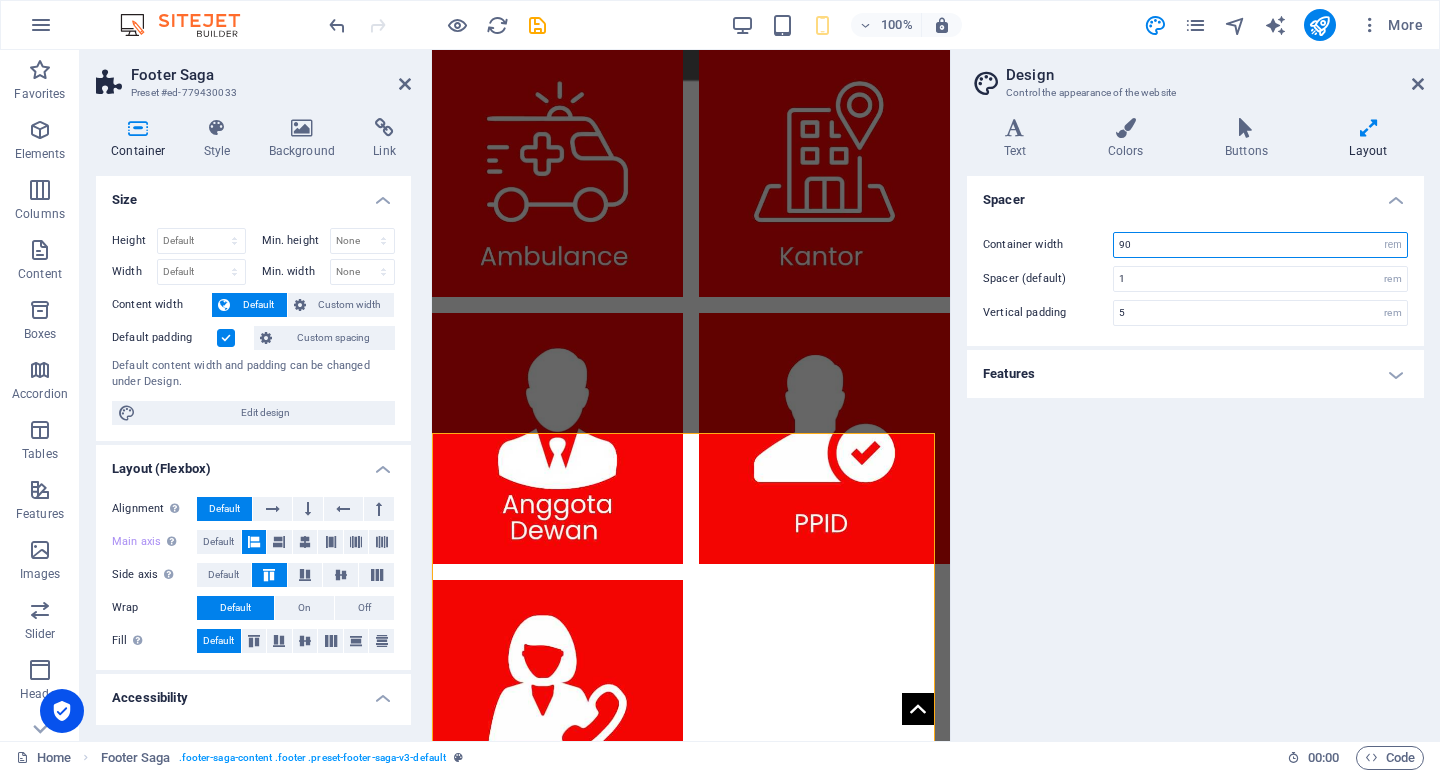 drag, startPoint x: 1155, startPoint y: 242, endPoint x: 1061, endPoint y: 245, distance: 94.04786 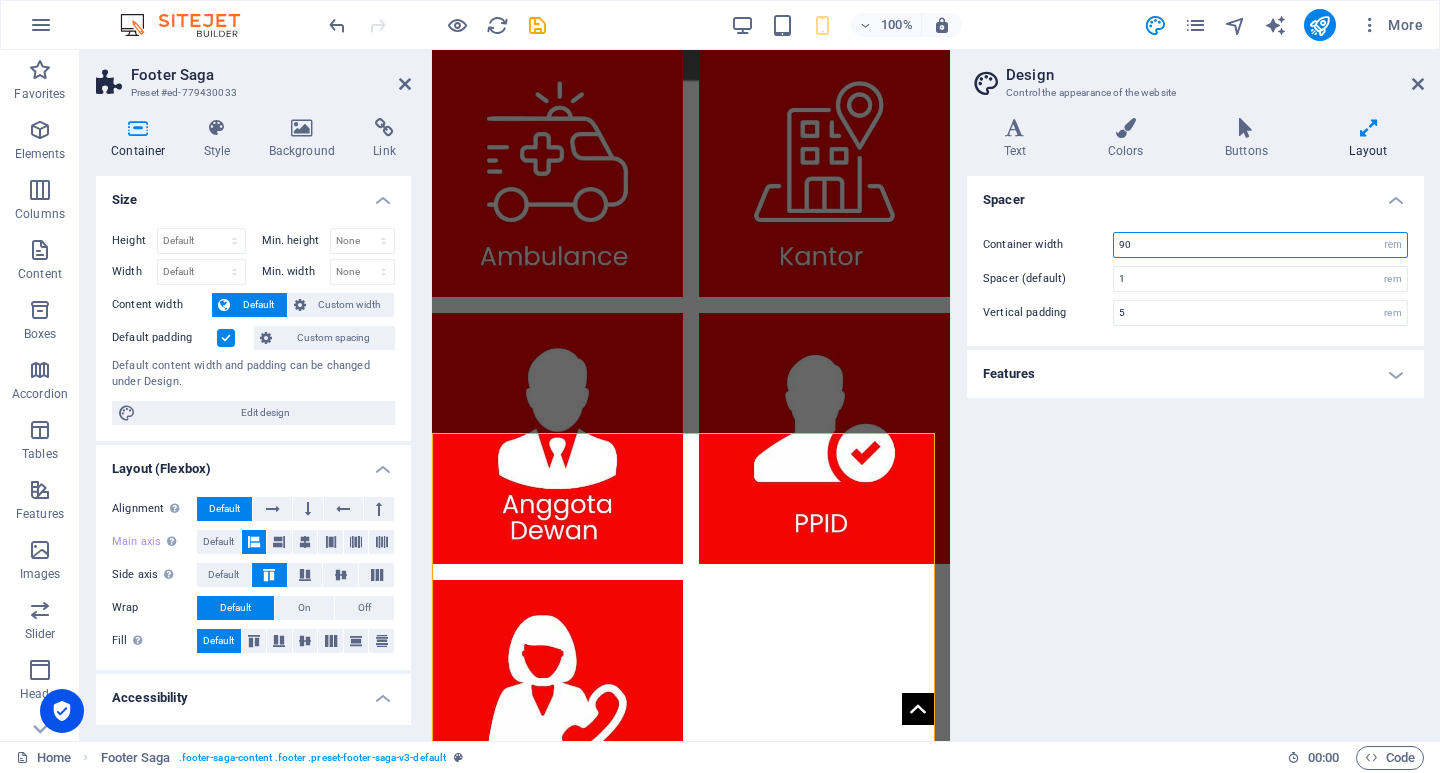 click on "Container width 90 rem px" at bounding box center [1195, 245] 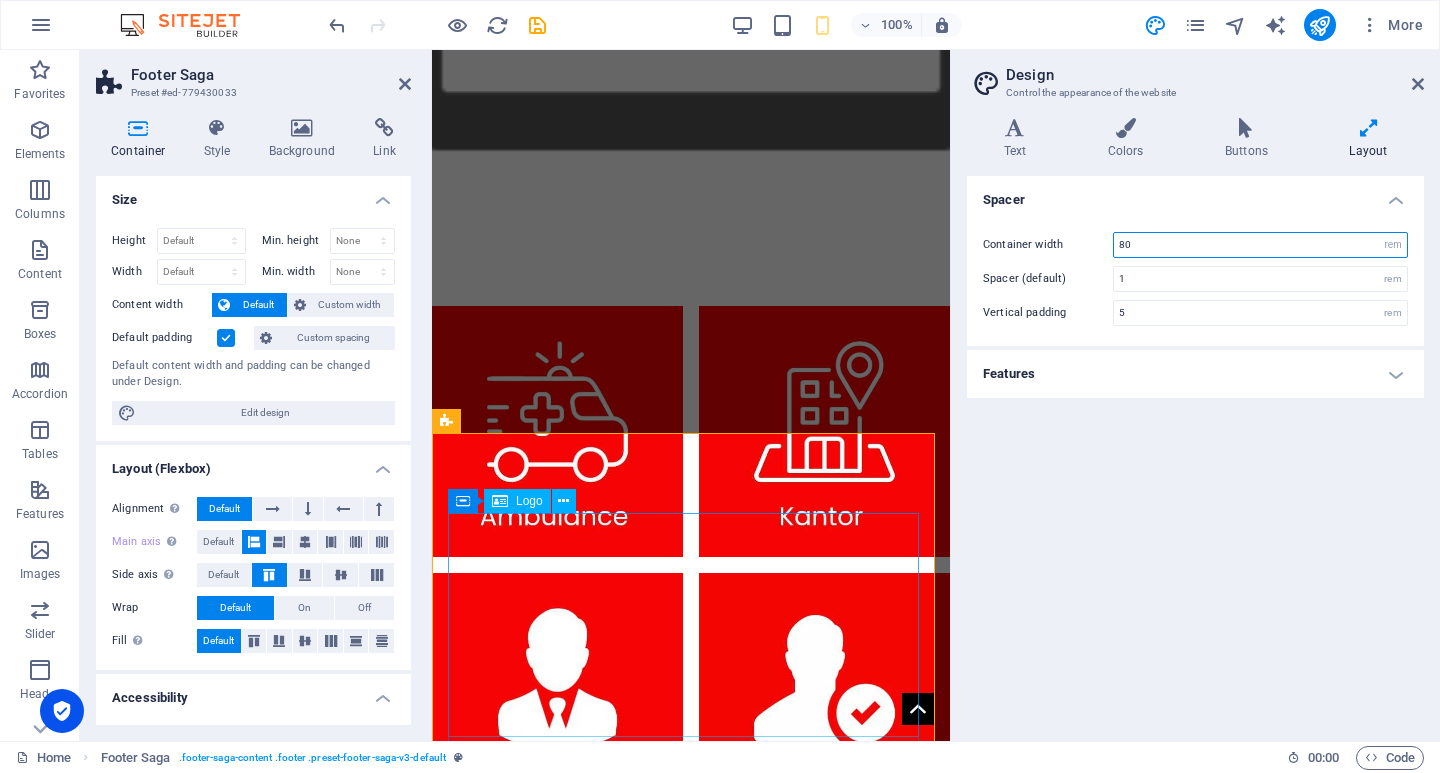 type on "80" 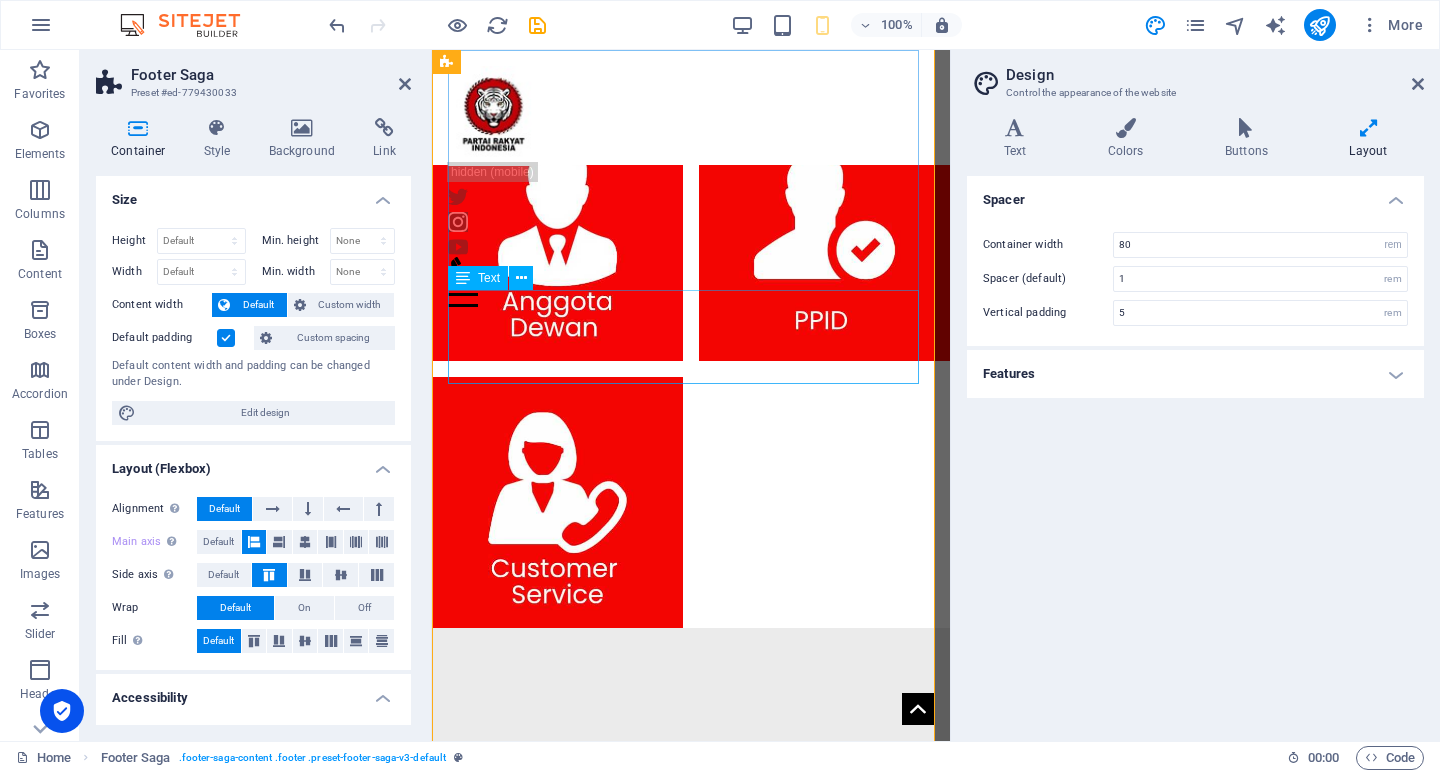 scroll, scrollTop: 1921, scrollLeft: 0, axis: vertical 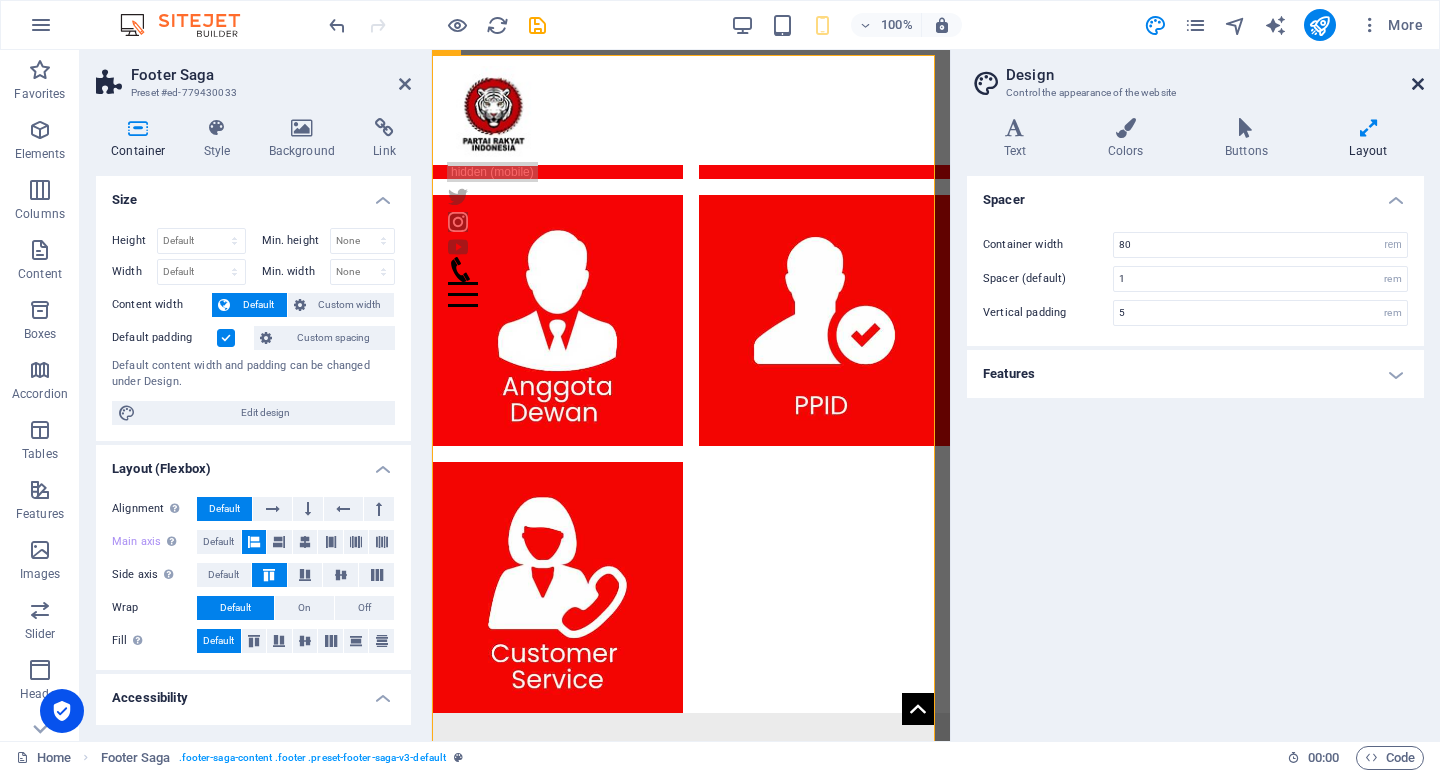 click at bounding box center (1418, 84) 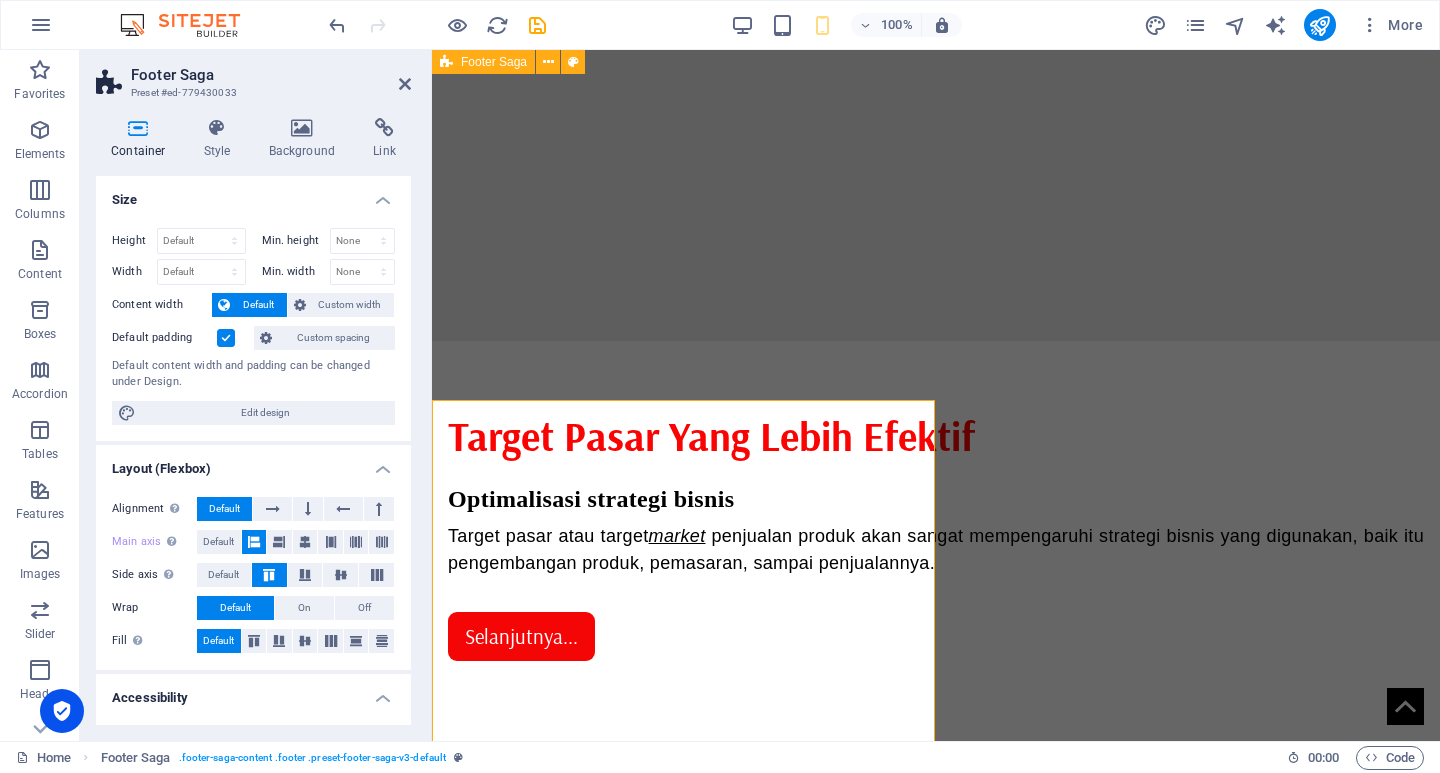 scroll, scrollTop: 1576, scrollLeft: 0, axis: vertical 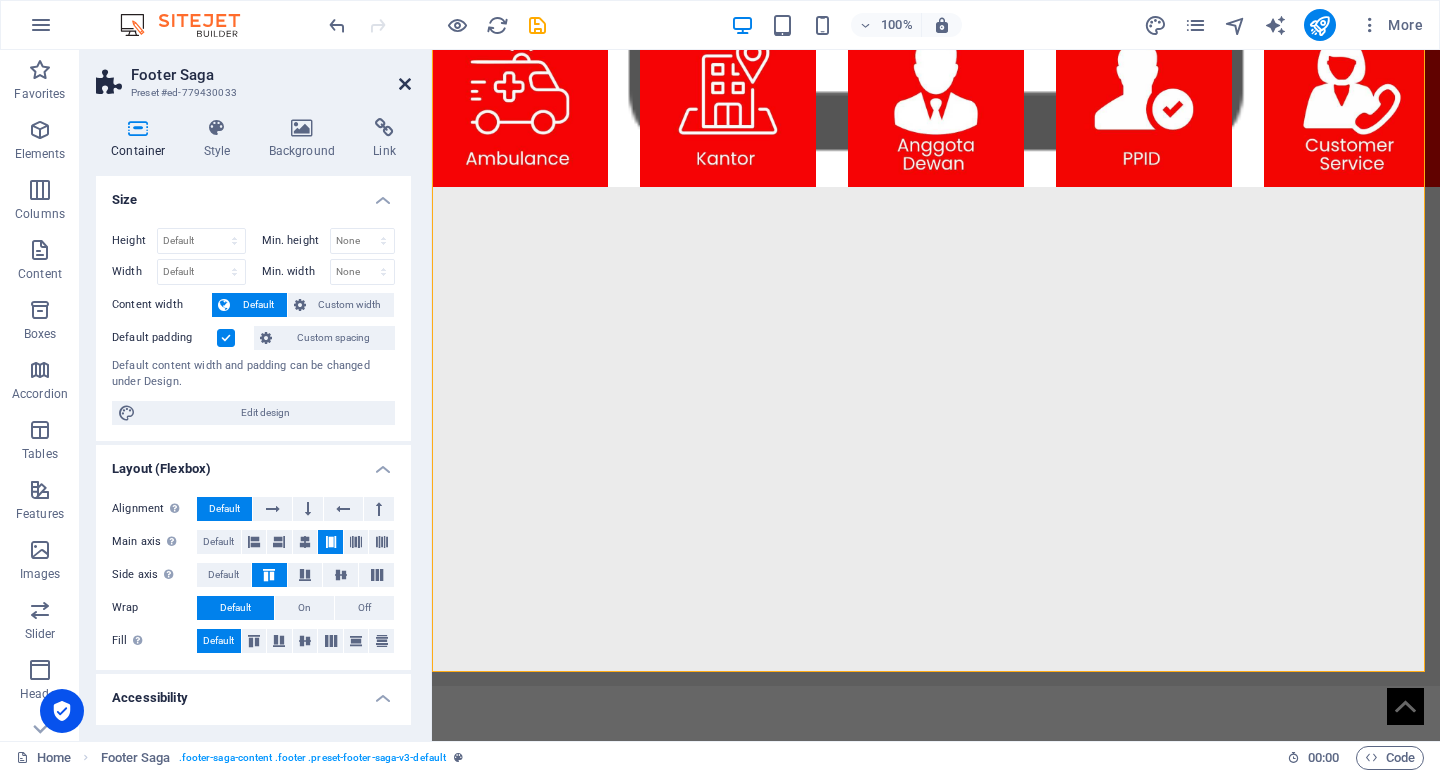 click 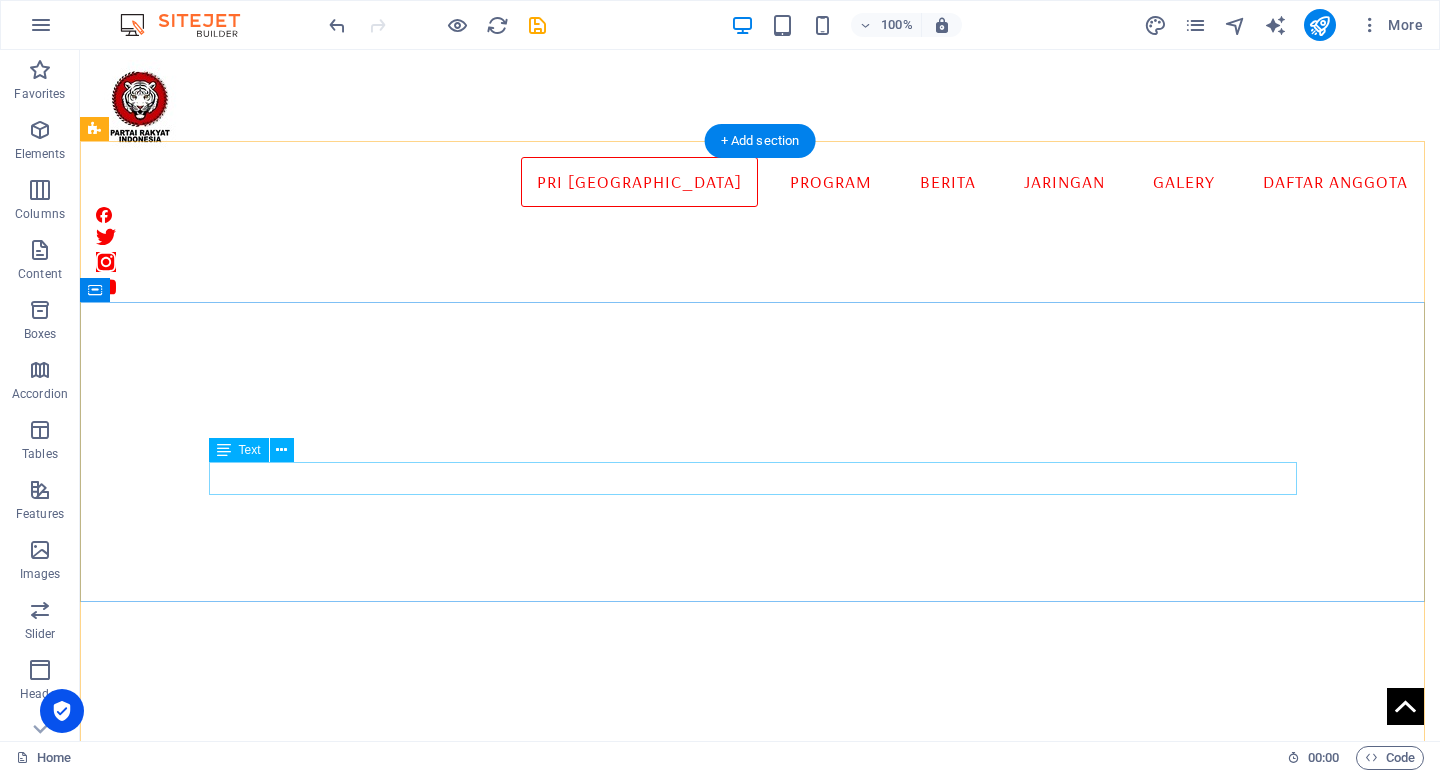 scroll, scrollTop: 0, scrollLeft: 0, axis: both 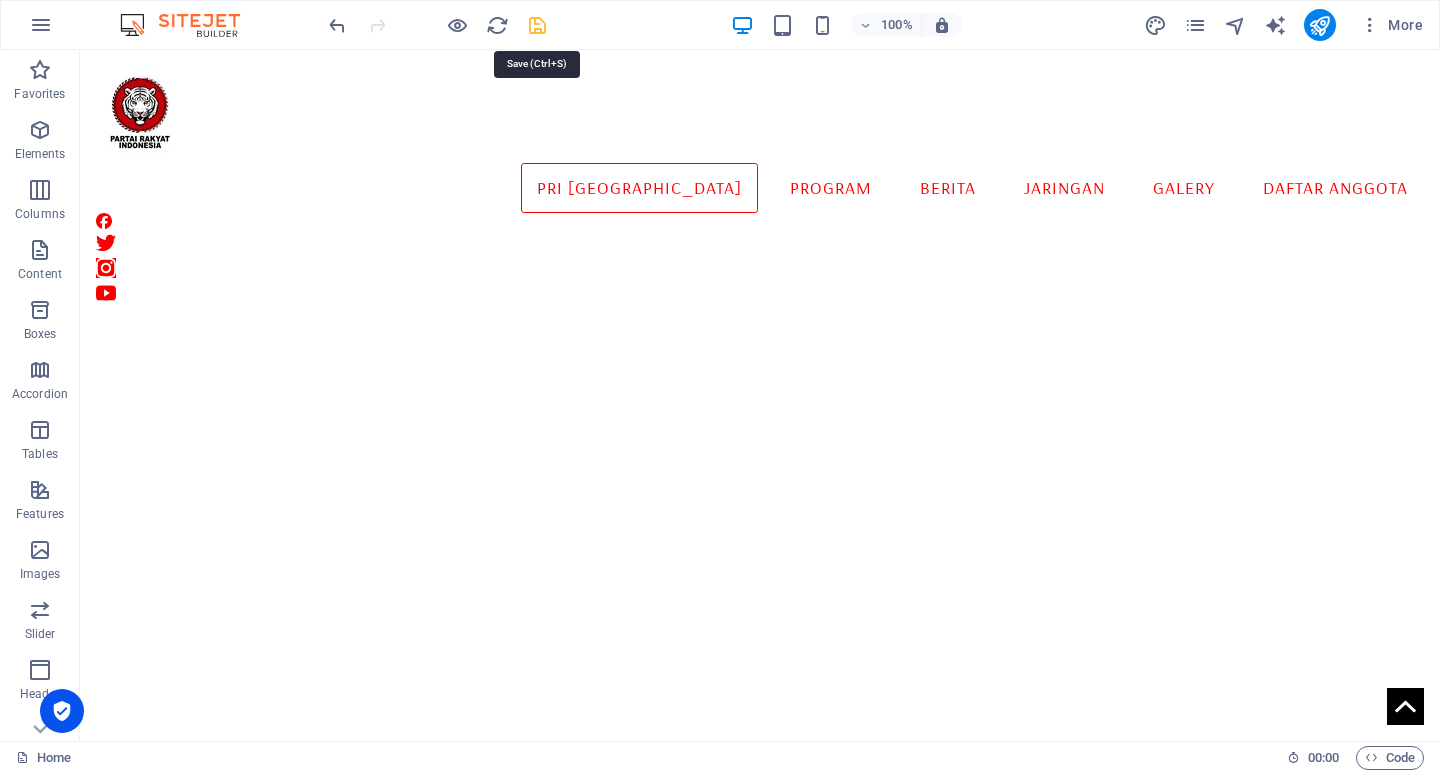 click 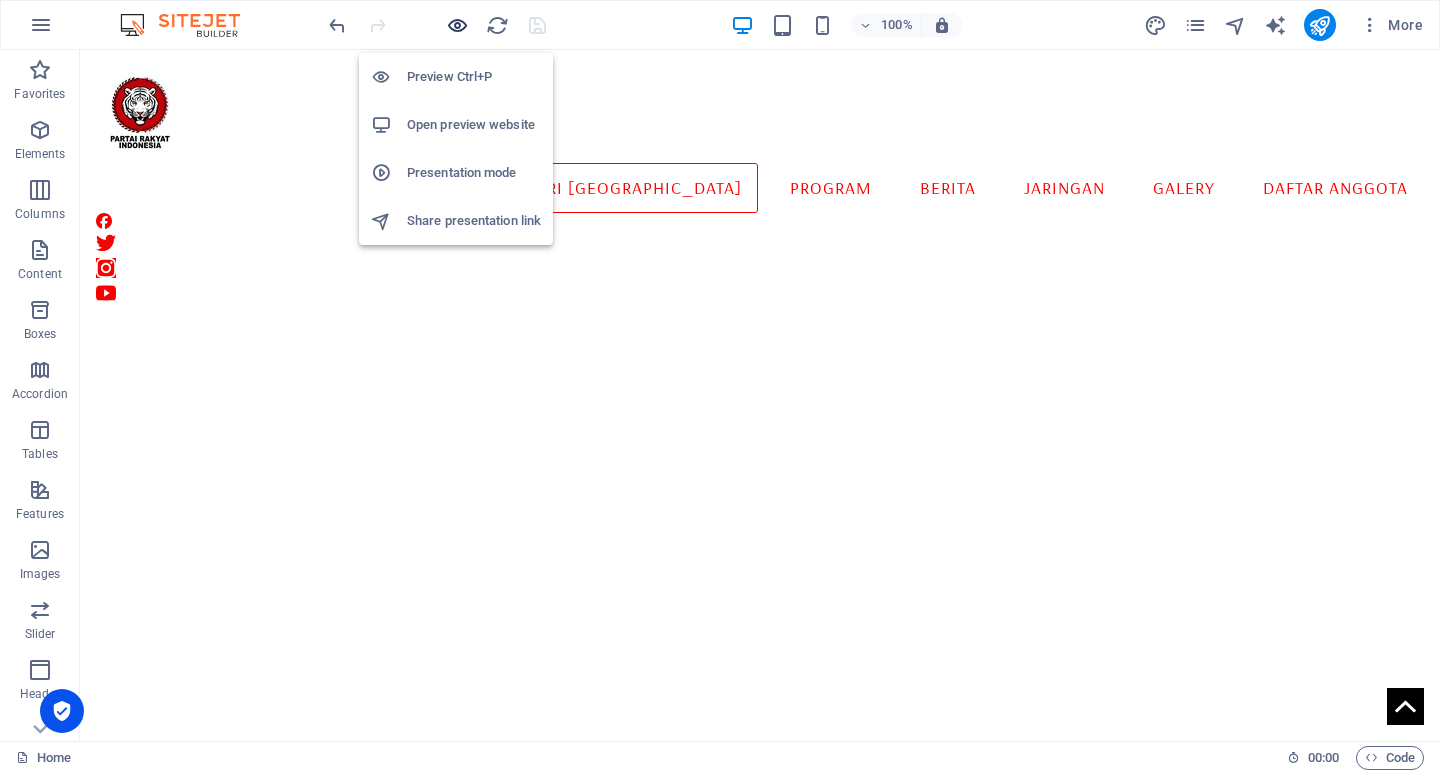 click 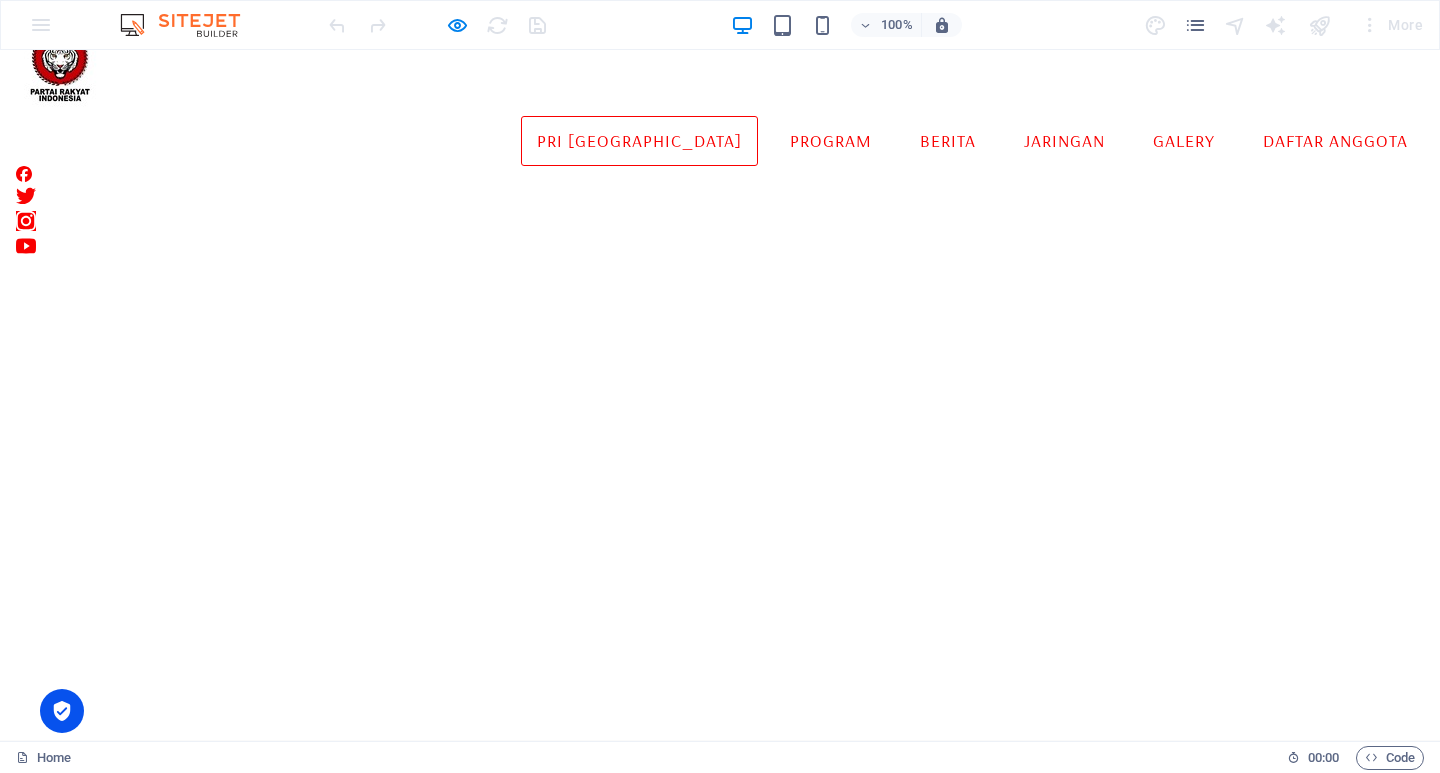 scroll, scrollTop: 0, scrollLeft: 0, axis: both 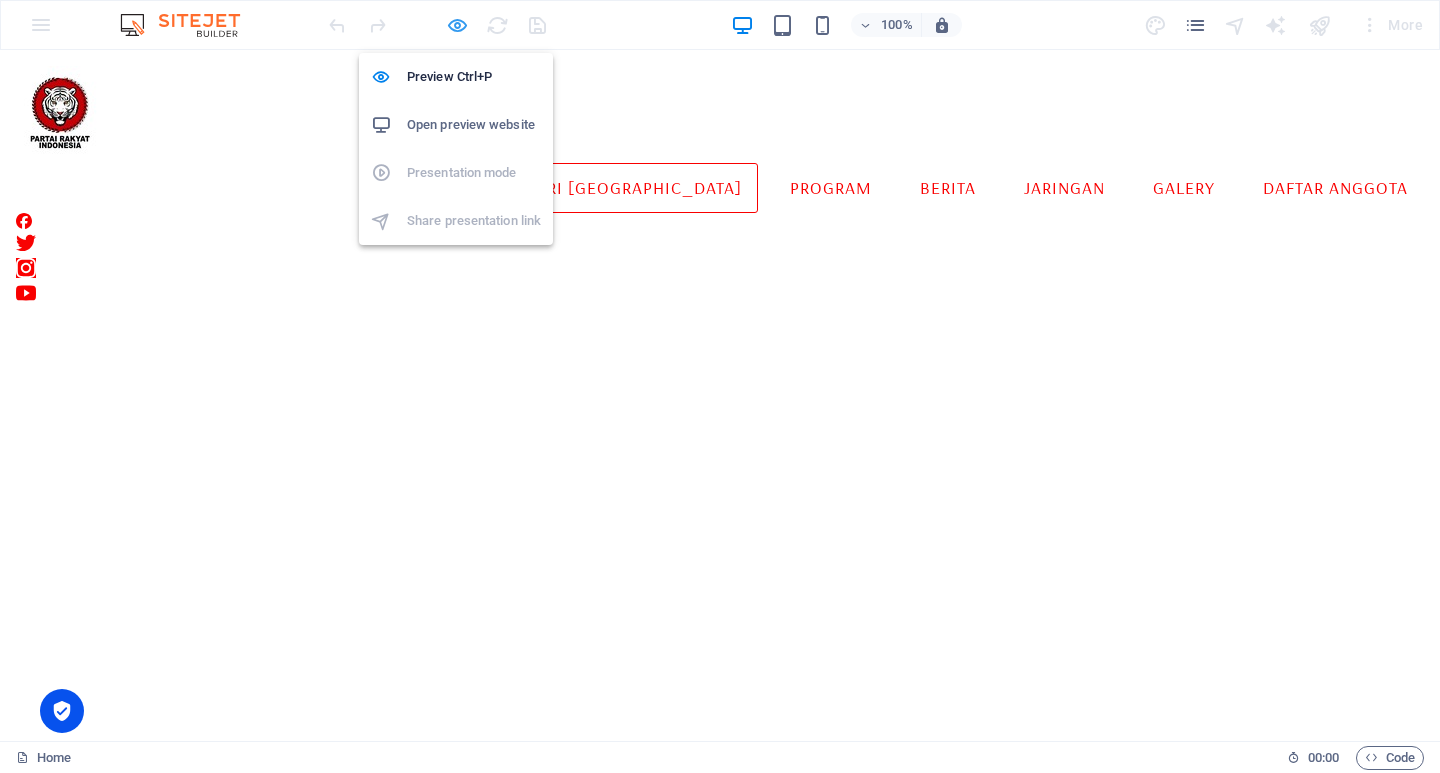 click 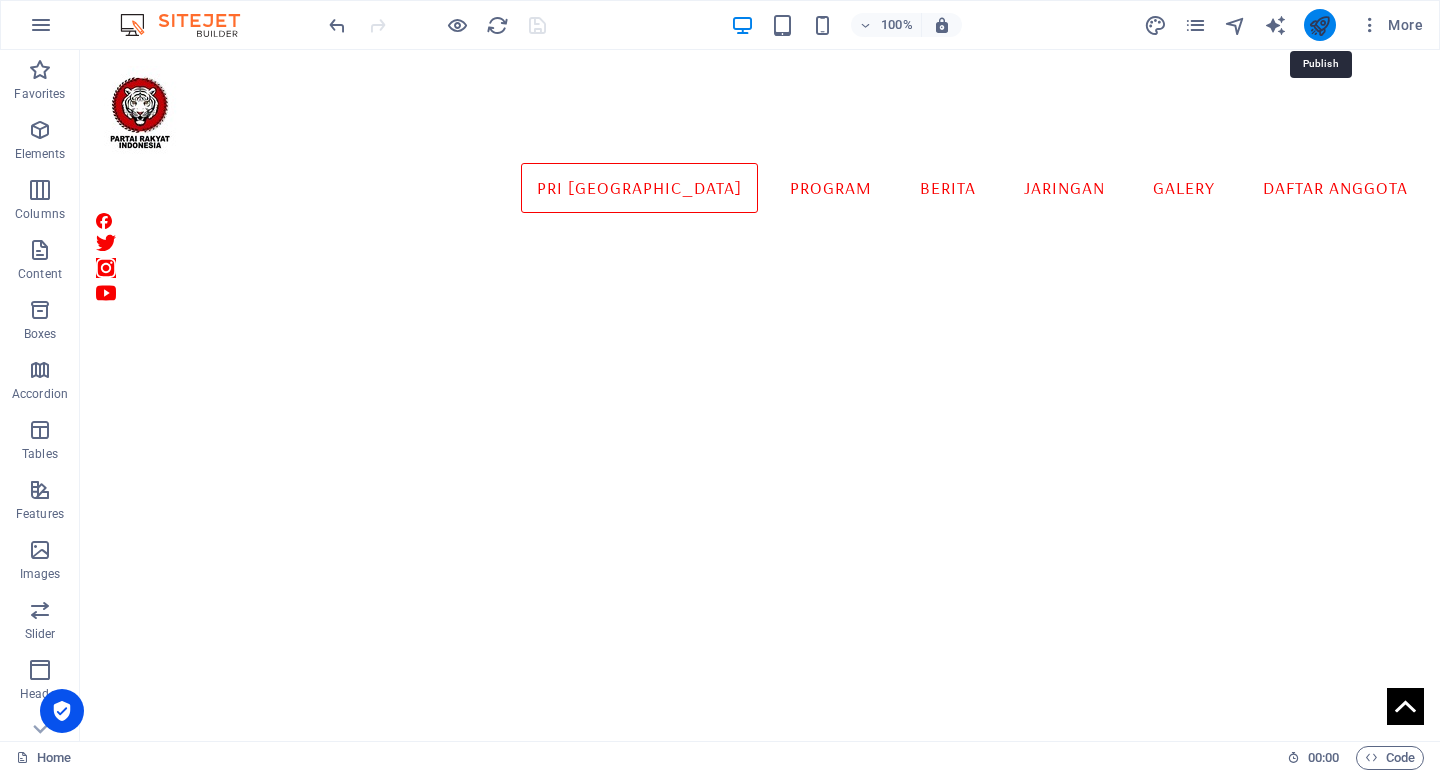 click 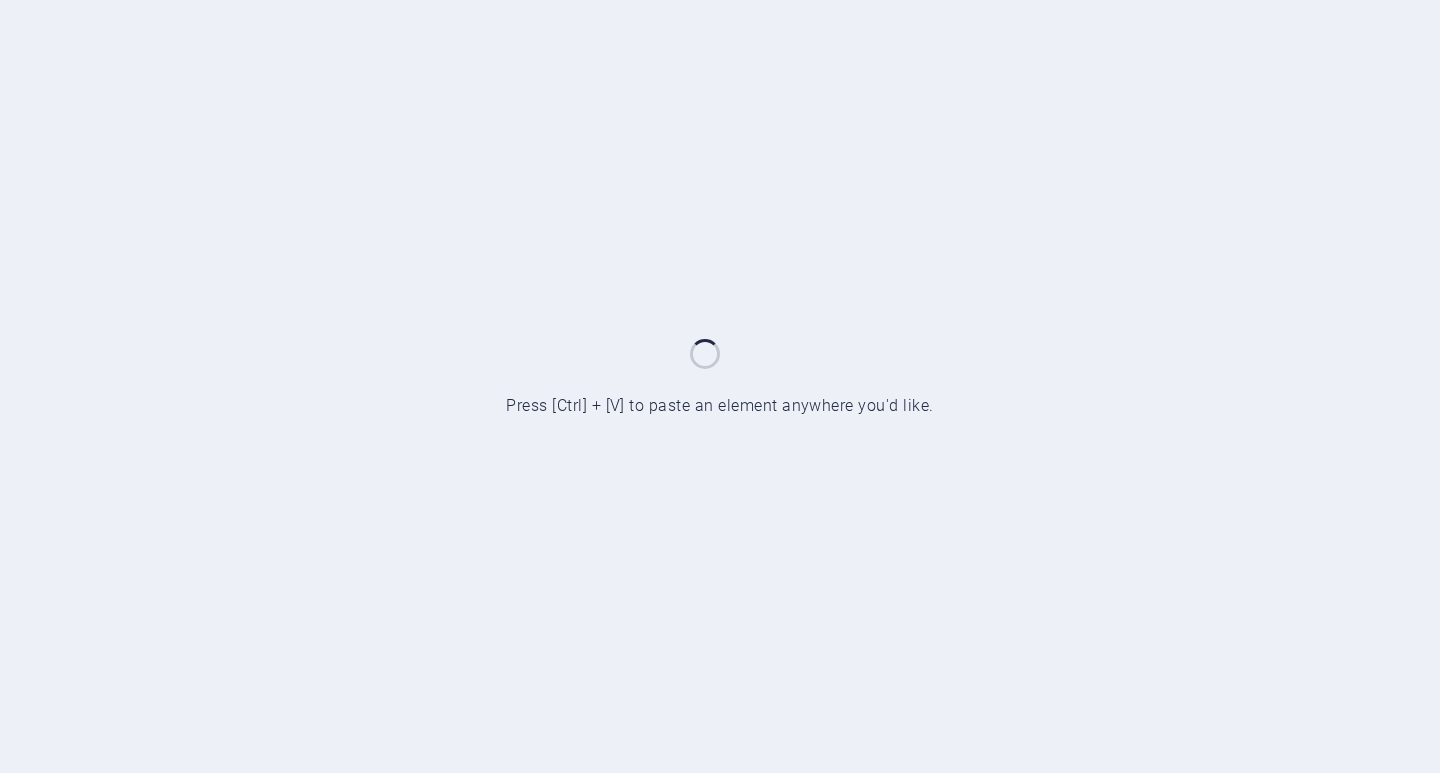 scroll, scrollTop: 0, scrollLeft: 0, axis: both 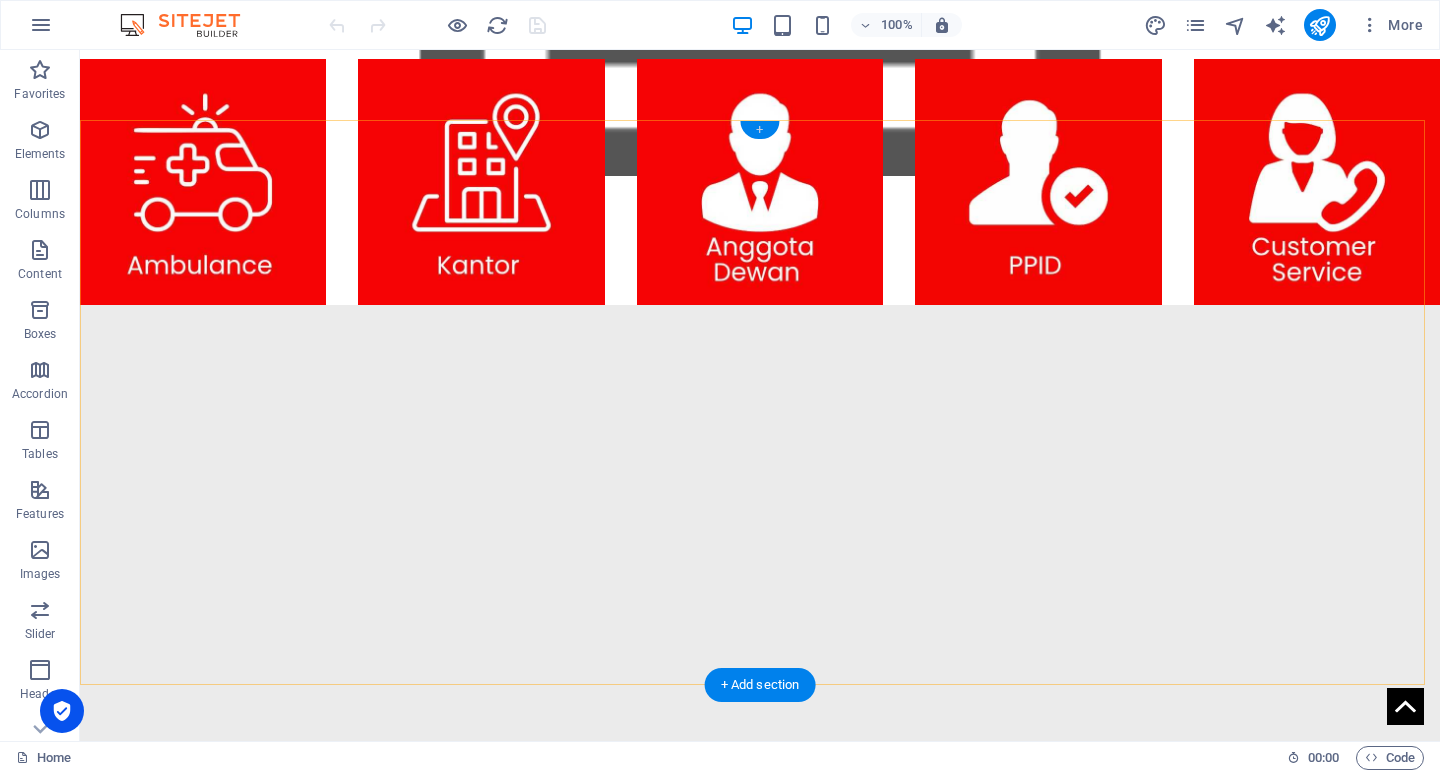 click on "+" at bounding box center [759, 130] 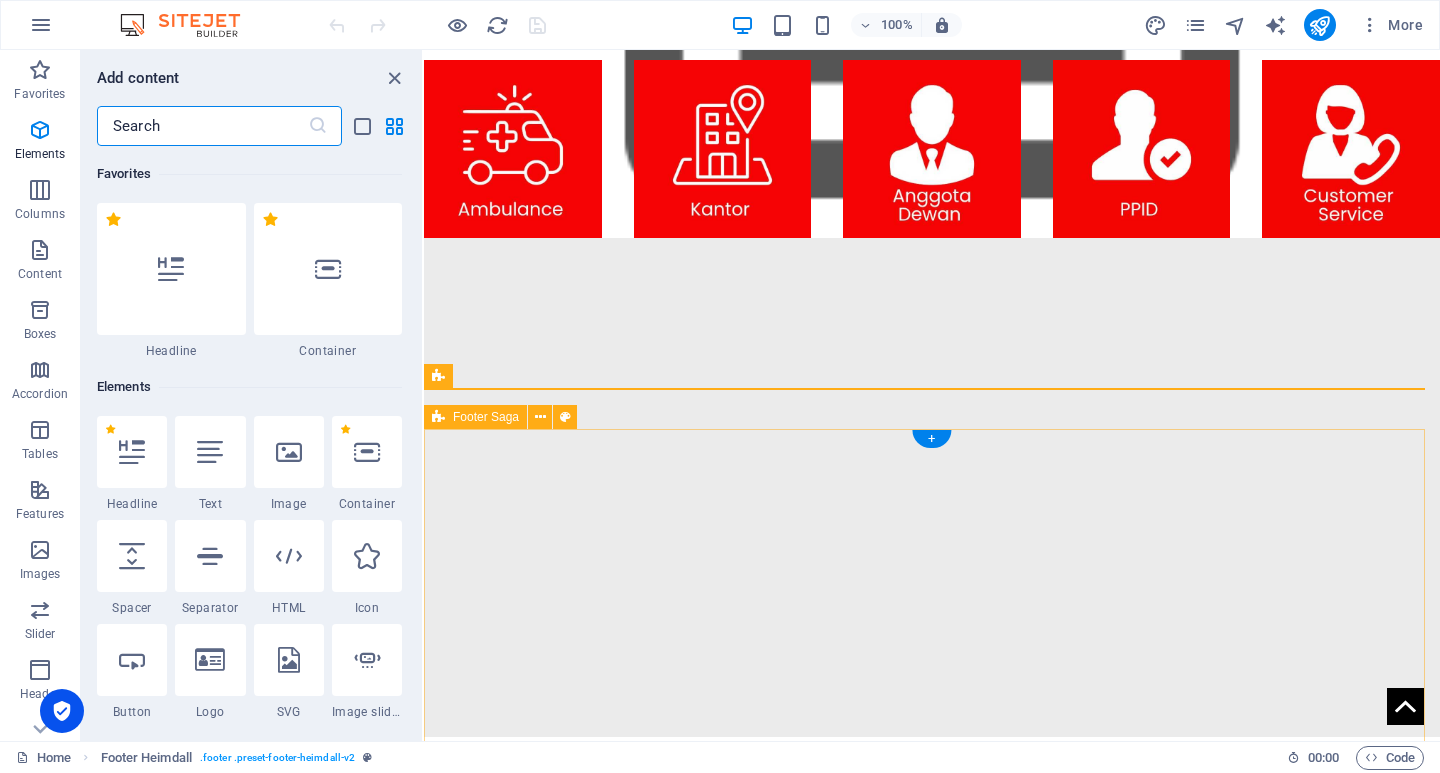 scroll, scrollTop: 1072, scrollLeft: 0, axis: vertical 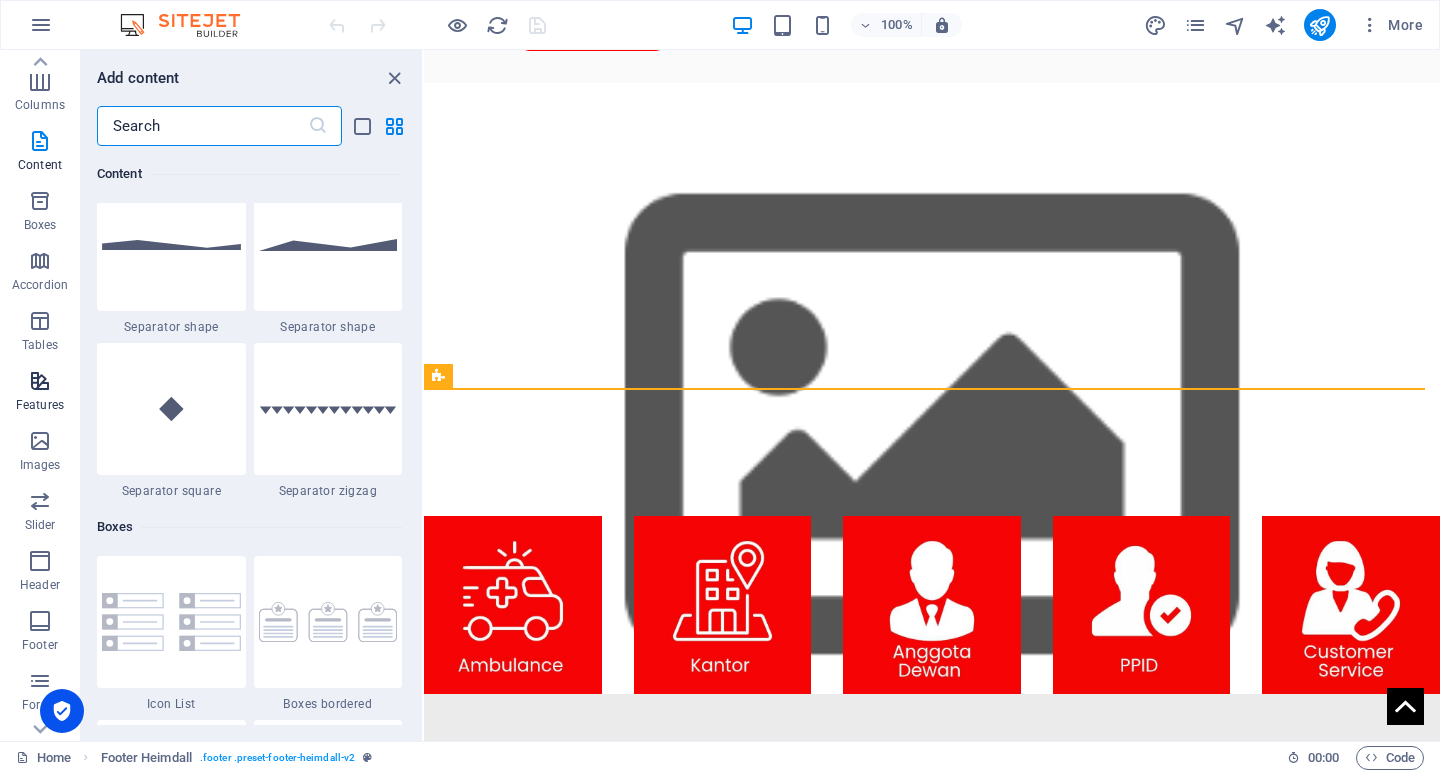 click at bounding box center [40, 381] 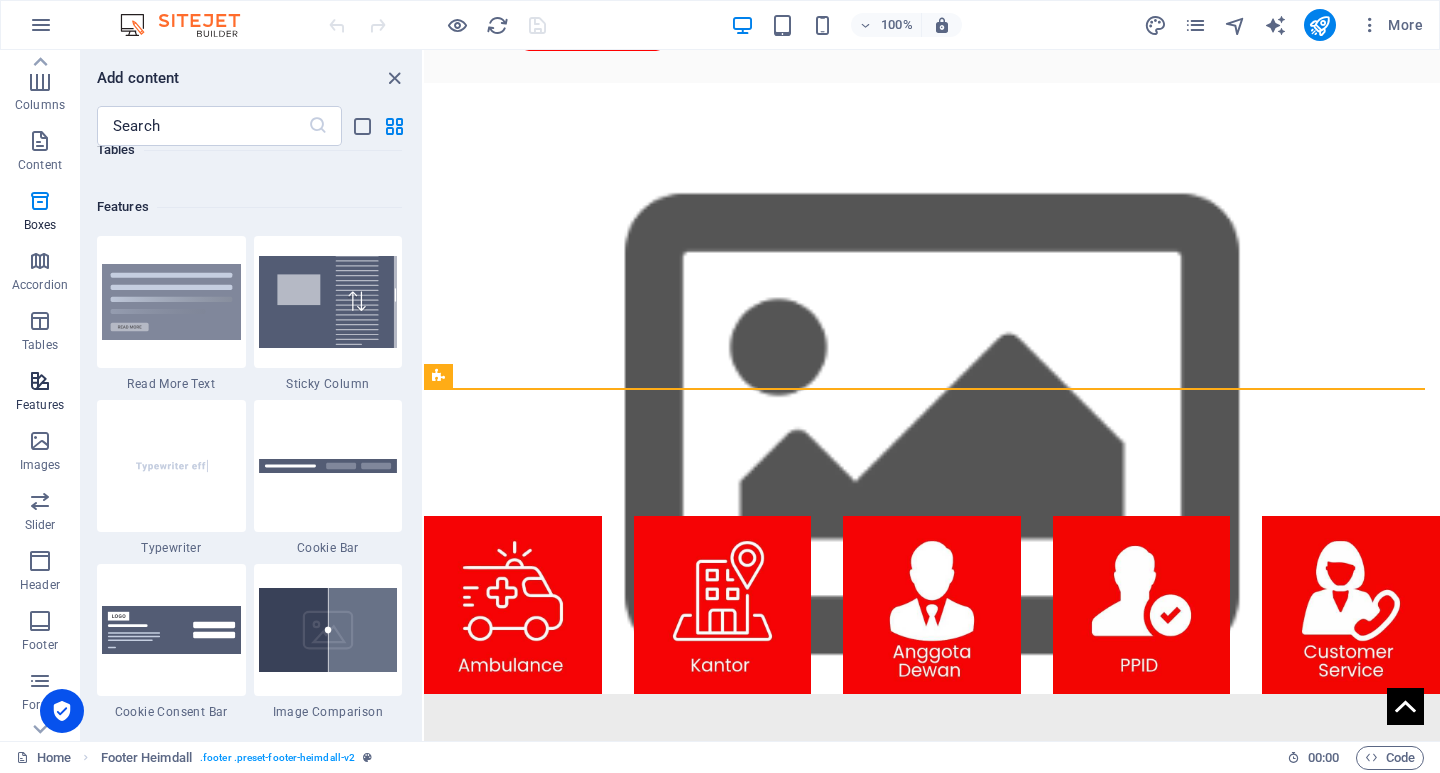 scroll, scrollTop: 7631, scrollLeft: 0, axis: vertical 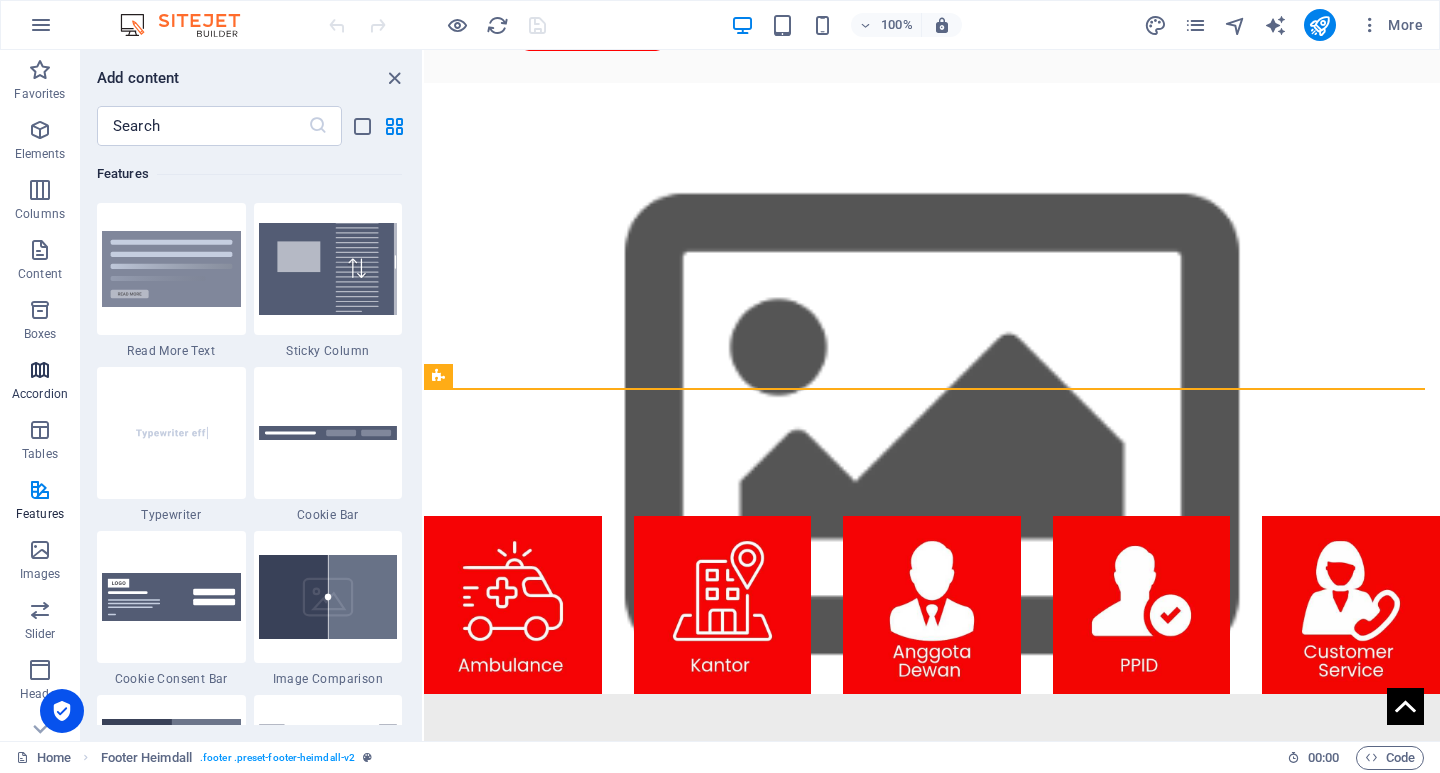 click at bounding box center (40, 370) 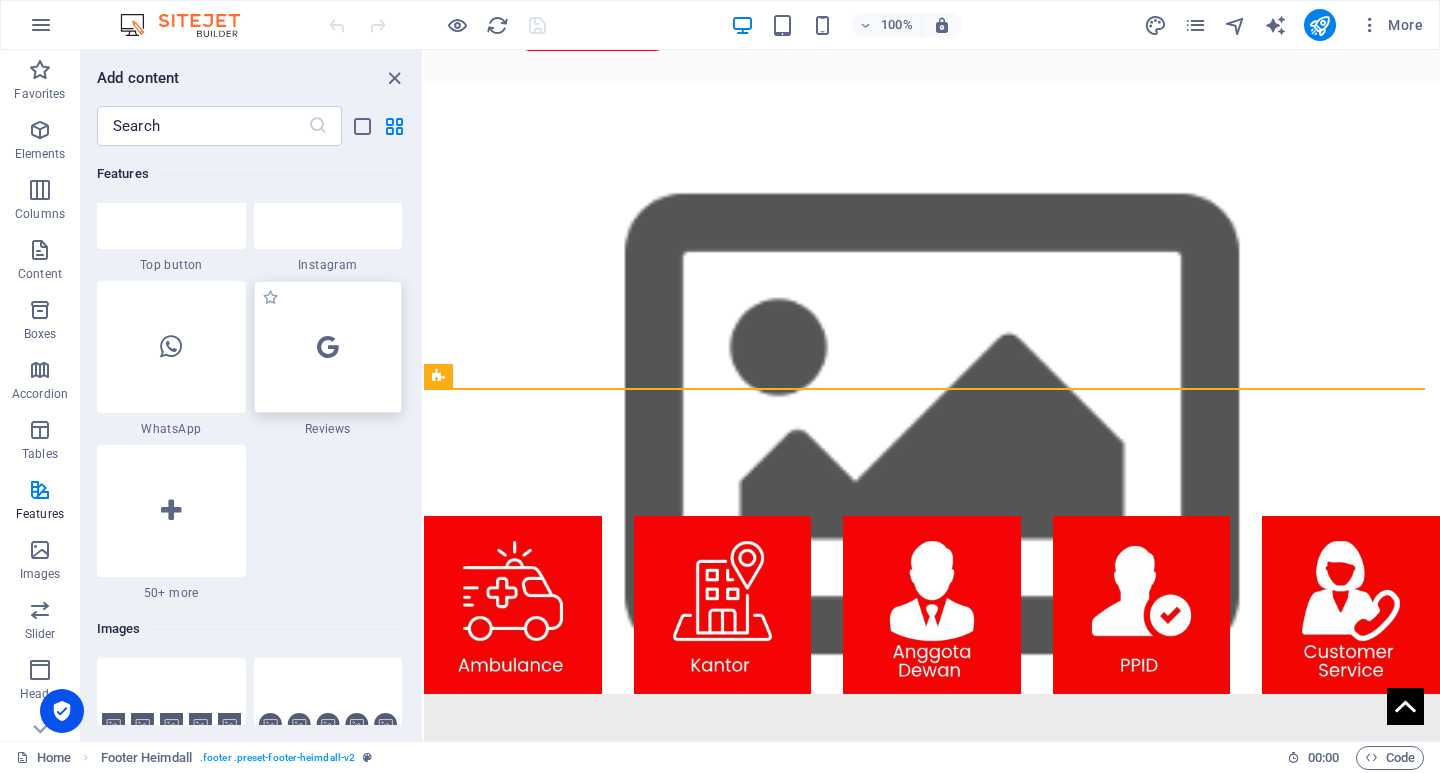 scroll, scrollTop: 9721, scrollLeft: 0, axis: vertical 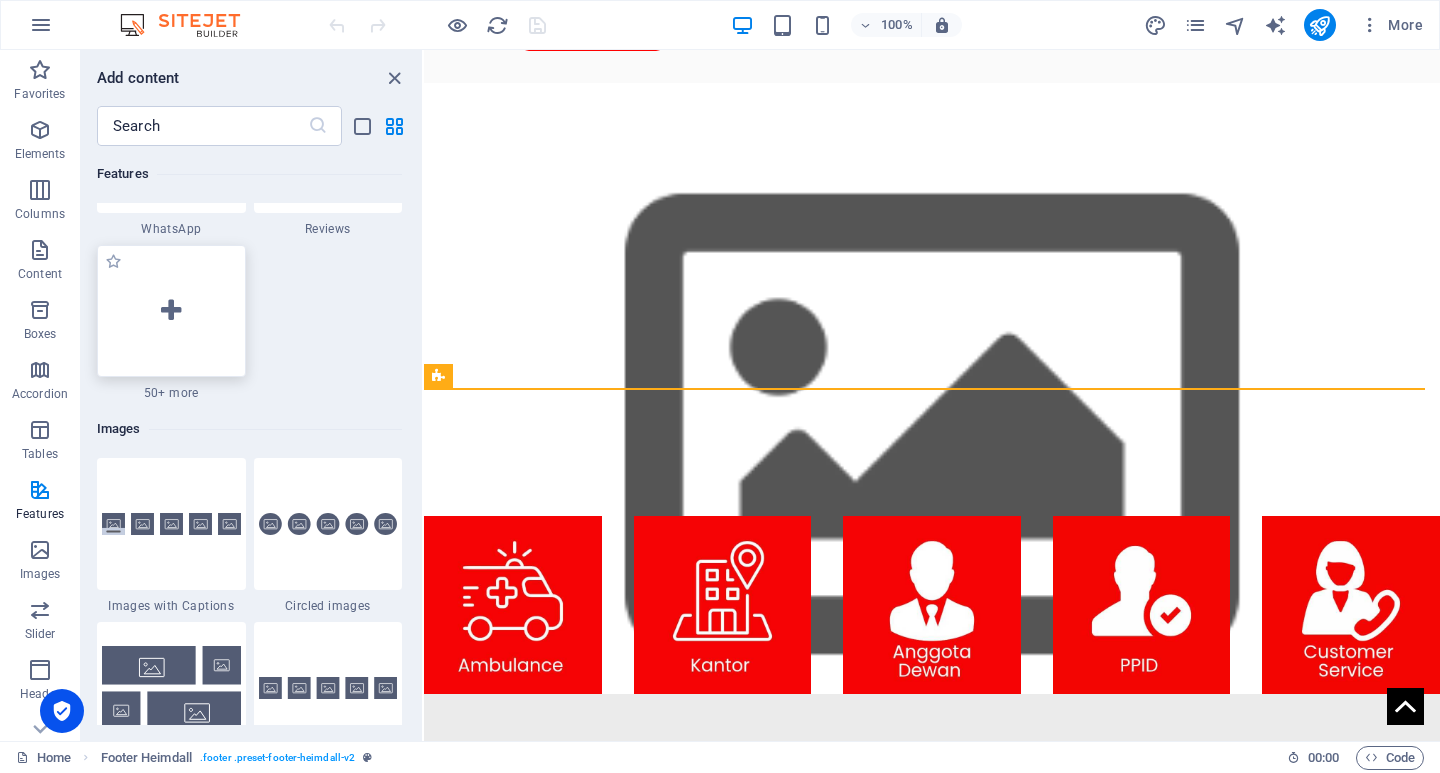 click at bounding box center [171, 311] 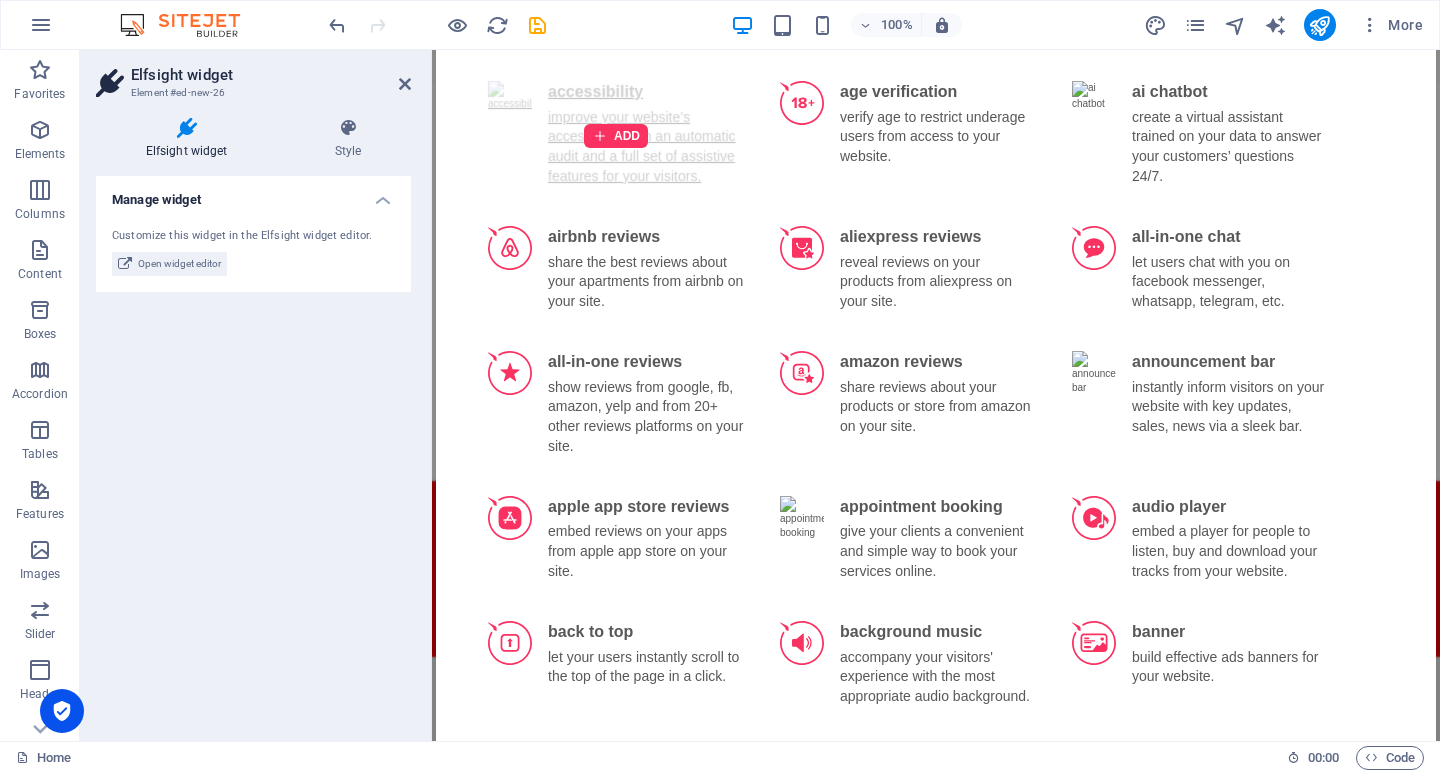 scroll, scrollTop: 0, scrollLeft: 0, axis: both 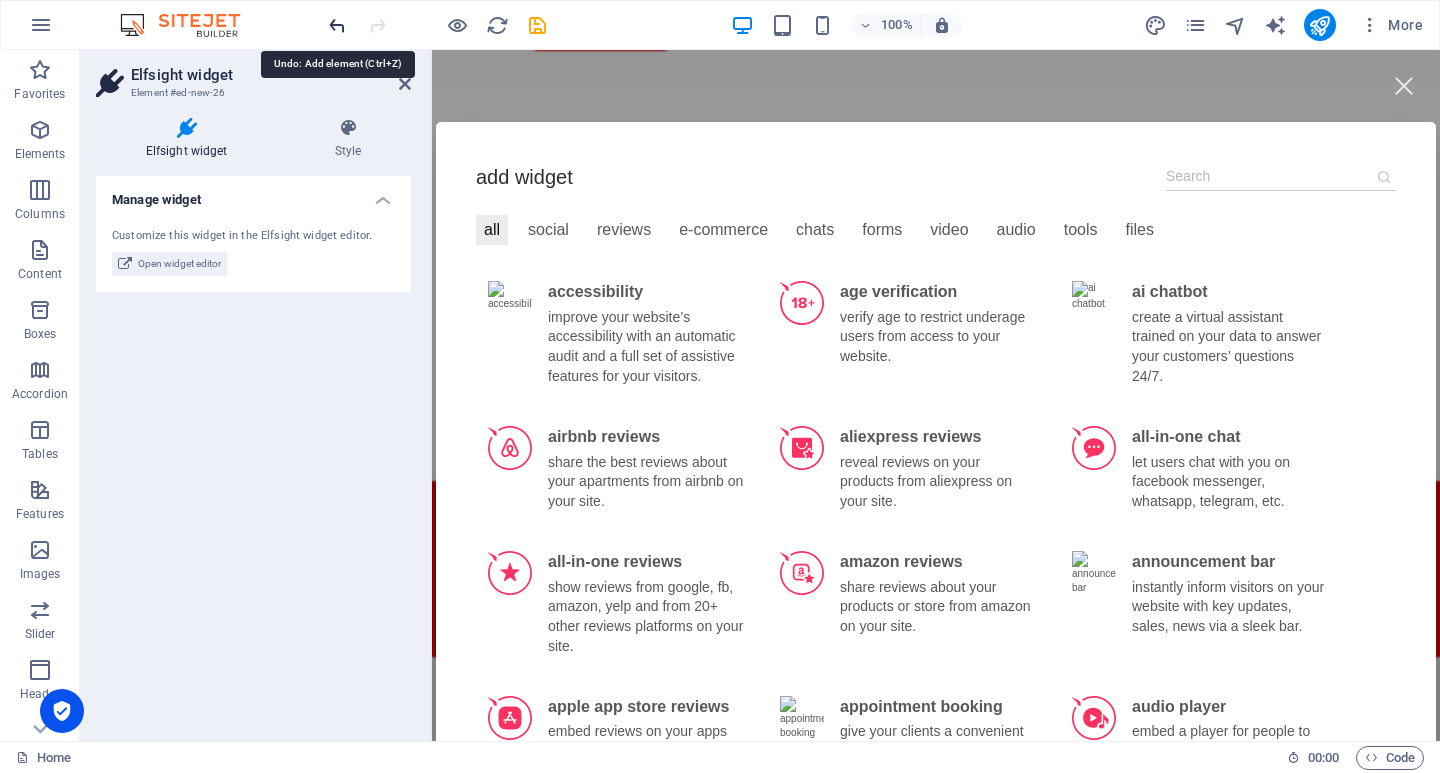 click at bounding box center (337, 25) 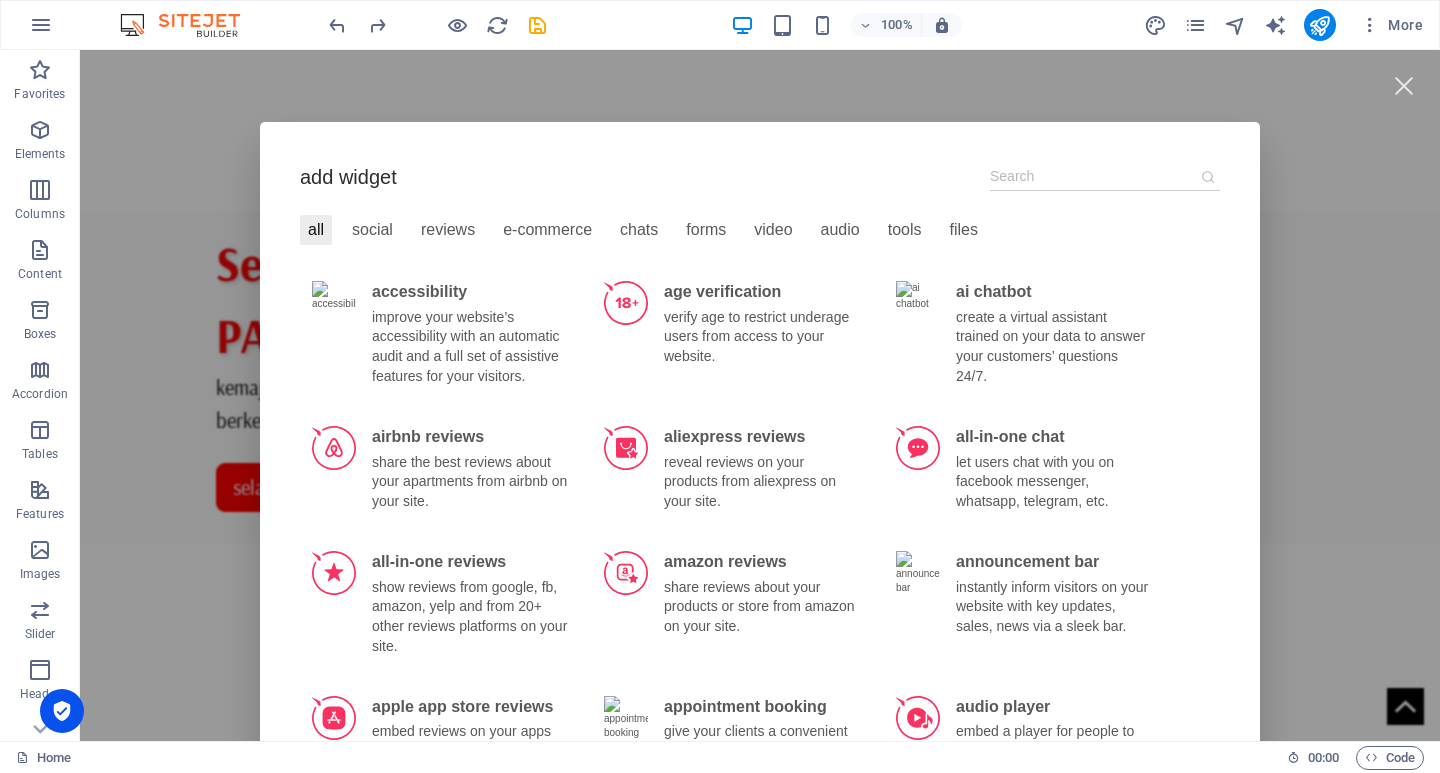 scroll, scrollTop: 972, scrollLeft: 0, axis: vertical 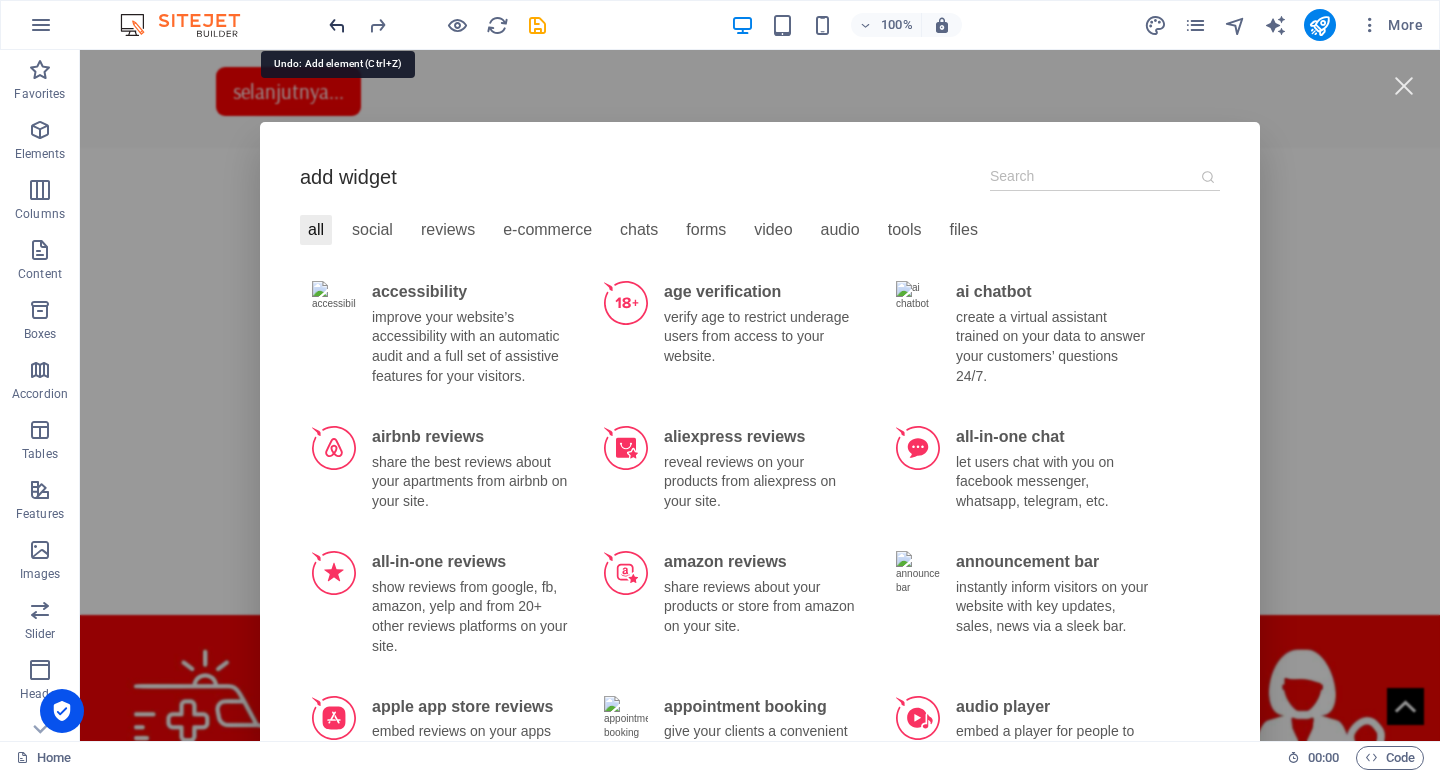 click at bounding box center [337, 25] 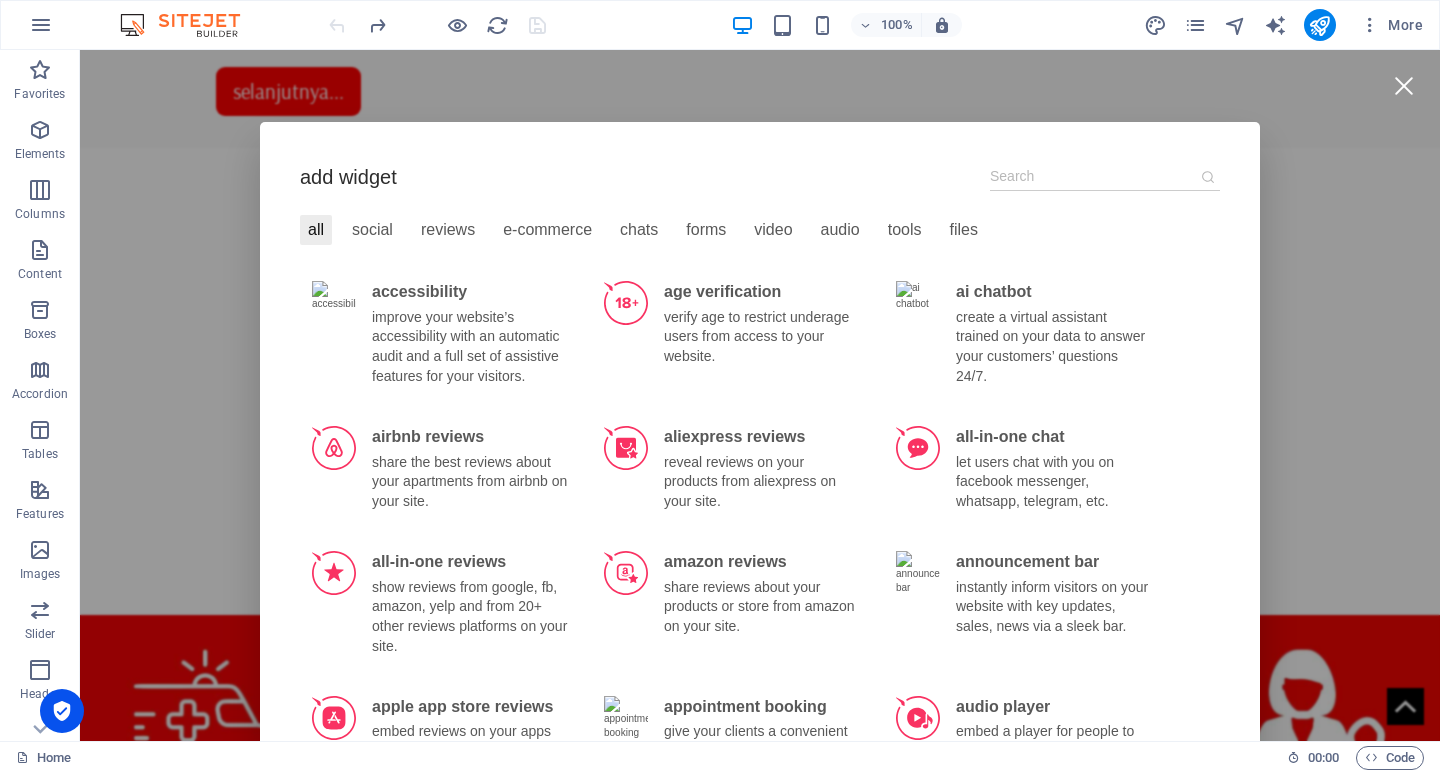 click at bounding box center [1403, 85] 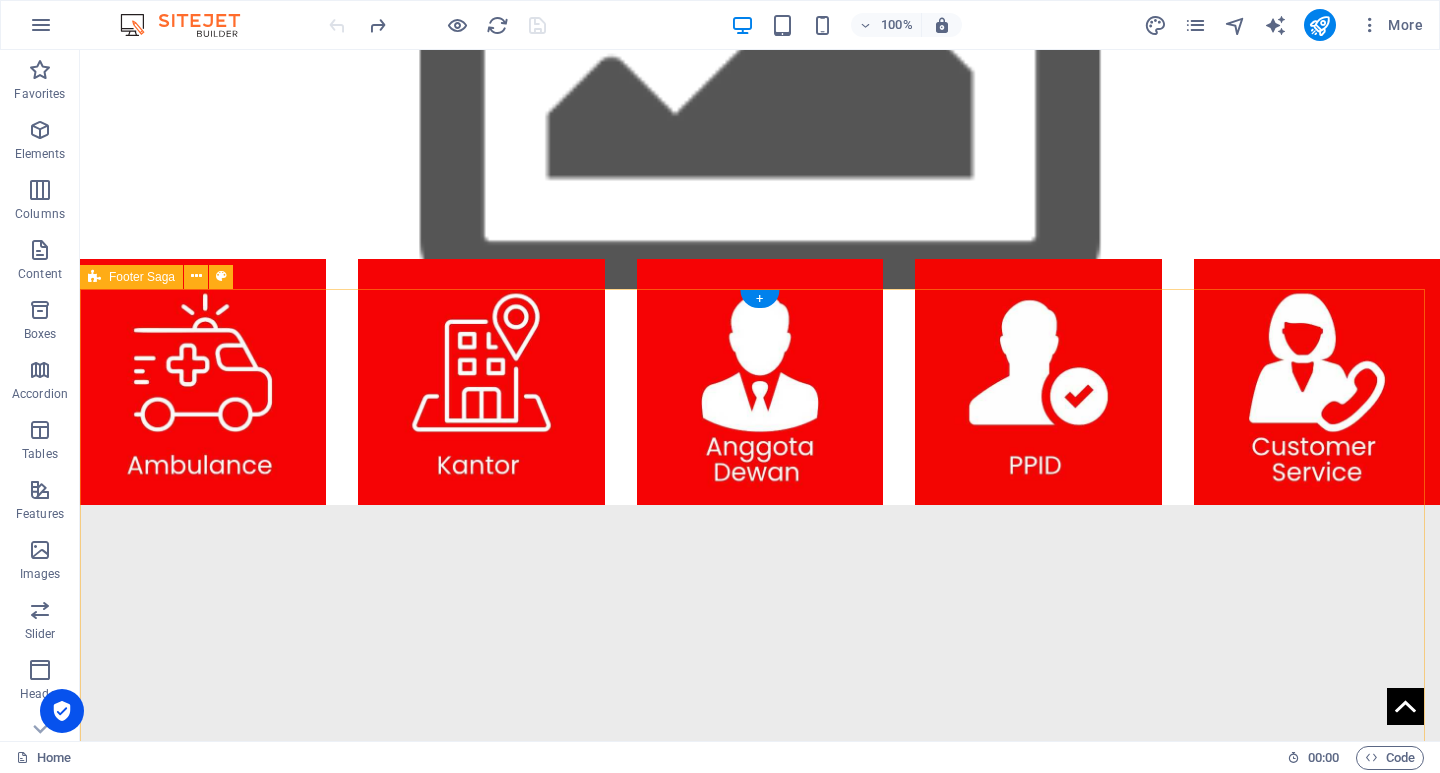 scroll, scrollTop: 1528, scrollLeft: 0, axis: vertical 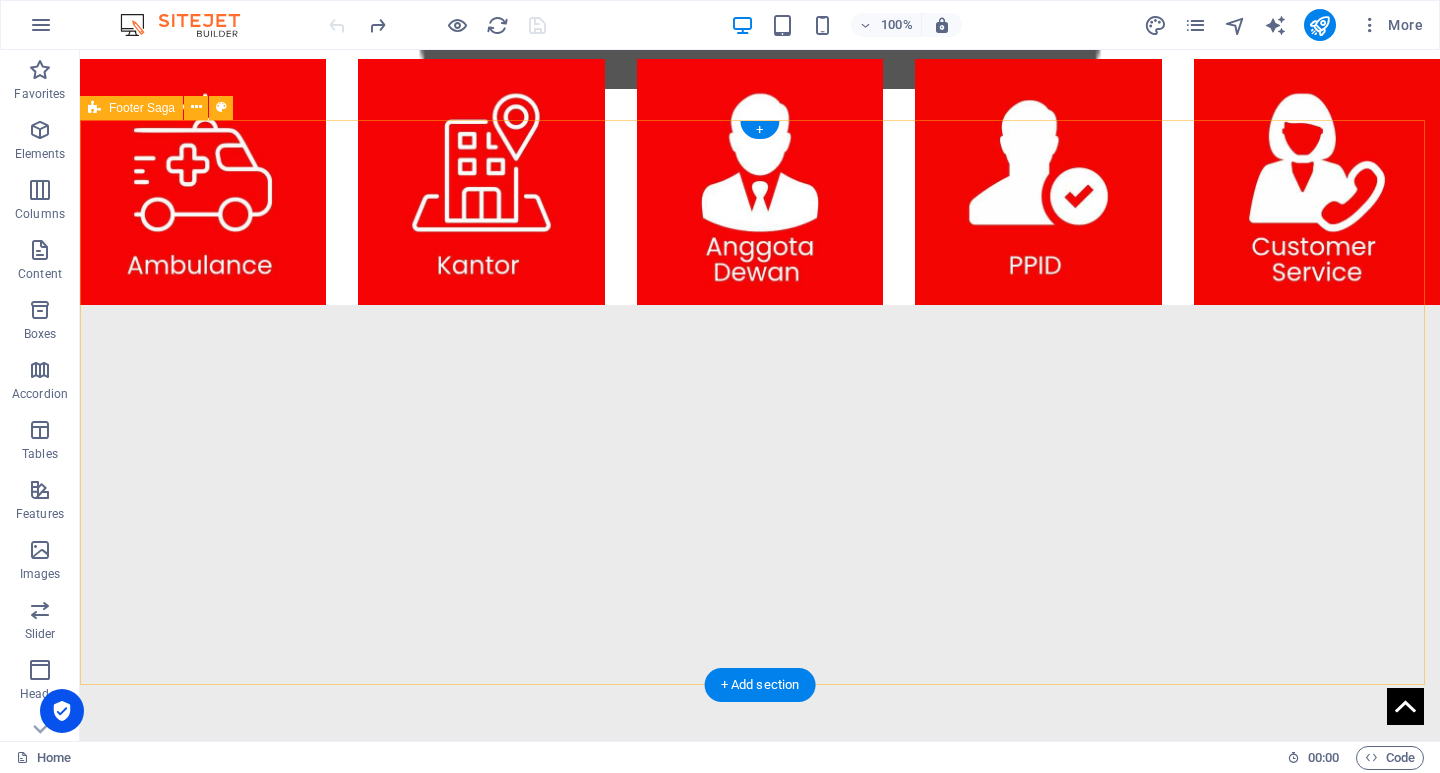 click on "" Kemajuan suatu negara tidak hanya tergantung pada kekuatan ekonomi, tetapi juga pada kebijakan yang inklusif dan berkelanjutan. " Contact [STREET_ADDRESS][PERSON_NAME][PHONE_NUMBER] Phone:  [PHONE_NUMBER] Mobile:  Email:  [DOMAIN_NAME] Navigation Home About Service Contact Legal Notice Privacy Policy Social media Facebook Twitter Instagram" at bounding box center [760, 2049] 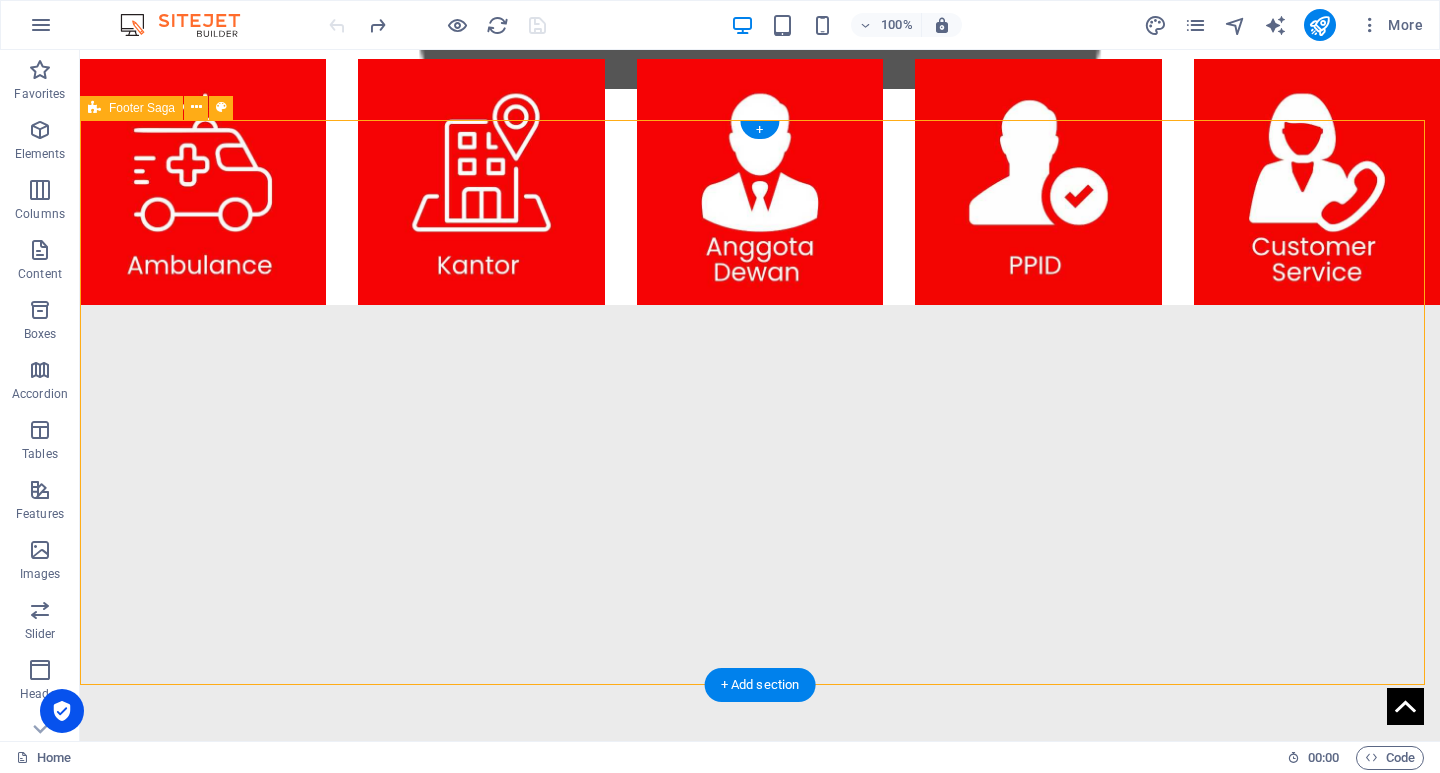 click on "" Kemajuan suatu negara tidak hanya tergantung pada kekuatan ekonomi, tetapi juga pada kebijakan yang inklusif dan berkelanjutan. " Contact [STREET_ADDRESS][PERSON_NAME][PHONE_NUMBER] Phone:  [PHONE_NUMBER] Mobile:  Email:  [DOMAIN_NAME] Navigation Home About Service Contact Legal Notice Privacy Policy Social media Facebook Twitter Instagram" at bounding box center [760, 2049] 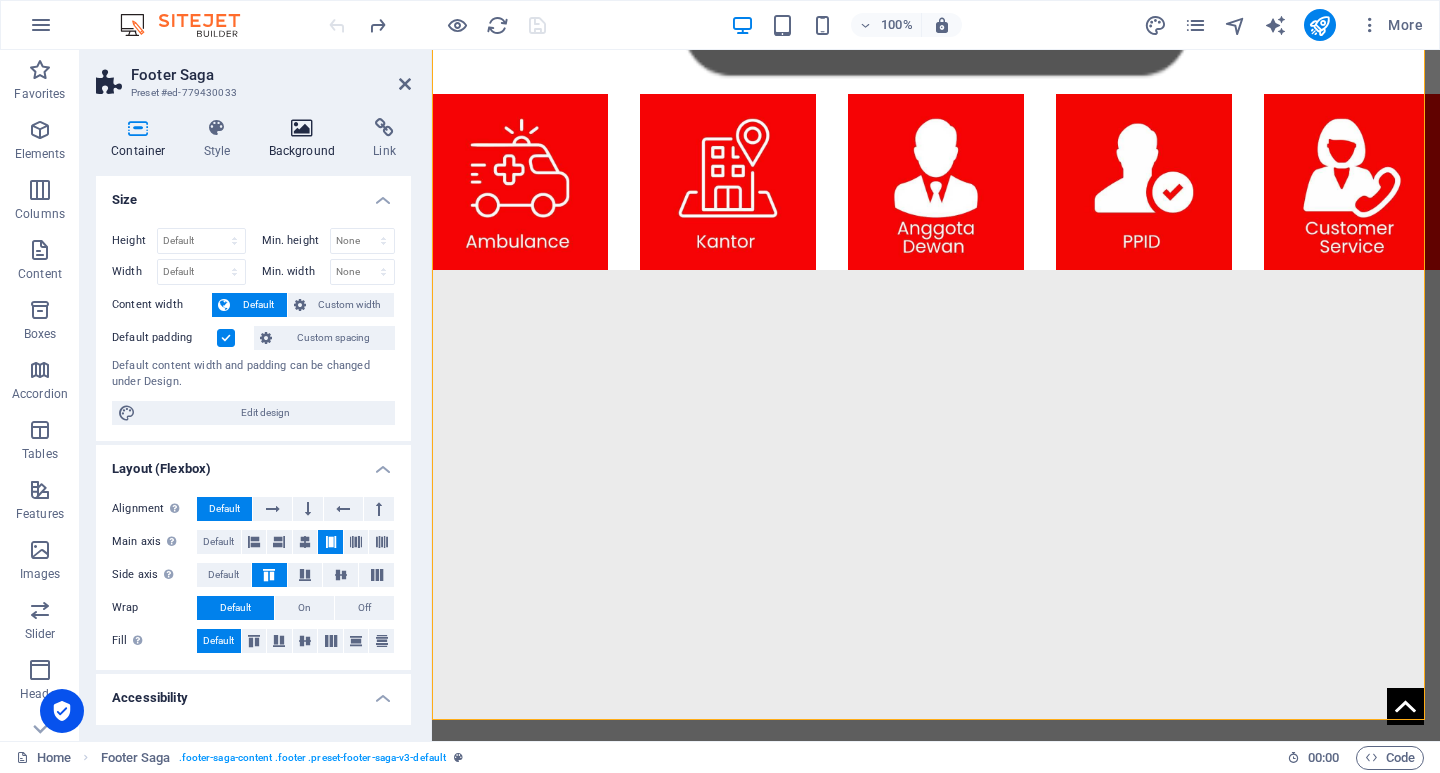 click at bounding box center (302, 128) 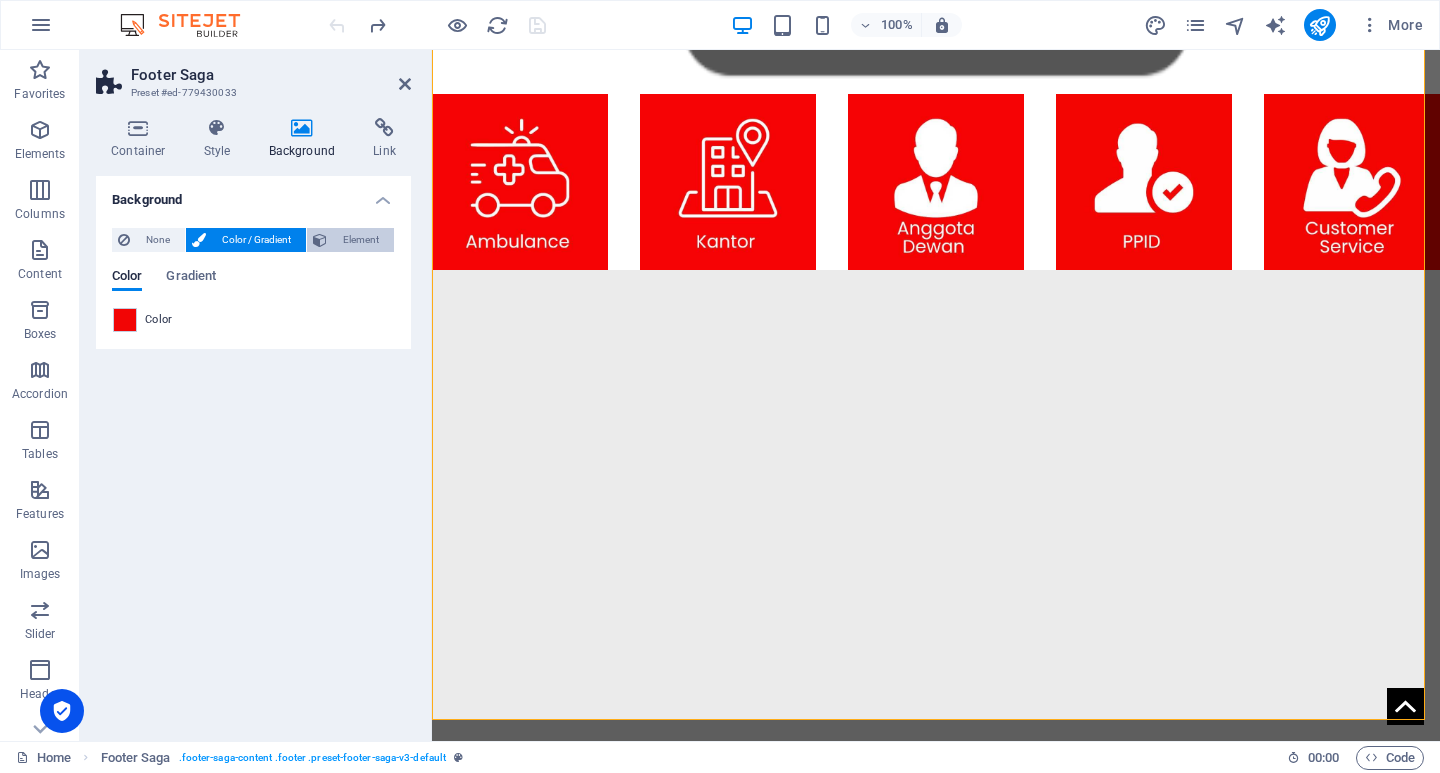 click on "Element" at bounding box center [360, 240] 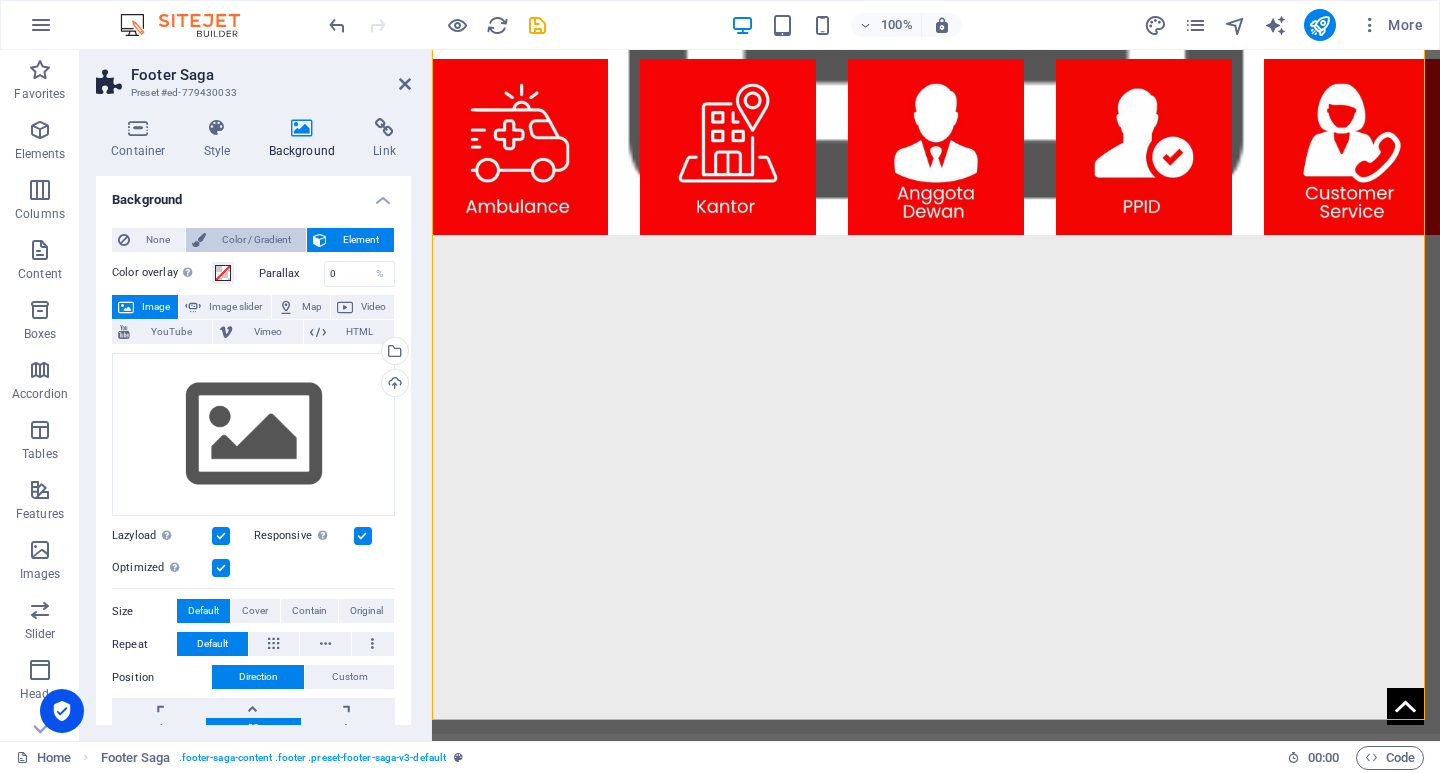 click on "Color / Gradient" at bounding box center (256, 240) 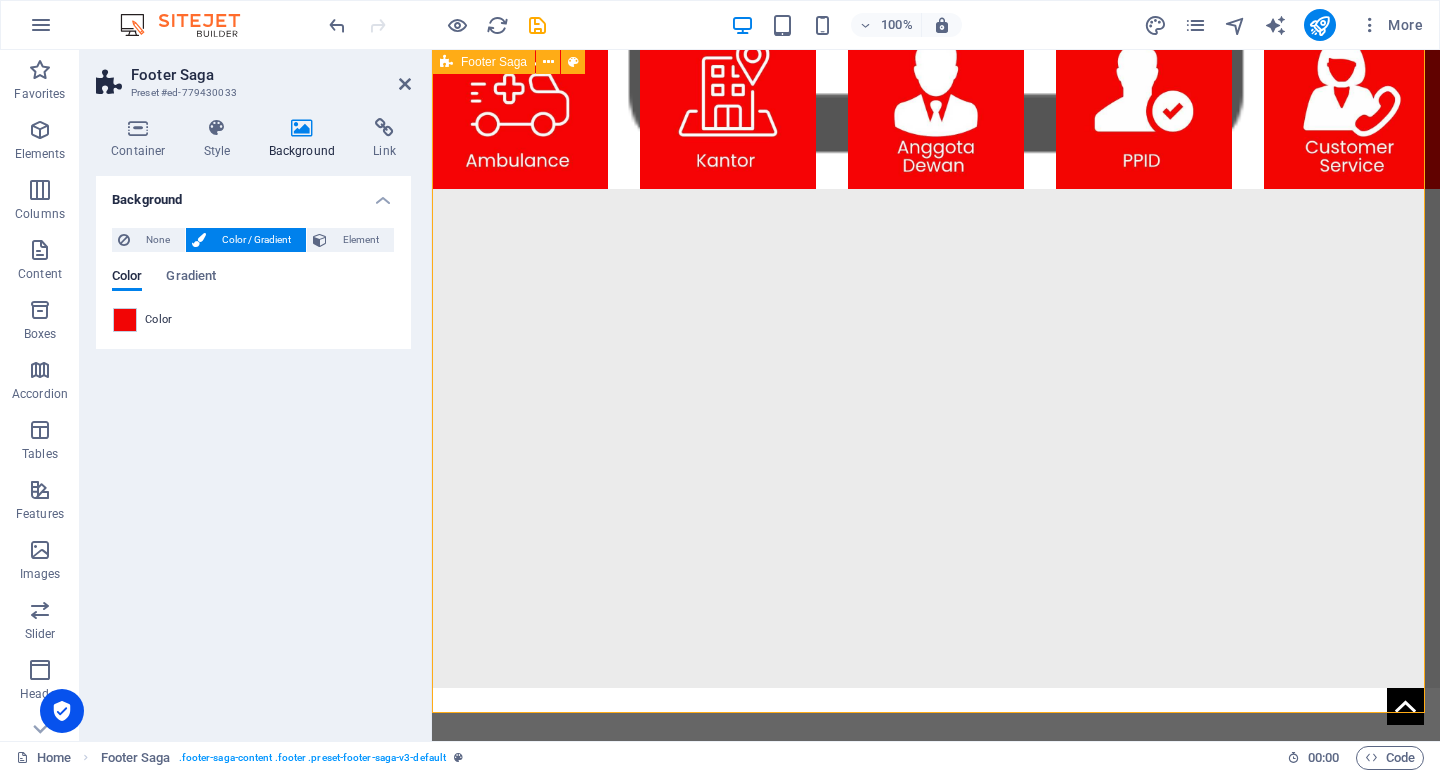 scroll, scrollTop: 1576, scrollLeft: 0, axis: vertical 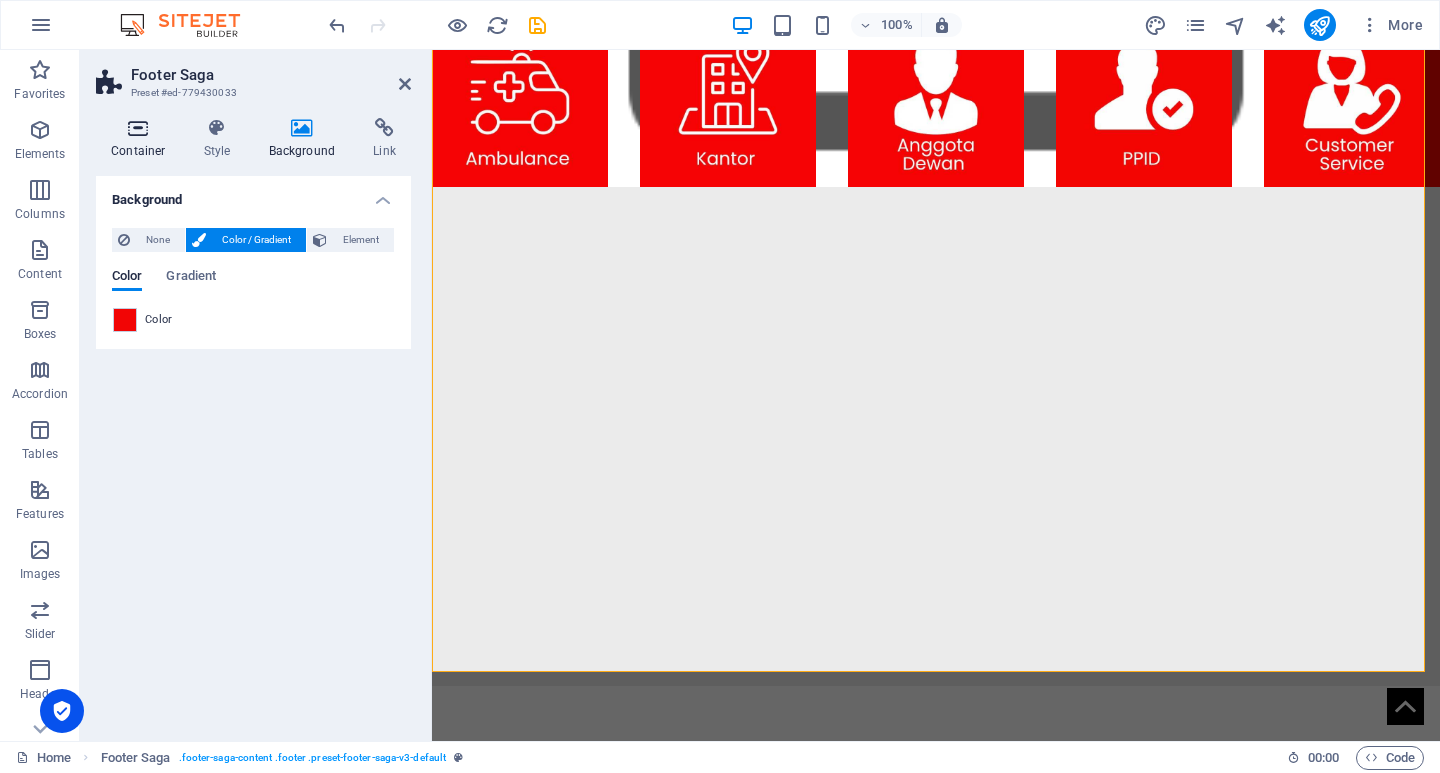 click on "Container" at bounding box center (142, 139) 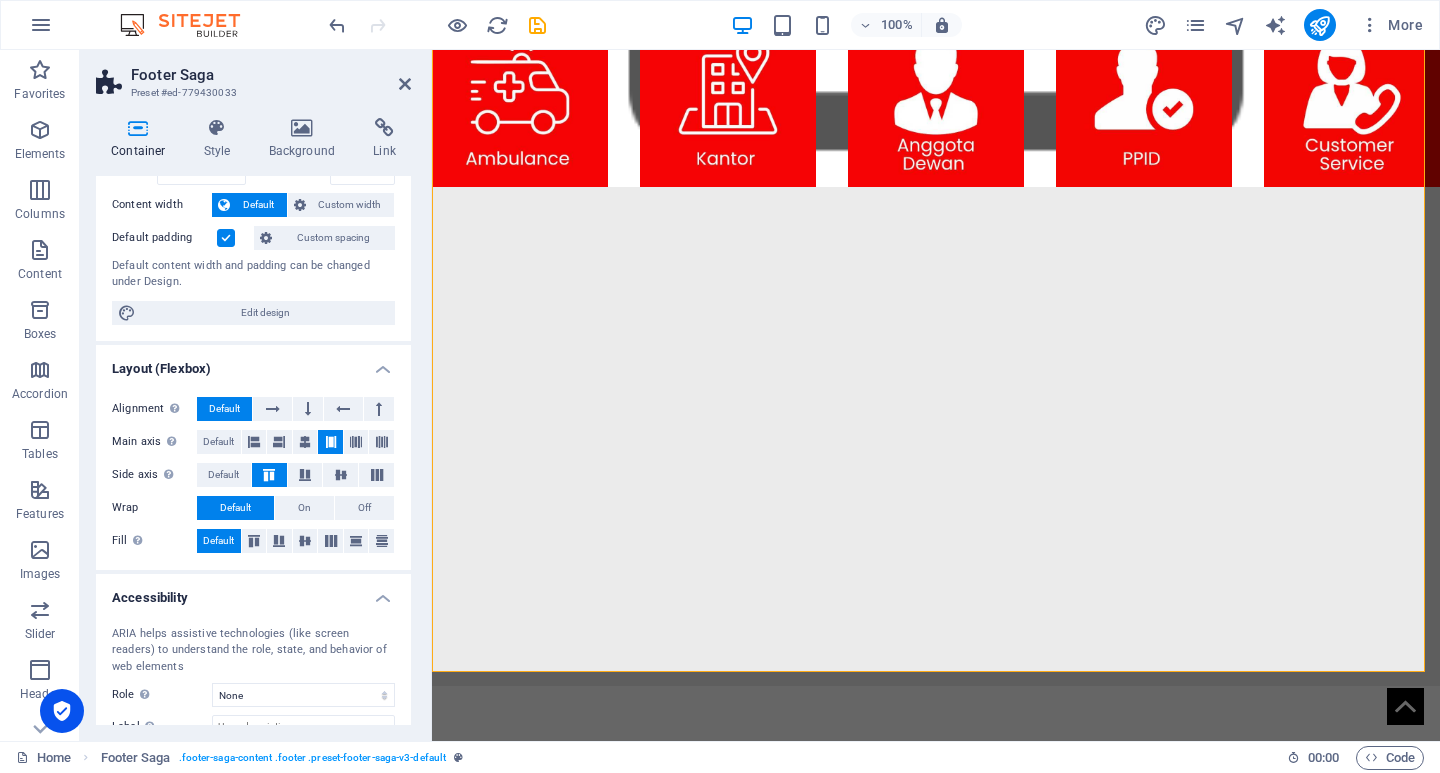 scroll, scrollTop: 226, scrollLeft: 0, axis: vertical 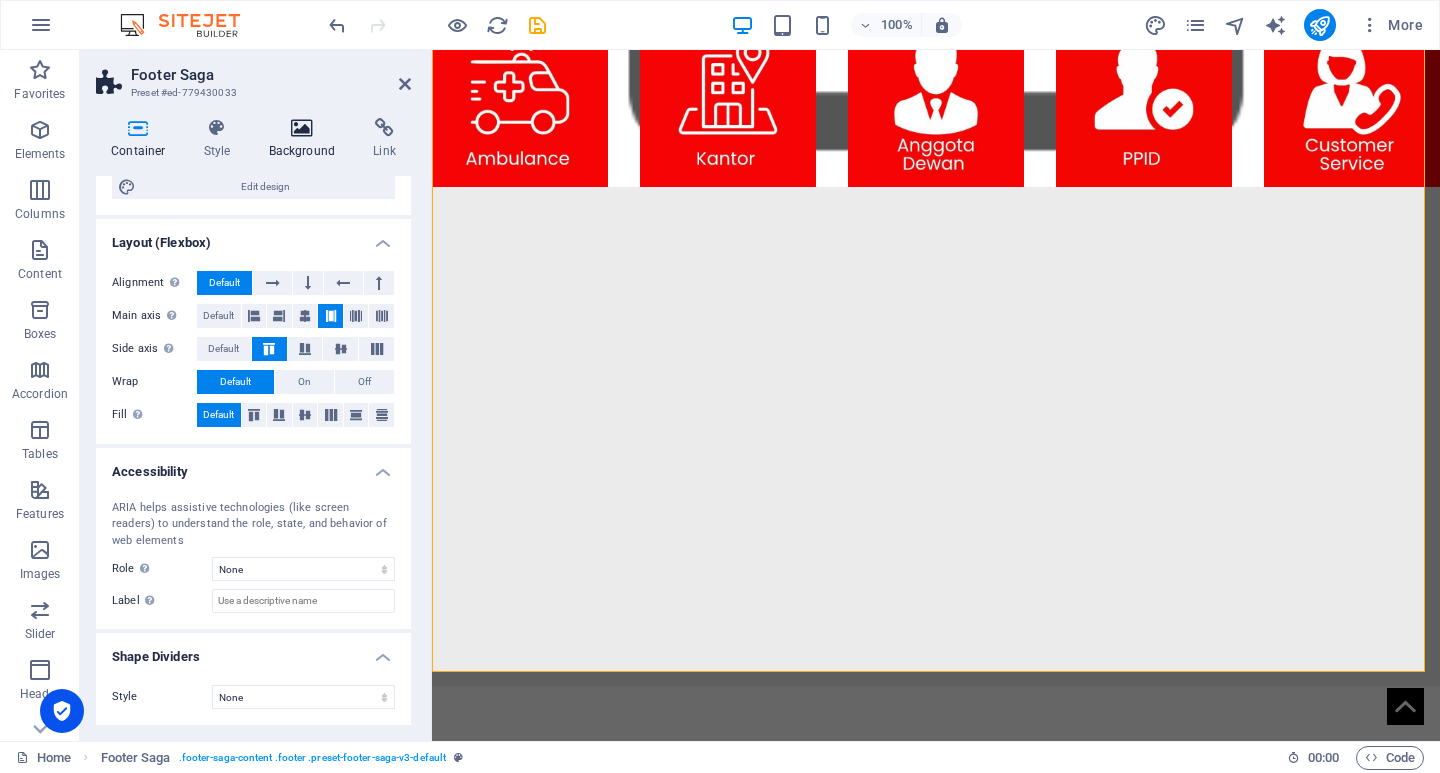 click at bounding box center [302, 128] 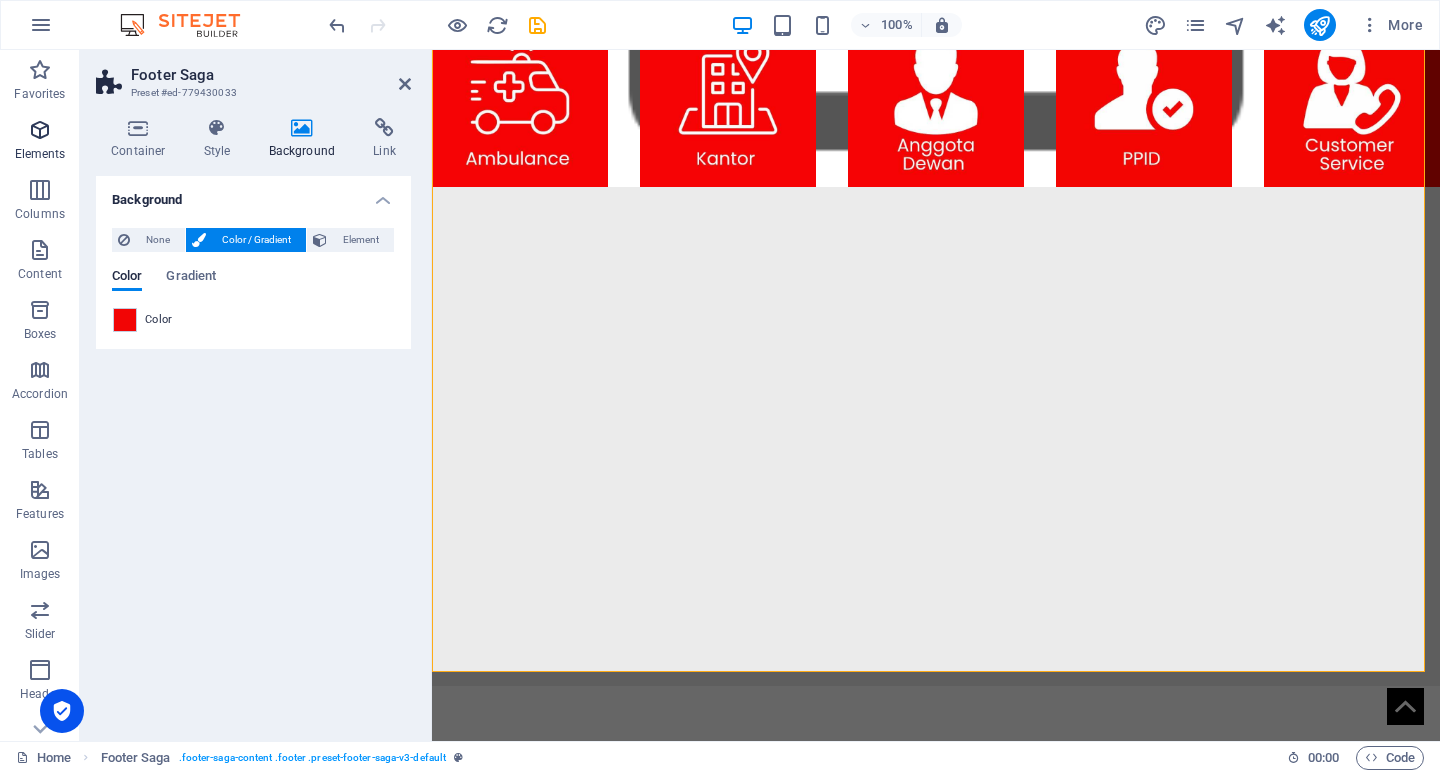 click at bounding box center (40, 130) 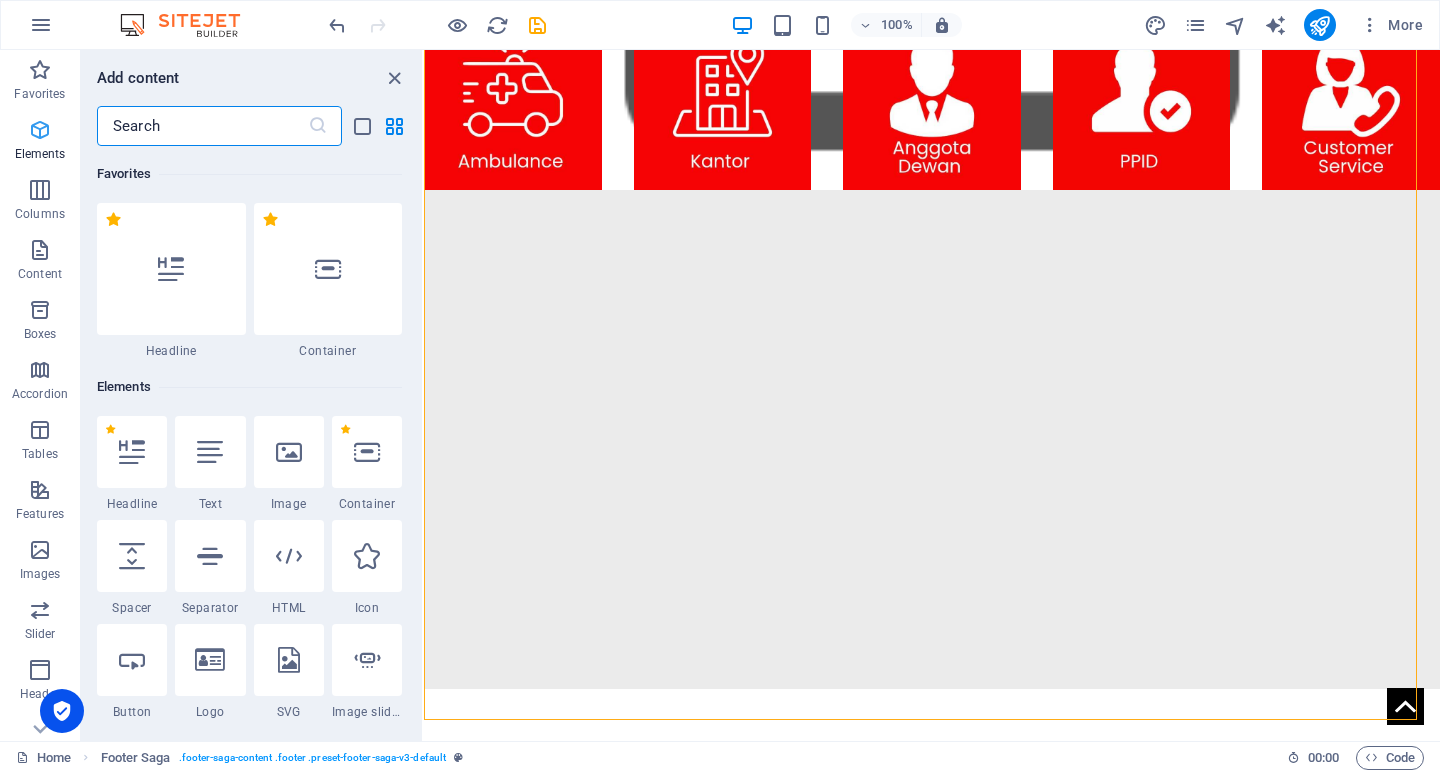 scroll, scrollTop: 1528, scrollLeft: 0, axis: vertical 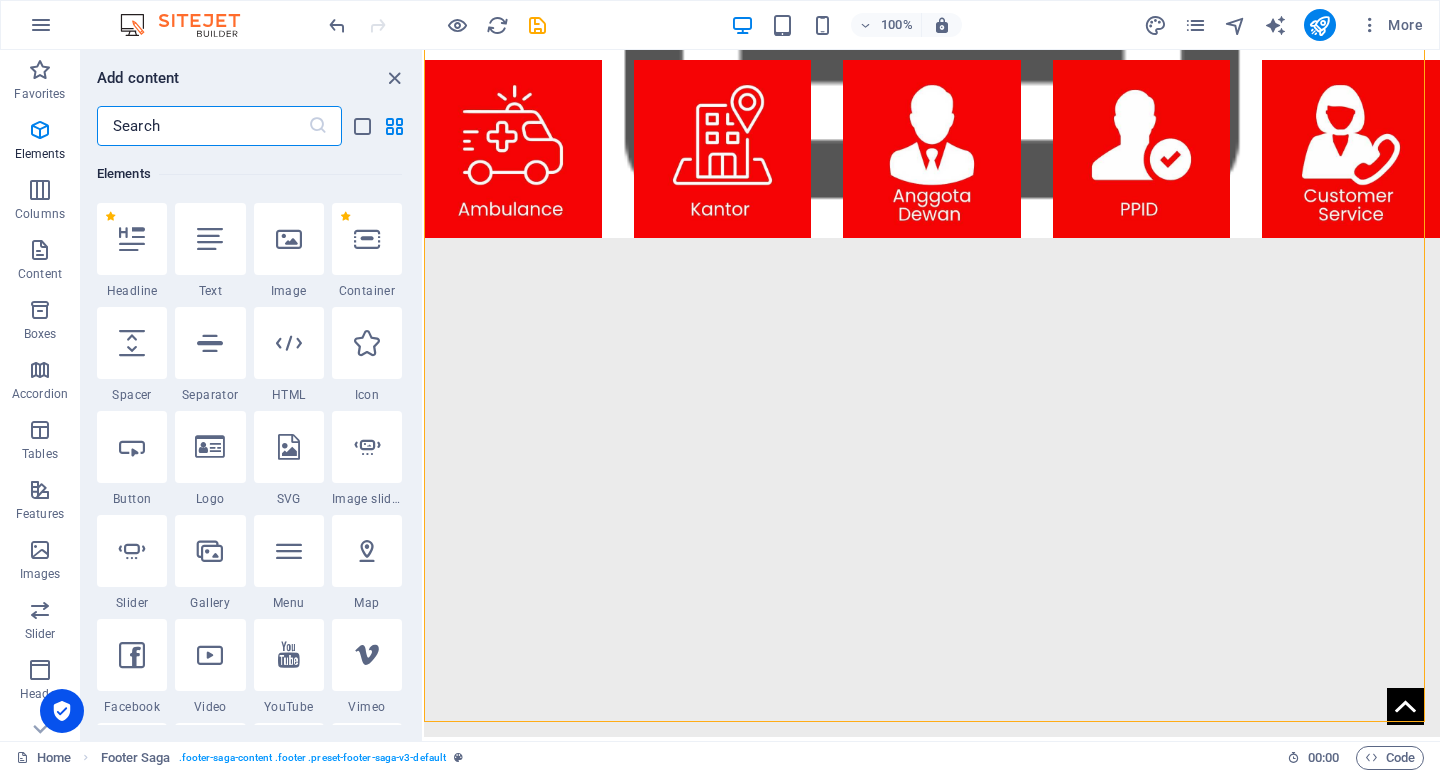 click at bounding box center (367, 551) 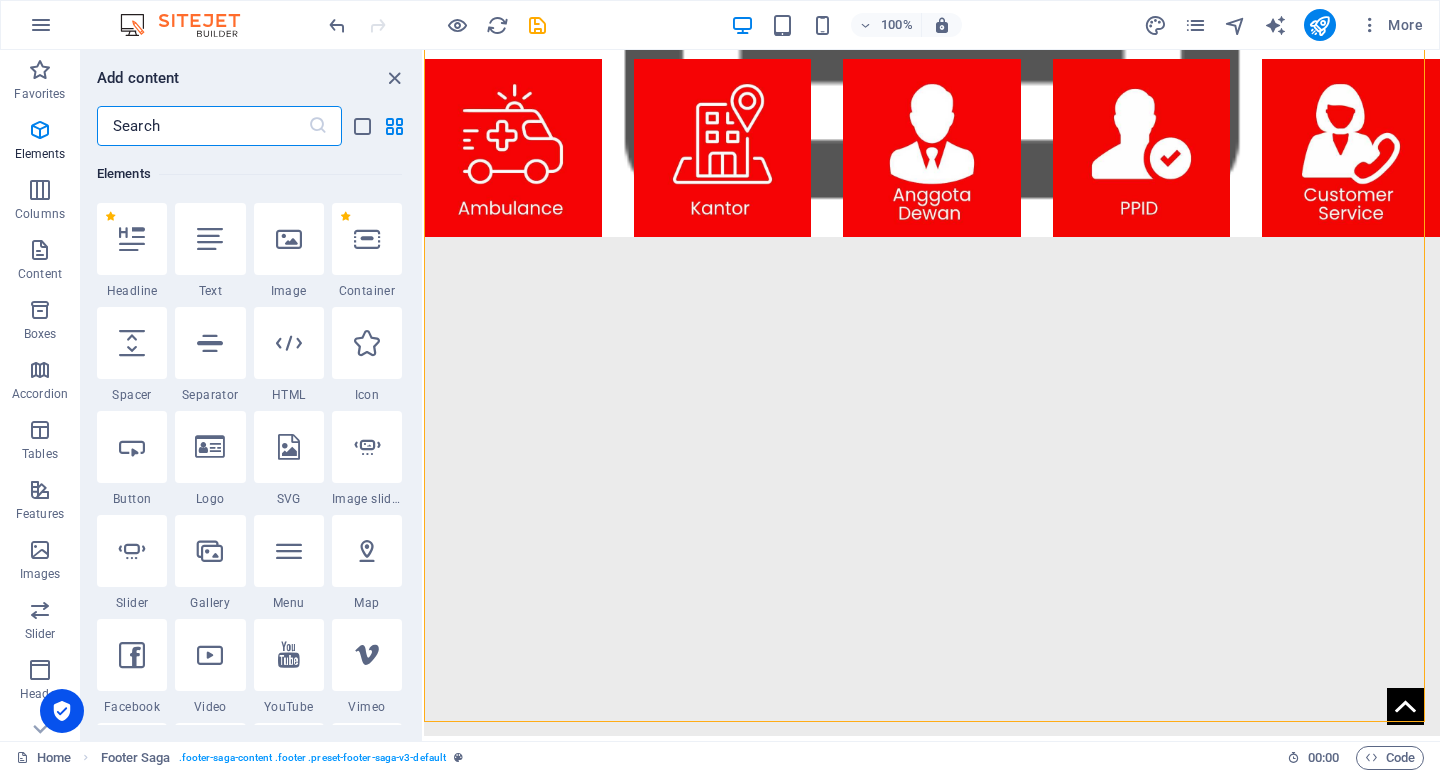 select on "1" 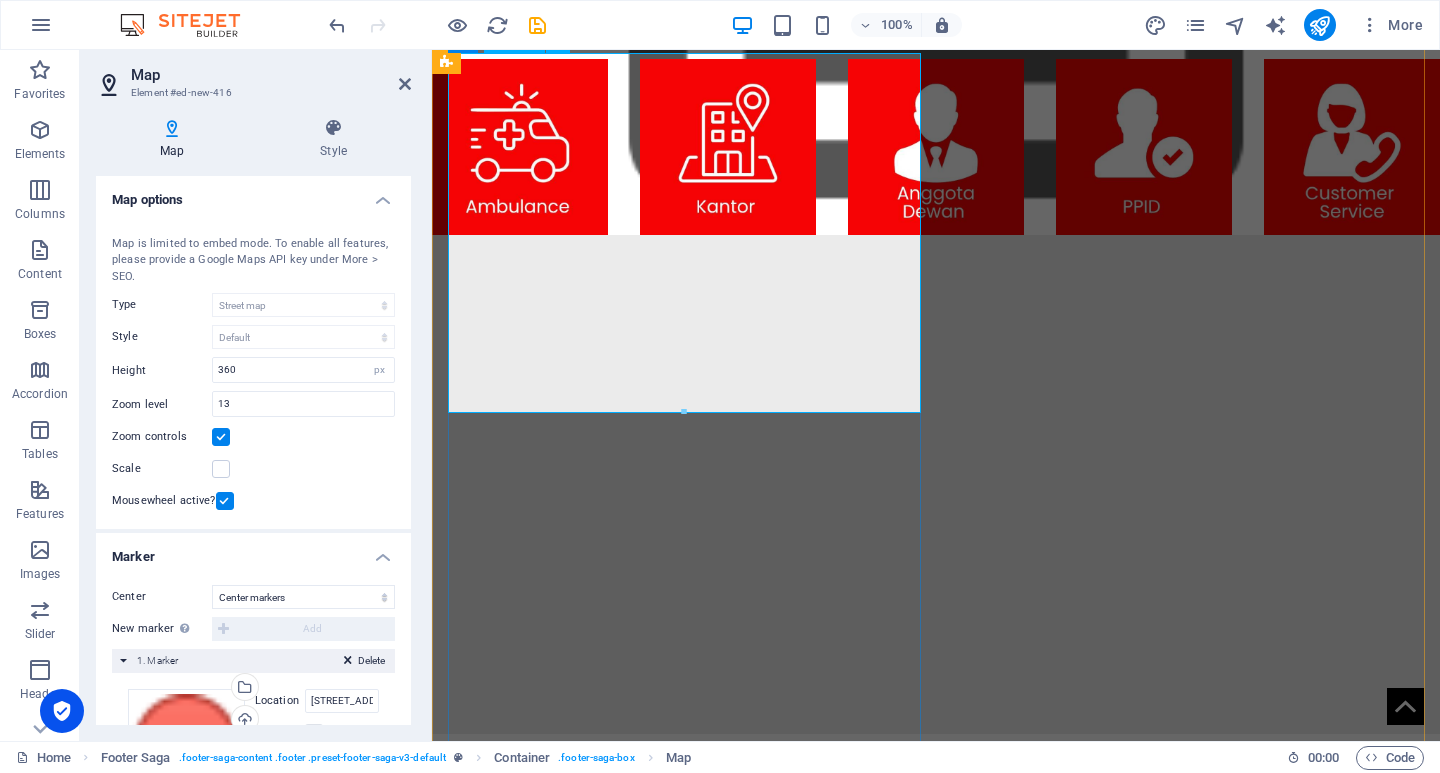scroll, scrollTop: 1526, scrollLeft: 0, axis: vertical 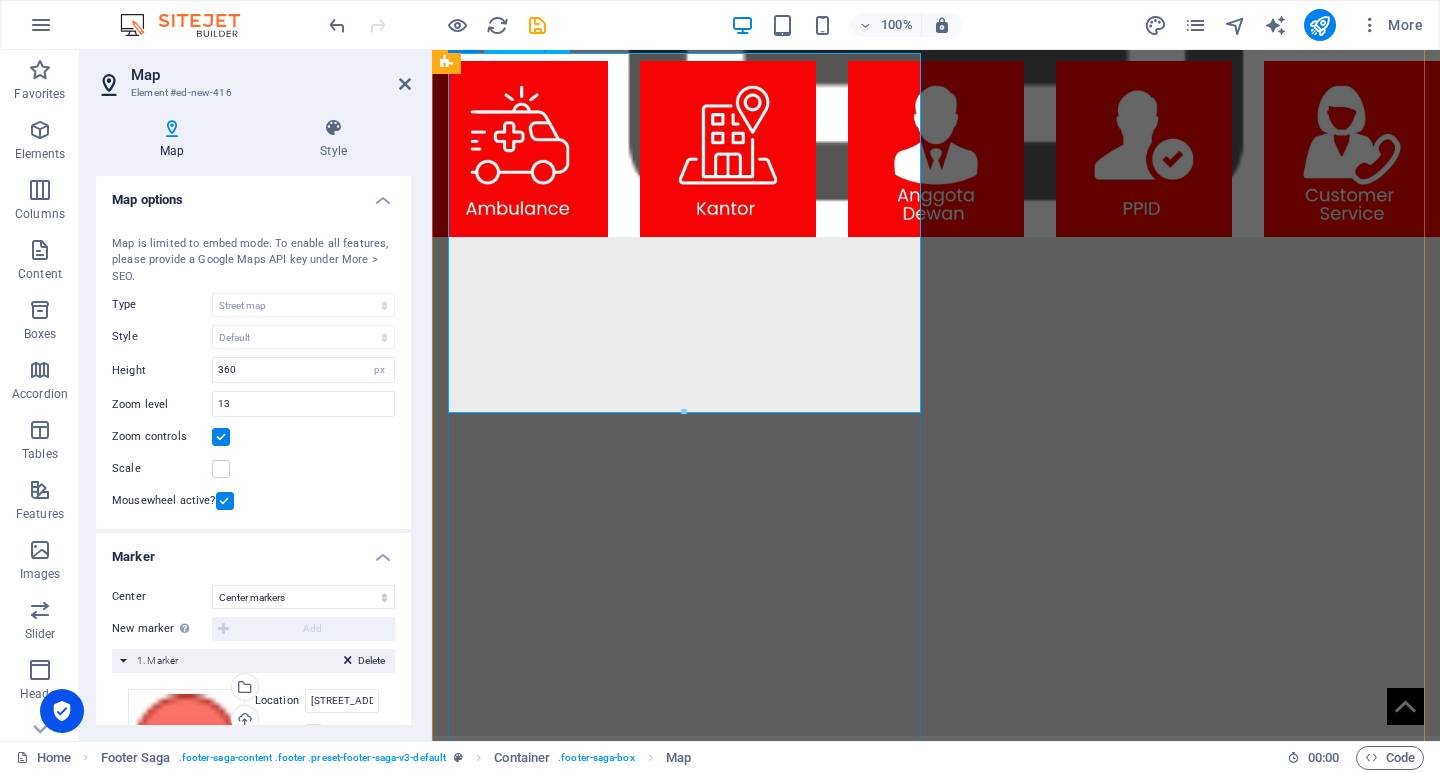click on "← Move left → Move right ↑ Move up ↓ Move down + Zoom in - Zoom out Home Jump left by 75% End Jump right by 75% Page Up Jump up by 75% Page Down Jump down by 75% To navigate, press the arrow keys. Map Terrain Satellite Labels Keyboard shortcuts Map Data Map data ©2025 Map data ©2025 1 km  Click to toggle between metric and imperial units Terms Report a map error" at bounding box center (688, 1420) 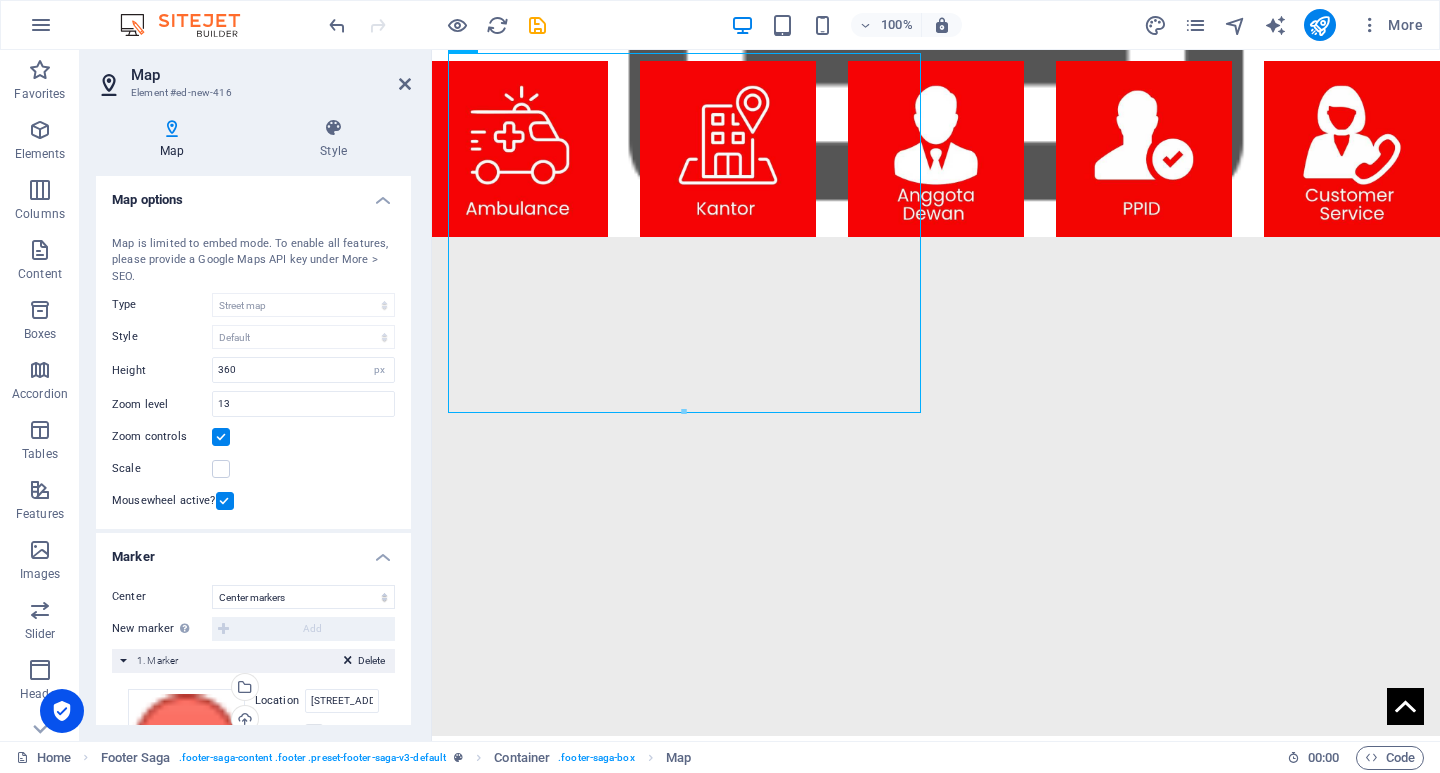 drag, startPoint x: 892, startPoint y: 179, endPoint x: 1250, endPoint y: 523, distance: 496.48767 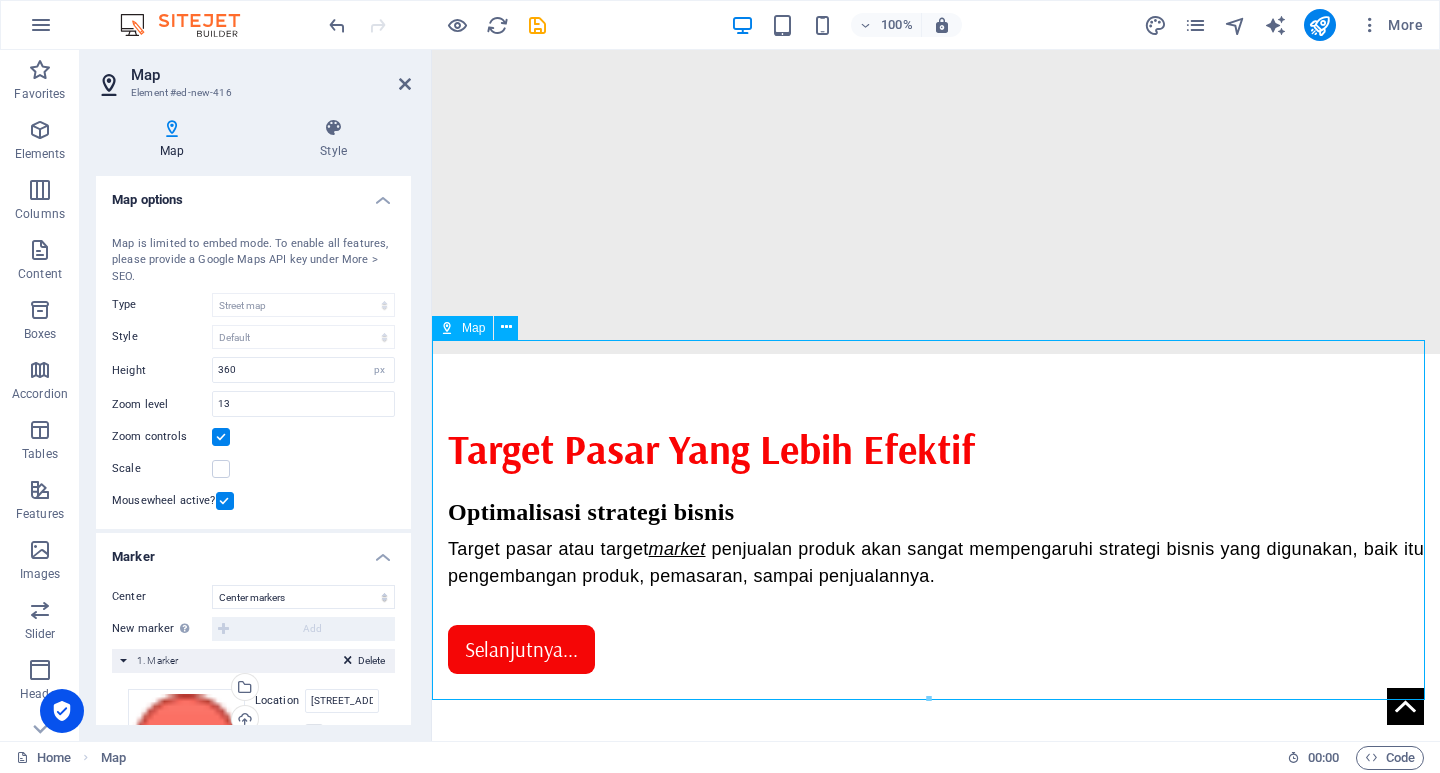 scroll, scrollTop: 1936, scrollLeft: 0, axis: vertical 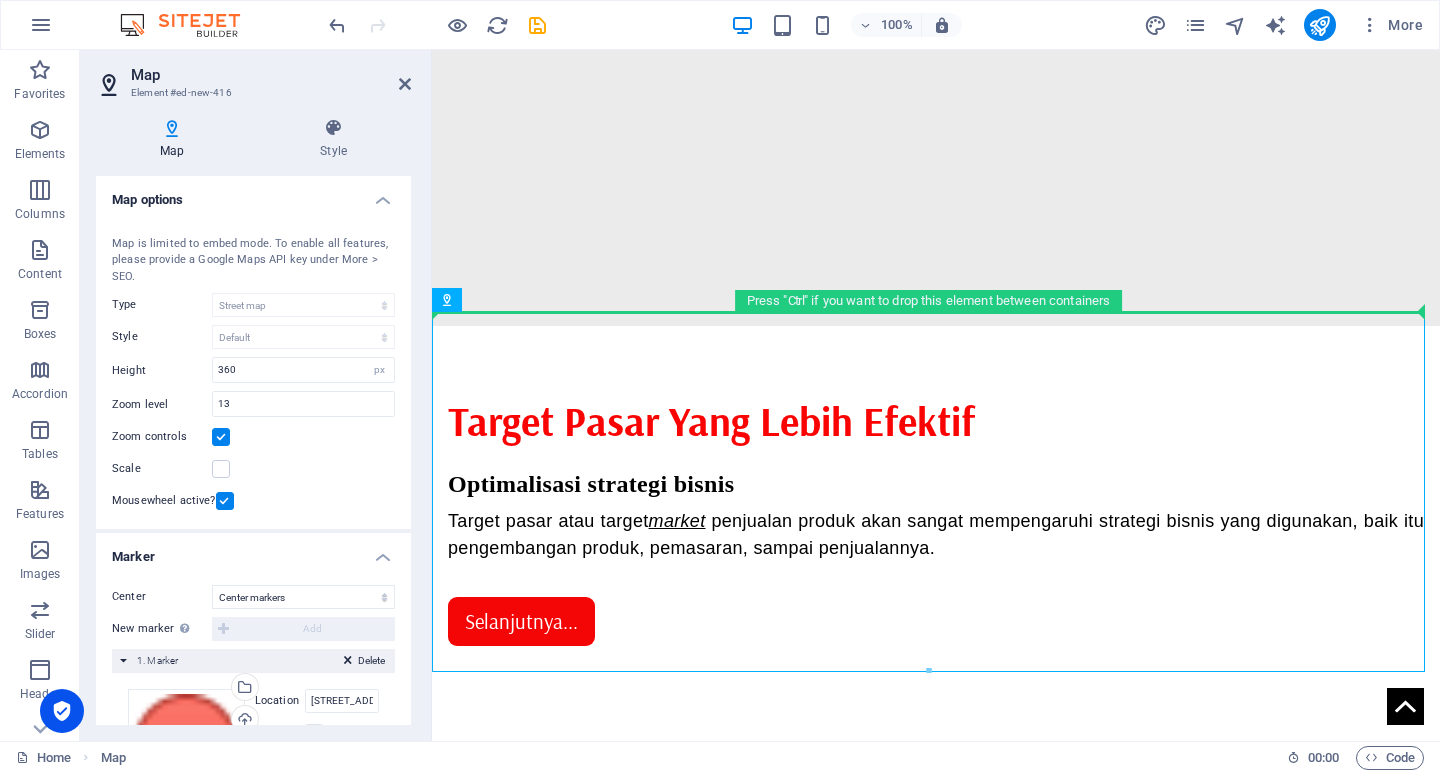 drag, startPoint x: 1389, startPoint y: 444, endPoint x: 1361, endPoint y: 180, distance: 265.48068 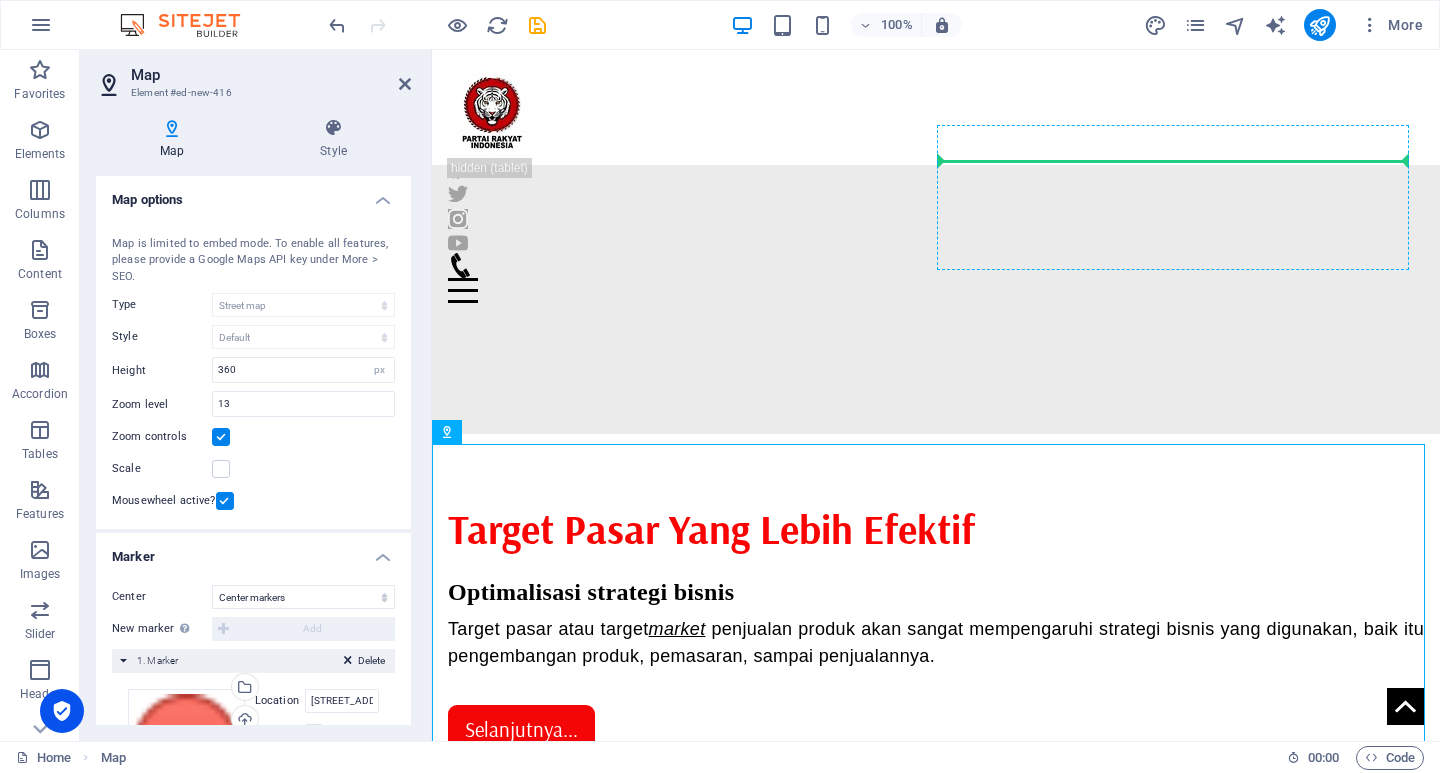 scroll, scrollTop: 1804, scrollLeft: 0, axis: vertical 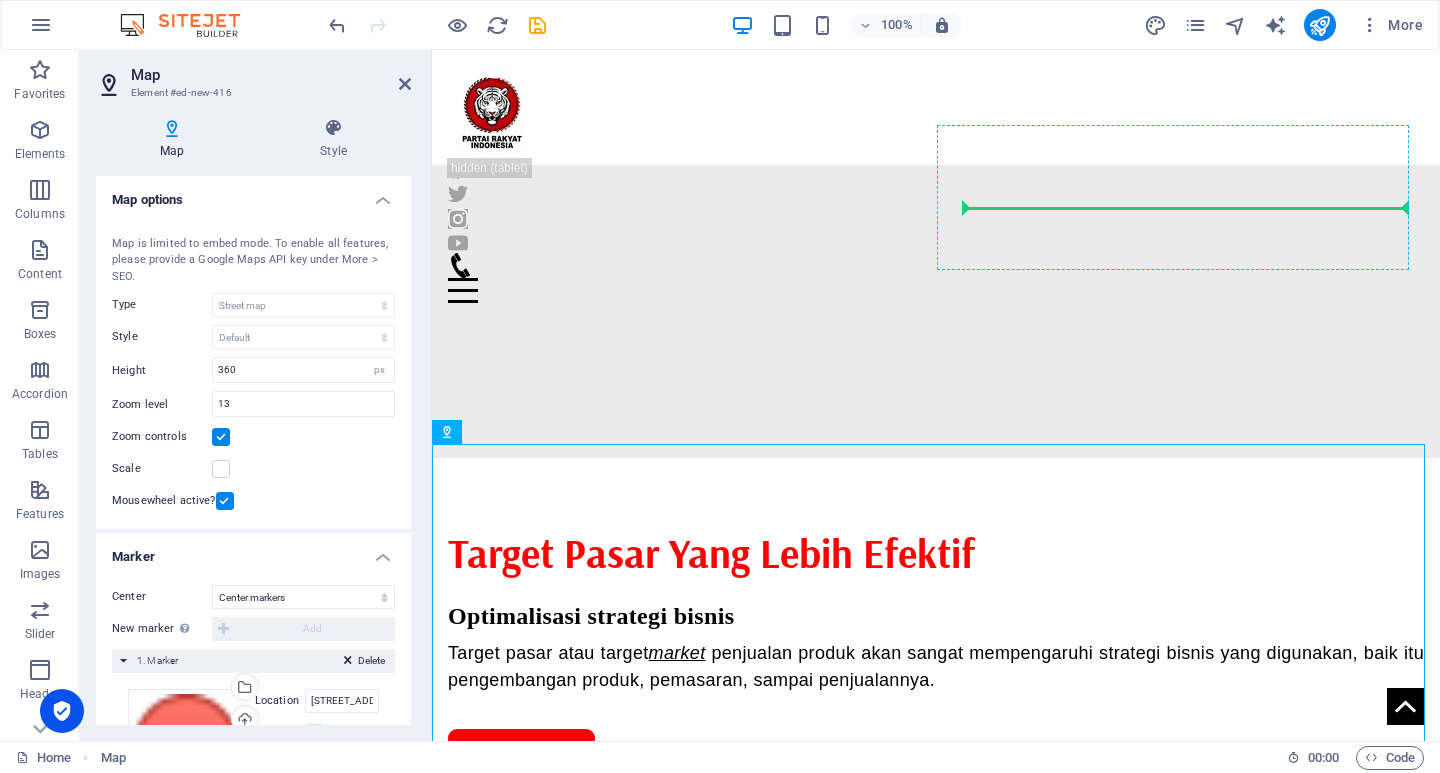 drag, startPoint x: 1387, startPoint y: 439, endPoint x: 1330, endPoint y: 203, distance: 242.78592 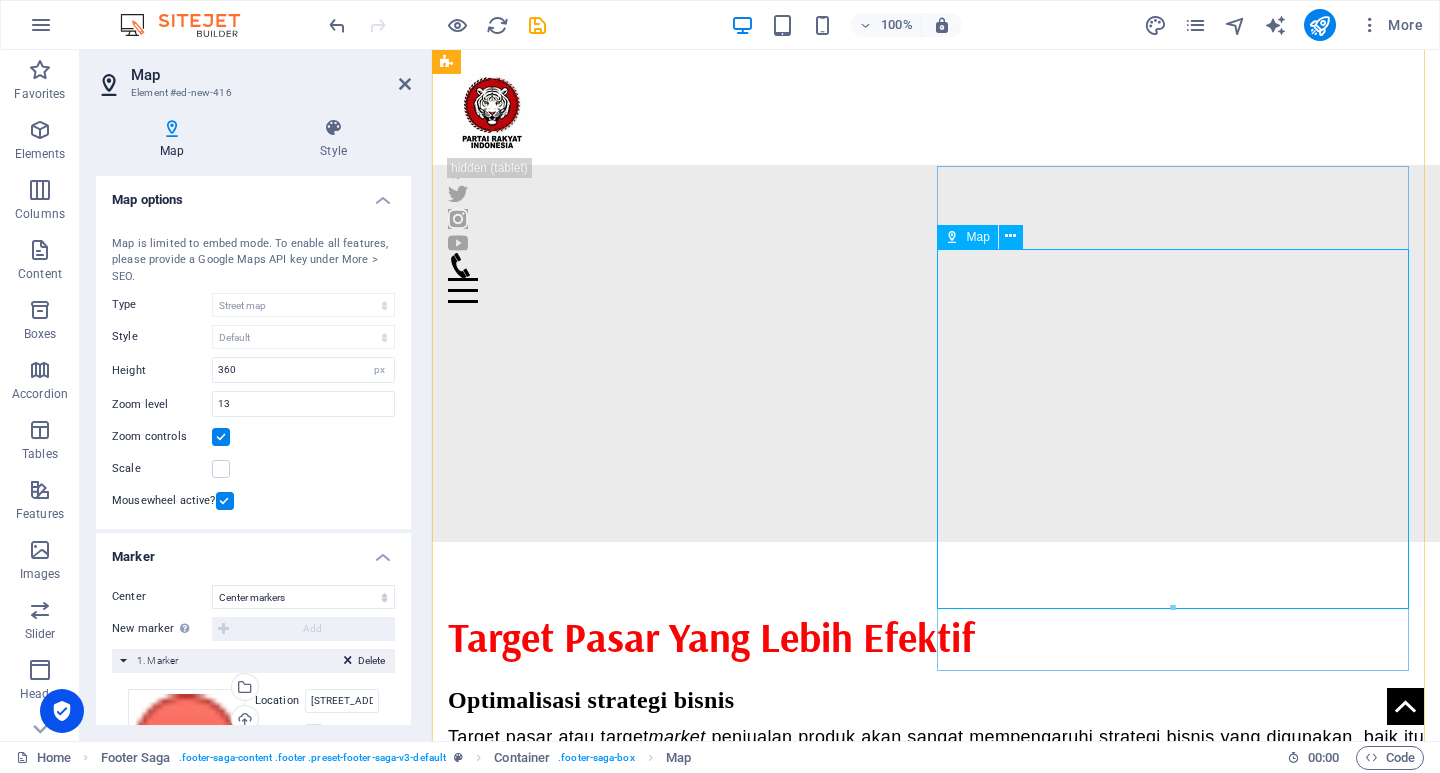 scroll, scrollTop: 1704, scrollLeft: 0, axis: vertical 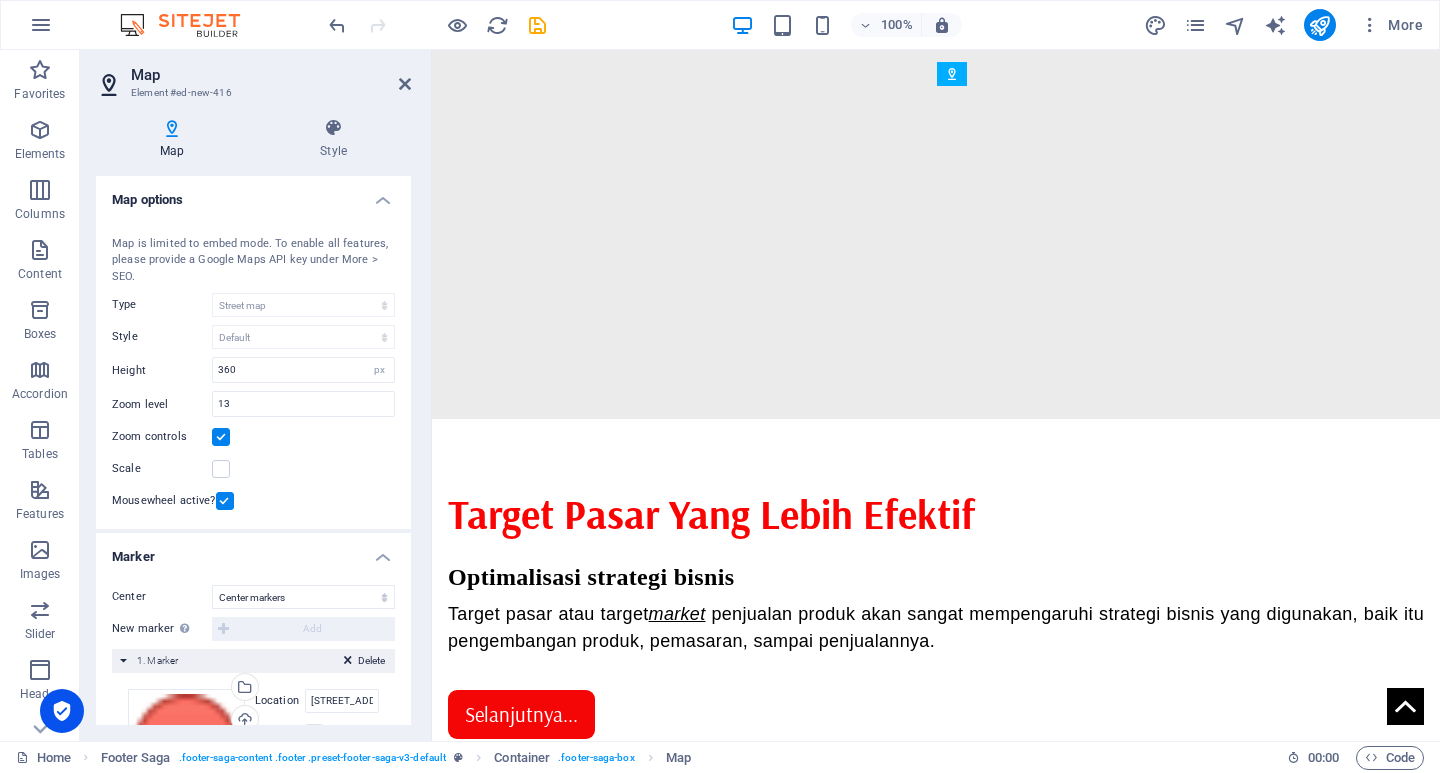 drag, startPoint x: 1381, startPoint y: 435, endPoint x: 1149, endPoint y: 466, distance: 234.06195 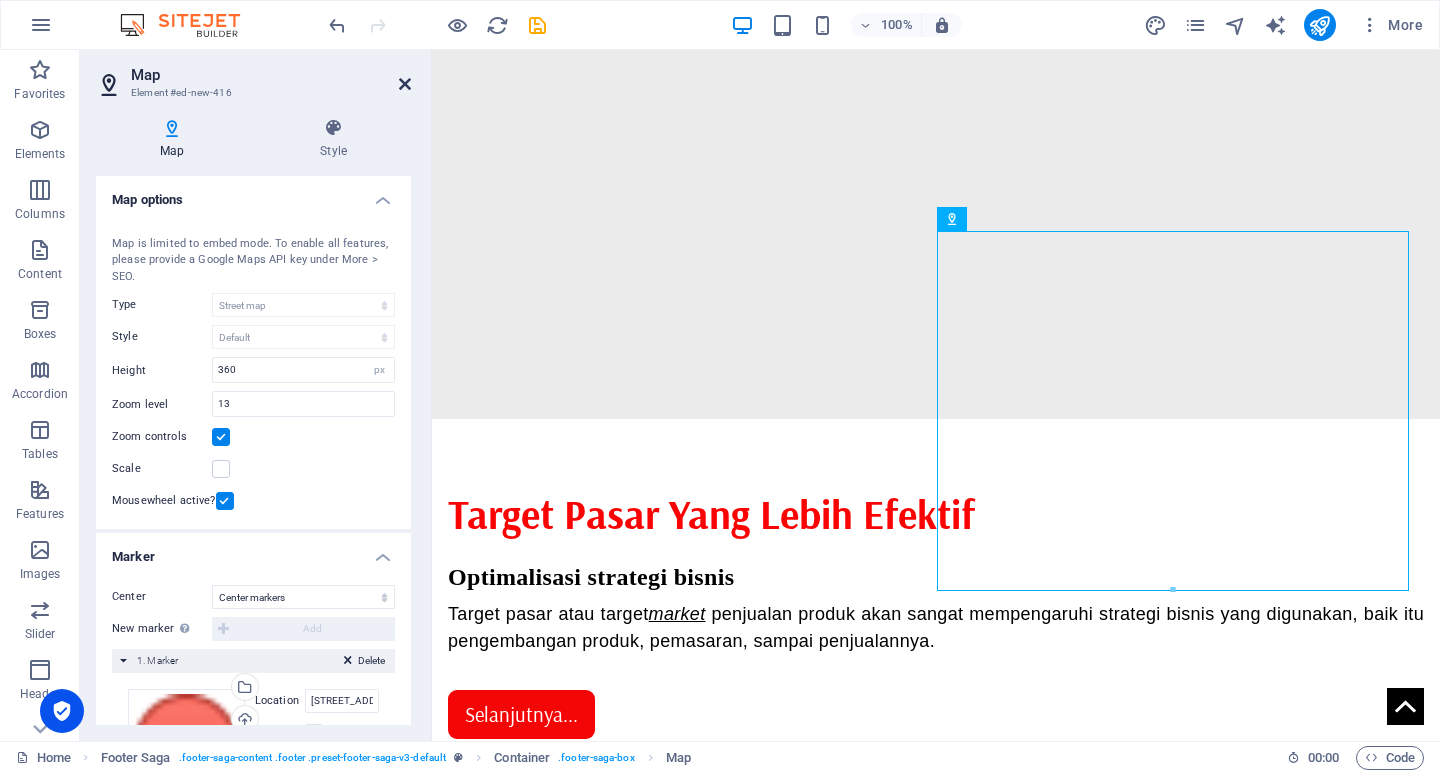 click at bounding box center [405, 84] 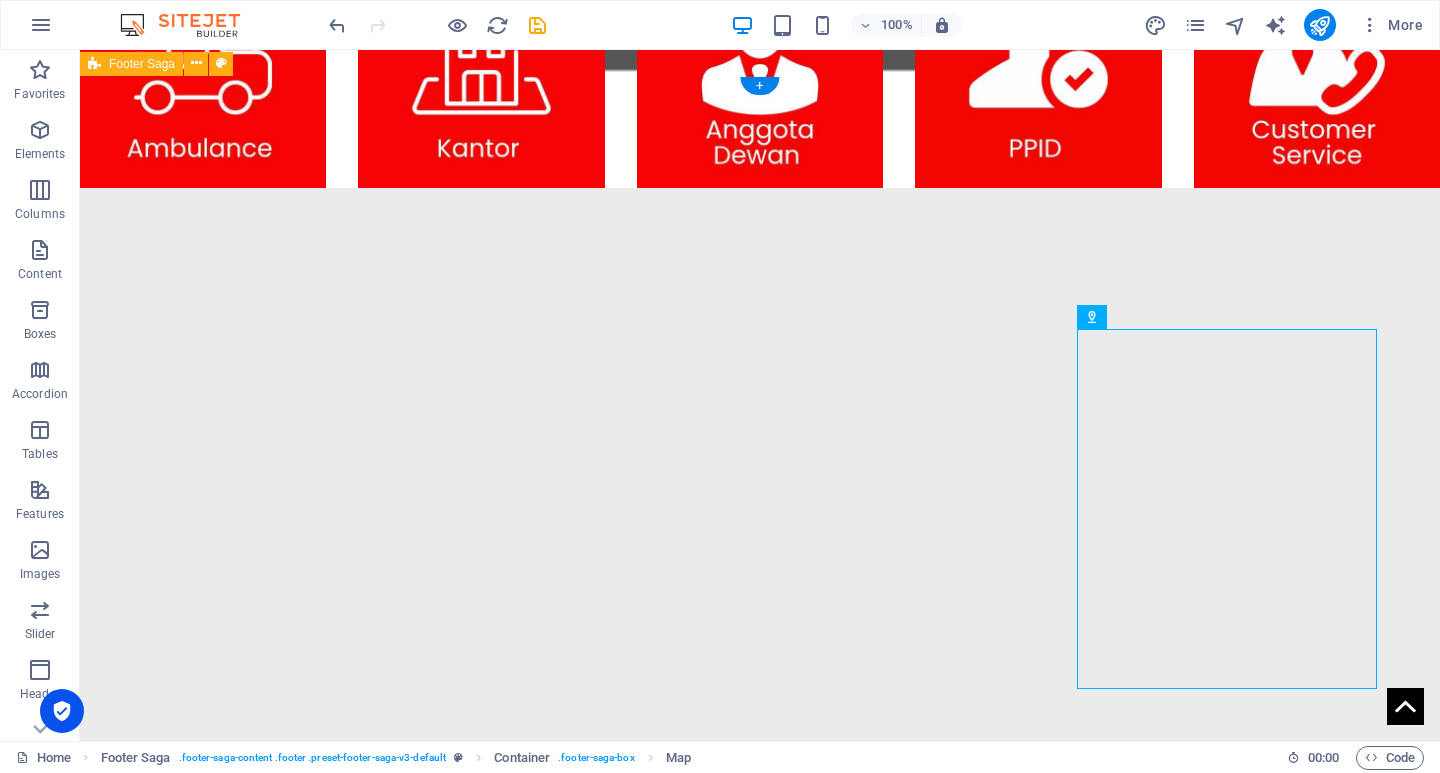 scroll, scrollTop: 1672, scrollLeft: 0, axis: vertical 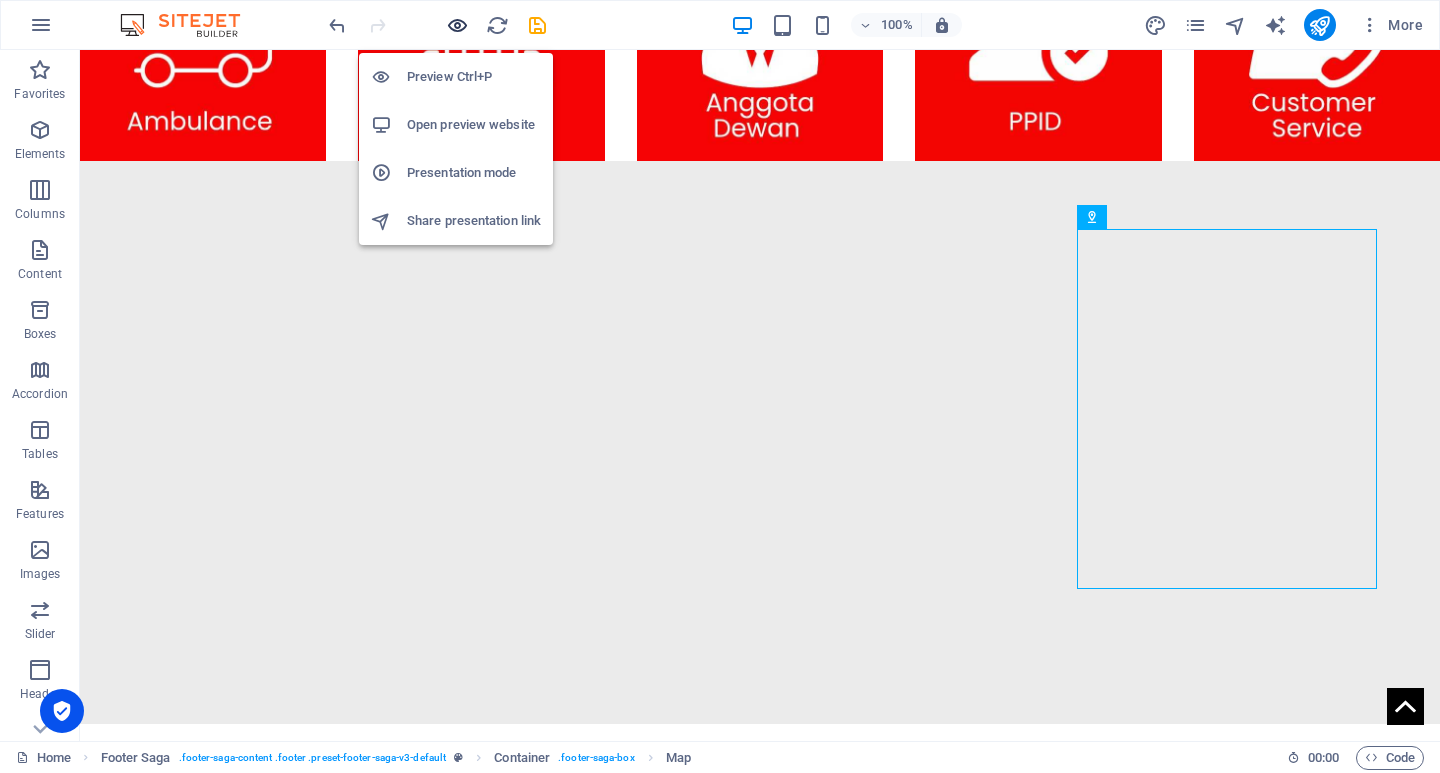 click at bounding box center (457, 25) 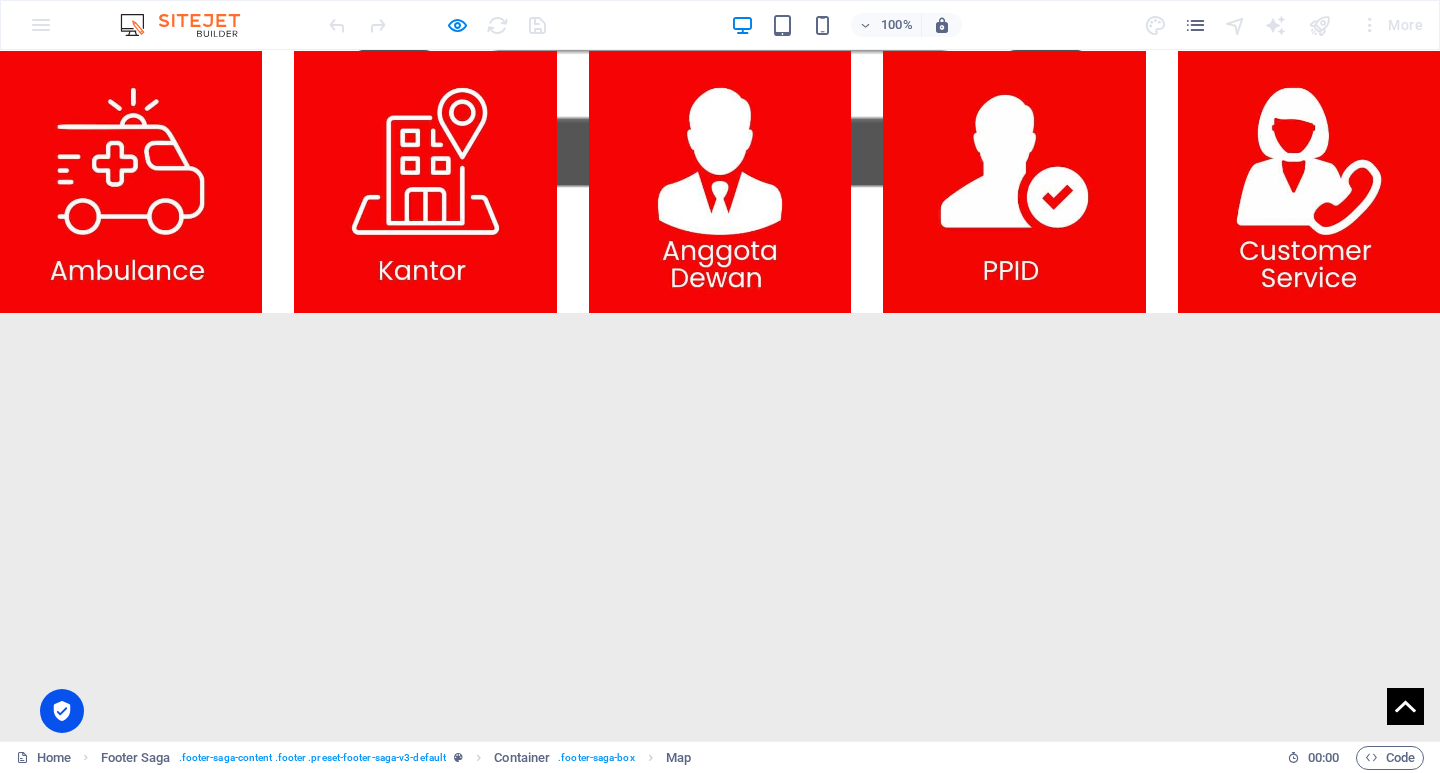 scroll, scrollTop: 1644, scrollLeft: 0, axis: vertical 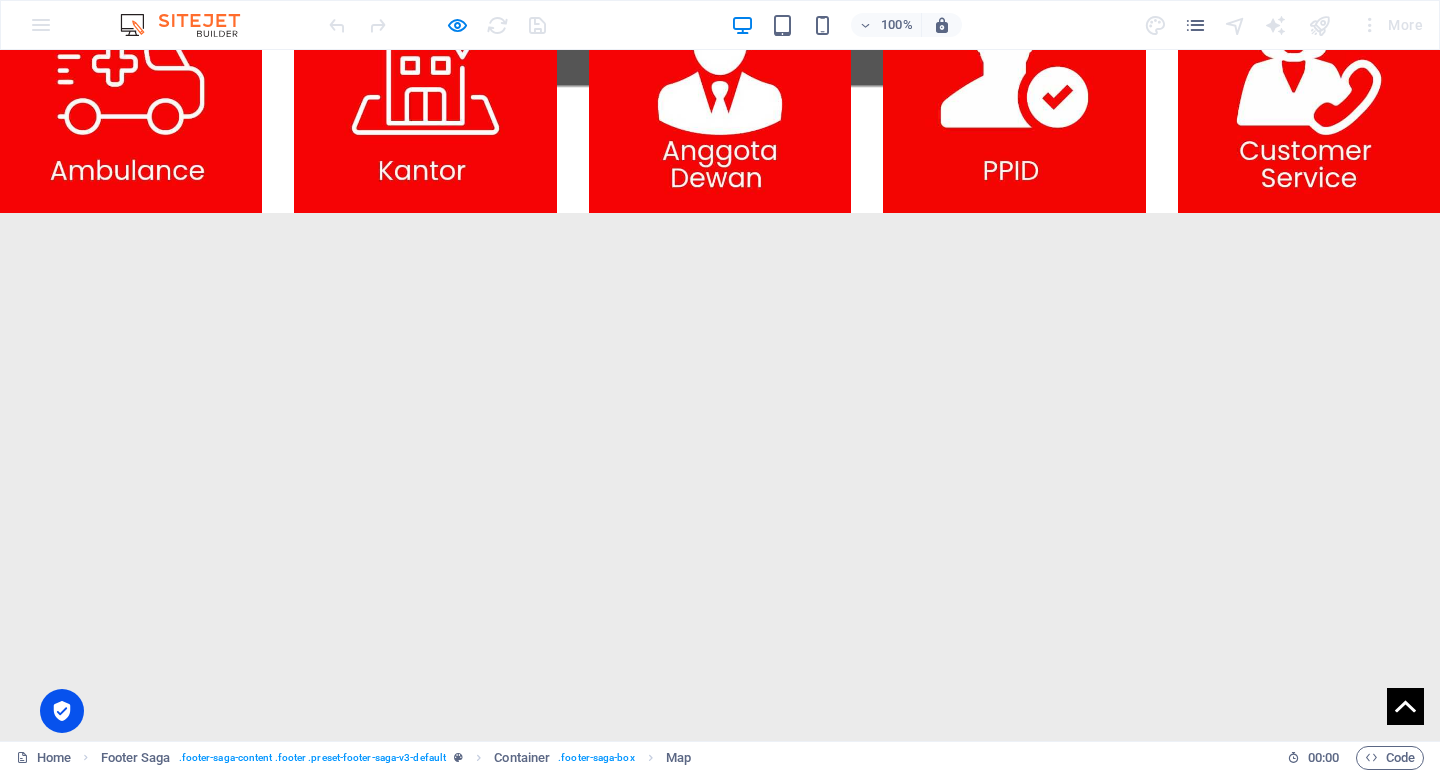 click at bounding box center (42, 2597) 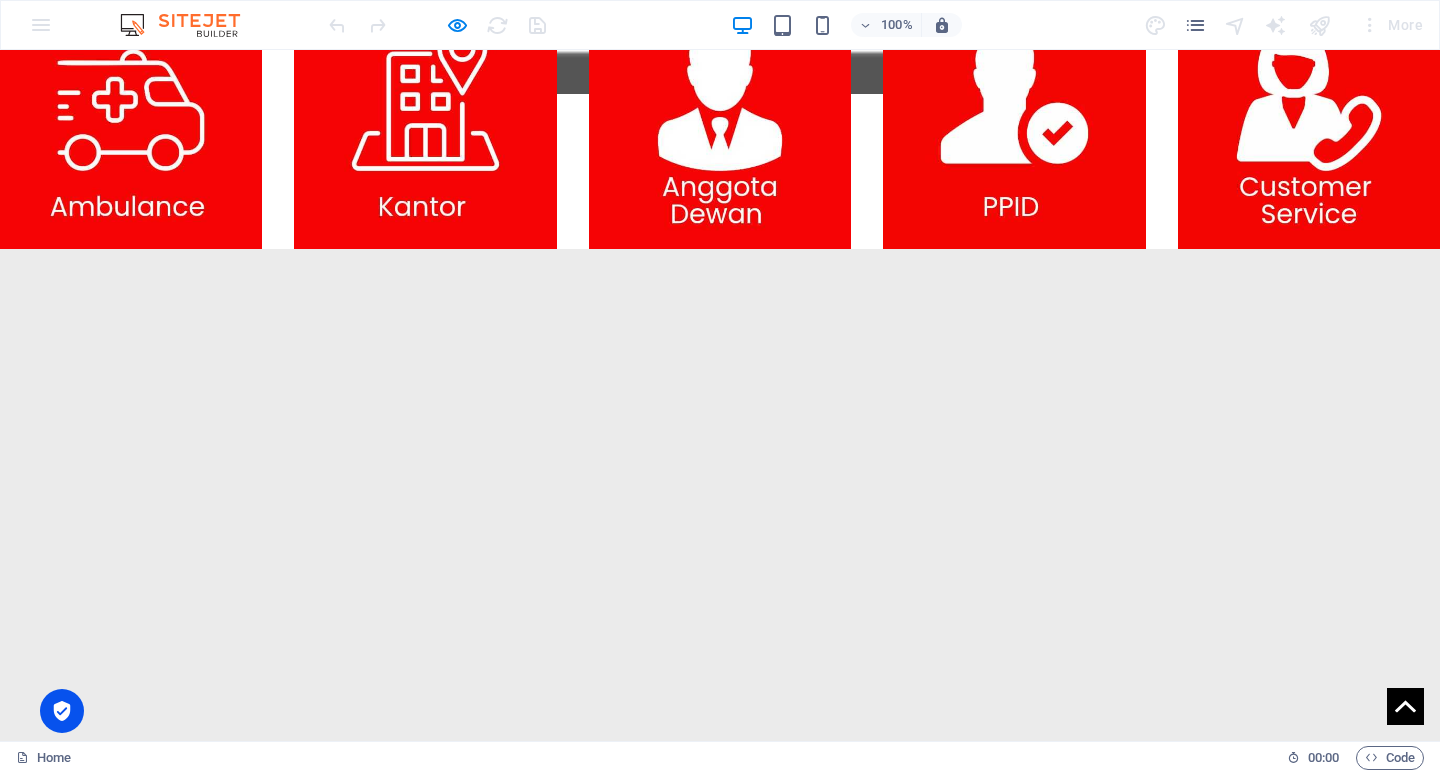 scroll, scrollTop: 1644, scrollLeft: 0, axis: vertical 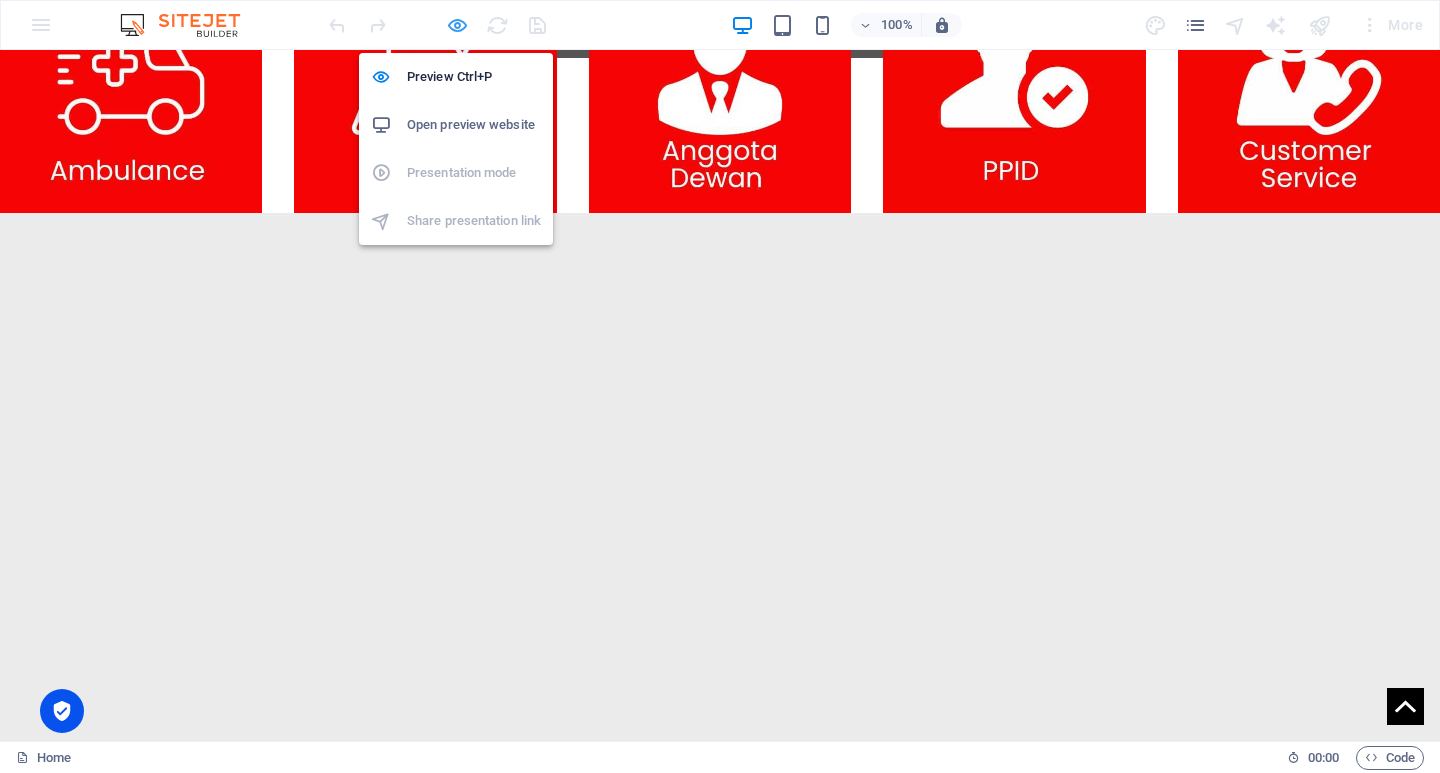 click at bounding box center (457, 25) 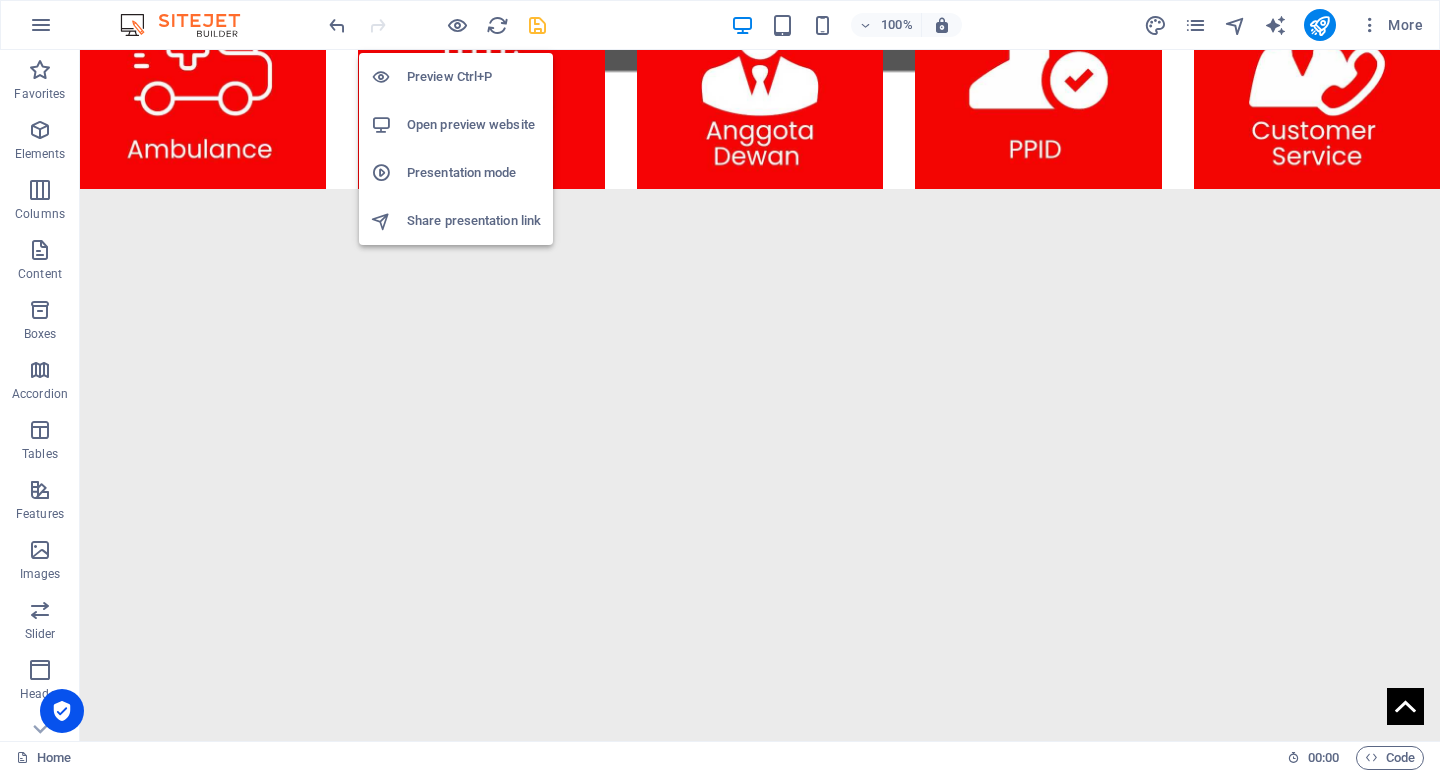 scroll, scrollTop: 1625, scrollLeft: 0, axis: vertical 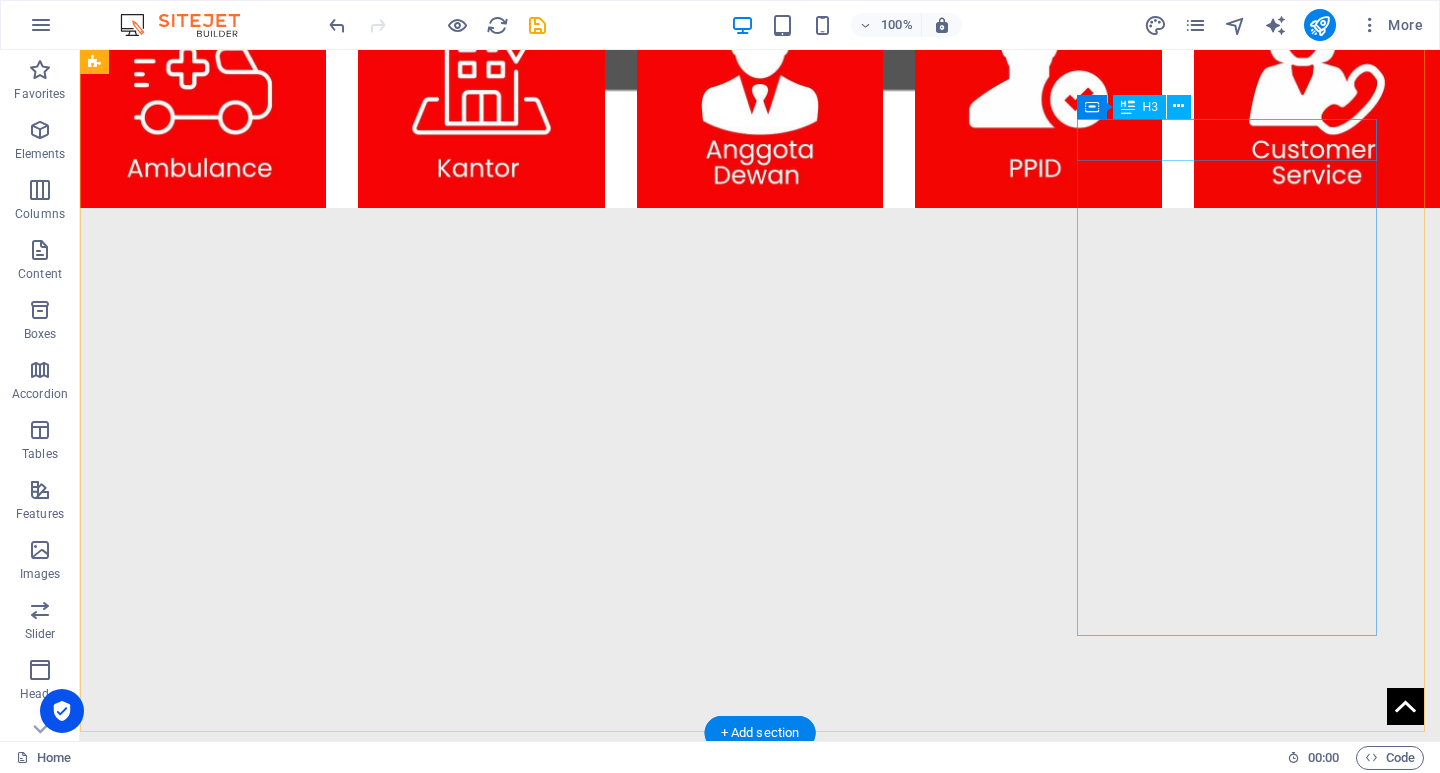 click on "Social media" at bounding box center (246, 2284) 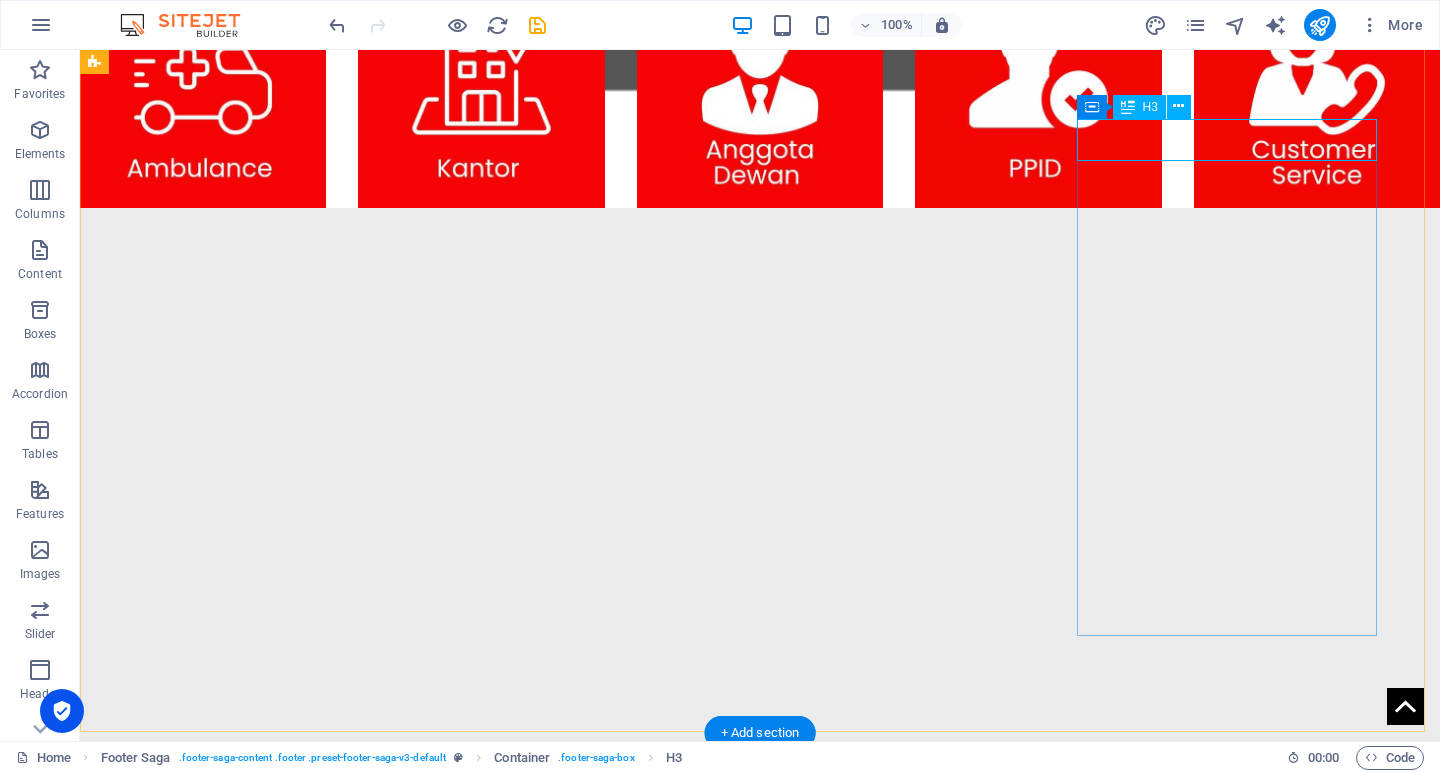 click on "Social media" at bounding box center (246, 2284) 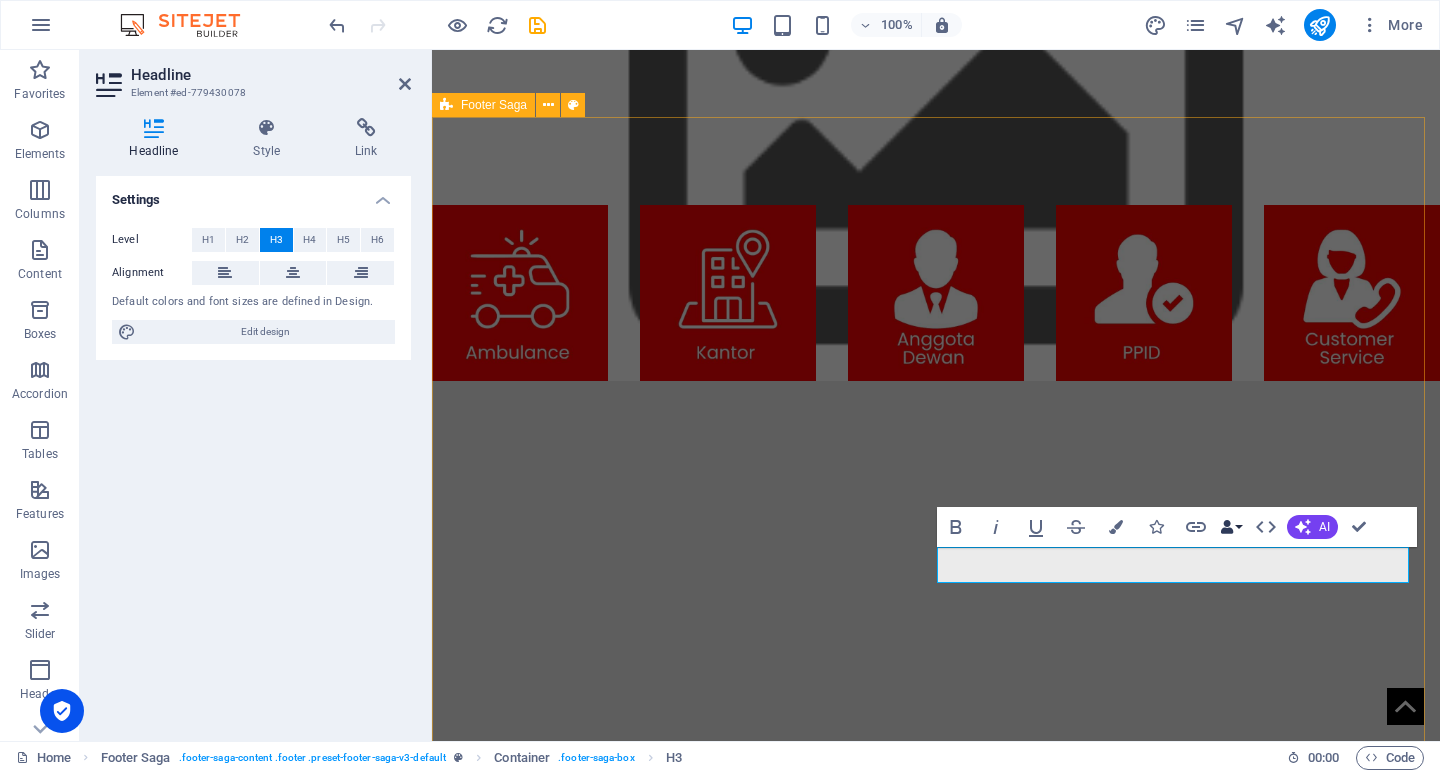 scroll, scrollTop: 1425, scrollLeft: 0, axis: vertical 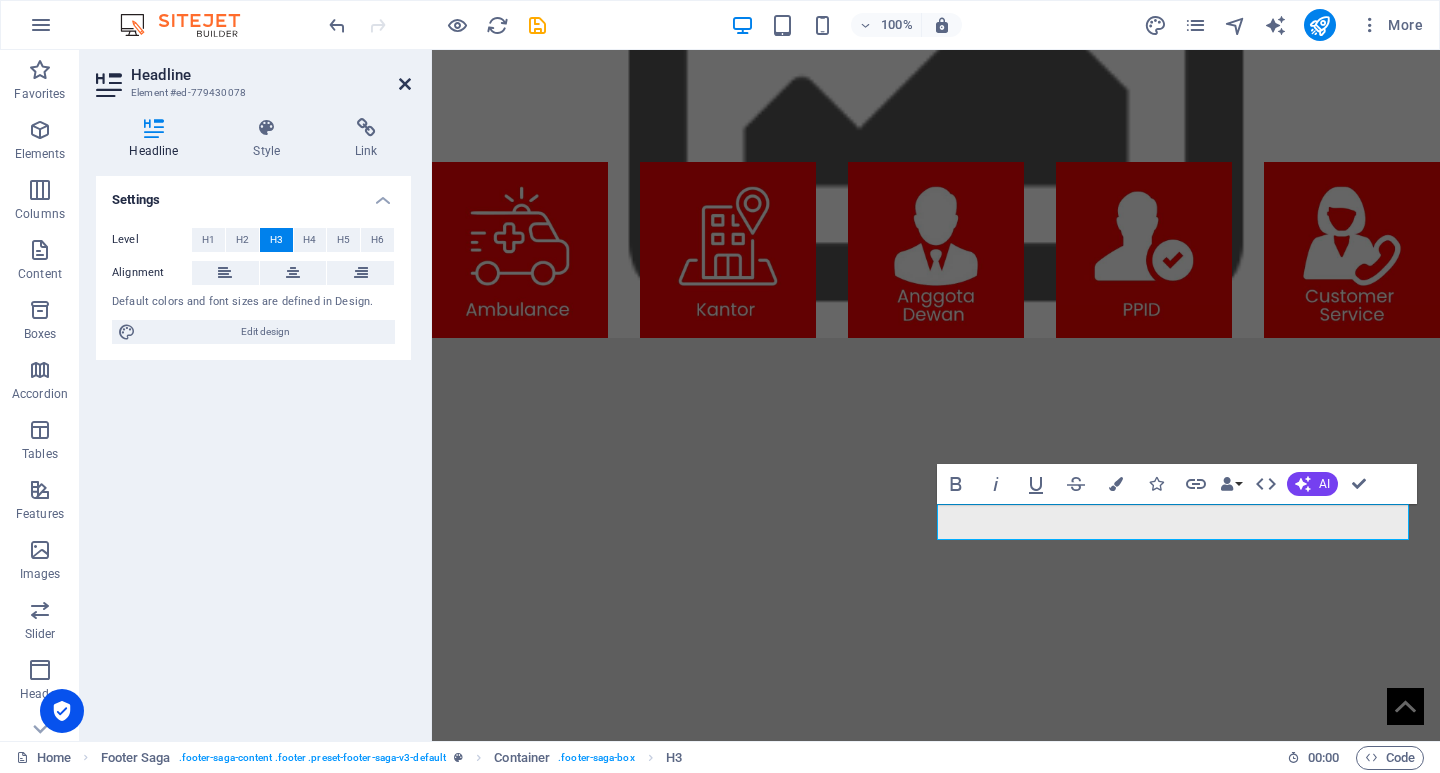 click at bounding box center [405, 84] 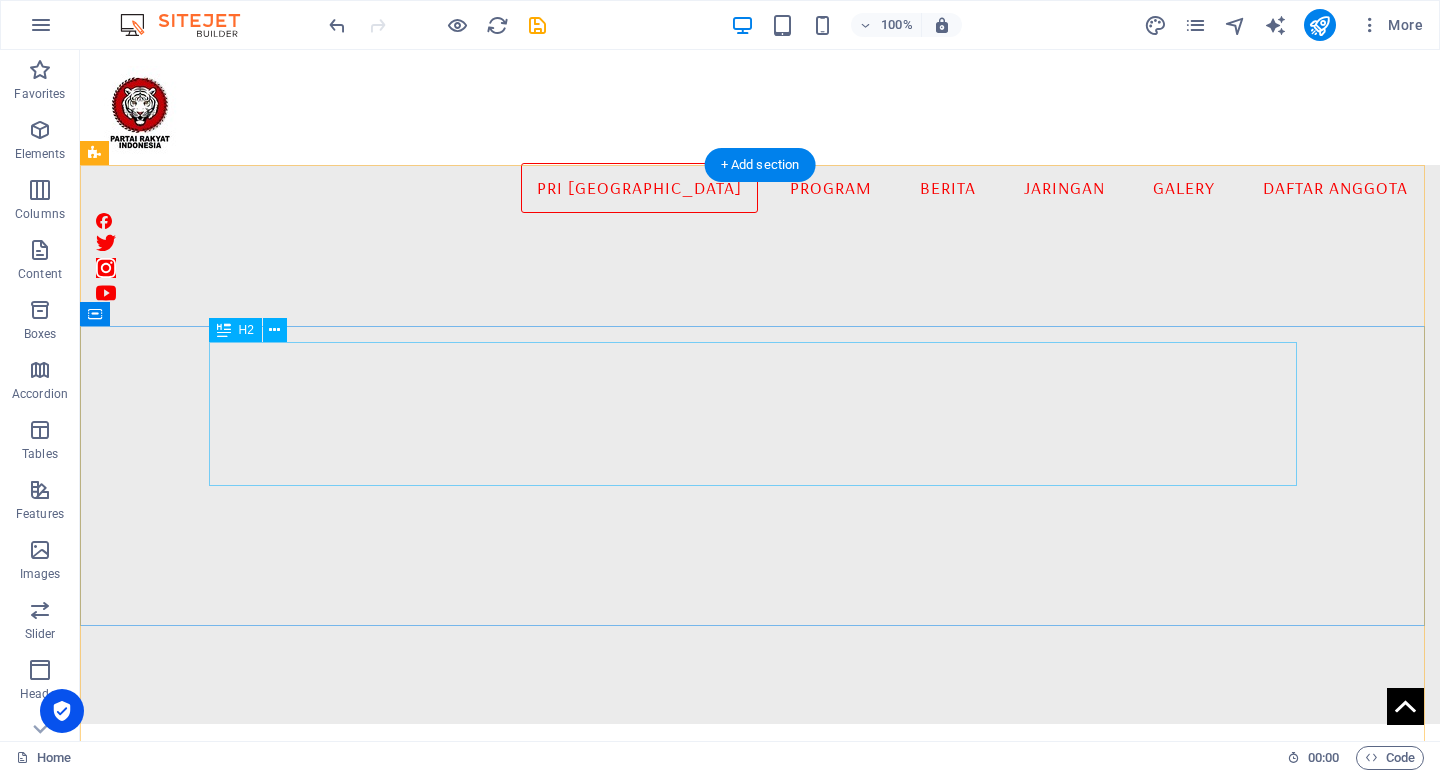 scroll, scrollTop: 0, scrollLeft: 0, axis: both 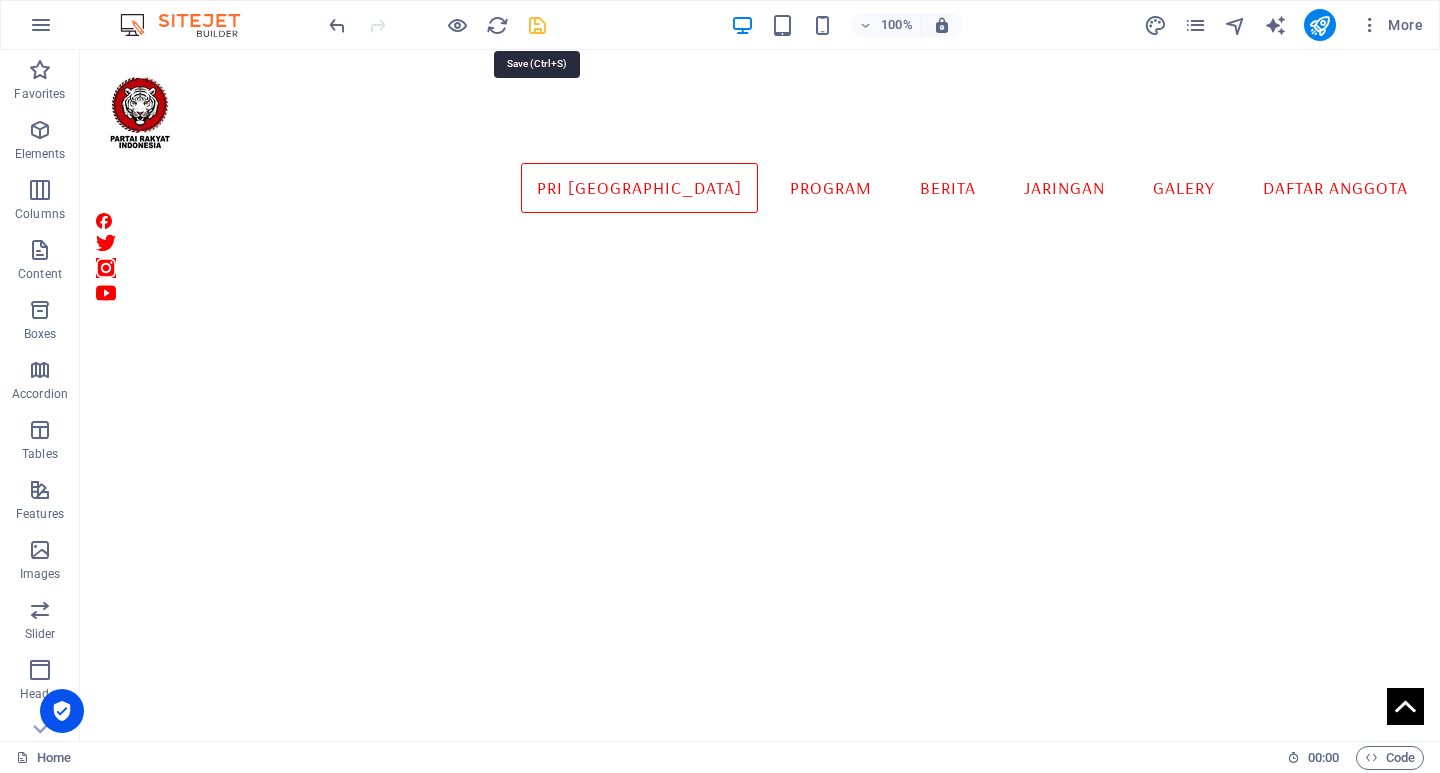 click at bounding box center (537, 25) 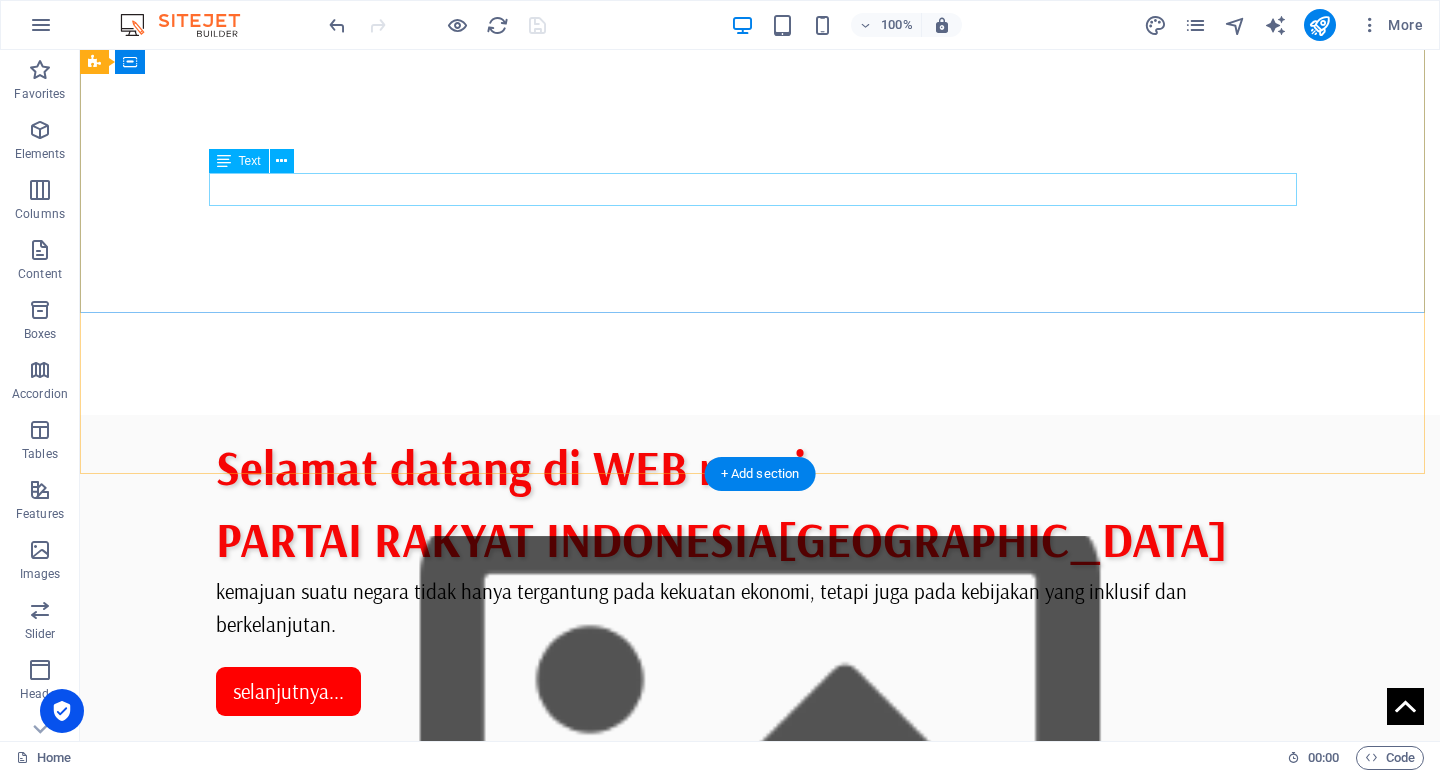scroll, scrollTop: 0, scrollLeft: 0, axis: both 